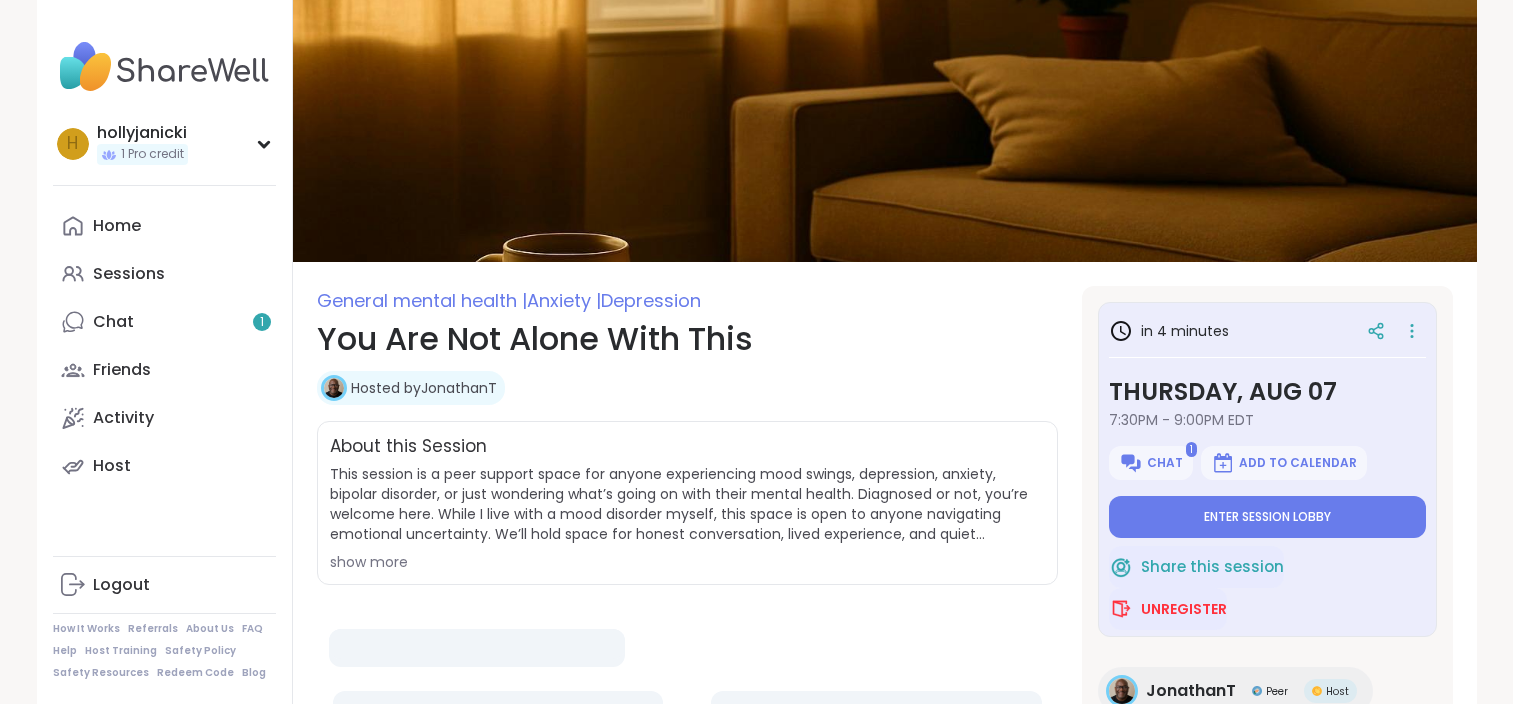 scroll, scrollTop: 0, scrollLeft: 0, axis: both 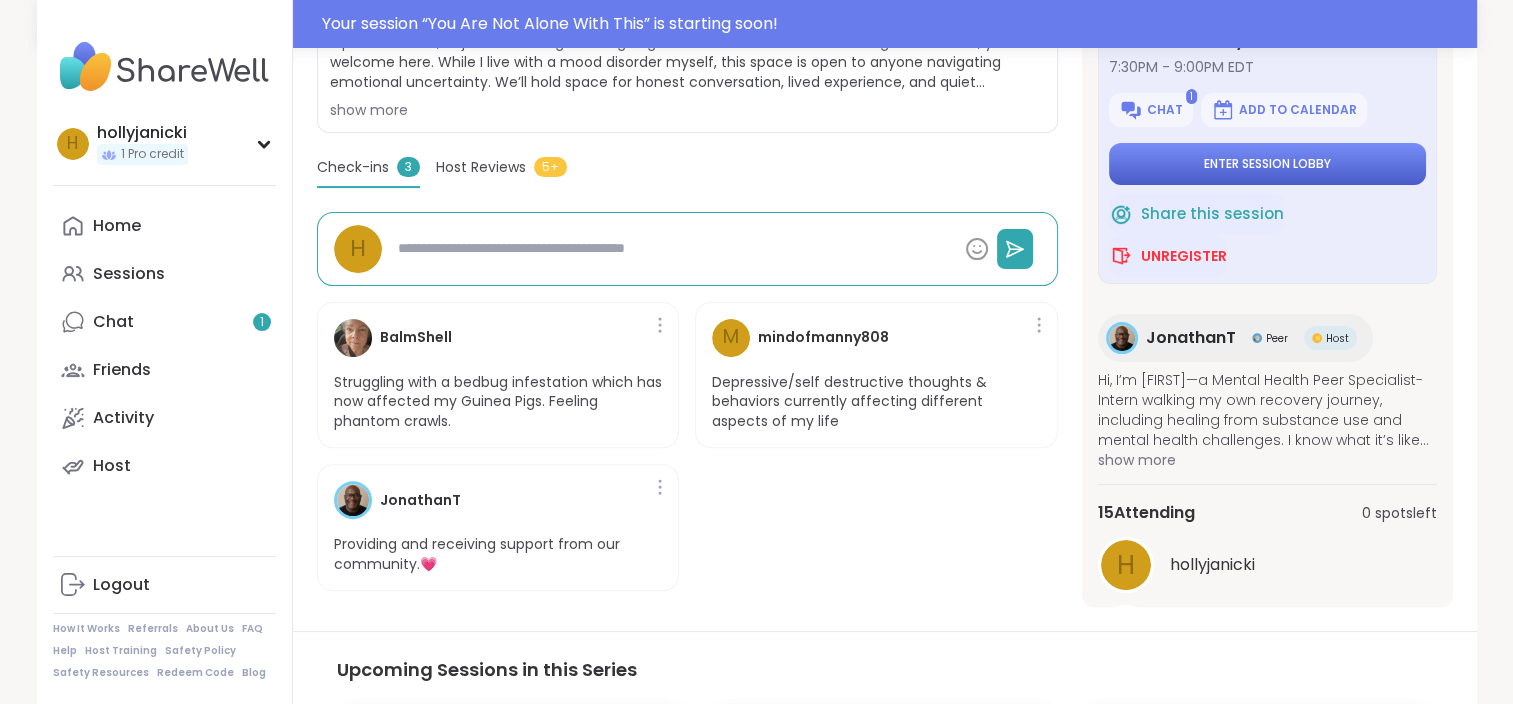 click on "Enter session lobby" at bounding box center [1267, 164] 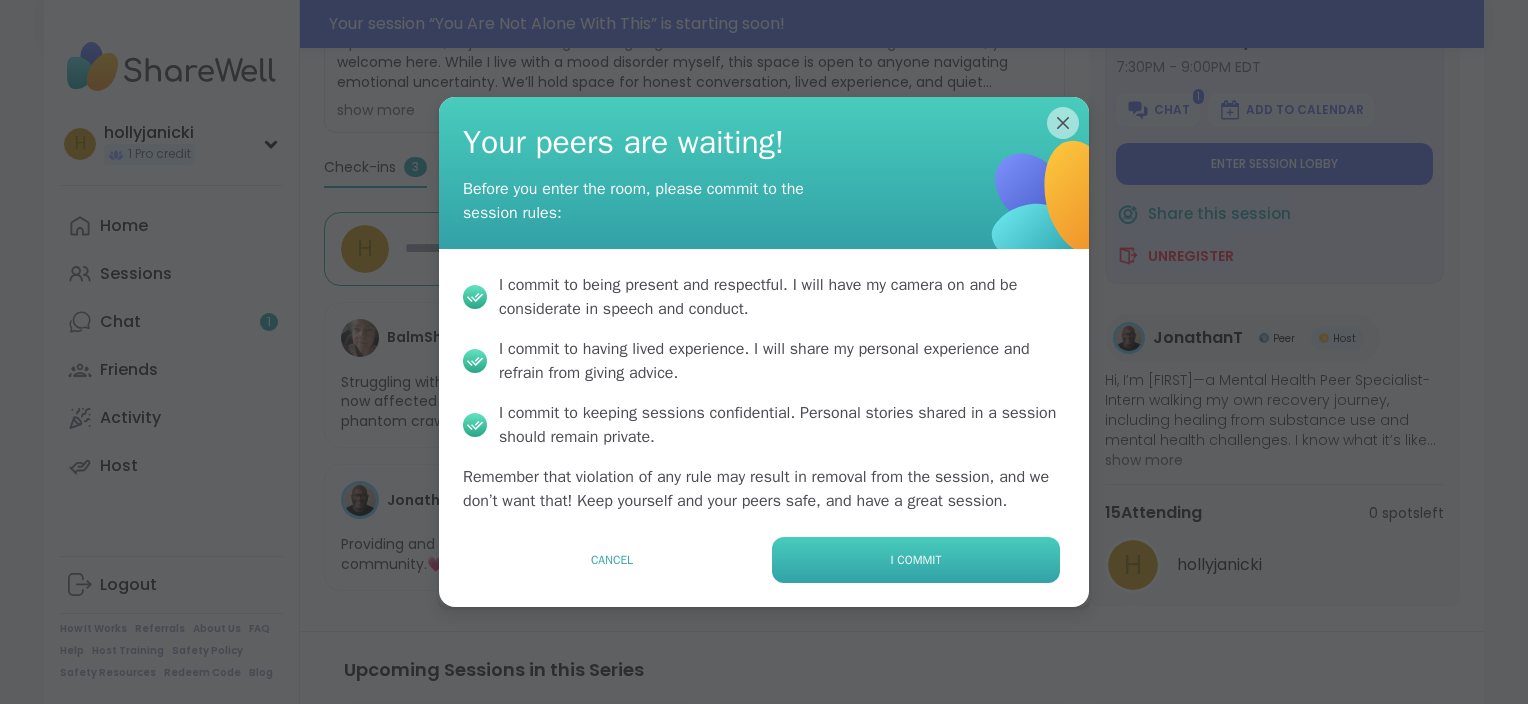 click on "I commit" at bounding box center (916, 560) 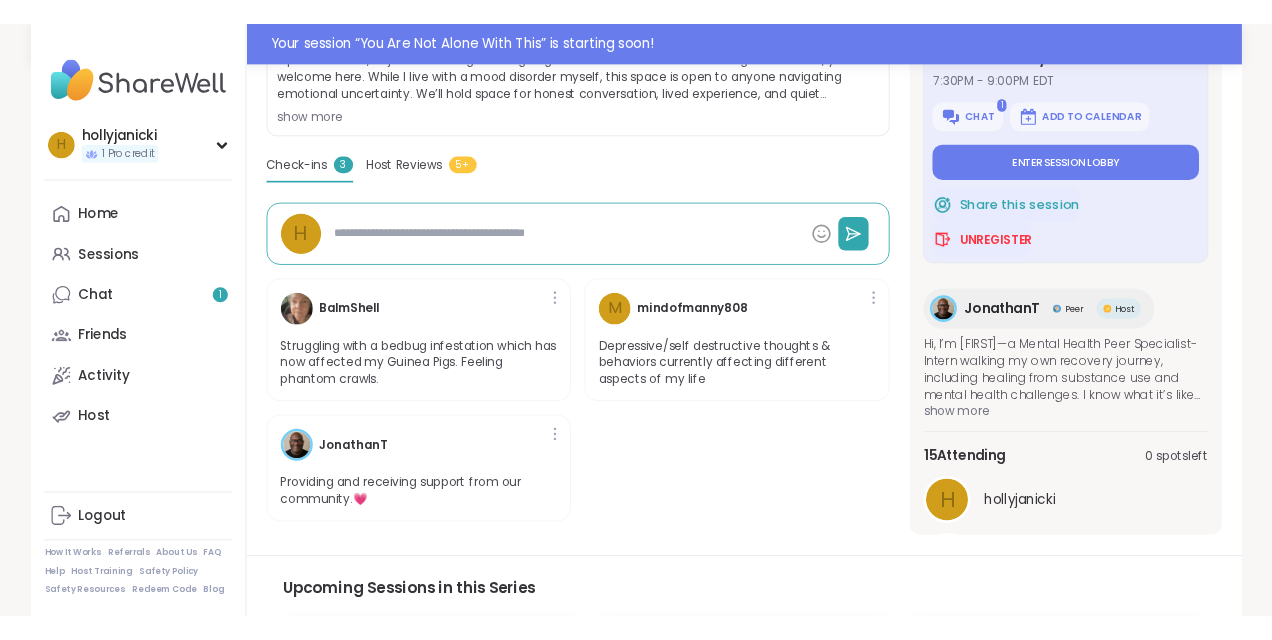 scroll, scrollTop: 0, scrollLeft: 0, axis: both 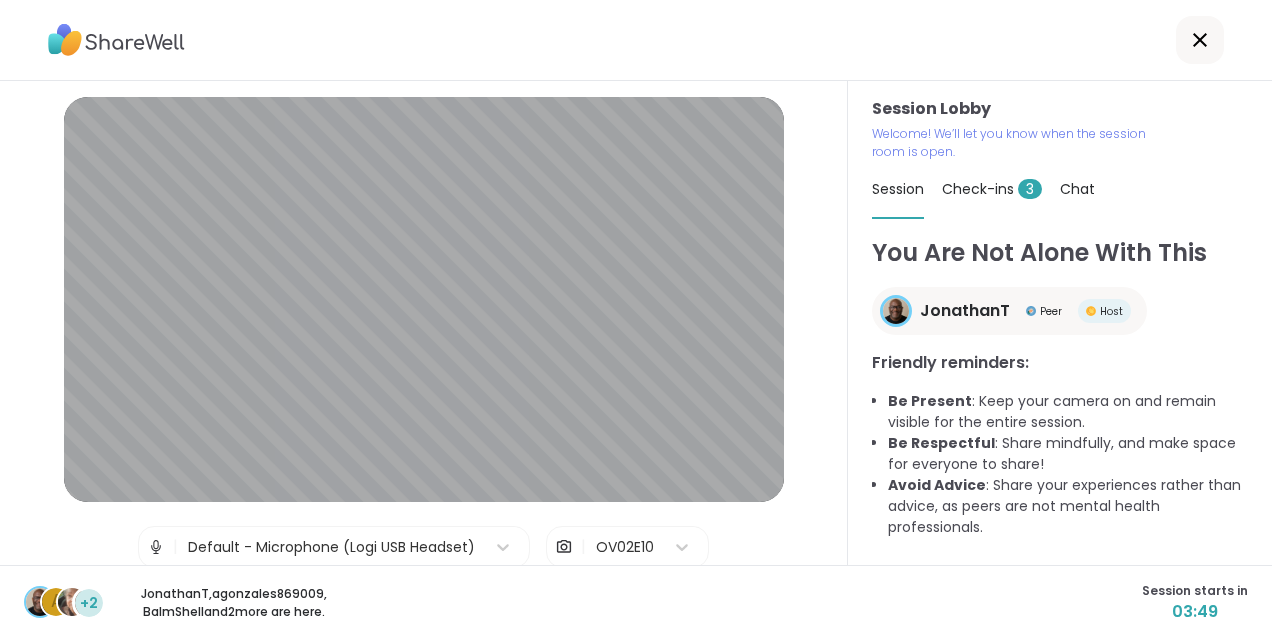 click on "JonathanT ,  agonzales869009 ,   BalmShell  and  2  more are here." at bounding box center [234, 603] 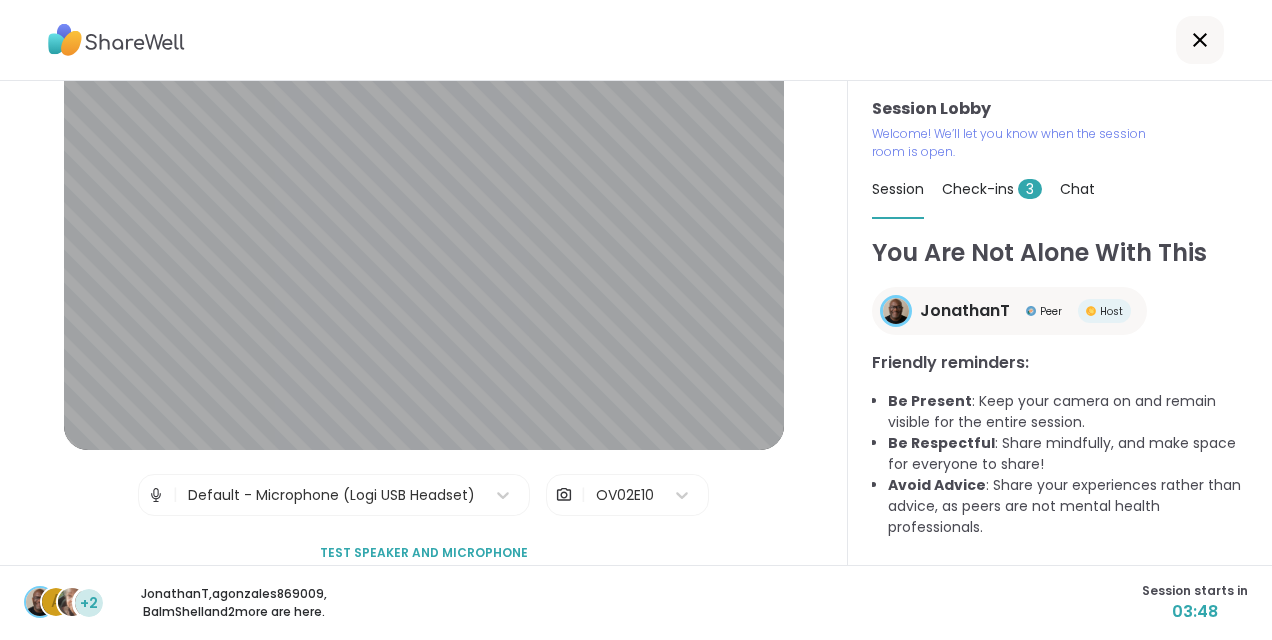 scroll, scrollTop: 76, scrollLeft: 0, axis: vertical 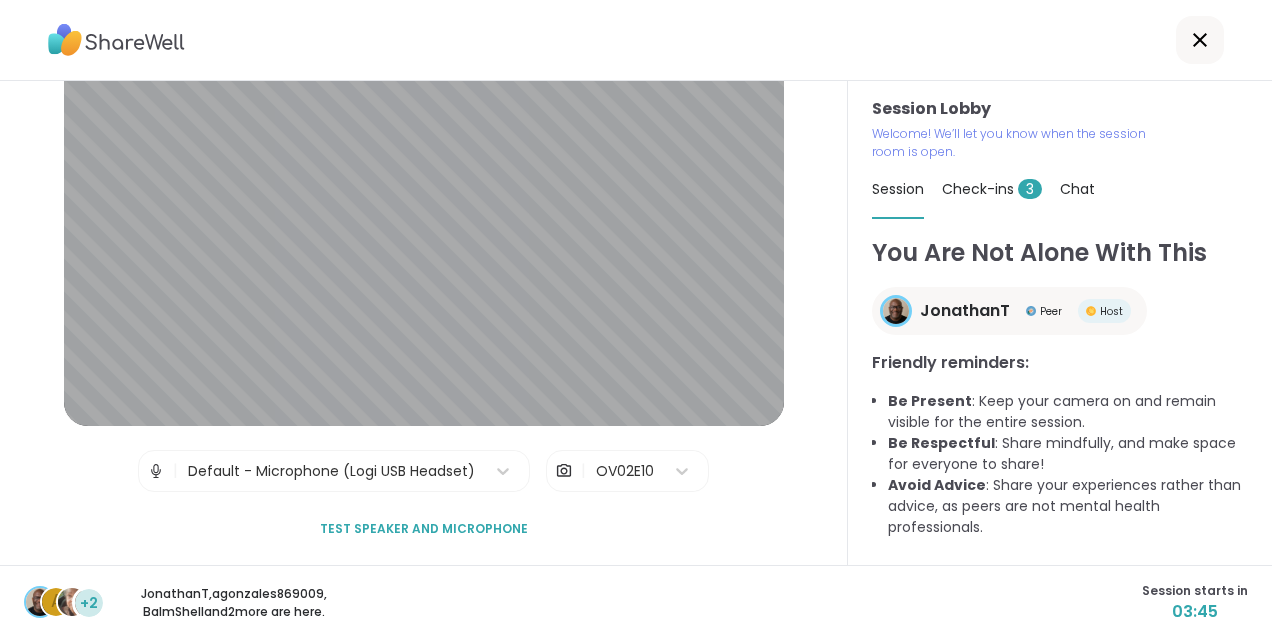 click on "Check-ins 3" at bounding box center [992, 189] 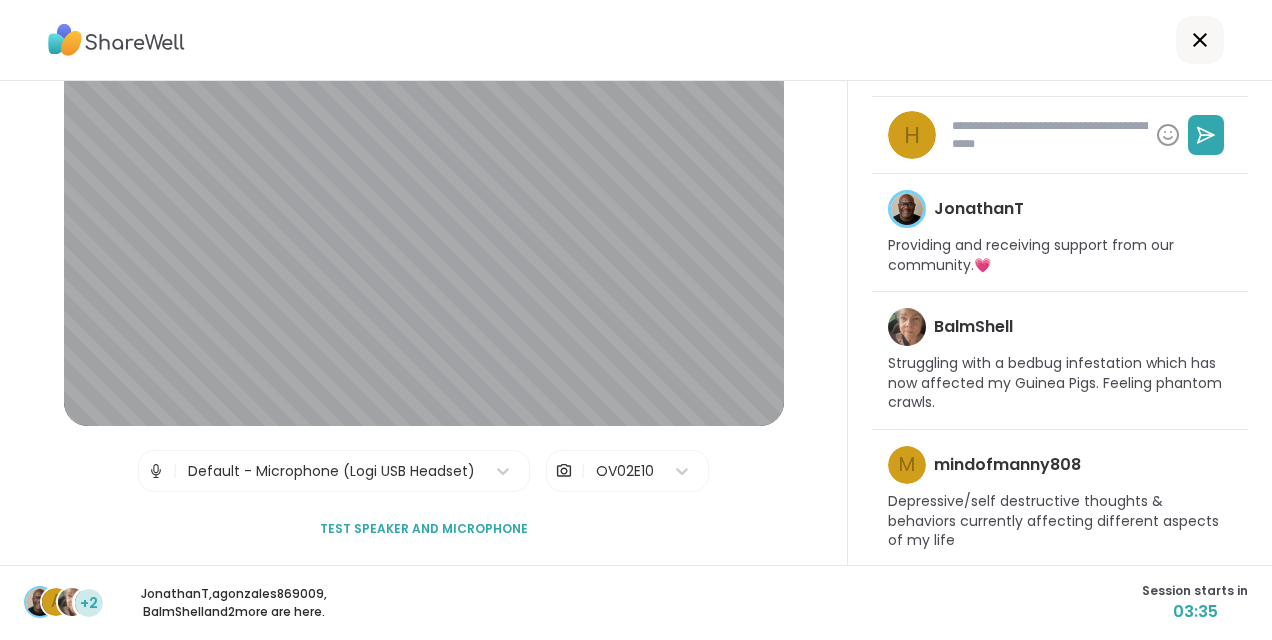 scroll, scrollTop: 0, scrollLeft: 0, axis: both 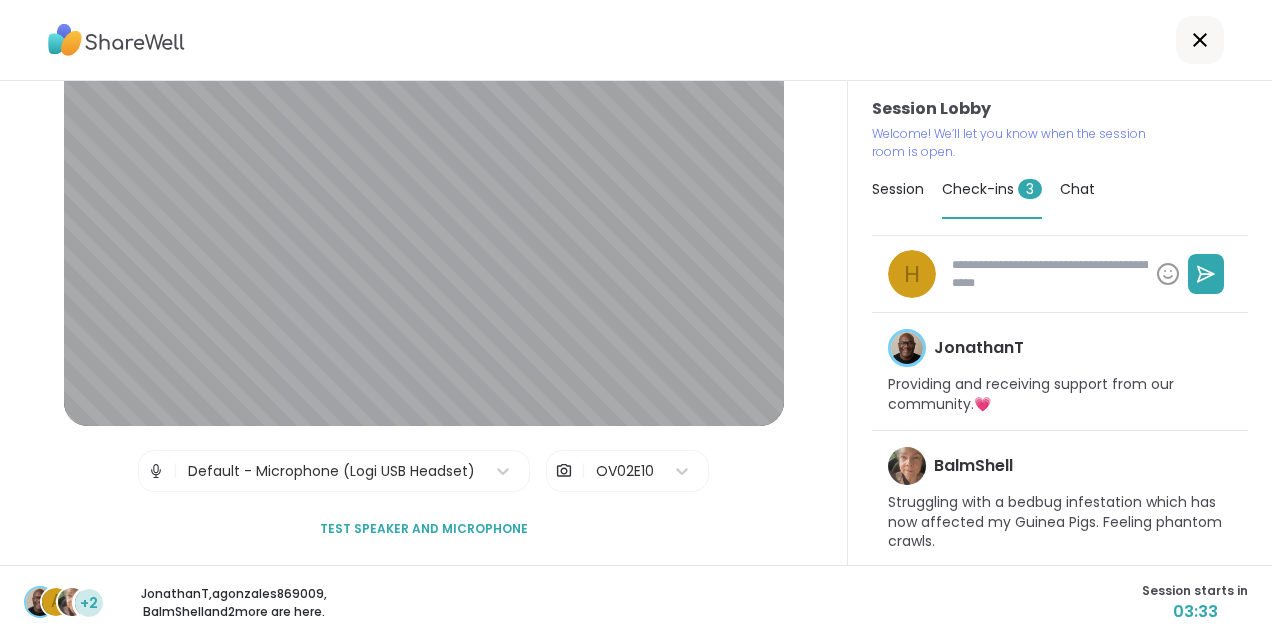 click at bounding box center (1046, 274) 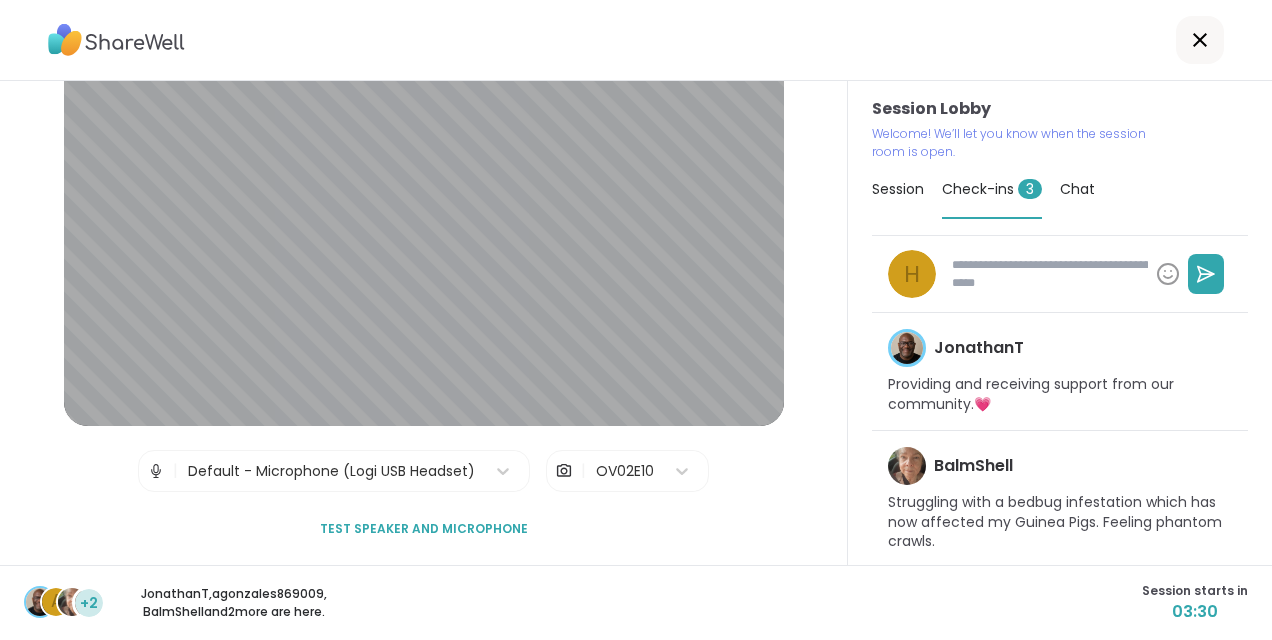 type on "*" 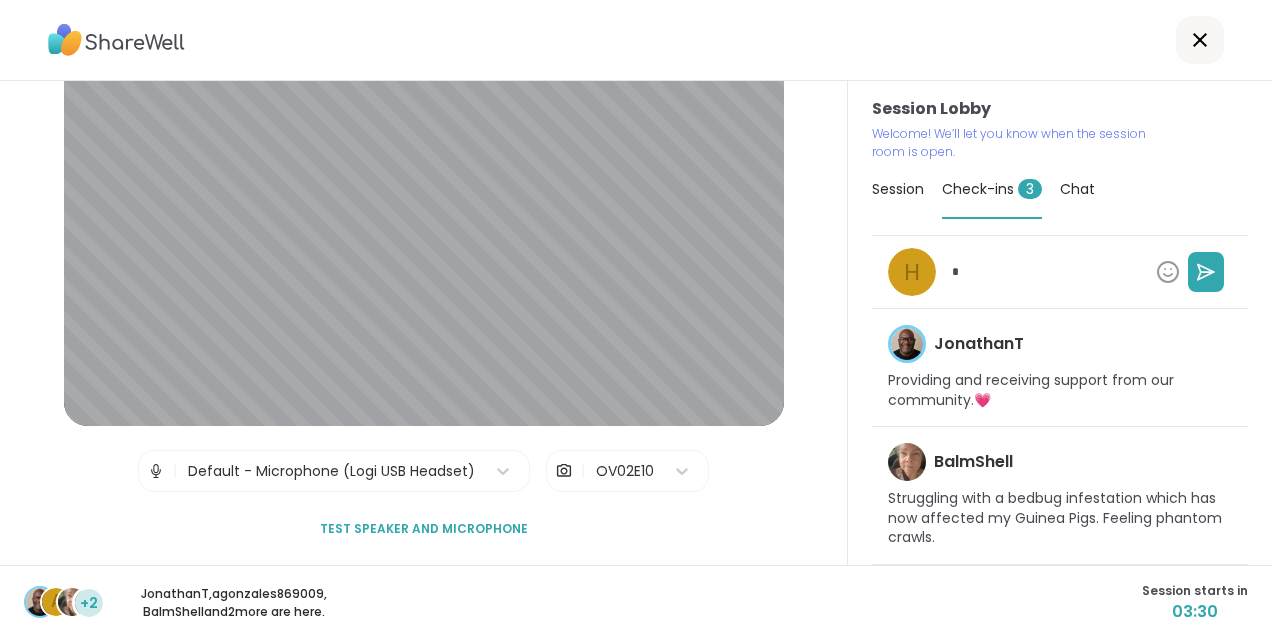 type on "*" 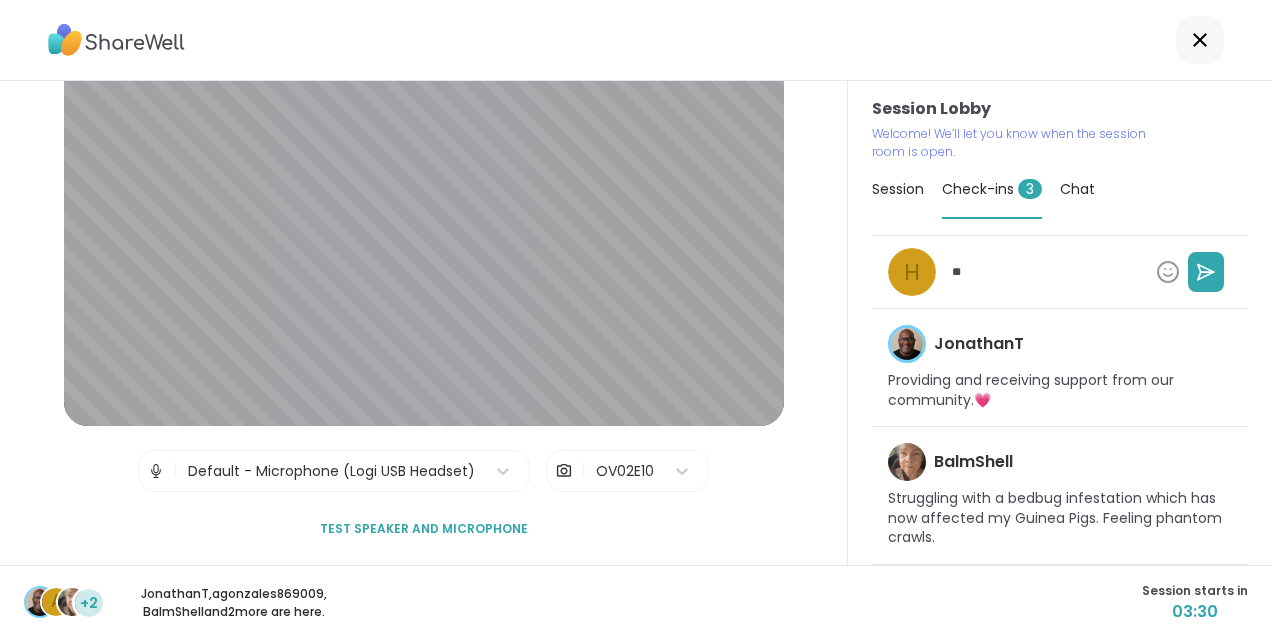 type on "*" 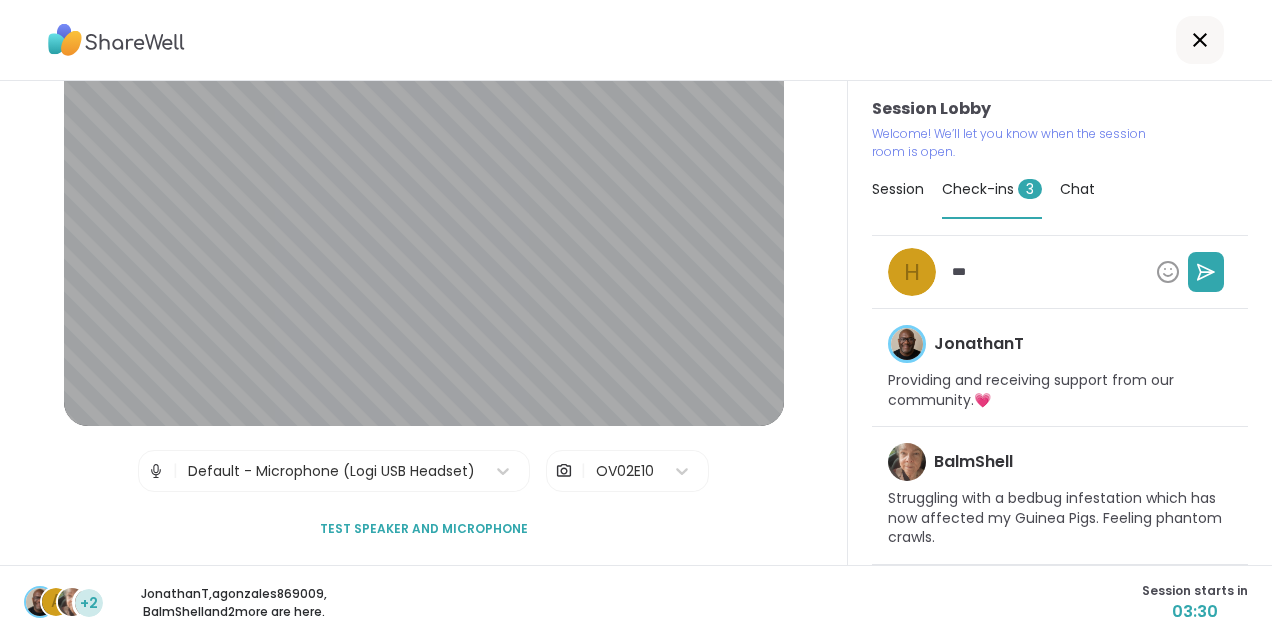 type on "*" 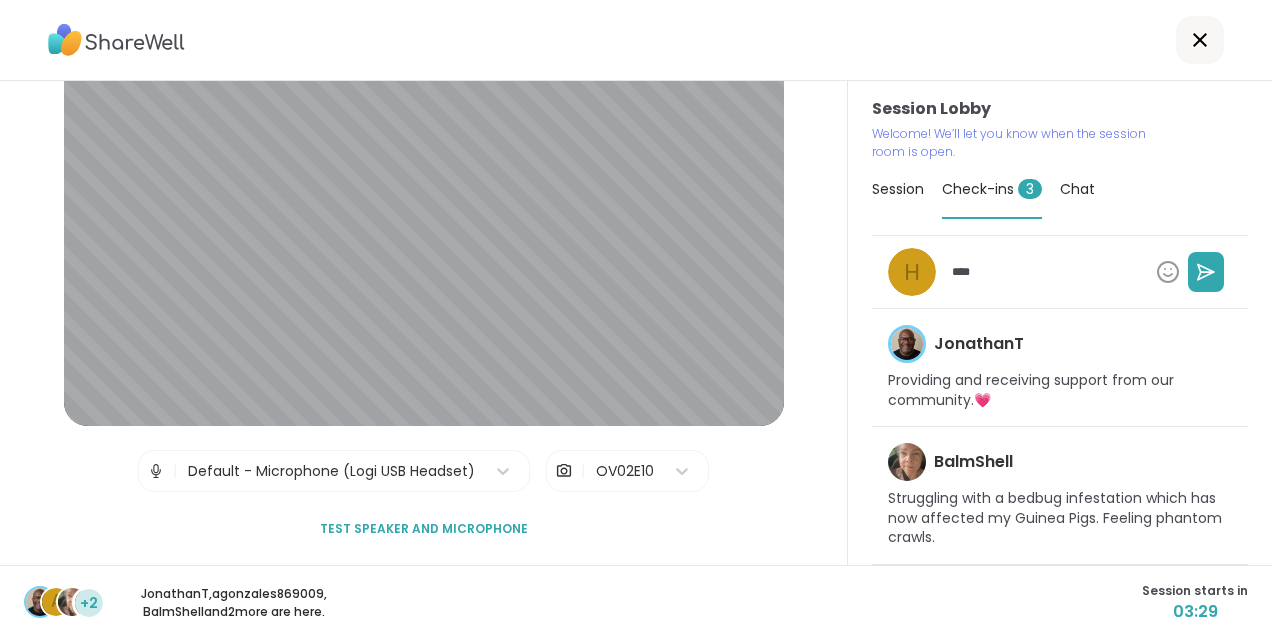 type on "*" 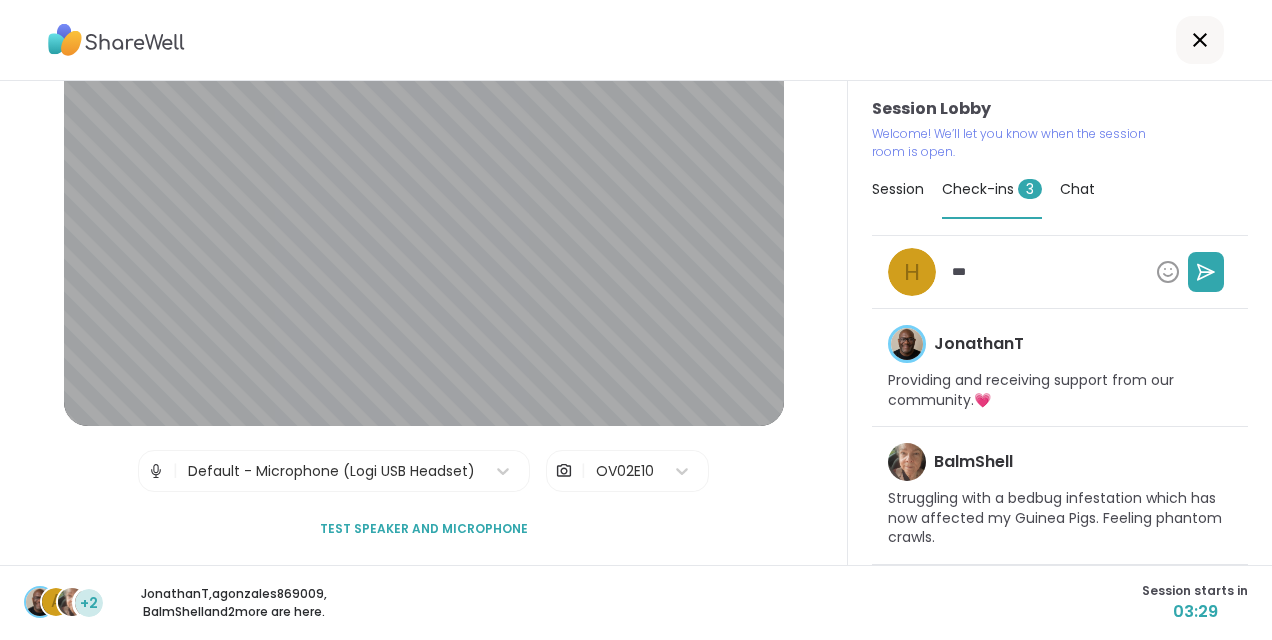 type on "*" 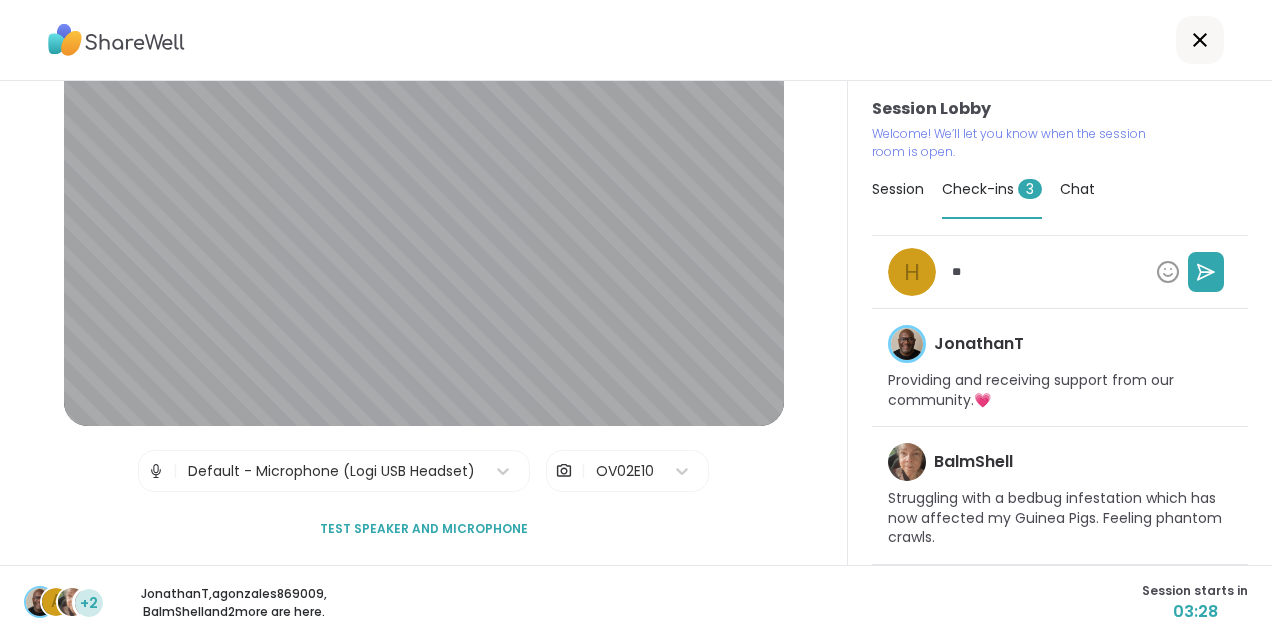 type on "*" 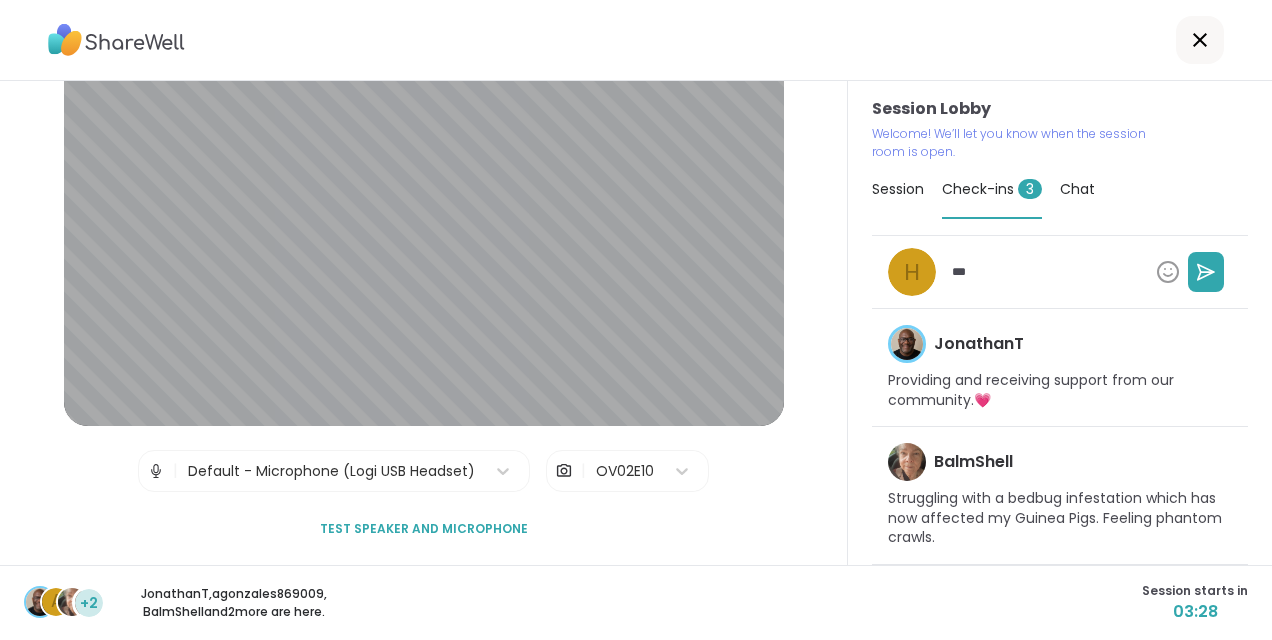 type on "*" 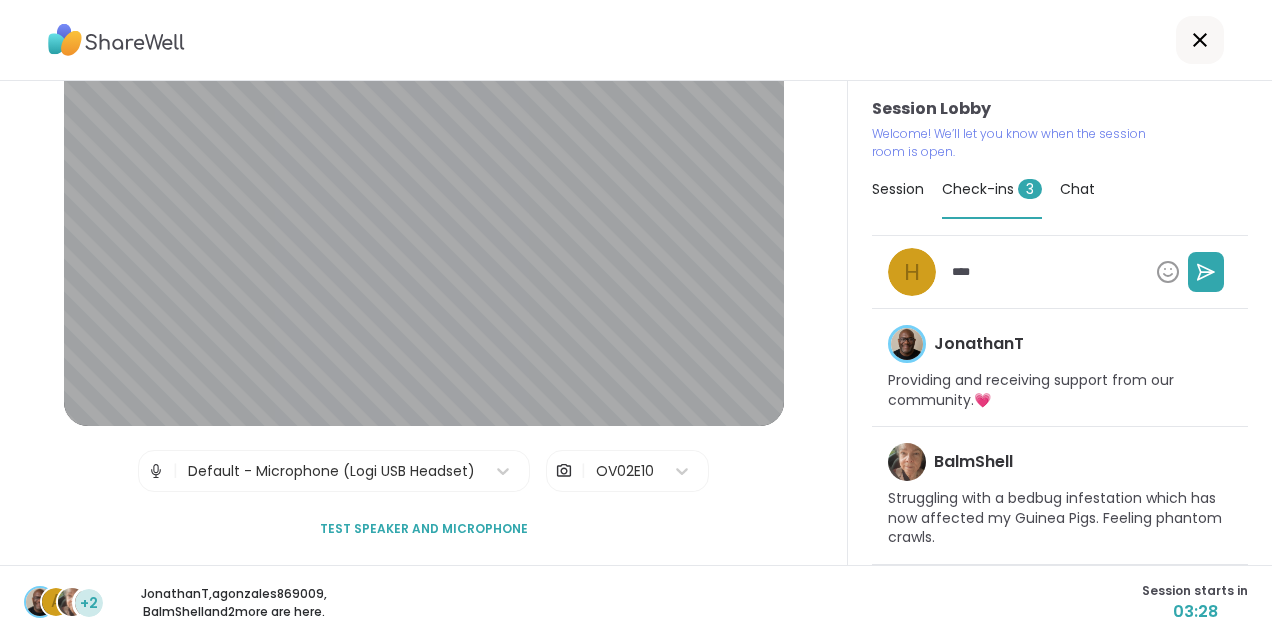 type on "*" 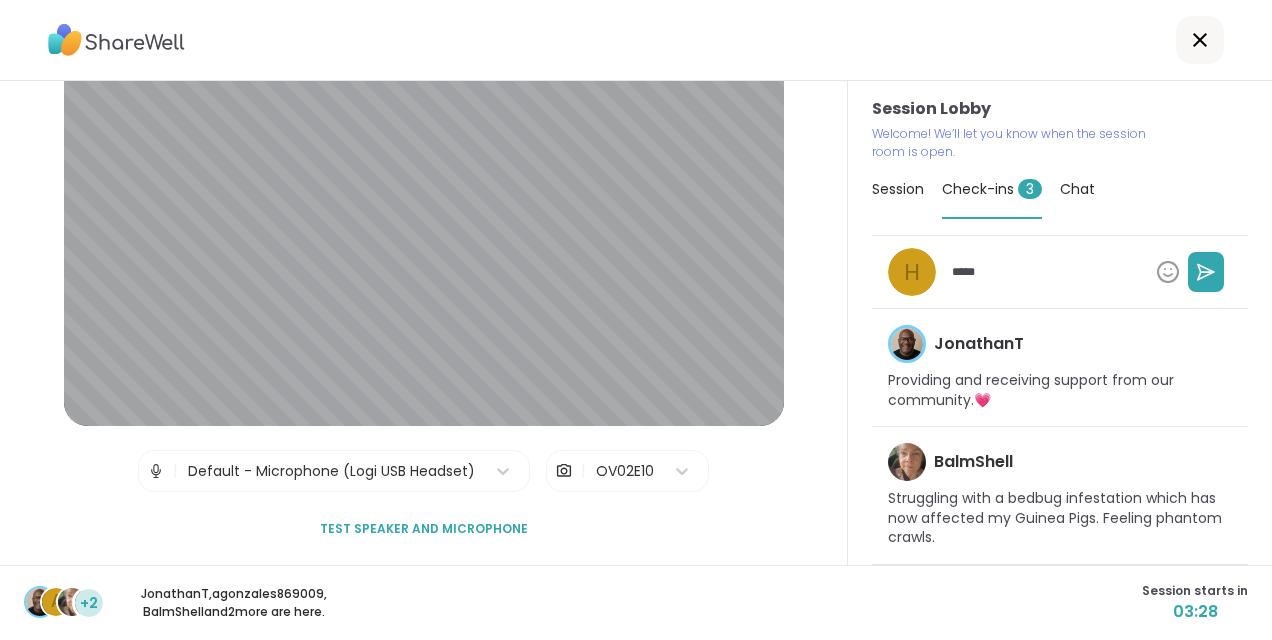 type on "*" 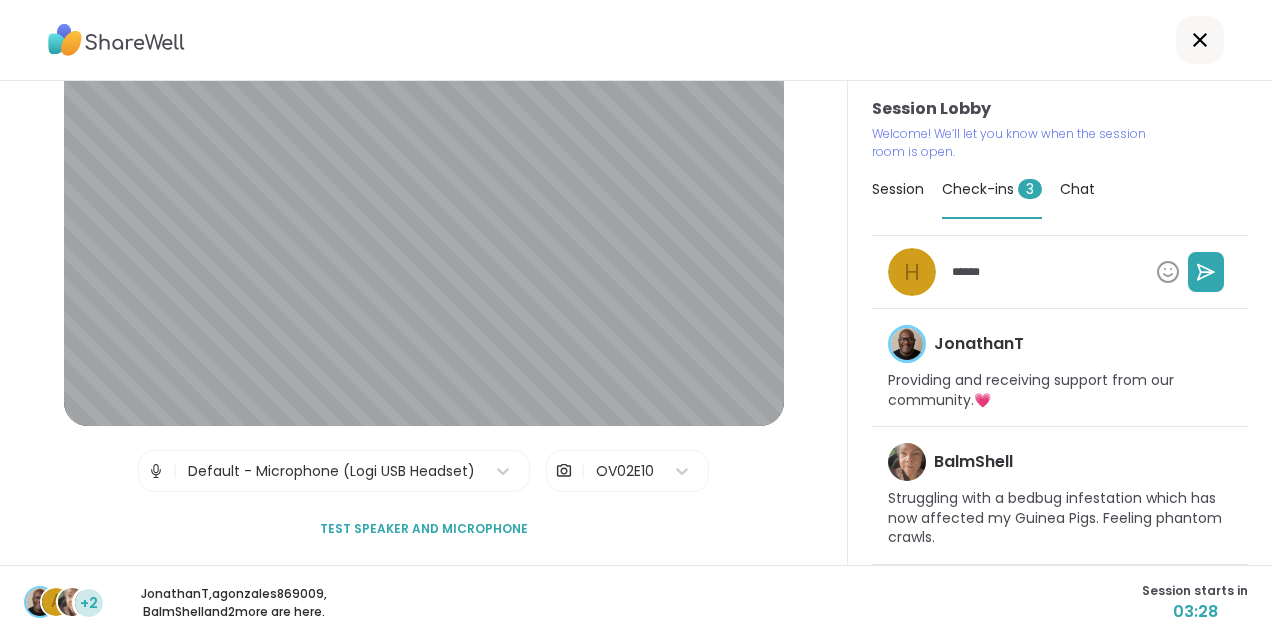 type on "*" 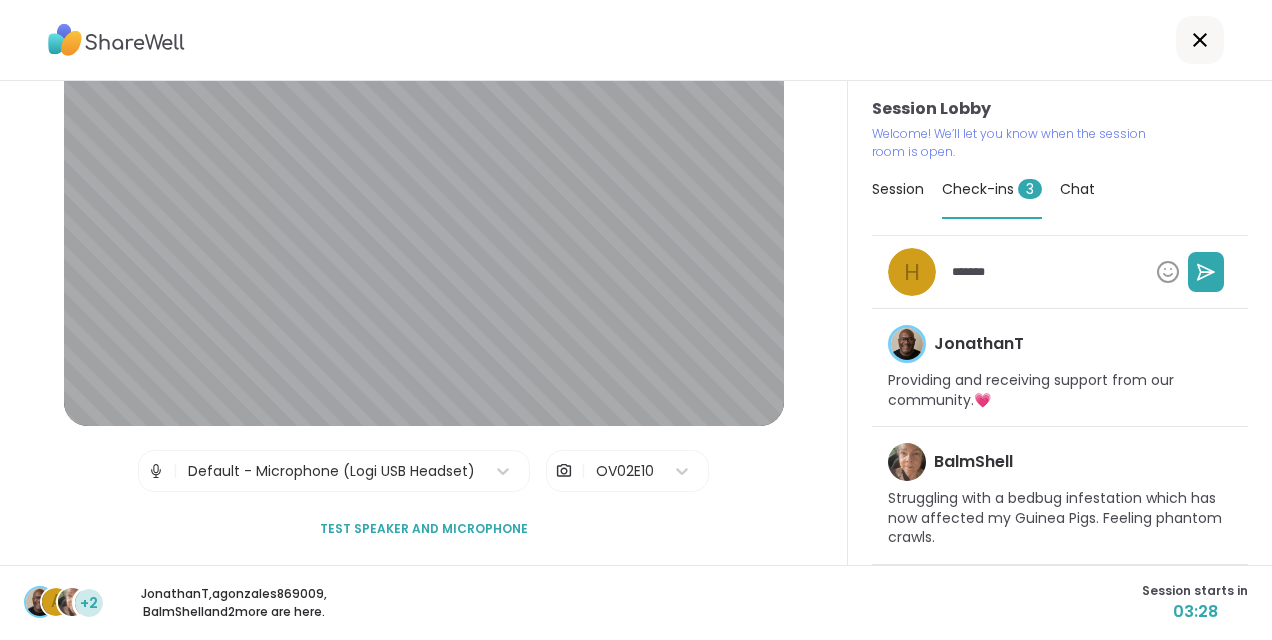 type on "*" 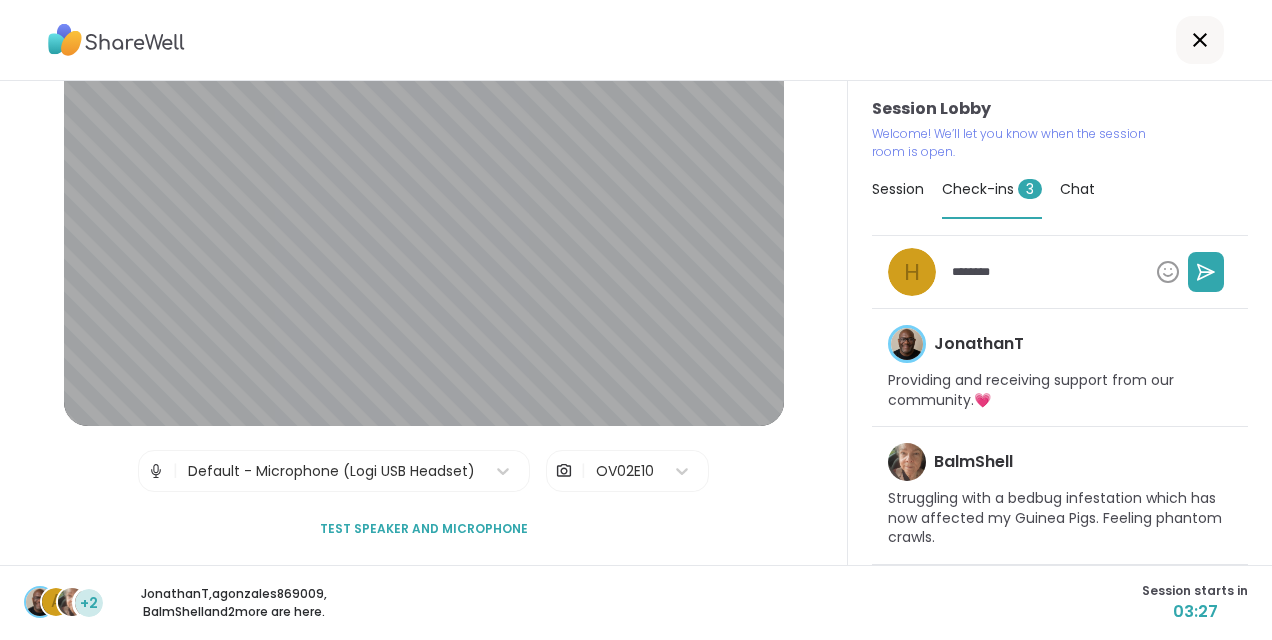 type on "*" 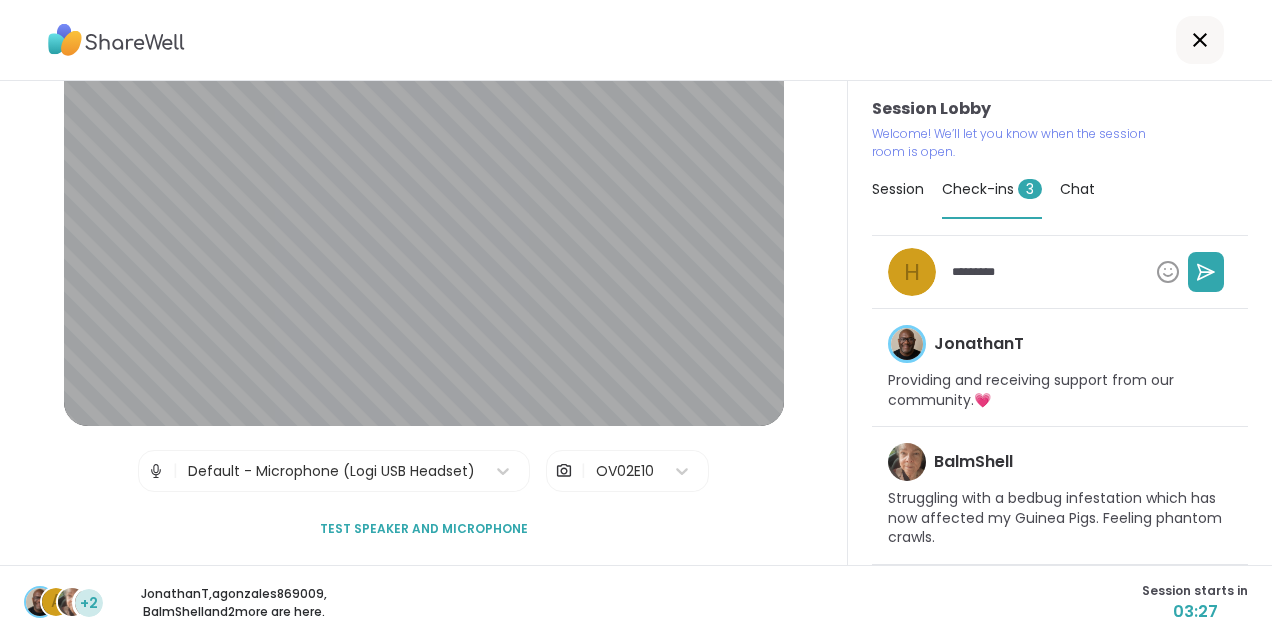 type on "*" 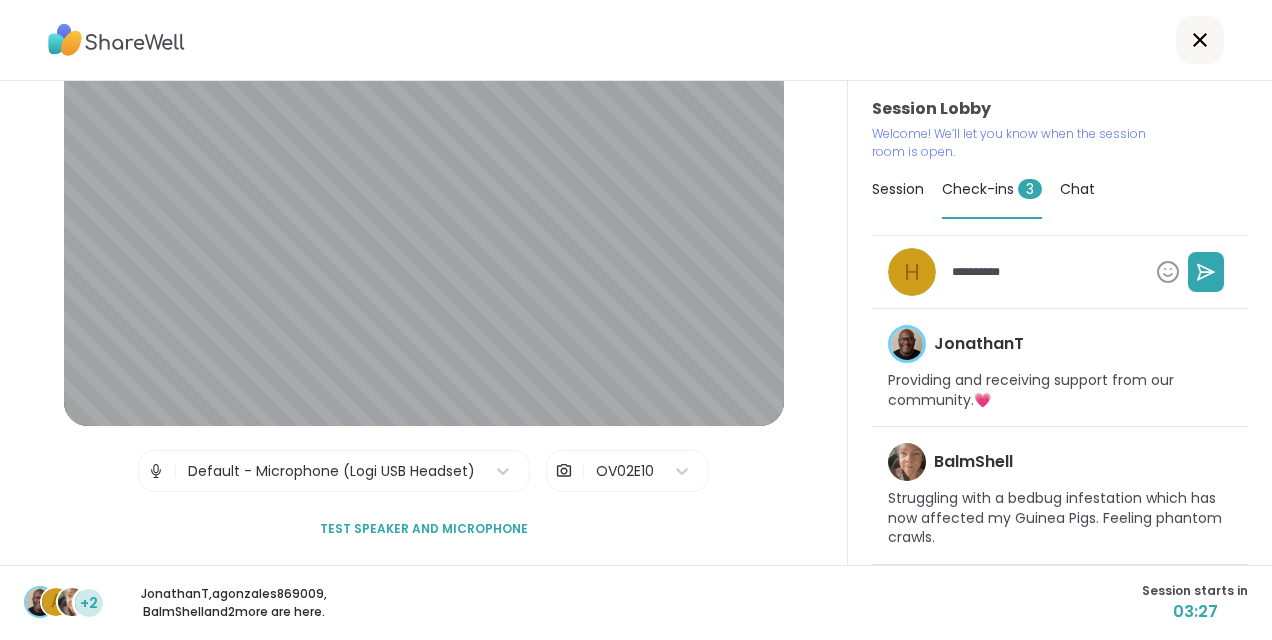 type on "*" 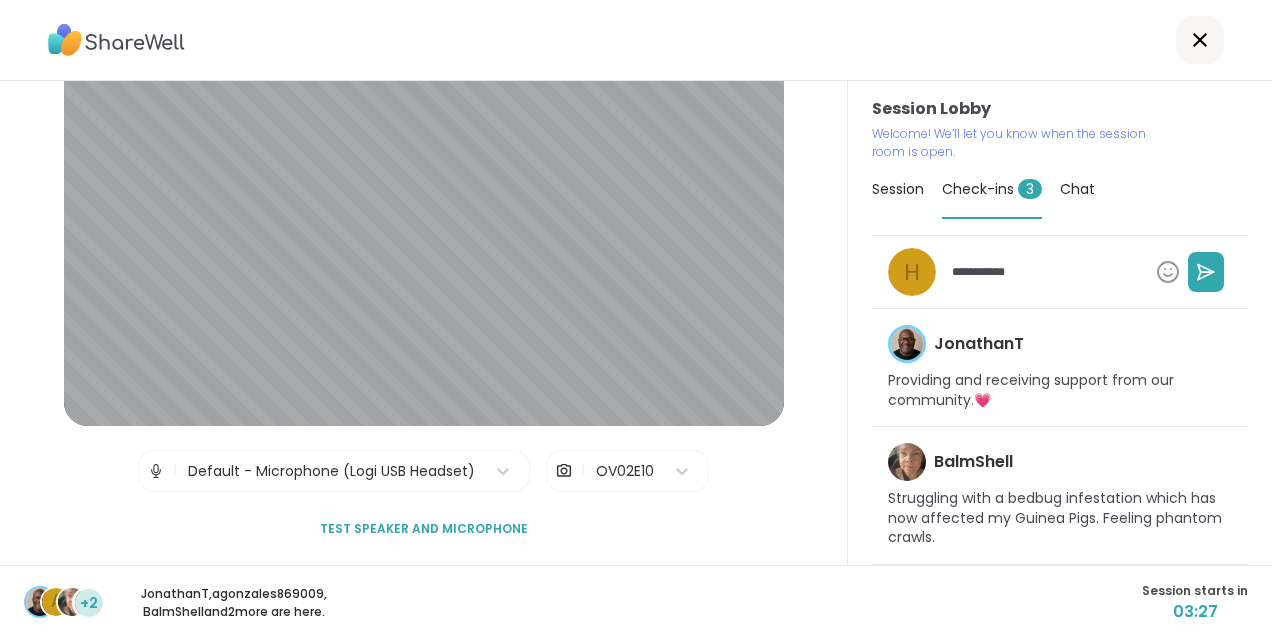 type on "*" 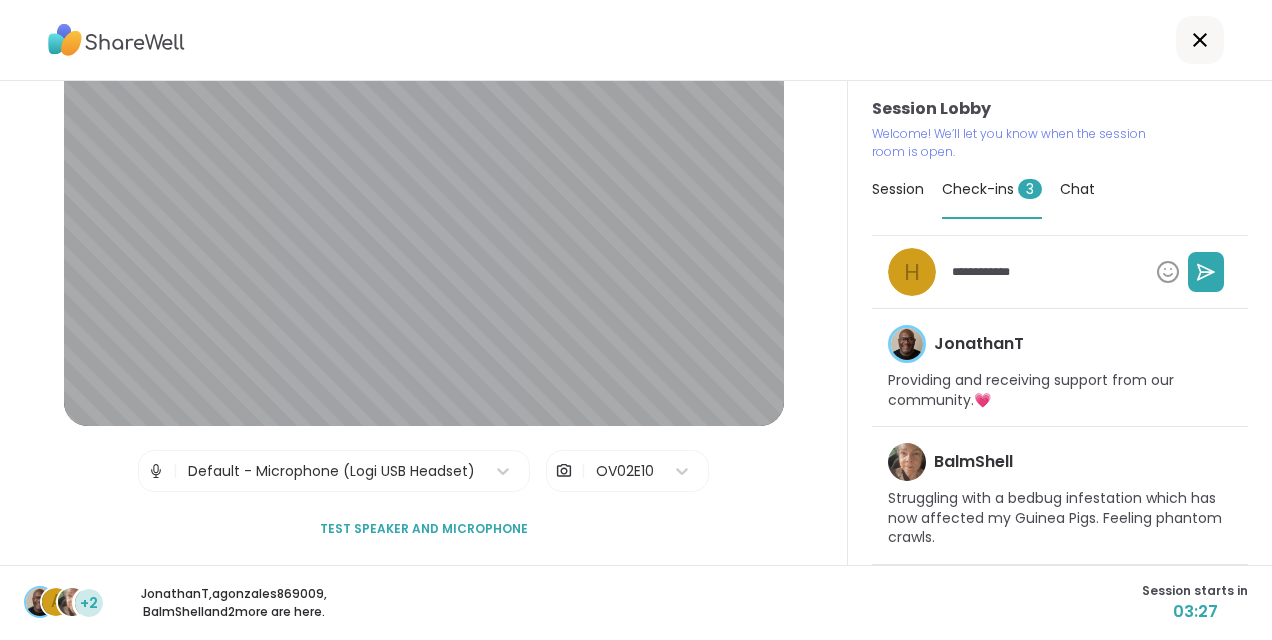type on "*" 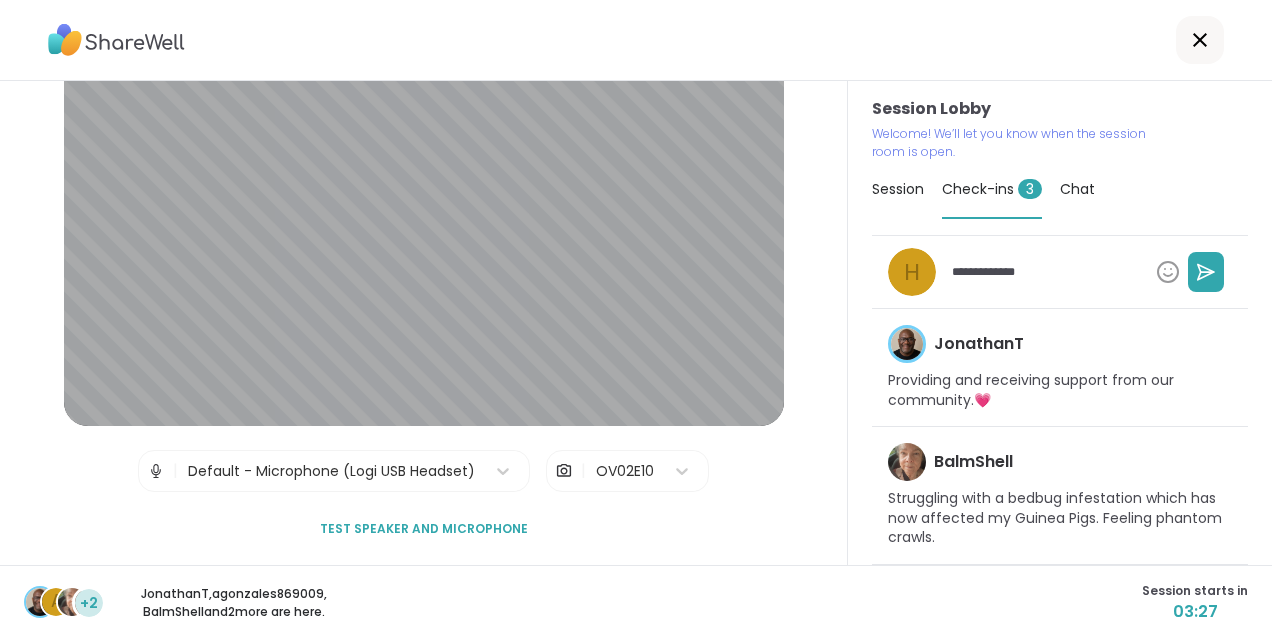 type on "*" 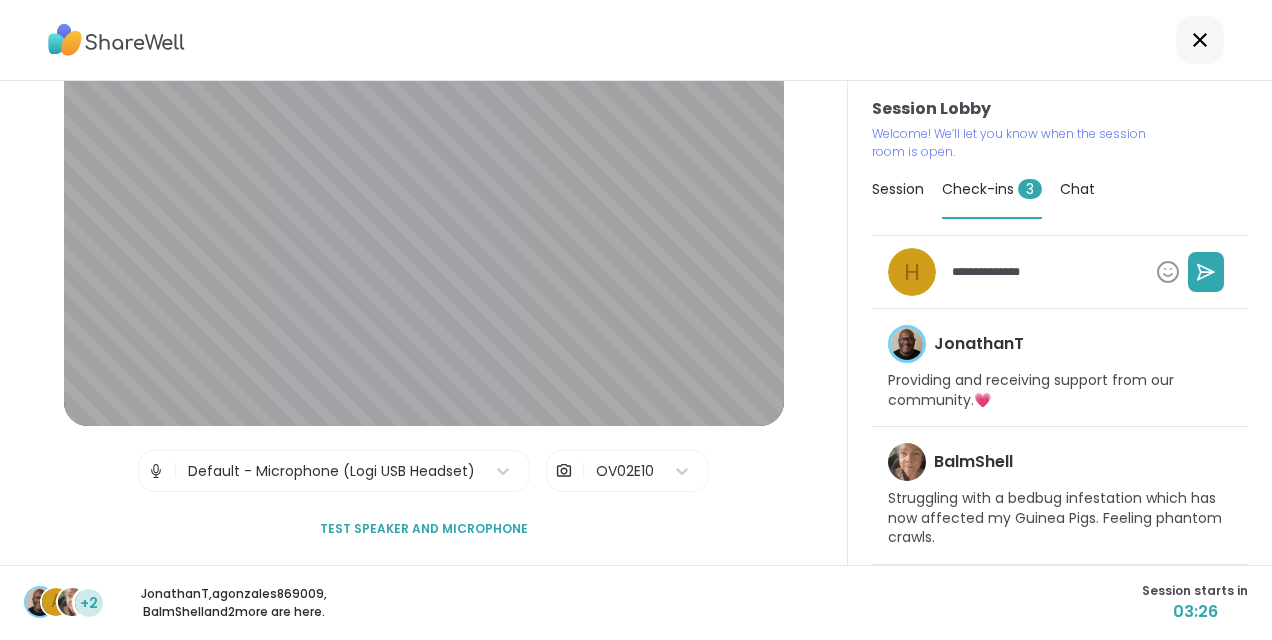 type on "*" 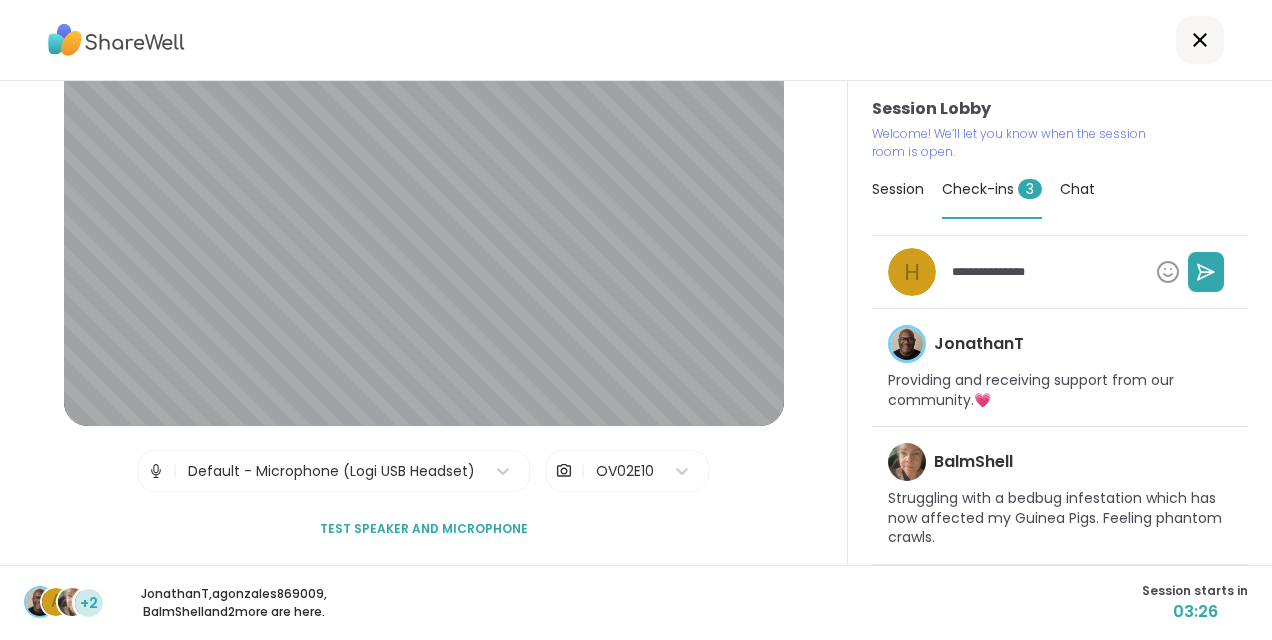 type on "*" 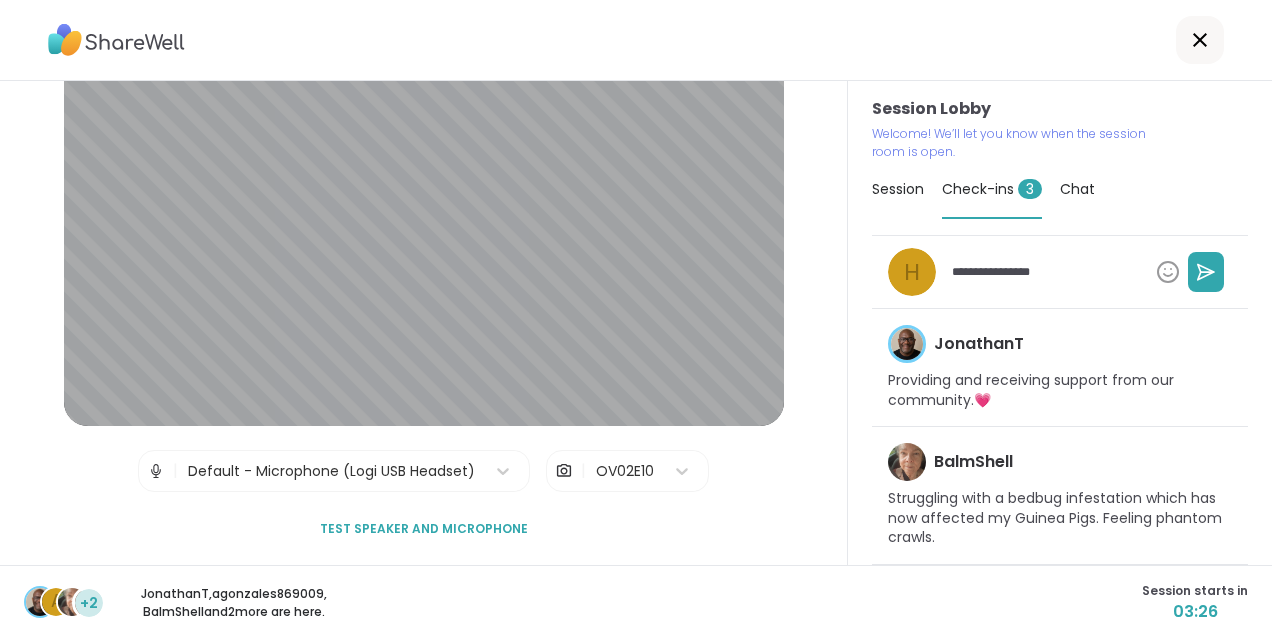 type on "*" 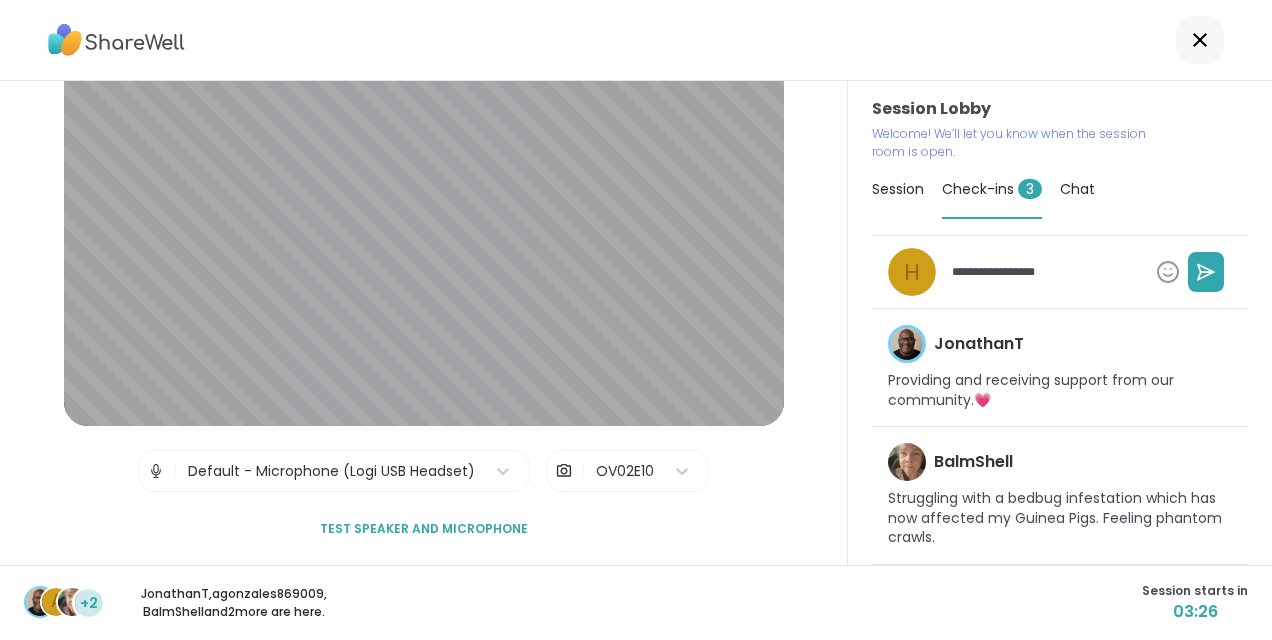 type on "*" 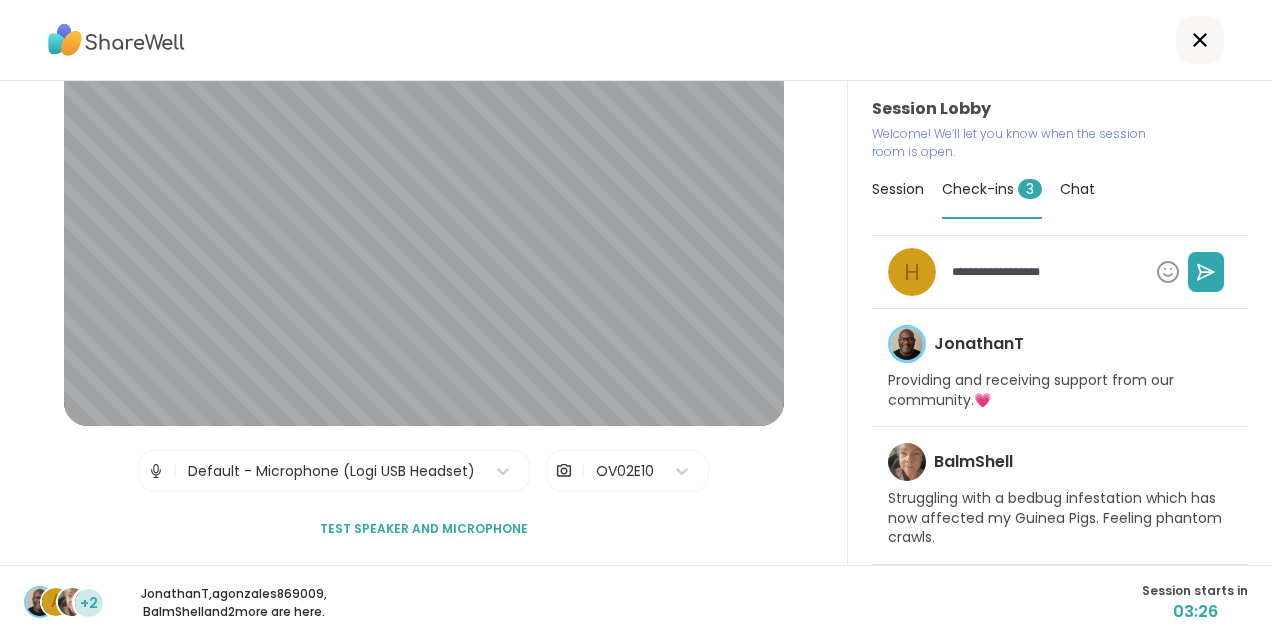 type on "*" 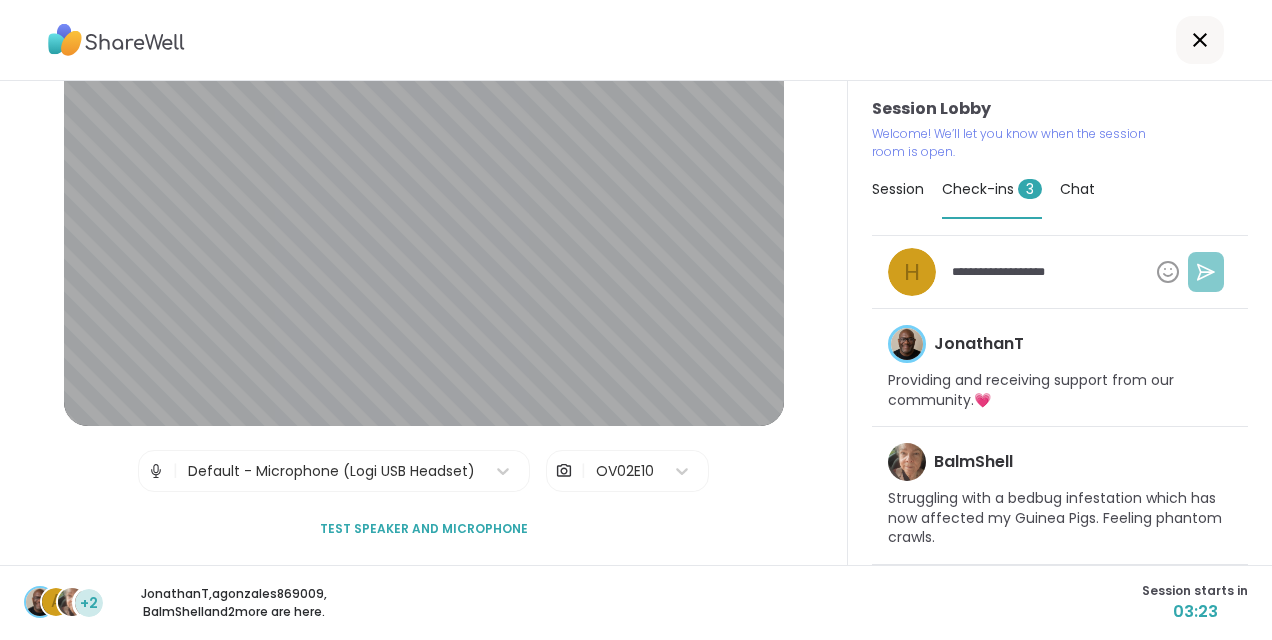 type on "**********" 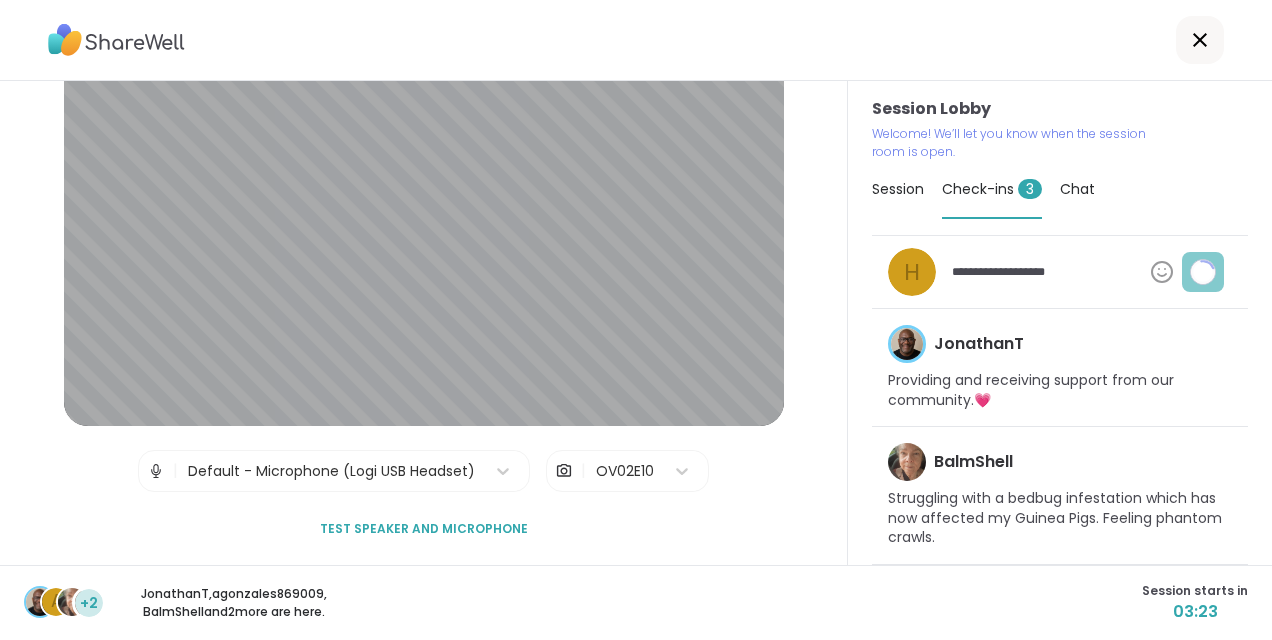 type on "*" 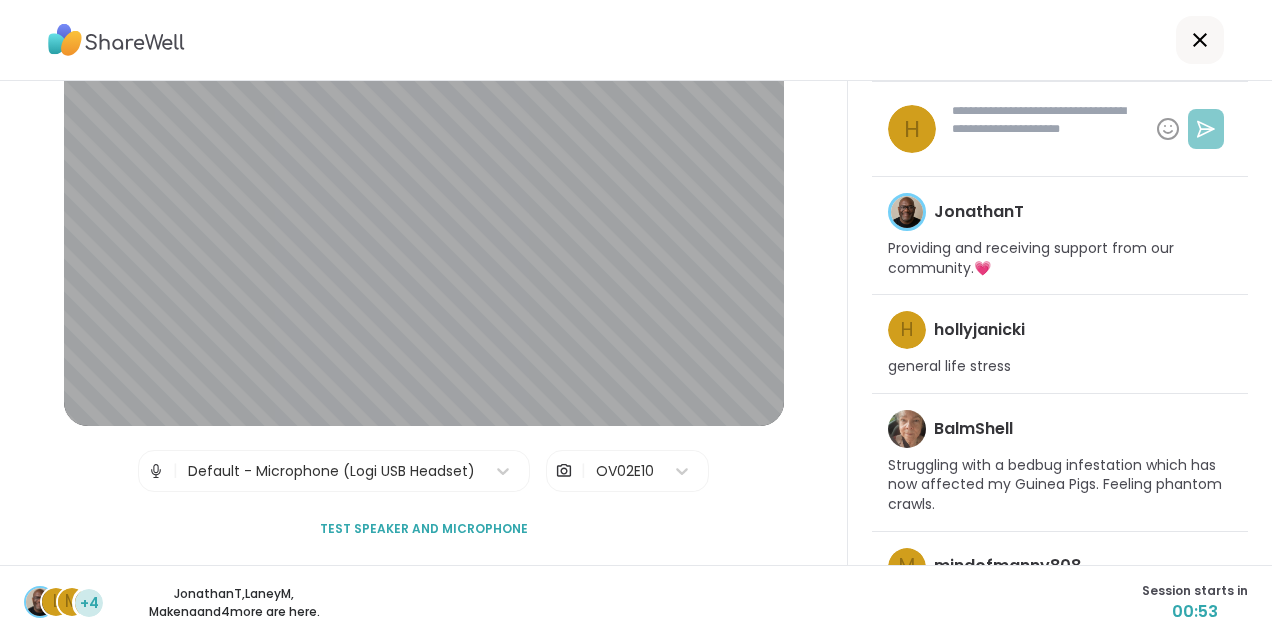 scroll, scrollTop: 56, scrollLeft: 0, axis: vertical 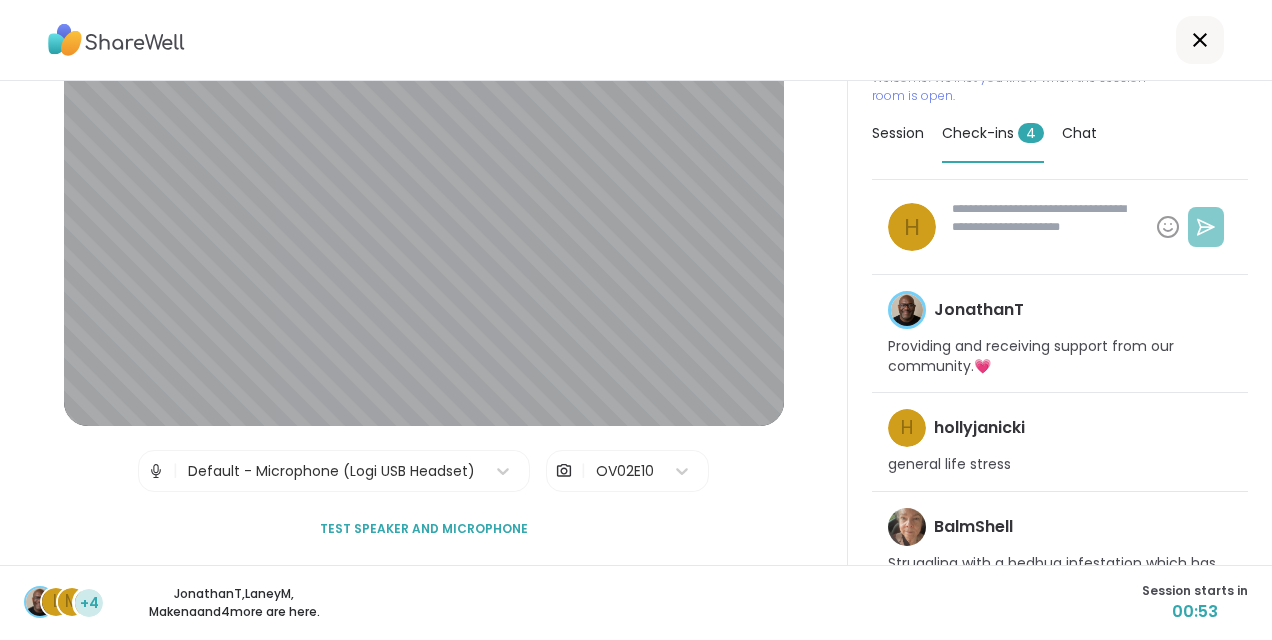 type on "*" 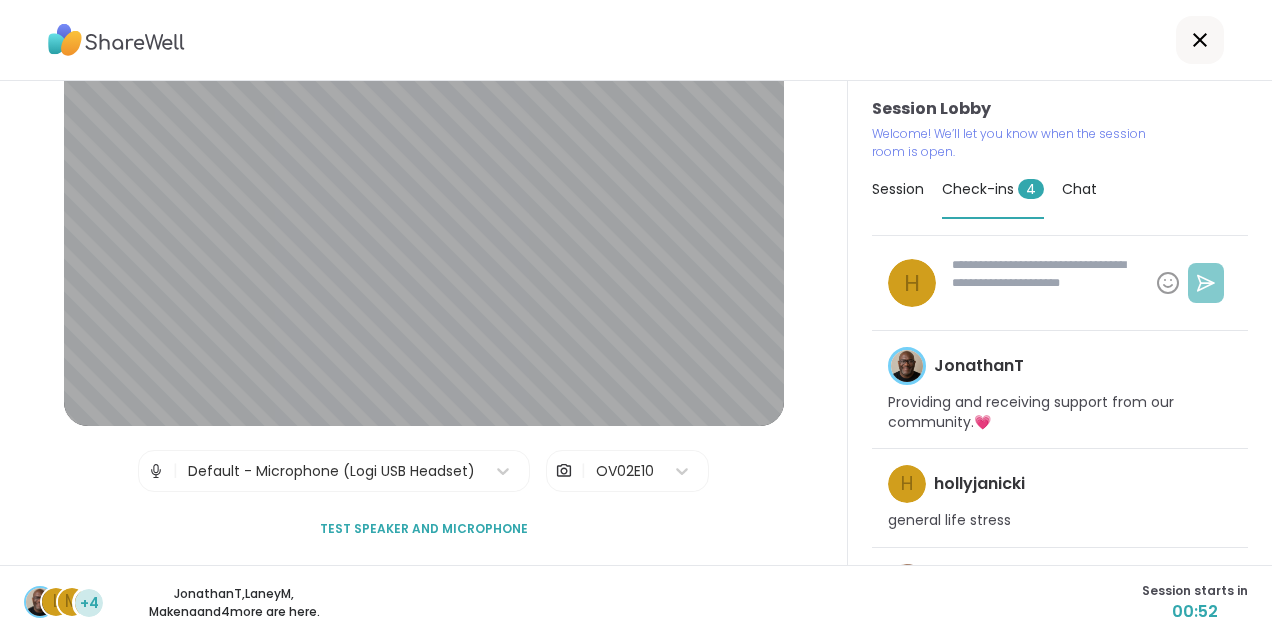 click on "Chat" at bounding box center (1079, 189) 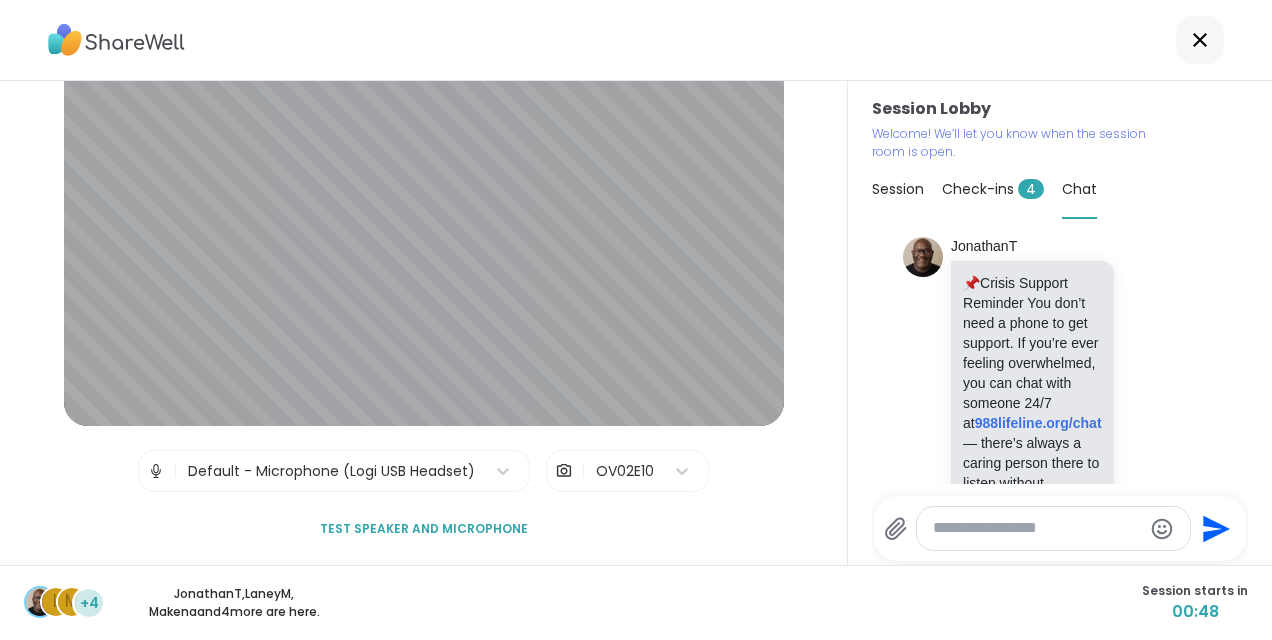 scroll, scrollTop: 590, scrollLeft: 0, axis: vertical 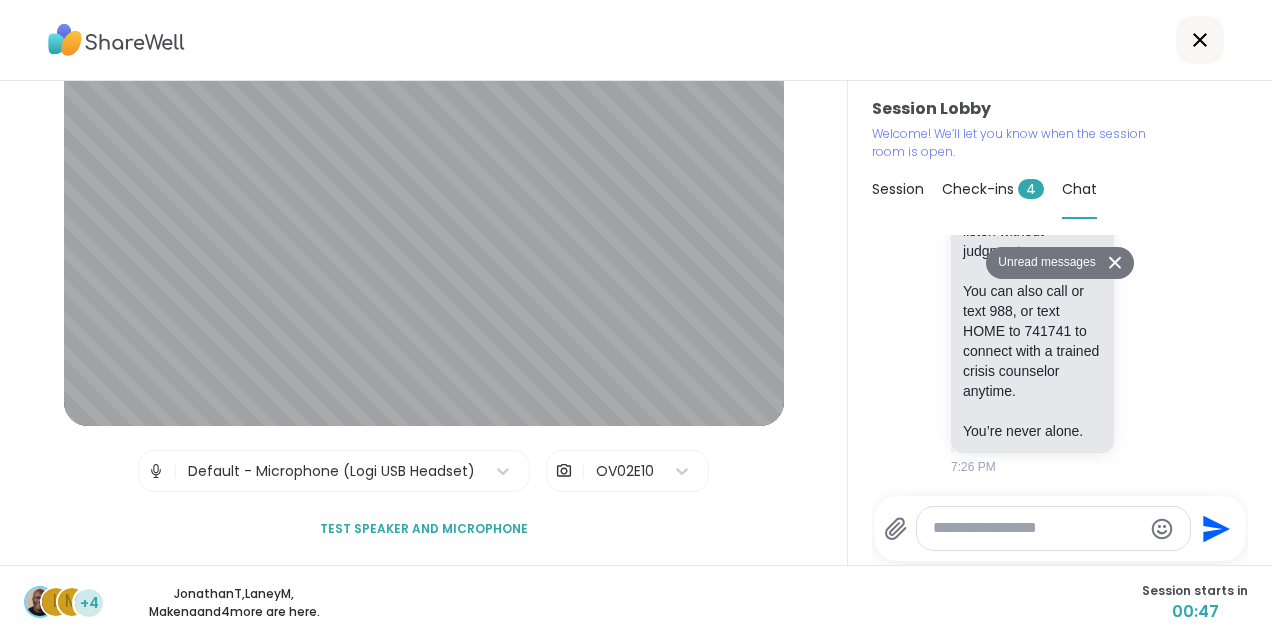 click at bounding box center [1053, 528] 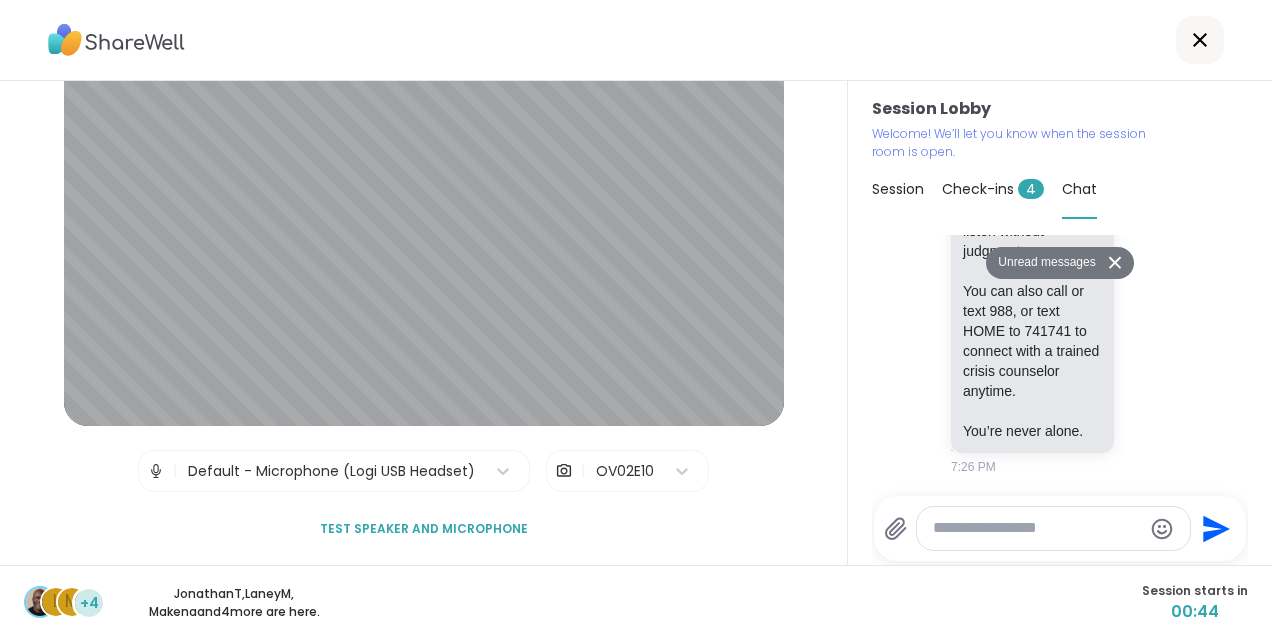 click at bounding box center (1037, 528) 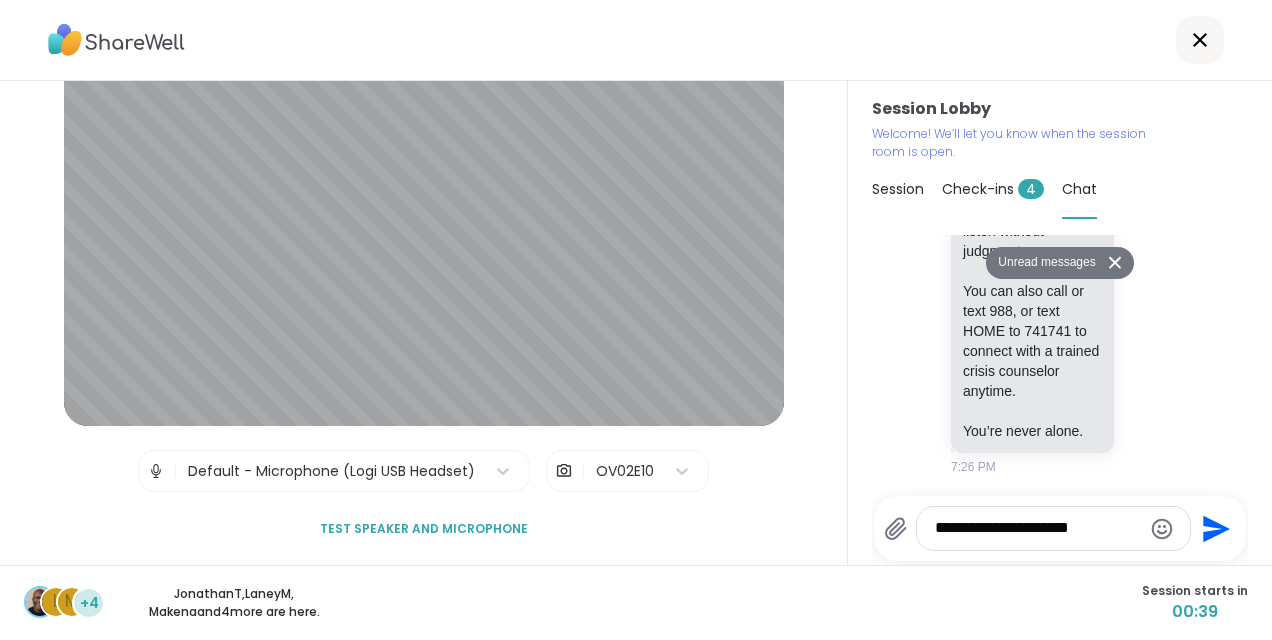 click on "**********" at bounding box center [1037, 528] 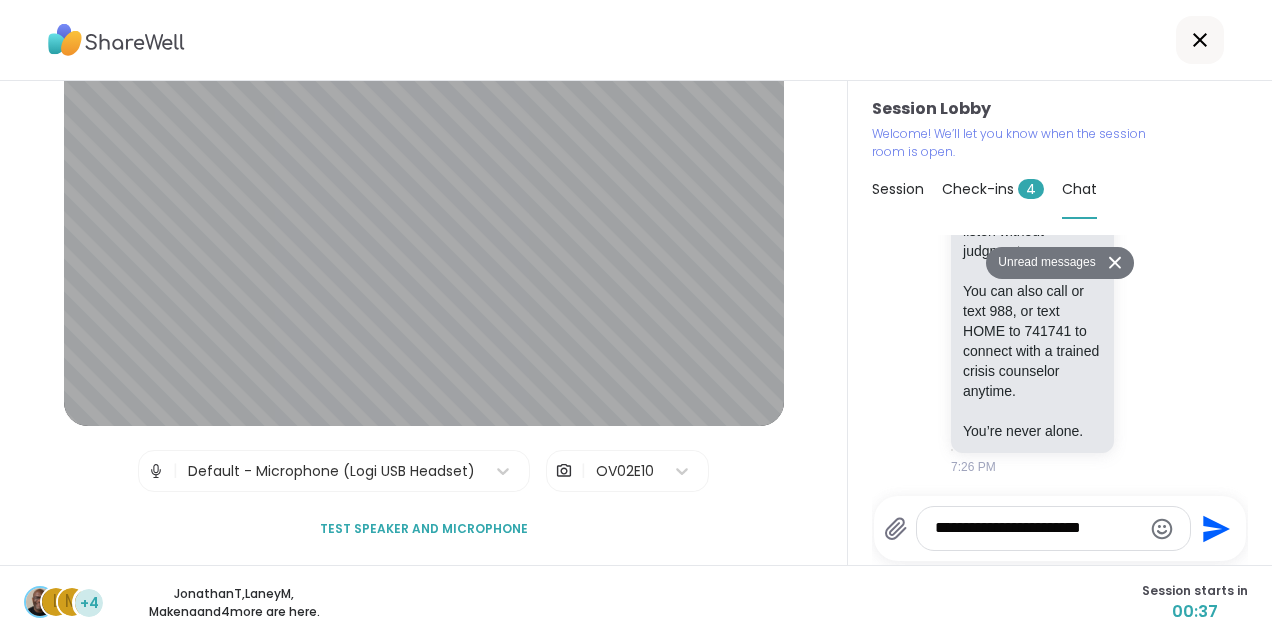 type on "**********" 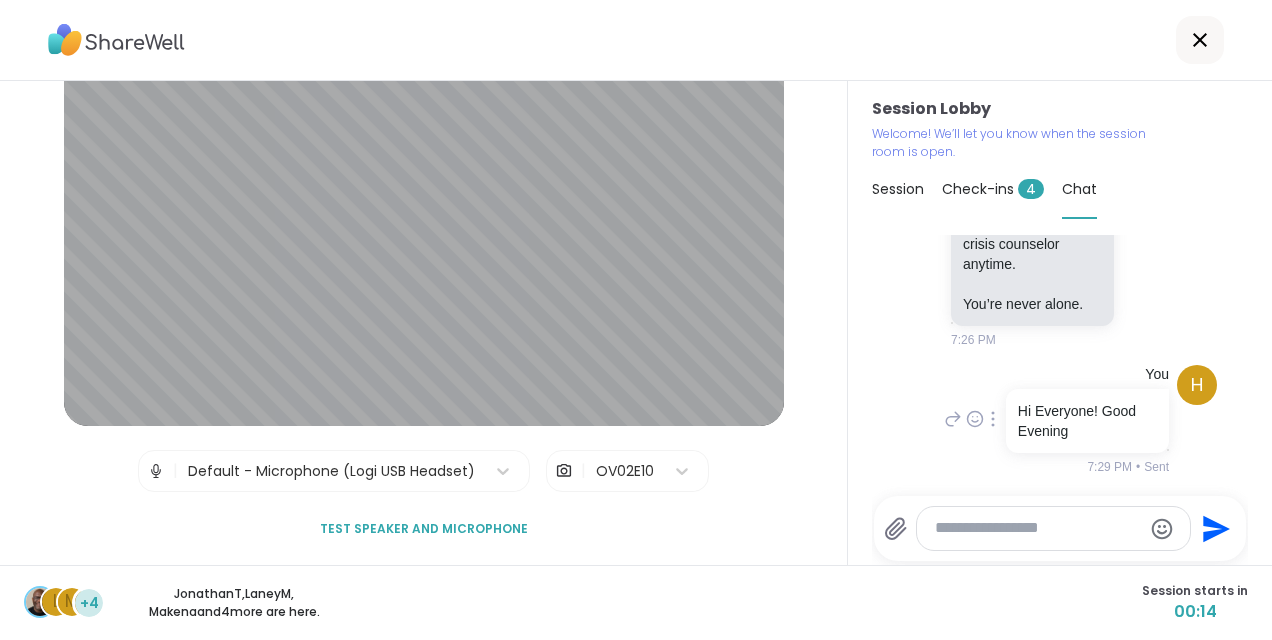scroll, scrollTop: 697, scrollLeft: 0, axis: vertical 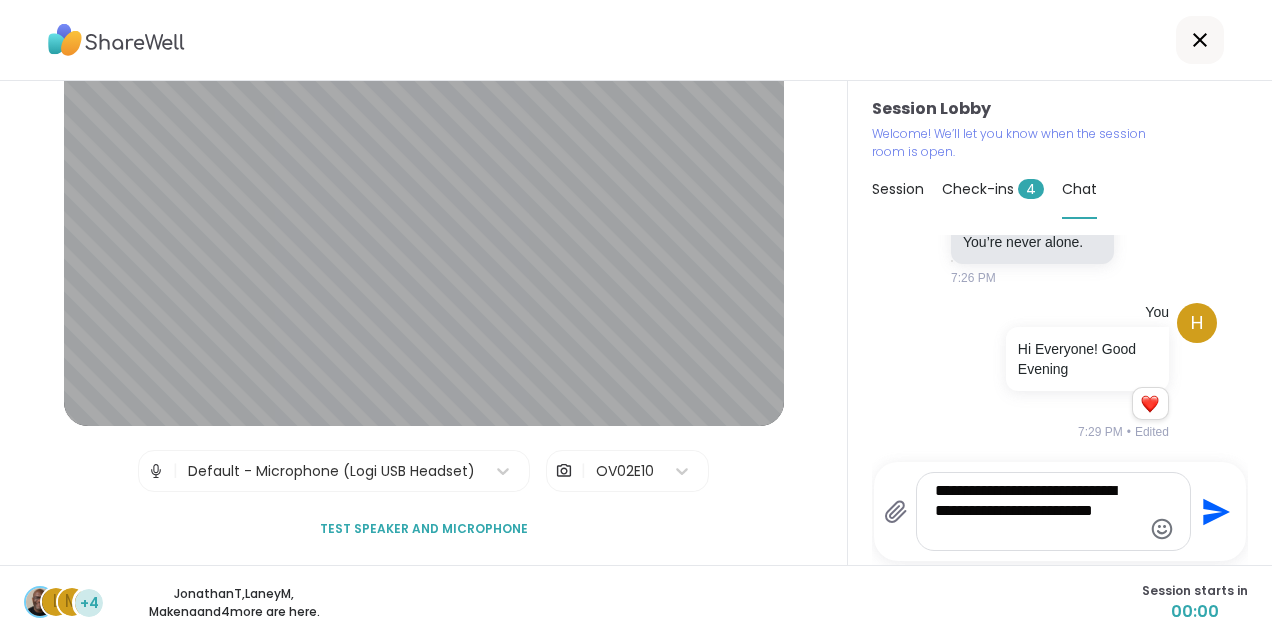 type on "**********" 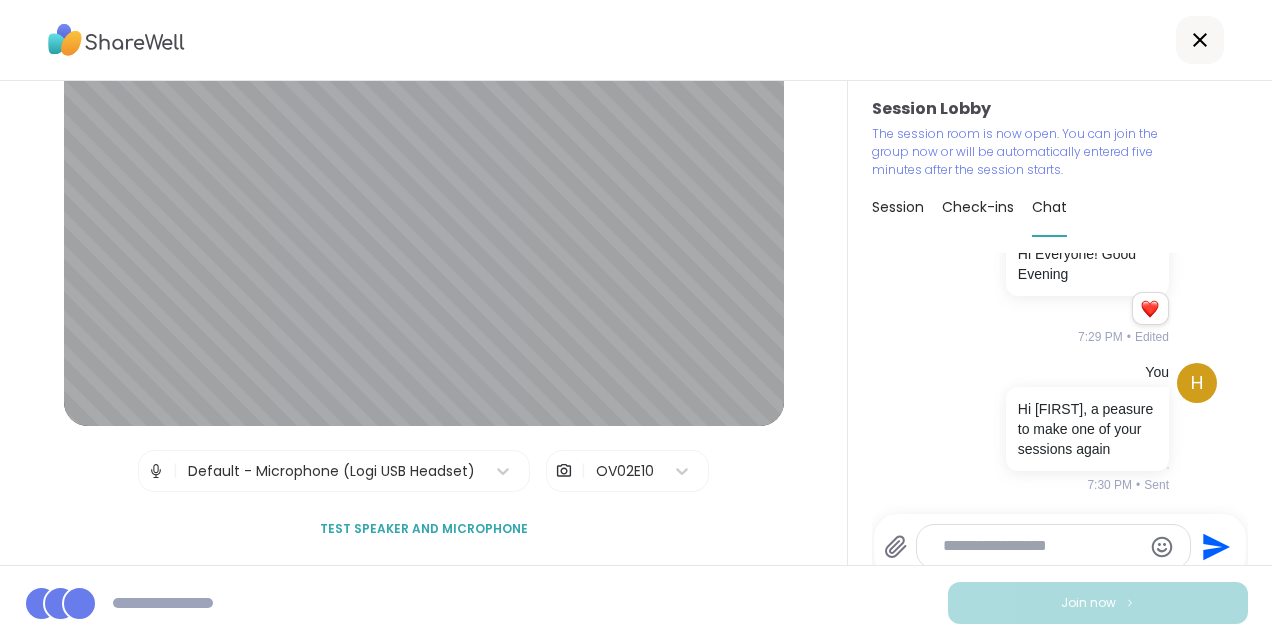 scroll, scrollTop: 943, scrollLeft: 0, axis: vertical 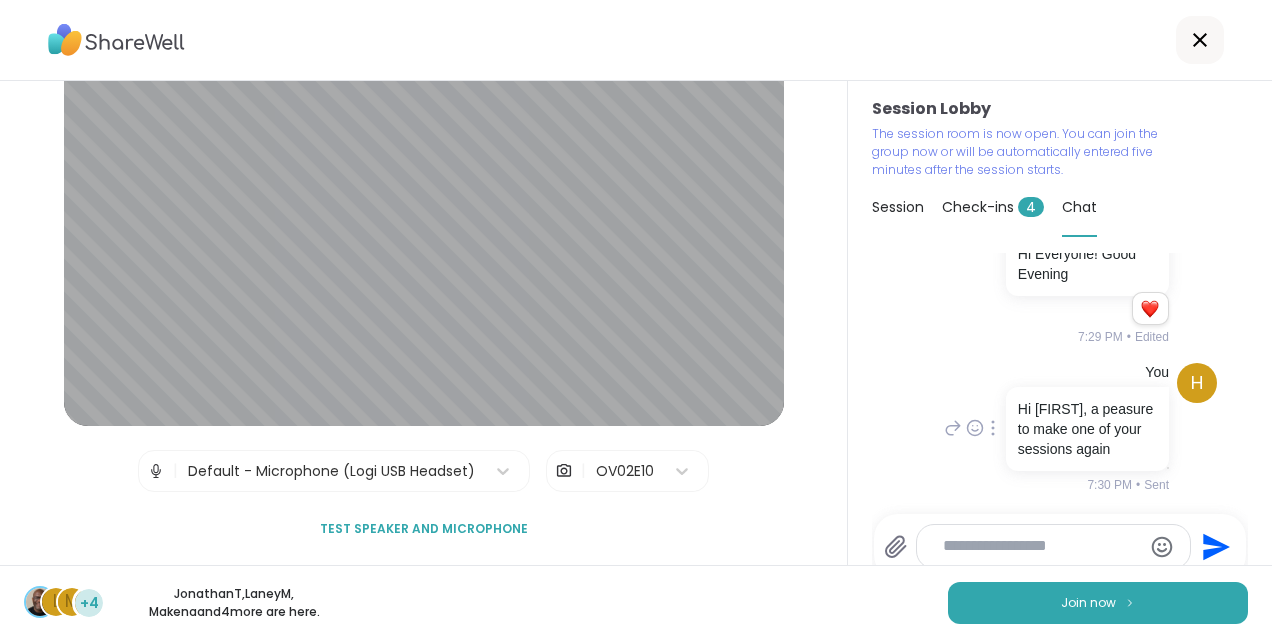 click 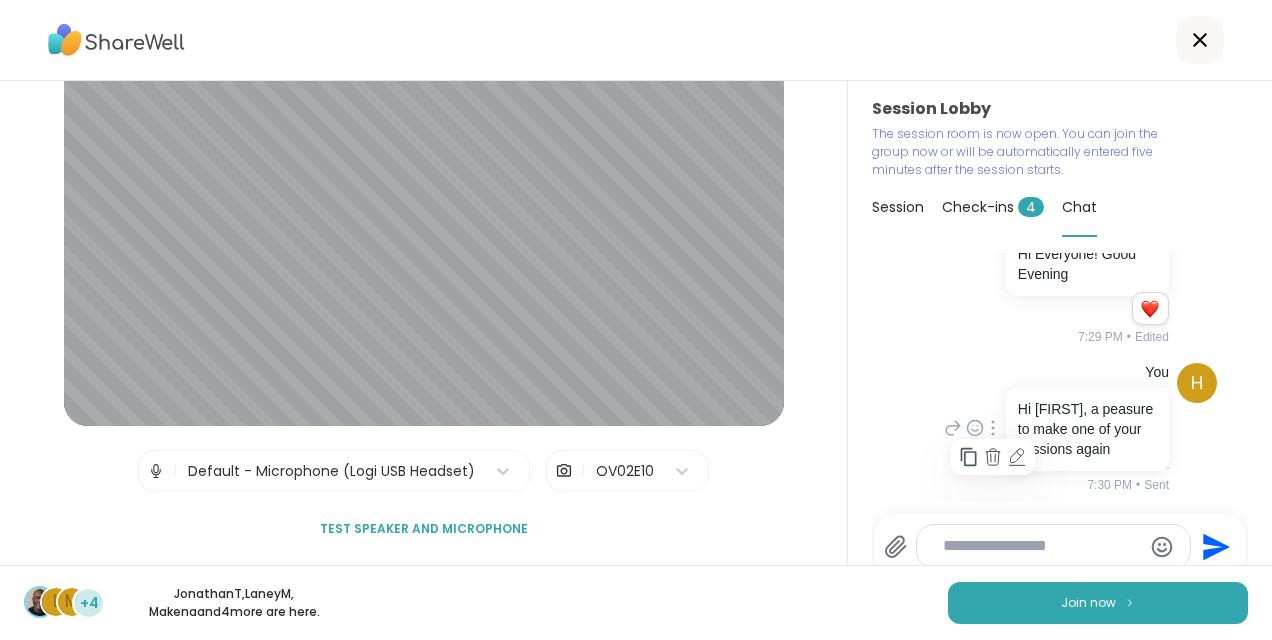 click 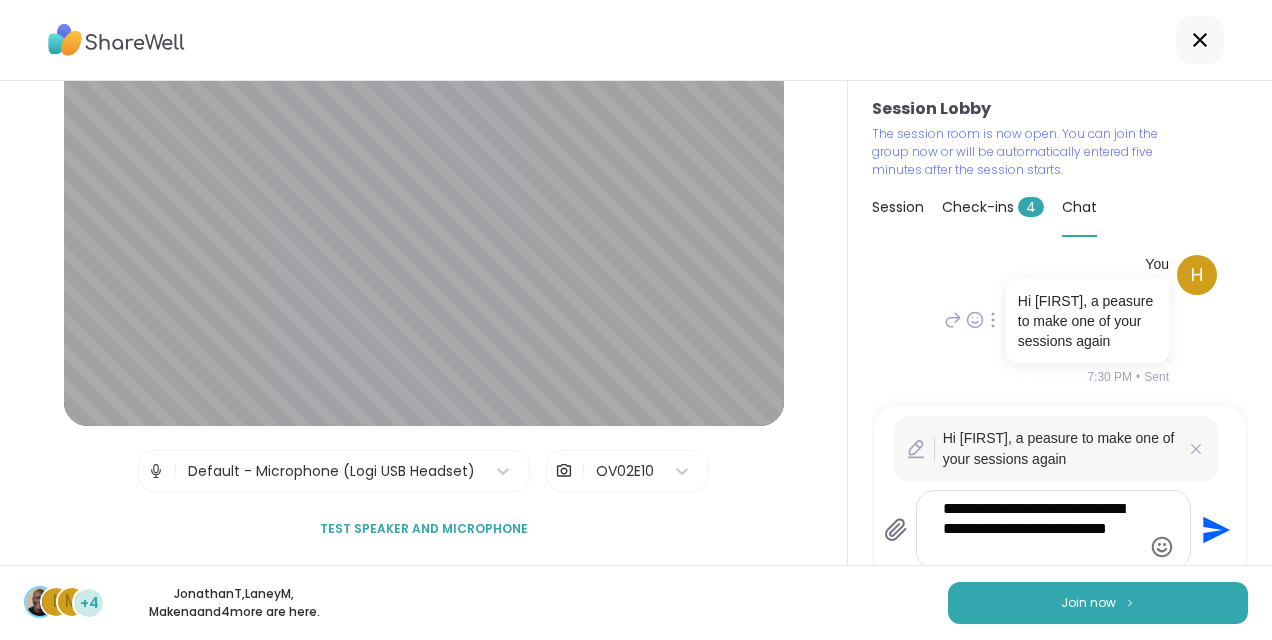 click on "**********" at bounding box center [1038, 529] 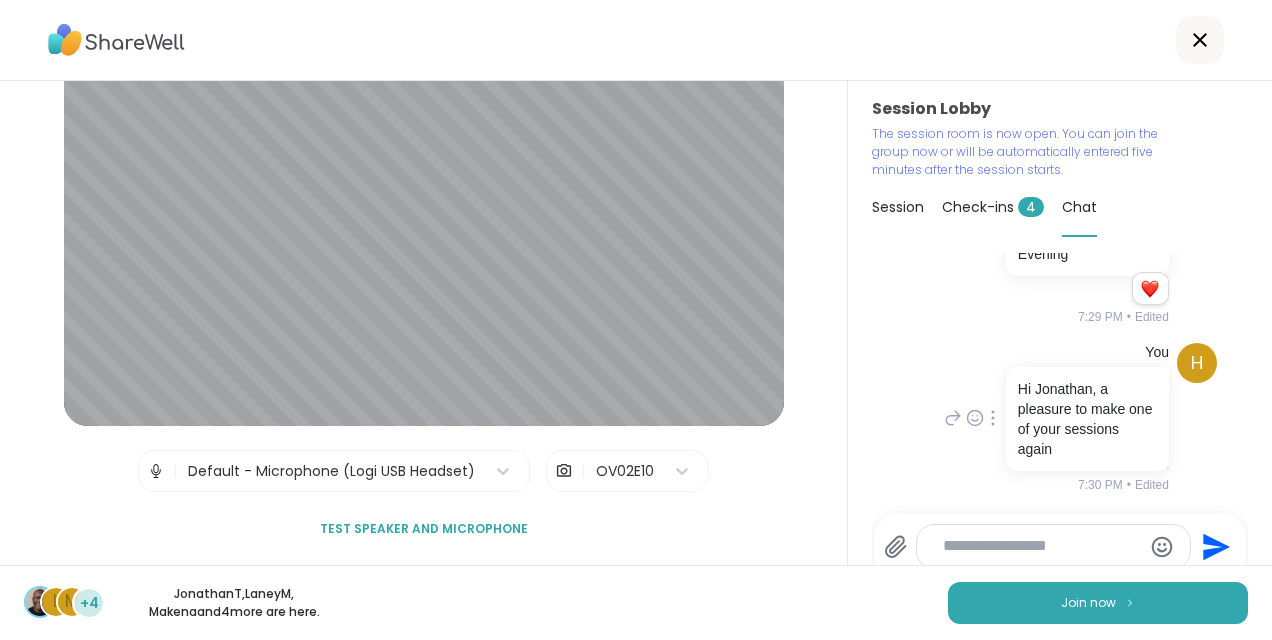 scroll, scrollTop: 963, scrollLeft: 0, axis: vertical 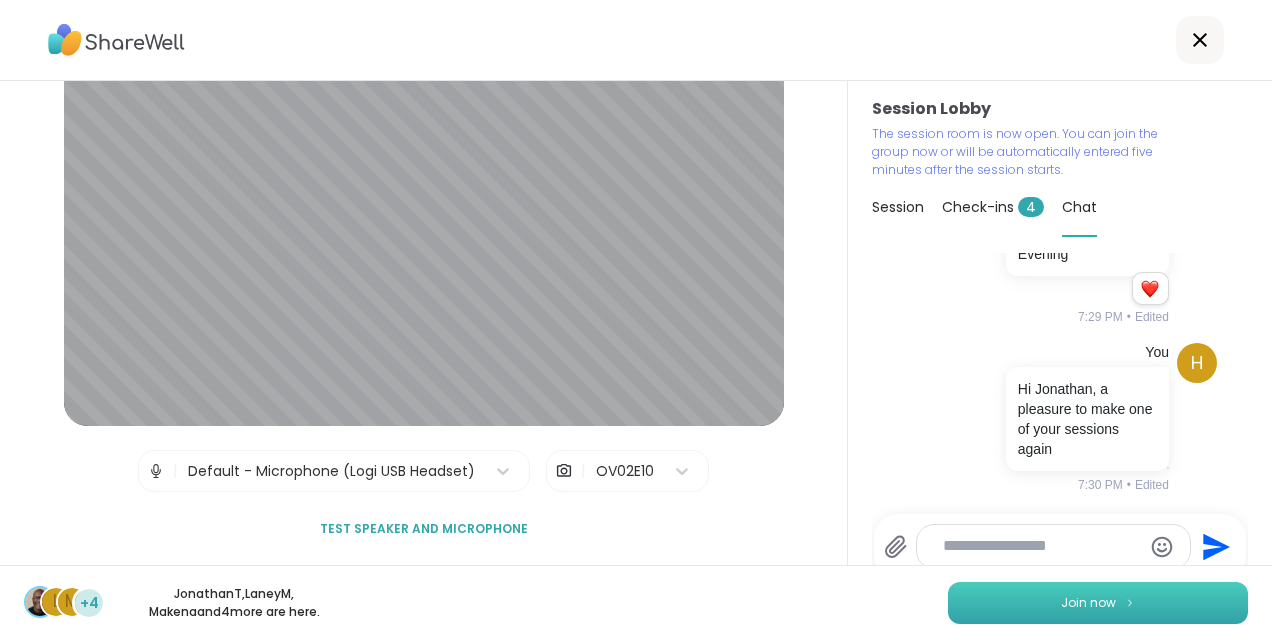 type 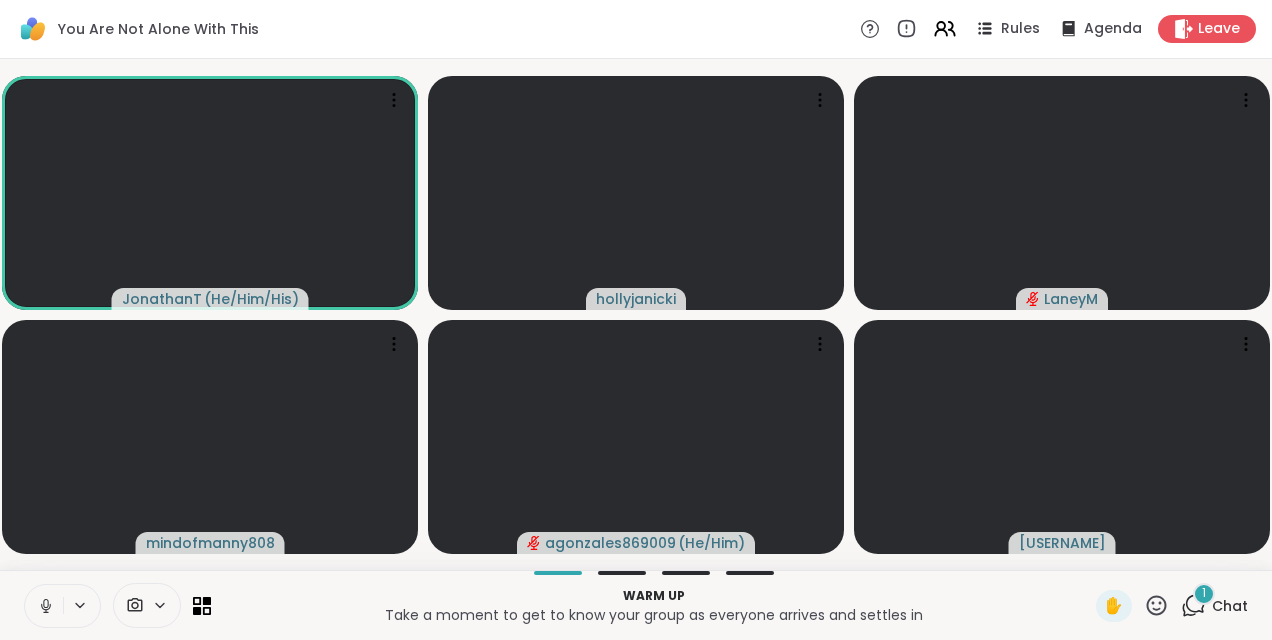 click 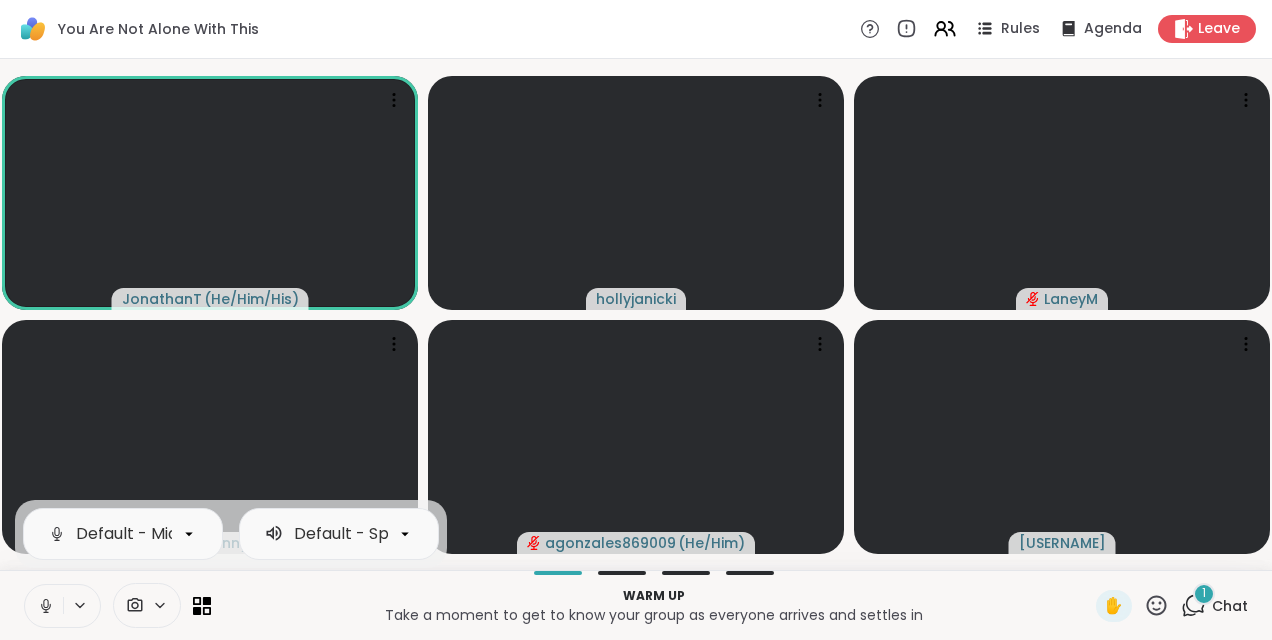 click at bounding box center (81, 605) 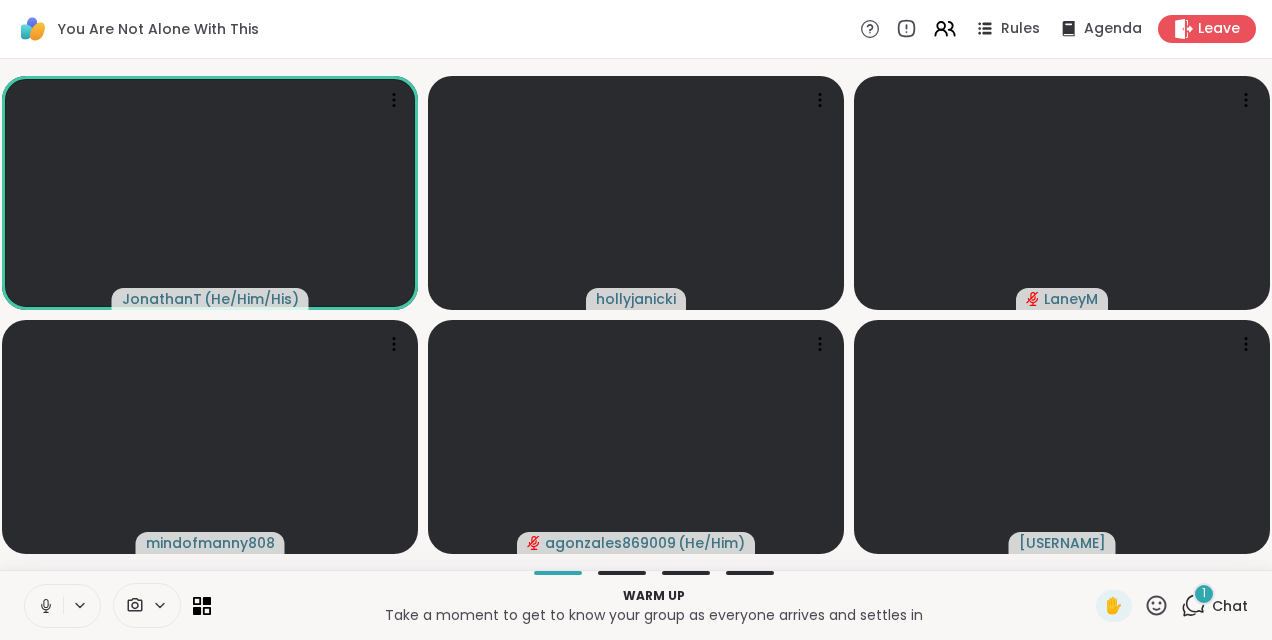 click 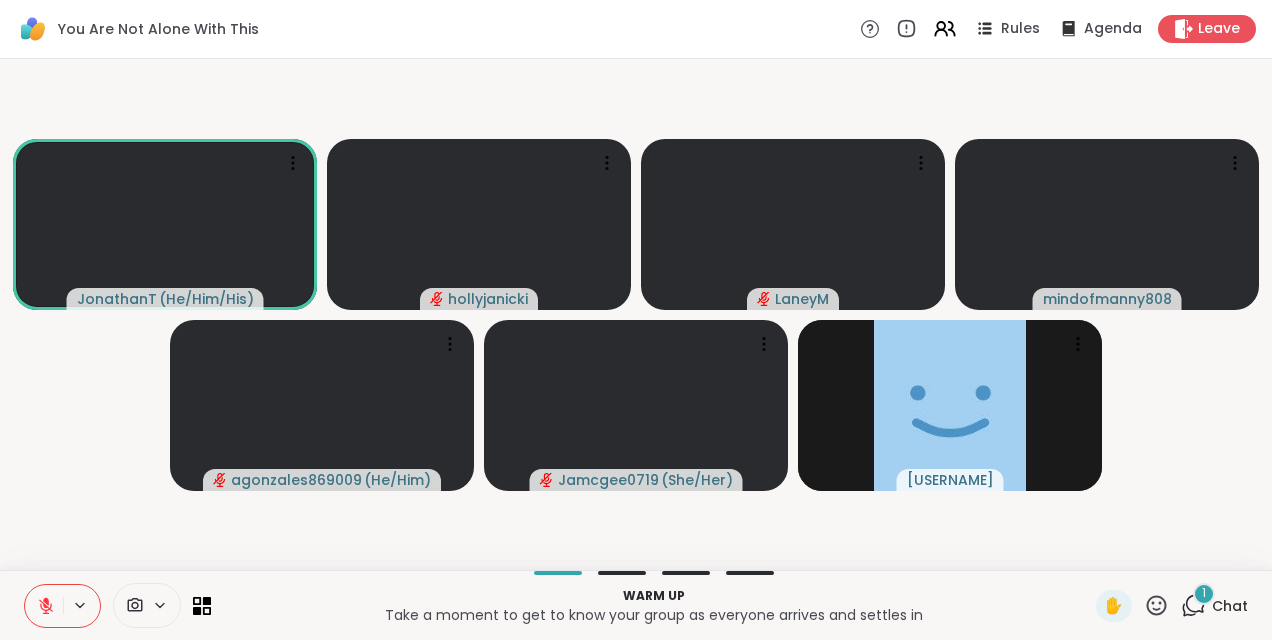 click 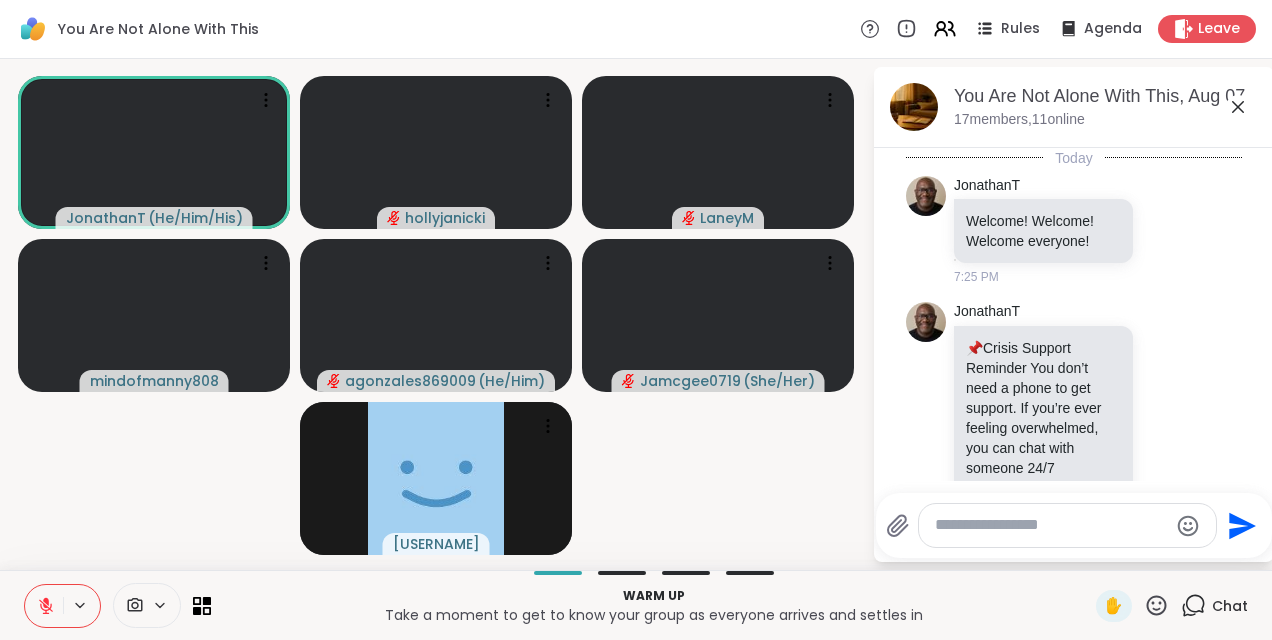 scroll, scrollTop: 976, scrollLeft: 0, axis: vertical 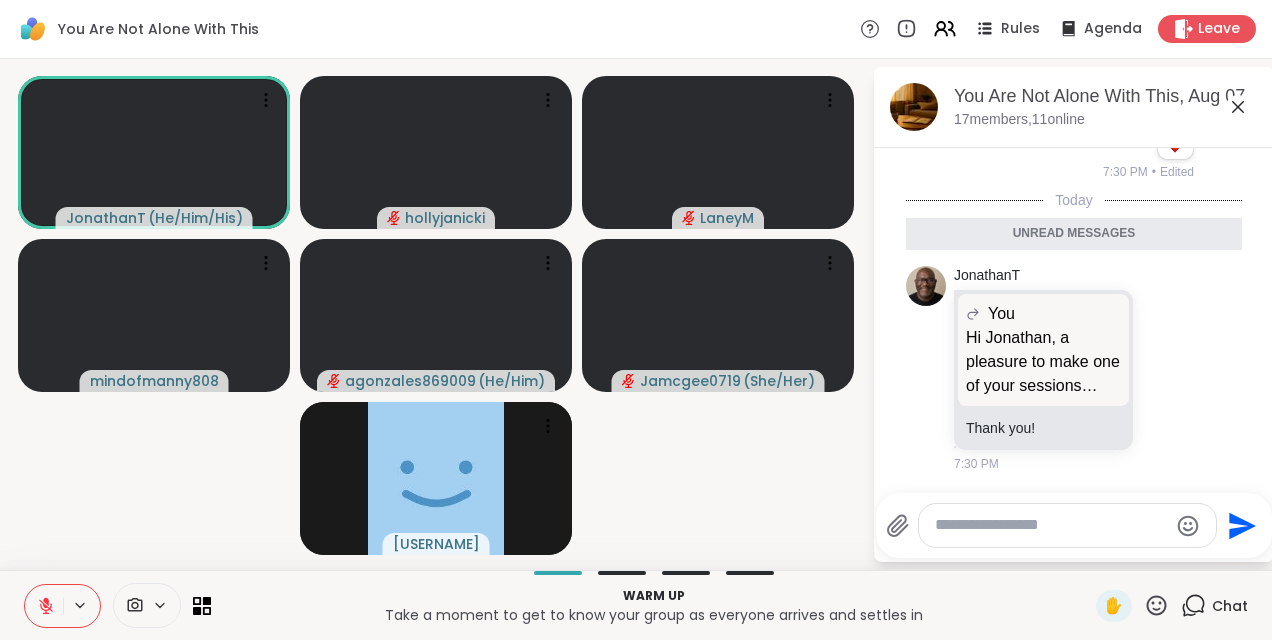 click at bounding box center [1051, 525] 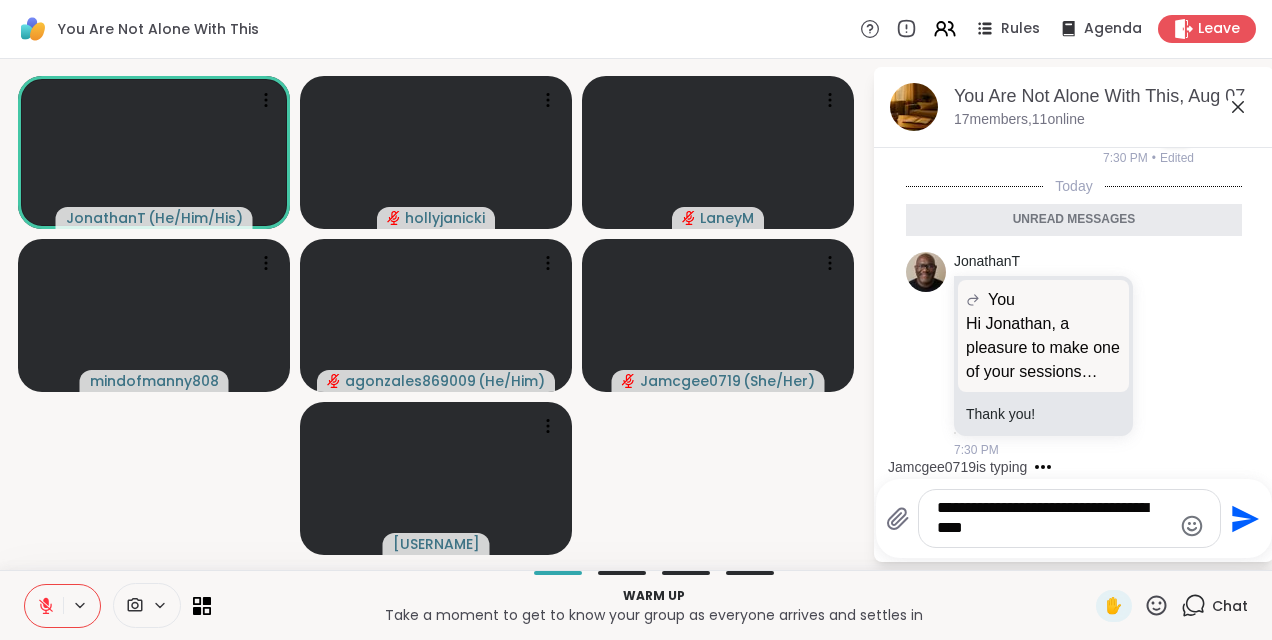 type on "**********" 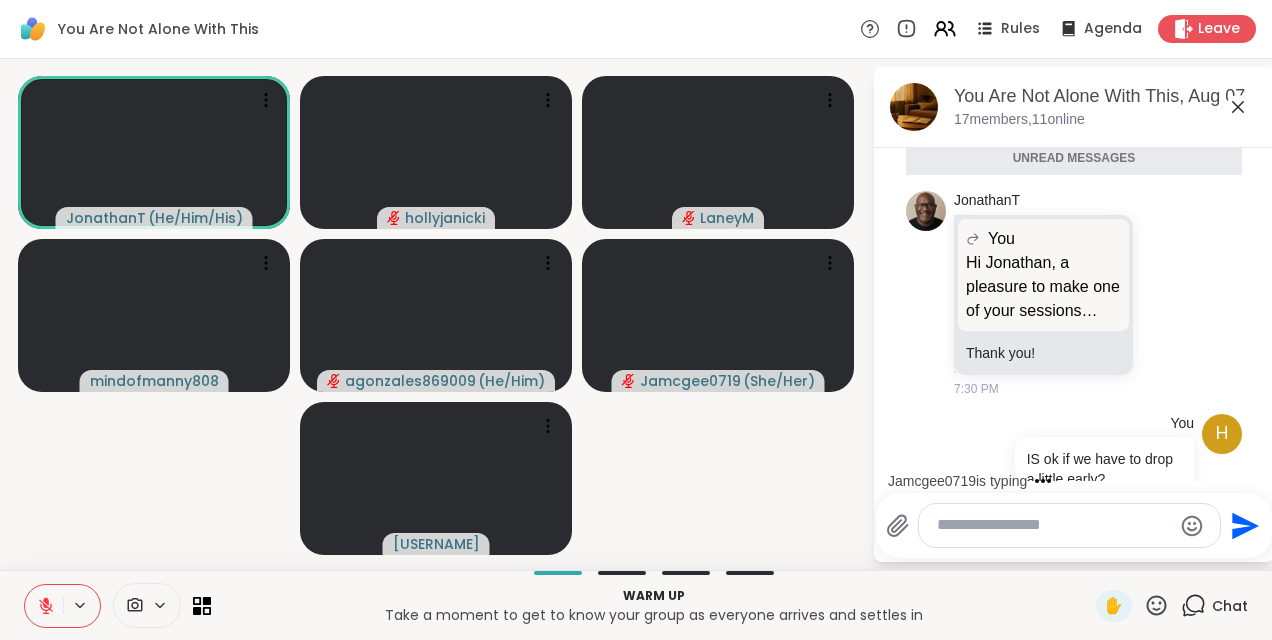 scroll, scrollTop: 1054, scrollLeft: 0, axis: vertical 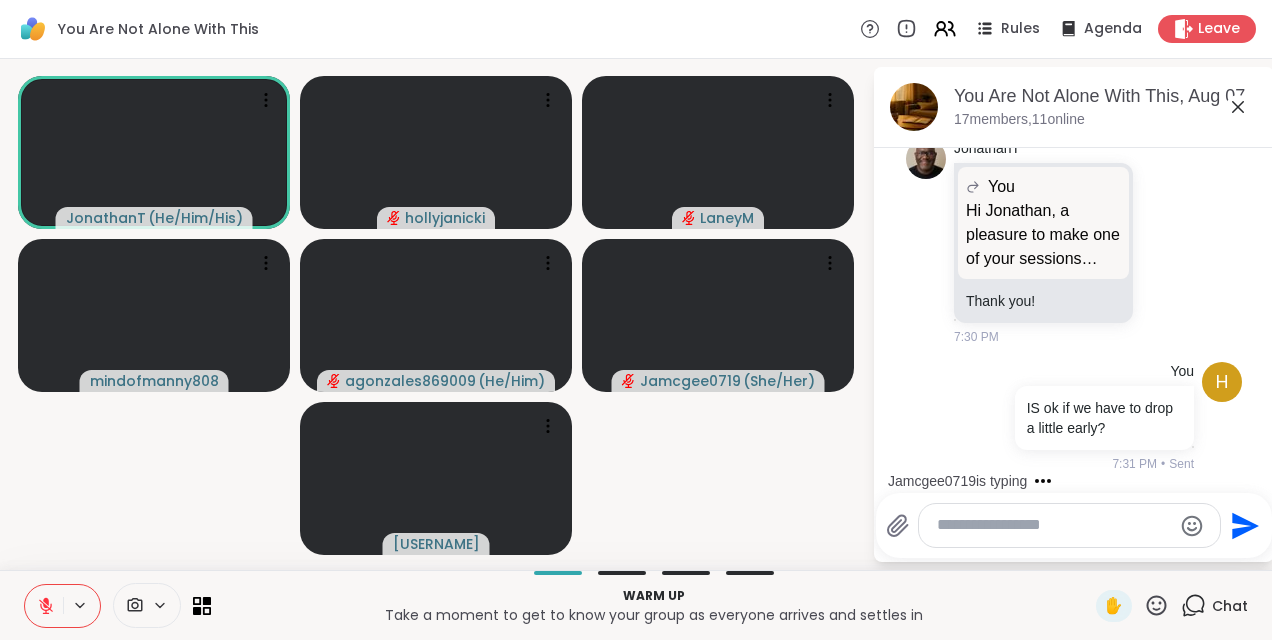 click 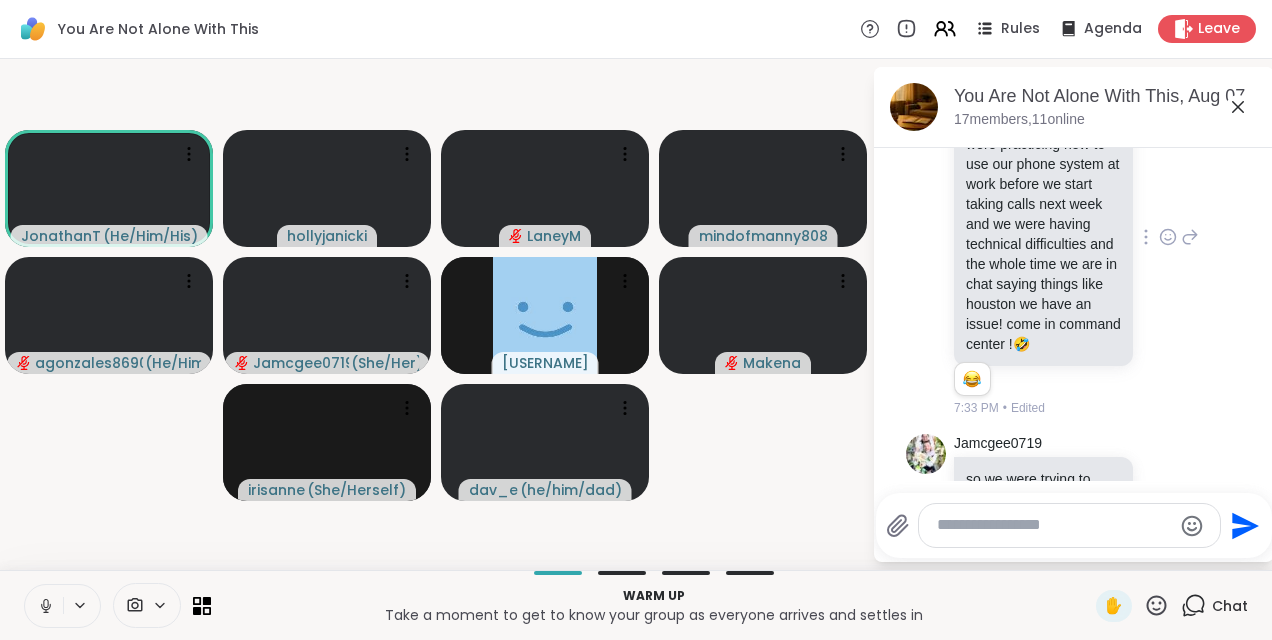 scroll, scrollTop: 1418, scrollLeft: 0, axis: vertical 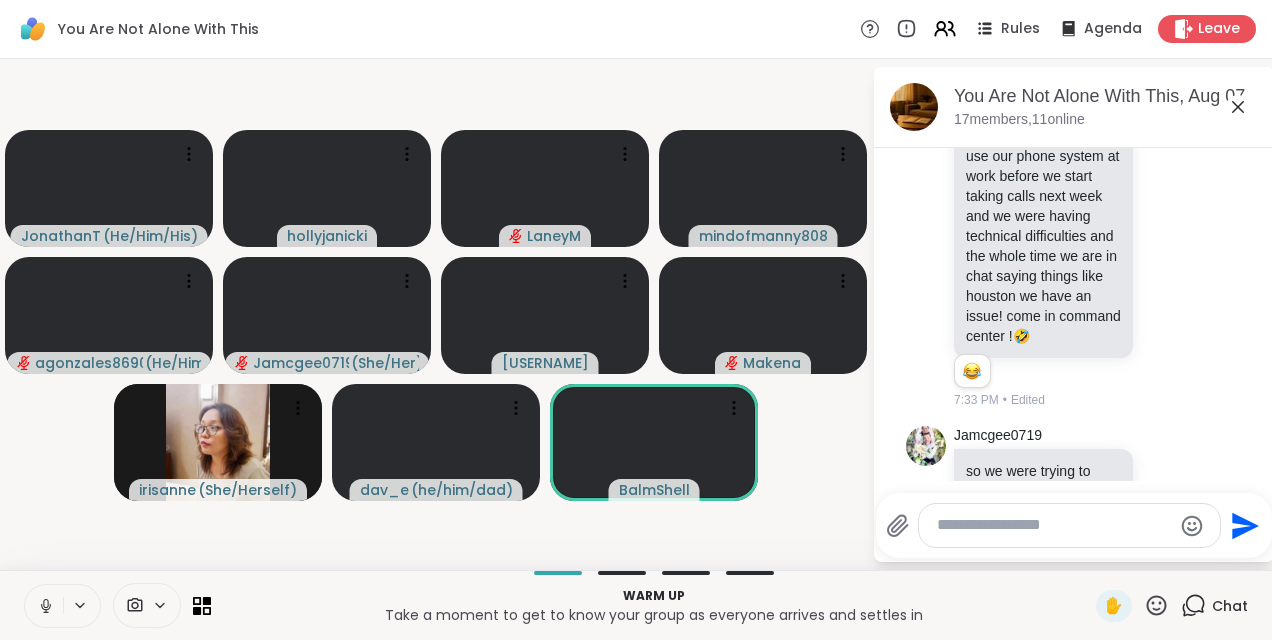 click 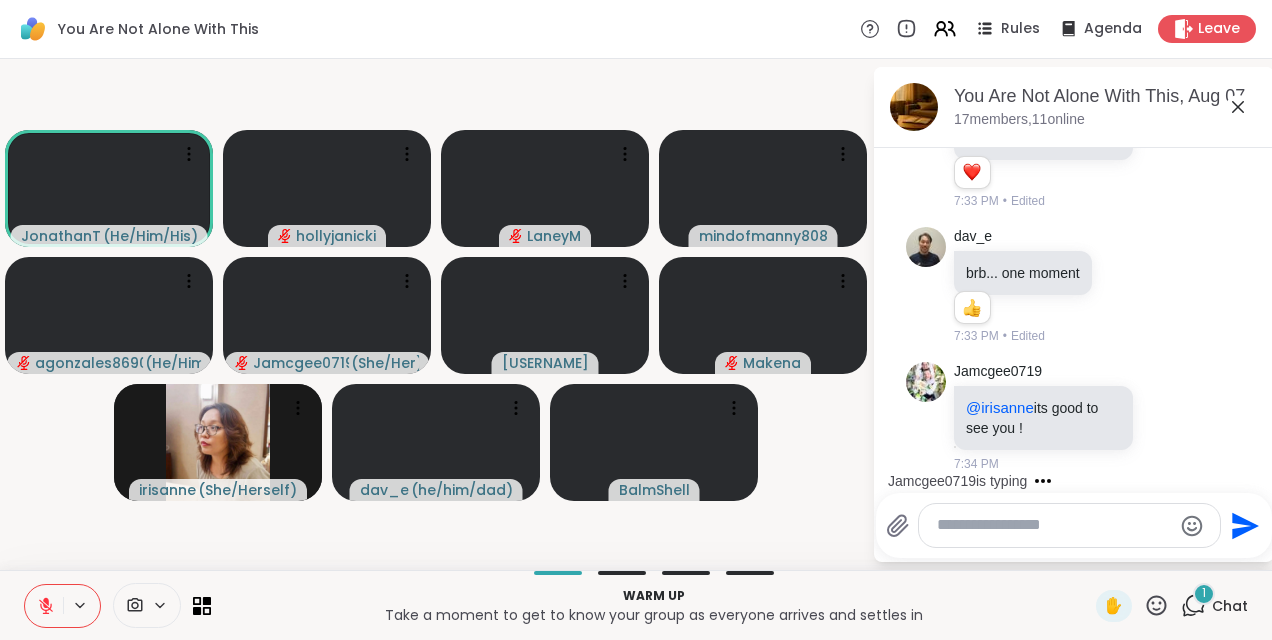 scroll, scrollTop: 2158, scrollLeft: 0, axis: vertical 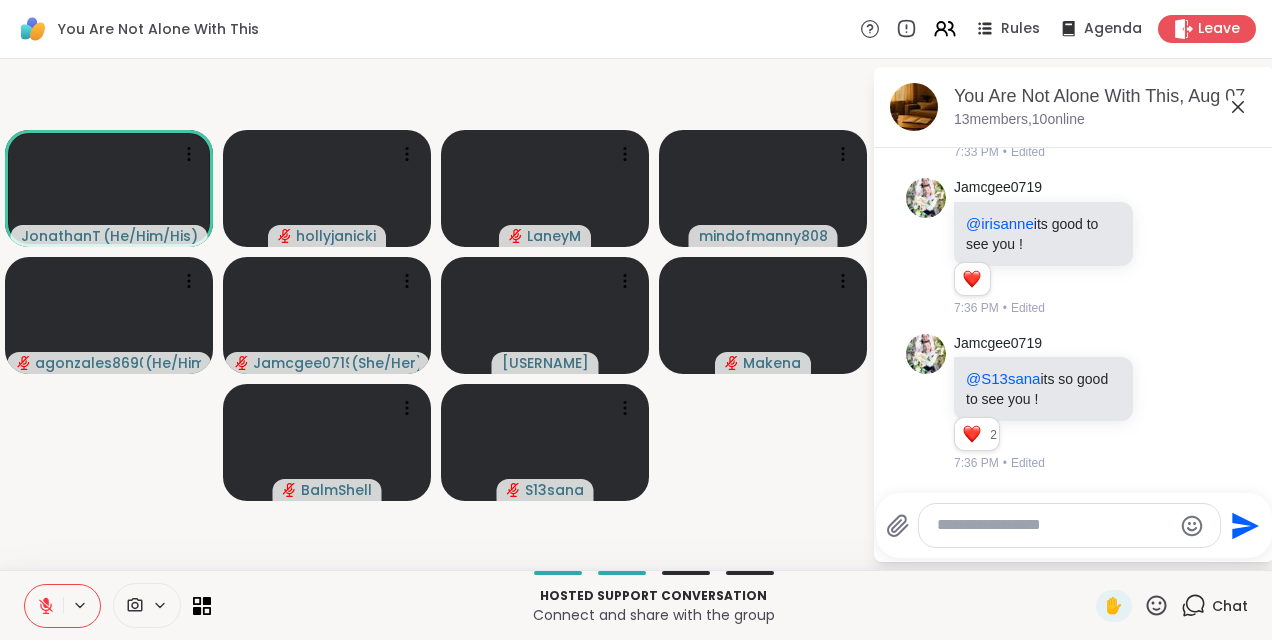 click at bounding box center (1069, 525) 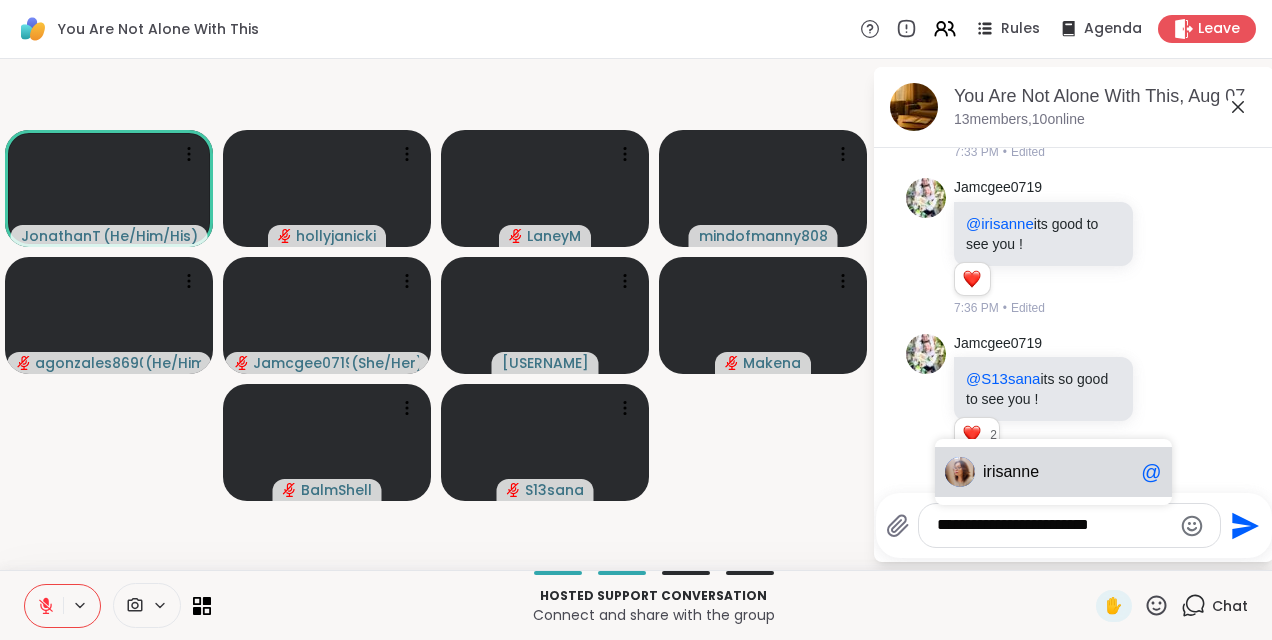 click on "ir isanne @" at bounding box center [1053, 472] 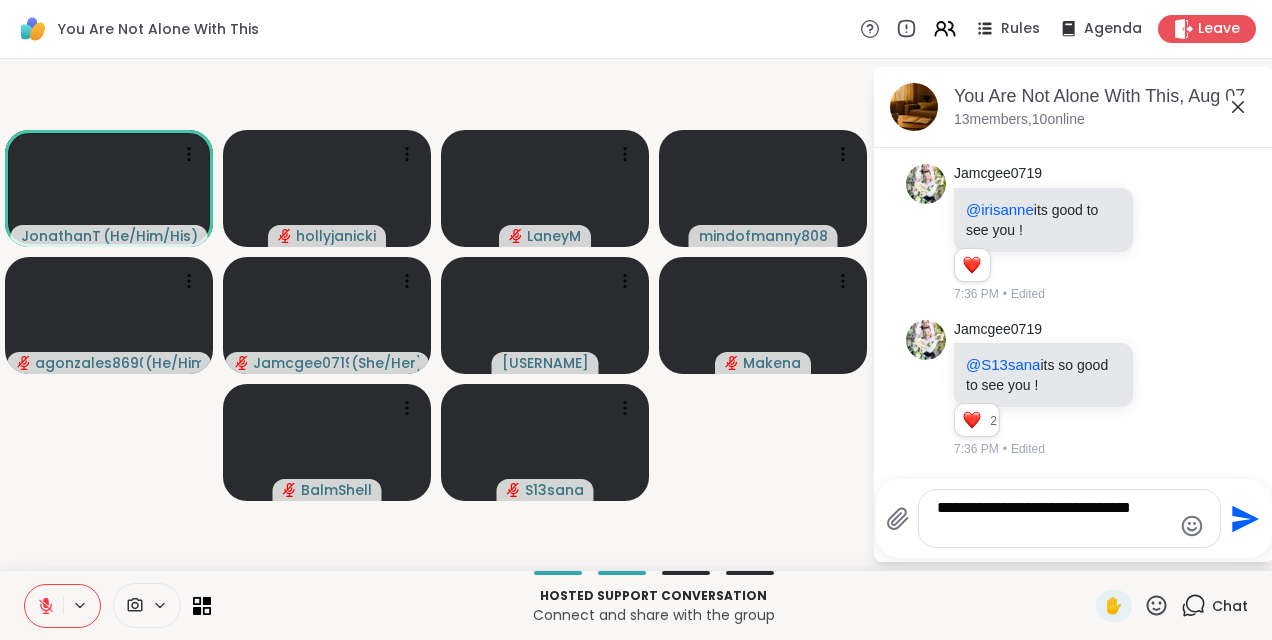 type 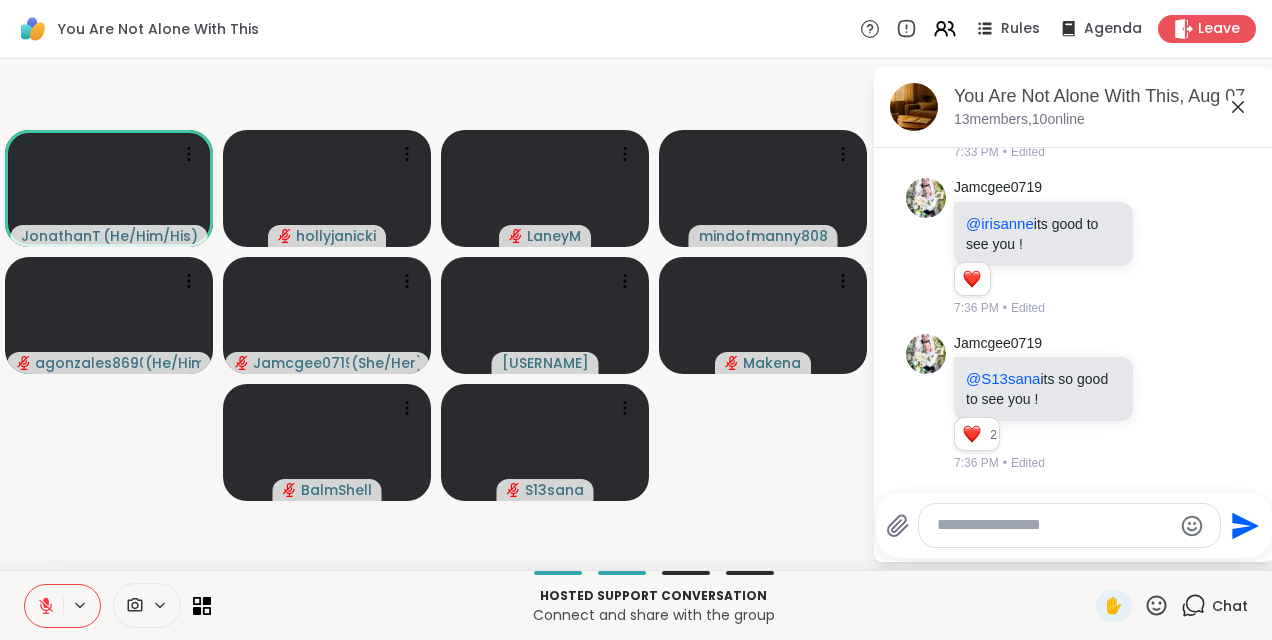 scroll, scrollTop: 2467, scrollLeft: 0, axis: vertical 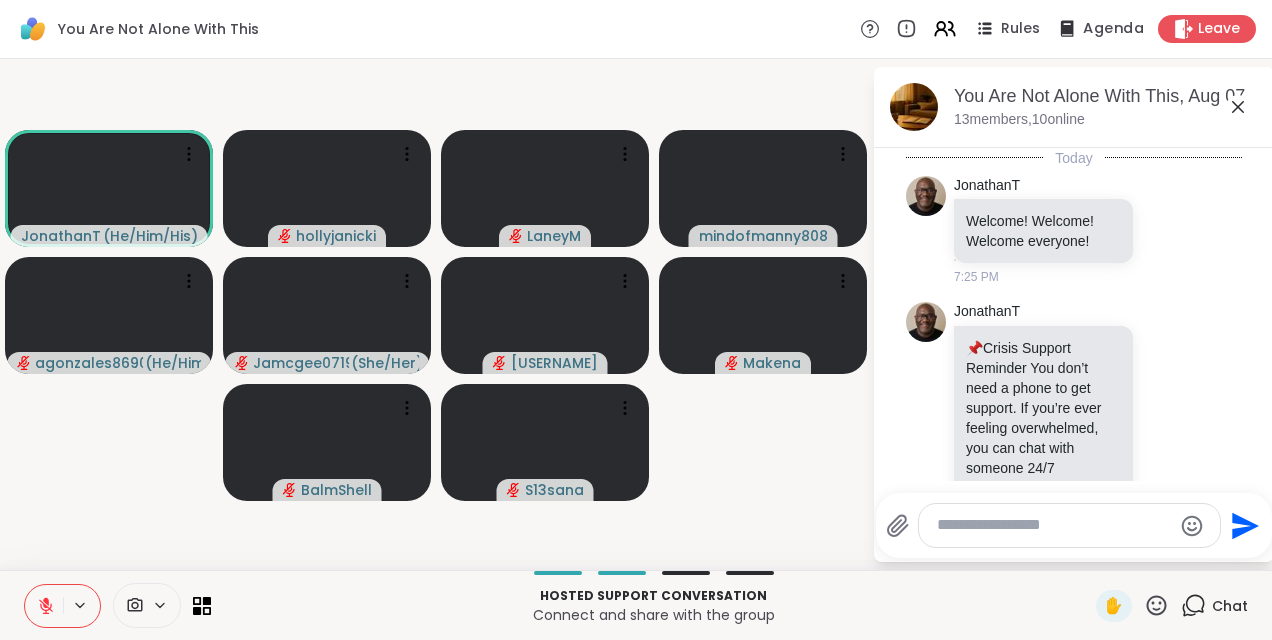 click on "Agenda" at bounding box center [1113, 29] 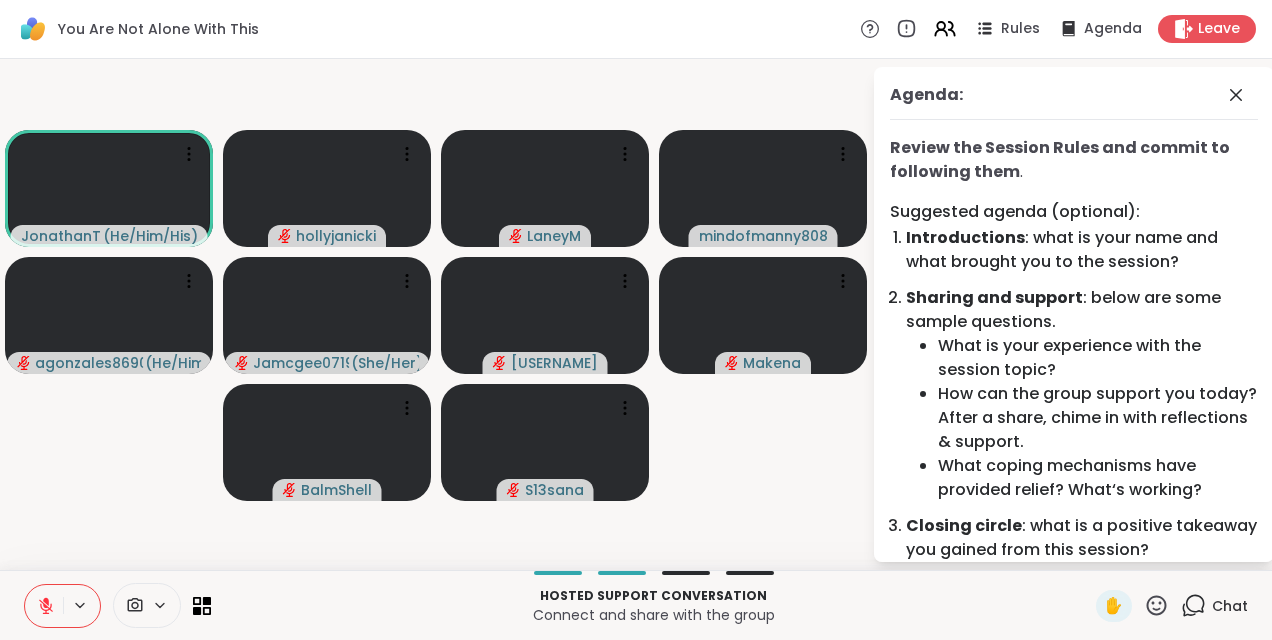 scroll, scrollTop: 78, scrollLeft: 0, axis: vertical 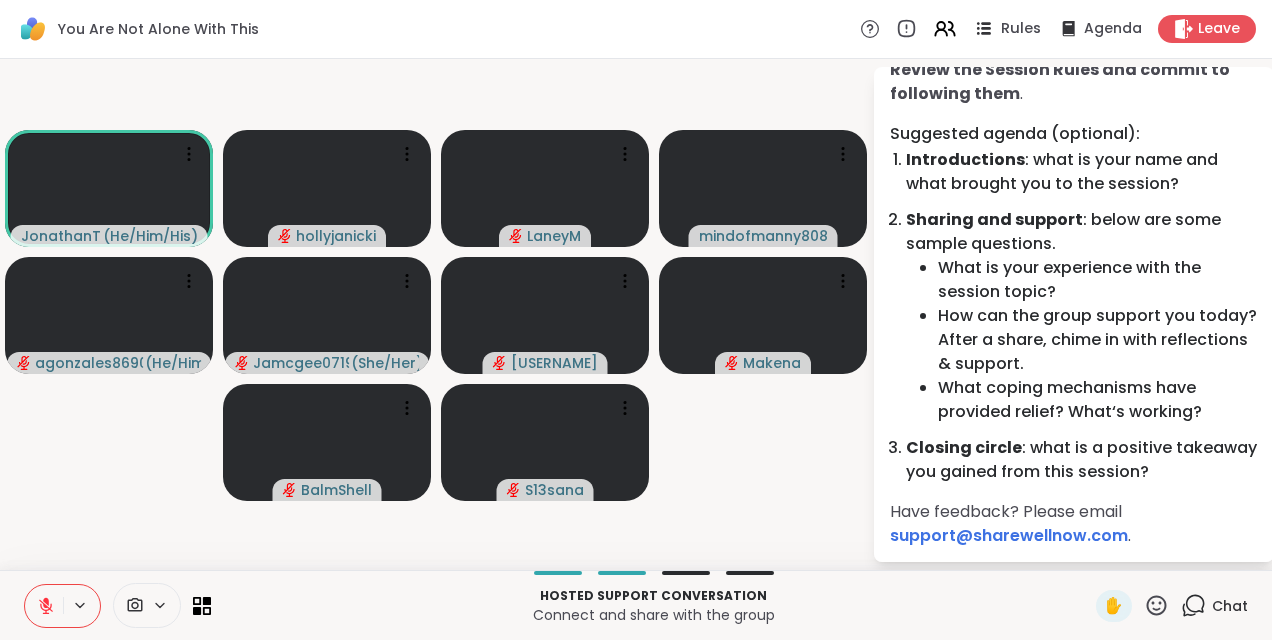 click on "Rules" at bounding box center (1021, 29) 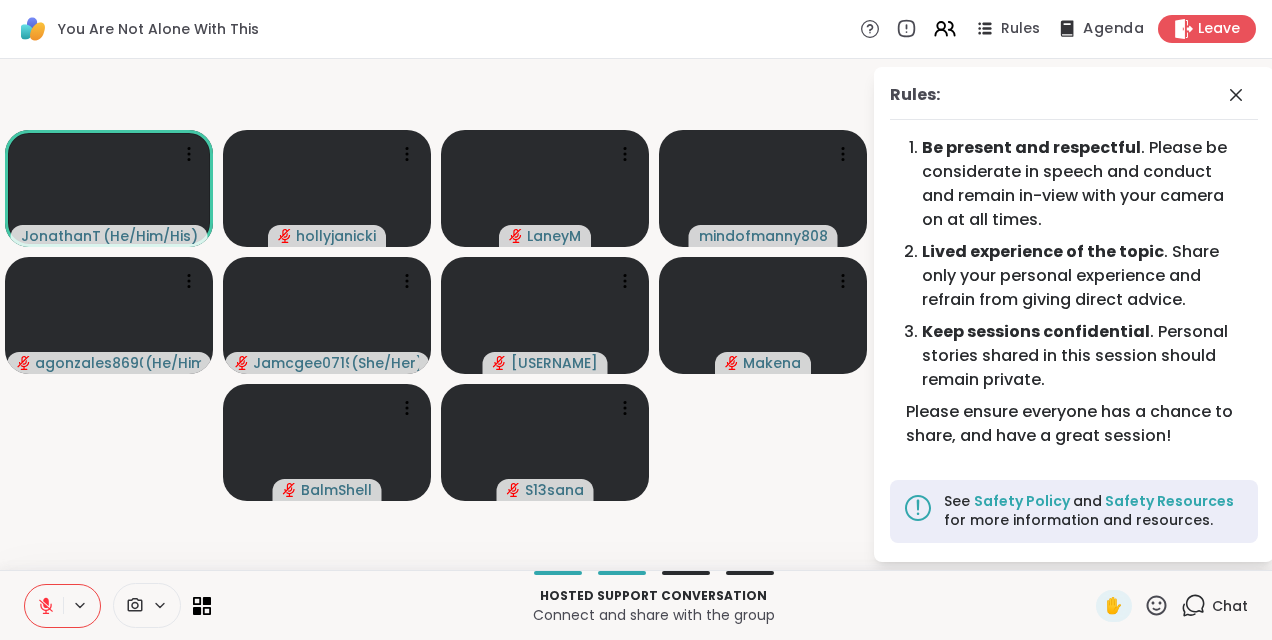 click 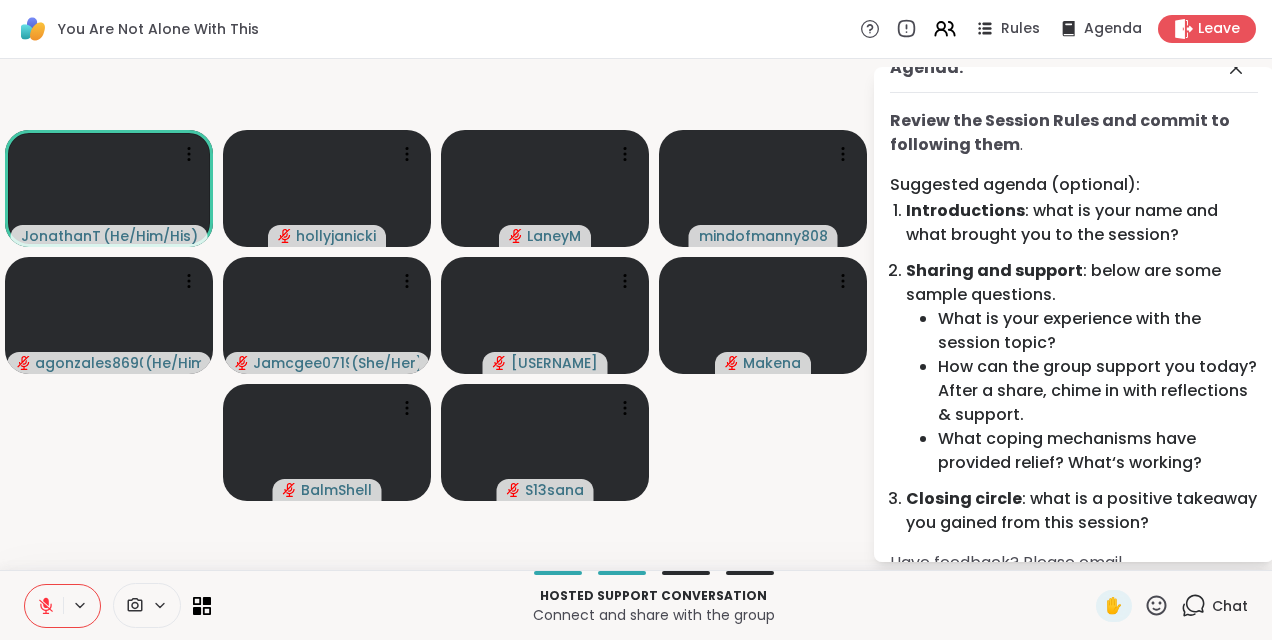 scroll, scrollTop: 0, scrollLeft: 0, axis: both 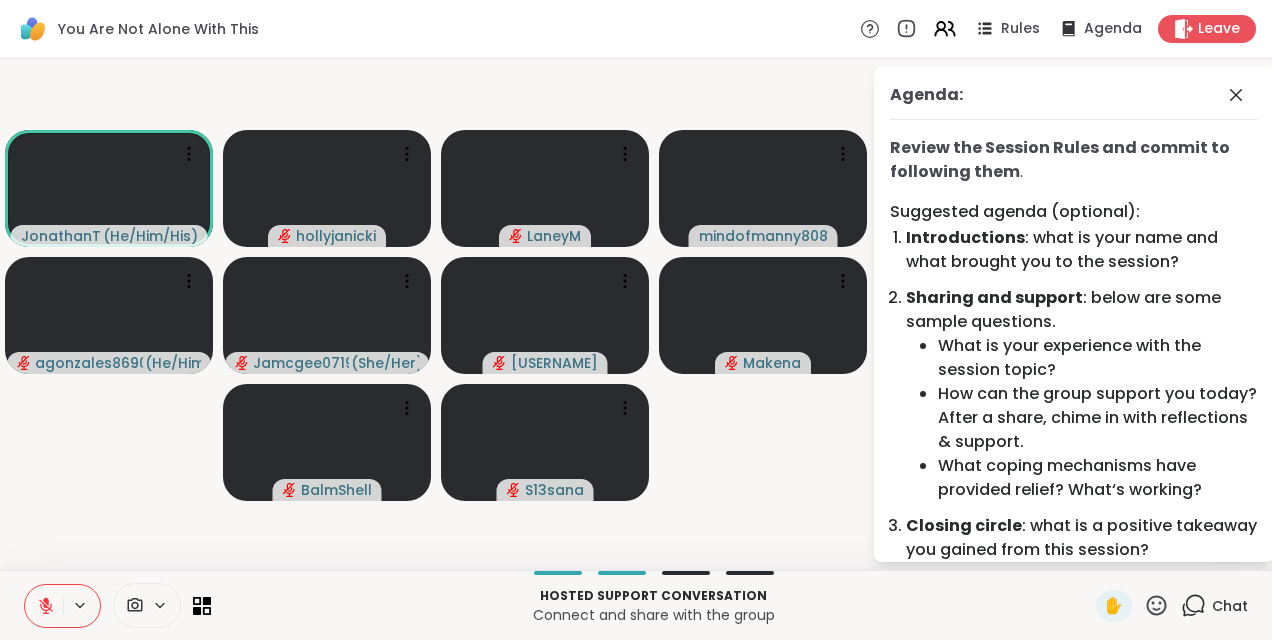 click on "Rules Agenda Leave" at bounding box center [1058, 29] 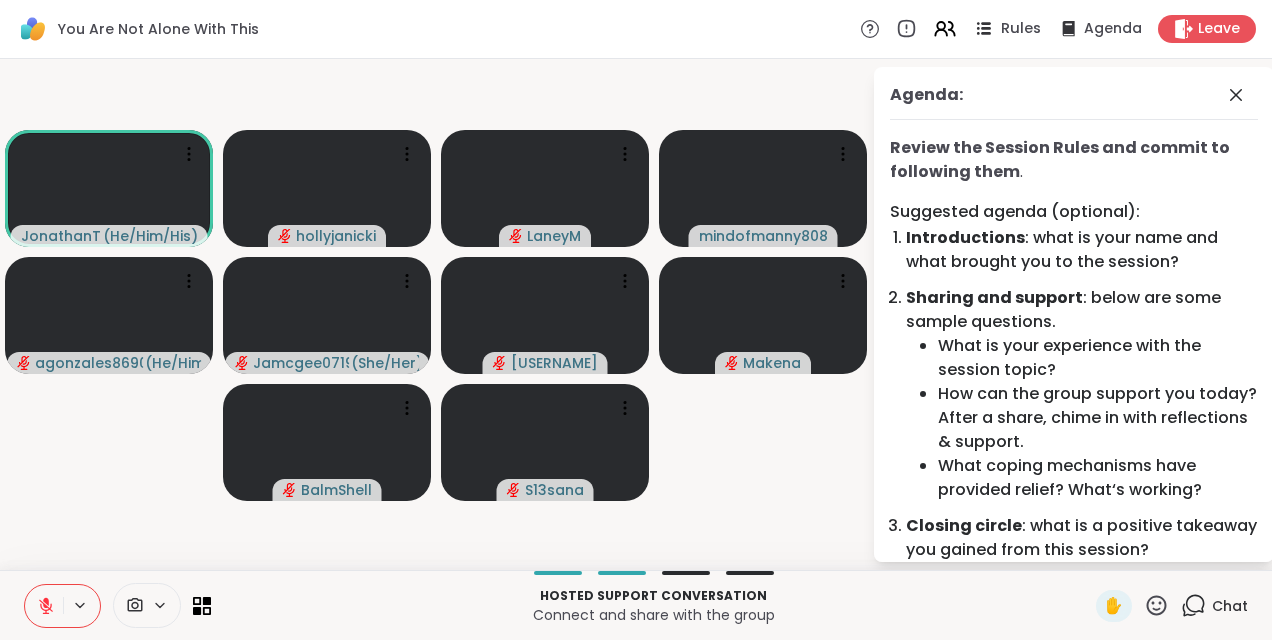 click on "Rules" at bounding box center [1021, 29] 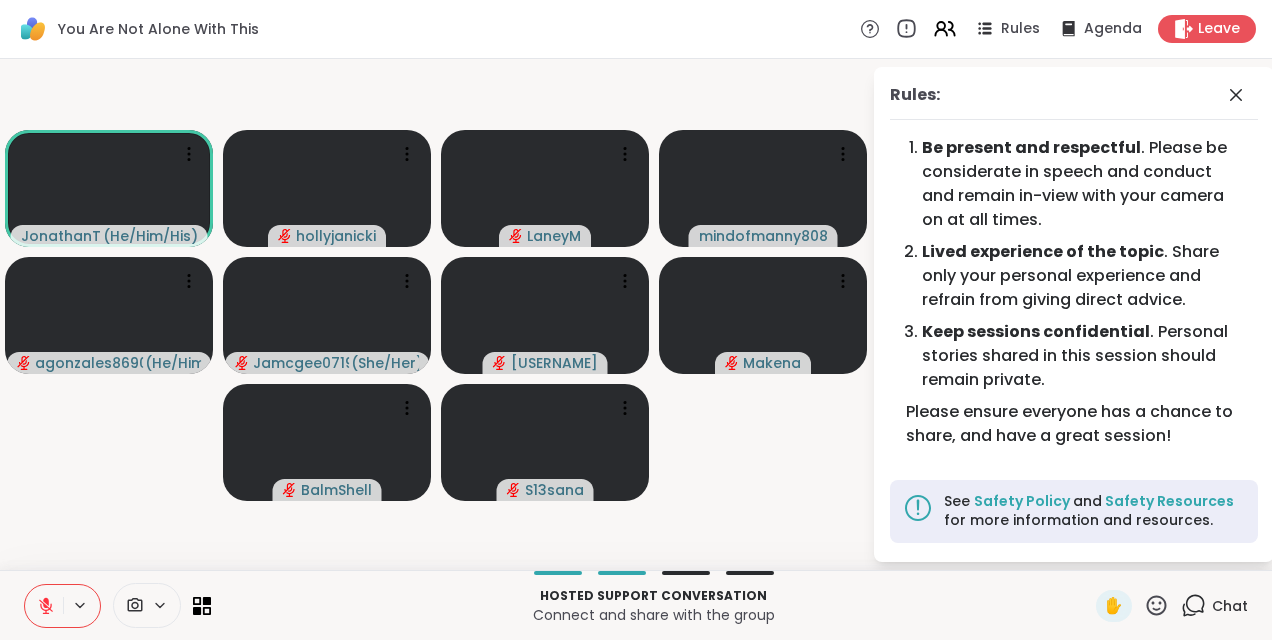 click 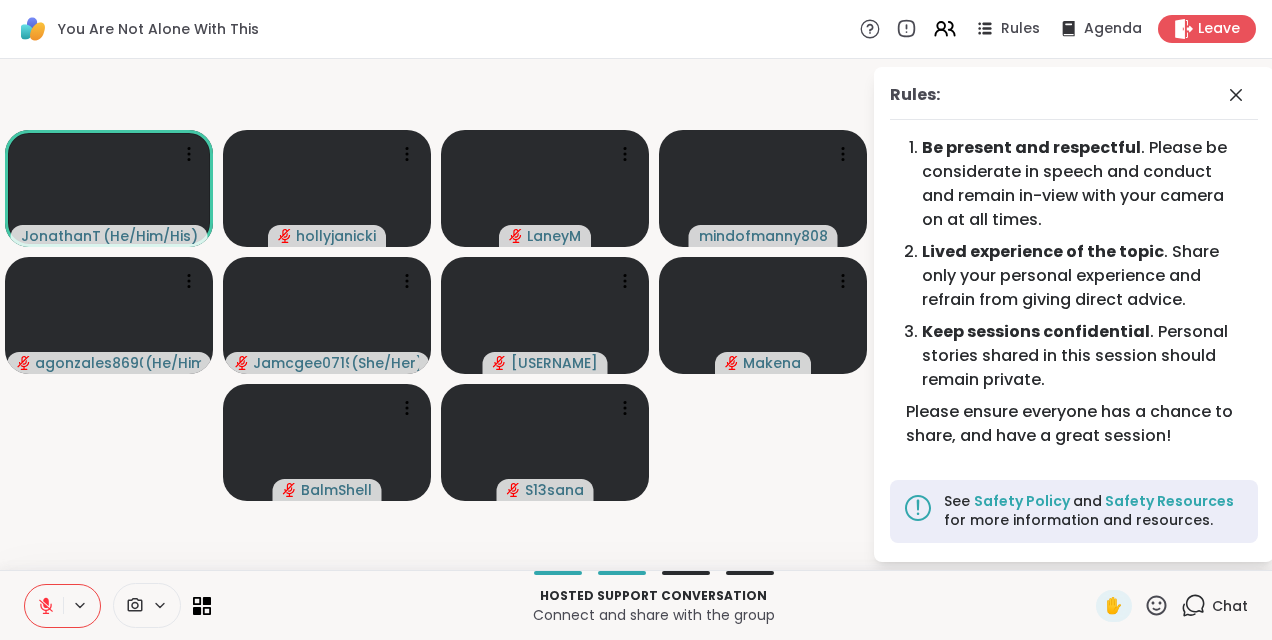 click 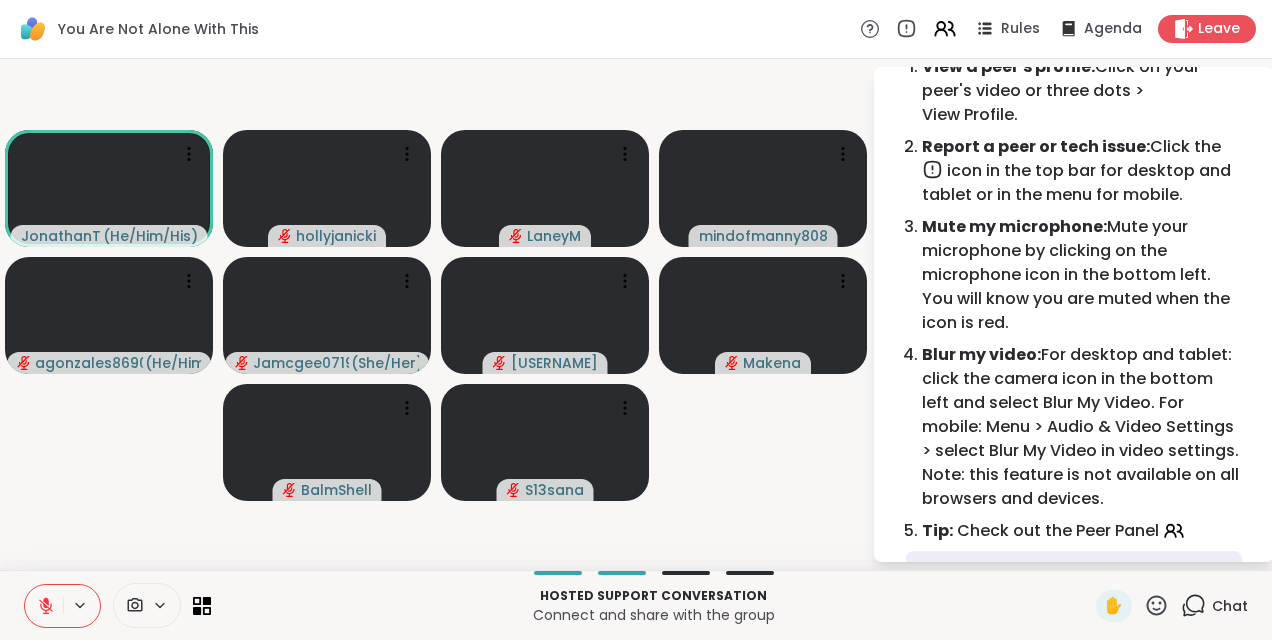 scroll, scrollTop: 100, scrollLeft: 0, axis: vertical 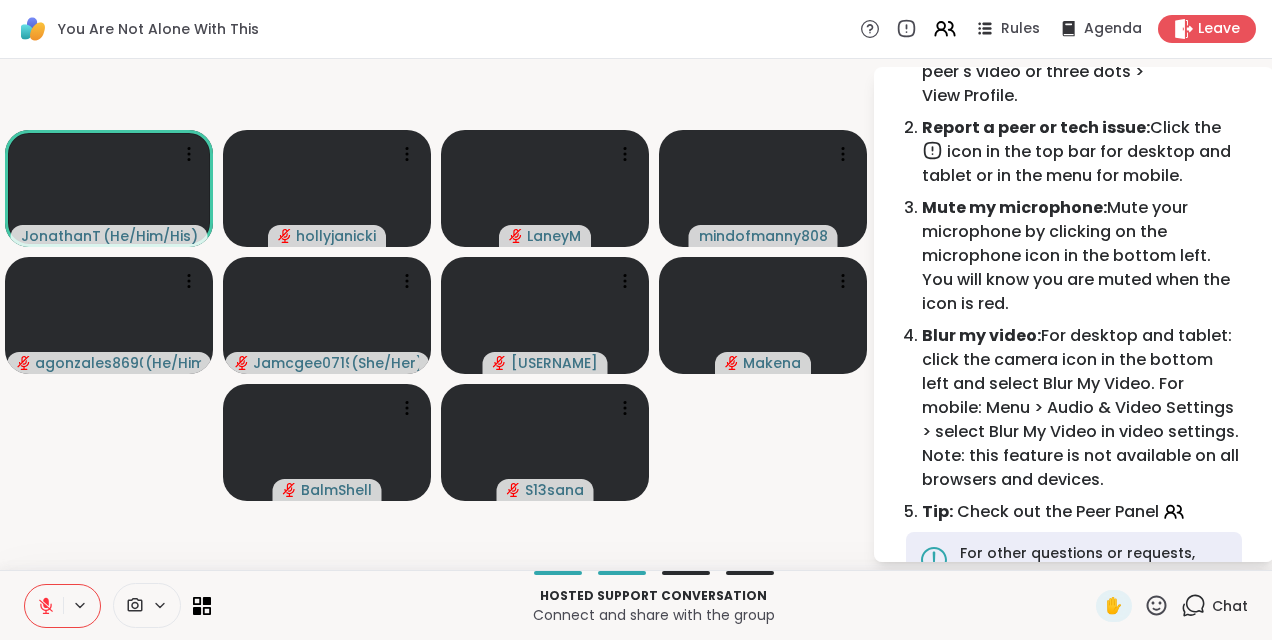 click 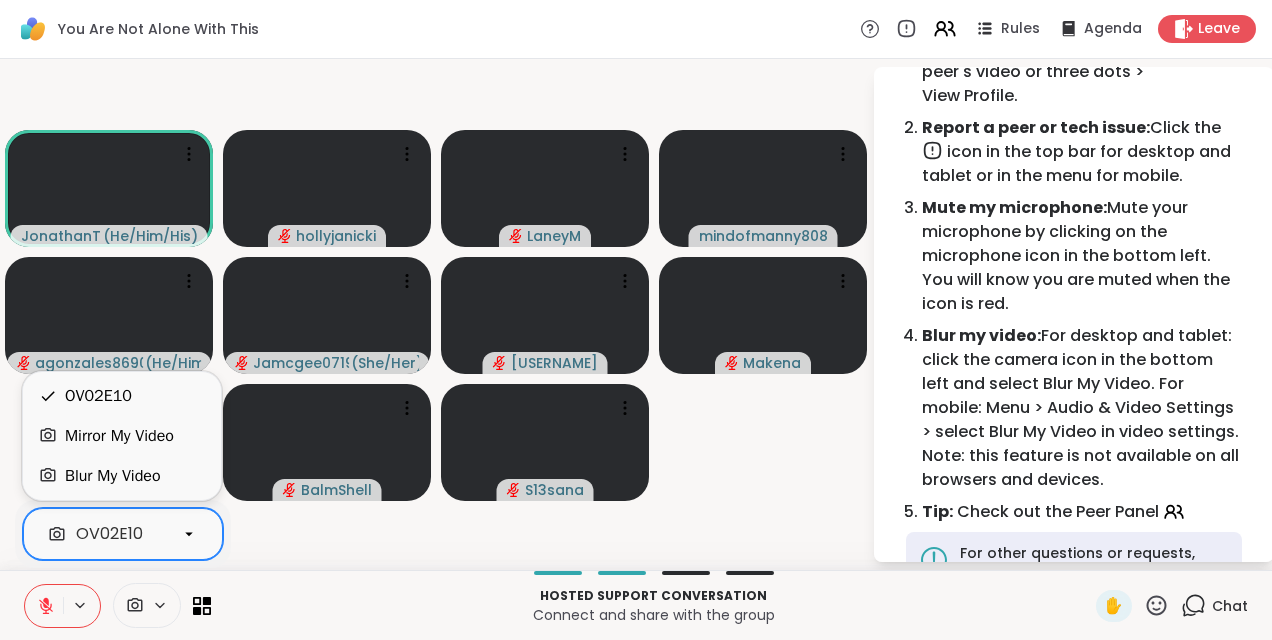 click 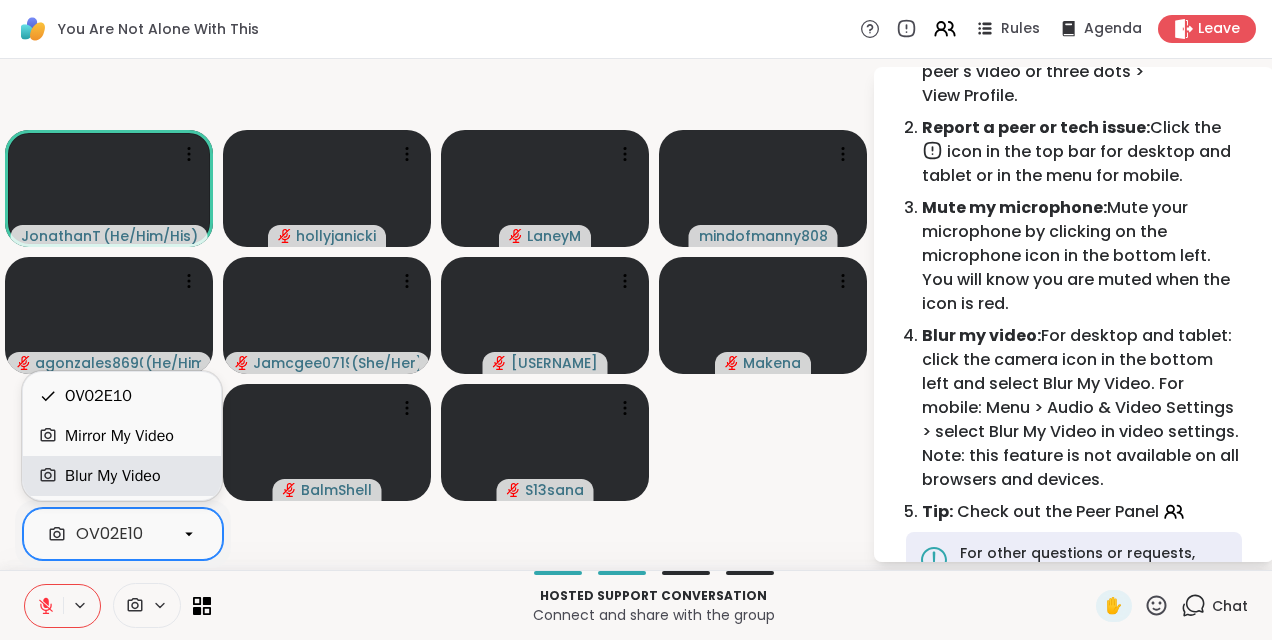 click on "Blur My Video" at bounding box center (122, 476) 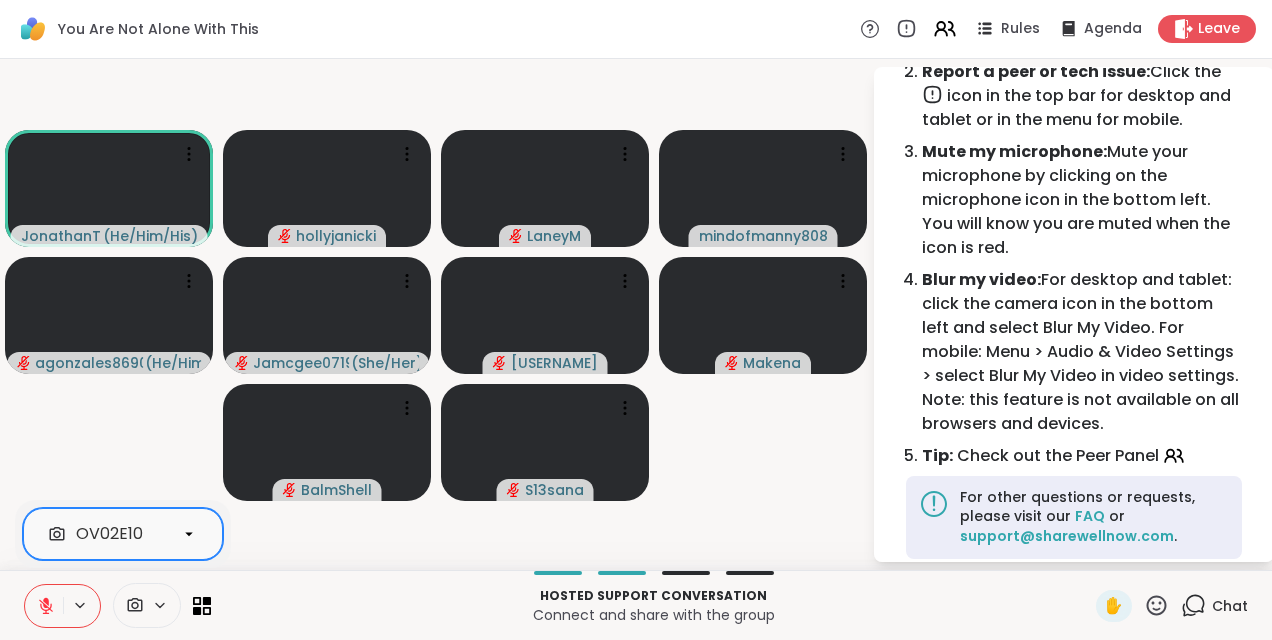 scroll, scrollTop: 206, scrollLeft: 0, axis: vertical 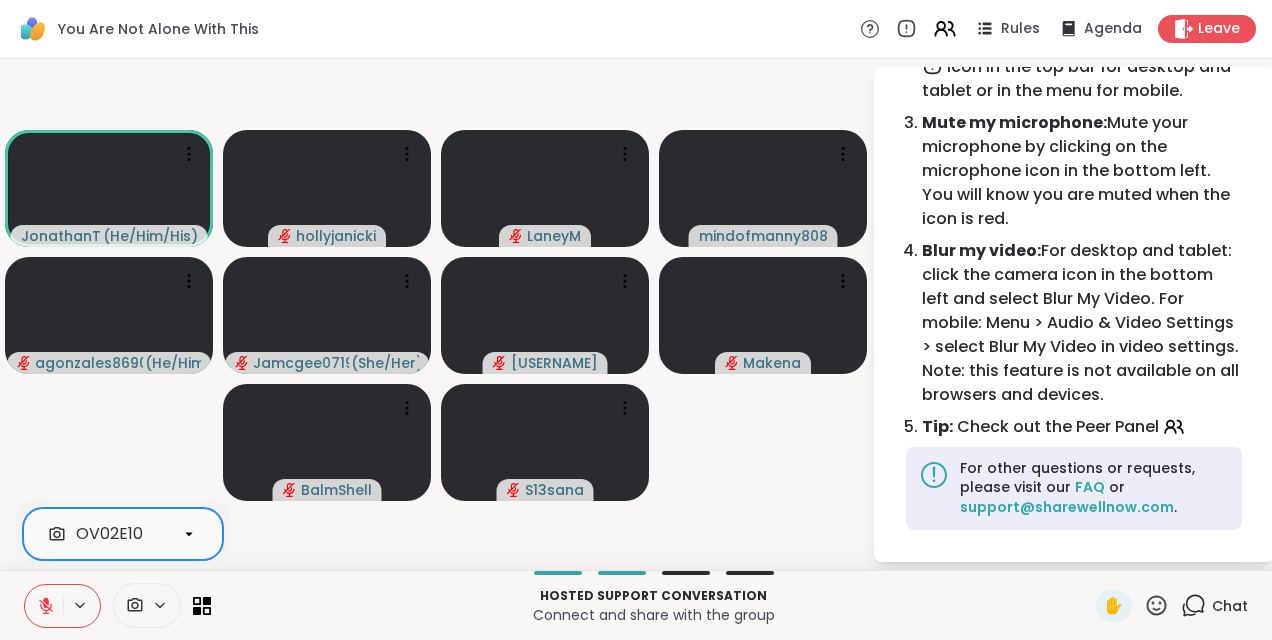 click 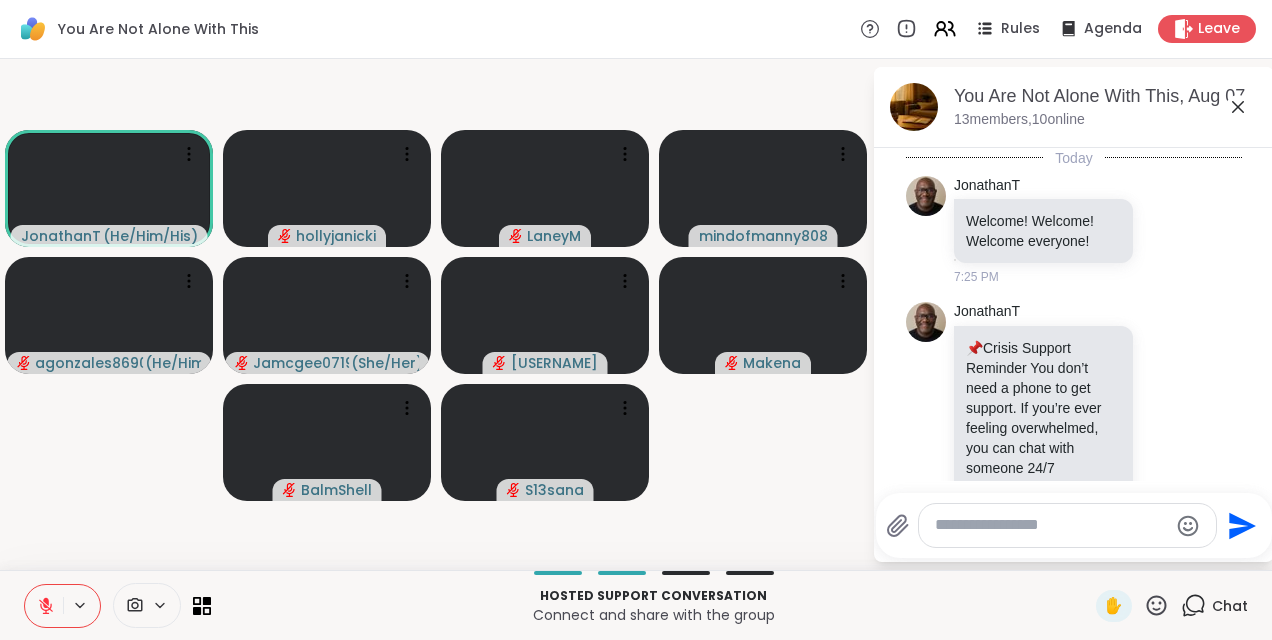 scroll, scrollTop: 2447, scrollLeft: 0, axis: vertical 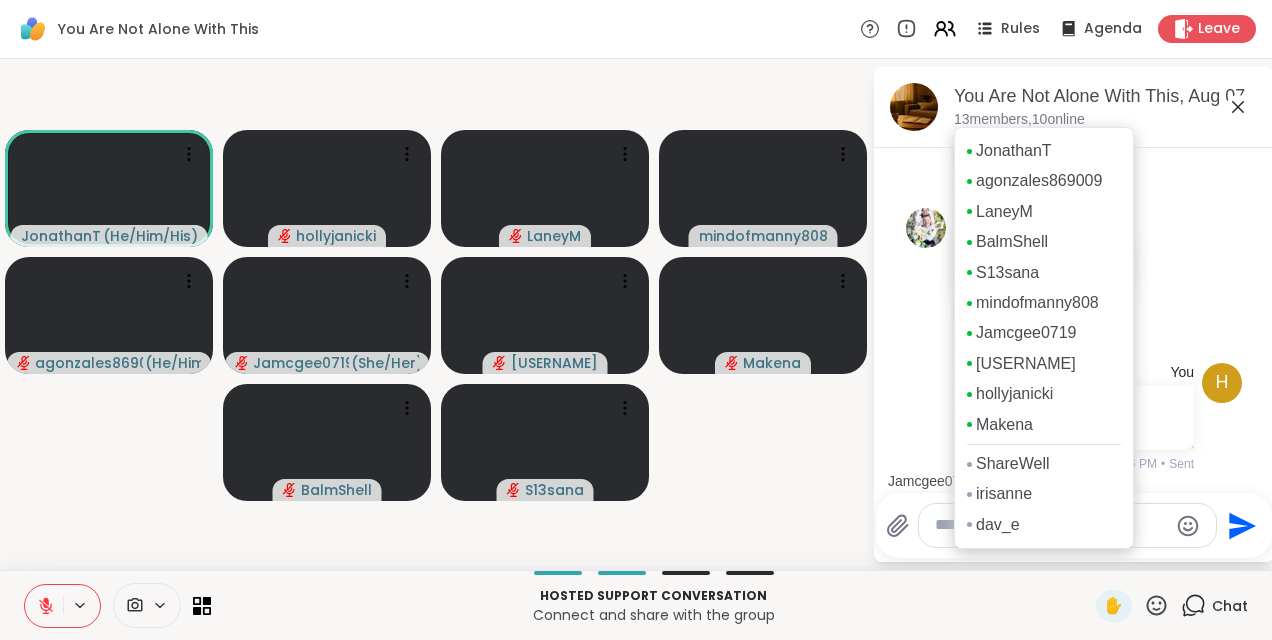 click on "13  members,  10  online" at bounding box center (1019, 120) 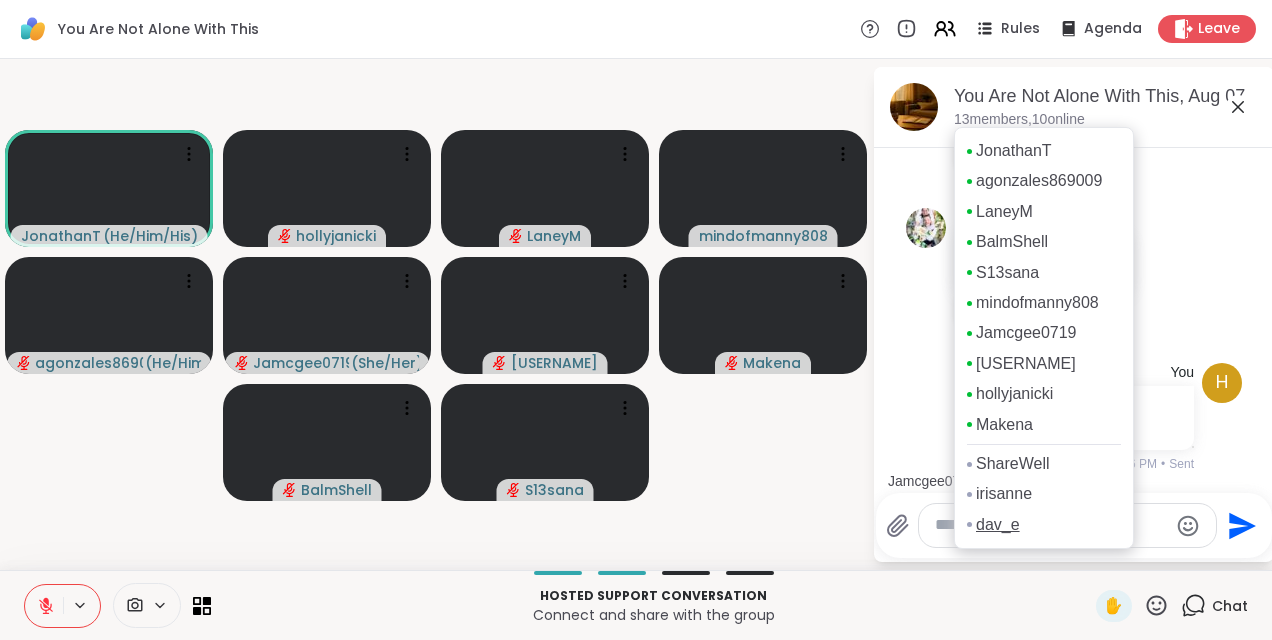 click on "dav_e" at bounding box center (998, 525) 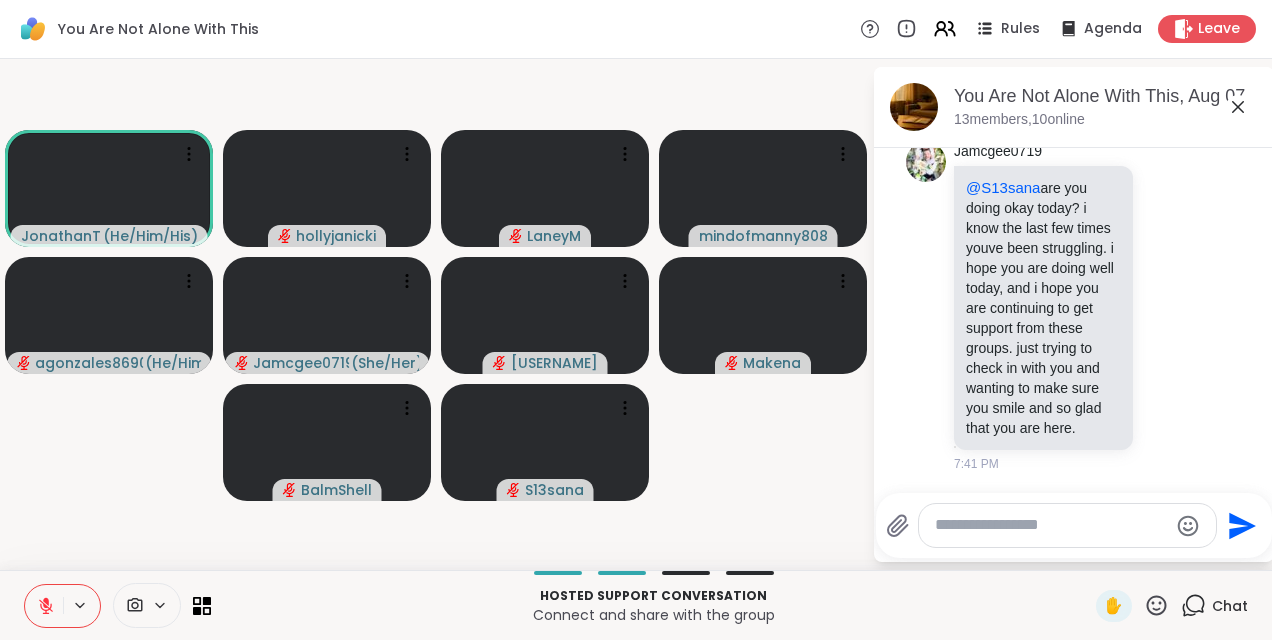 scroll, scrollTop: 2853, scrollLeft: 0, axis: vertical 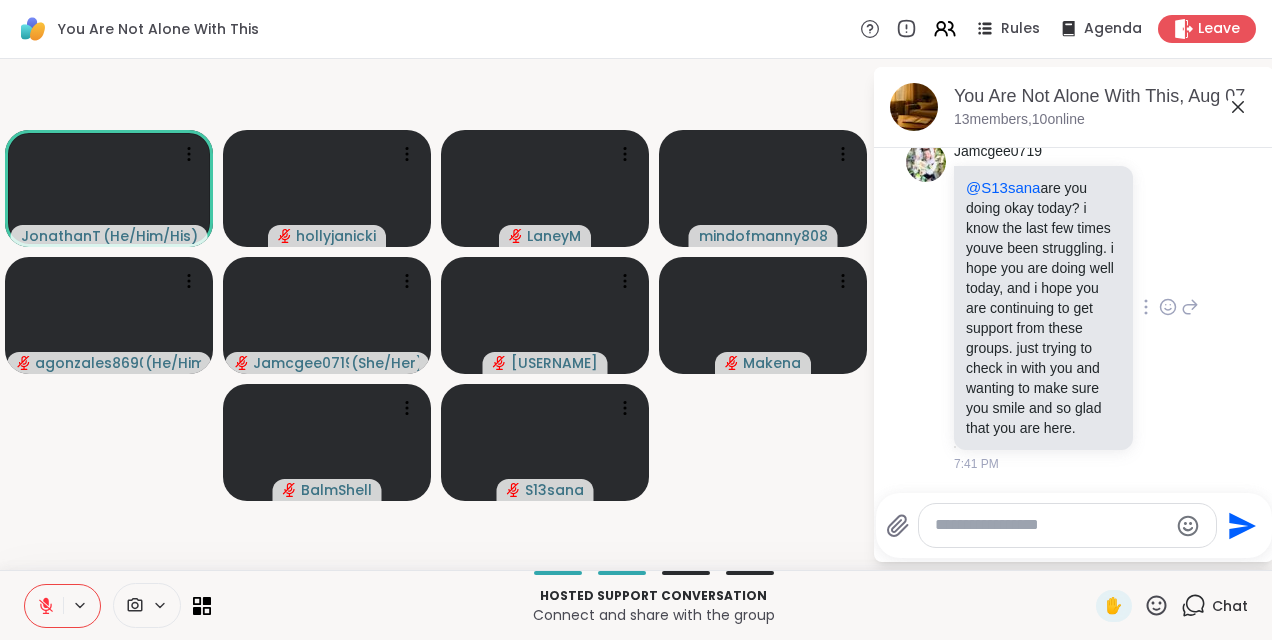 click 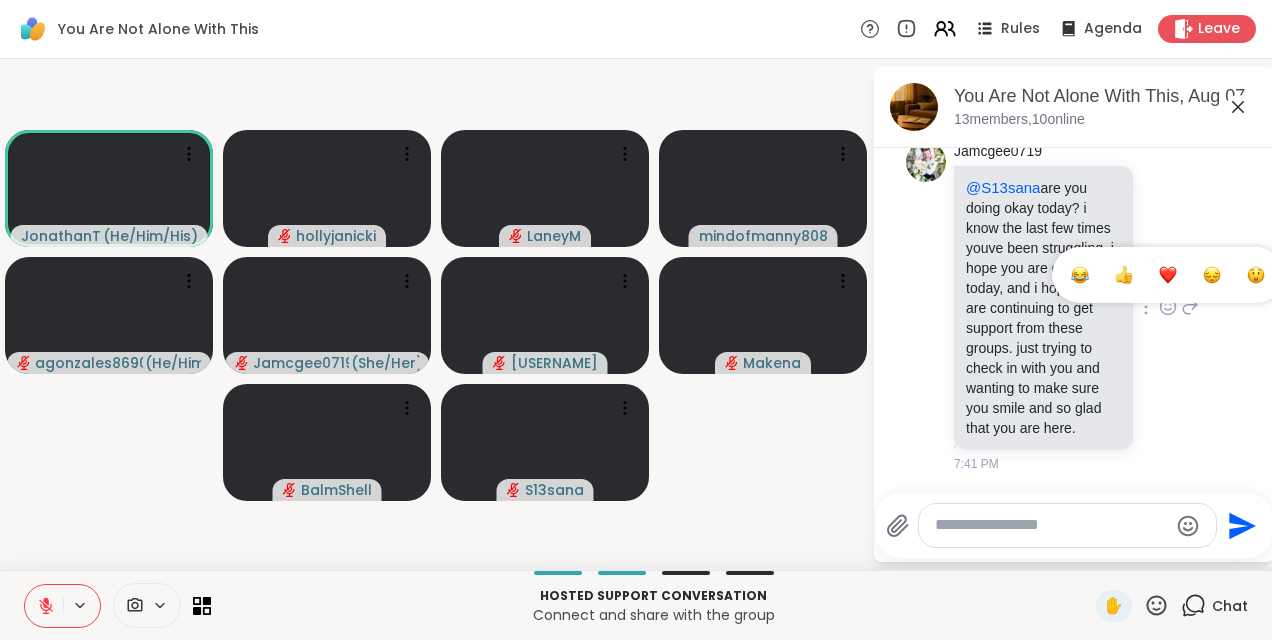 click at bounding box center [1124, 275] 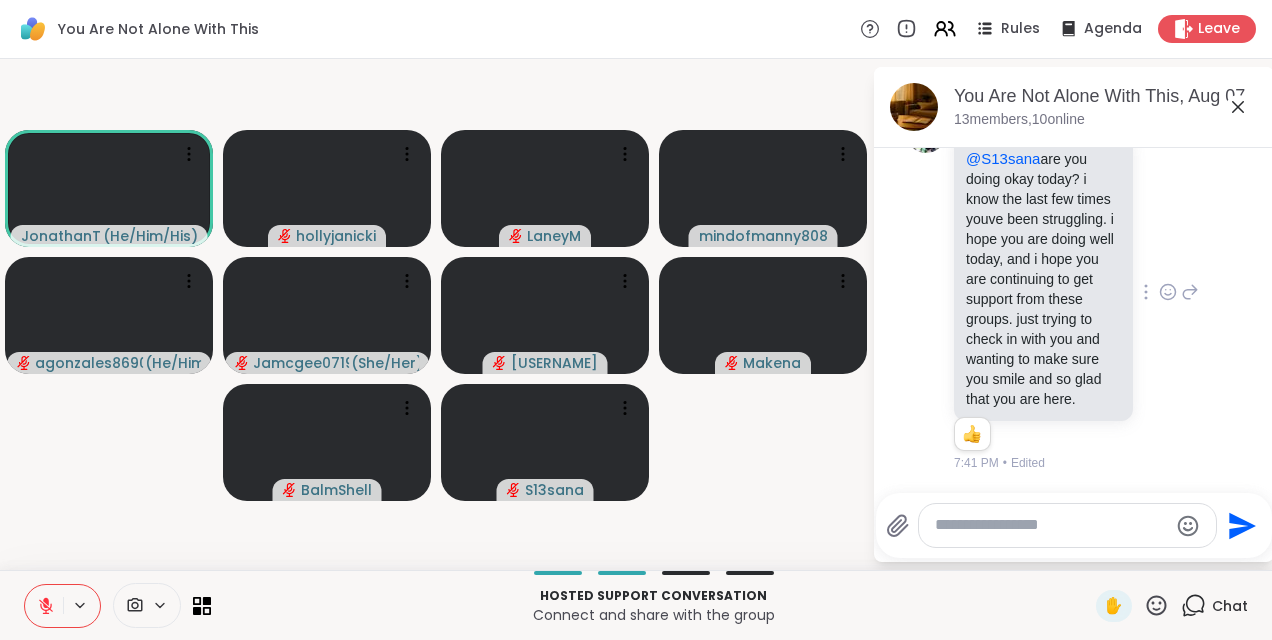 scroll, scrollTop: 2882, scrollLeft: 0, axis: vertical 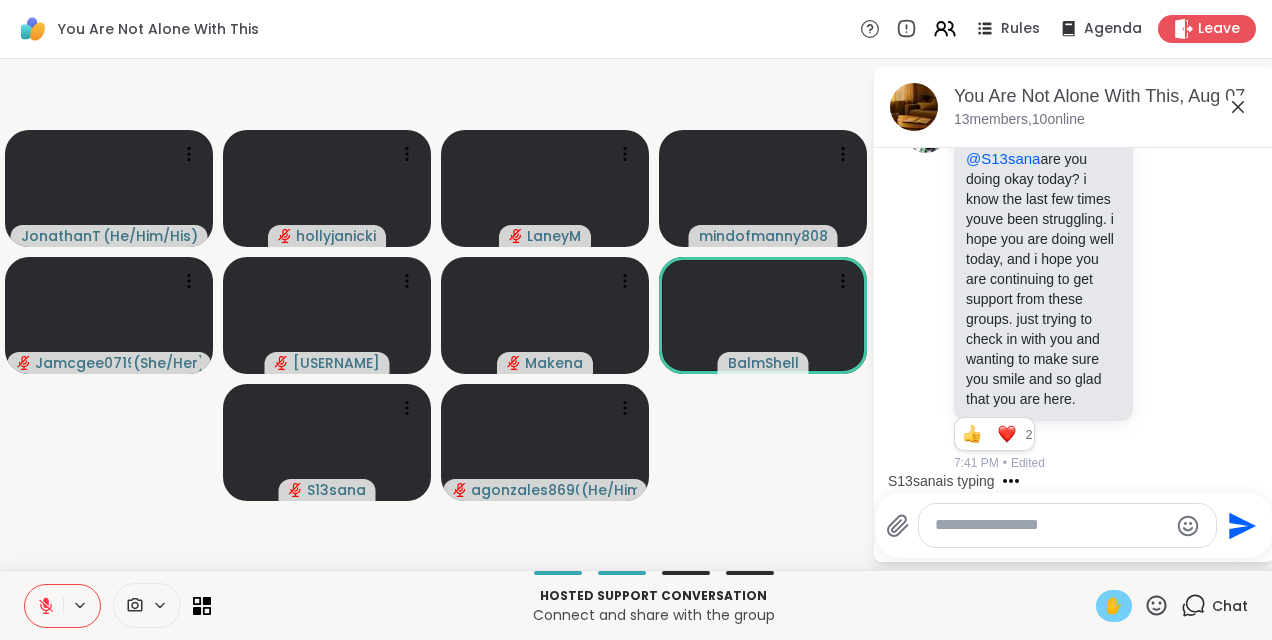 click on "✋" at bounding box center (1114, 606) 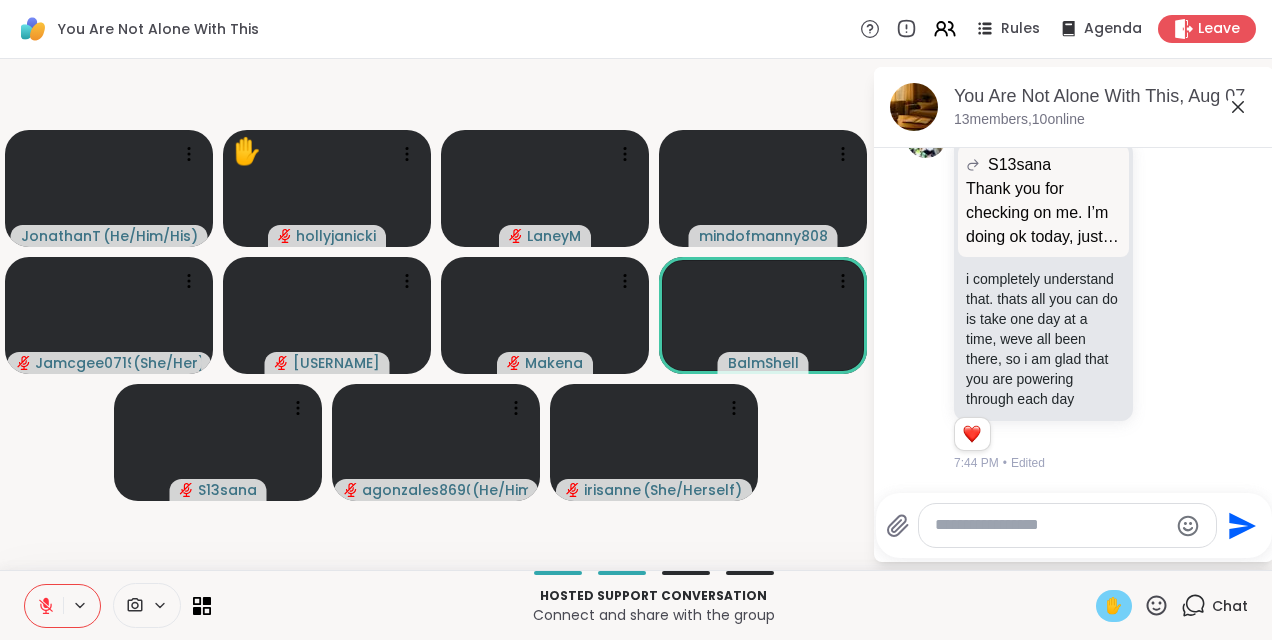 scroll, scrollTop: 3720, scrollLeft: 0, axis: vertical 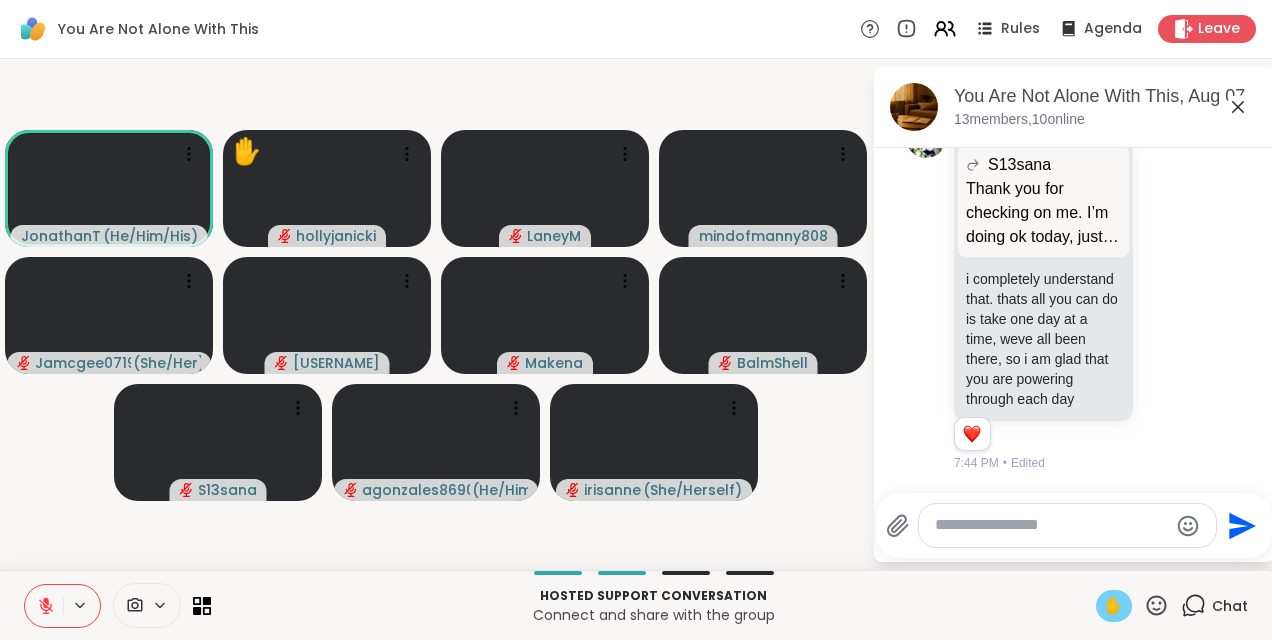 click on "✋" at bounding box center (1114, 606) 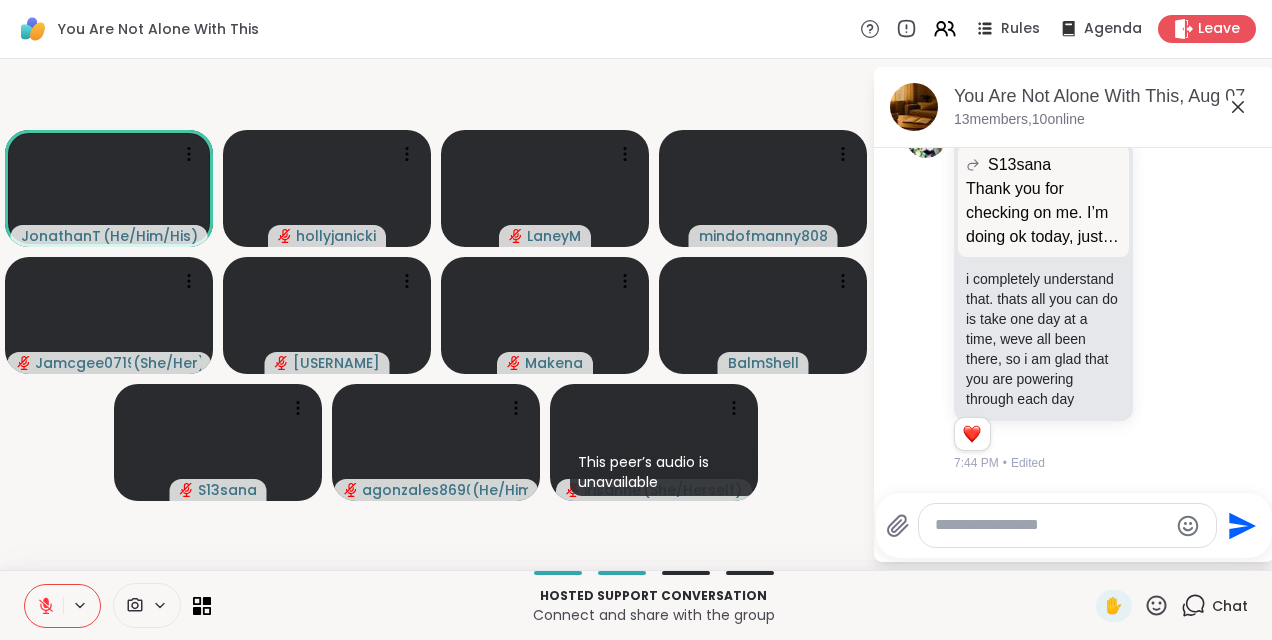 click 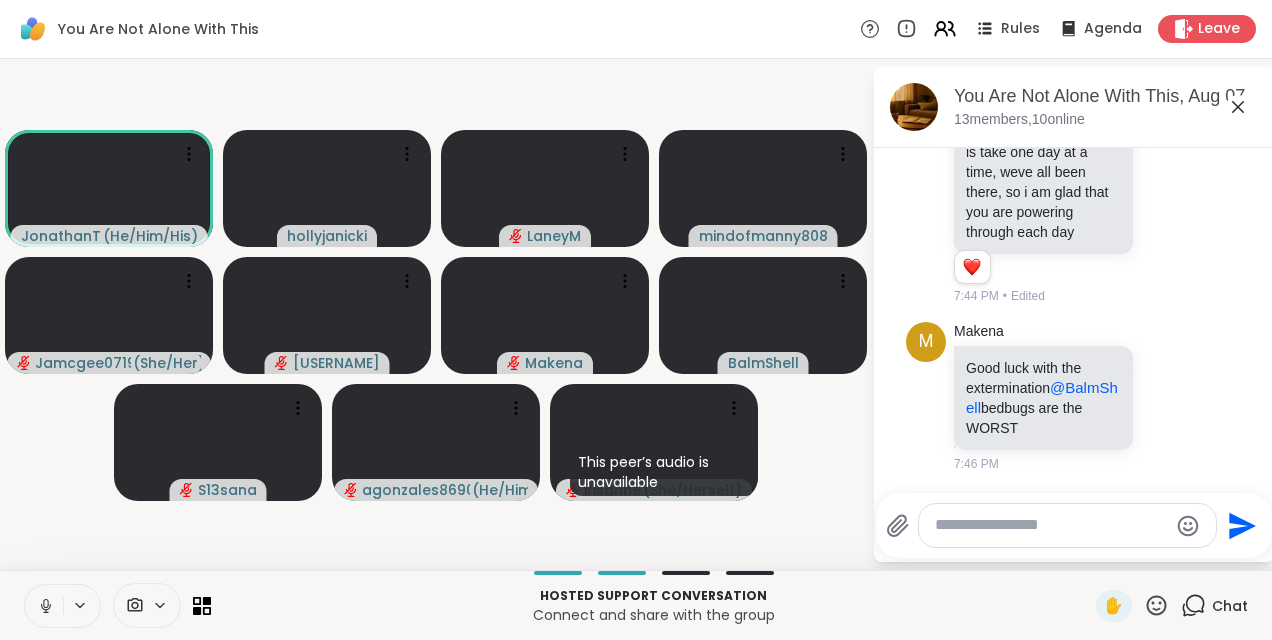 scroll, scrollTop: 3906, scrollLeft: 0, axis: vertical 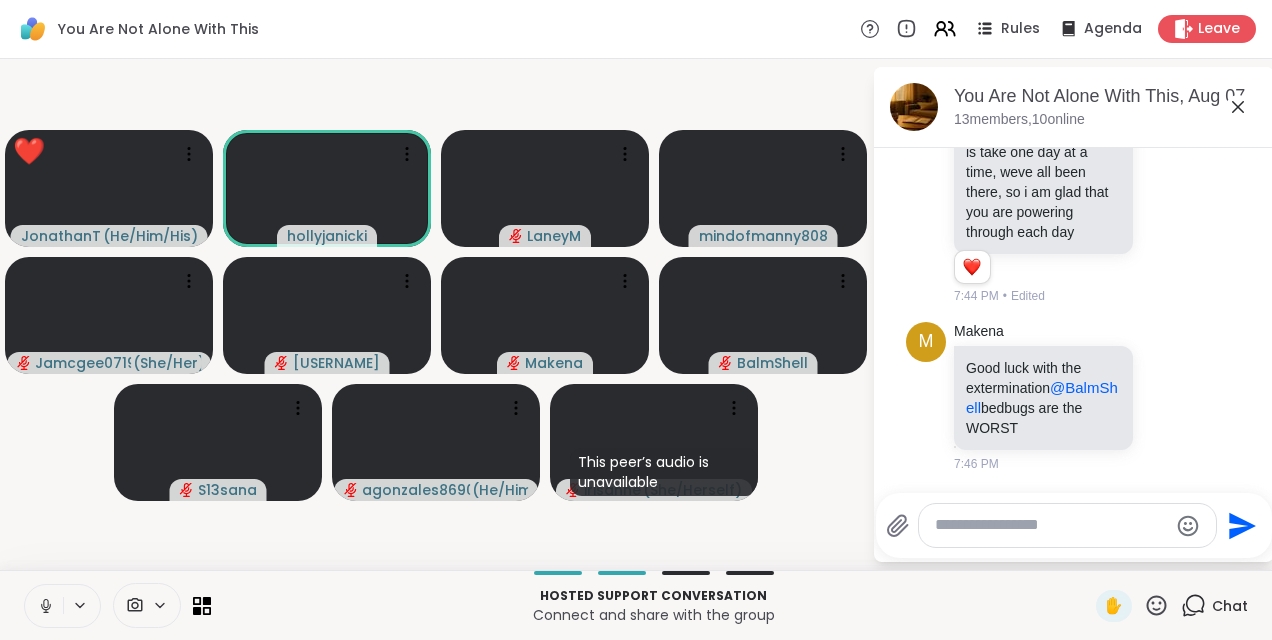 click 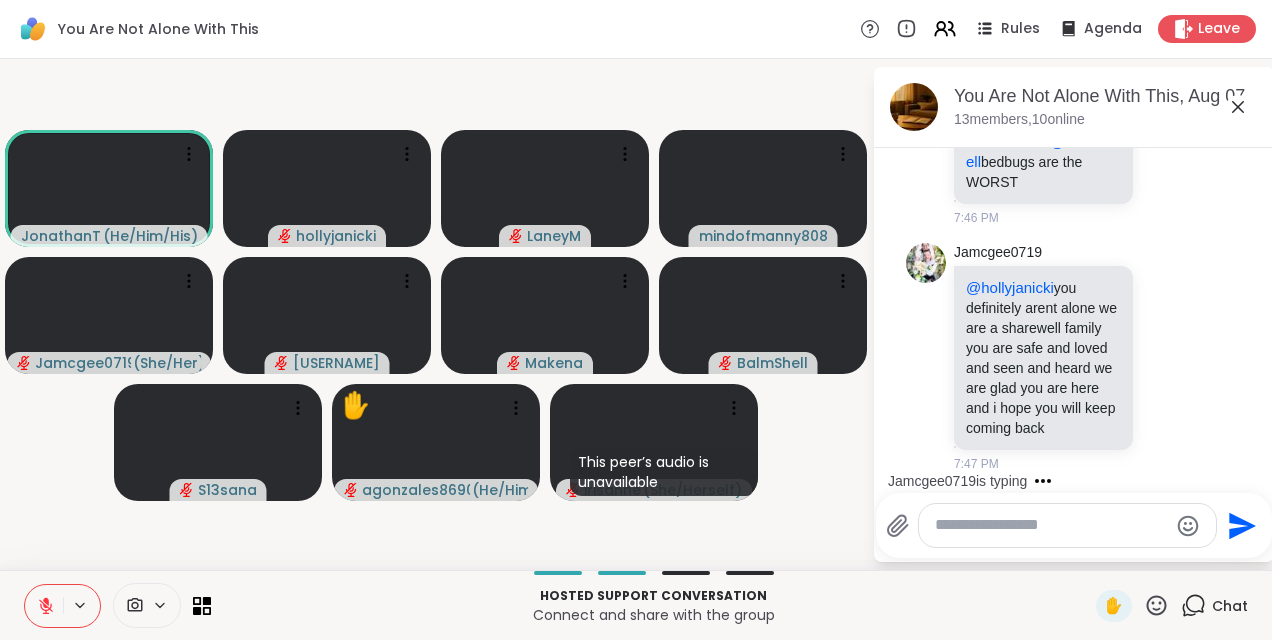 scroll, scrollTop: 4172, scrollLeft: 0, axis: vertical 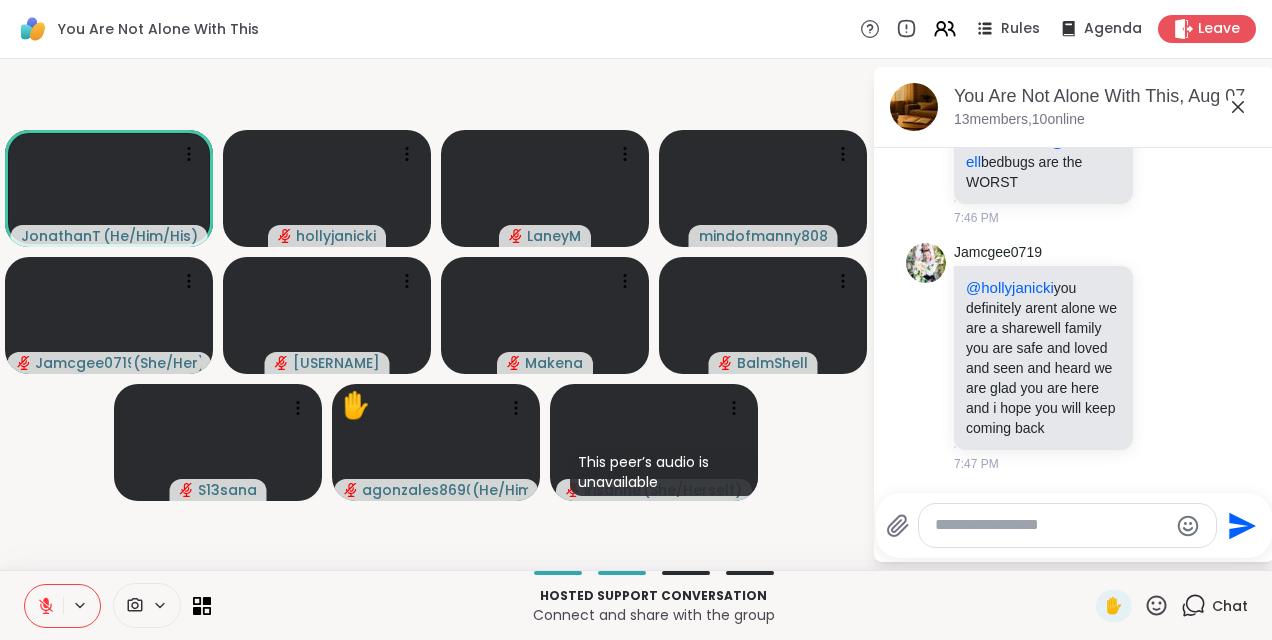 click at bounding box center (62, 606) 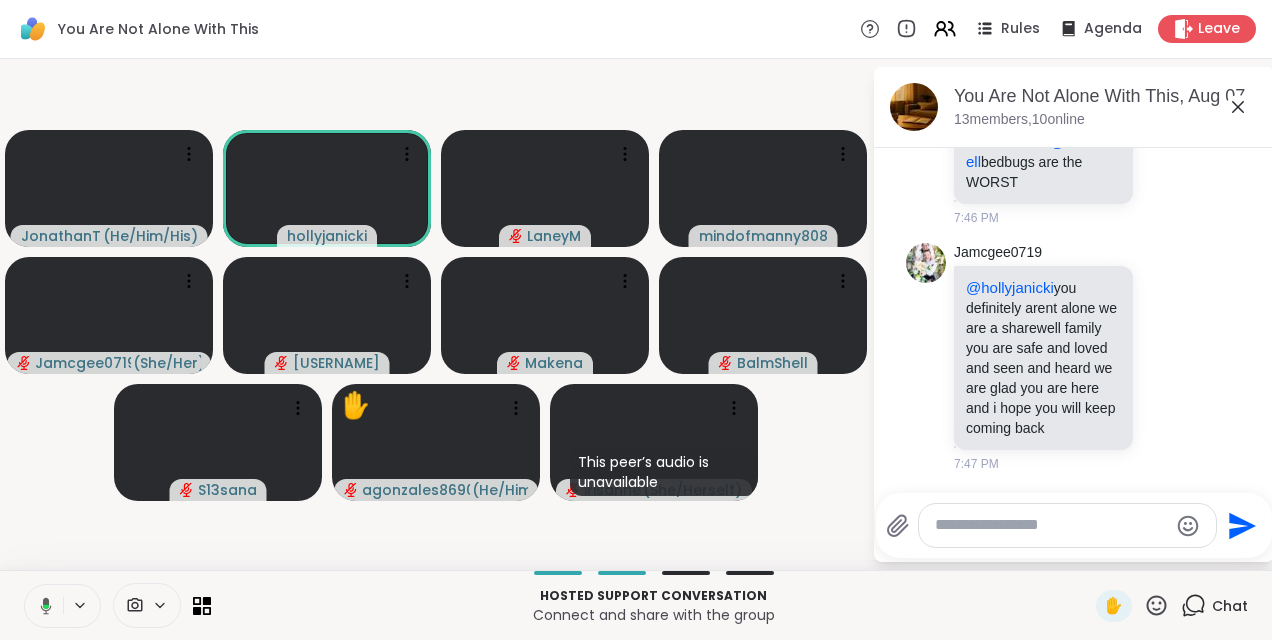 click at bounding box center (42, 606) 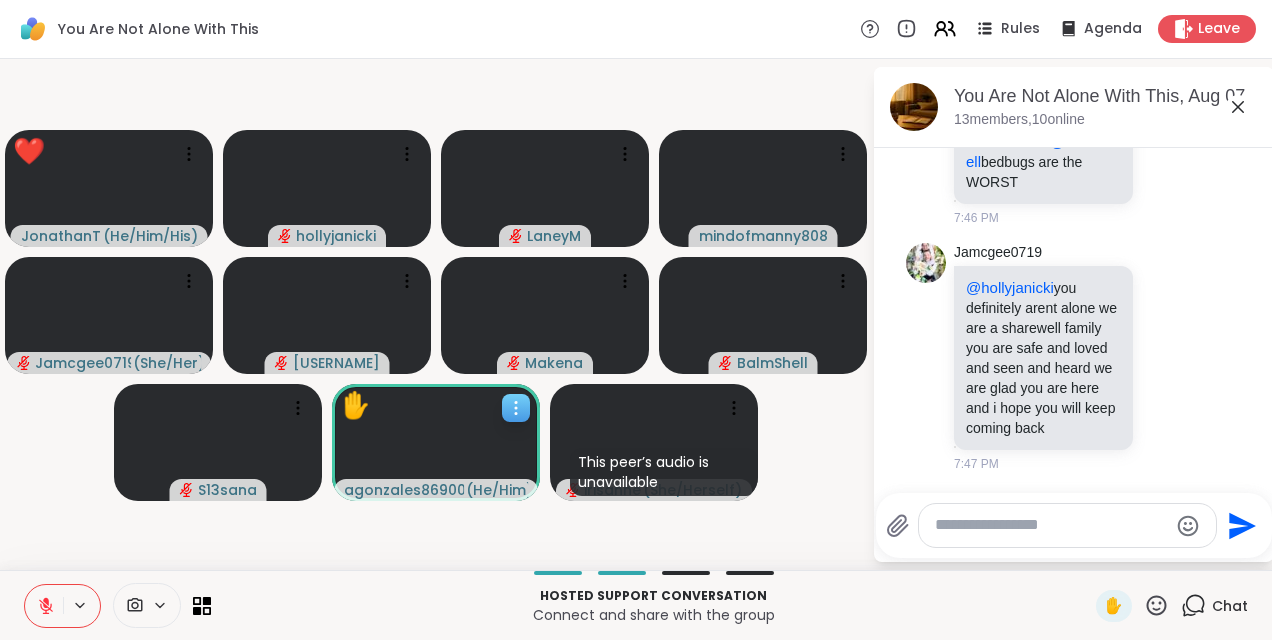 click at bounding box center (436, 442) 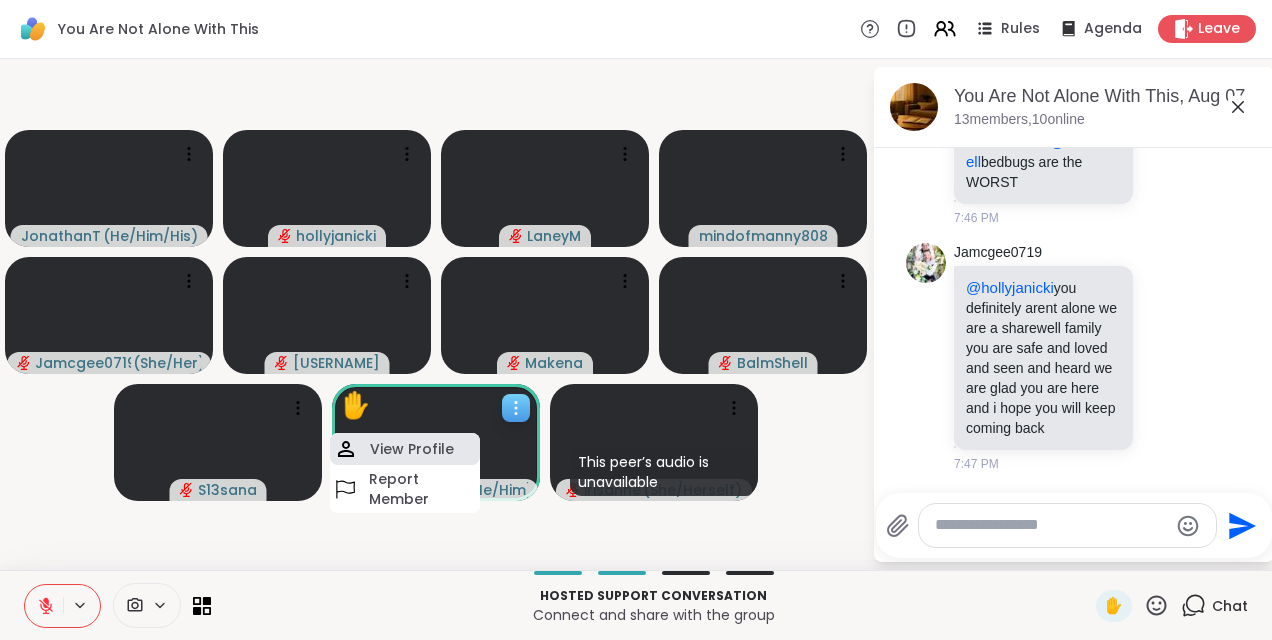 click on "View Profile" at bounding box center (412, 449) 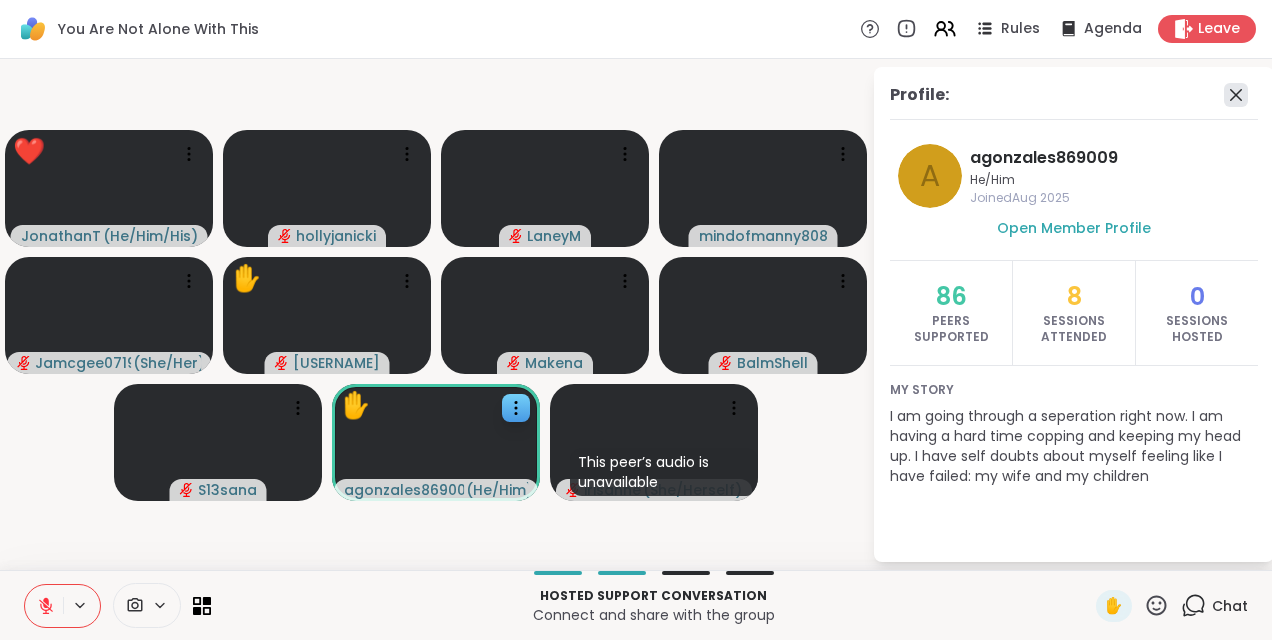 click 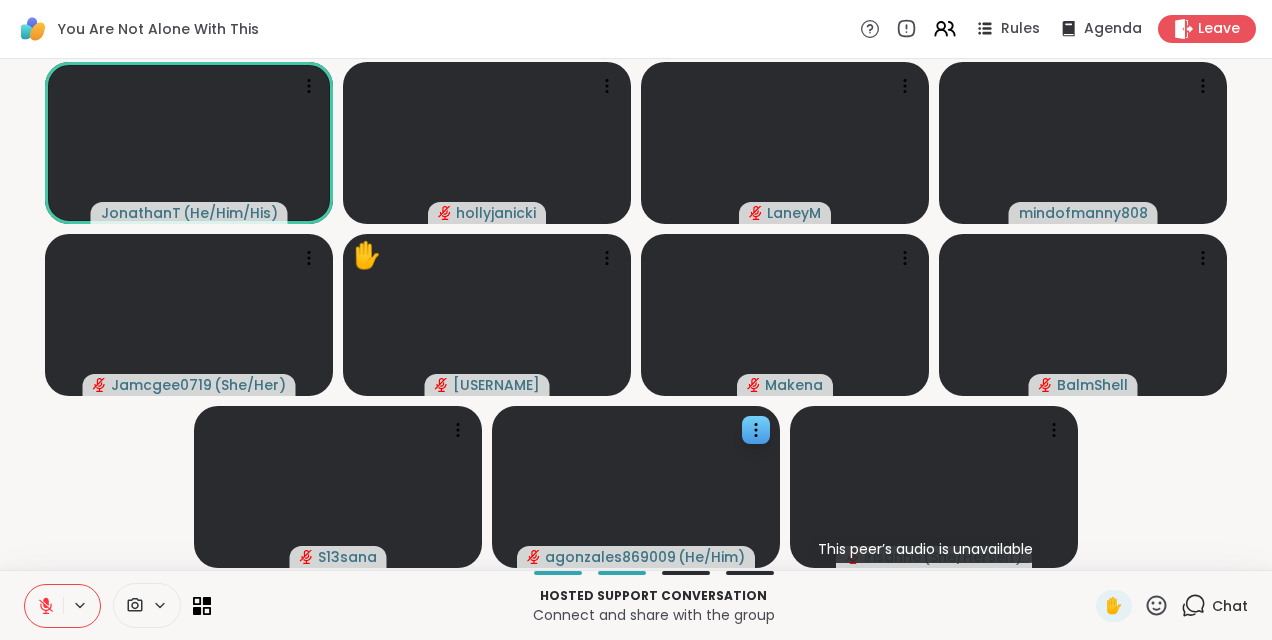 click on "Chat" at bounding box center (1230, 606) 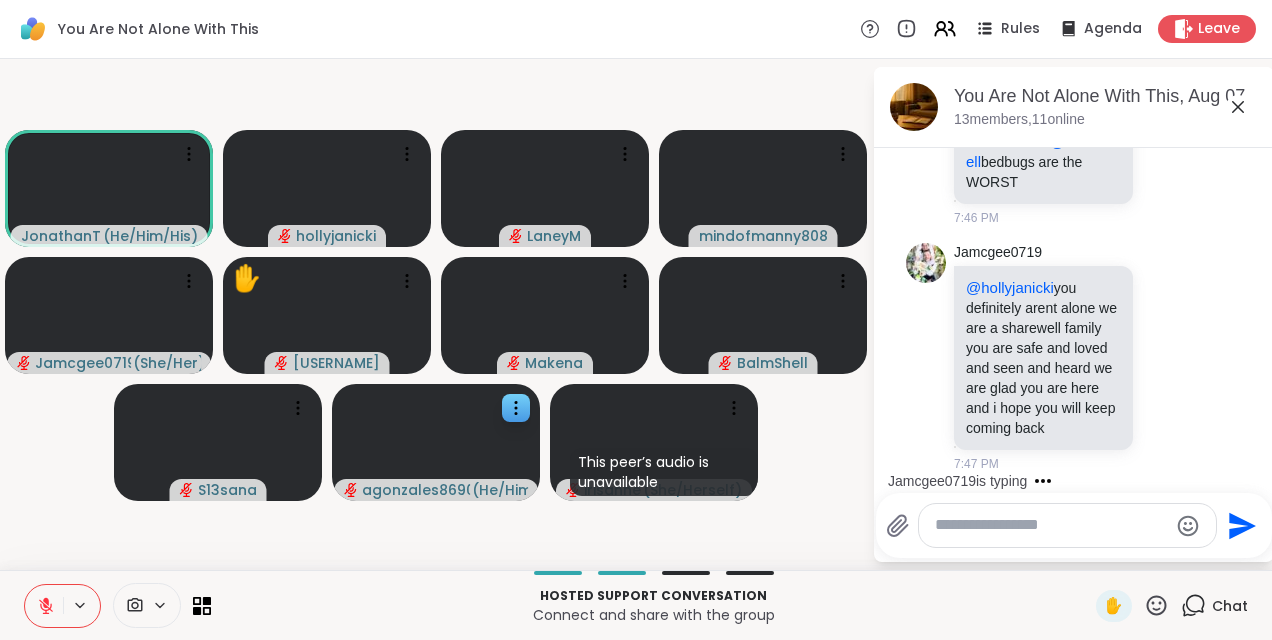 scroll, scrollTop: 4538, scrollLeft: 0, axis: vertical 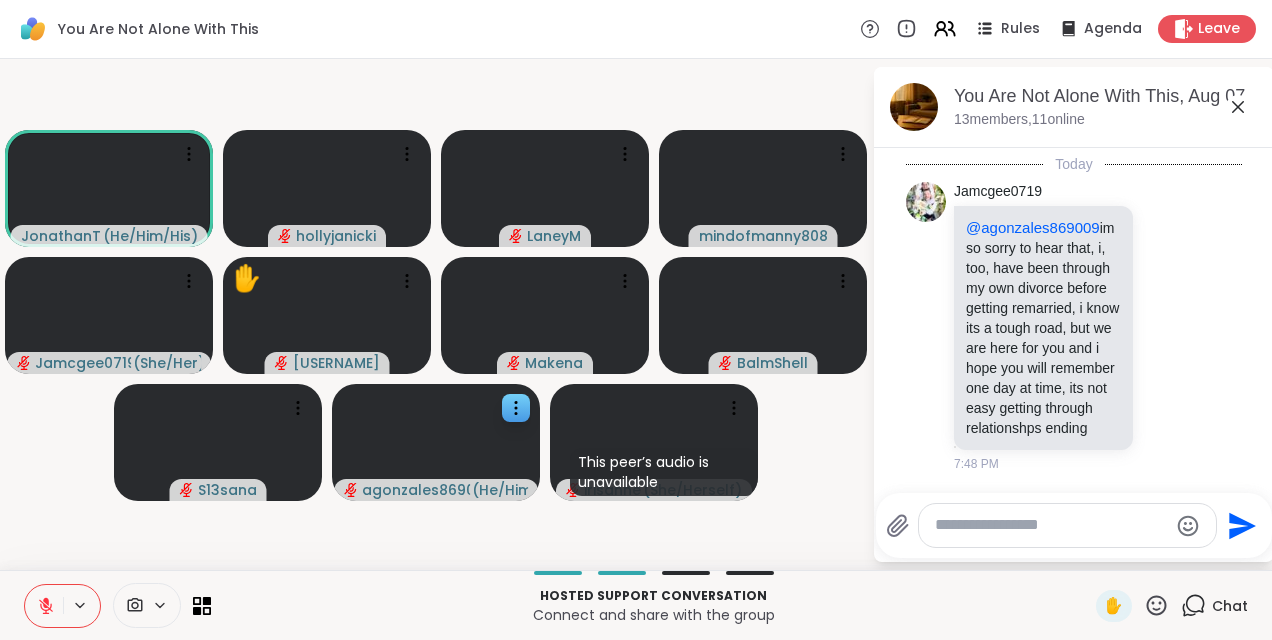 click 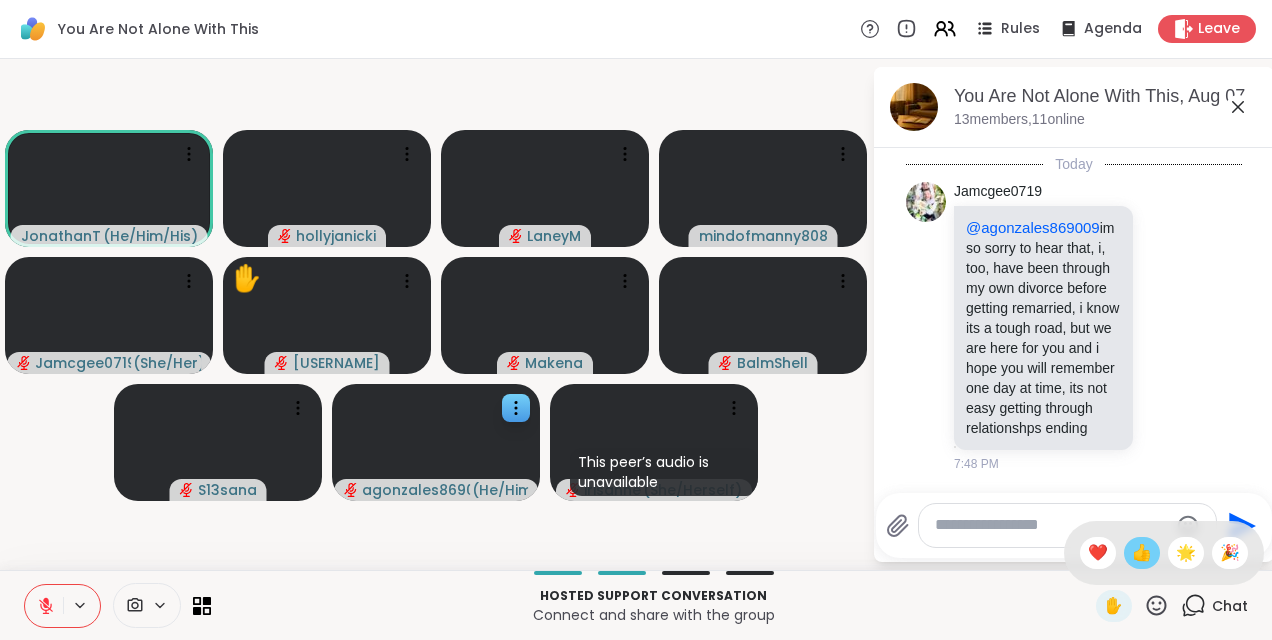 click on "👍" at bounding box center [1142, 553] 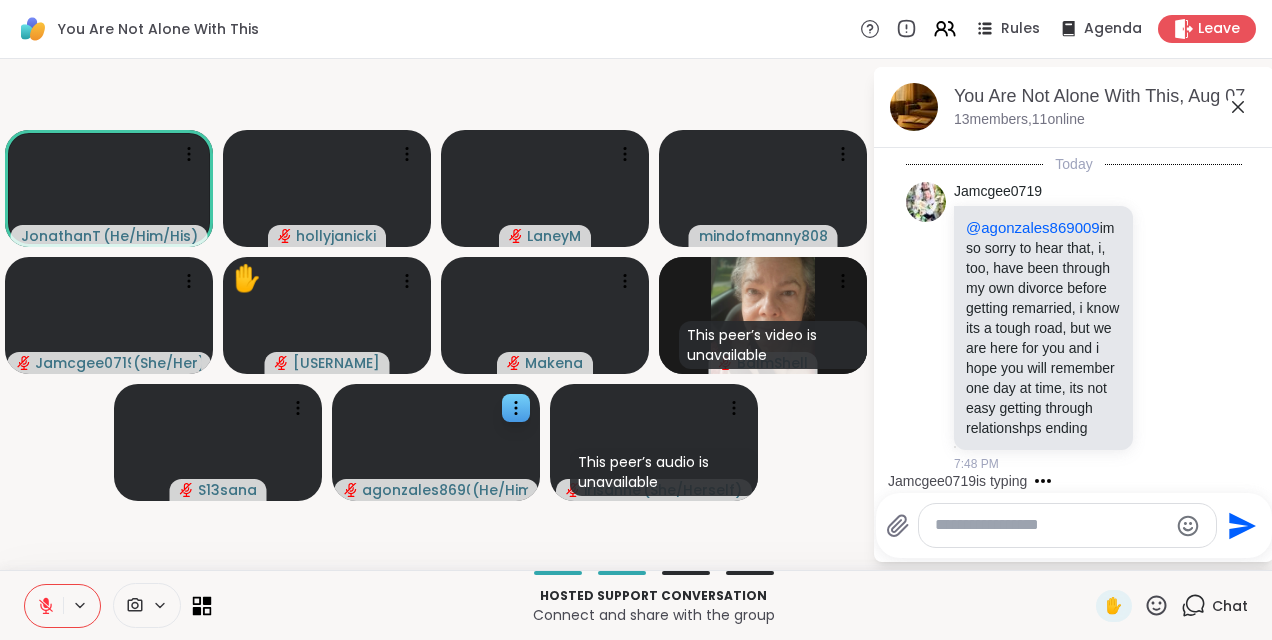 click 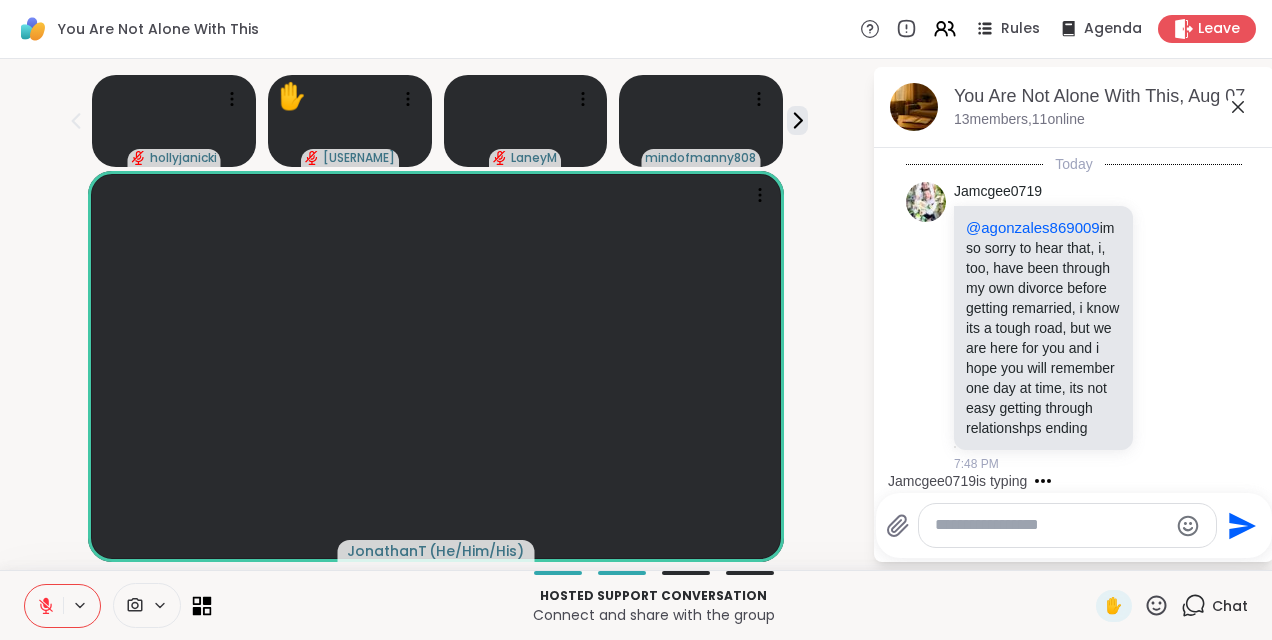 click 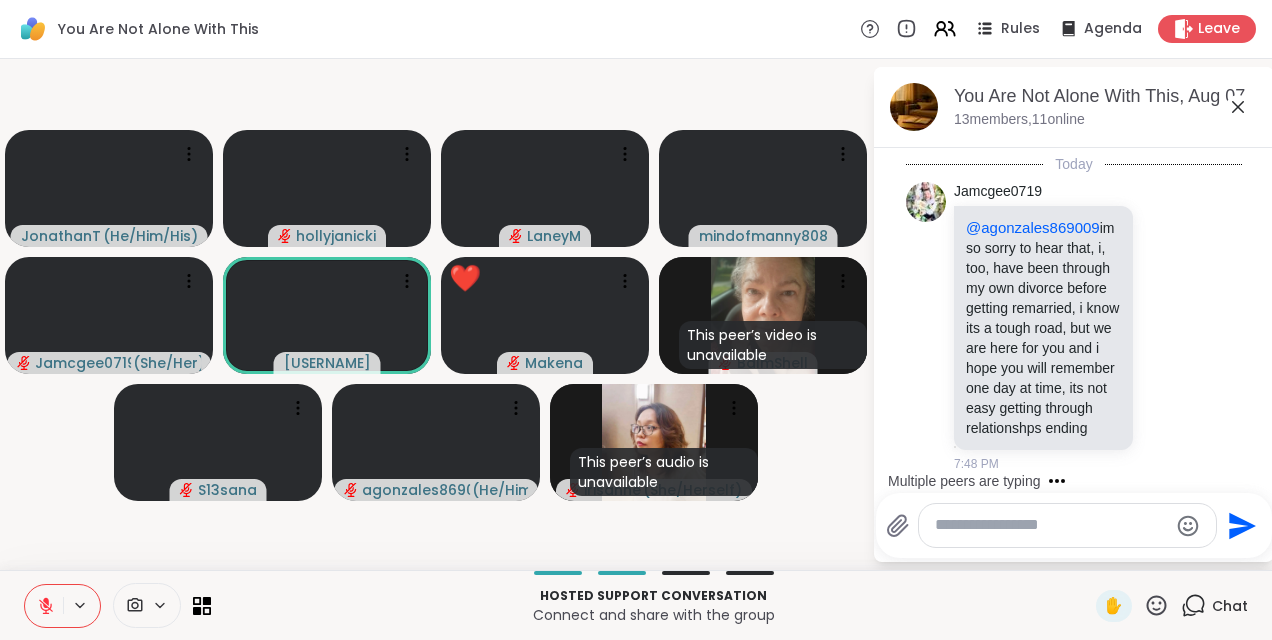 click at bounding box center (1051, 525) 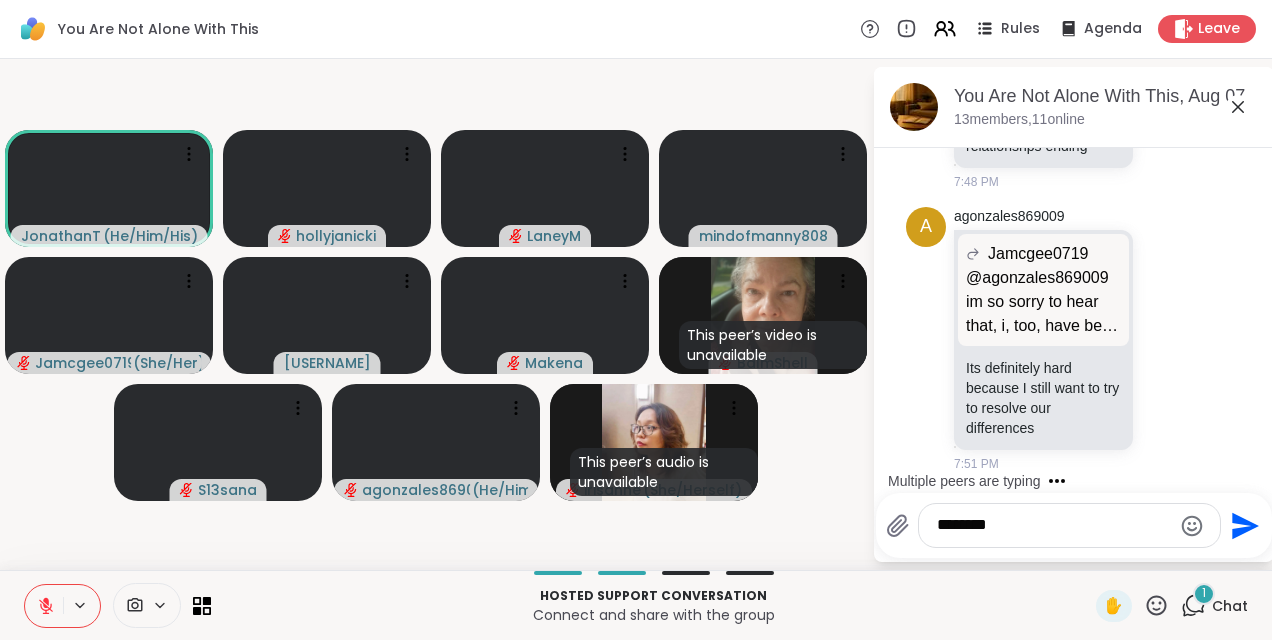 scroll, scrollTop: 4820, scrollLeft: 0, axis: vertical 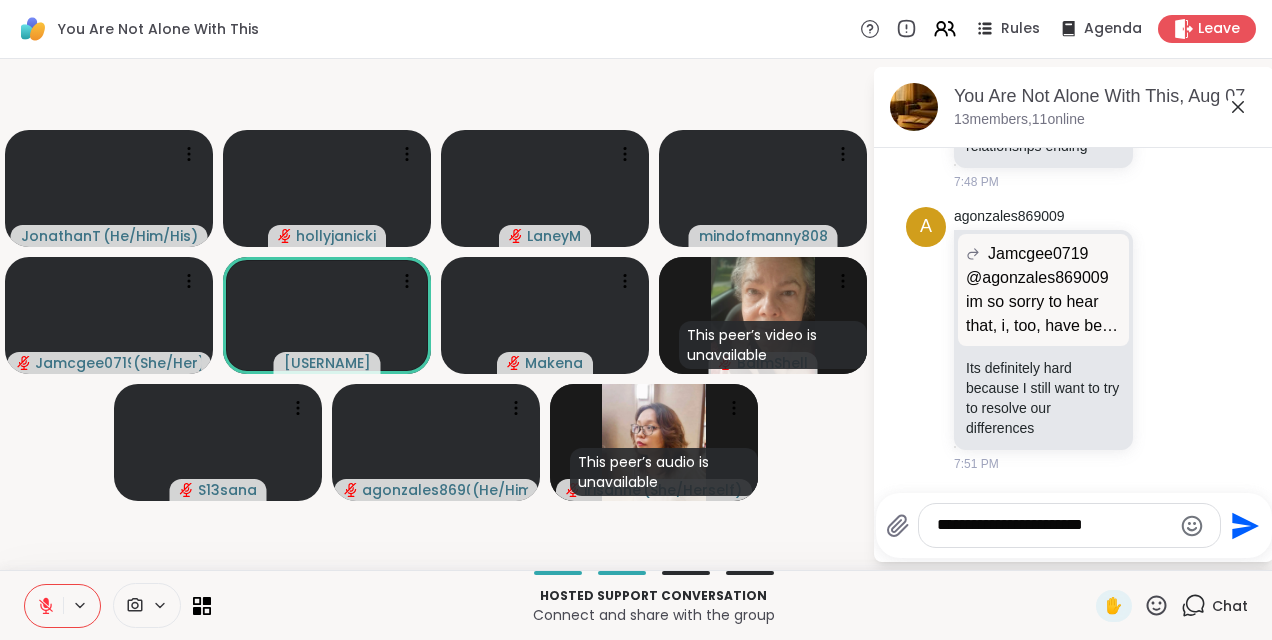 type on "**********" 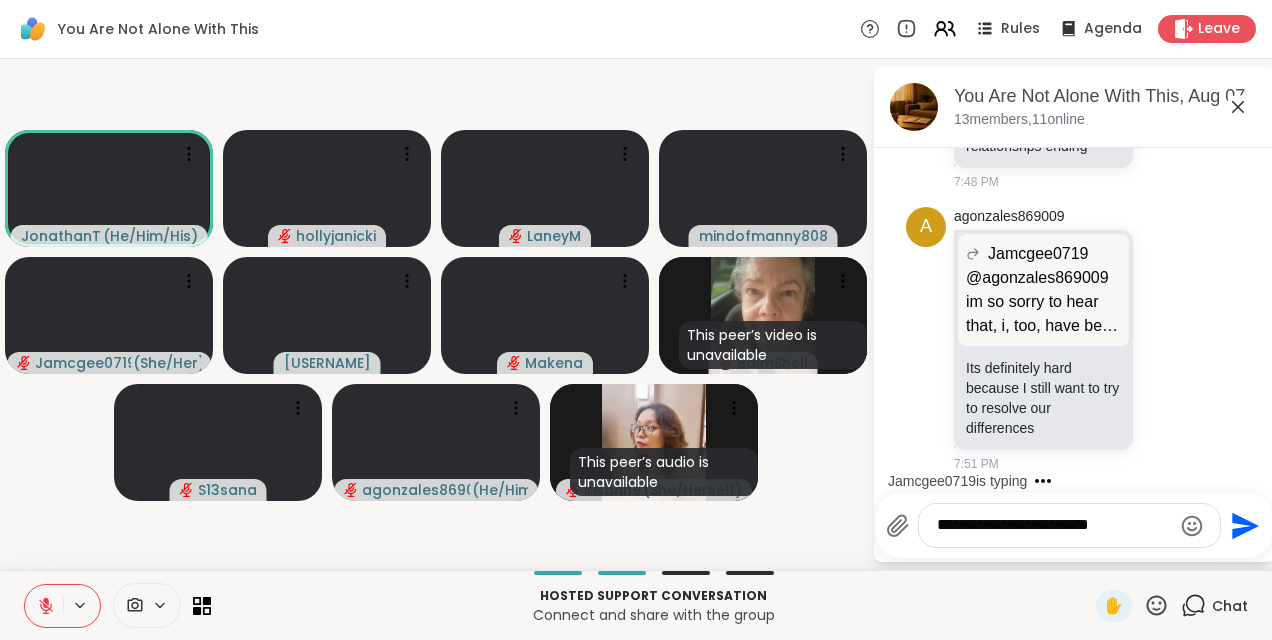 type 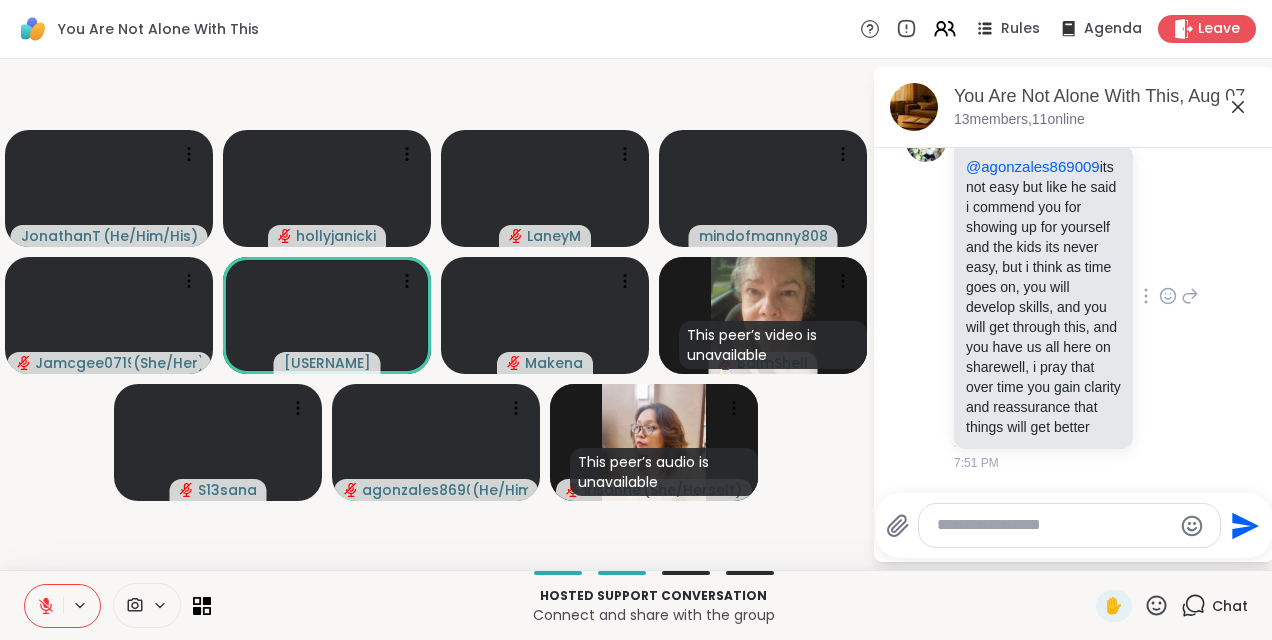 scroll, scrollTop: 5352, scrollLeft: 0, axis: vertical 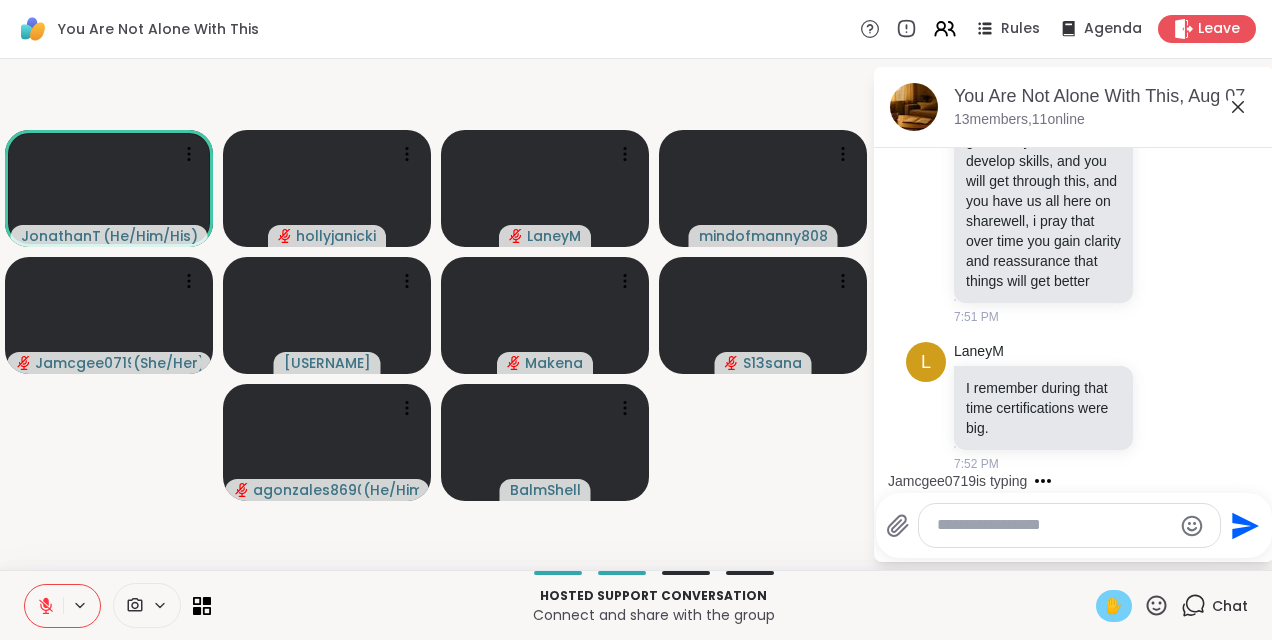 click on "✋" at bounding box center (1114, 606) 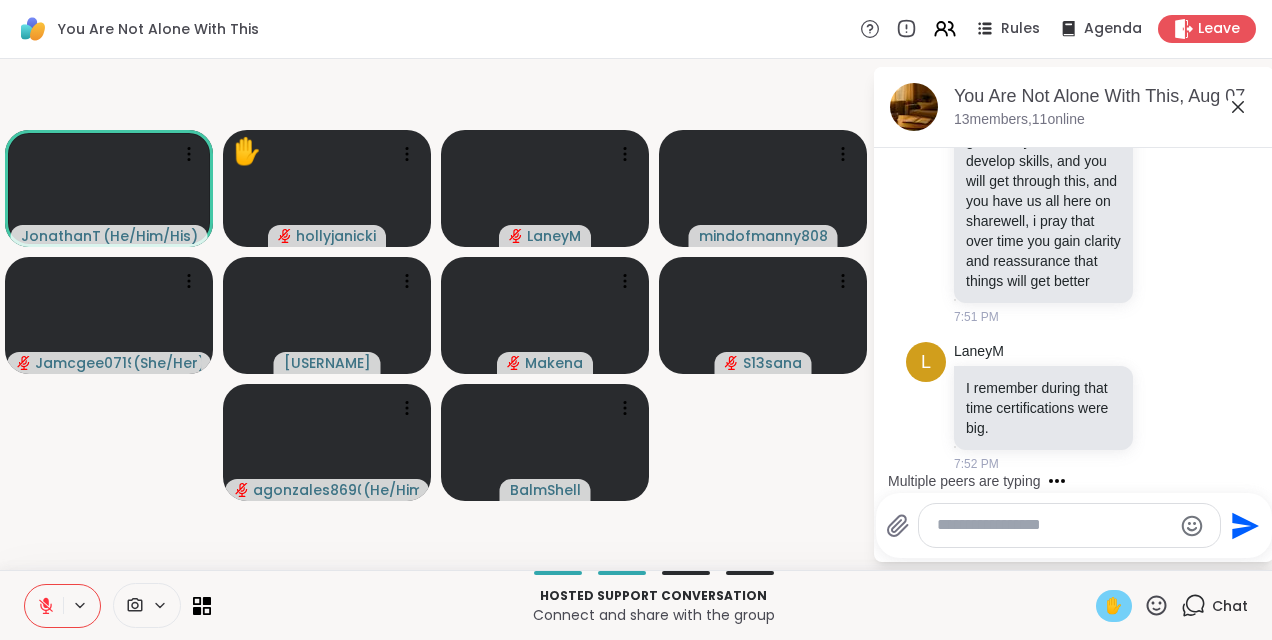 click on "✋" at bounding box center (1114, 606) 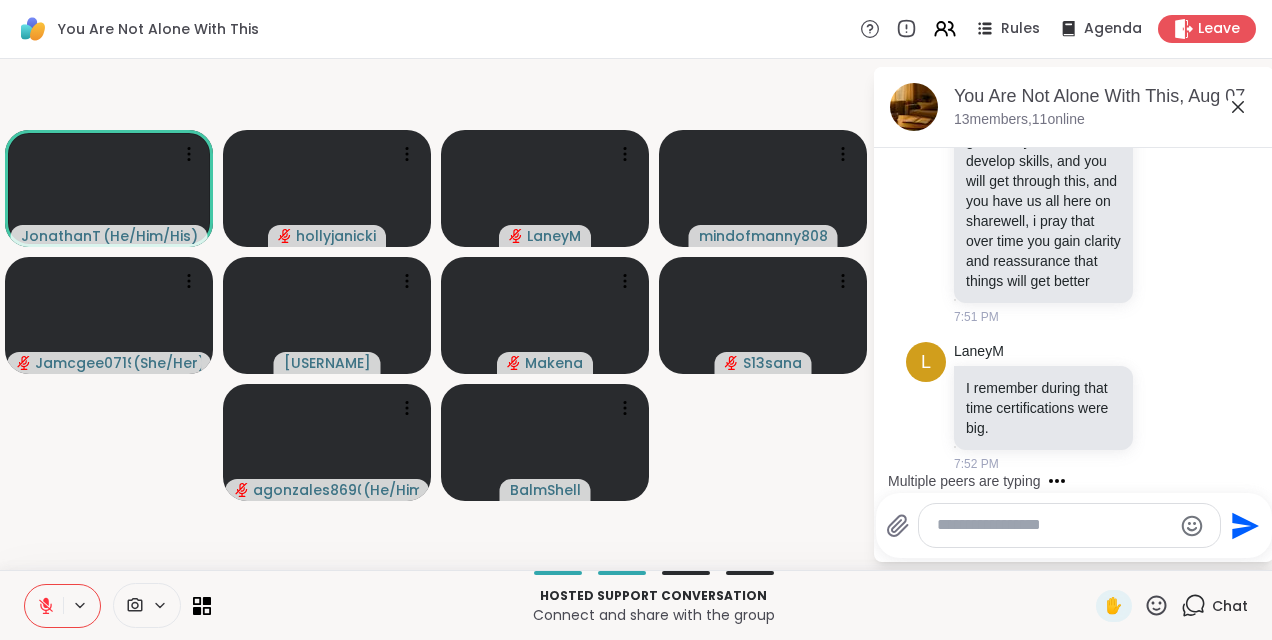 click 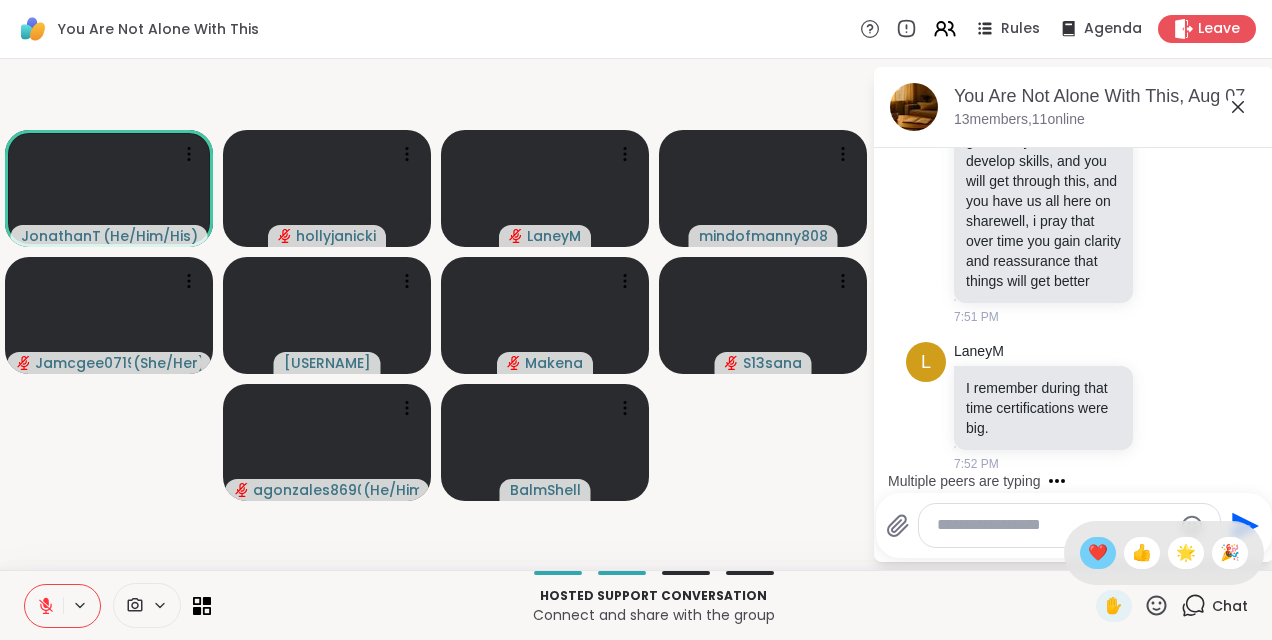 click on "❤️" at bounding box center (1098, 553) 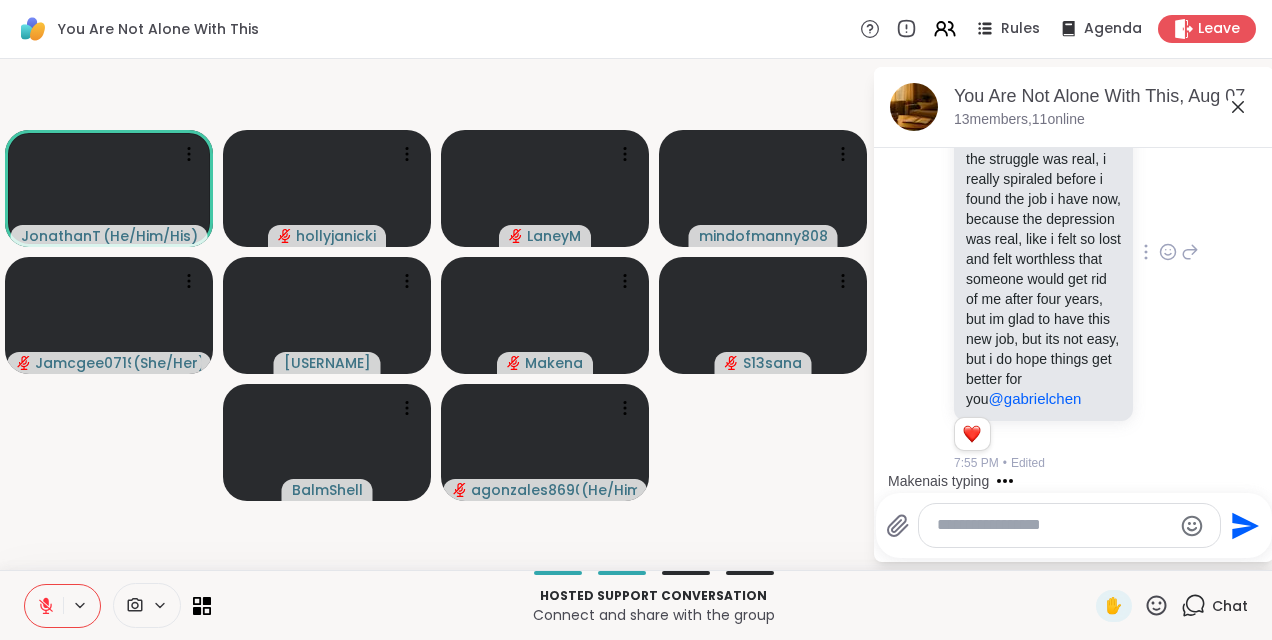 scroll, scrollTop: 6238, scrollLeft: 0, axis: vertical 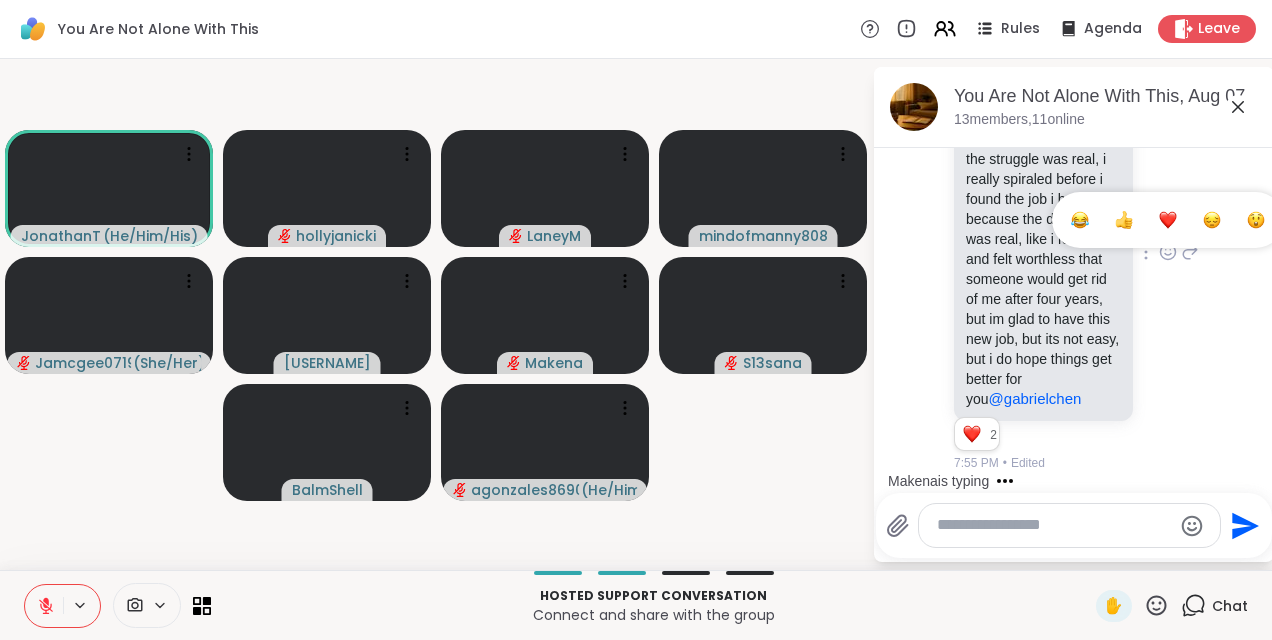 click at bounding box center (1168, 220) 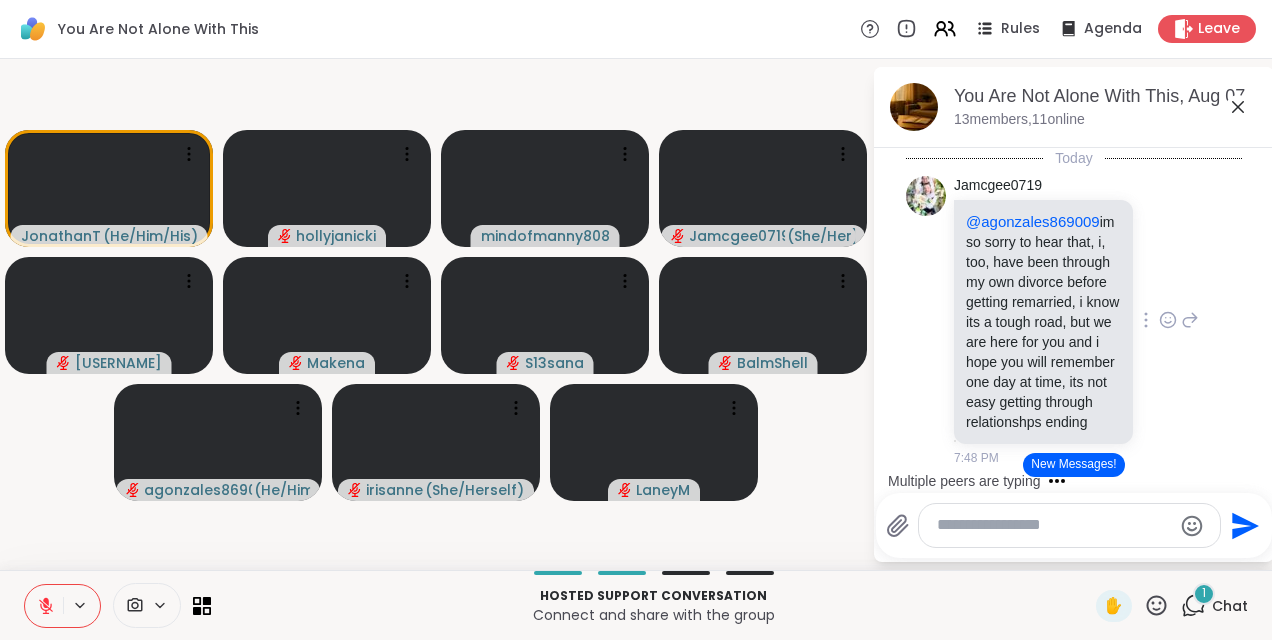 scroll, scrollTop: 4230, scrollLeft: 0, axis: vertical 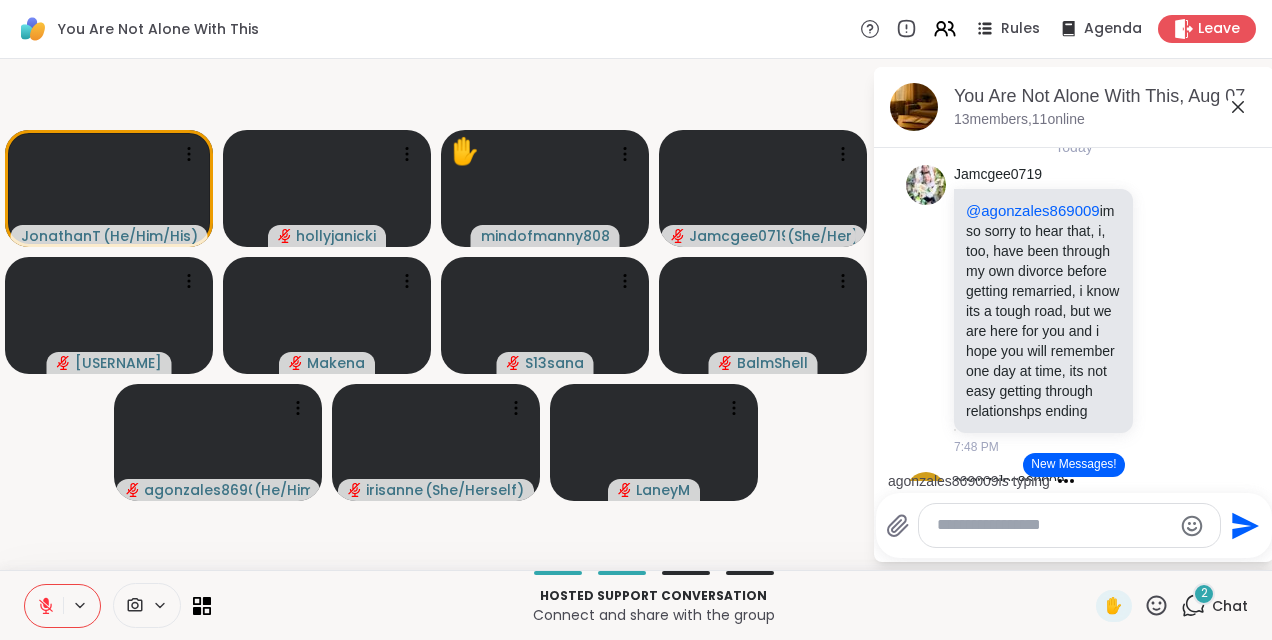 click on "New Messages!" at bounding box center [1073, 465] 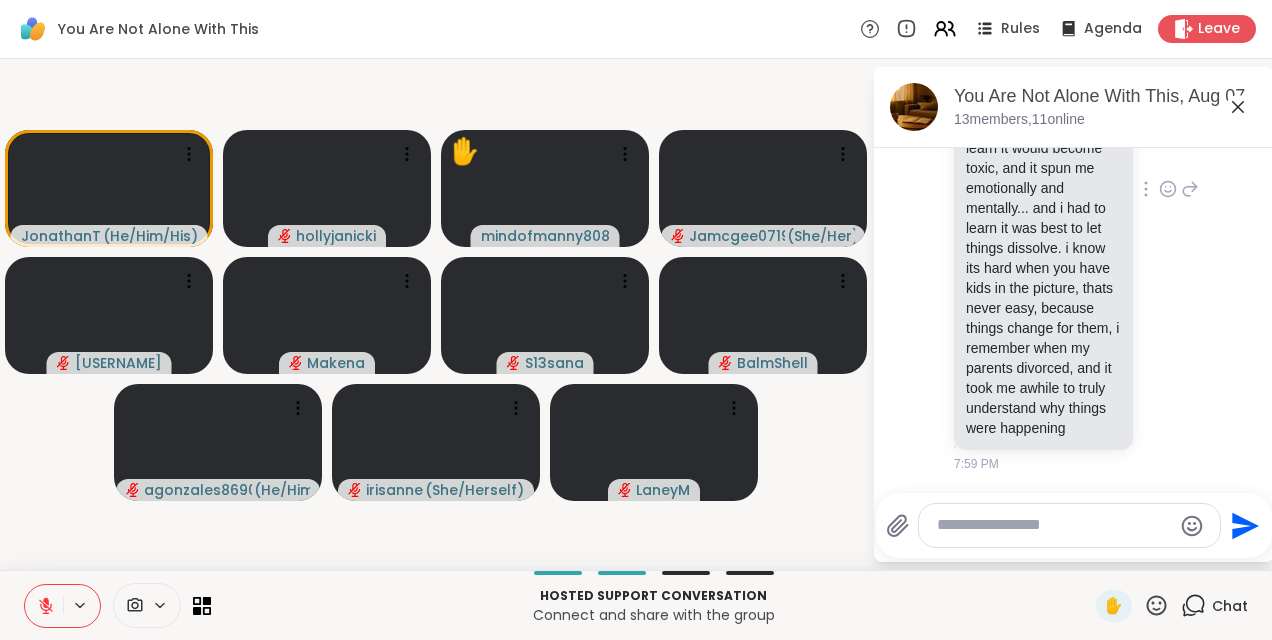 scroll, scrollTop: 7678, scrollLeft: 0, axis: vertical 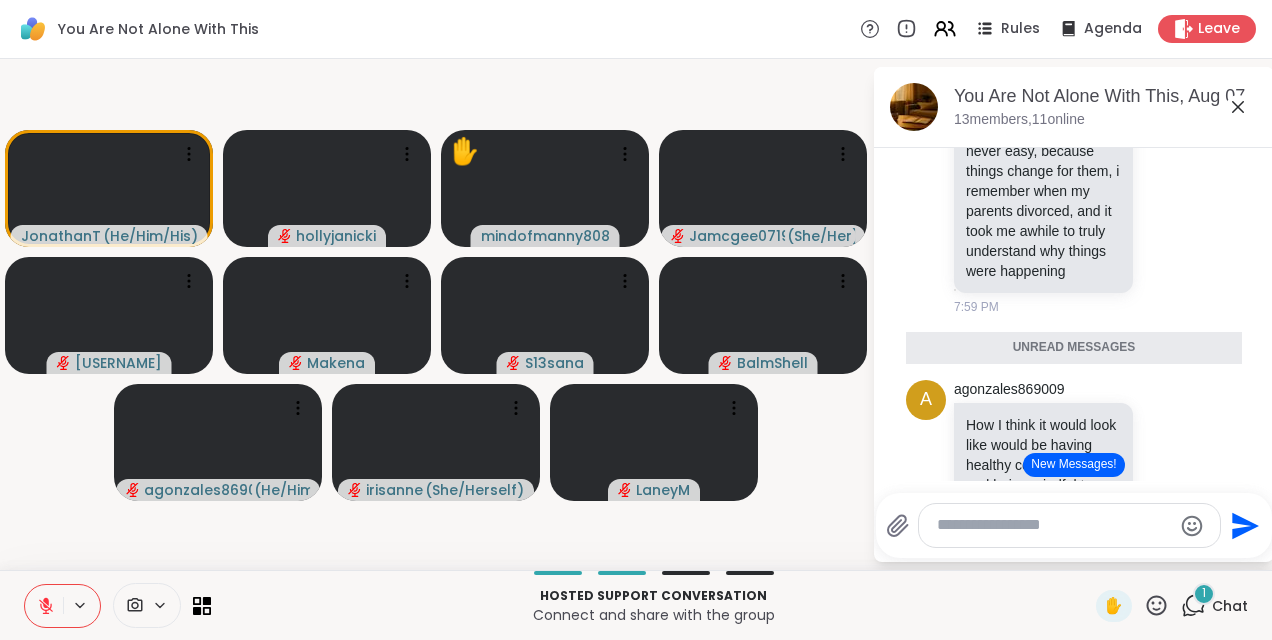click on "New Messages!" at bounding box center (1073, 465) 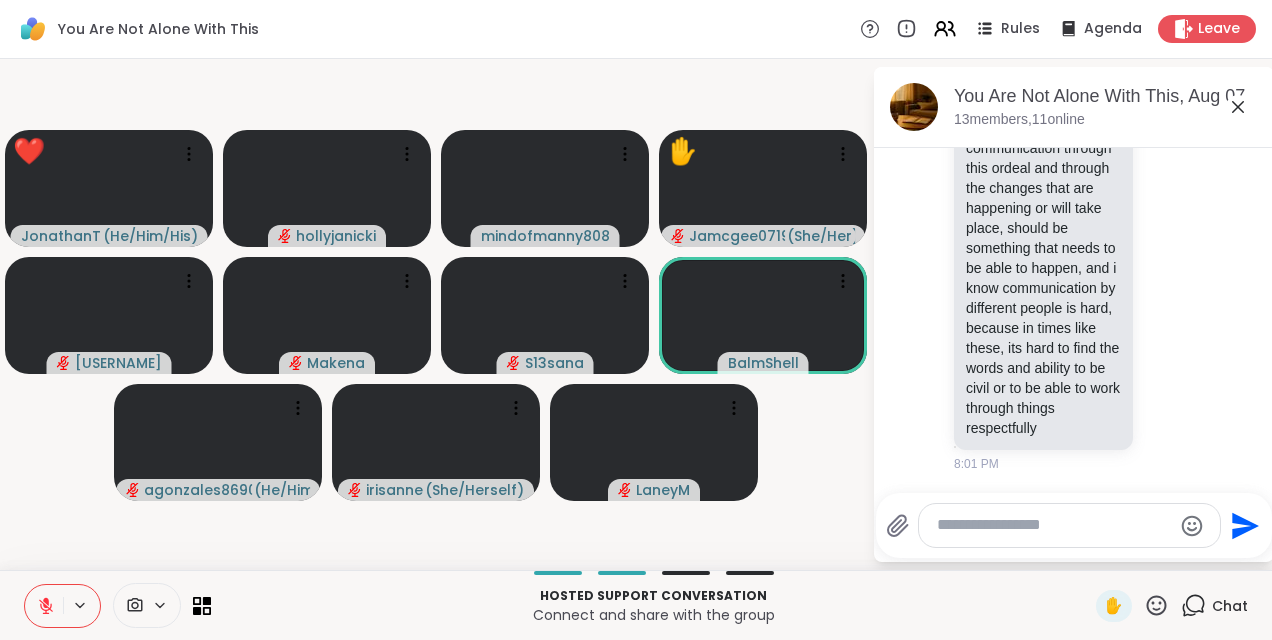 scroll, scrollTop: 8943, scrollLeft: 0, axis: vertical 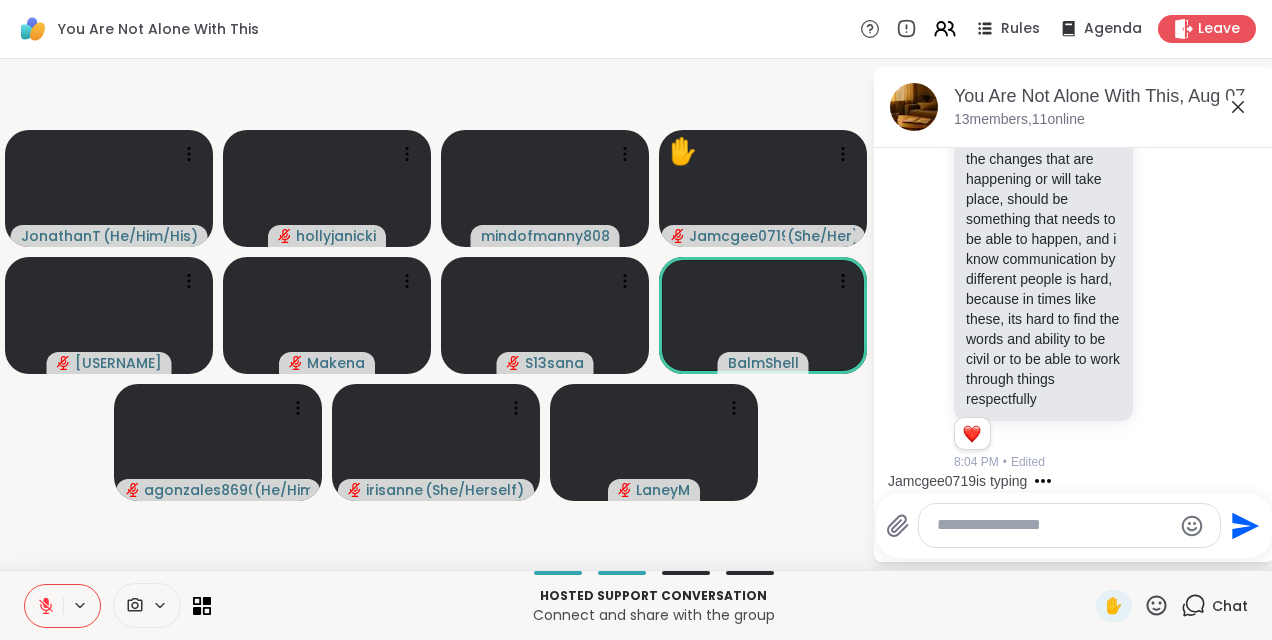 click 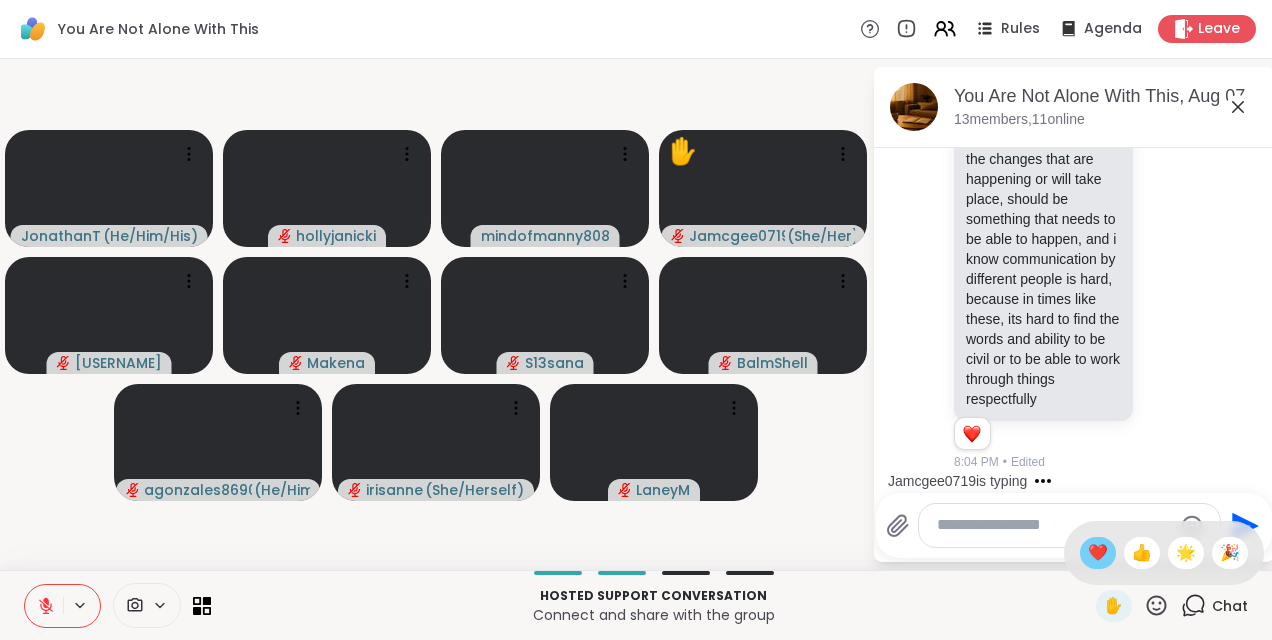 click on "❤️" at bounding box center [1098, 553] 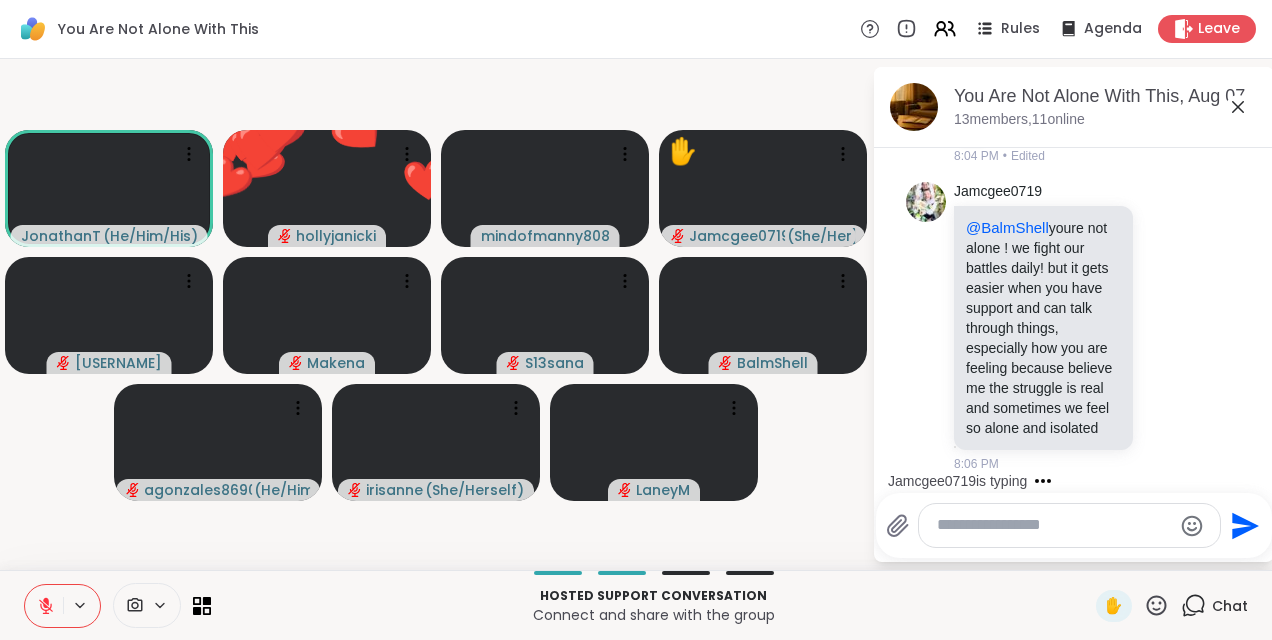 scroll, scrollTop: 9289, scrollLeft: 0, axis: vertical 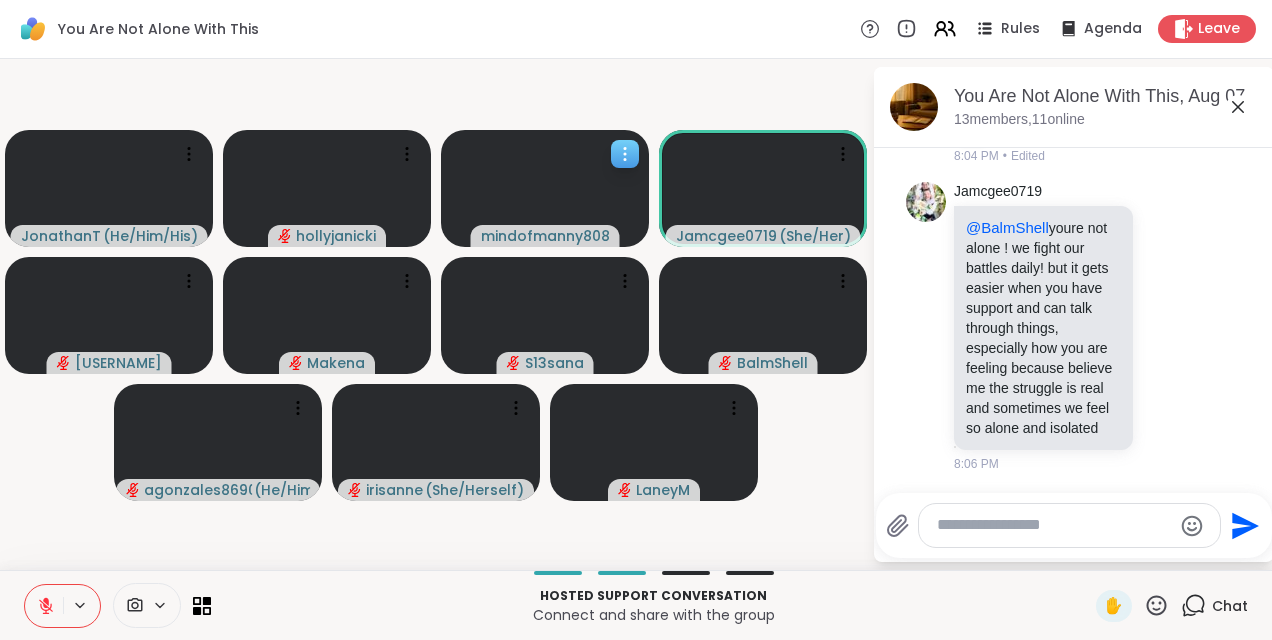 click 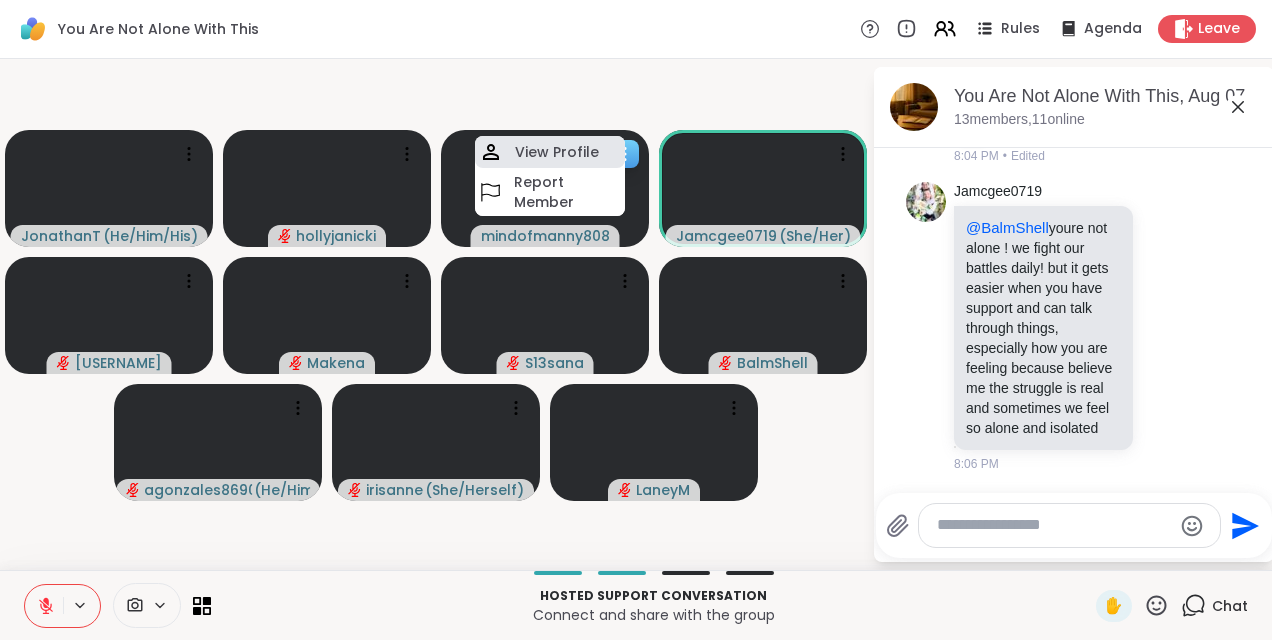click on "View Profile" at bounding box center (550, 152) 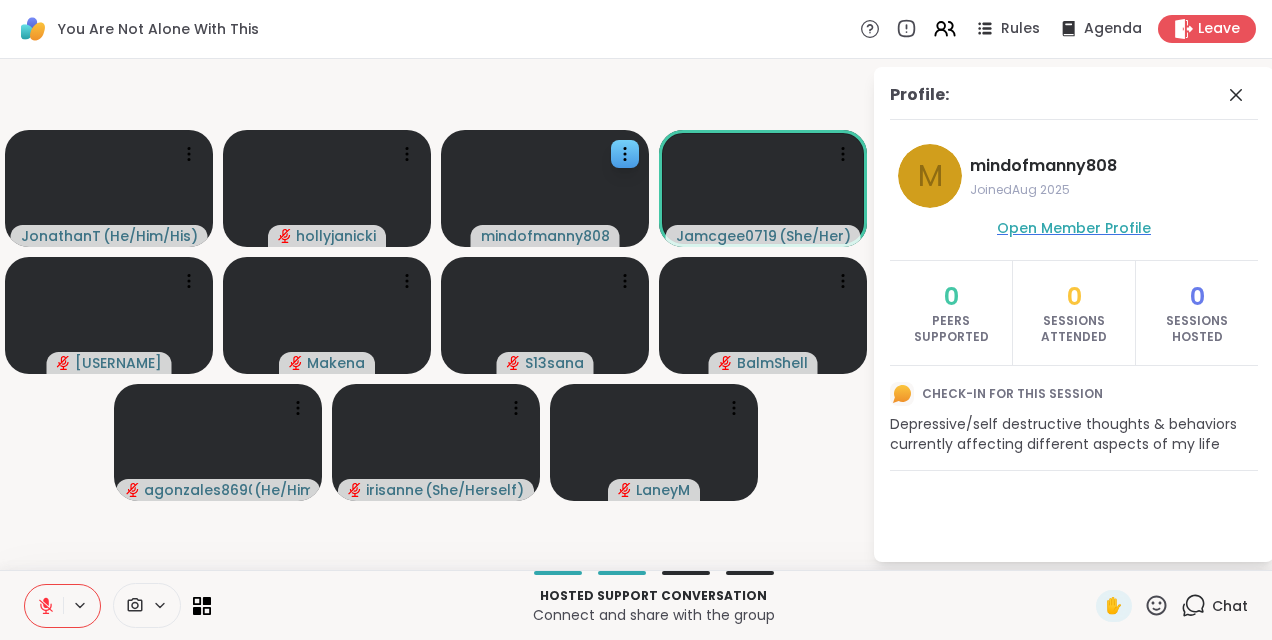 click on "Open Member Profile" at bounding box center (1074, 228) 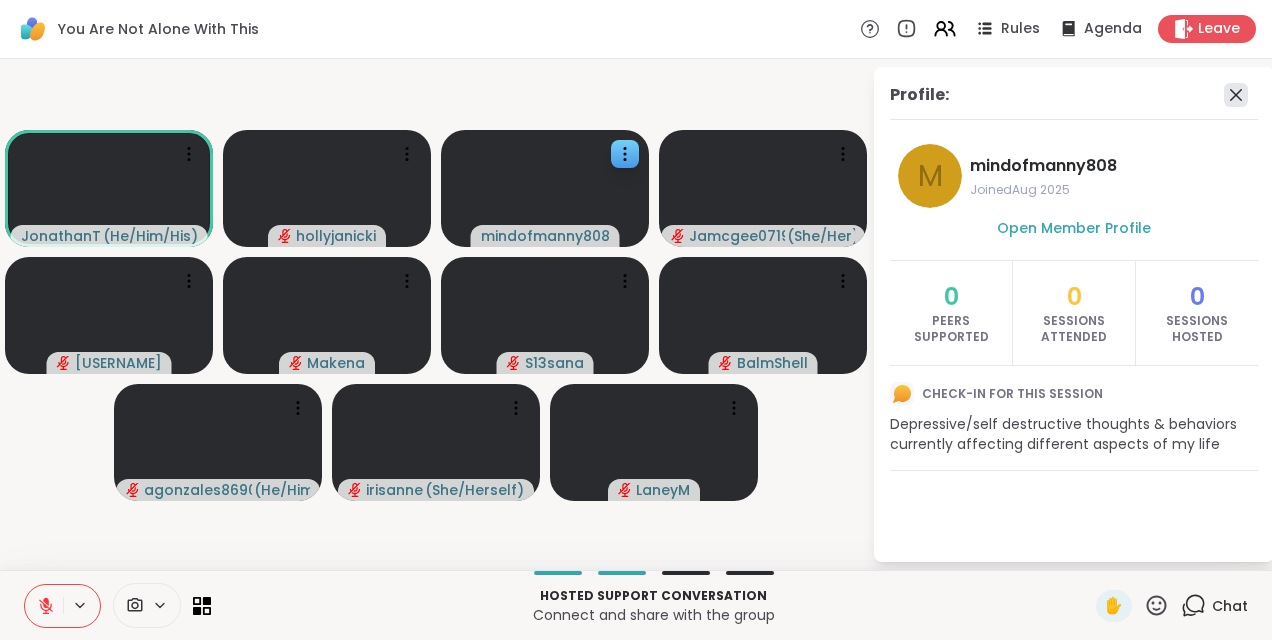 click 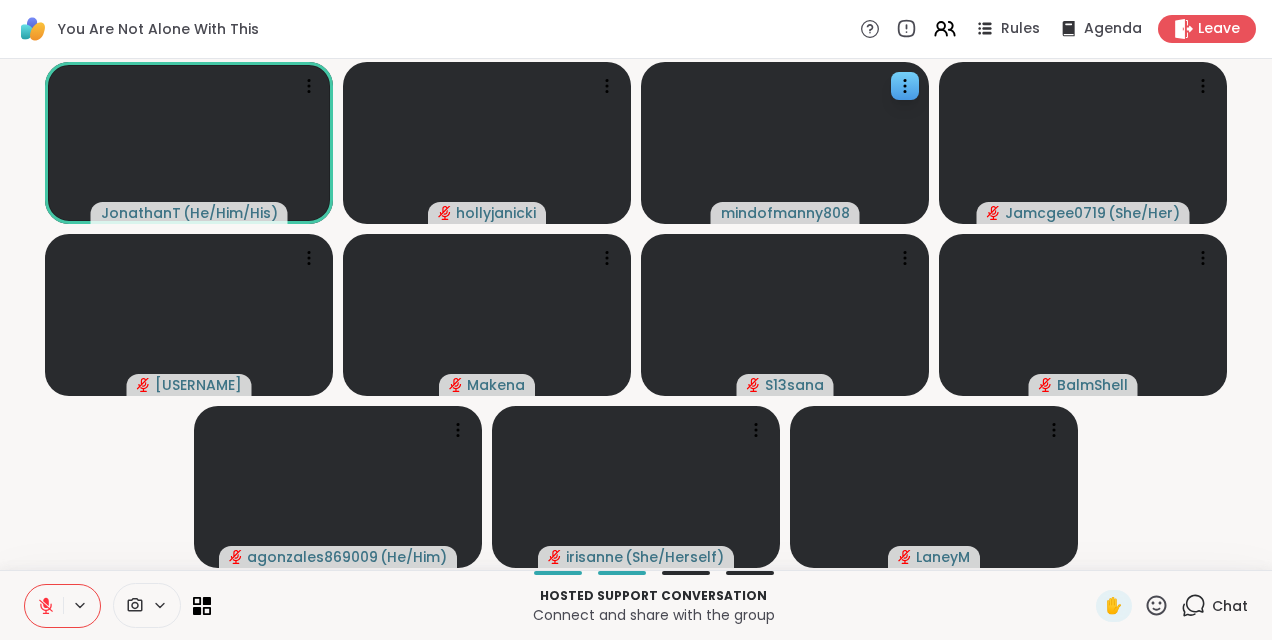 click on "Chat" at bounding box center [1230, 606] 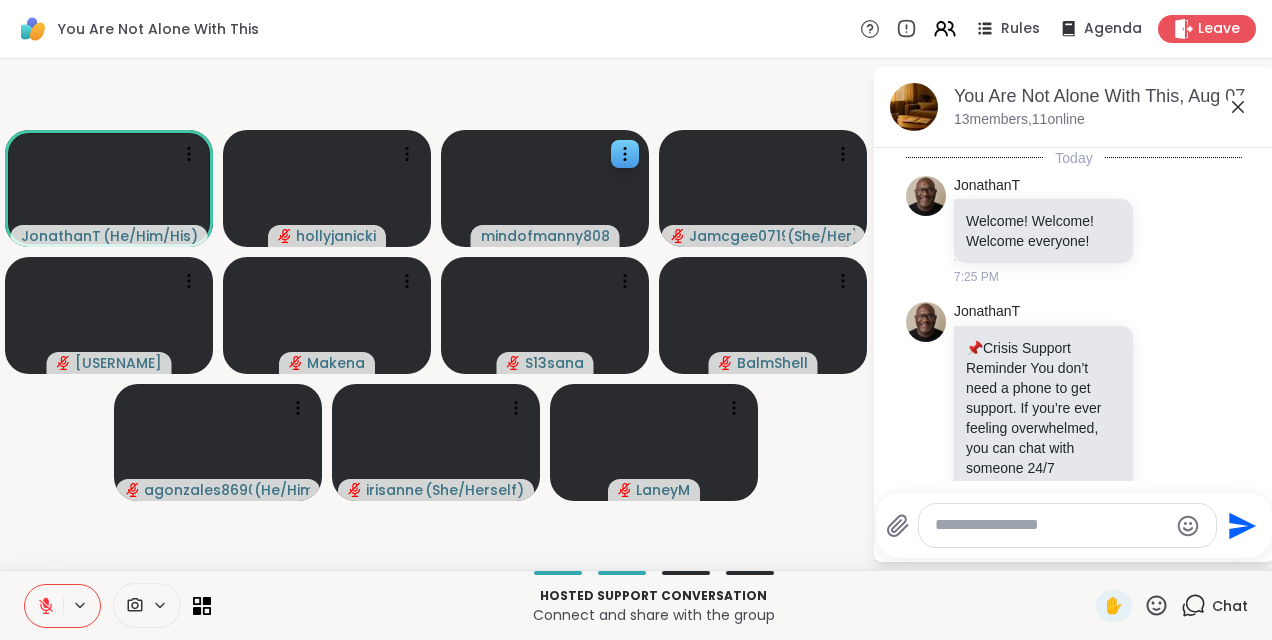 scroll, scrollTop: 9269, scrollLeft: 0, axis: vertical 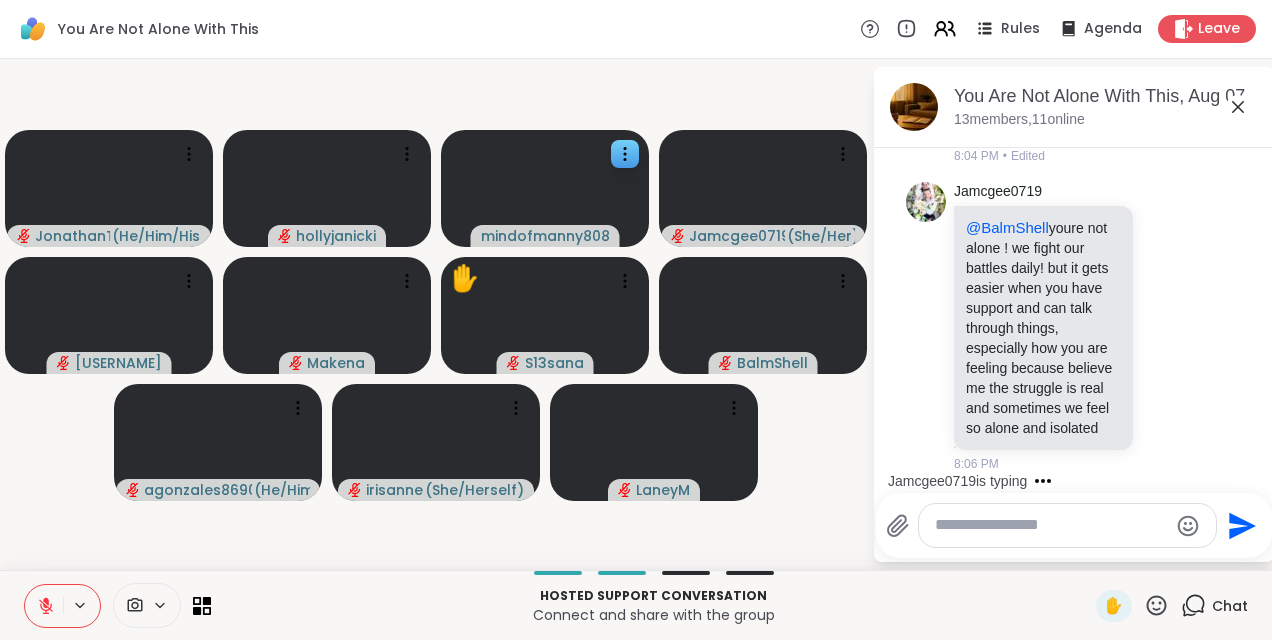 click at bounding box center [1051, 525] 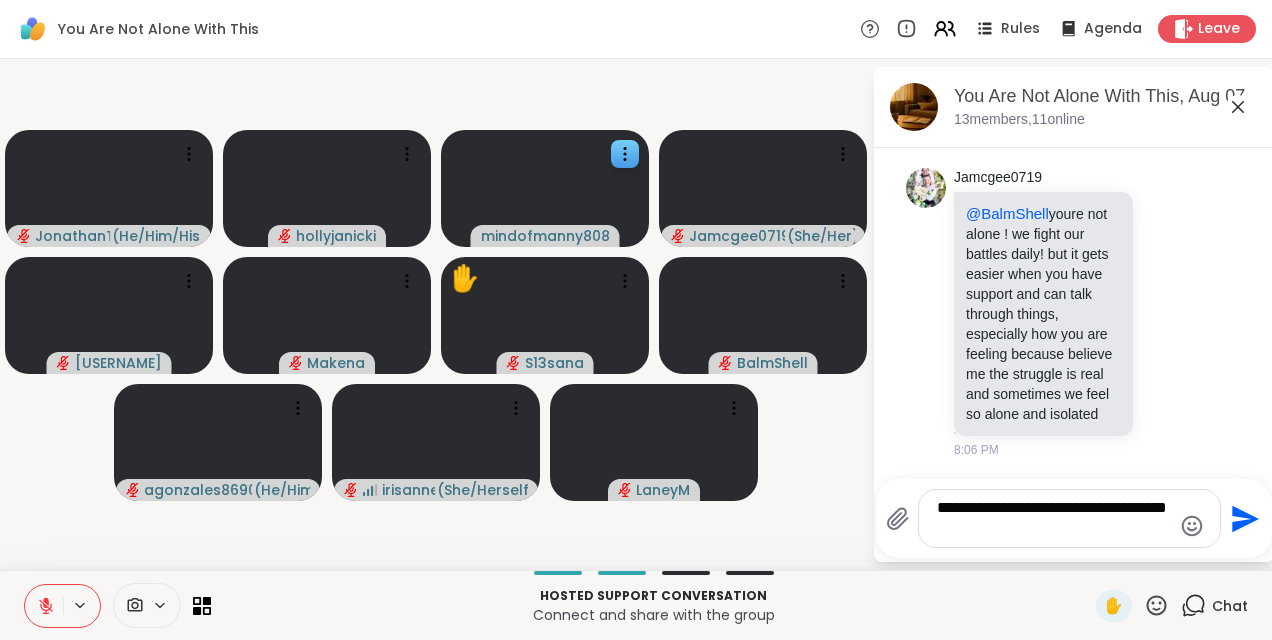 type on "**********" 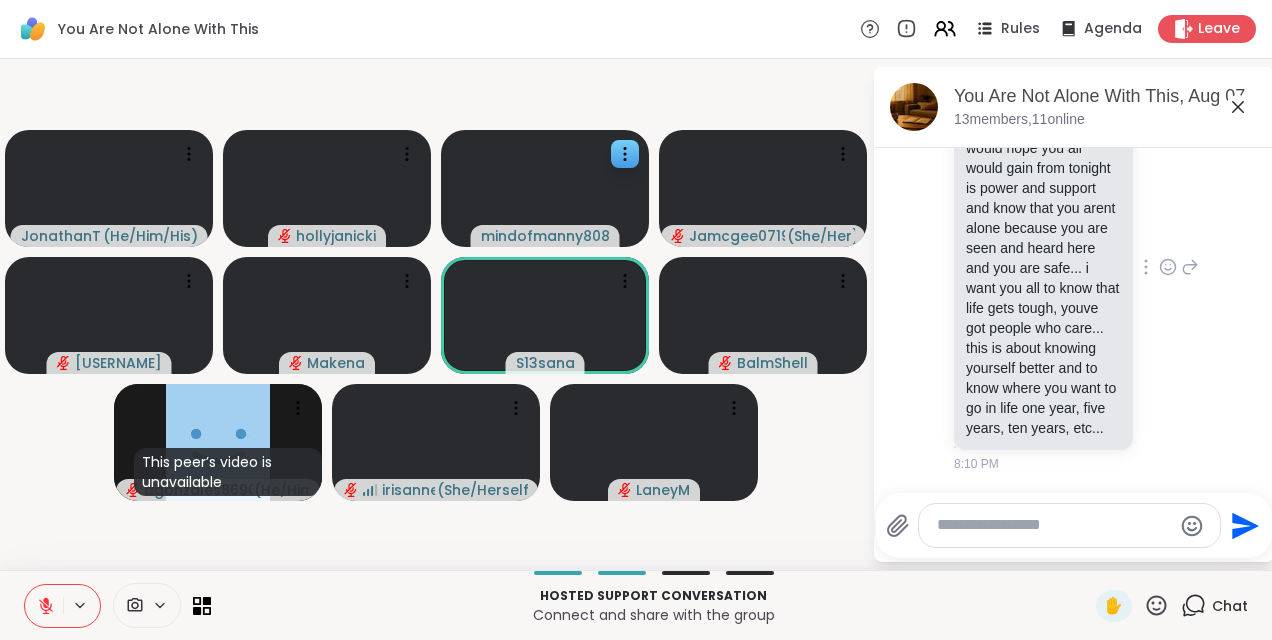 scroll, scrollTop: 9601, scrollLeft: 0, axis: vertical 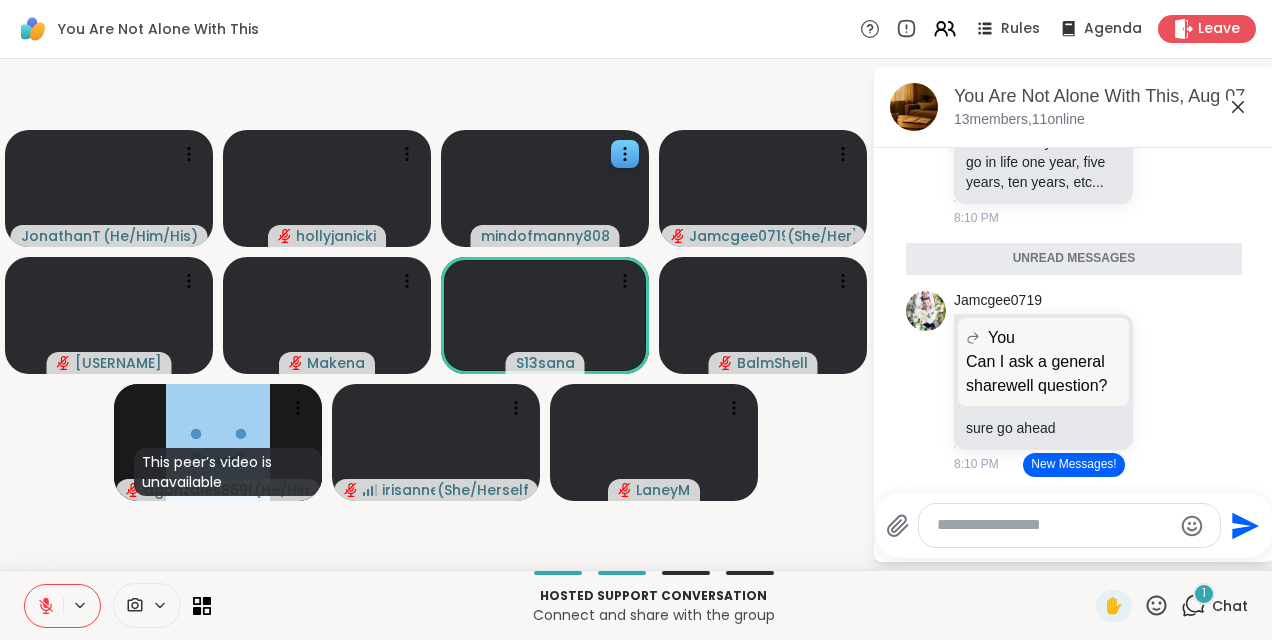 click on "New Messages!" at bounding box center (1073, 465) 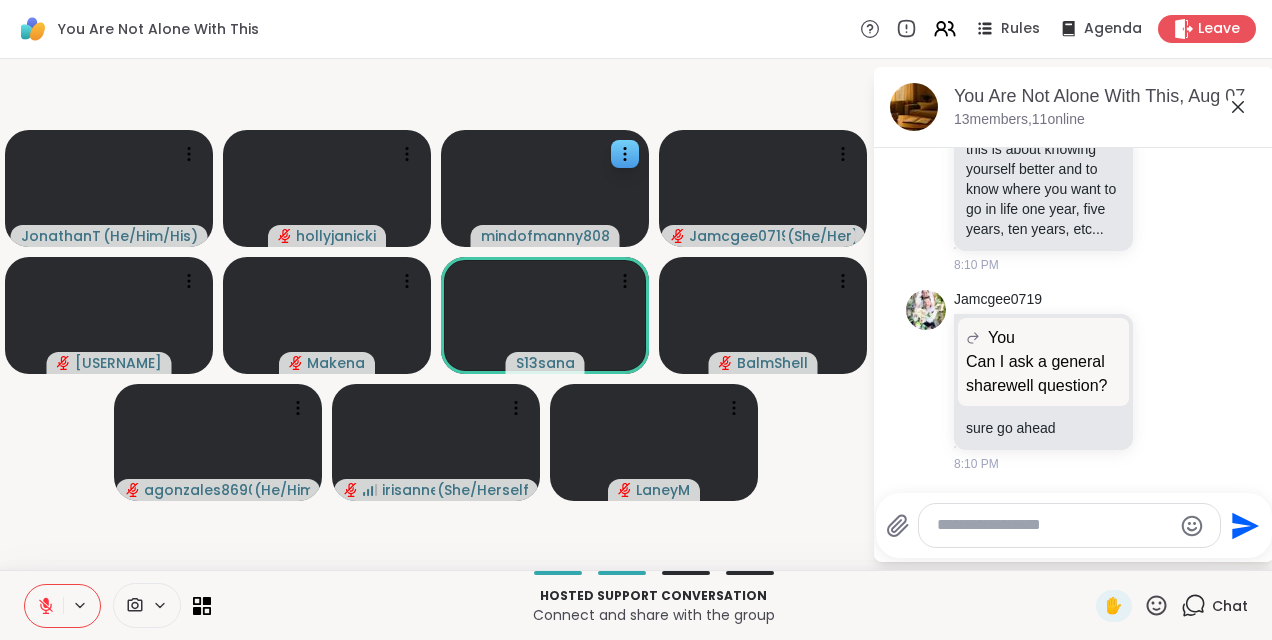 click at bounding box center (1054, 525) 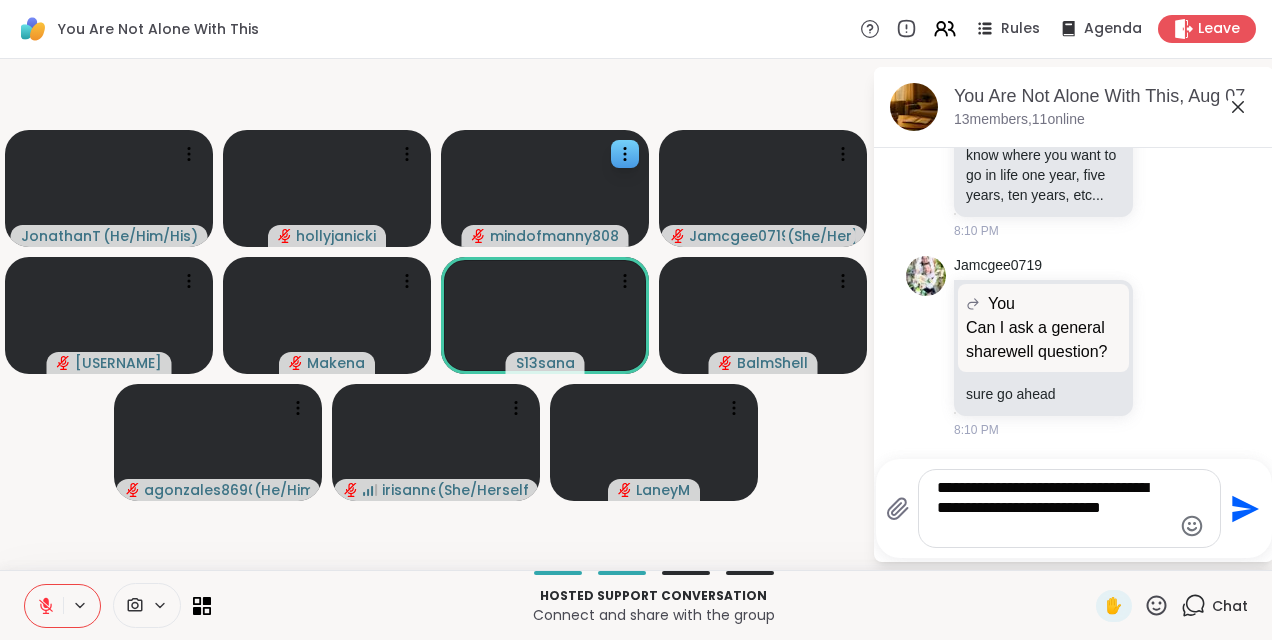 scroll, scrollTop: 10156, scrollLeft: 0, axis: vertical 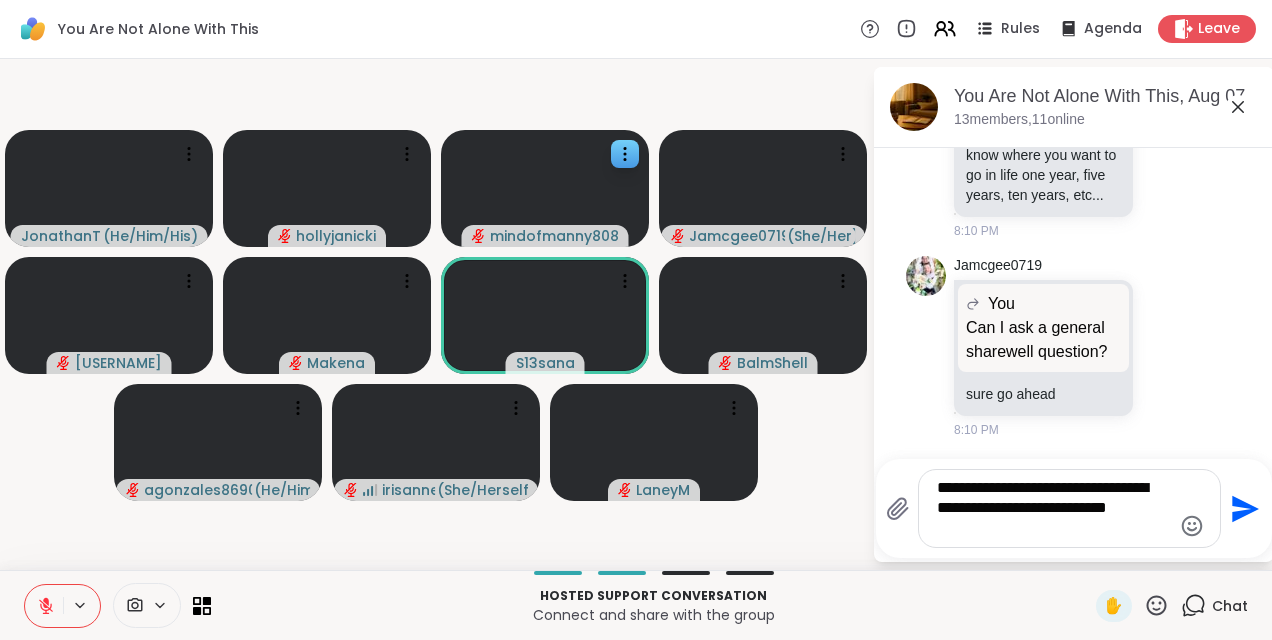 type on "**********" 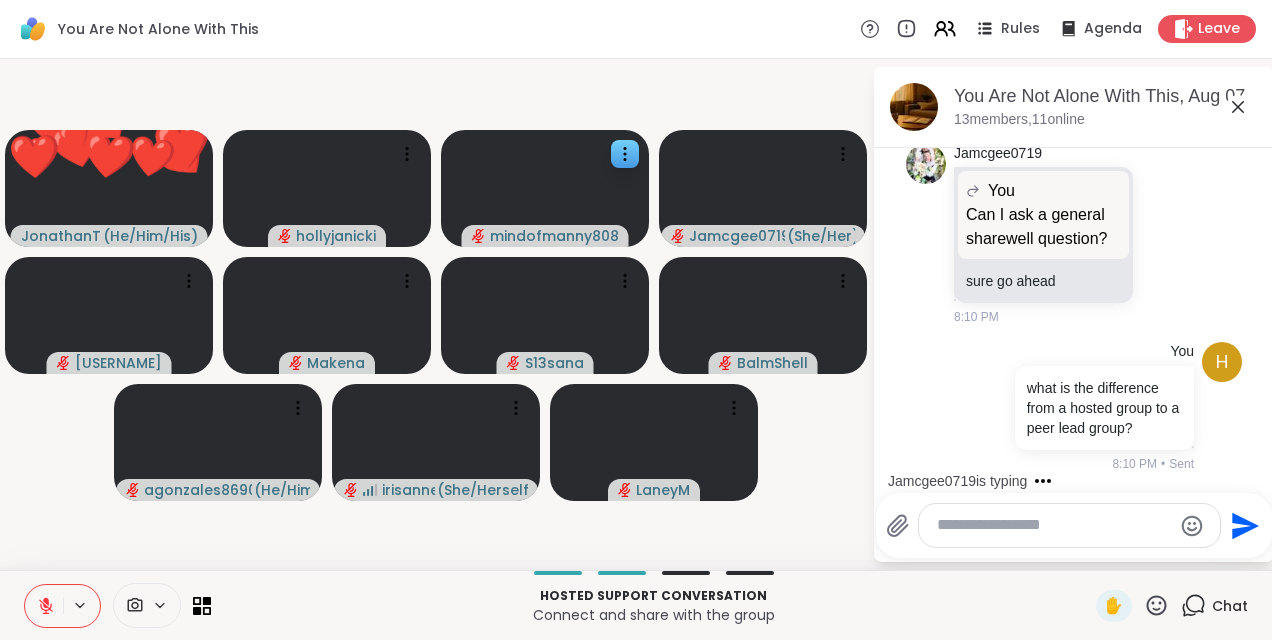 scroll, scrollTop: 10298, scrollLeft: 0, axis: vertical 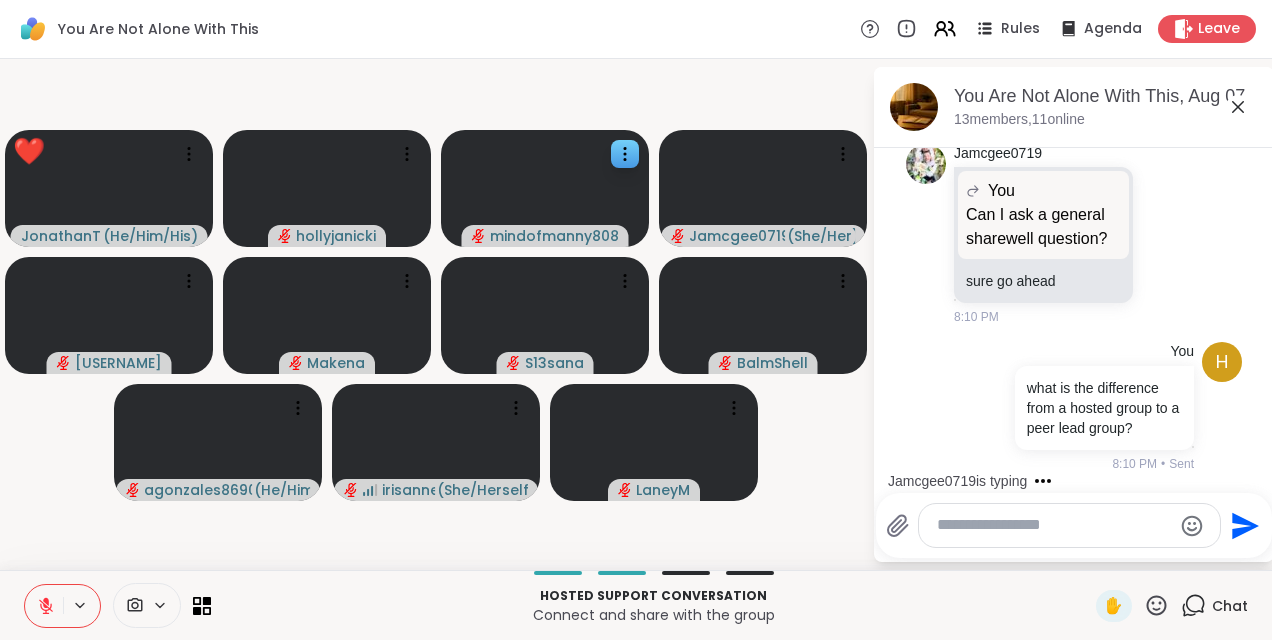 click 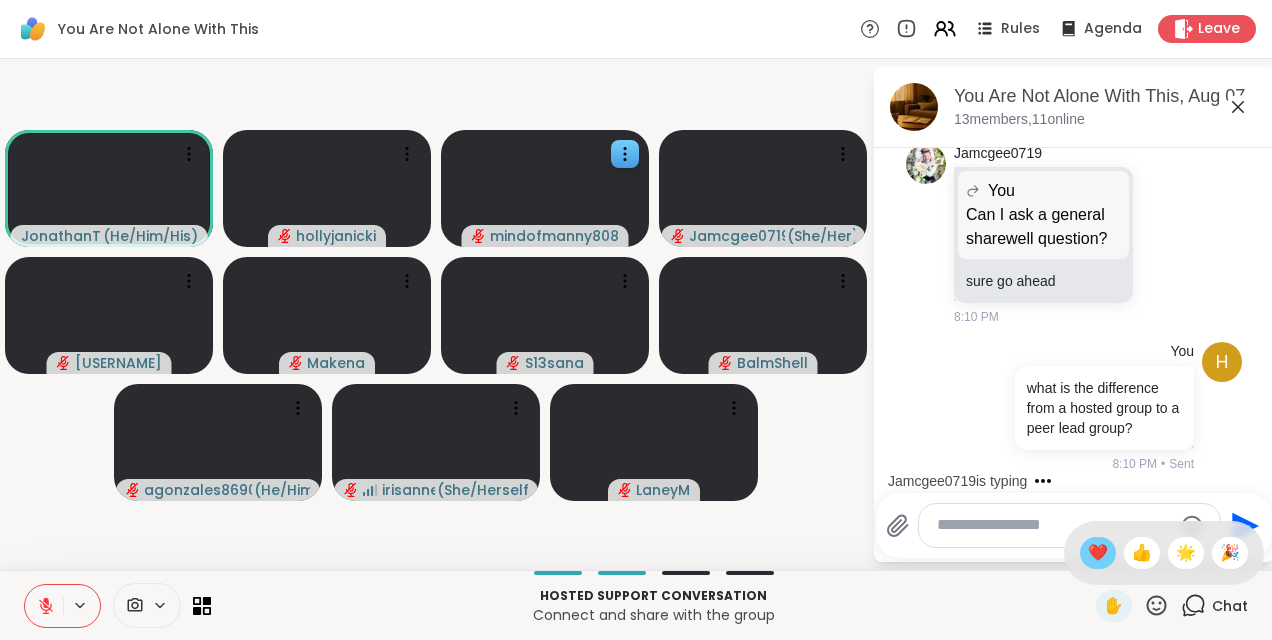 click on "❤️" at bounding box center (1098, 553) 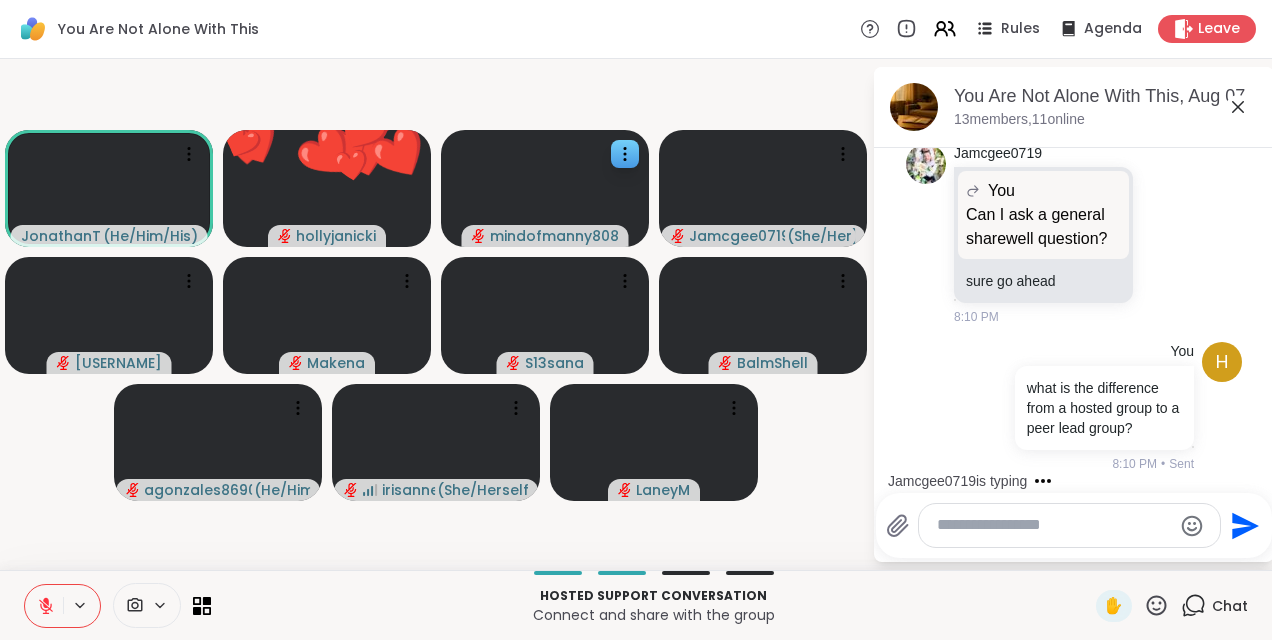 click on "Hosted support conversation" at bounding box center (653, 596) 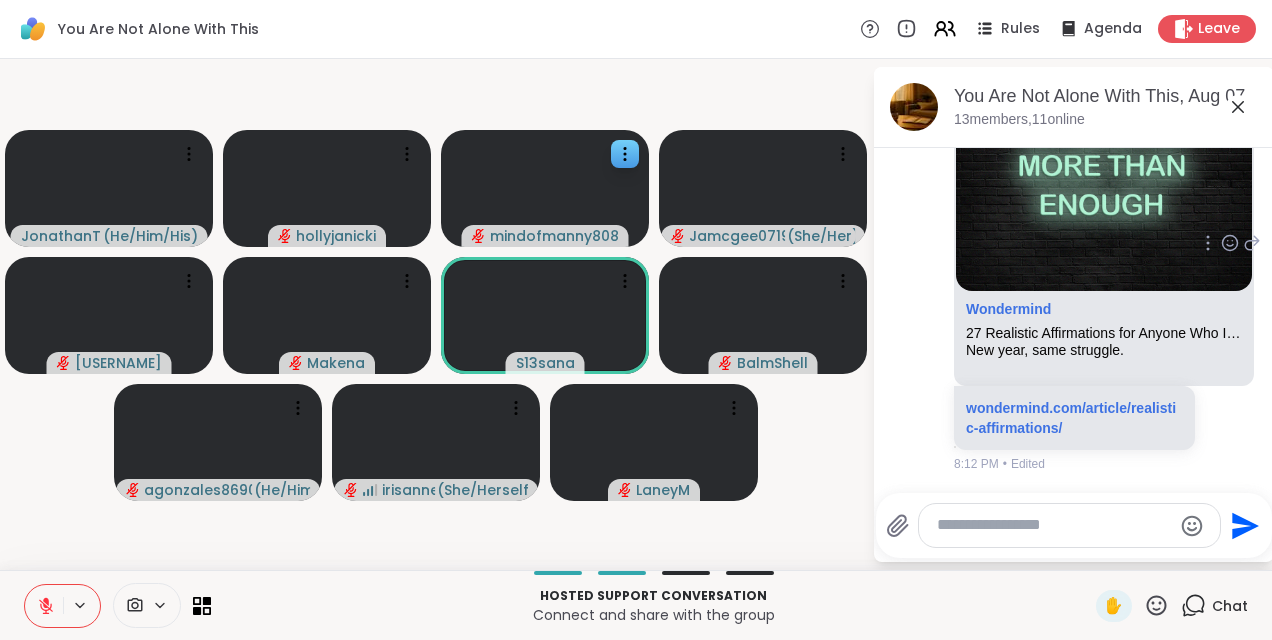 scroll, scrollTop: 11497, scrollLeft: 0, axis: vertical 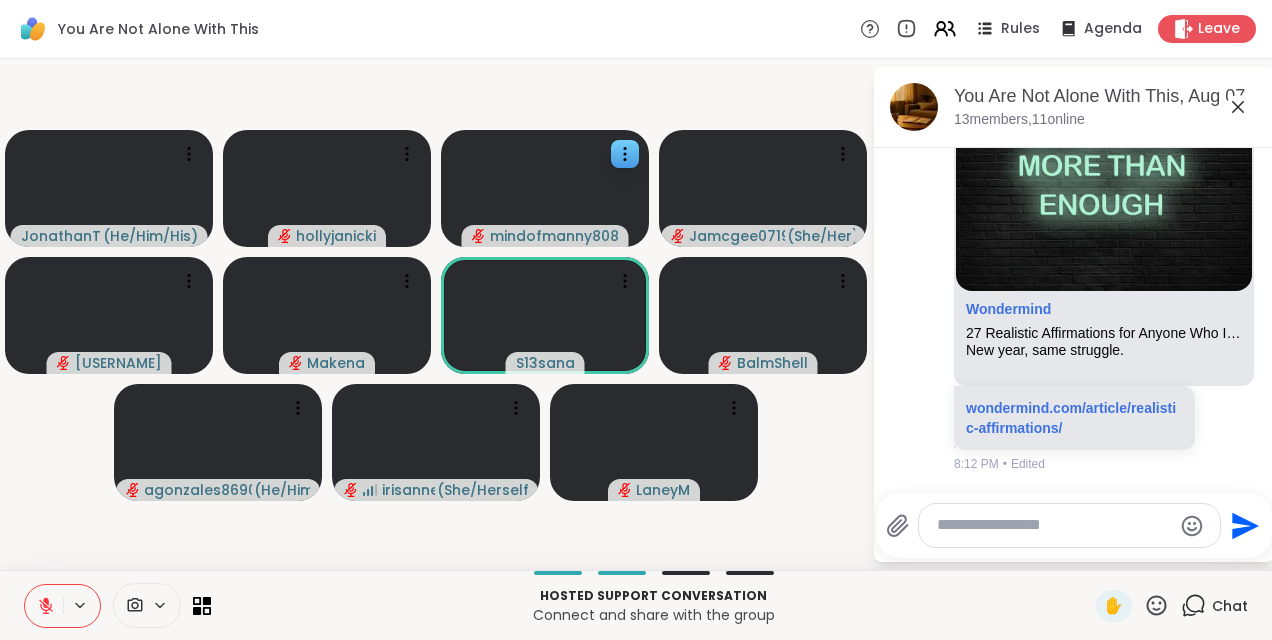 click 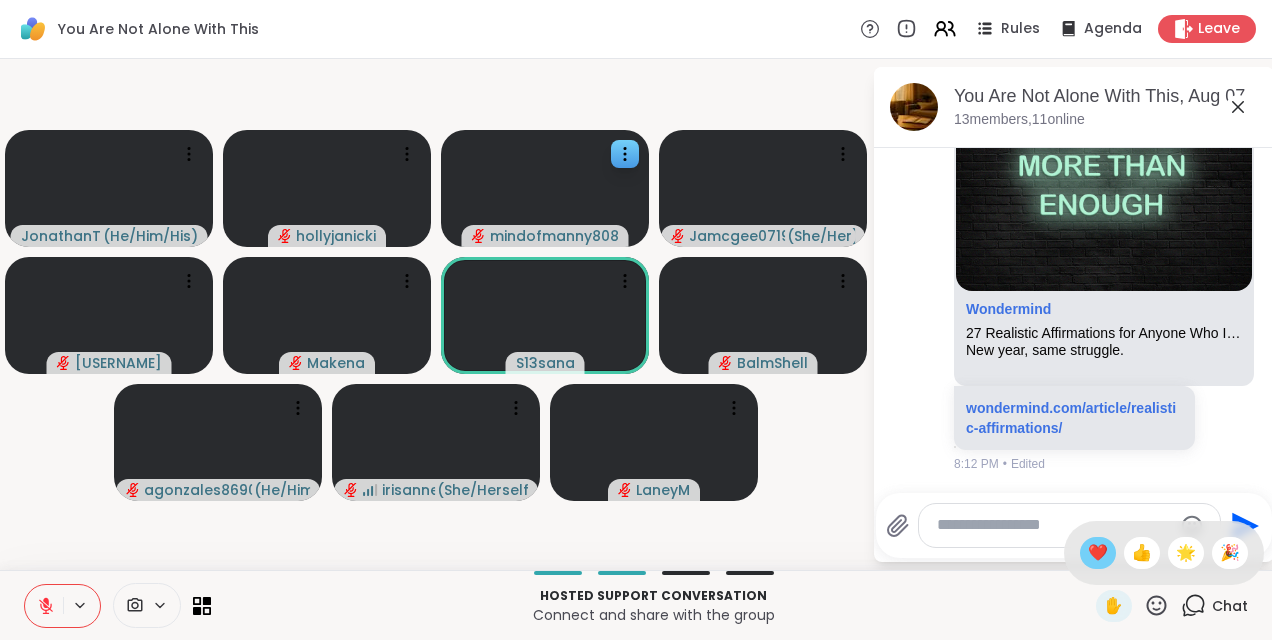 click on "❤️" at bounding box center [1098, 553] 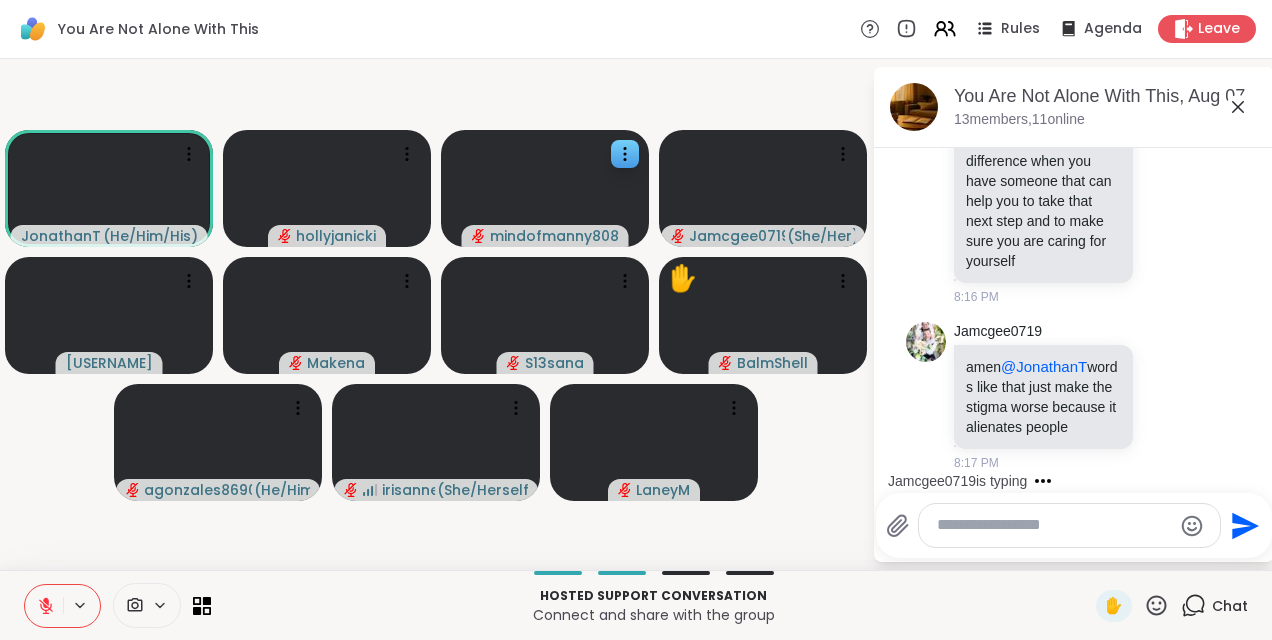 scroll, scrollTop: 13068, scrollLeft: 0, axis: vertical 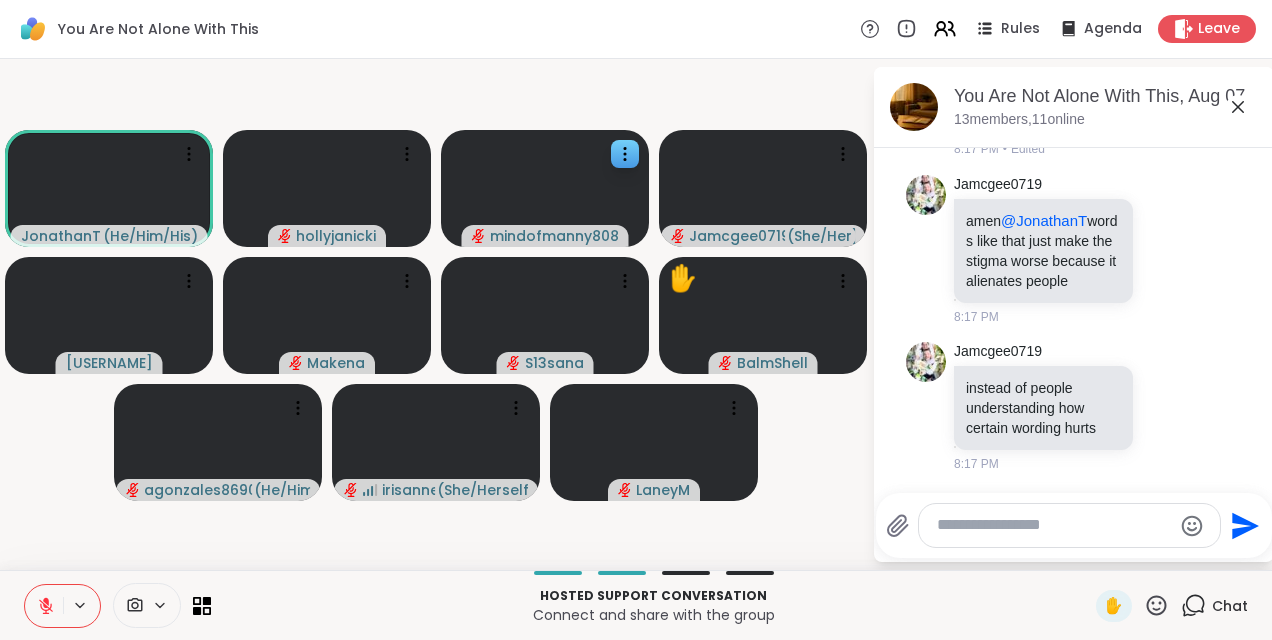 click 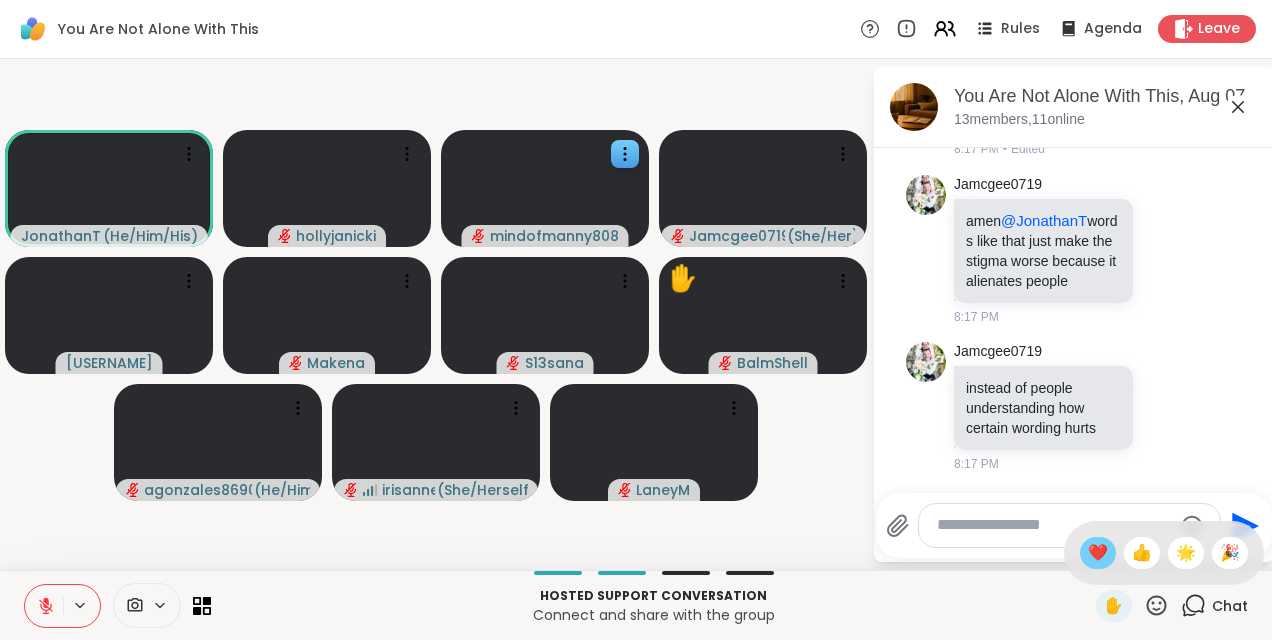 click on "❤️" at bounding box center (1098, 553) 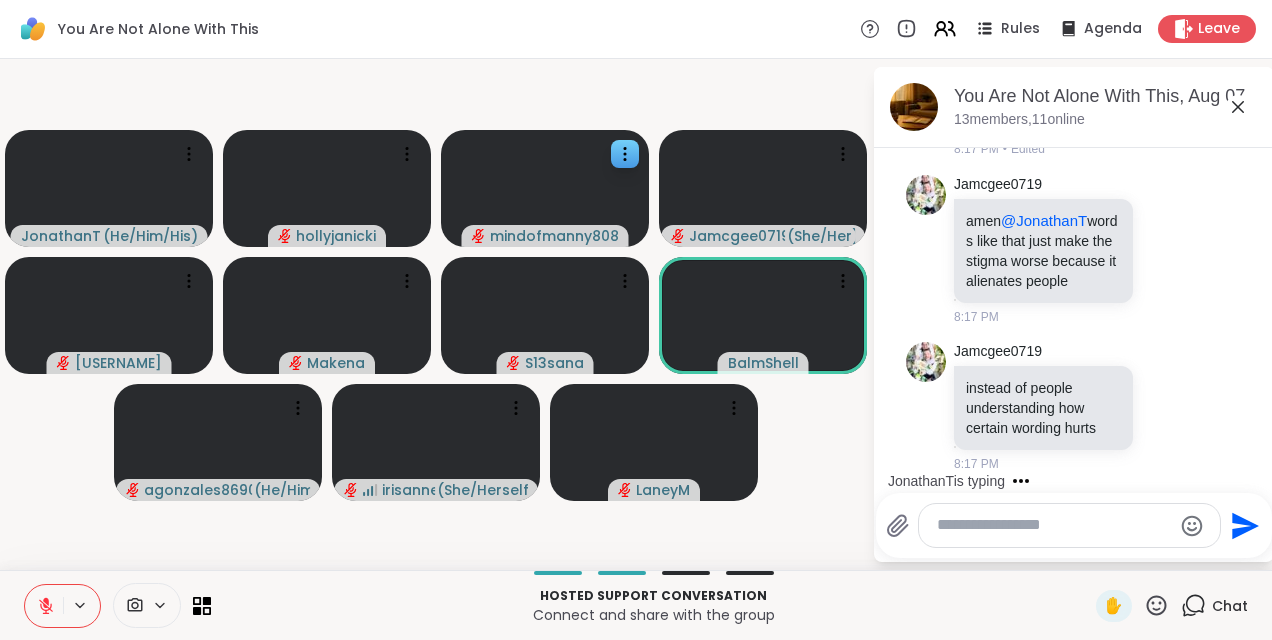 click at bounding box center [1054, 525] 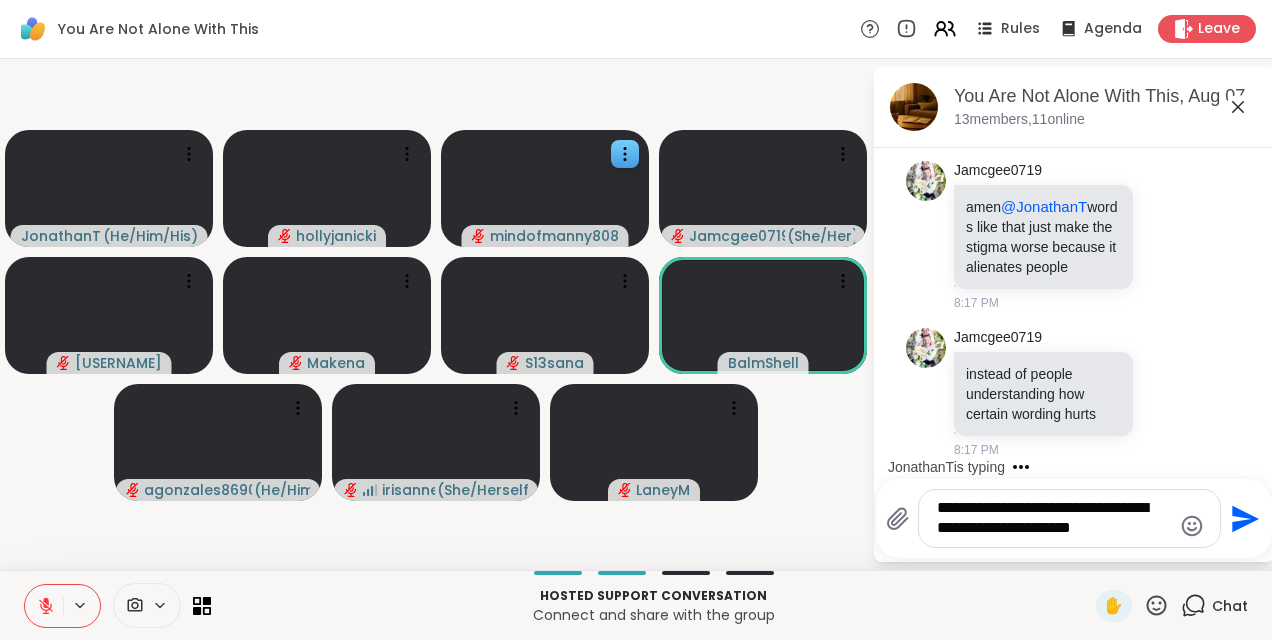 type on "**********" 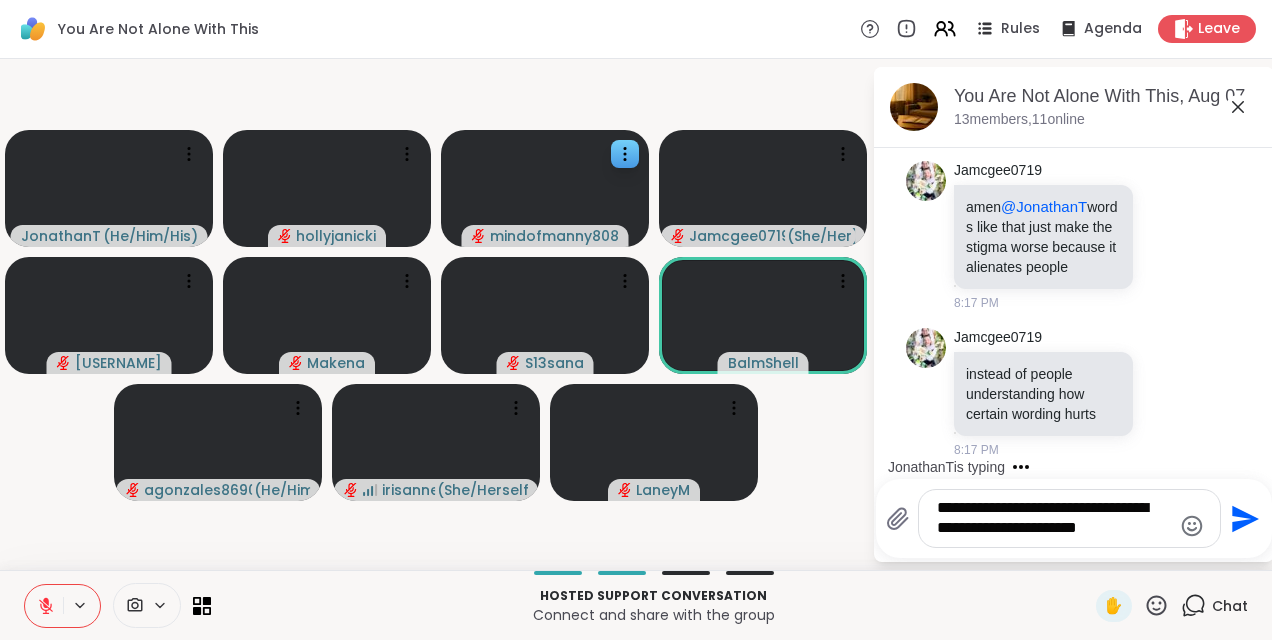 type 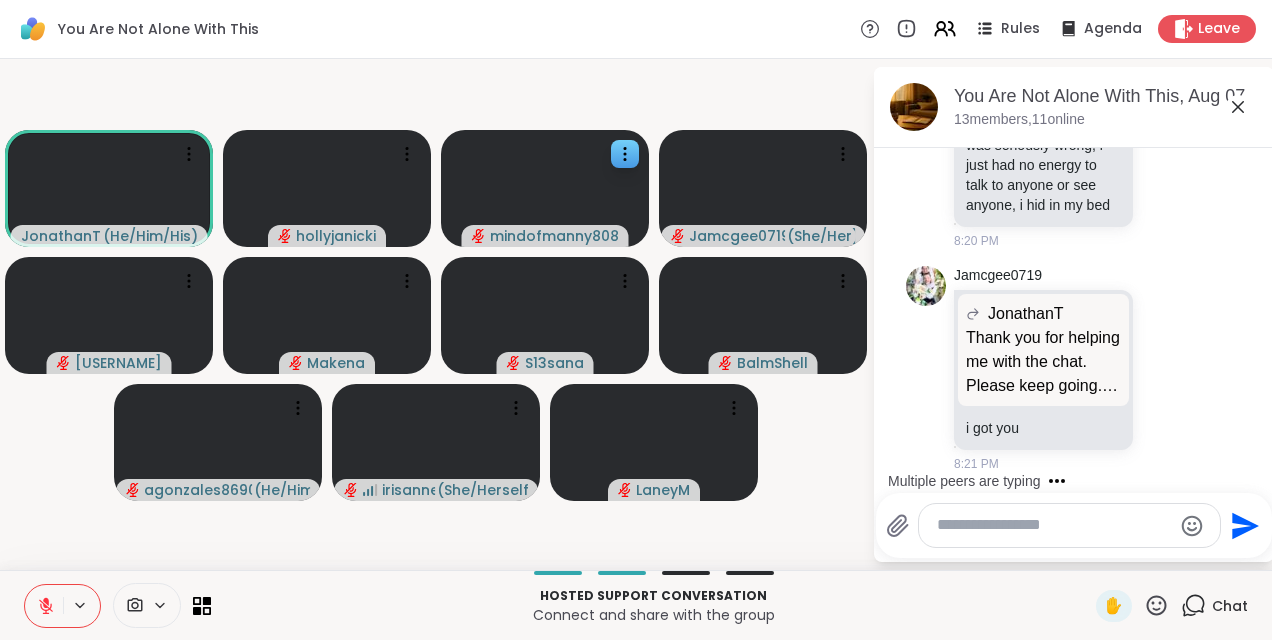 scroll, scrollTop: 14145, scrollLeft: 0, axis: vertical 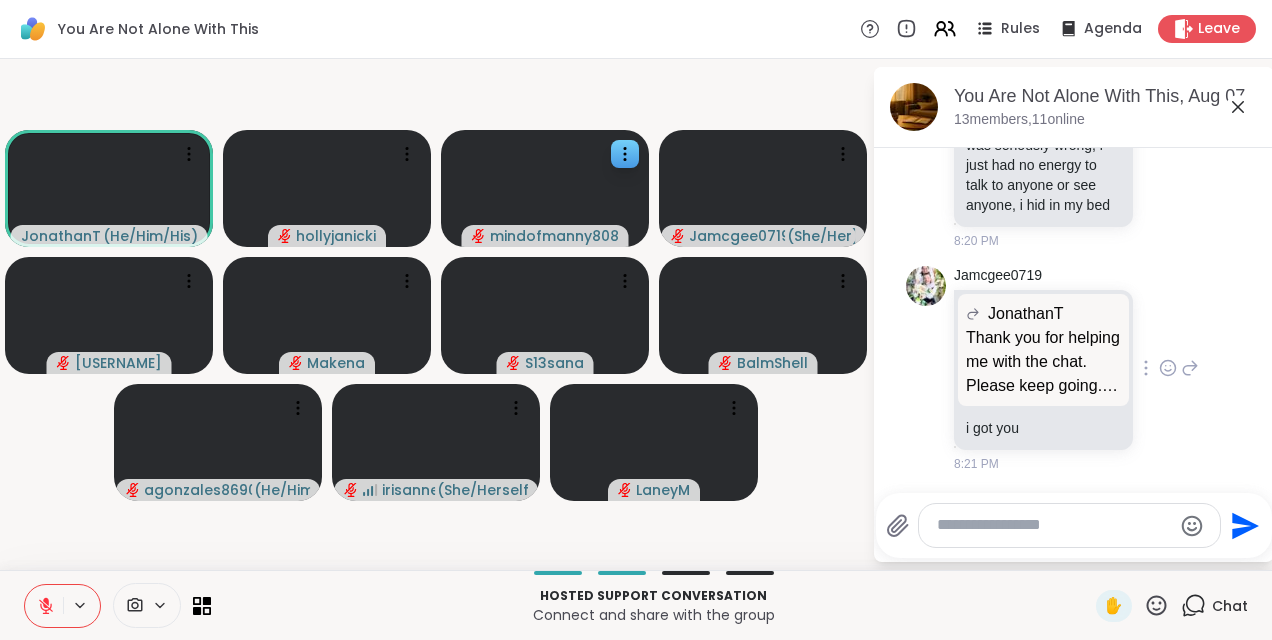 click 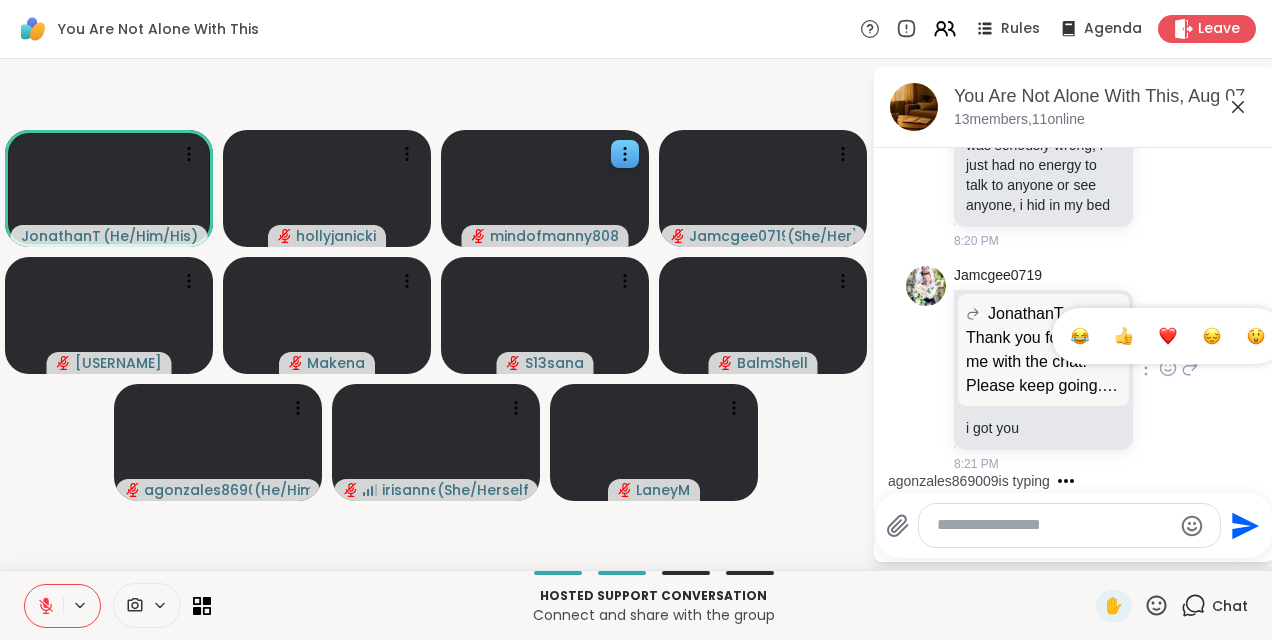 click at bounding box center (1124, 336) 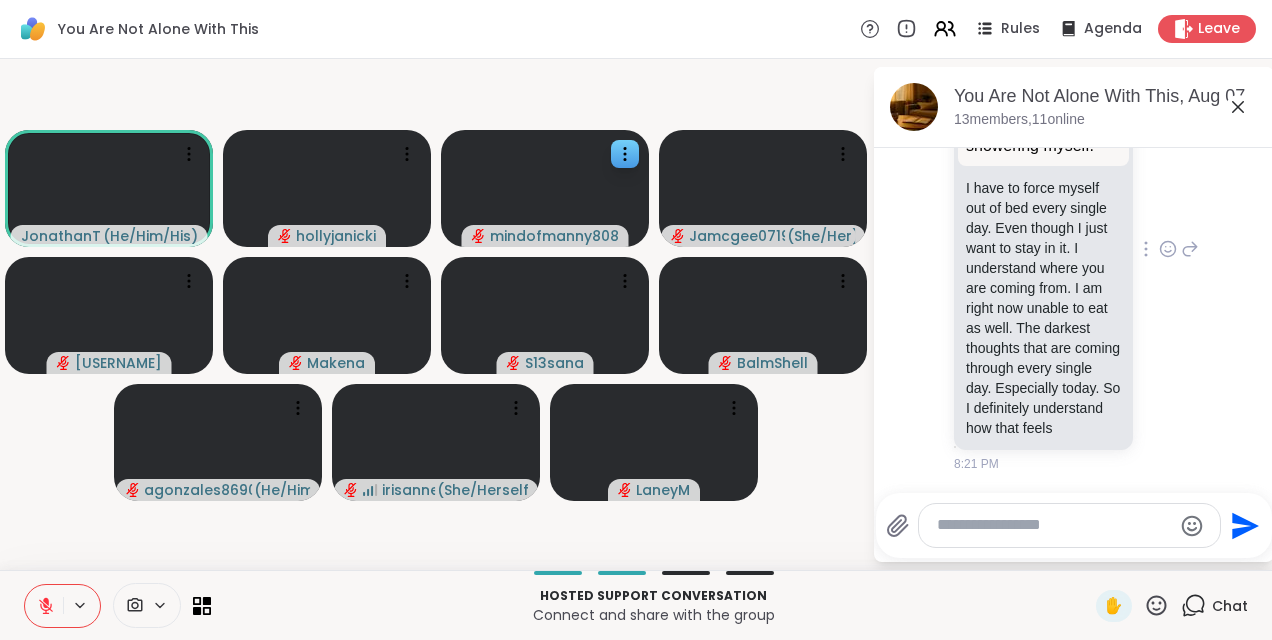 scroll, scrollTop: 14696, scrollLeft: 0, axis: vertical 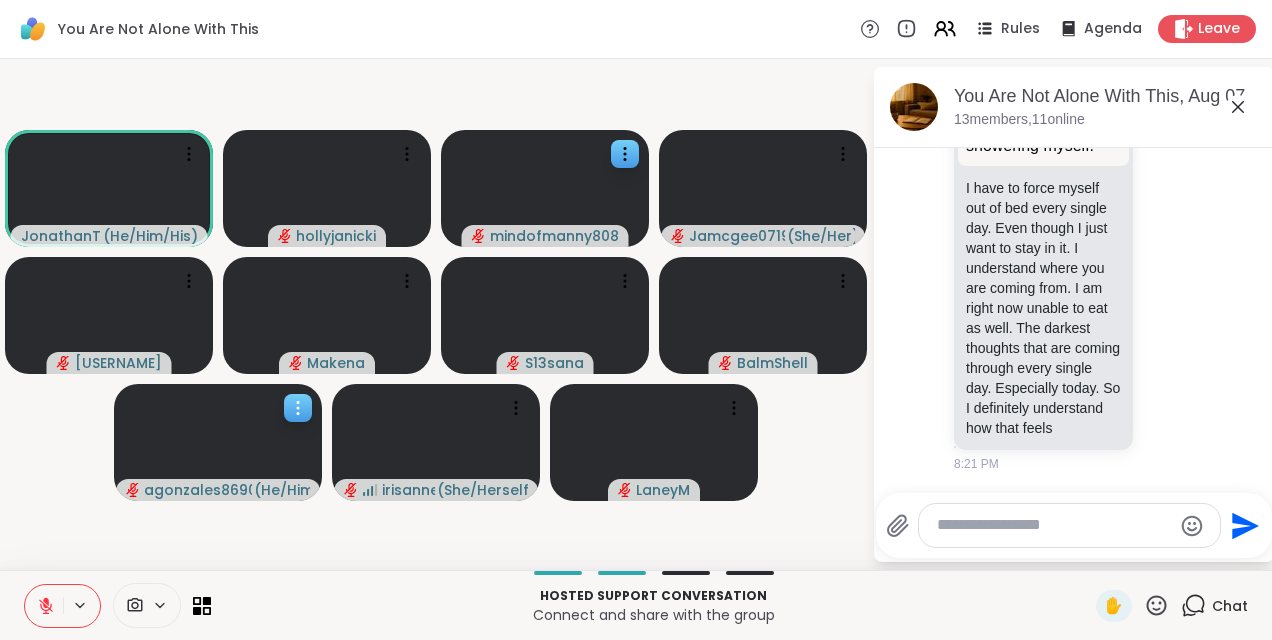 click 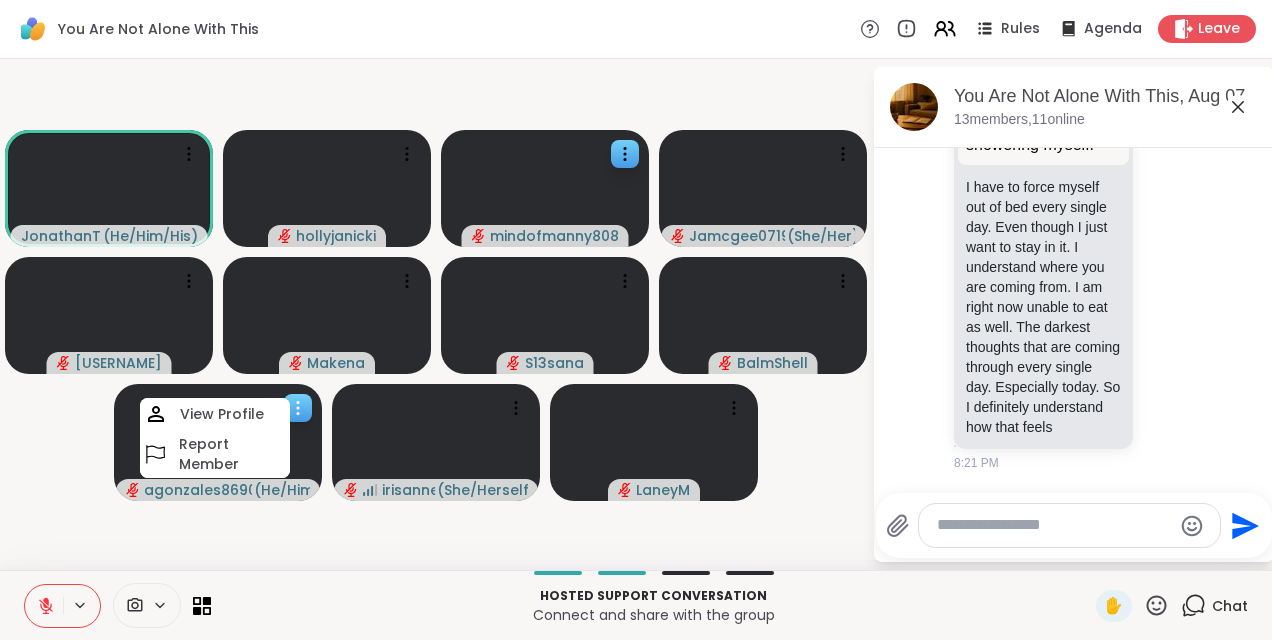 scroll, scrollTop: 14724, scrollLeft: 0, axis: vertical 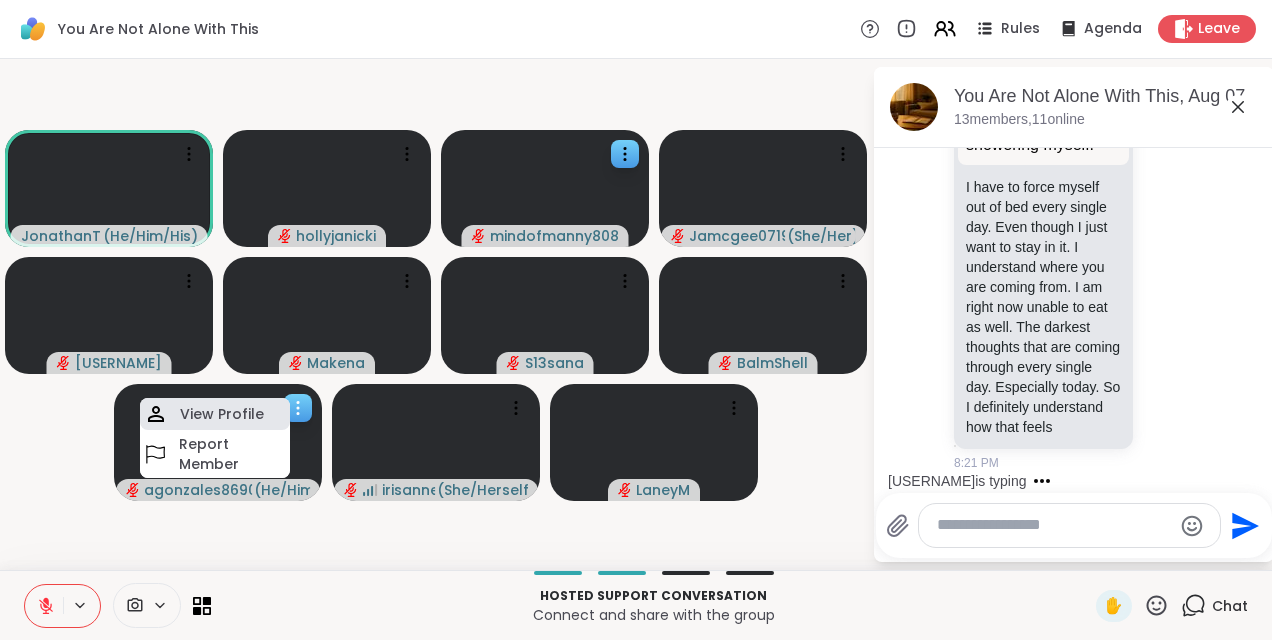 click on "View Profile" at bounding box center (215, 414) 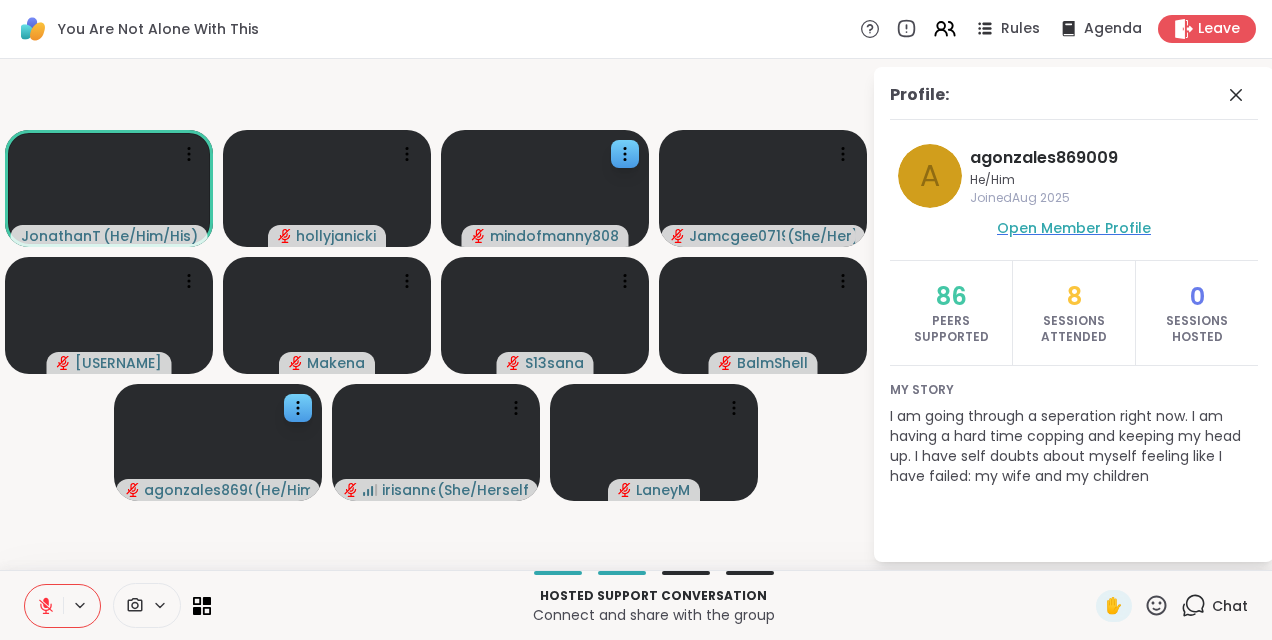 click on "Open Member Profile" at bounding box center (1074, 228) 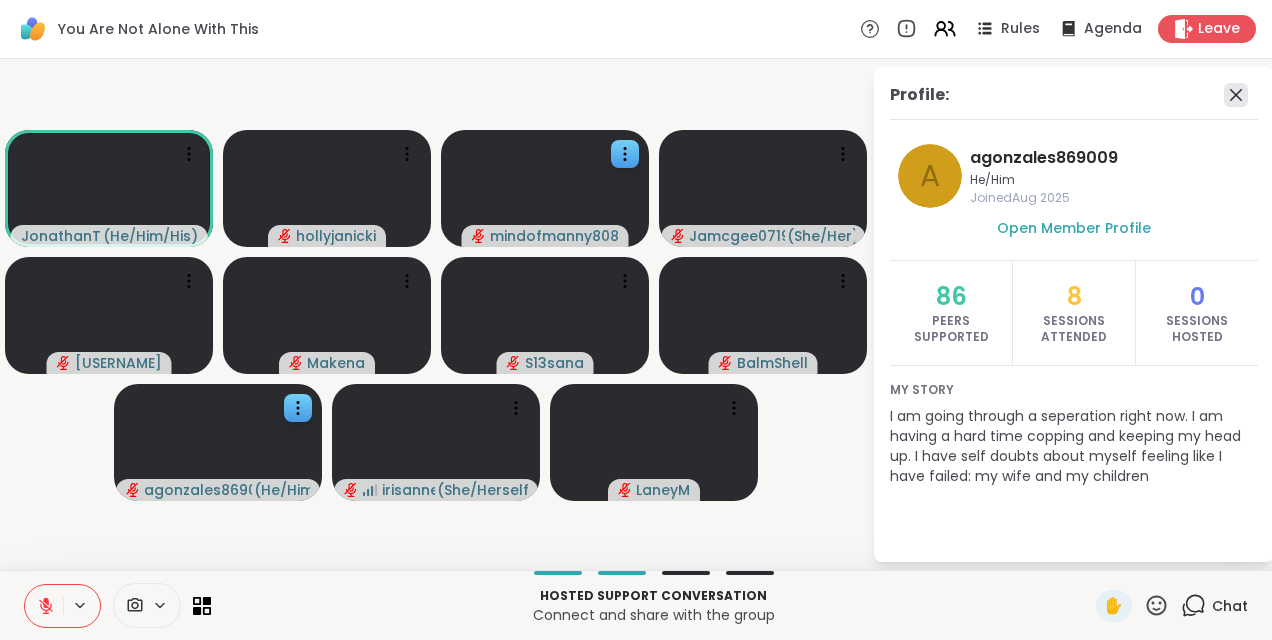click 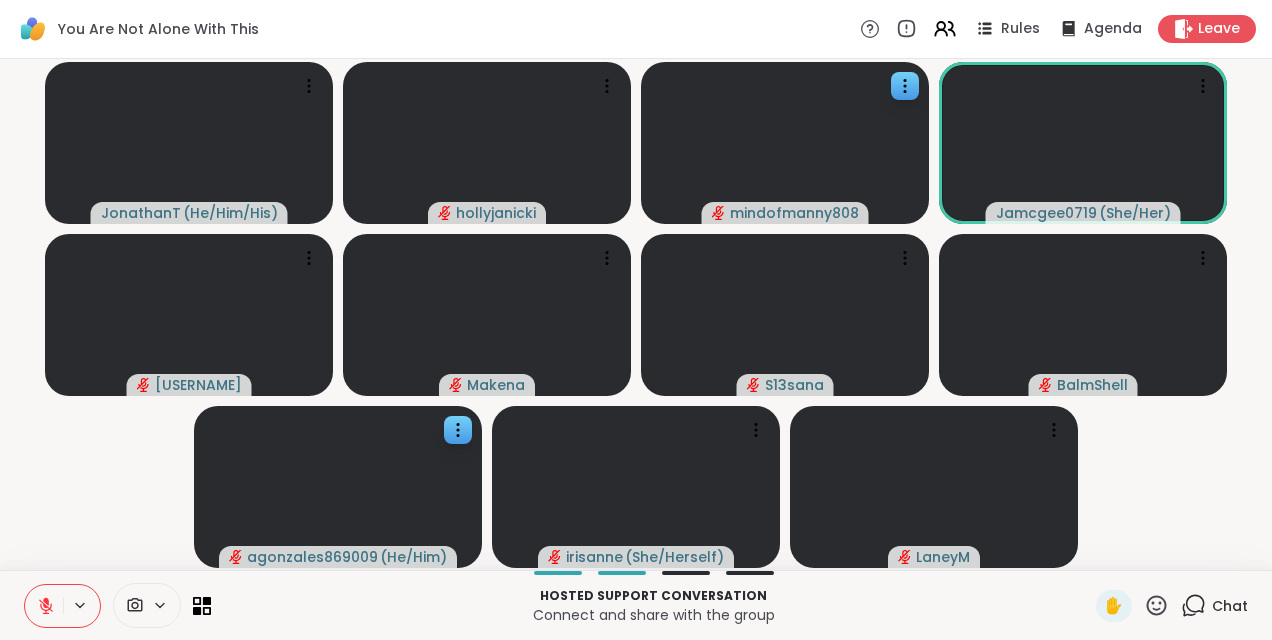 click on "Chat" at bounding box center [1214, 606] 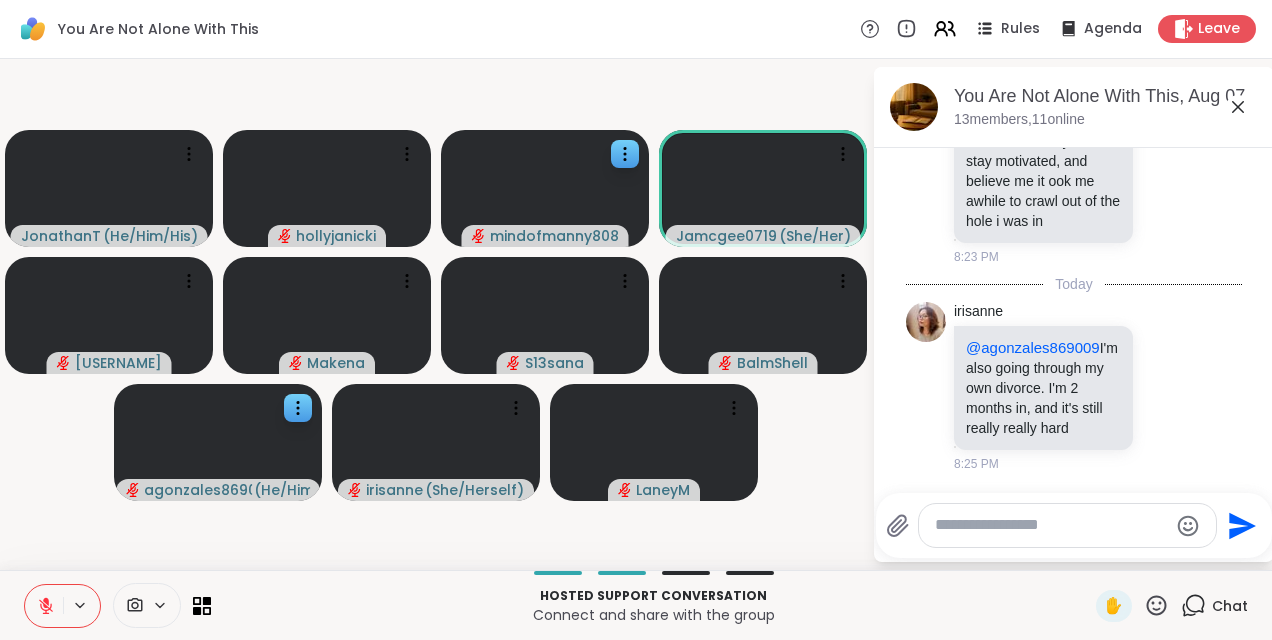 scroll, scrollTop: 15912, scrollLeft: 0, axis: vertical 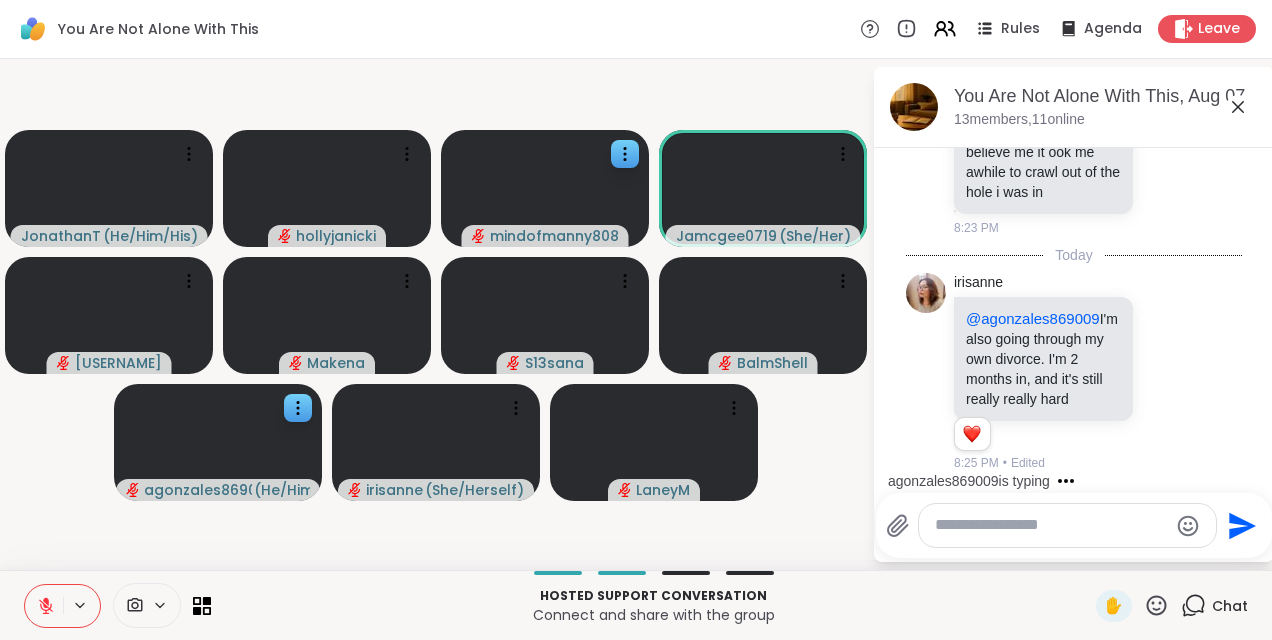 click 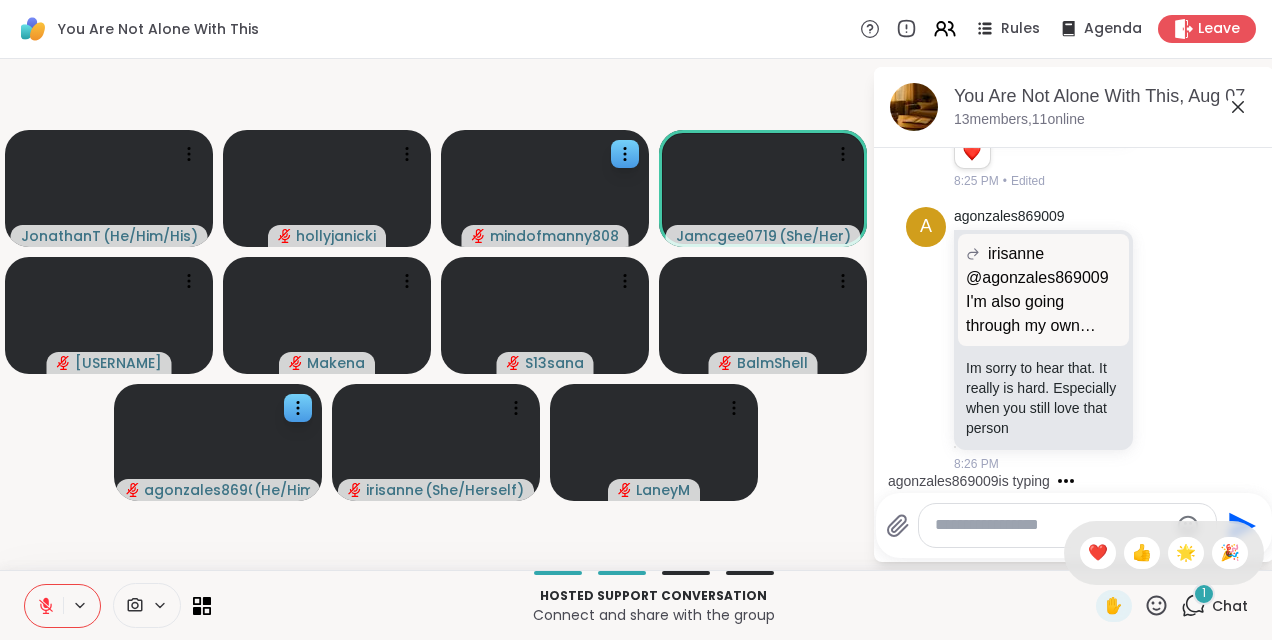 scroll, scrollTop: 16194, scrollLeft: 0, axis: vertical 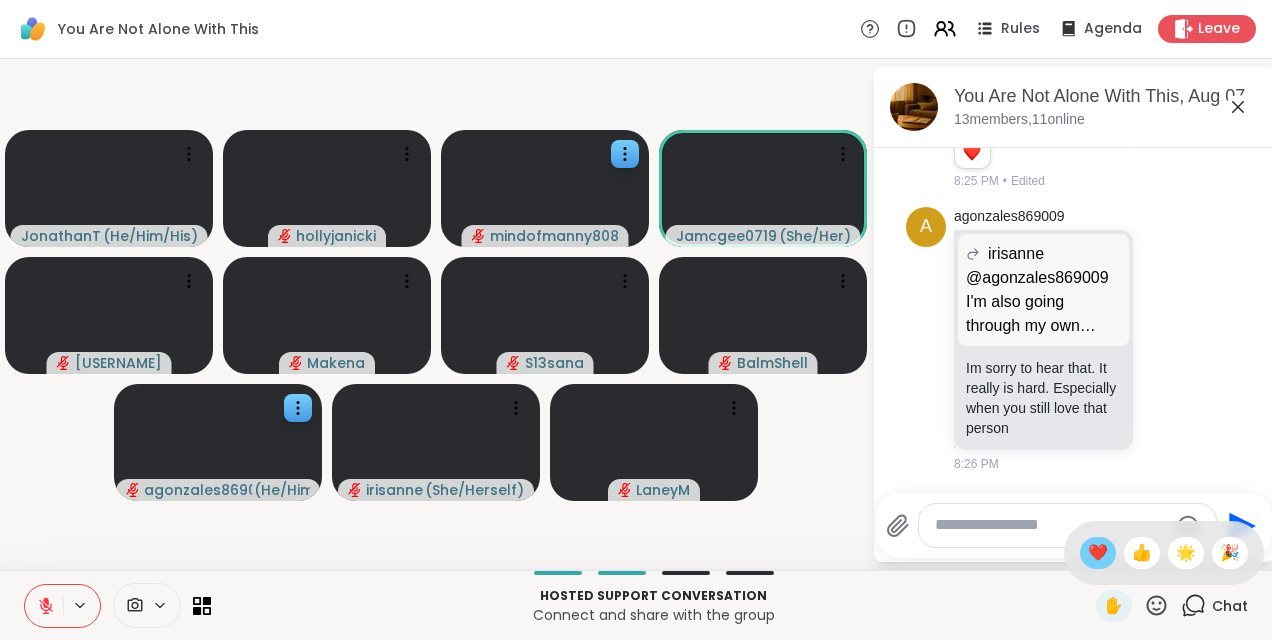 click on "❤️" at bounding box center [1098, 553] 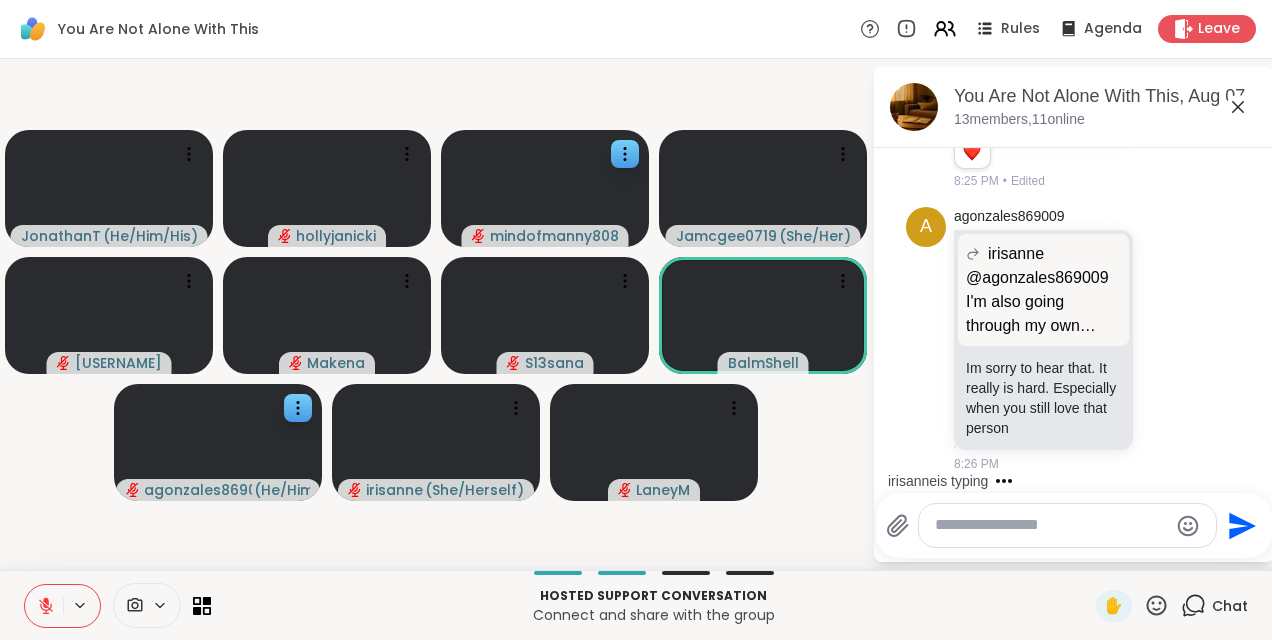 click 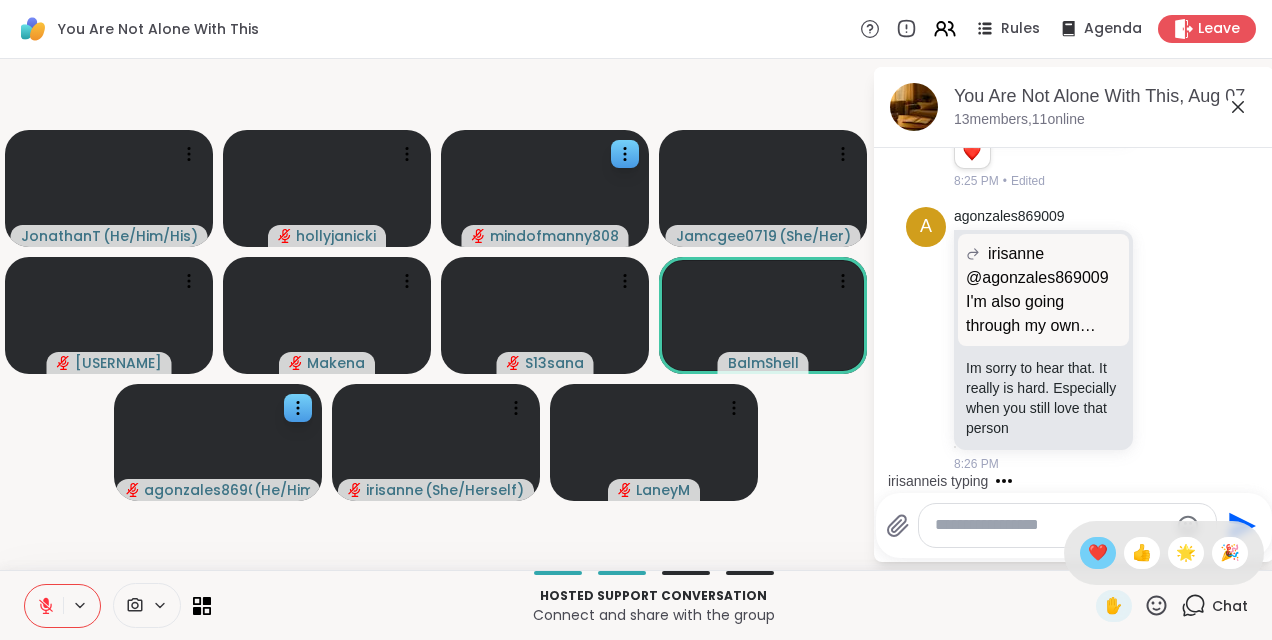 click on "❤️" at bounding box center (1098, 553) 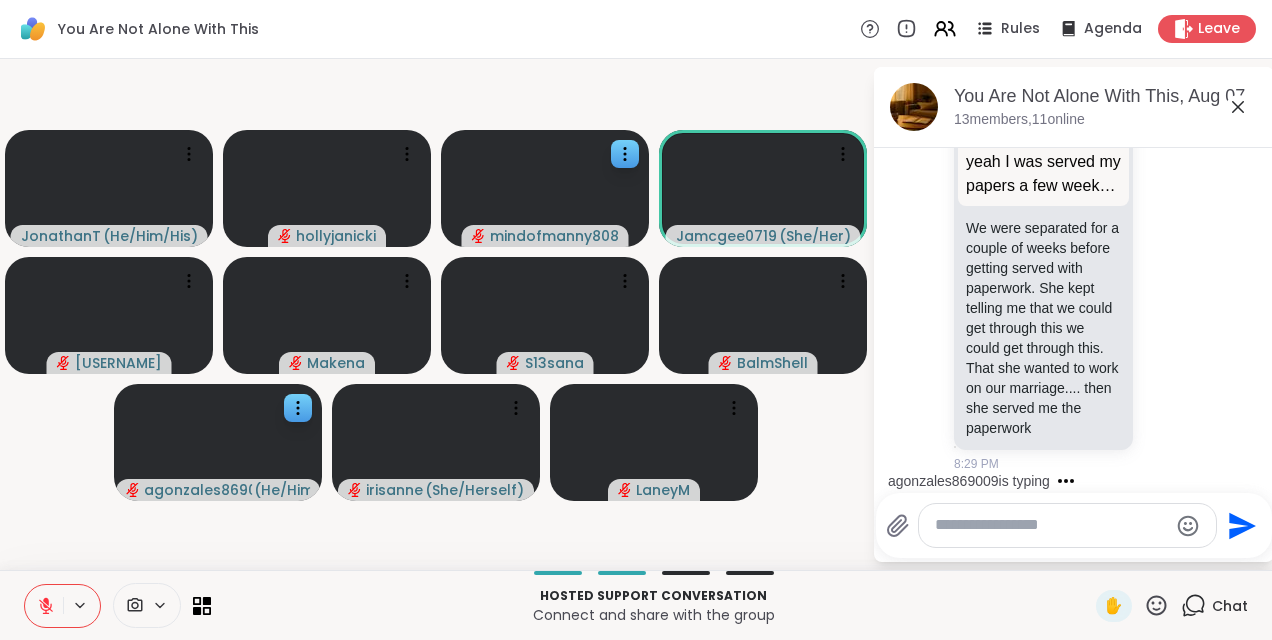 scroll, scrollTop: 16842, scrollLeft: 0, axis: vertical 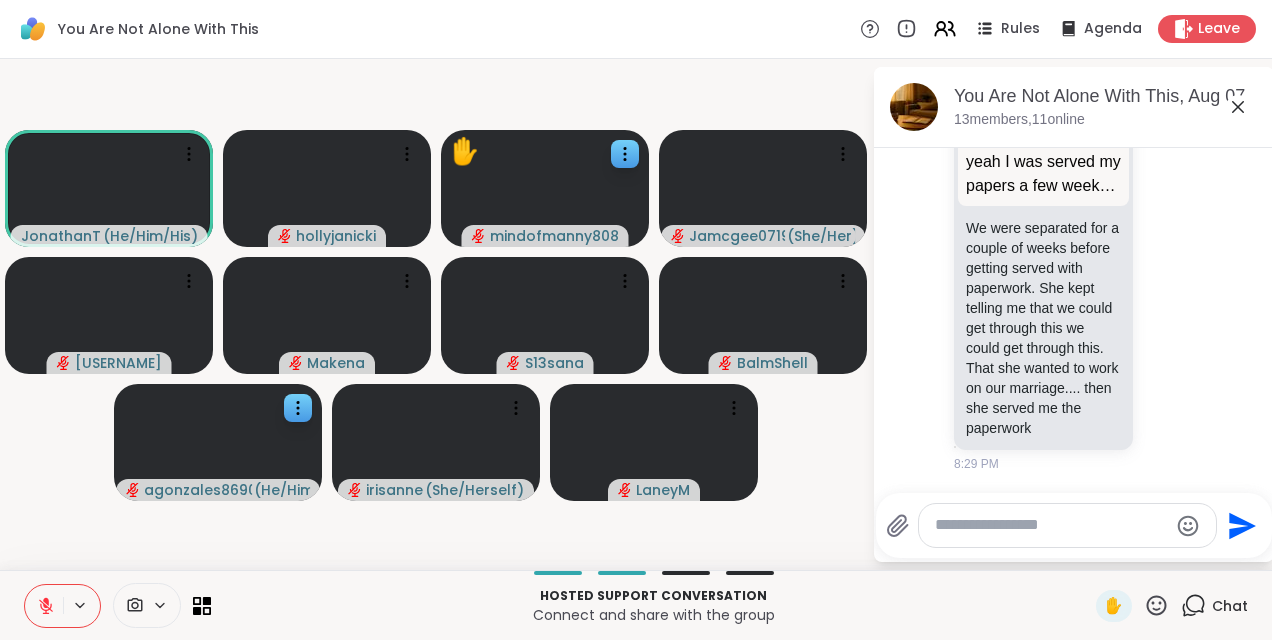 click 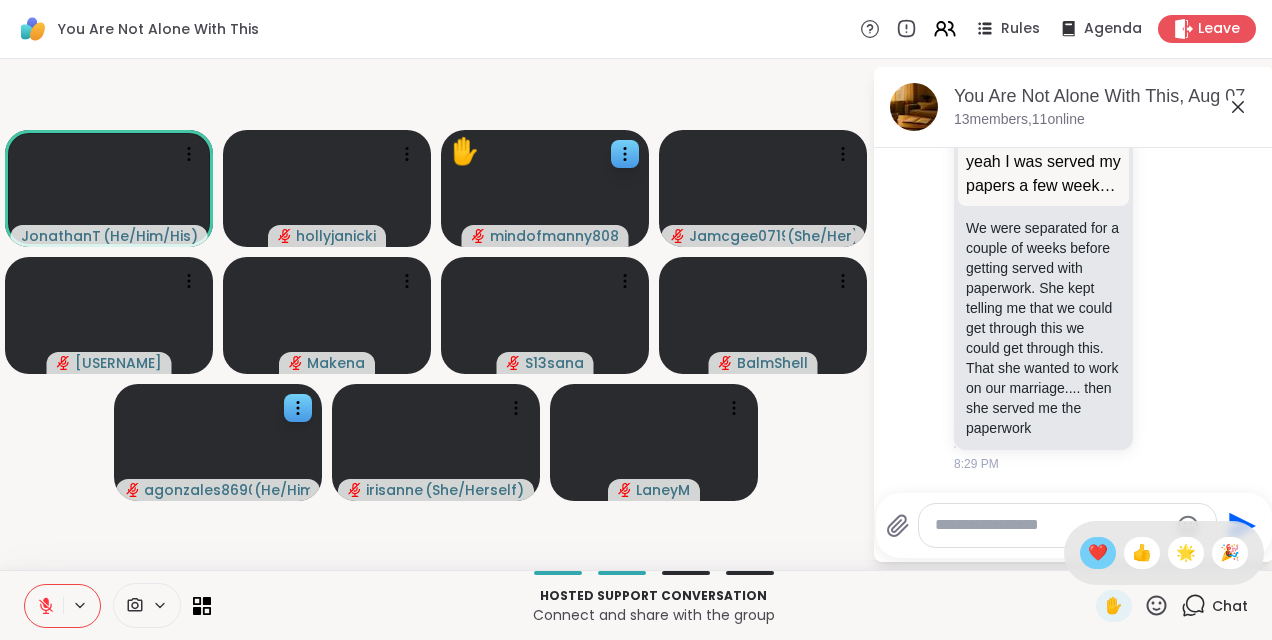 click on "❤️" at bounding box center [1098, 553] 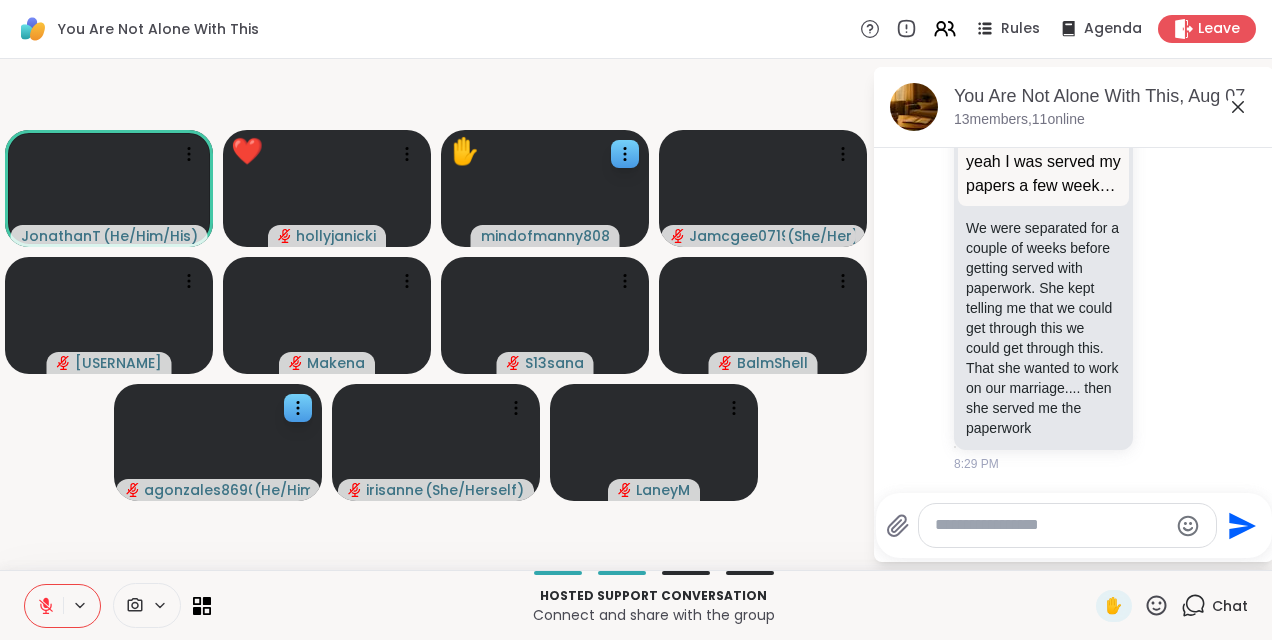 click at bounding box center [1051, 525] 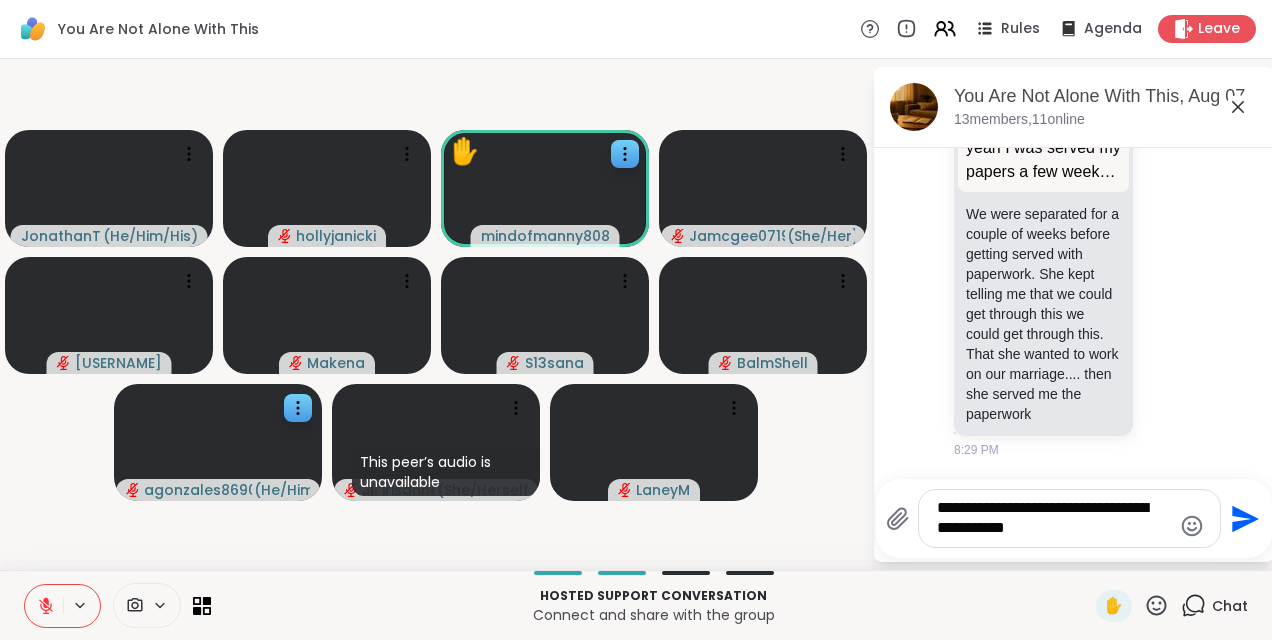 type on "**********" 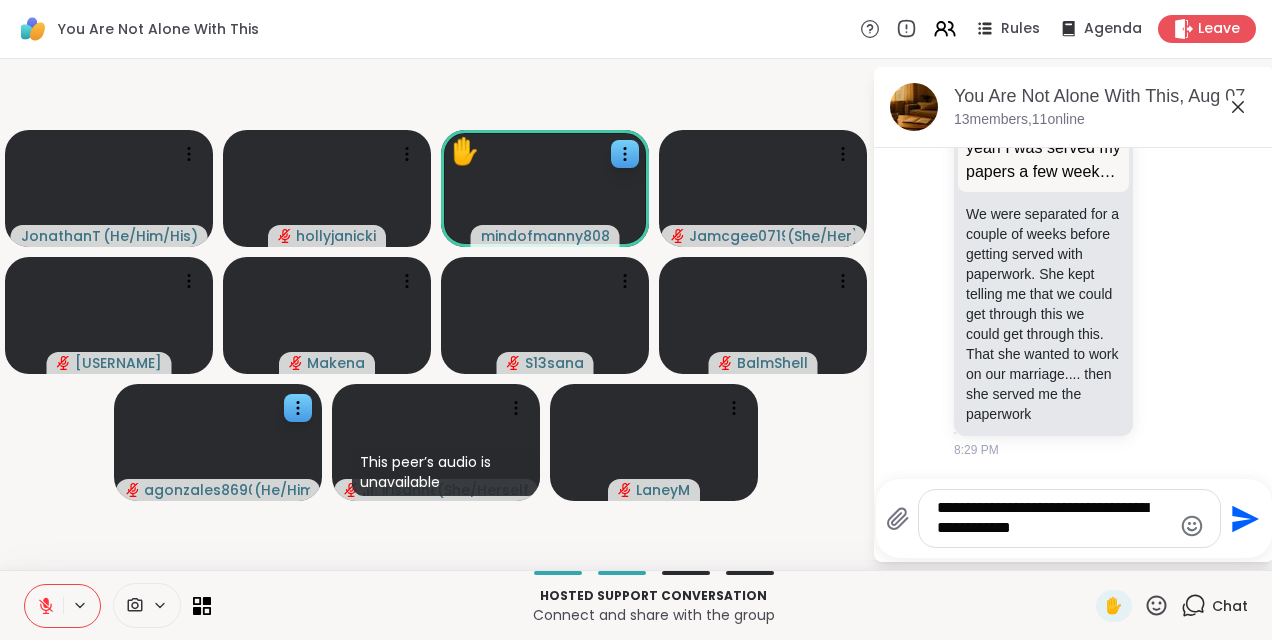 type 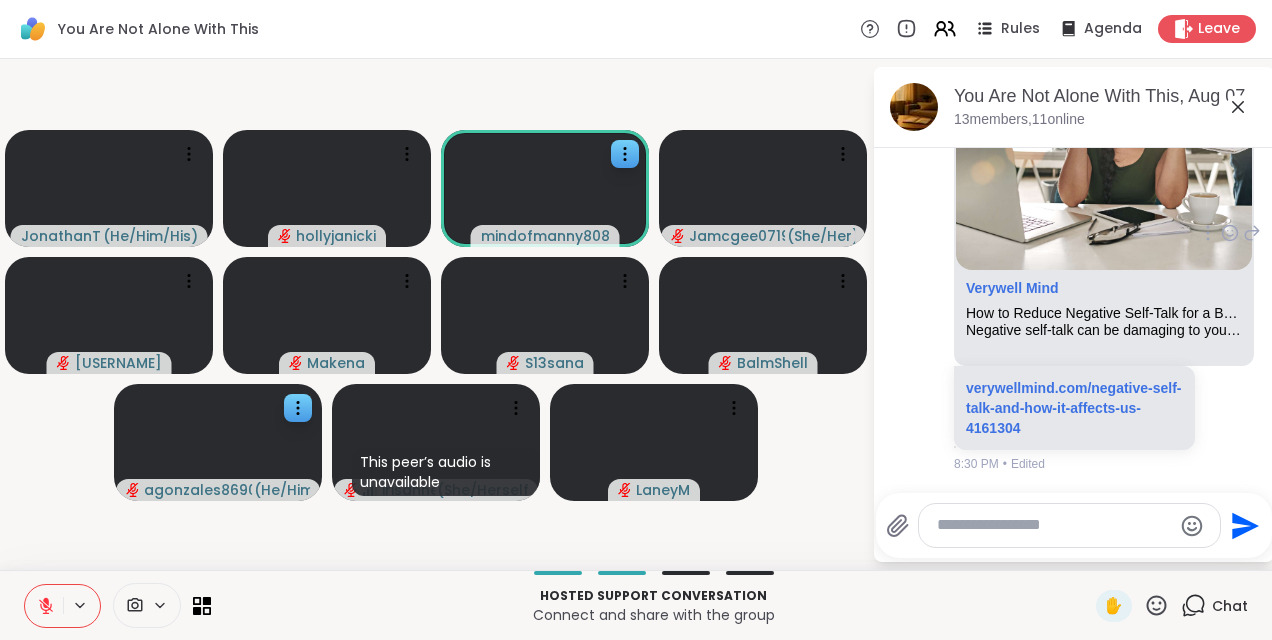 scroll, scrollTop: 17482, scrollLeft: 0, axis: vertical 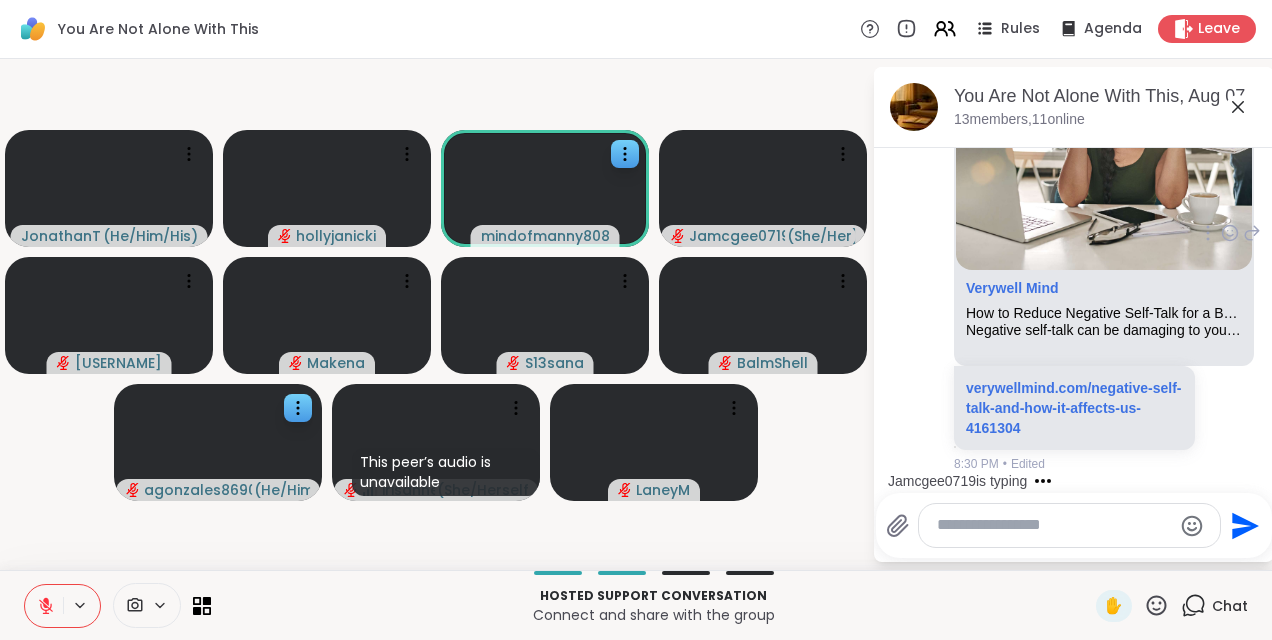 click on "Negative self-talk can be damaging to your body, your mind, and your life, and it often goes unnoticed. Learn about the effects and how to stop negative self-talk." at bounding box center [1104, 330] 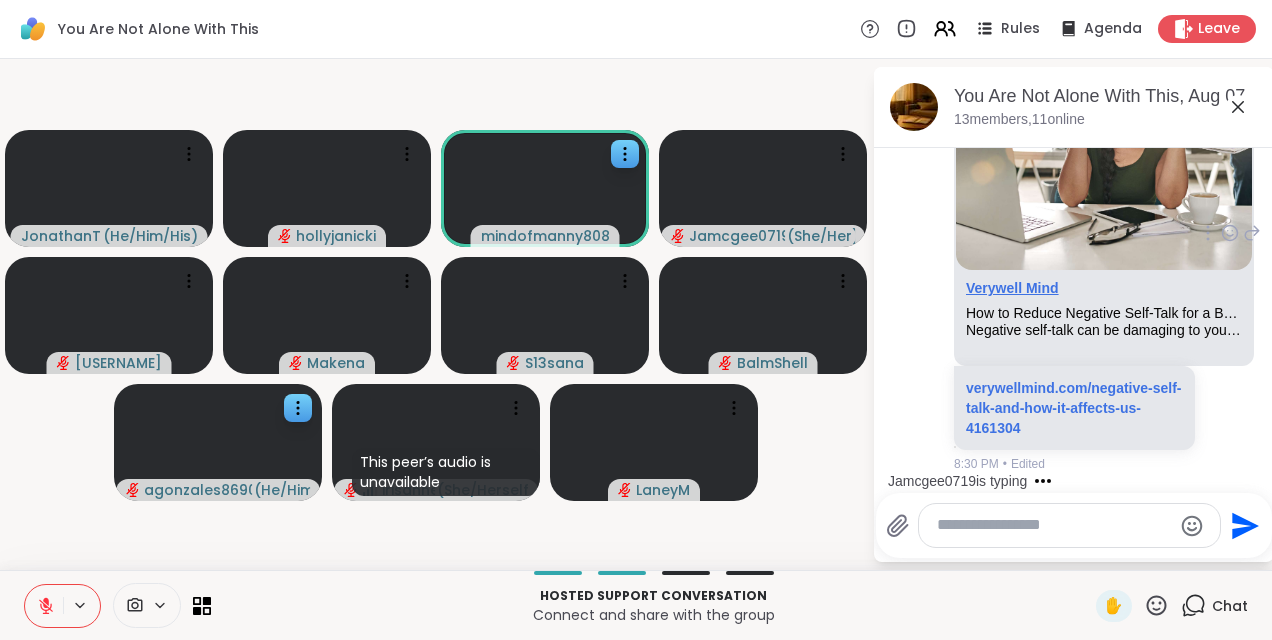 click on "Verywell Mind" at bounding box center [1012, 288] 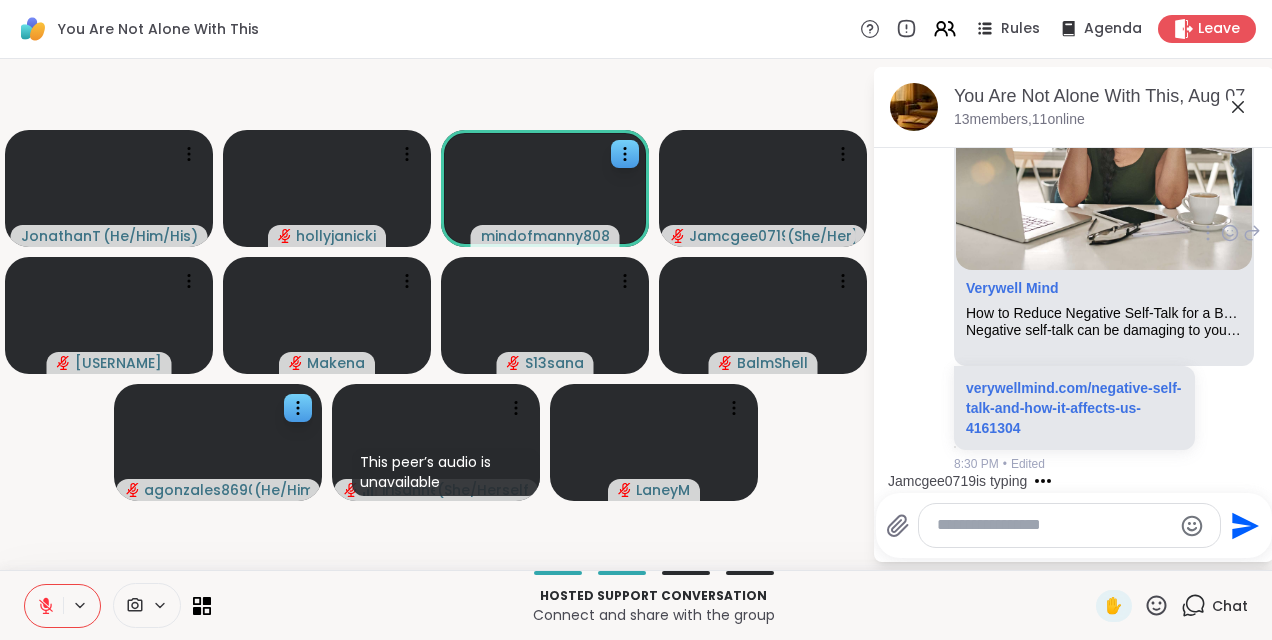 scroll, scrollTop: 17509, scrollLeft: 0, axis: vertical 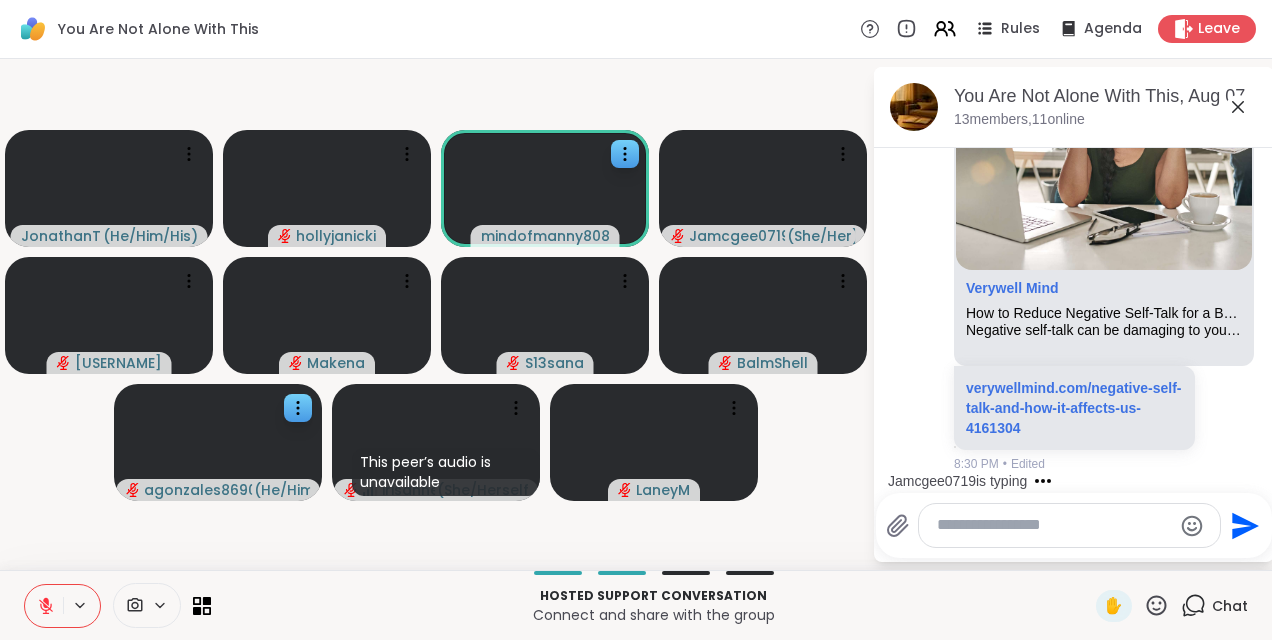 click 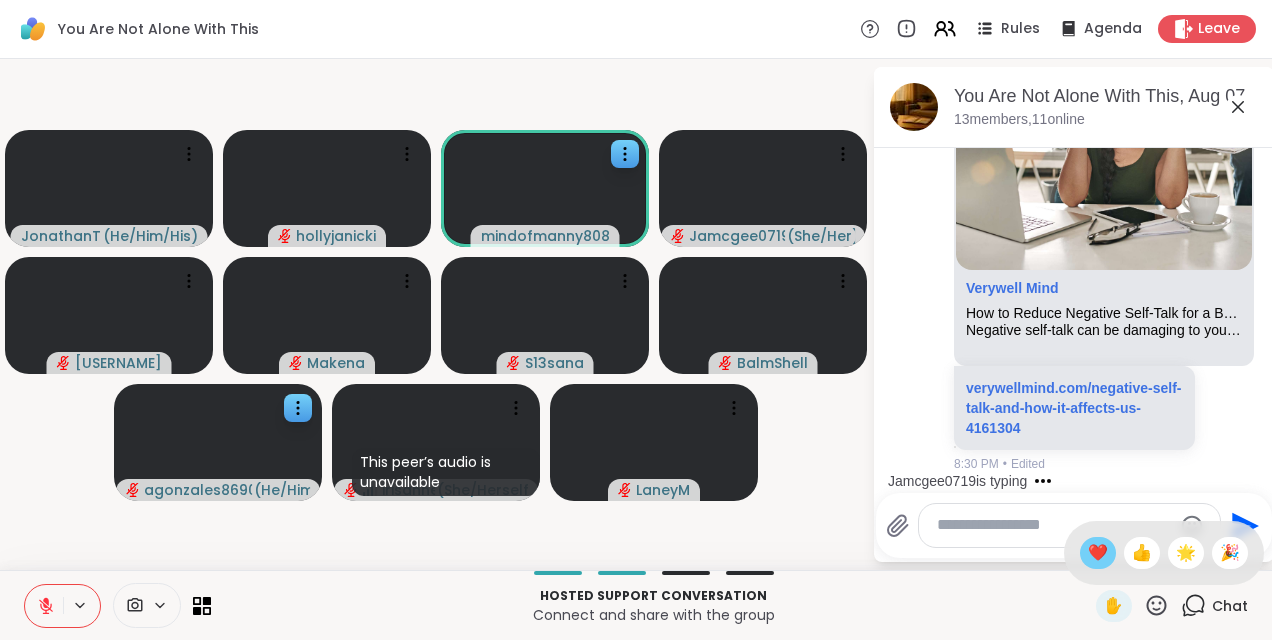 click on "❤️" at bounding box center (1098, 553) 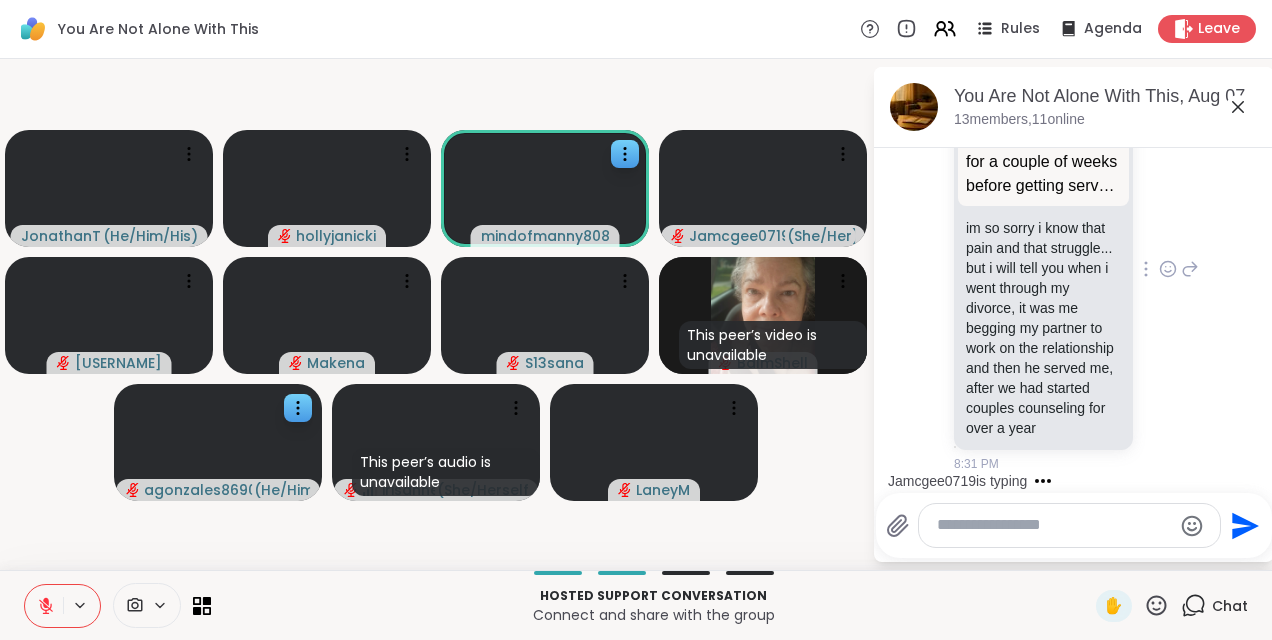 scroll, scrollTop: 17951, scrollLeft: 0, axis: vertical 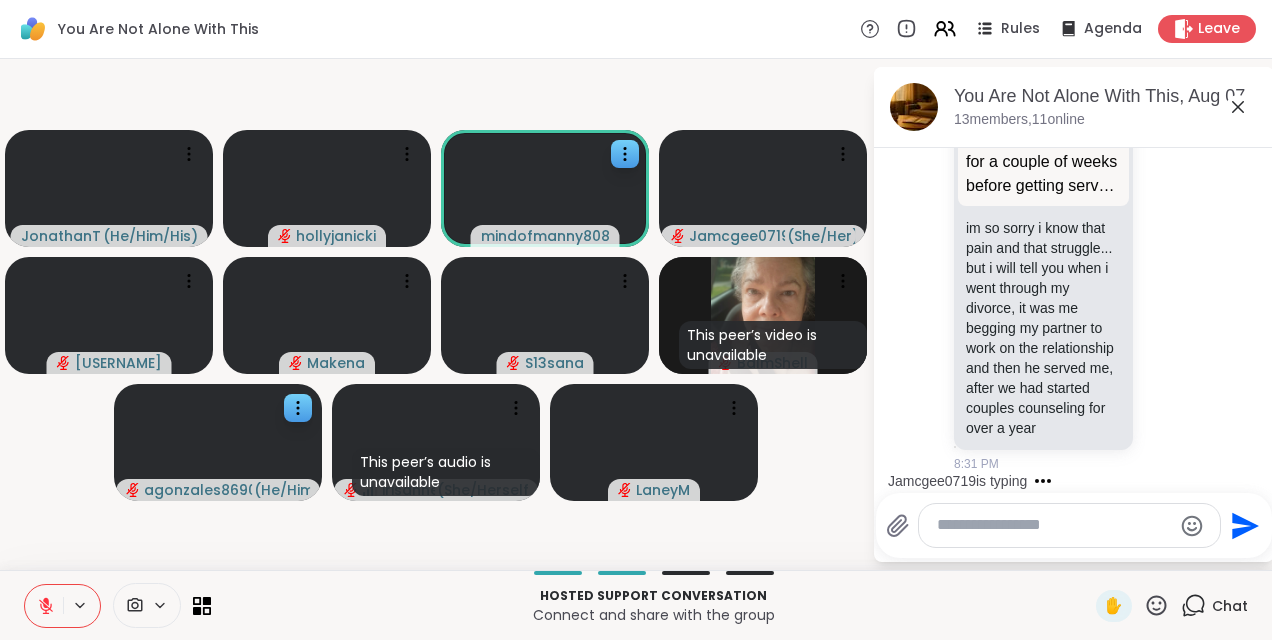 click 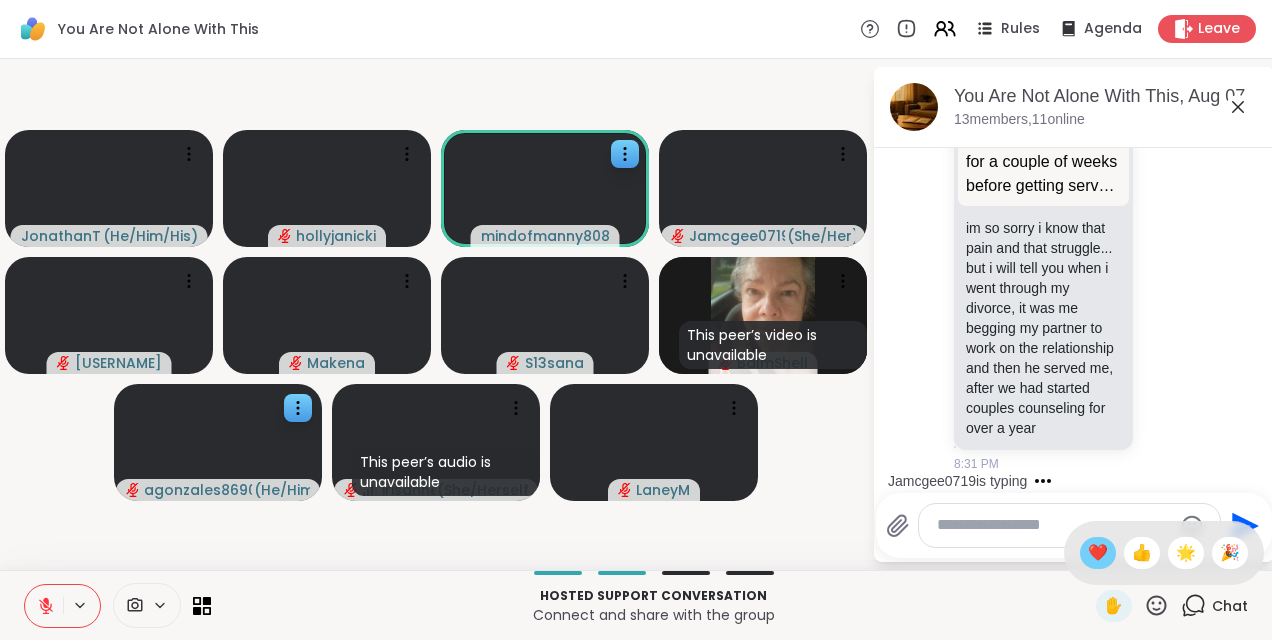 click on "❤️" at bounding box center [1098, 553] 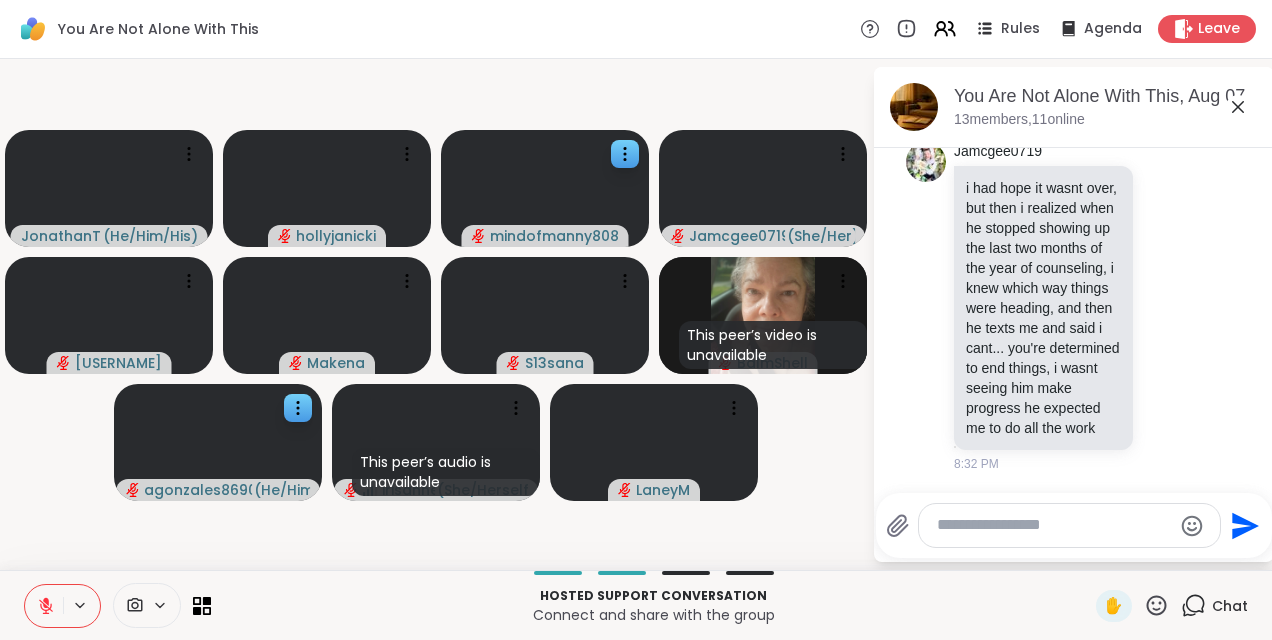 scroll, scrollTop: 18357, scrollLeft: 0, axis: vertical 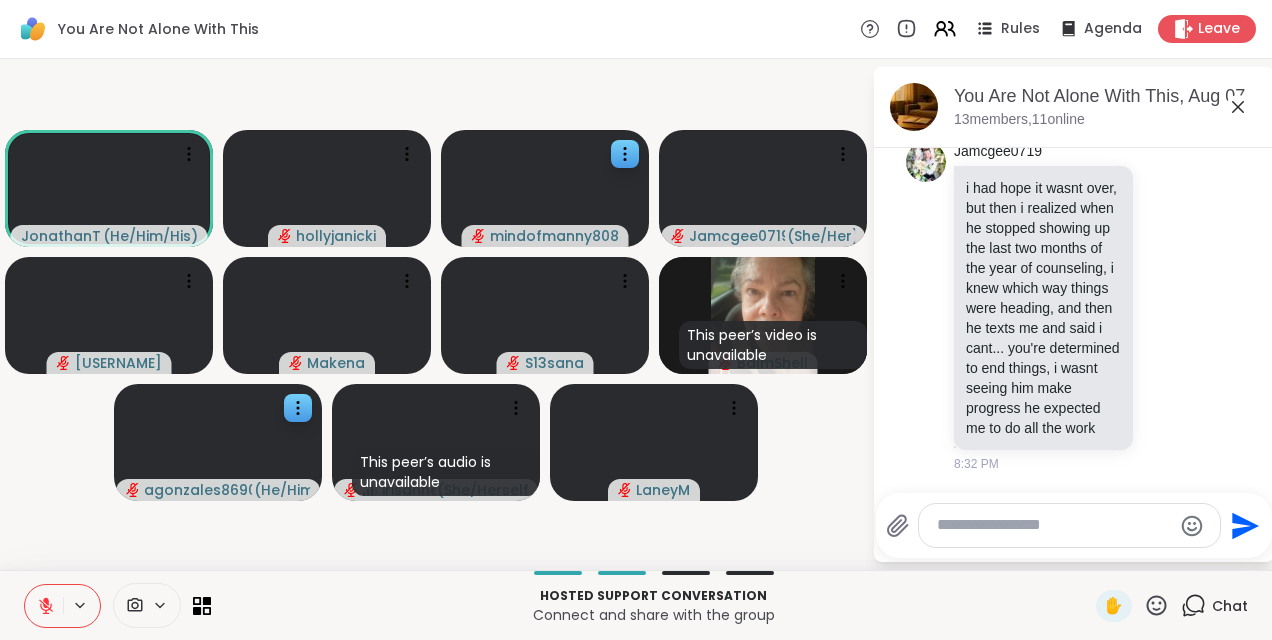 click on "You Are Not Alone With This" at bounding box center (158, 29) 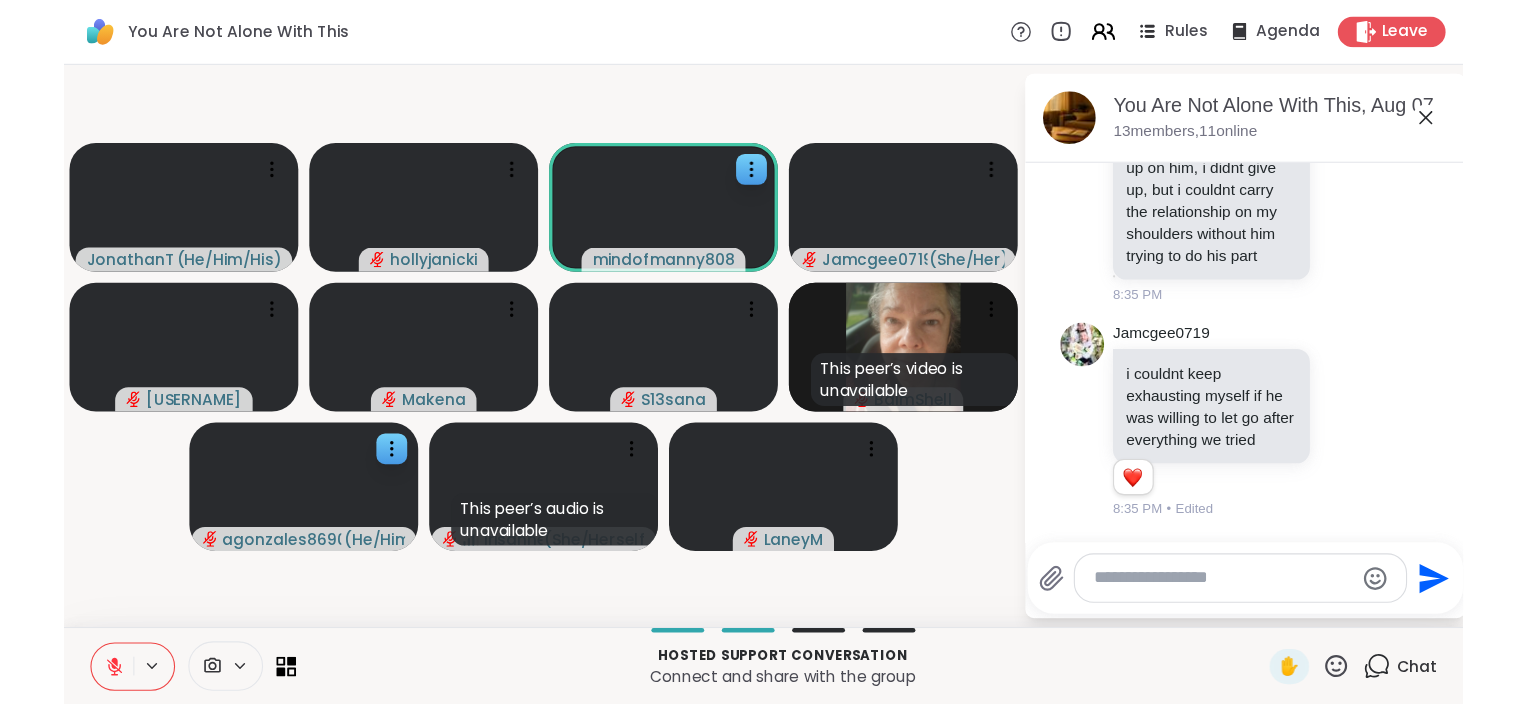 scroll, scrollTop: 19711, scrollLeft: 0, axis: vertical 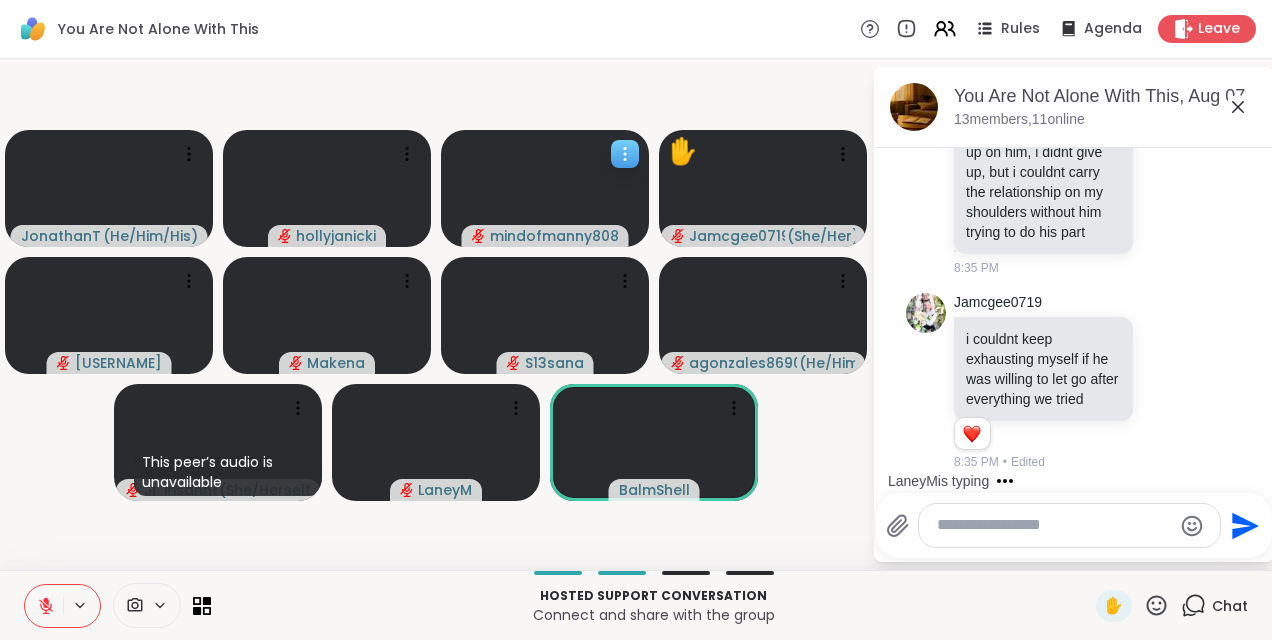 click 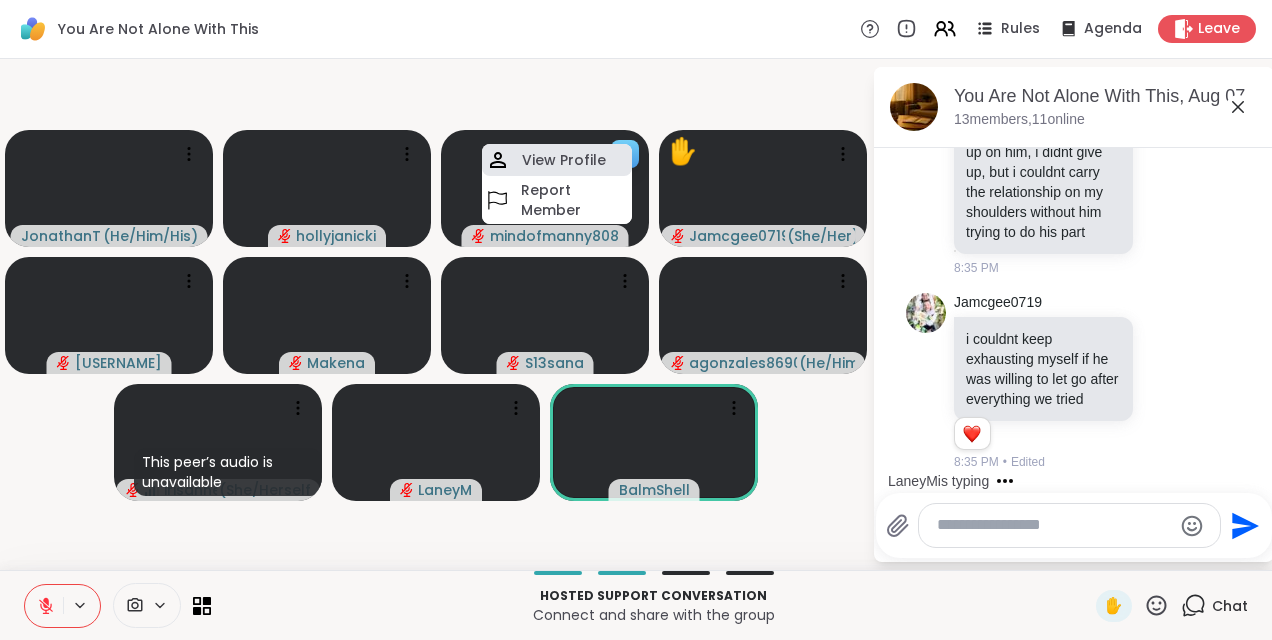 click on "View Profile" at bounding box center [557, 160] 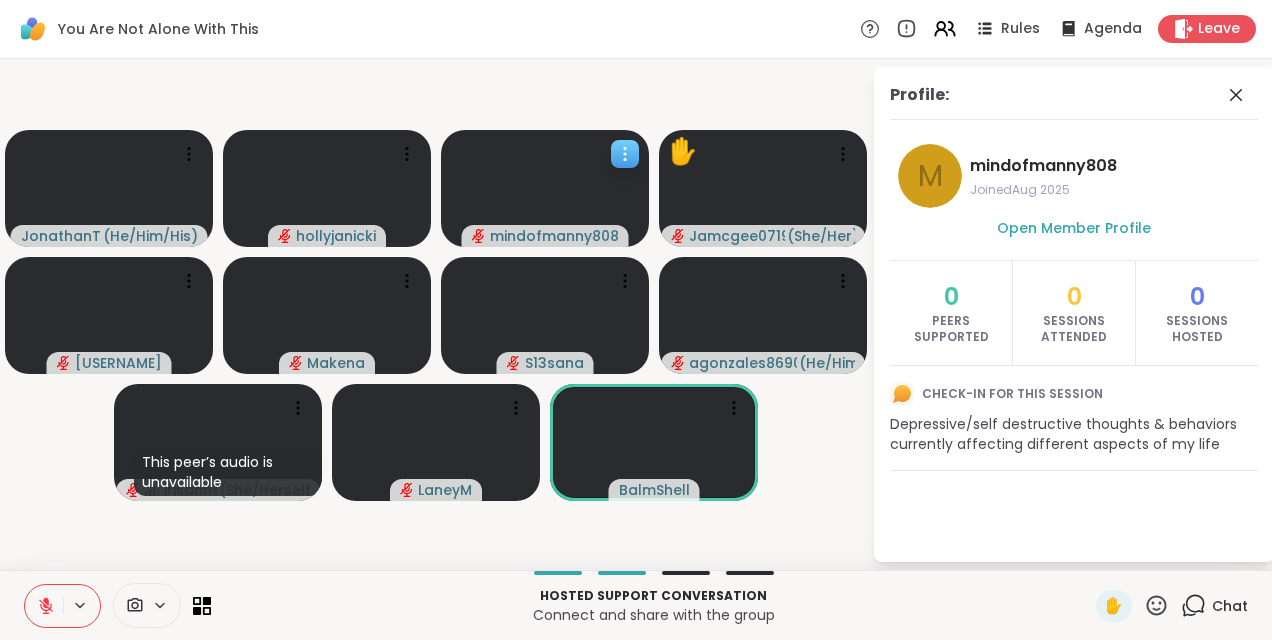 click 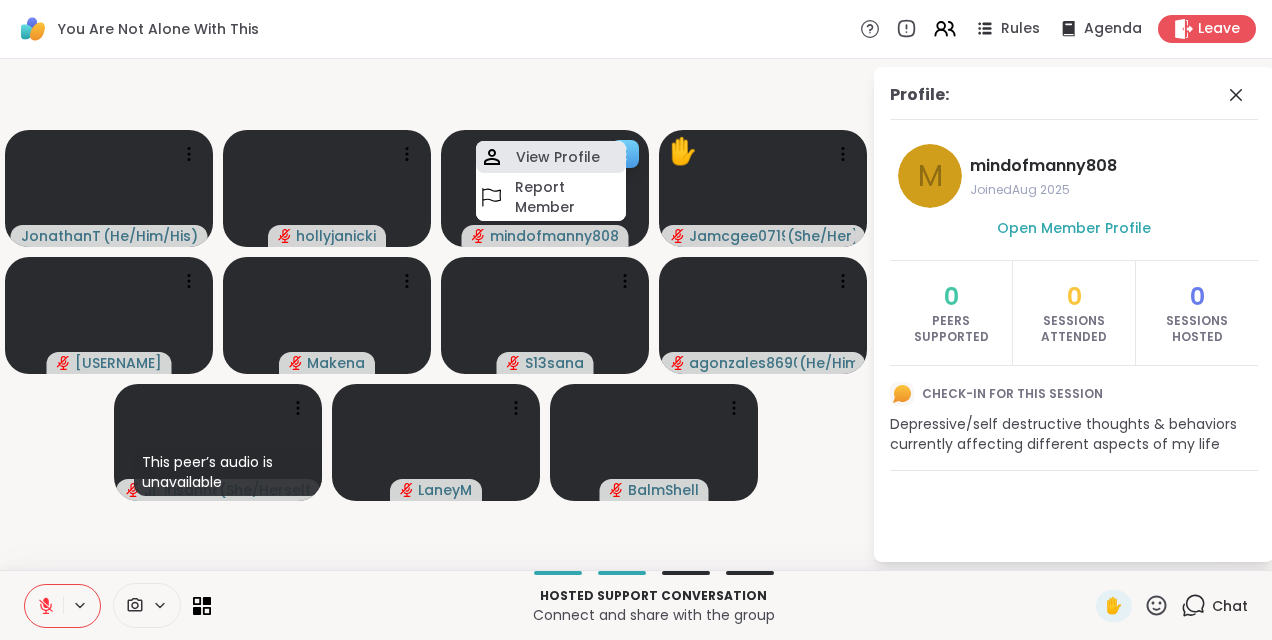click on "View Profile" at bounding box center (551, 157) 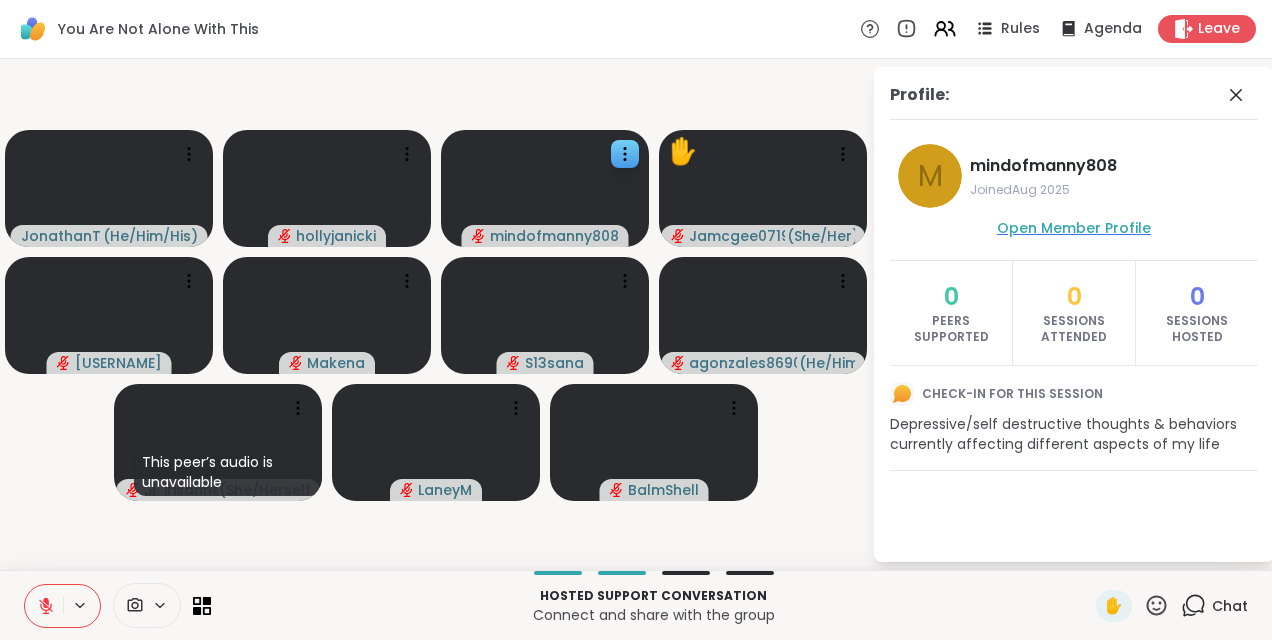click on "Open Member Profile" at bounding box center [1074, 228] 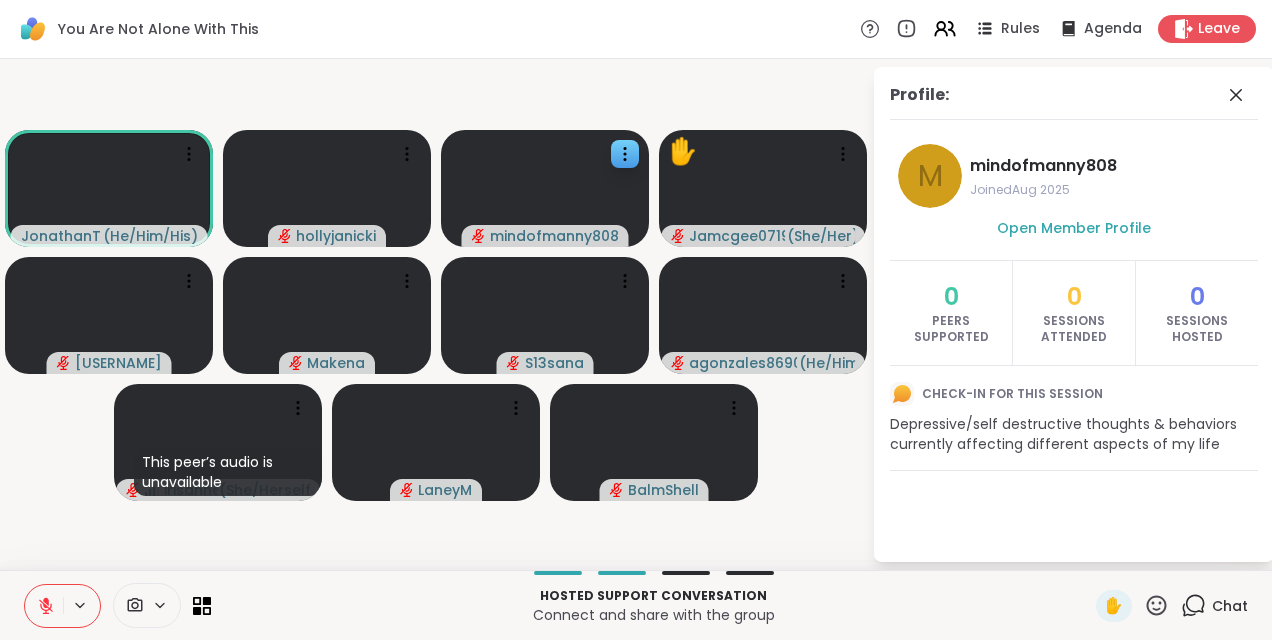 click on "You Are Not Alone With This" at bounding box center [158, 29] 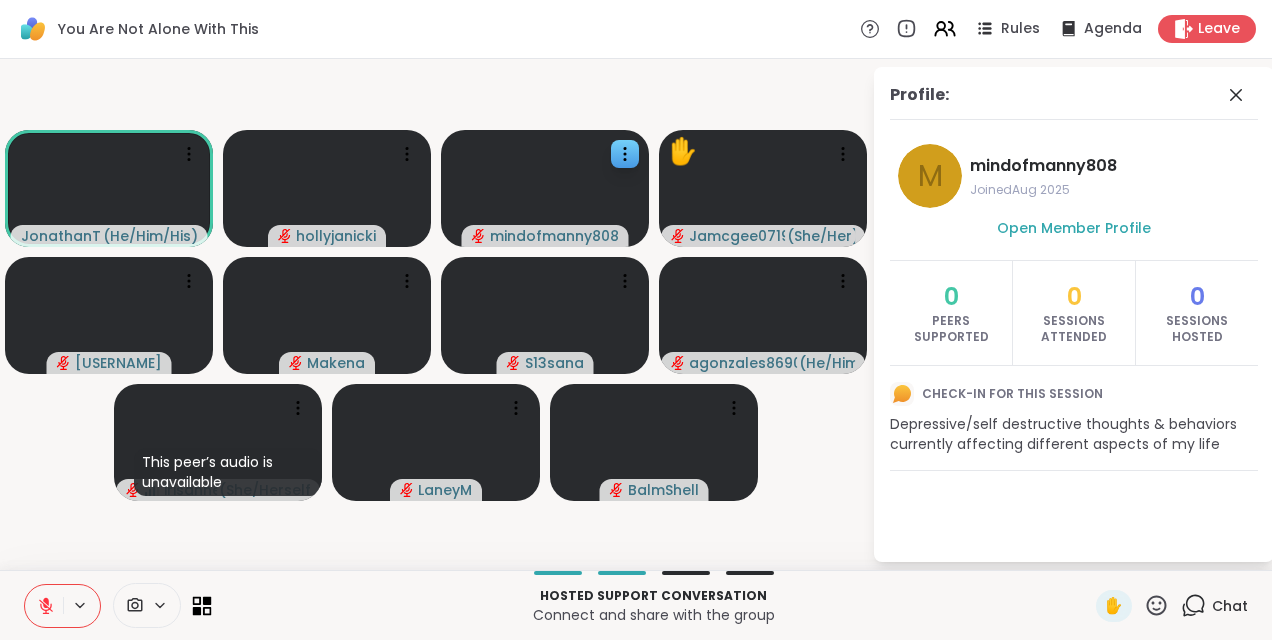 click 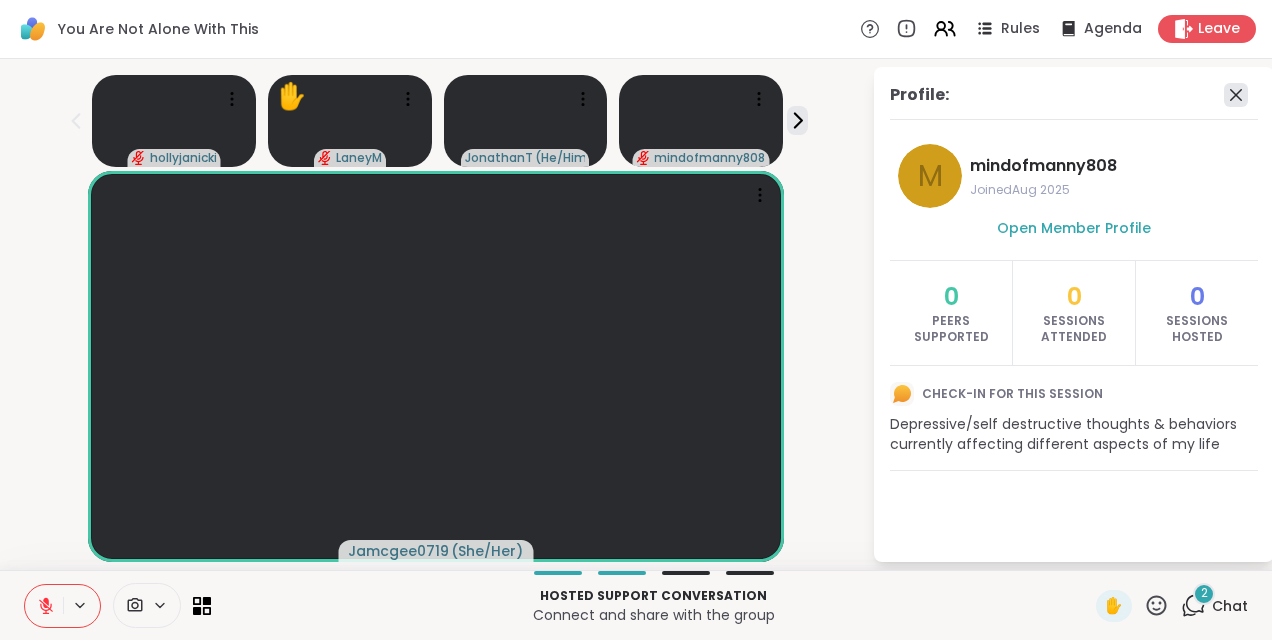 click 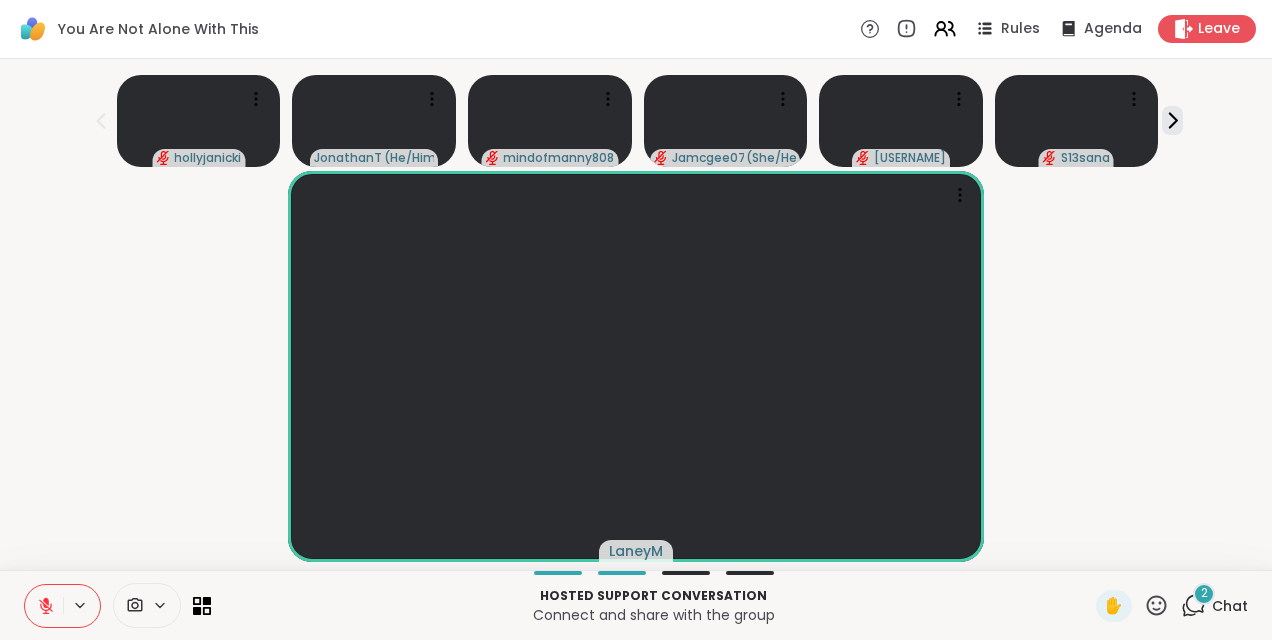 click 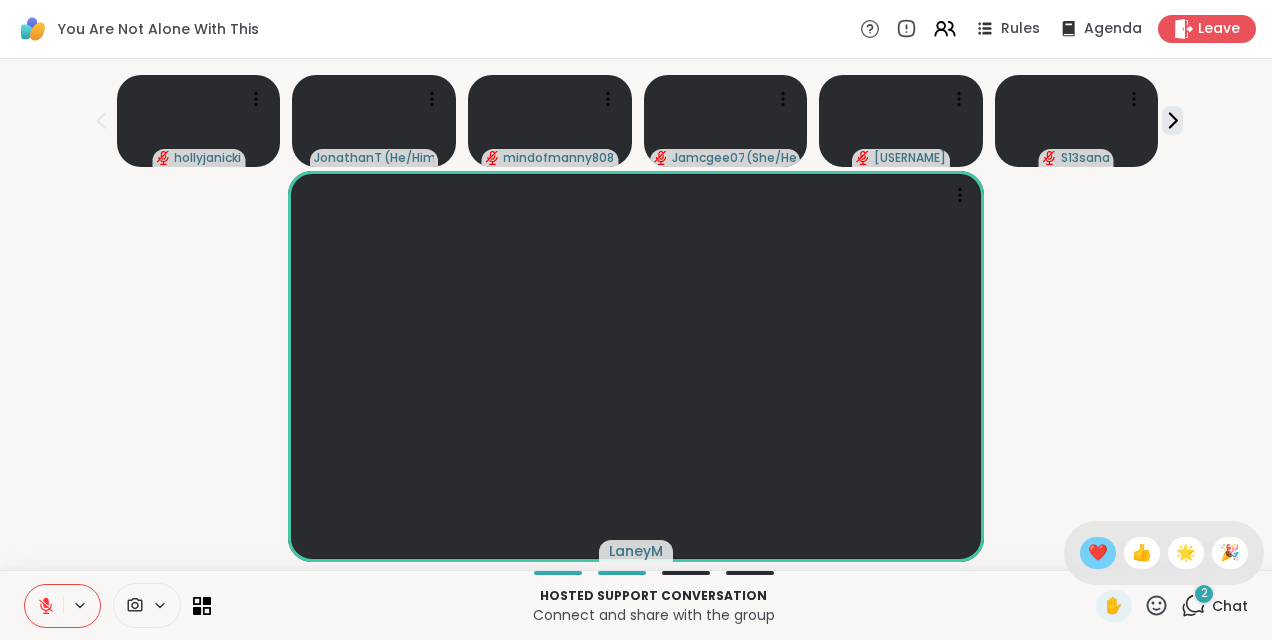 click on "❤️" at bounding box center (1098, 553) 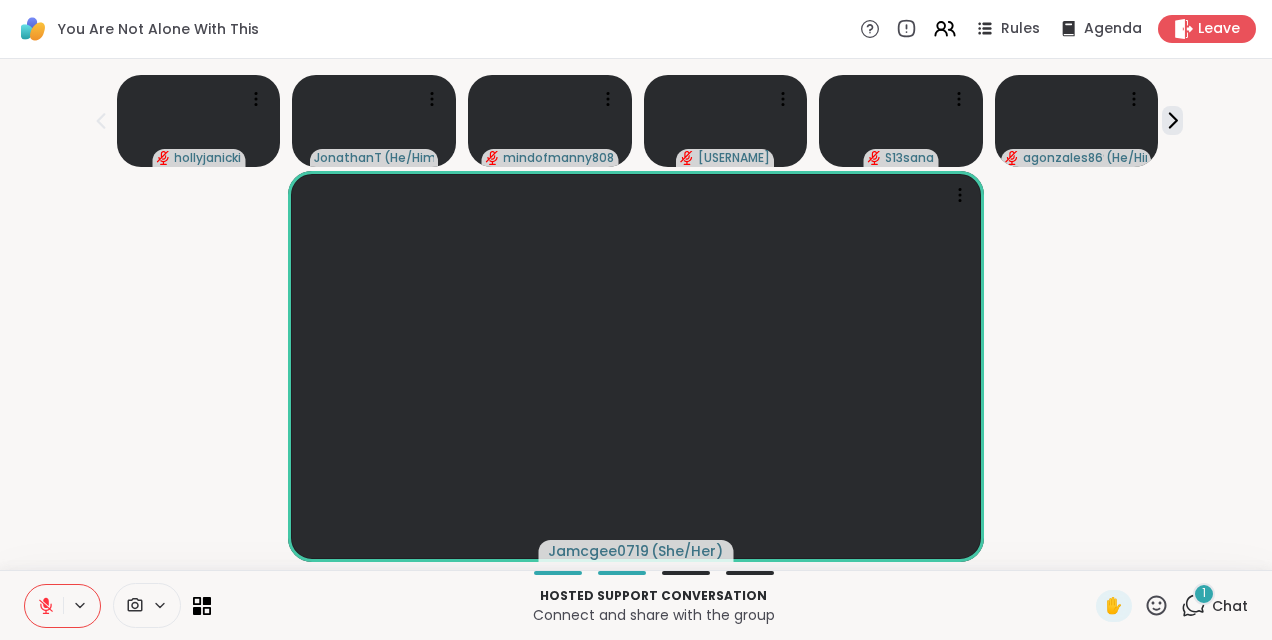 click 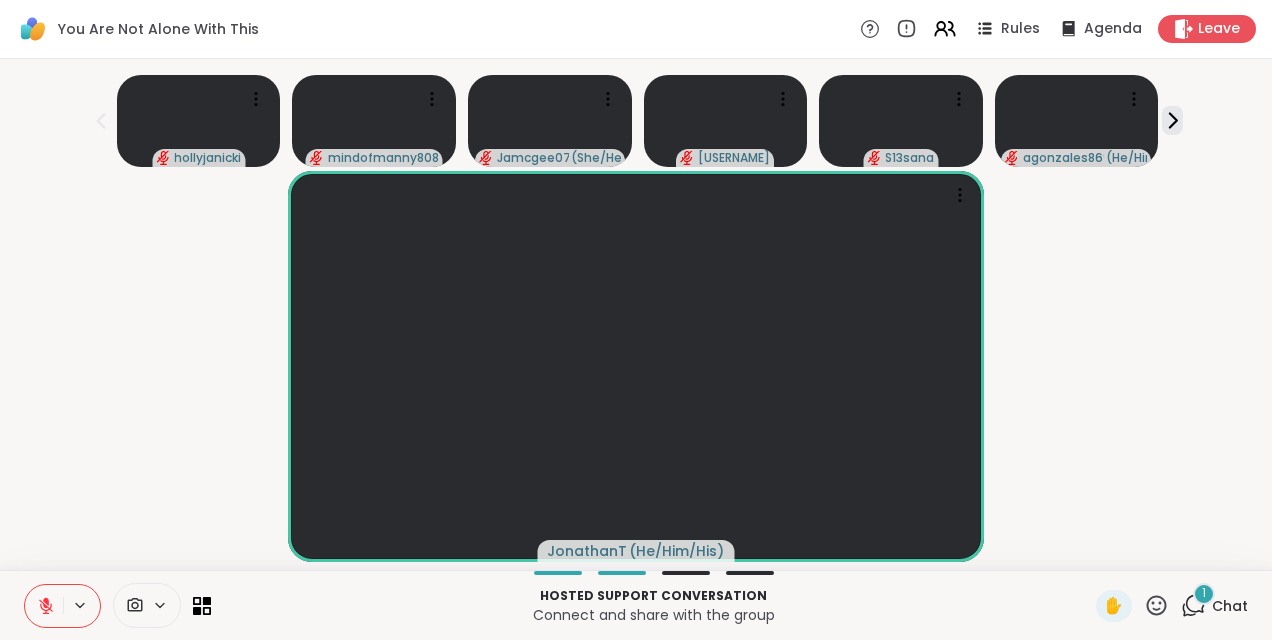click on "Hosted support conversation" at bounding box center (653, 596) 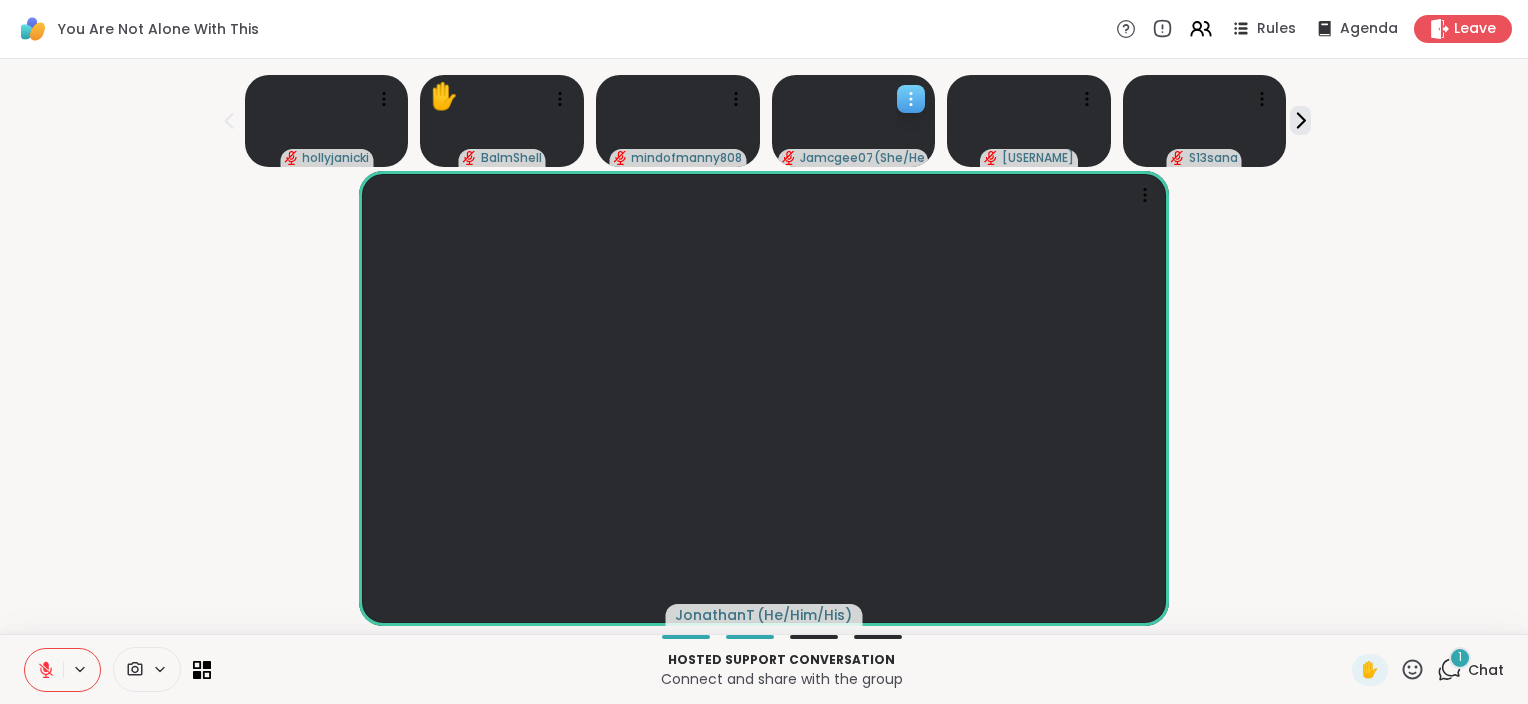 click 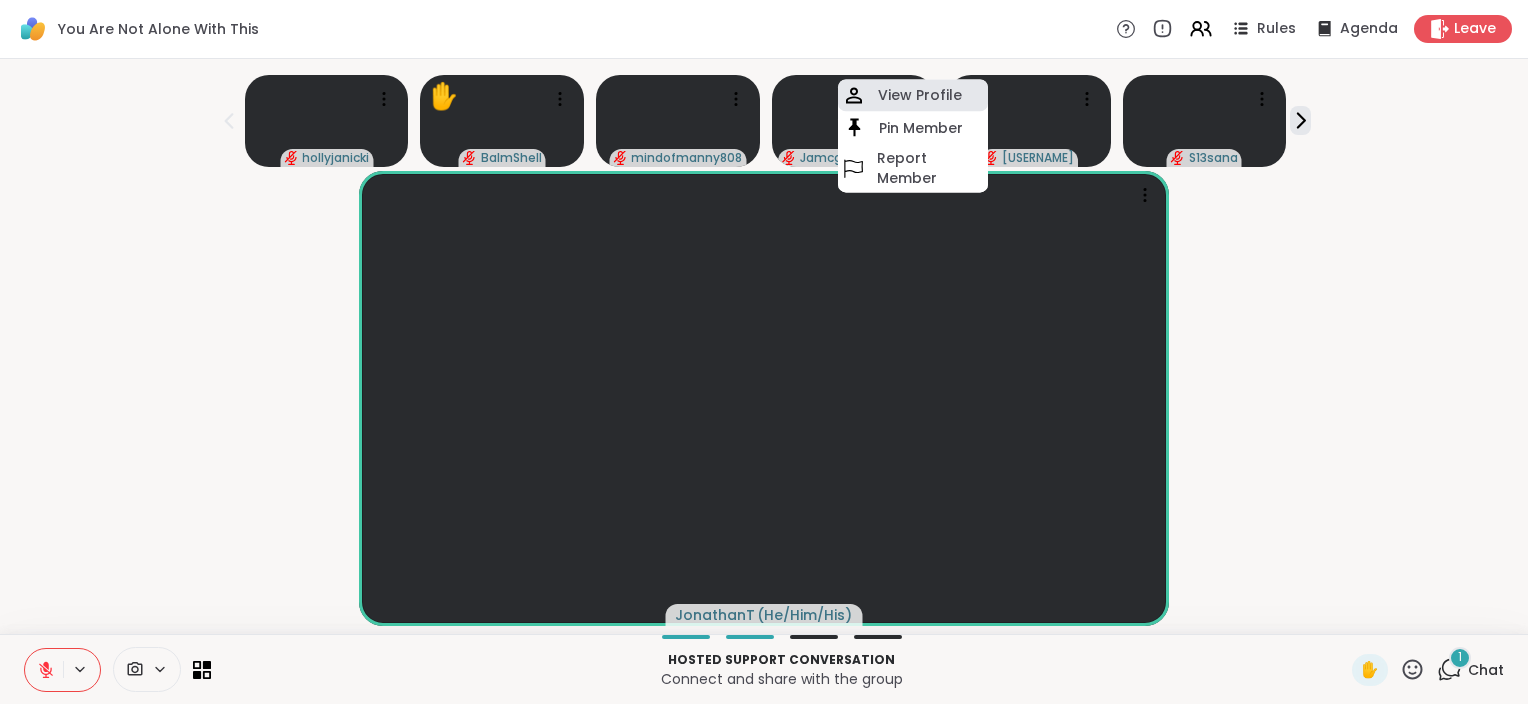 click on "View Profile" at bounding box center [920, 96] 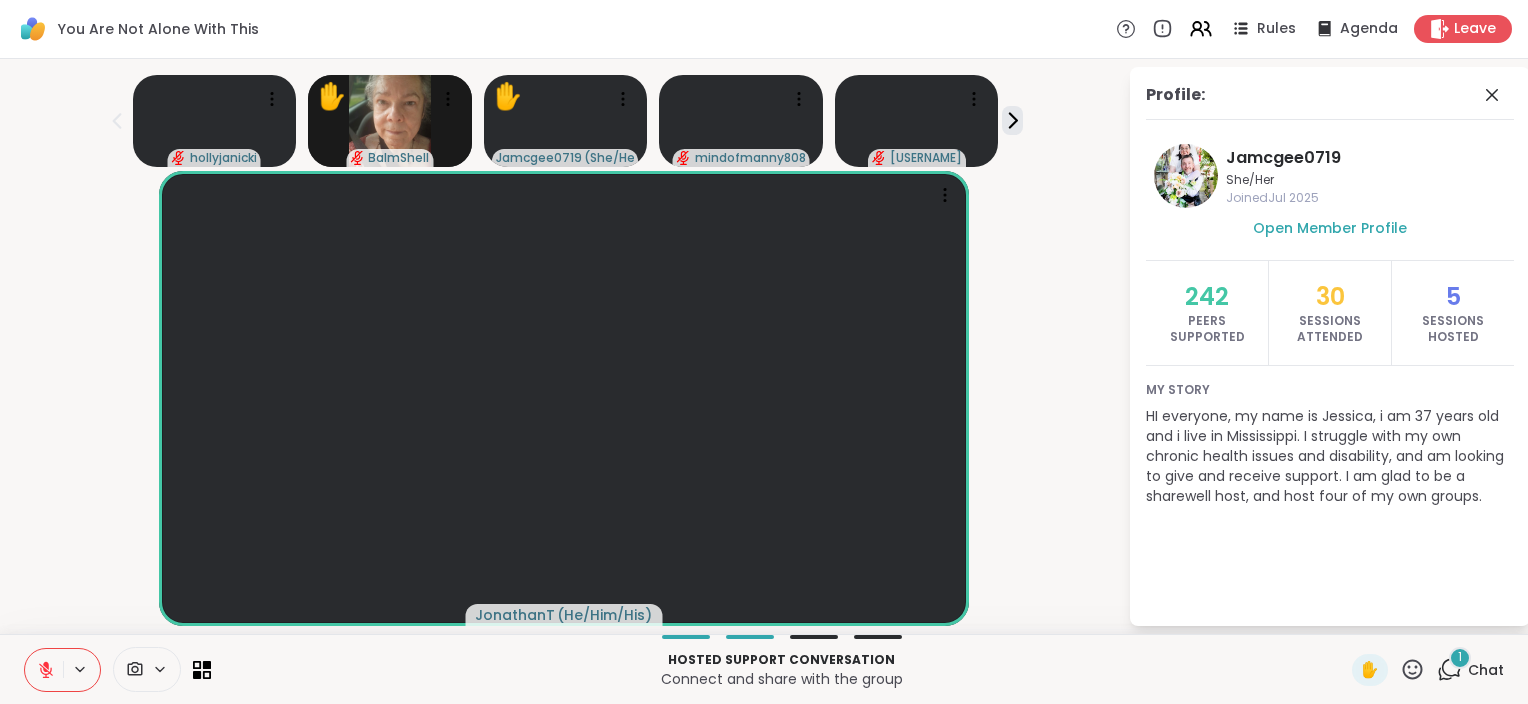 scroll, scrollTop: 0, scrollLeft: 0, axis: both 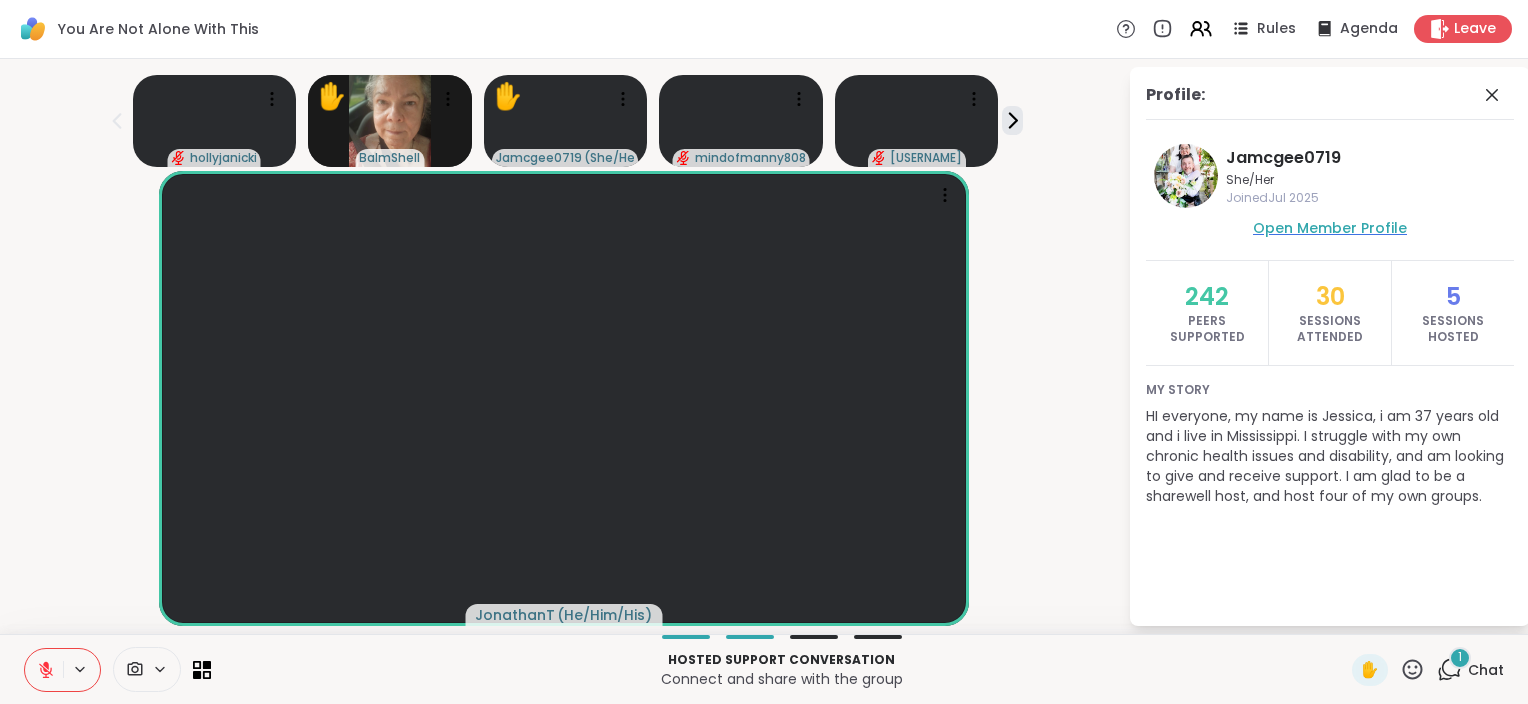 click on "Open Member Profile" at bounding box center (1330, 228) 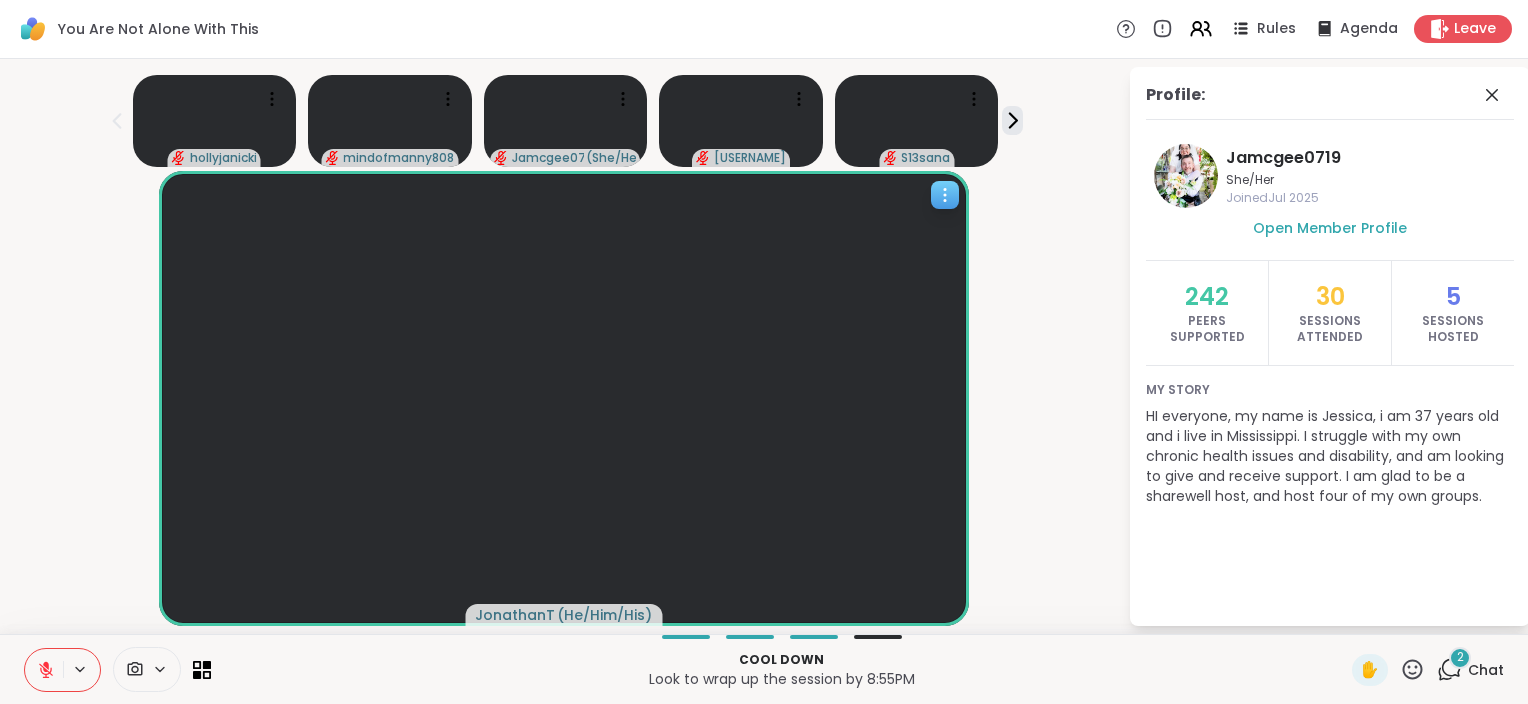 scroll, scrollTop: 12, scrollLeft: 0, axis: vertical 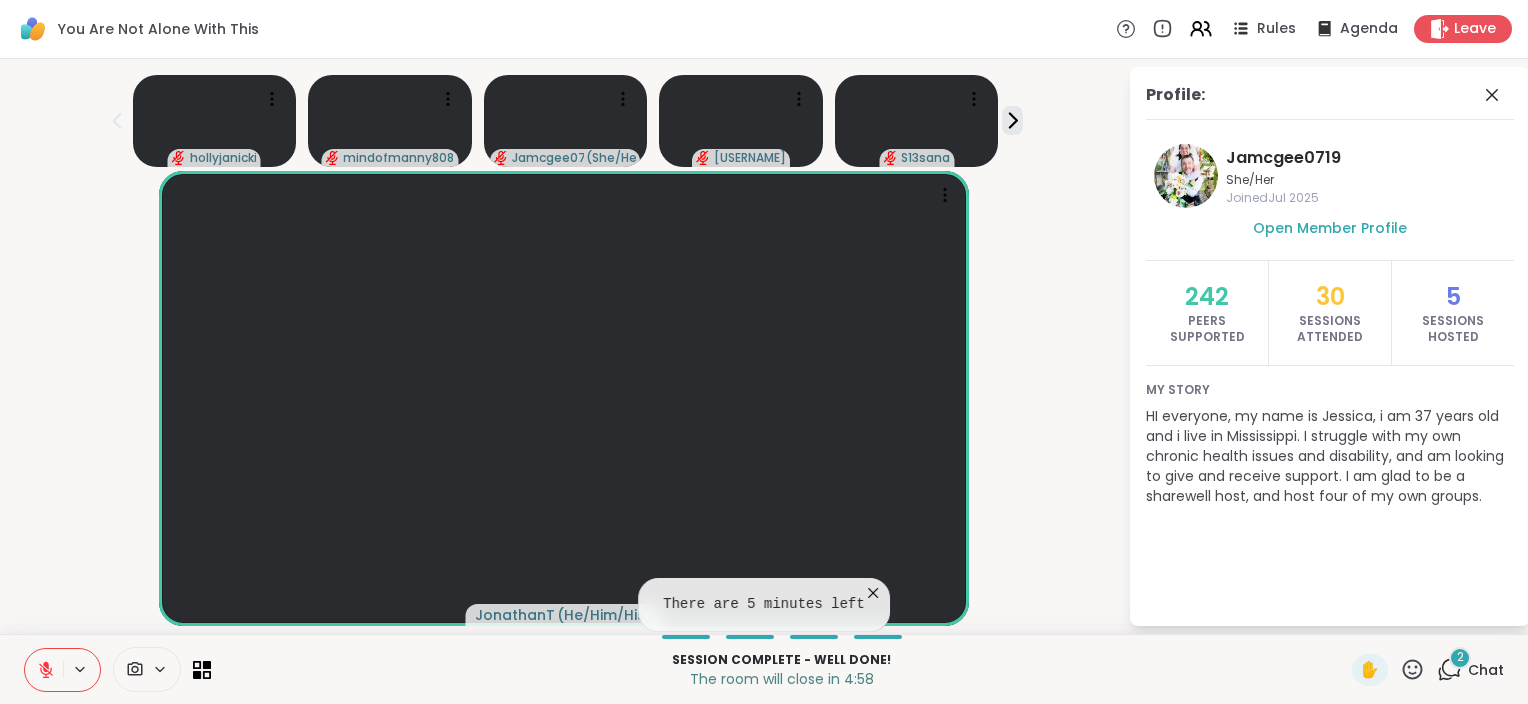 click 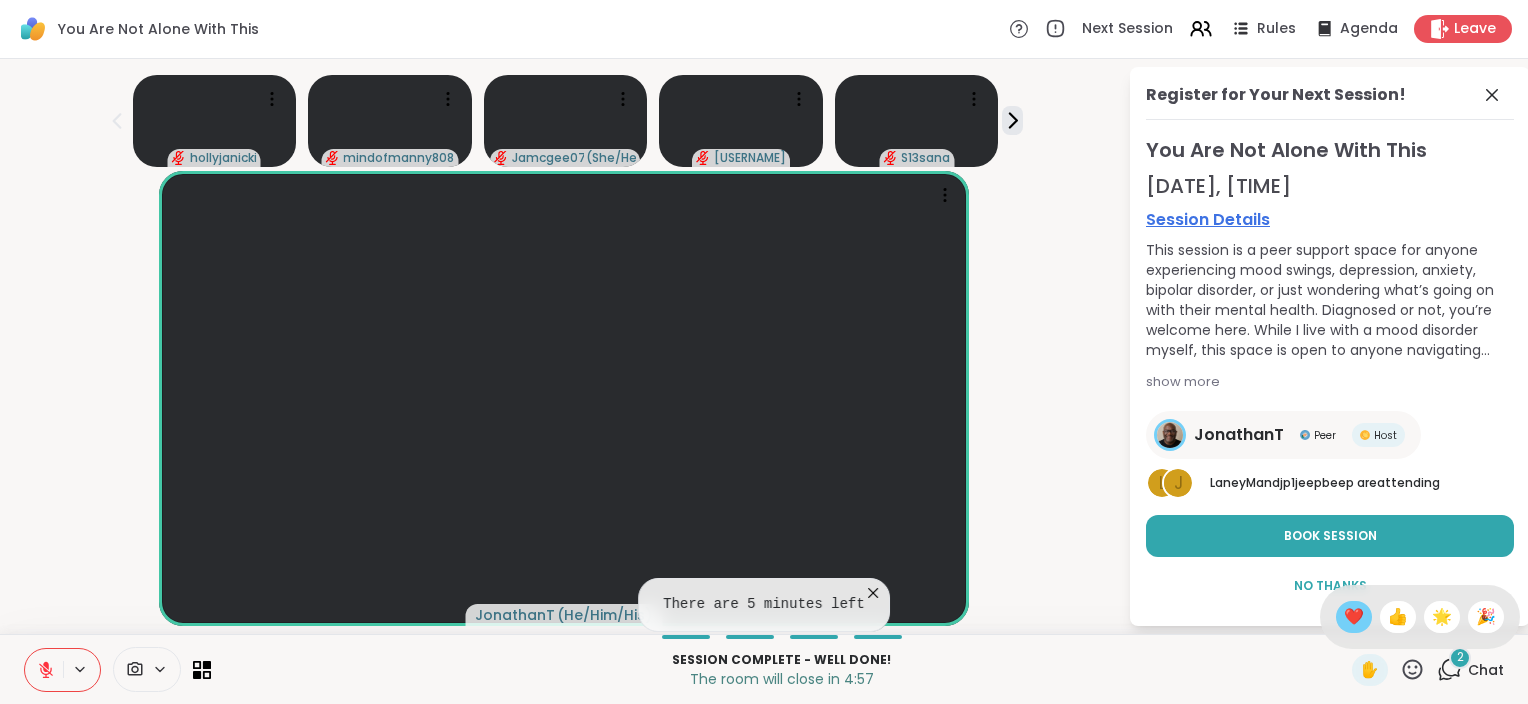 click on "❤️" at bounding box center [1354, 617] 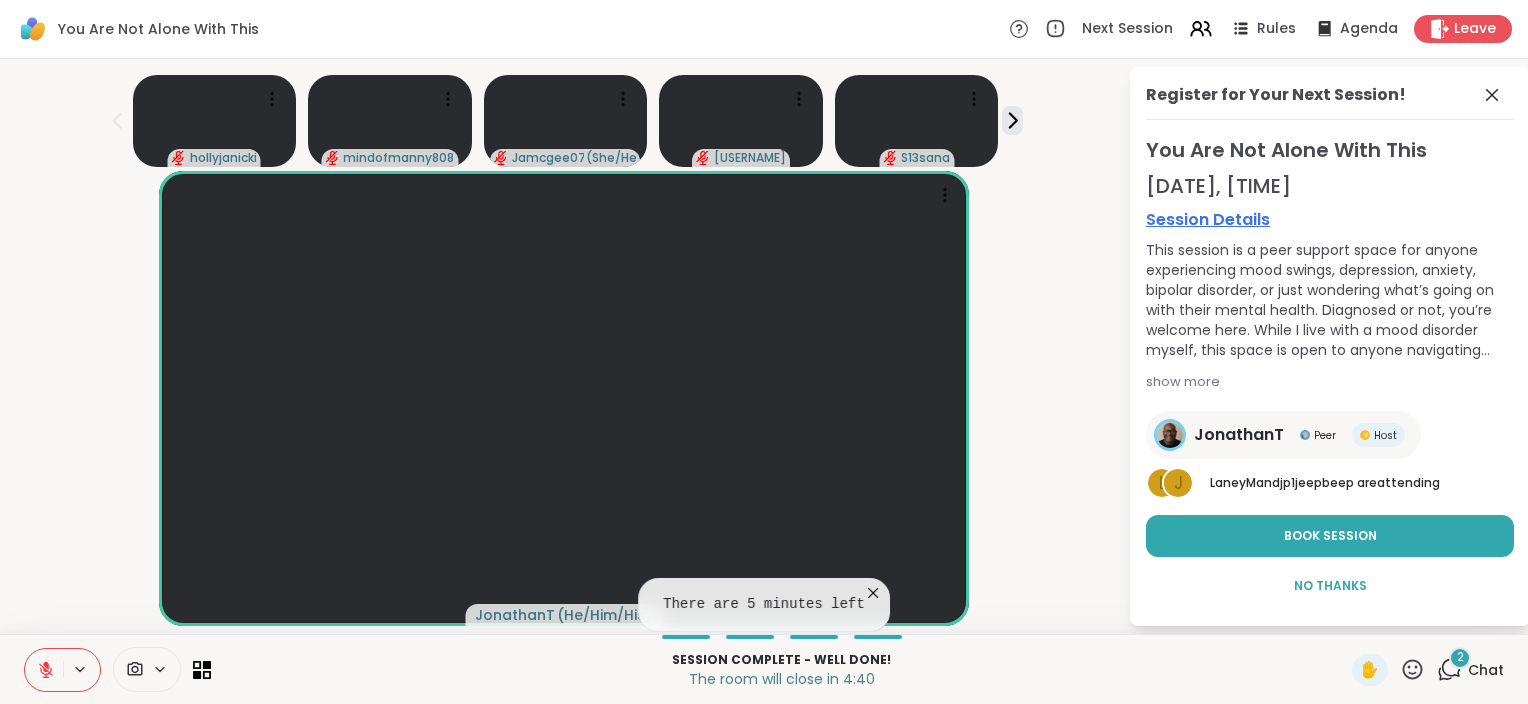 click on "JonathanT ( He/Him/His )" at bounding box center (564, 398) 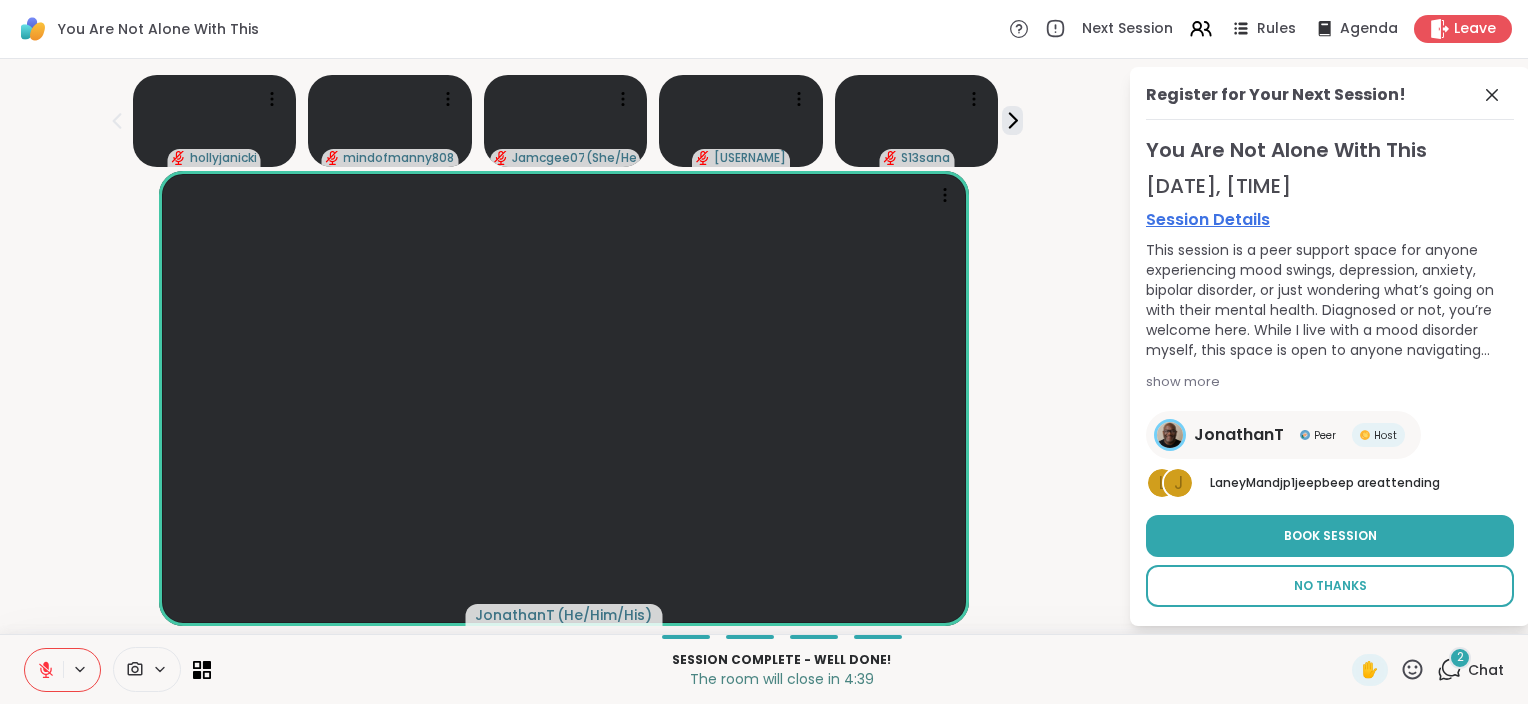 click on "No Thanks" at bounding box center [1330, 586] 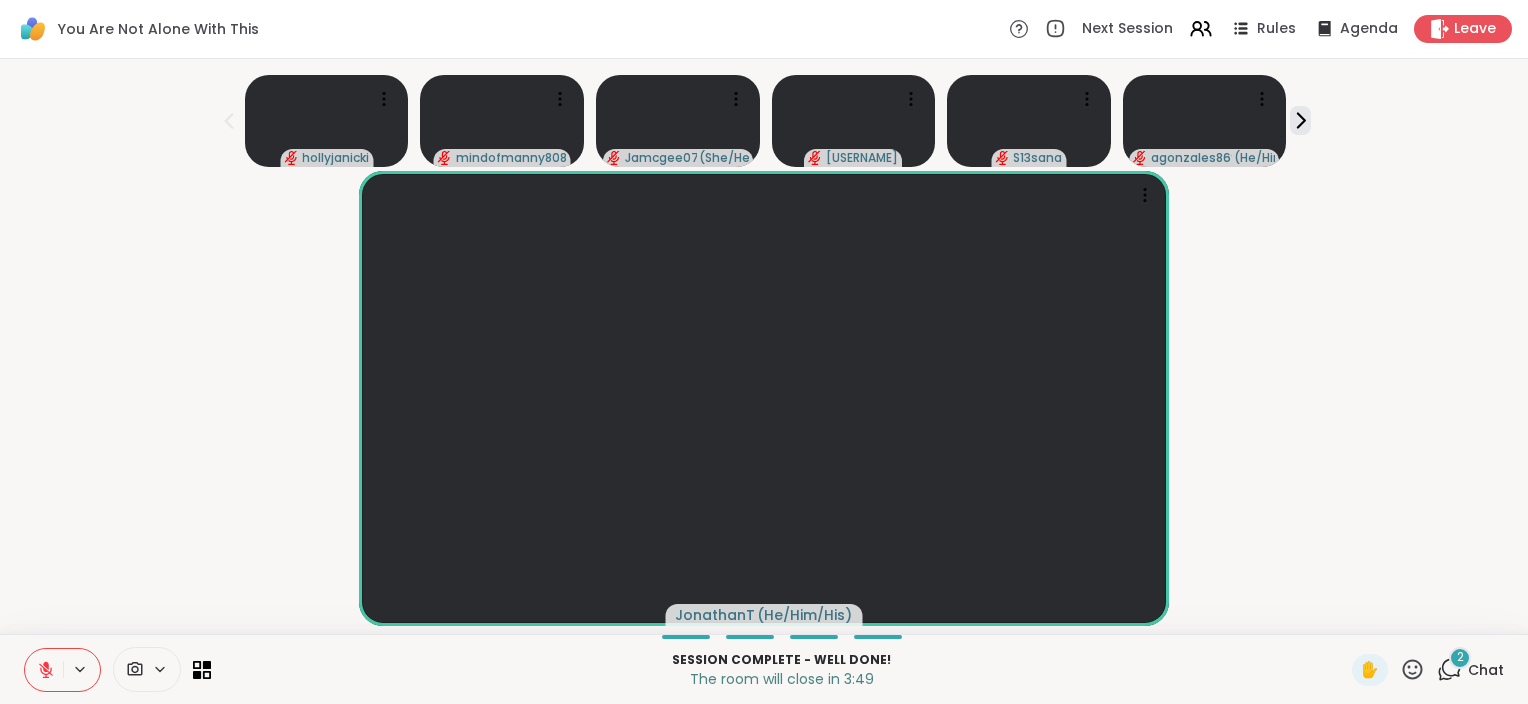click on "2" at bounding box center (1460, 658) 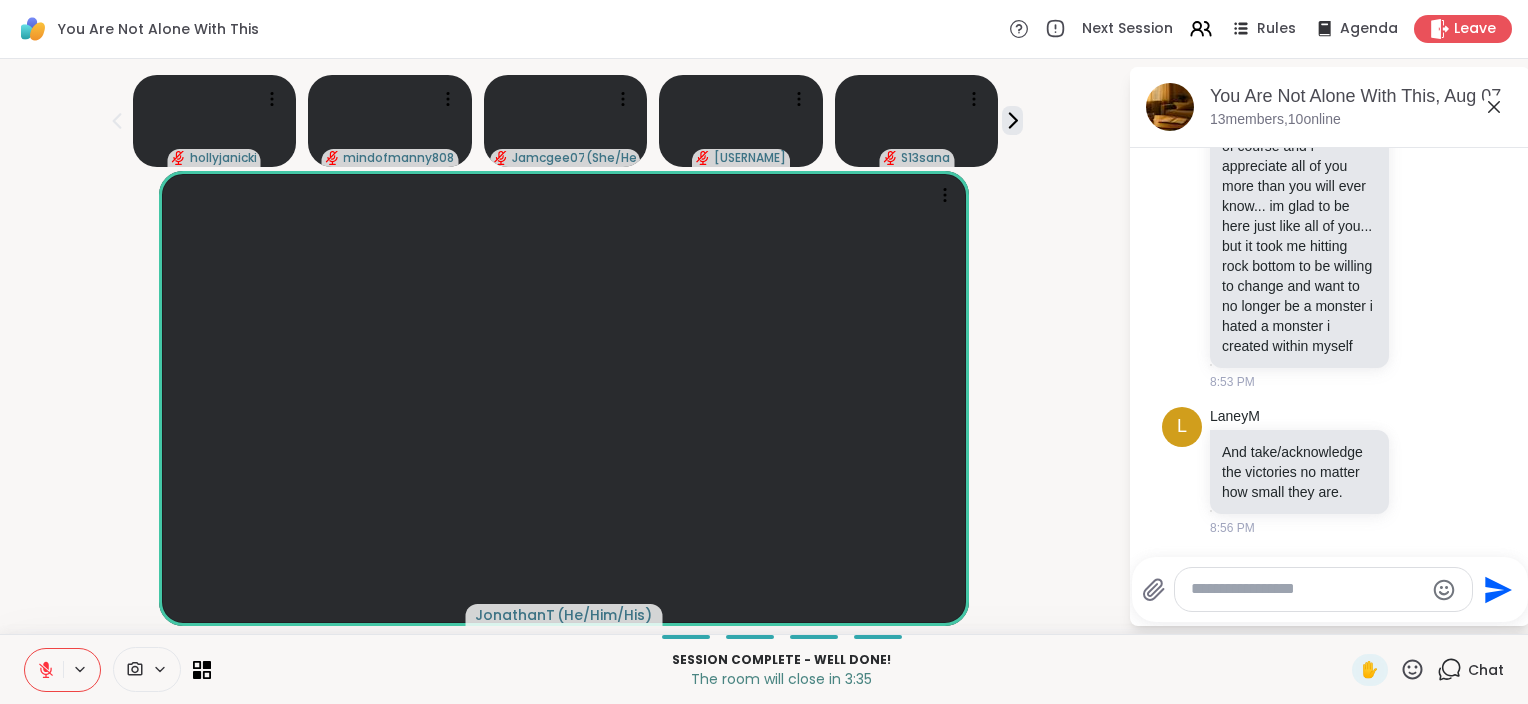 scroll, scrollTop: 22156, scrollLeft: 0, axis: vertical 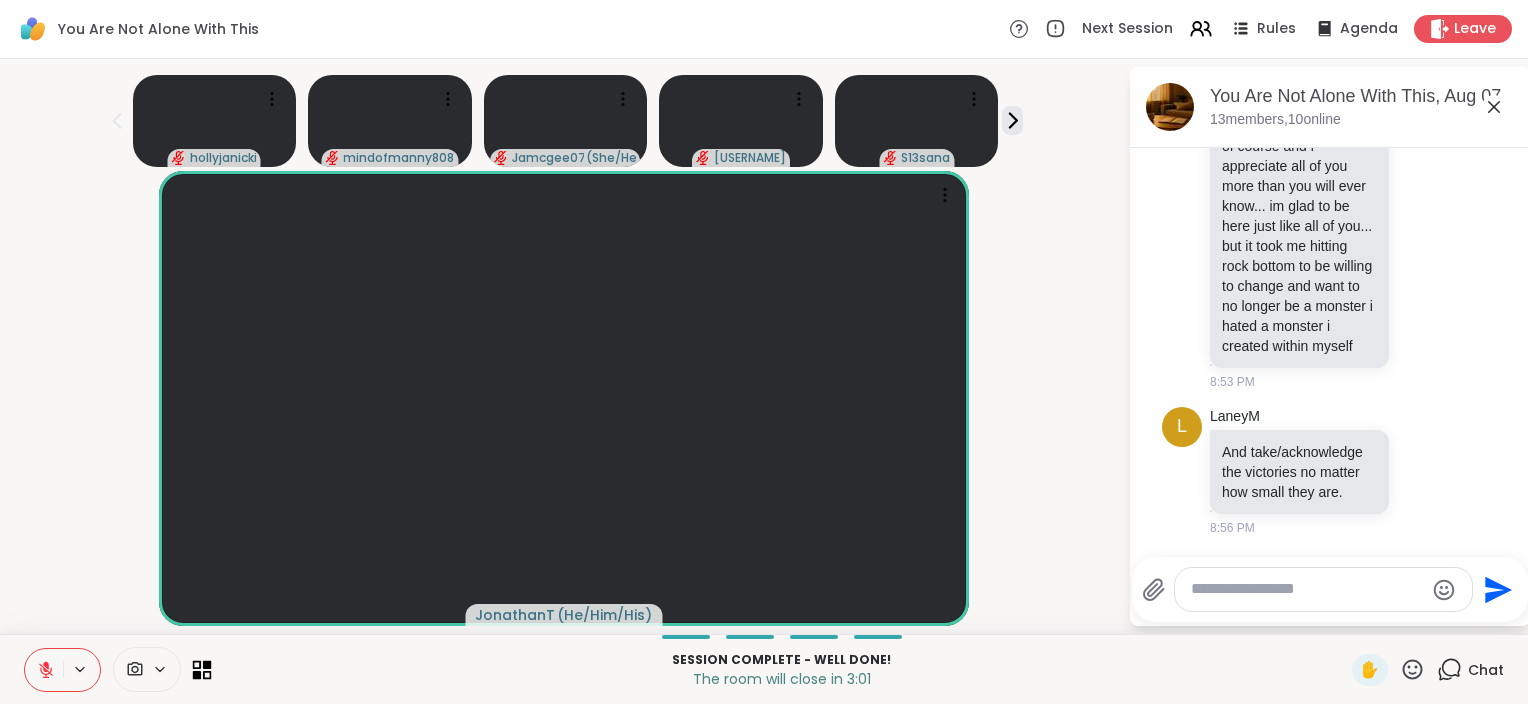 click 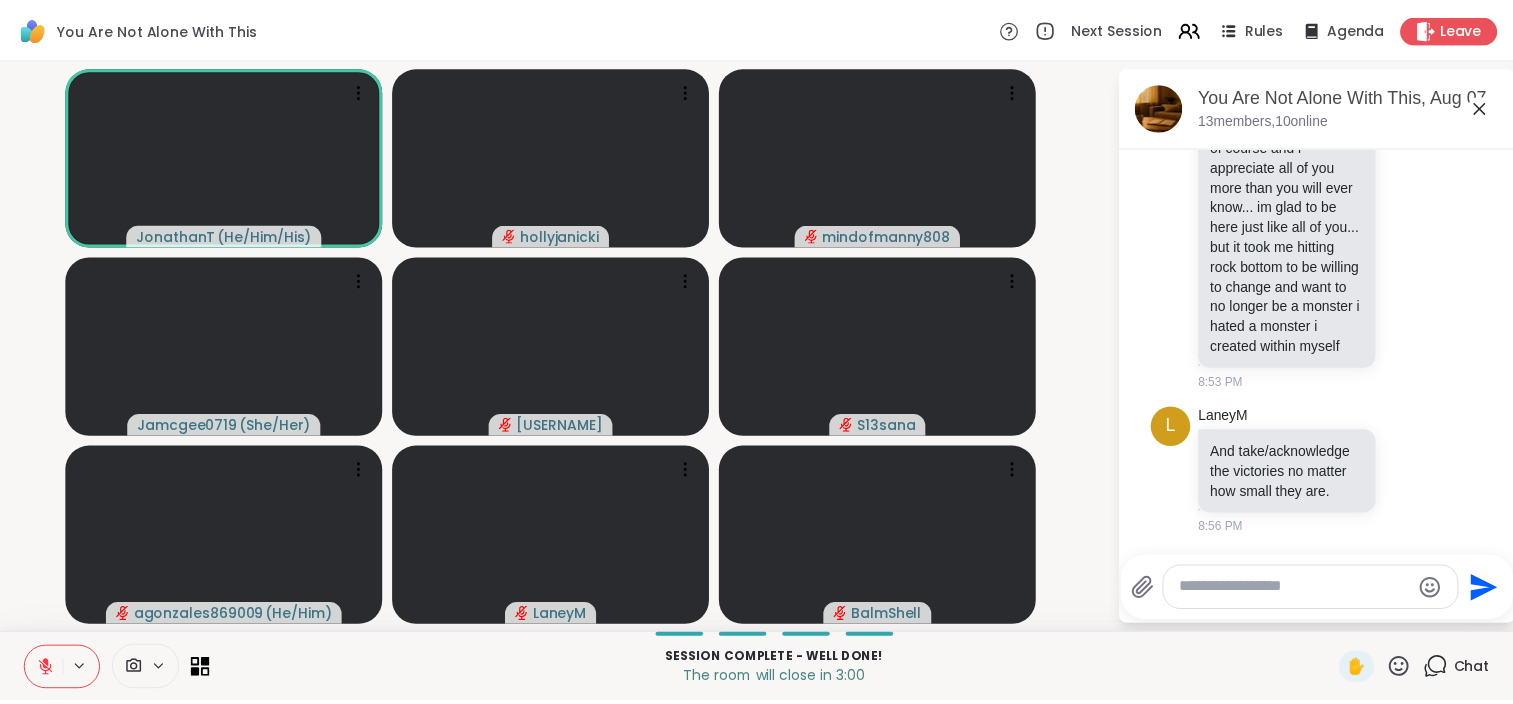scroll, scrollTop: 0, scrollLeft: 0, axis: both 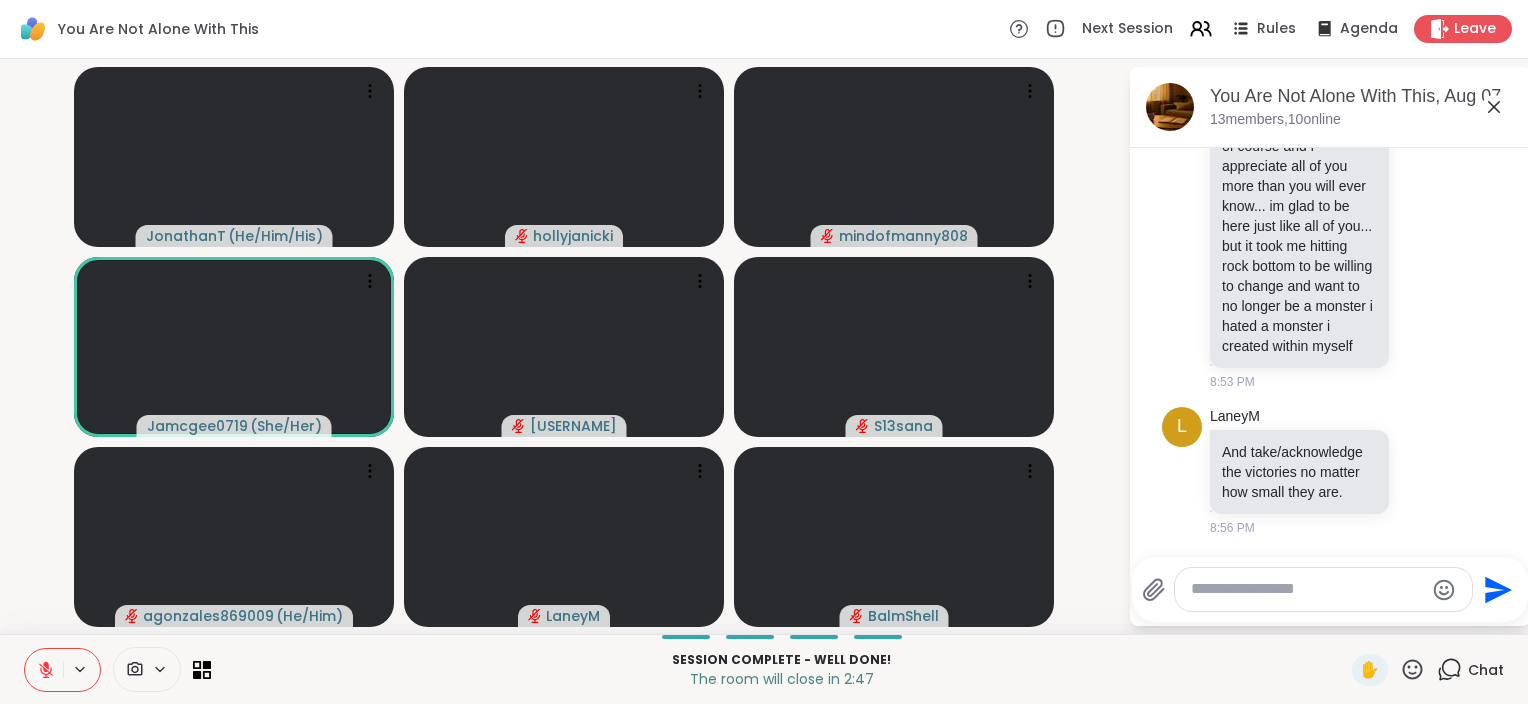 click 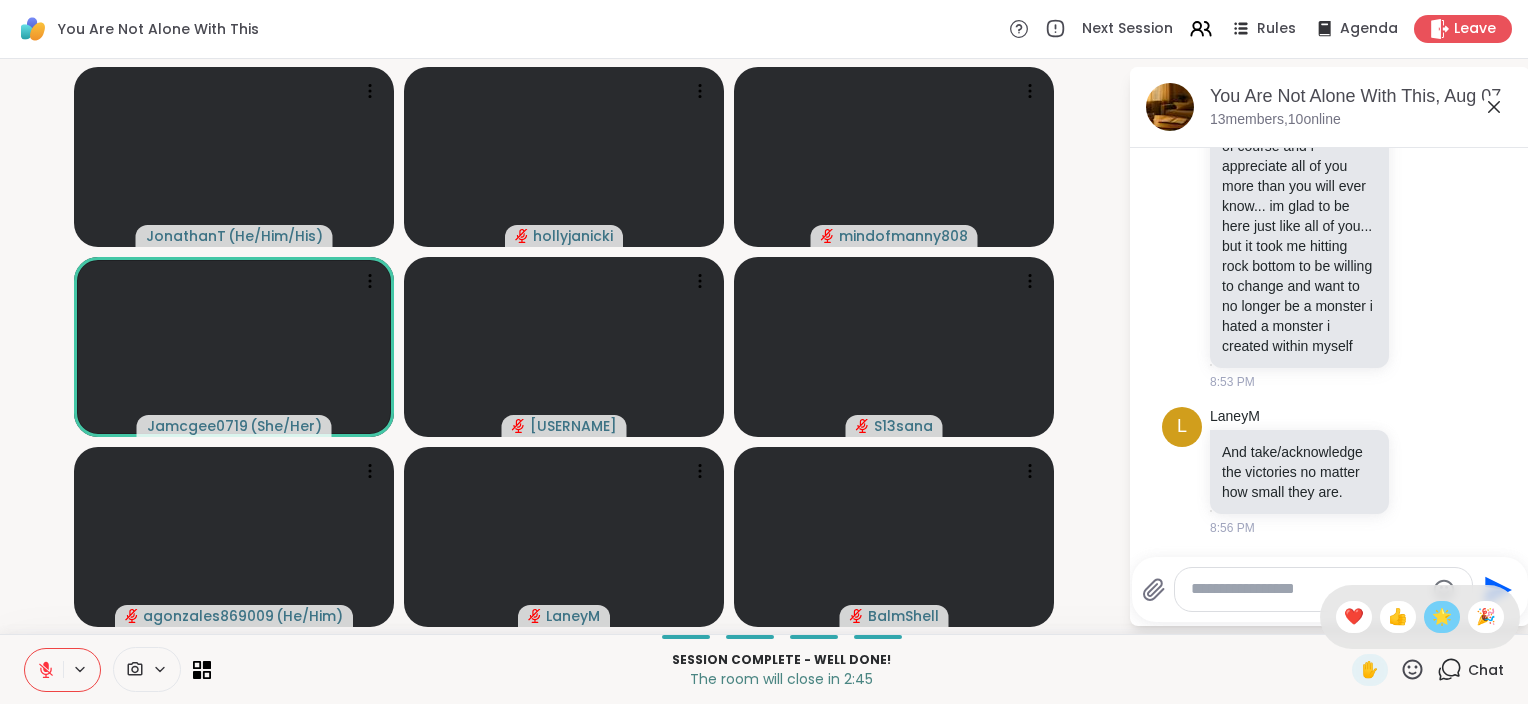click on "🌟" at bounding box center [1442, 617] 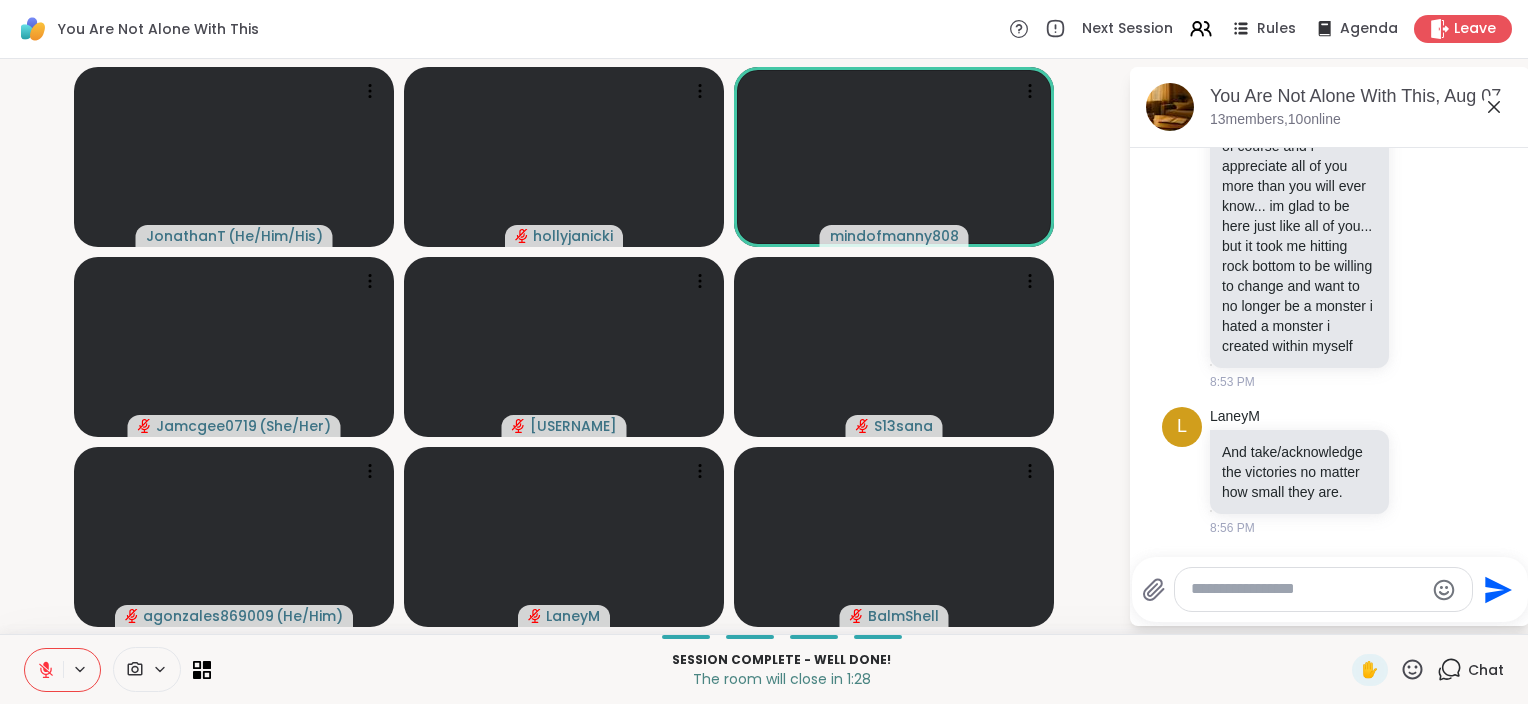 click 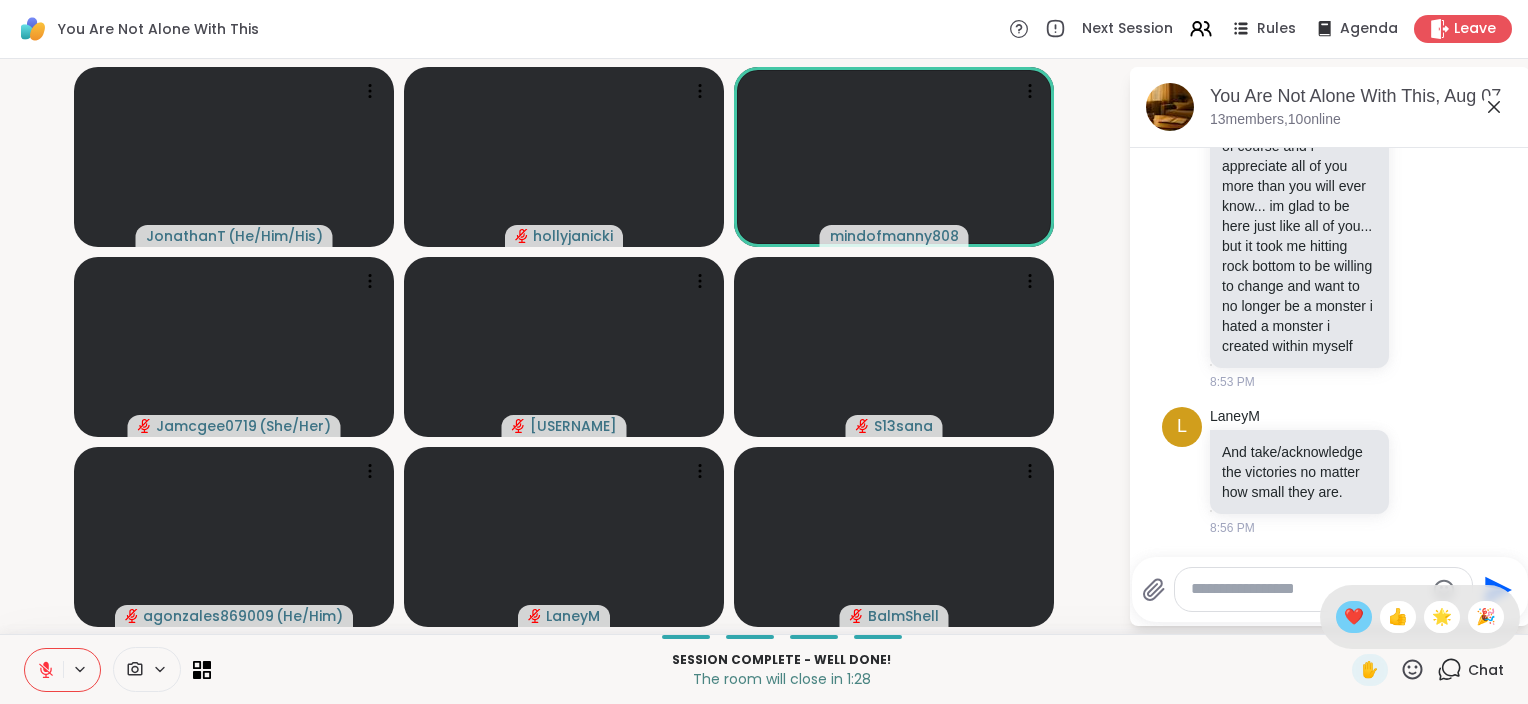 click on "❤️" at bounding box center (1354, 617) 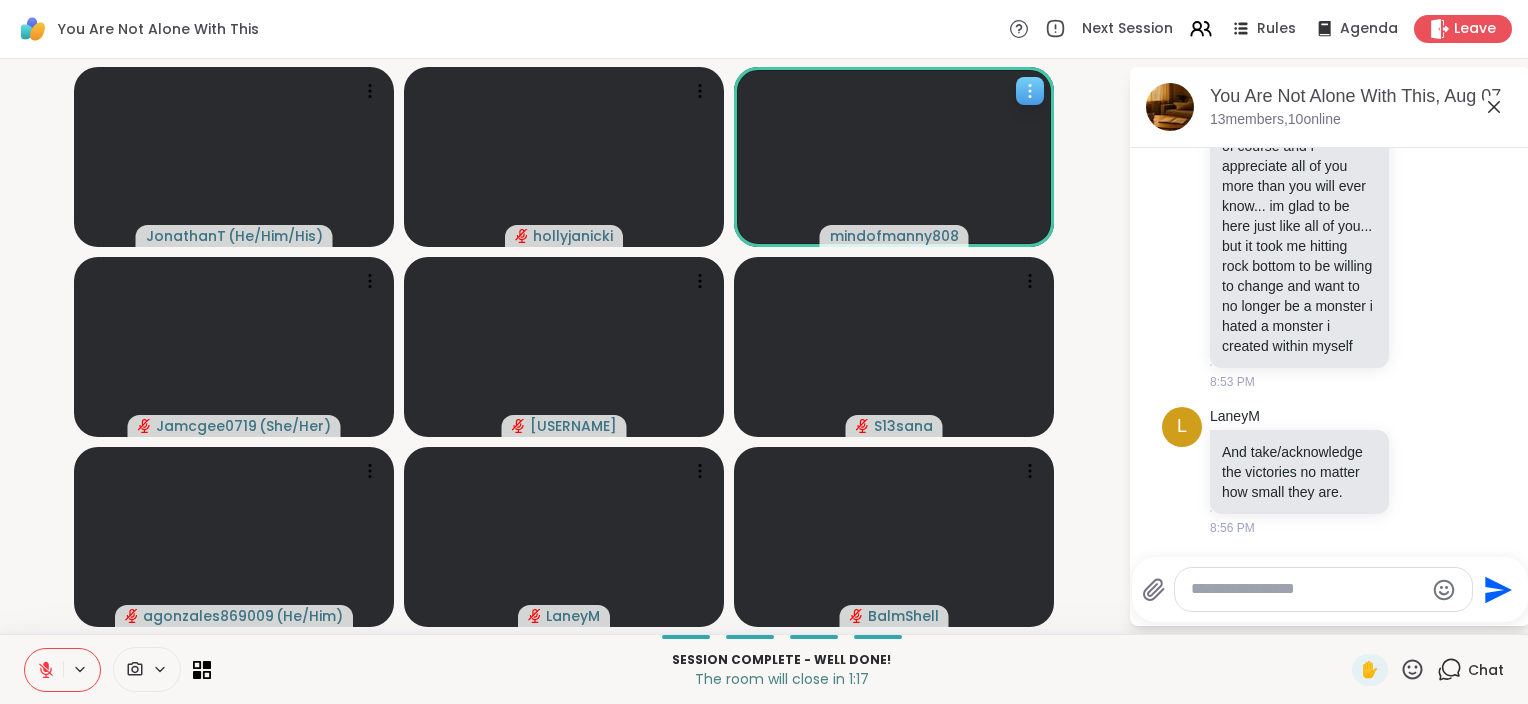 click 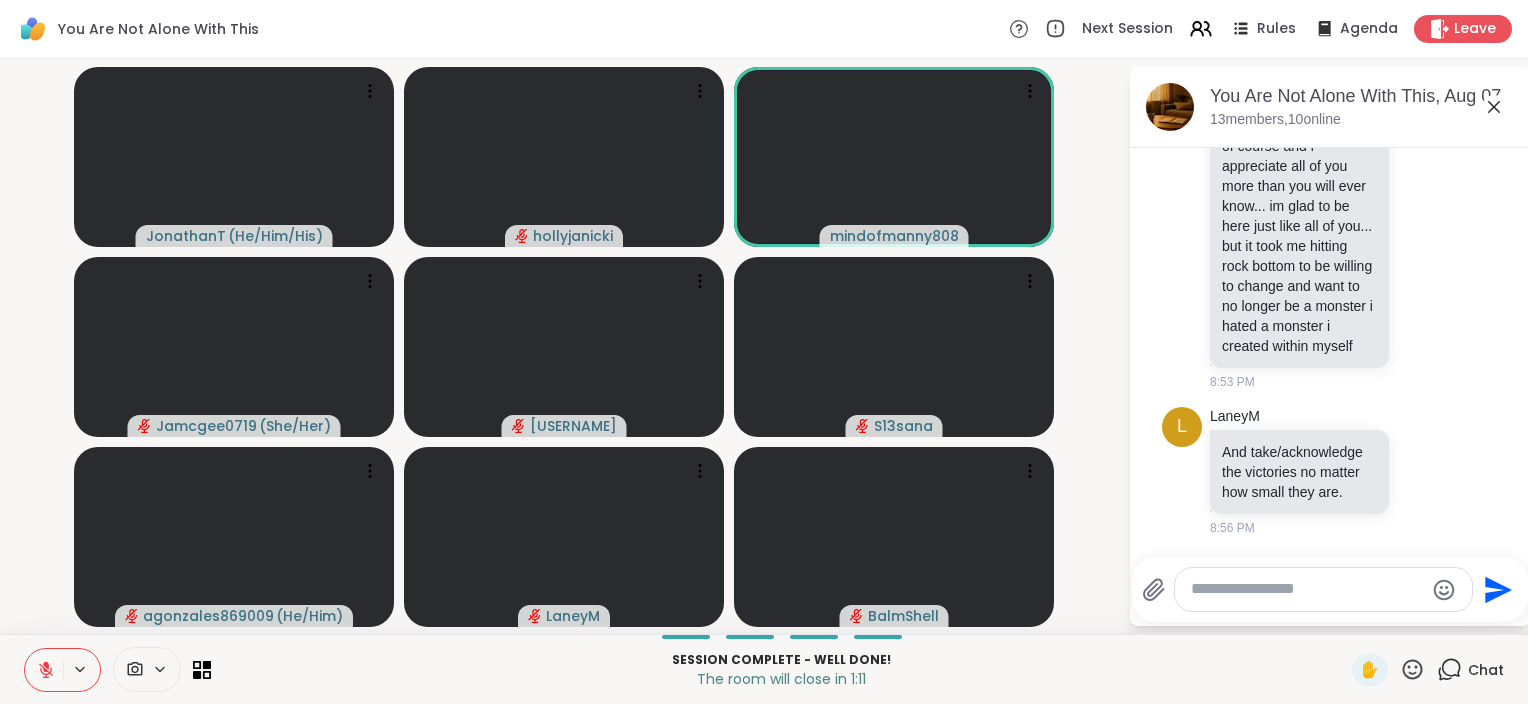 click on "JonathanT ( He/Him/His ) hollyjanicki mindofmanny808 Jamcgee0719 ( She/Her ) gabrielchen S13sana agonzales869009 ( He/Him ) LaneyM BalmShell" at bounding box center [564, 346] 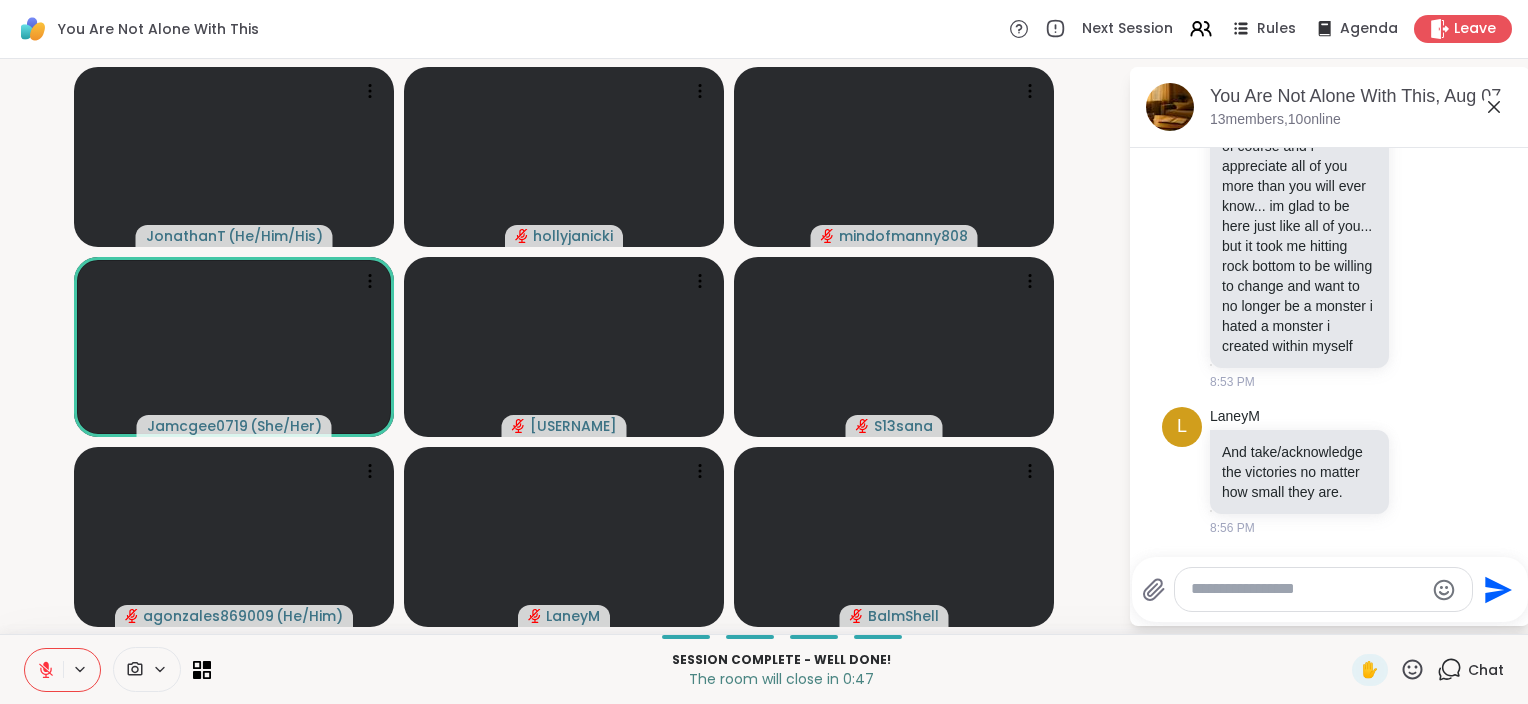 click 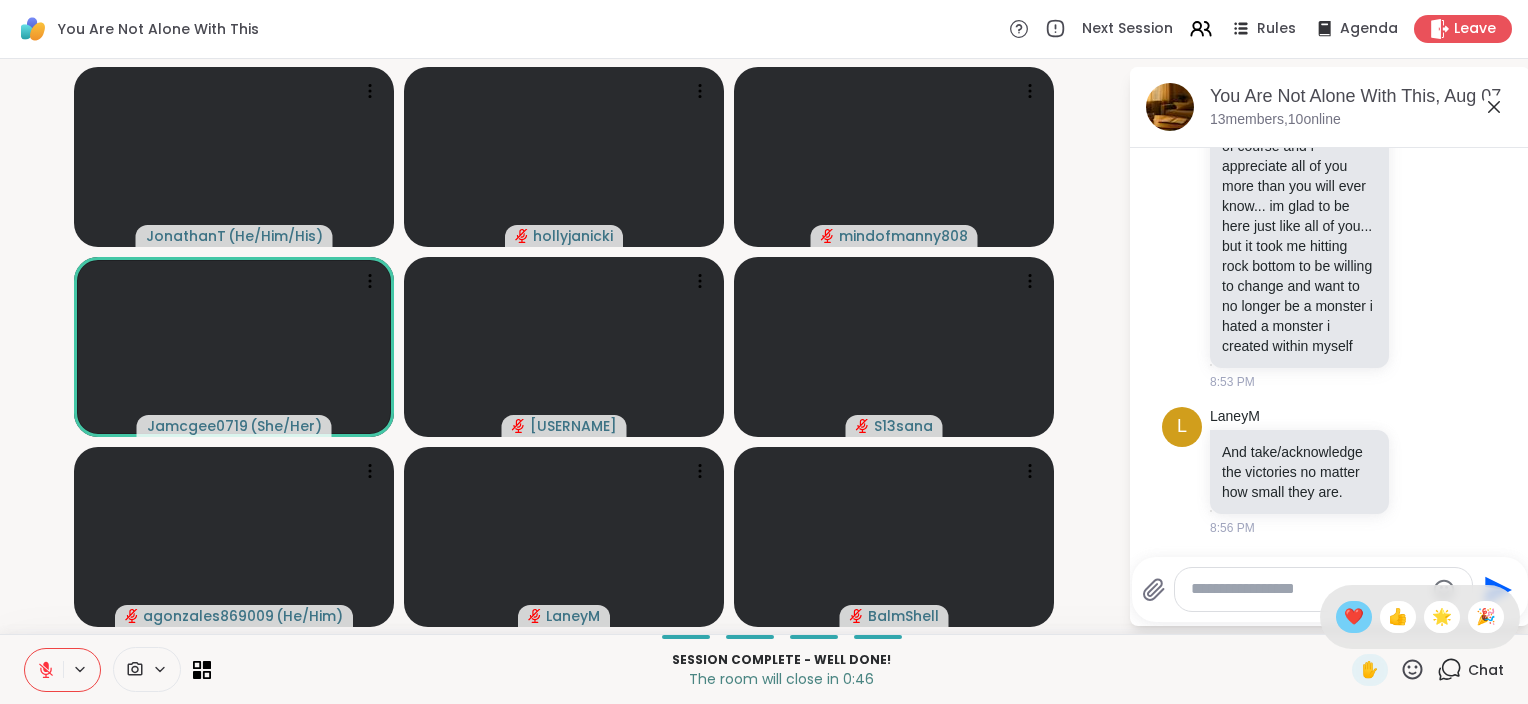 click on "❤️" at bounding box center (1354, 617) 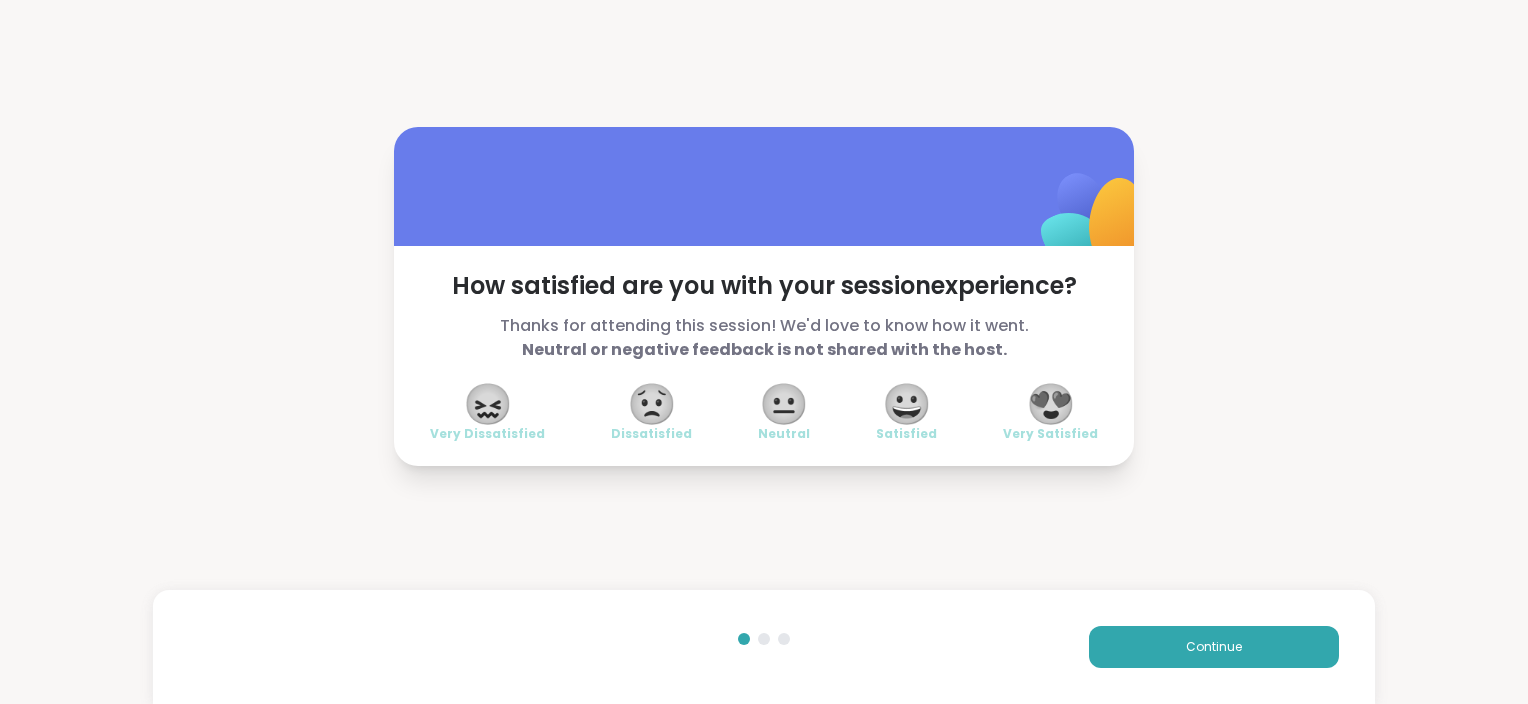 click on "😍" at bounding box center [1051, 404] 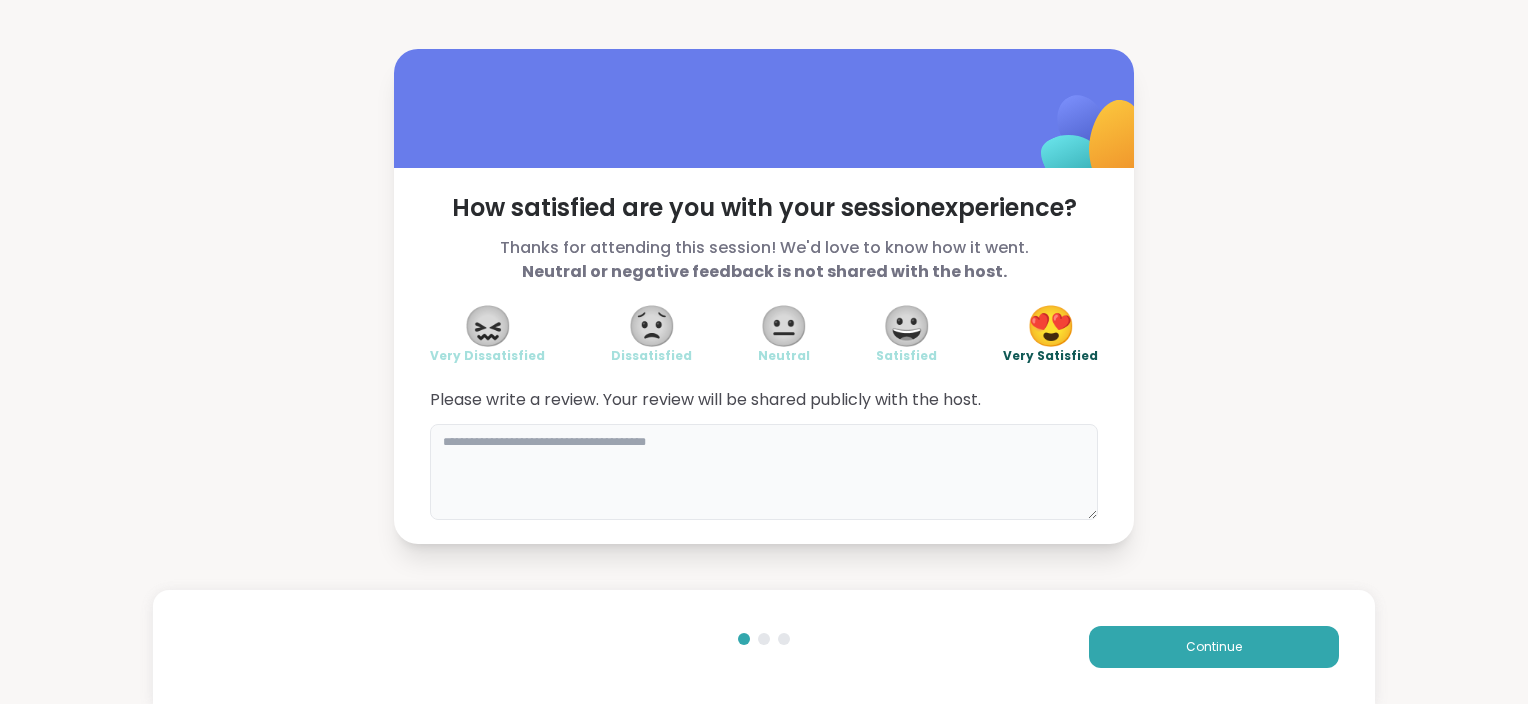 click at bounding box center (764, 472) 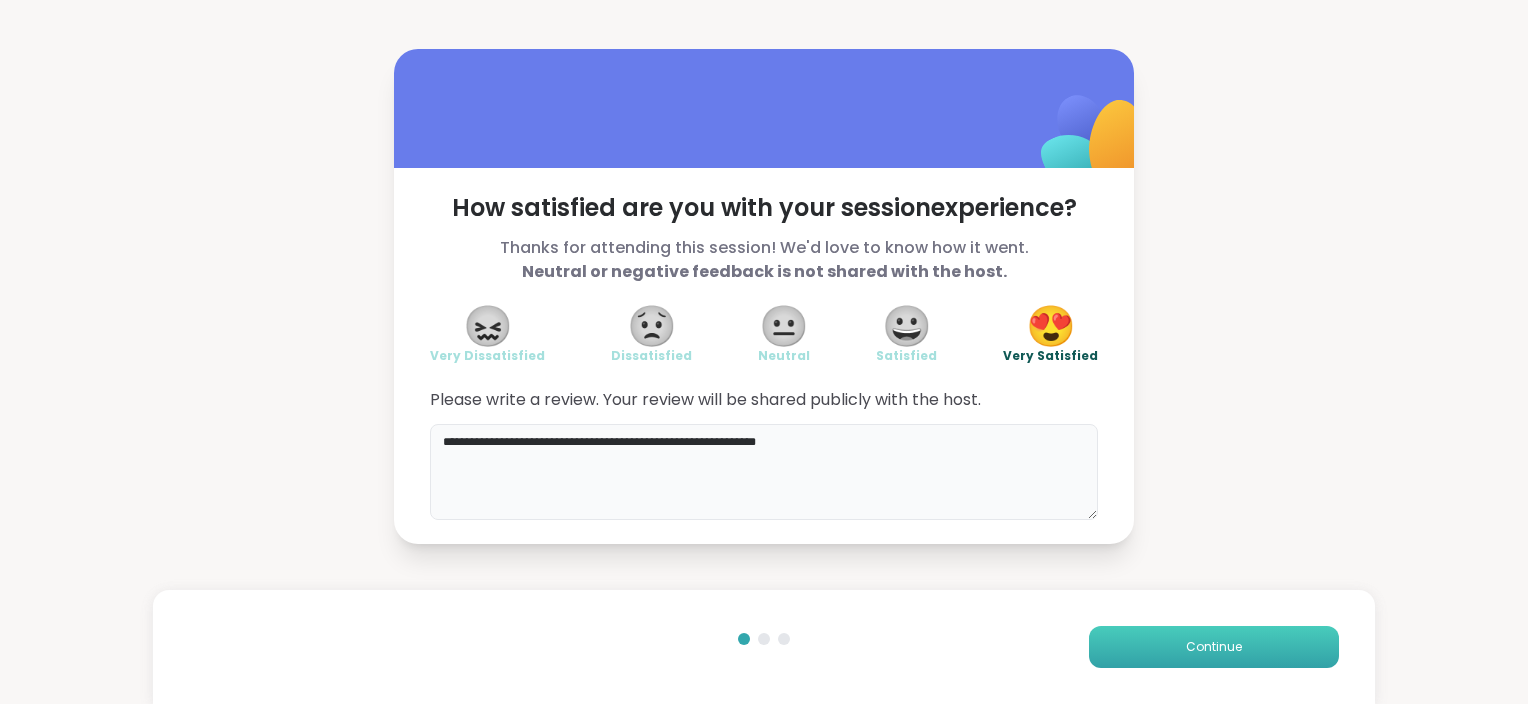 type on "**********" 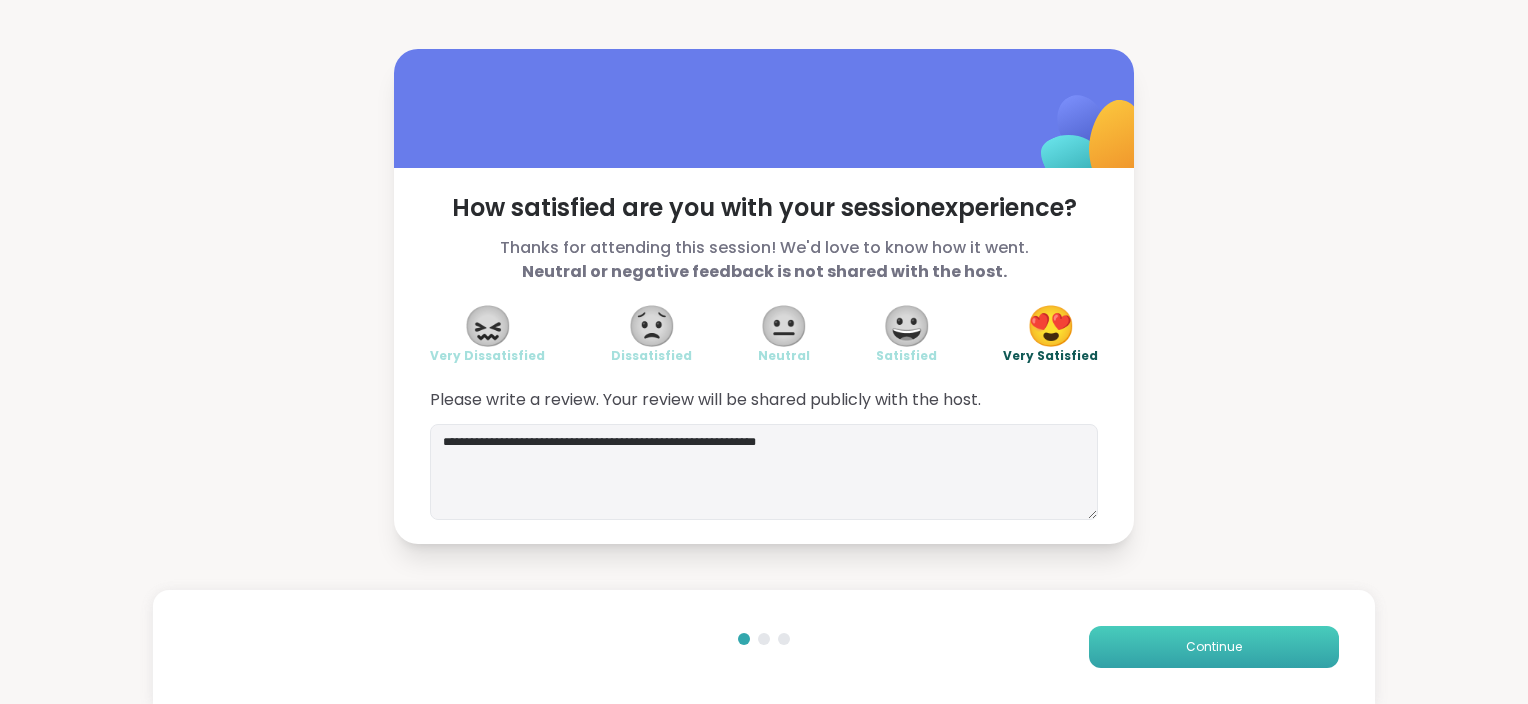 click on "Continue" at bounding box center (1214, 647) 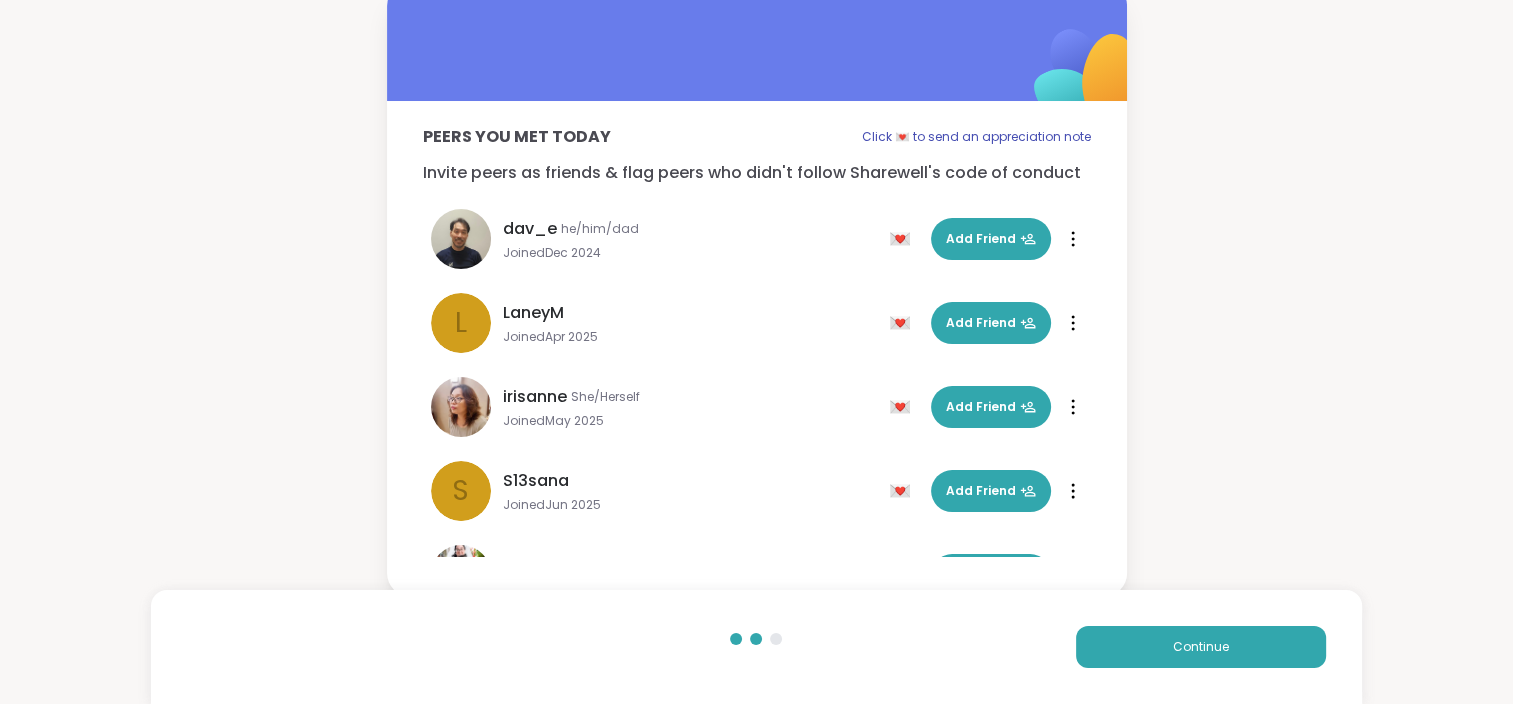 scroll, scrollTop: 23, scrollLeft: 0, axis: vertical 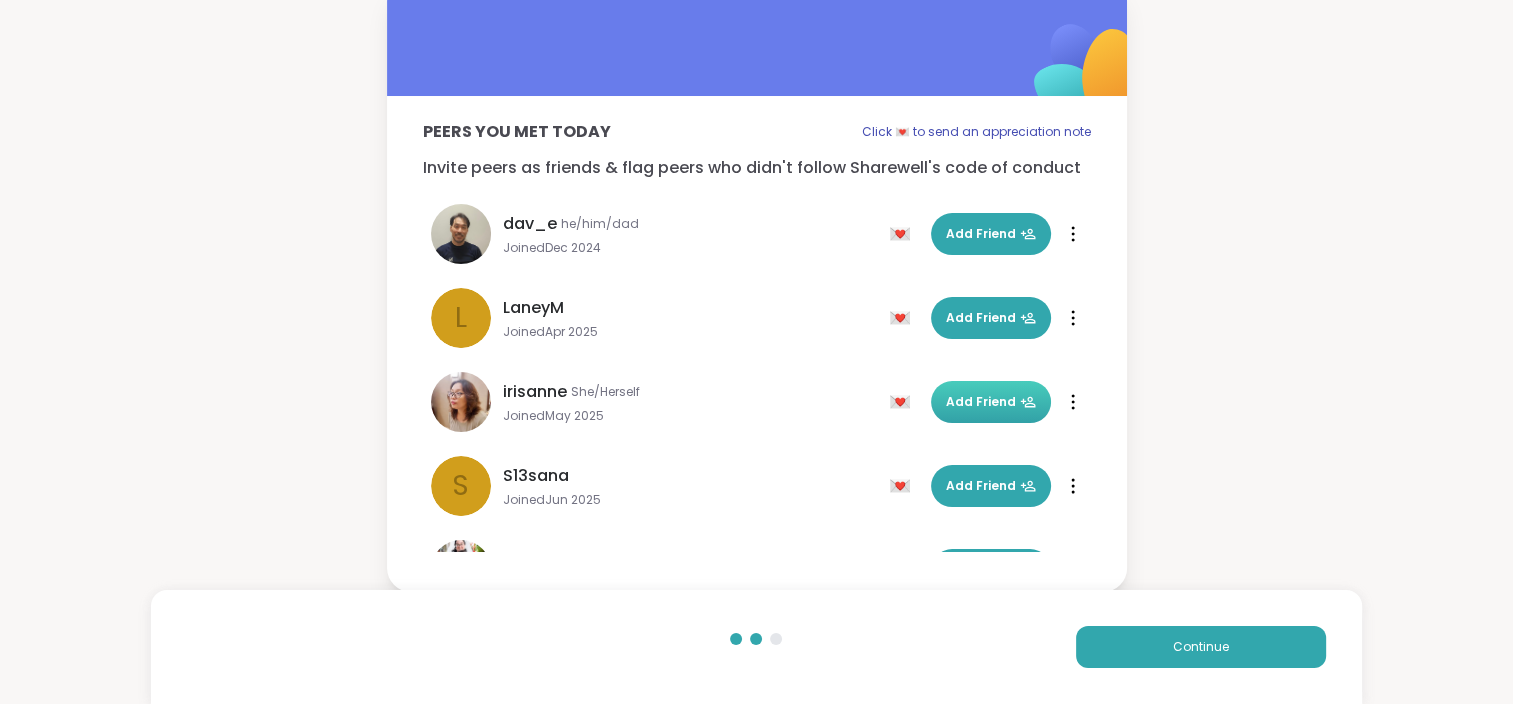 click 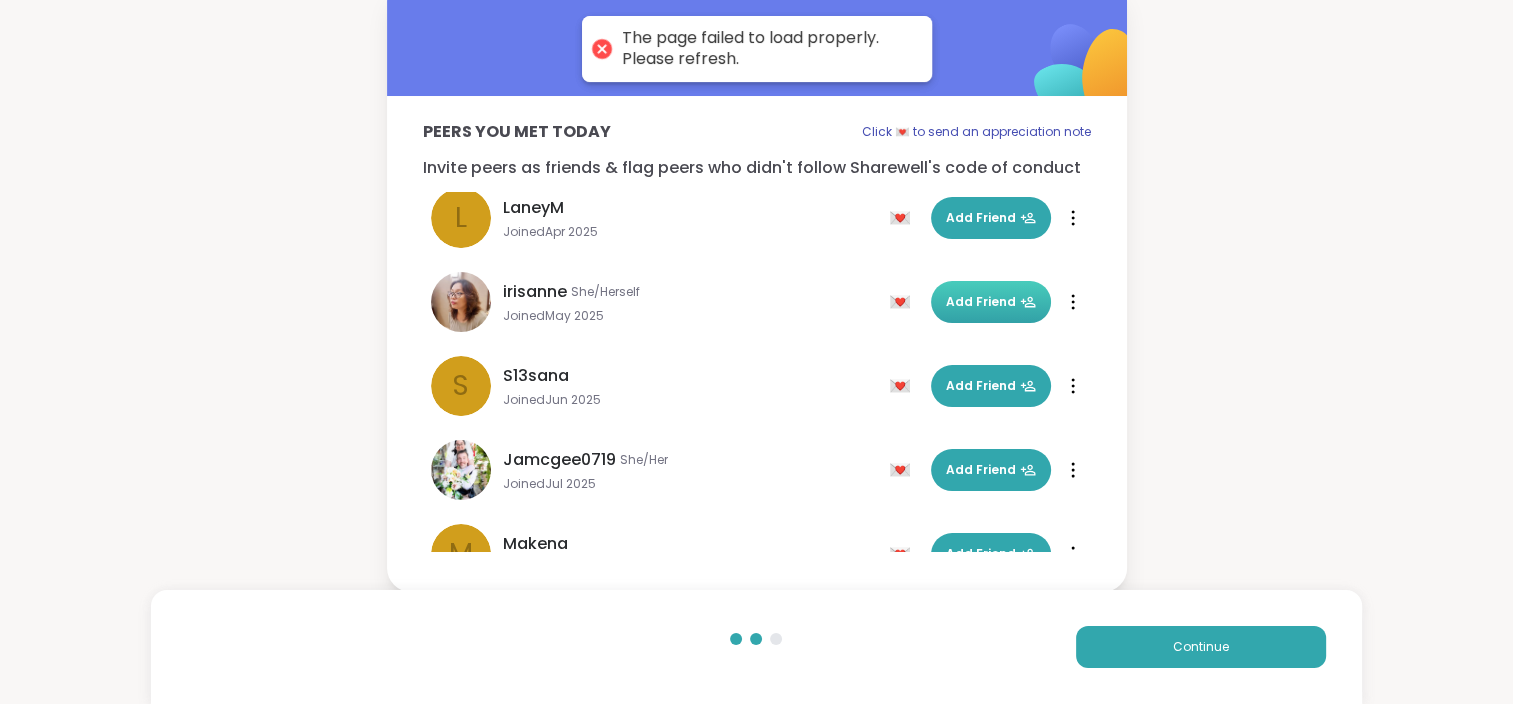 scroll, scrollTop: 200, scrollLeft: 0, axis: vertical 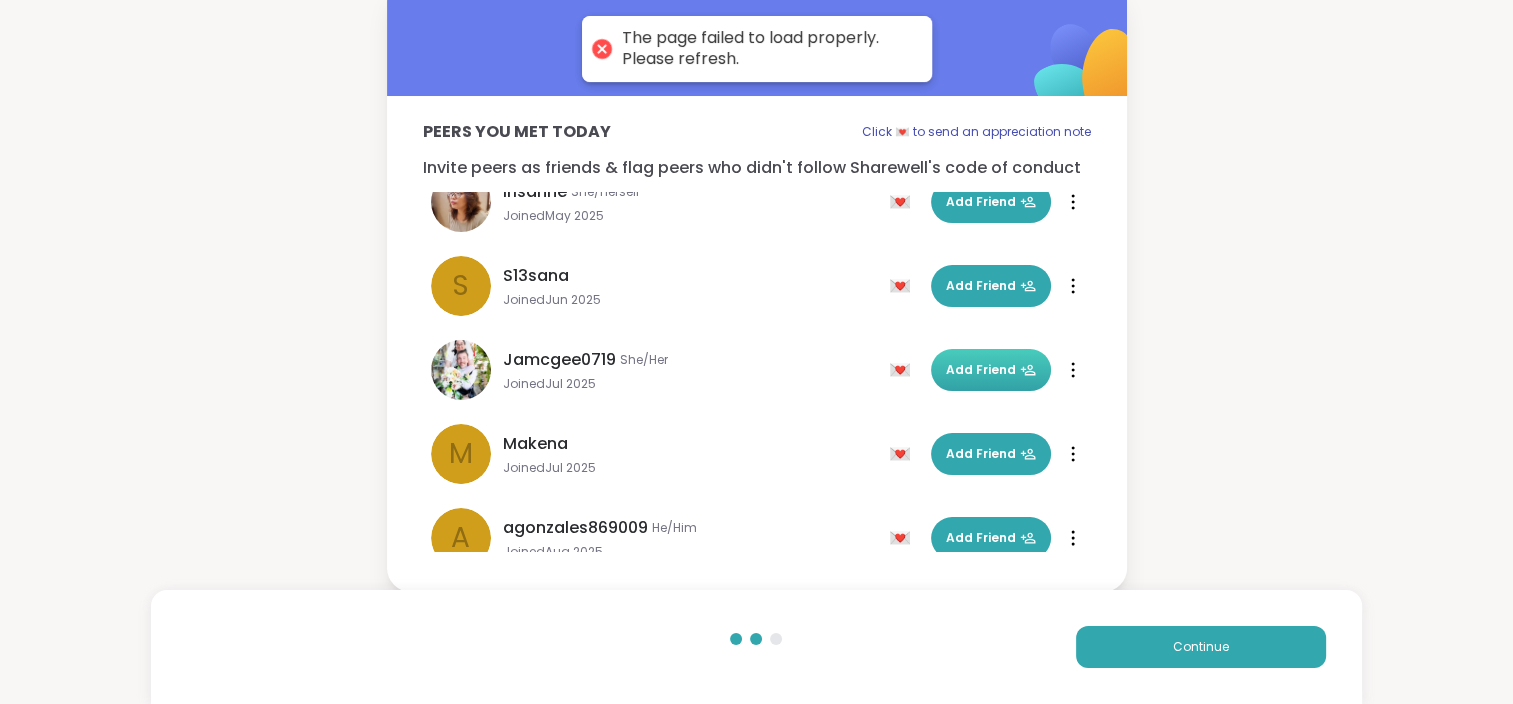 click on "Add Friend" at bounding box center (991, 370) 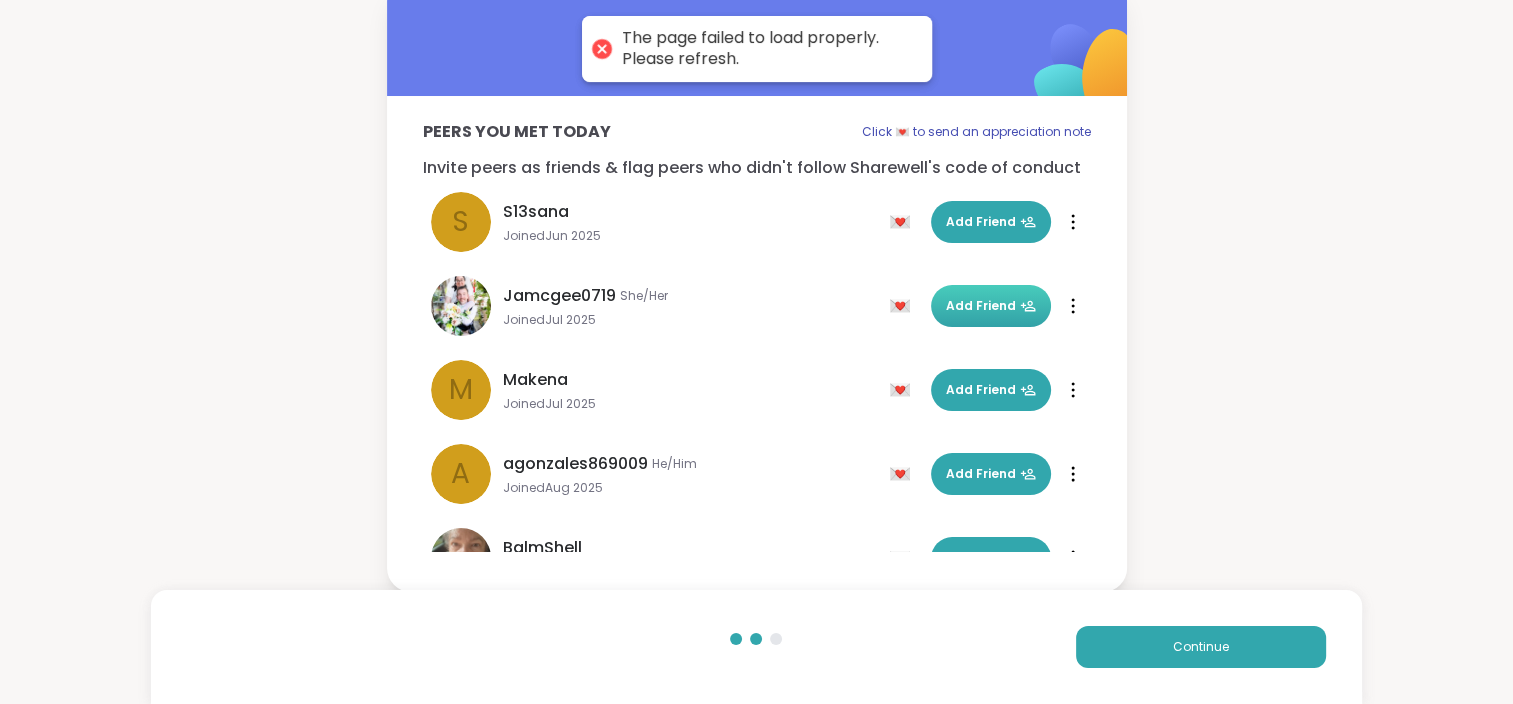 scroll, scrollTop: 300, scrollLeft: 0, axis: vertical 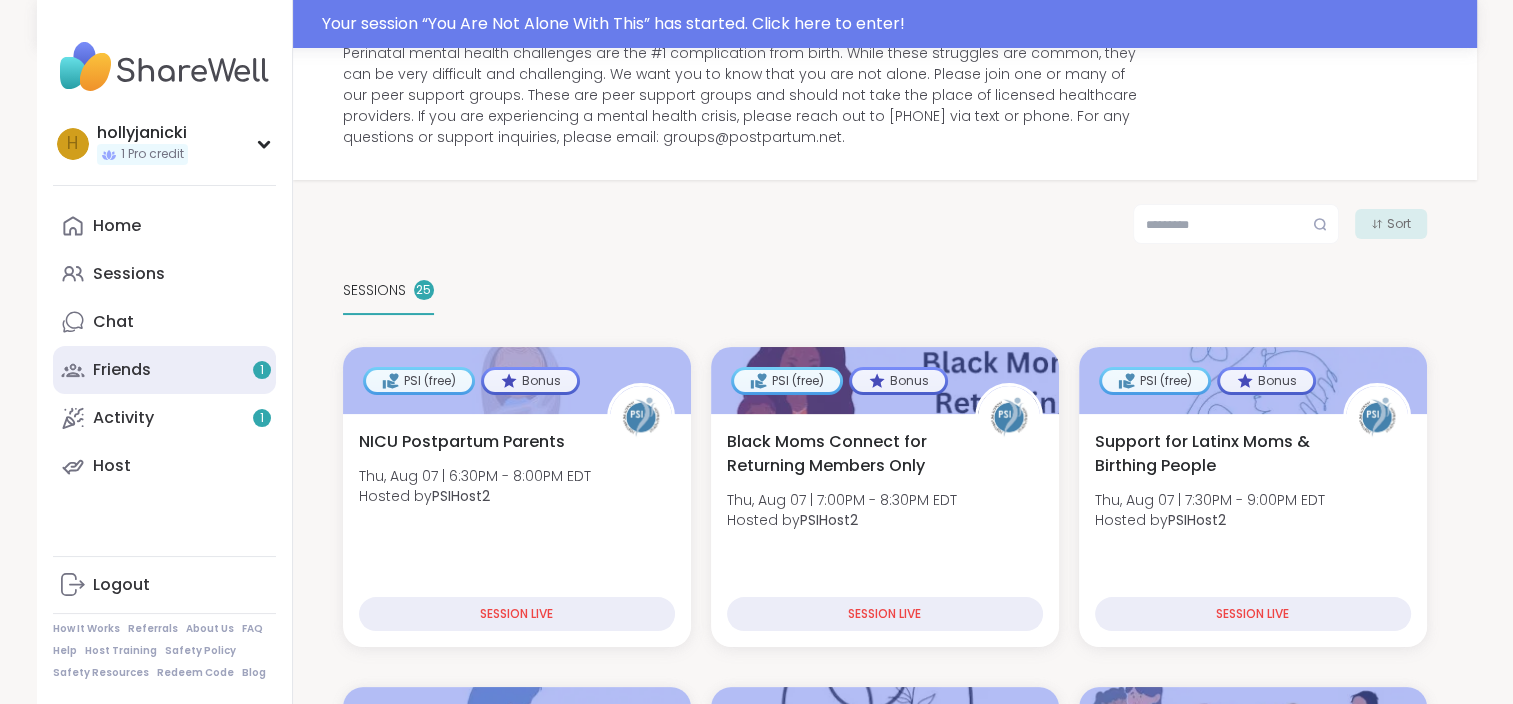 click on "Friends 1" at bounding box center (164, 370) 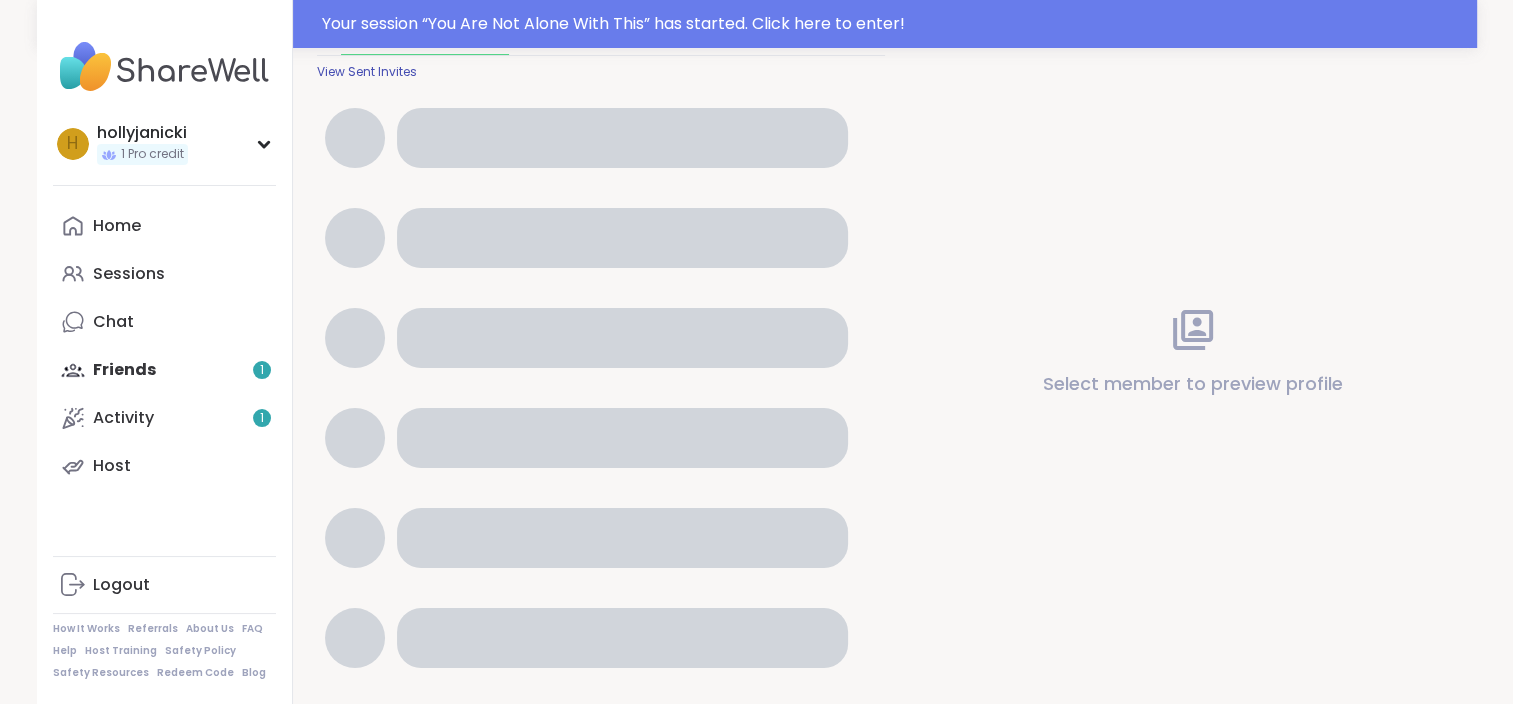 scroll, scrollTop: 0, scrollLeft: 0, axis: both 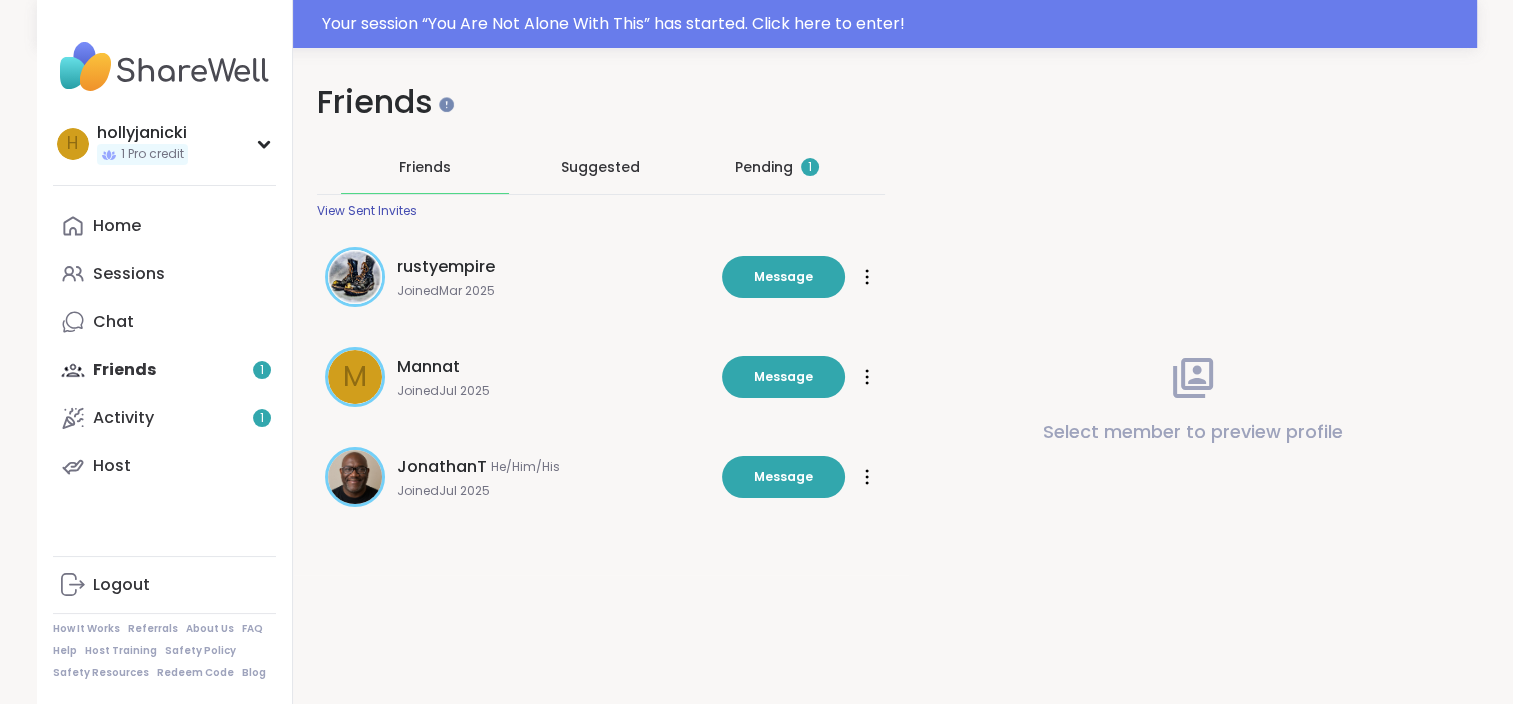 click on "Pending   1" at bounding box center [777, 167] 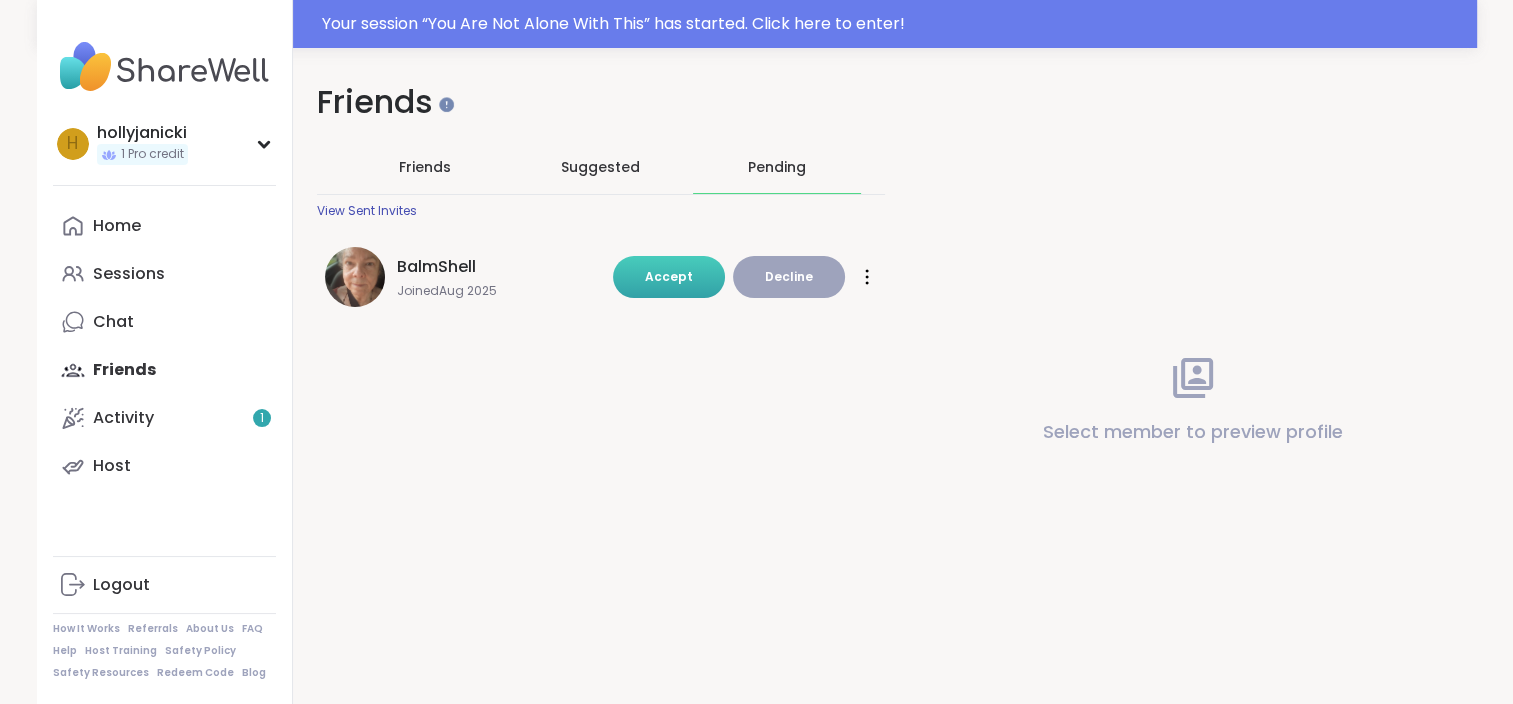 click on "Accept" at bounding box center (669, 276) 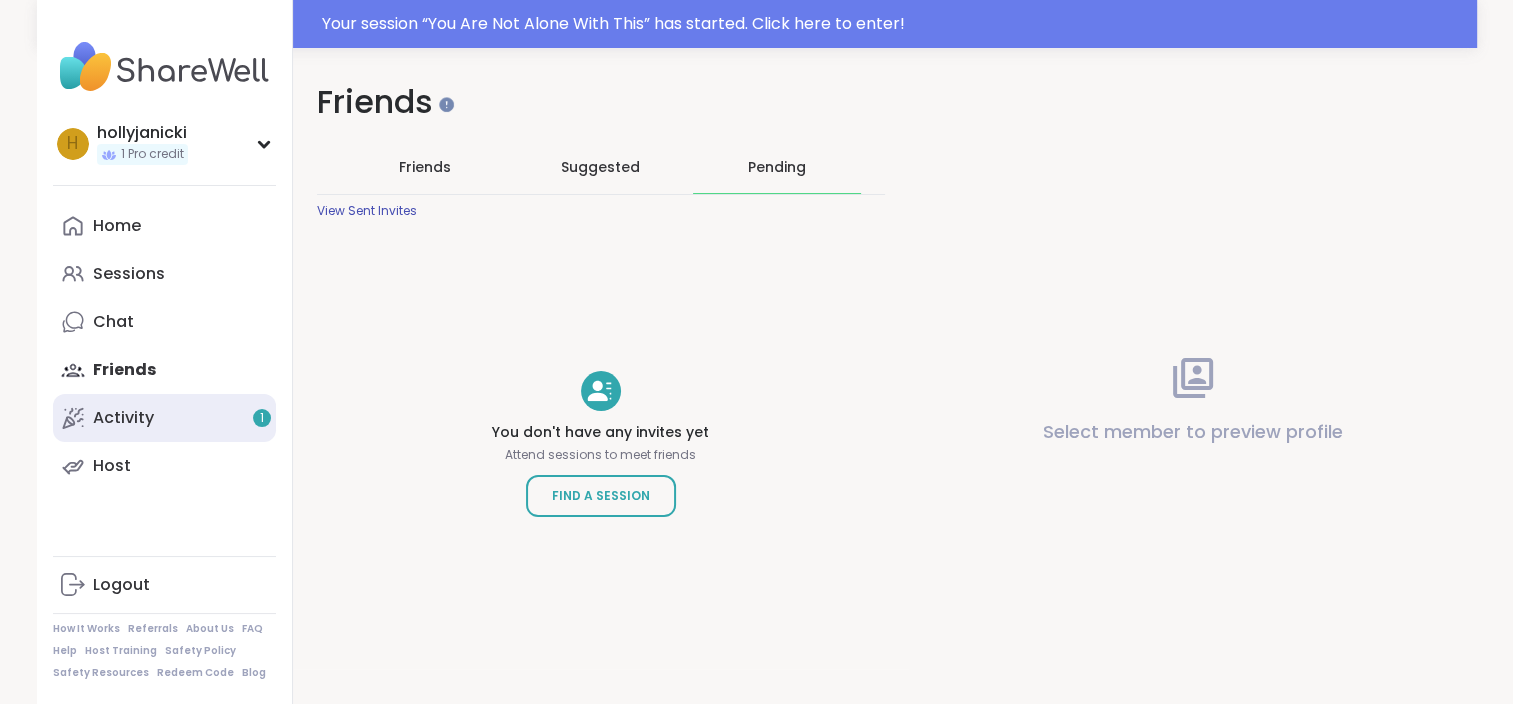 click on "Activity 1" at bounding box center [164, 418] 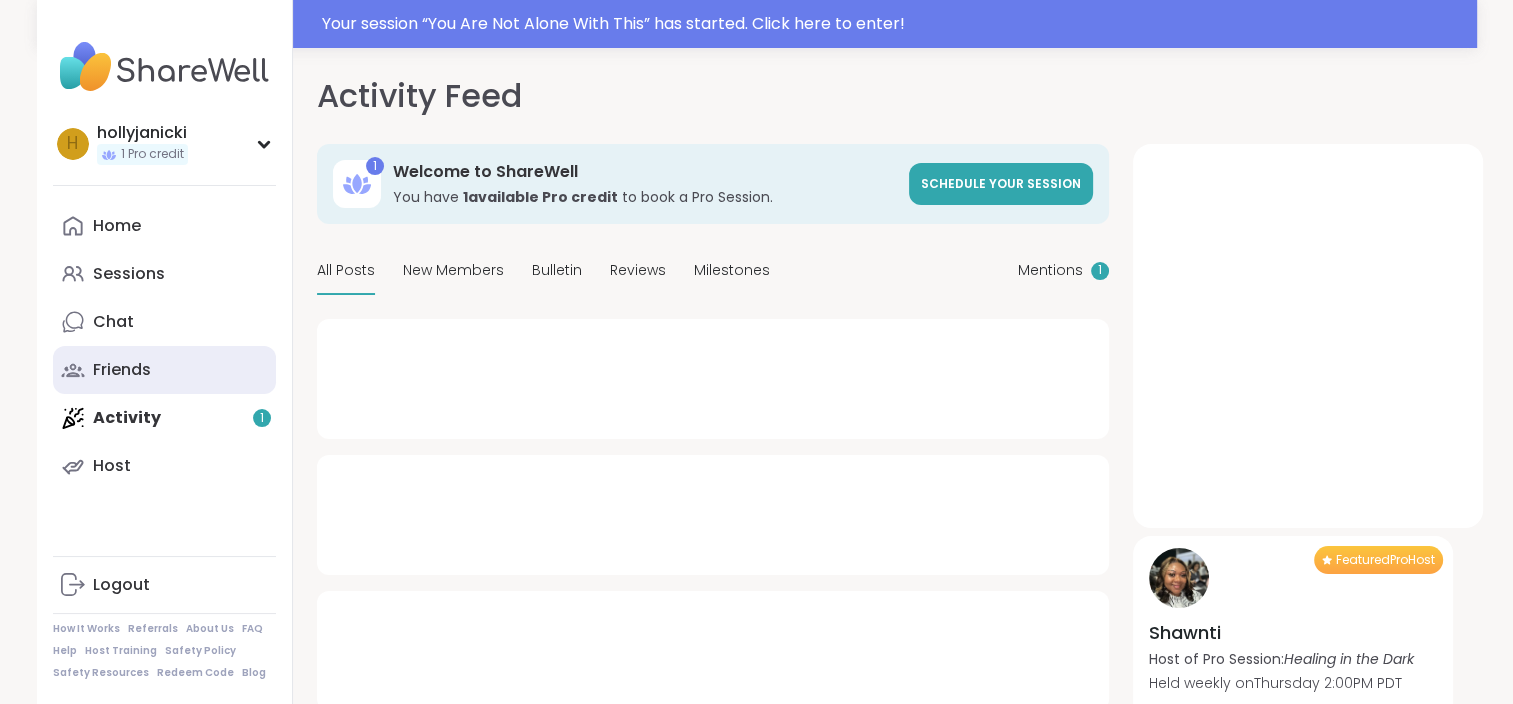 click on "Friends" at bounding box center [164, 370] 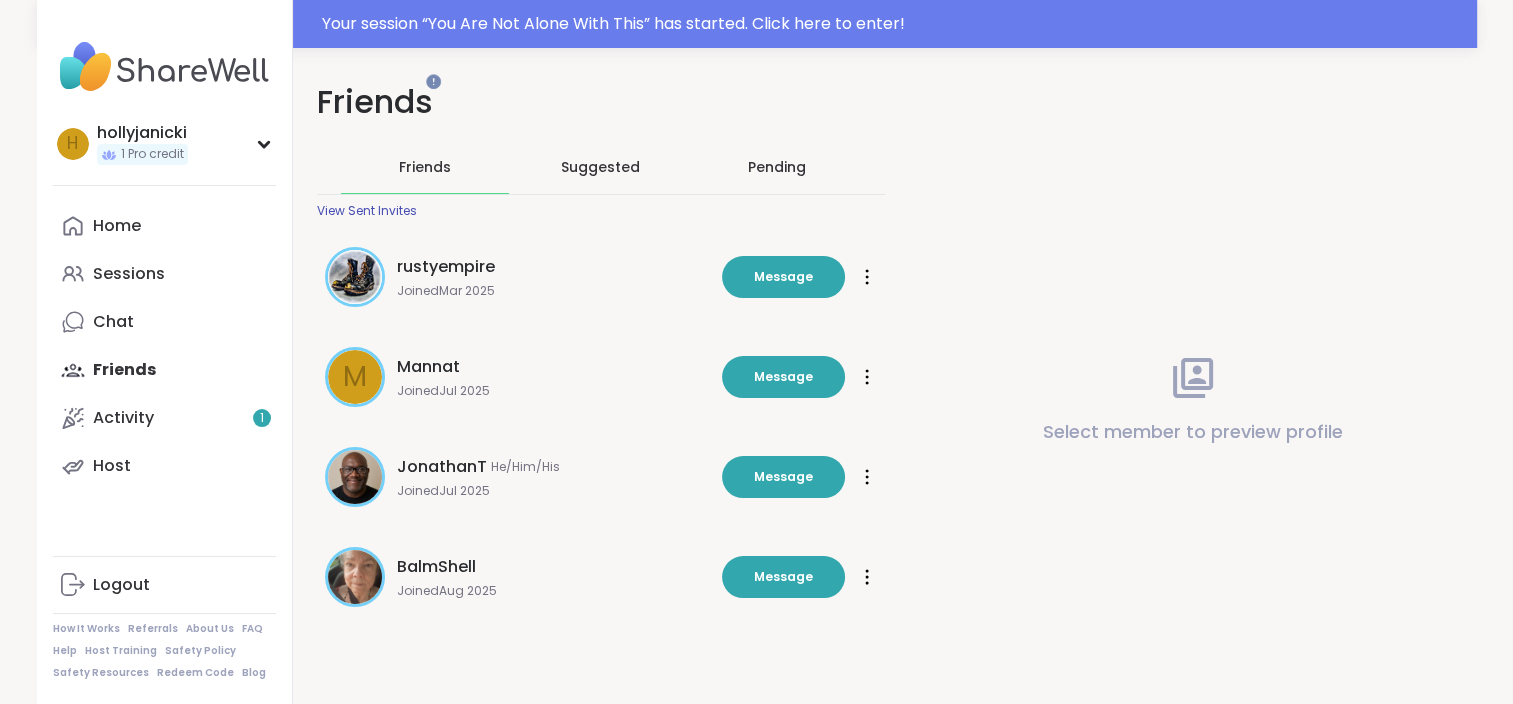 scroll, scrollTop: 0, scrollLeft: 0, axis: both 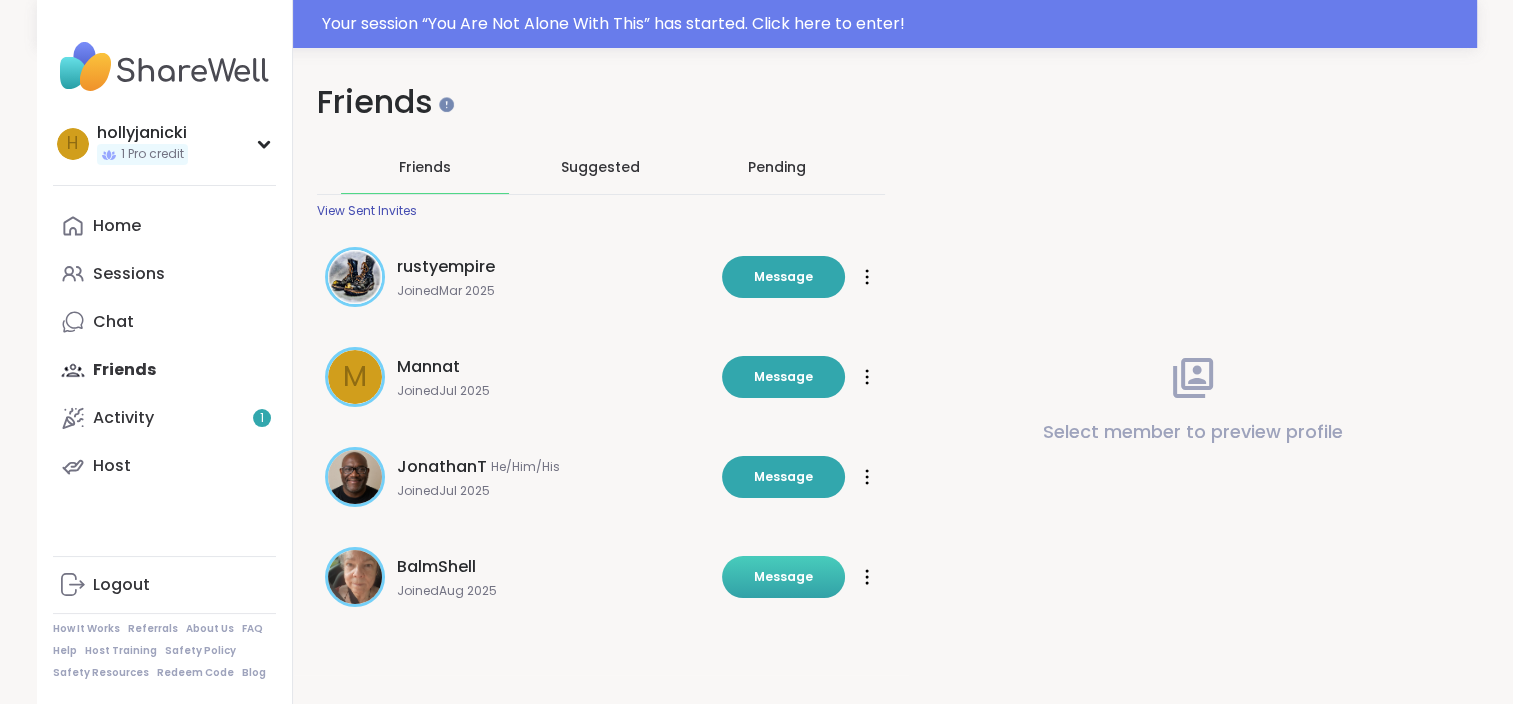 click on "Message" at bounding box center (783, 577) 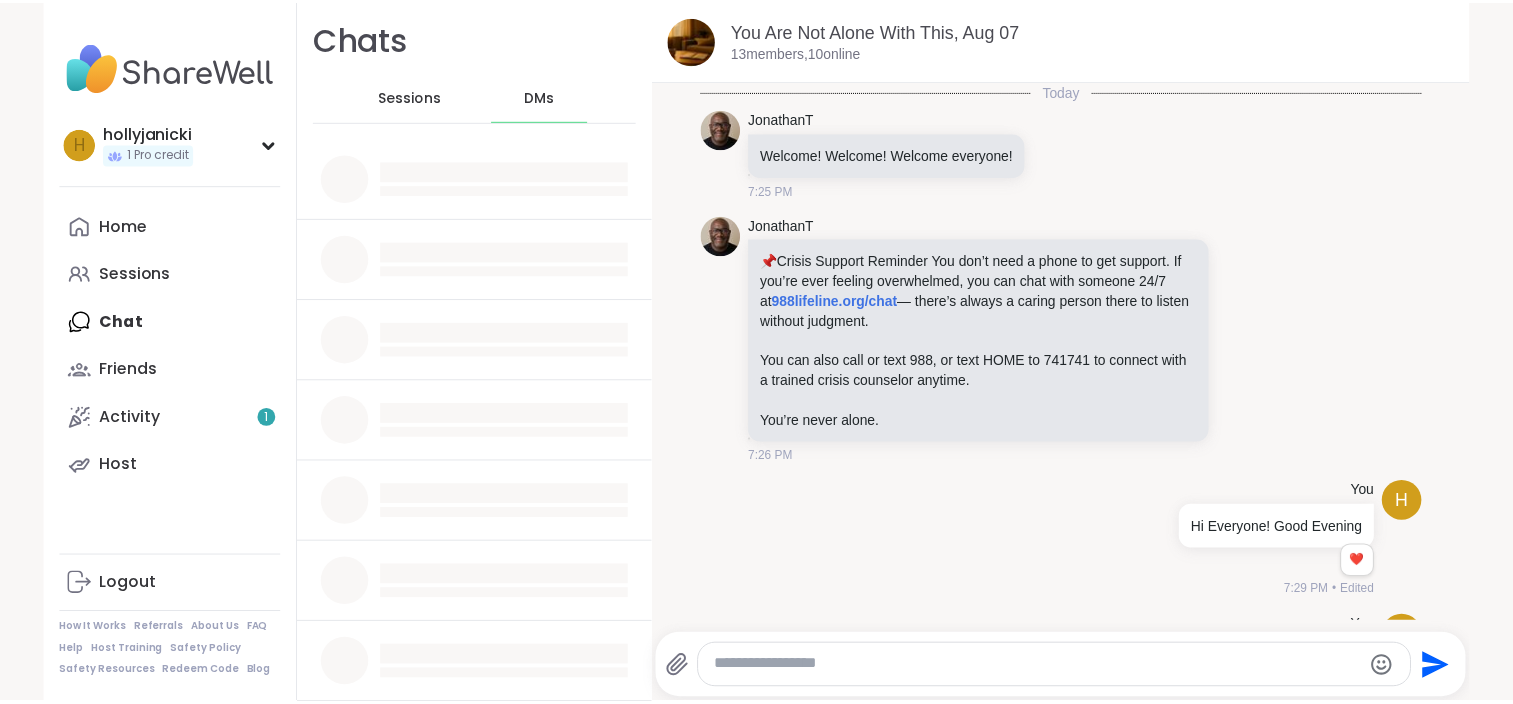 scroll, scrollTop: 3676, scrollLeft: 0, axis: vertical 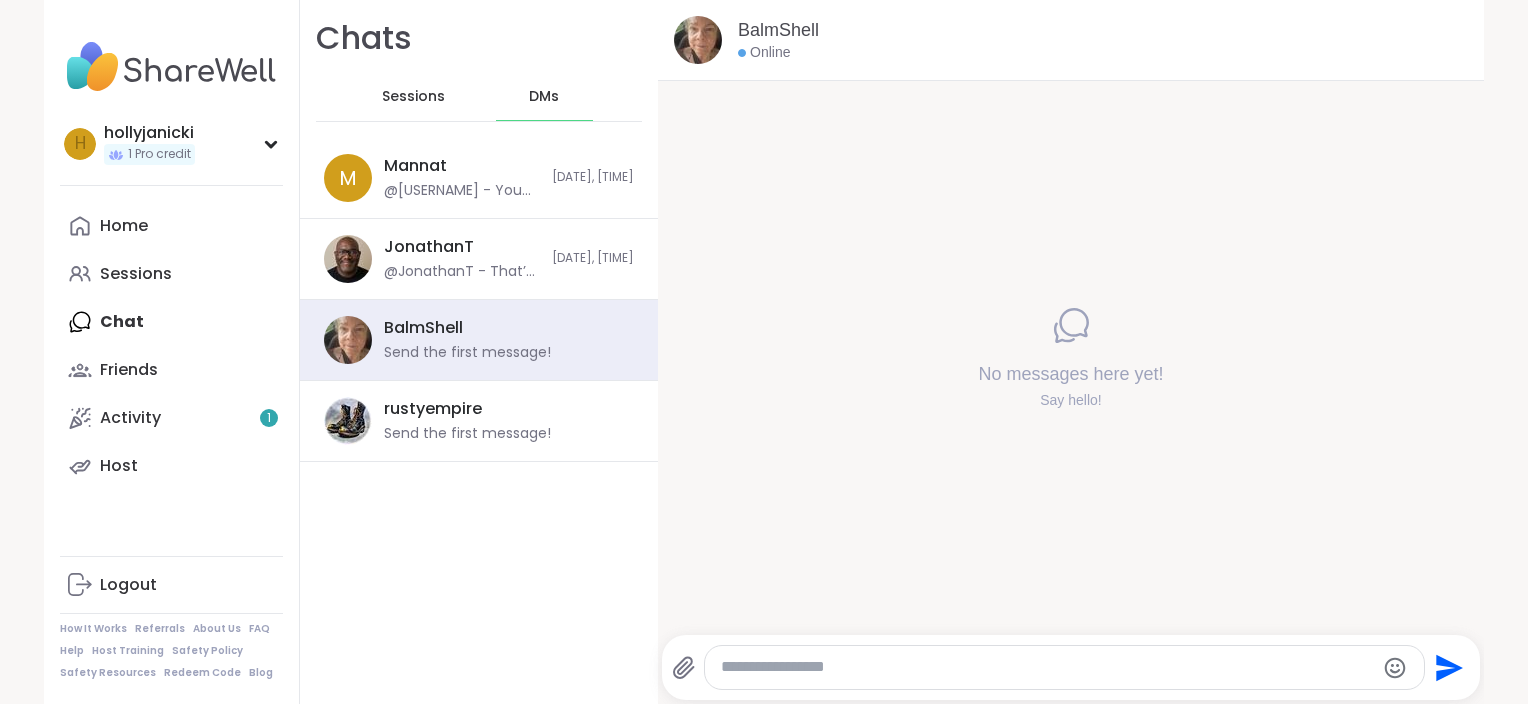 click at bounding box center (1047, 667) 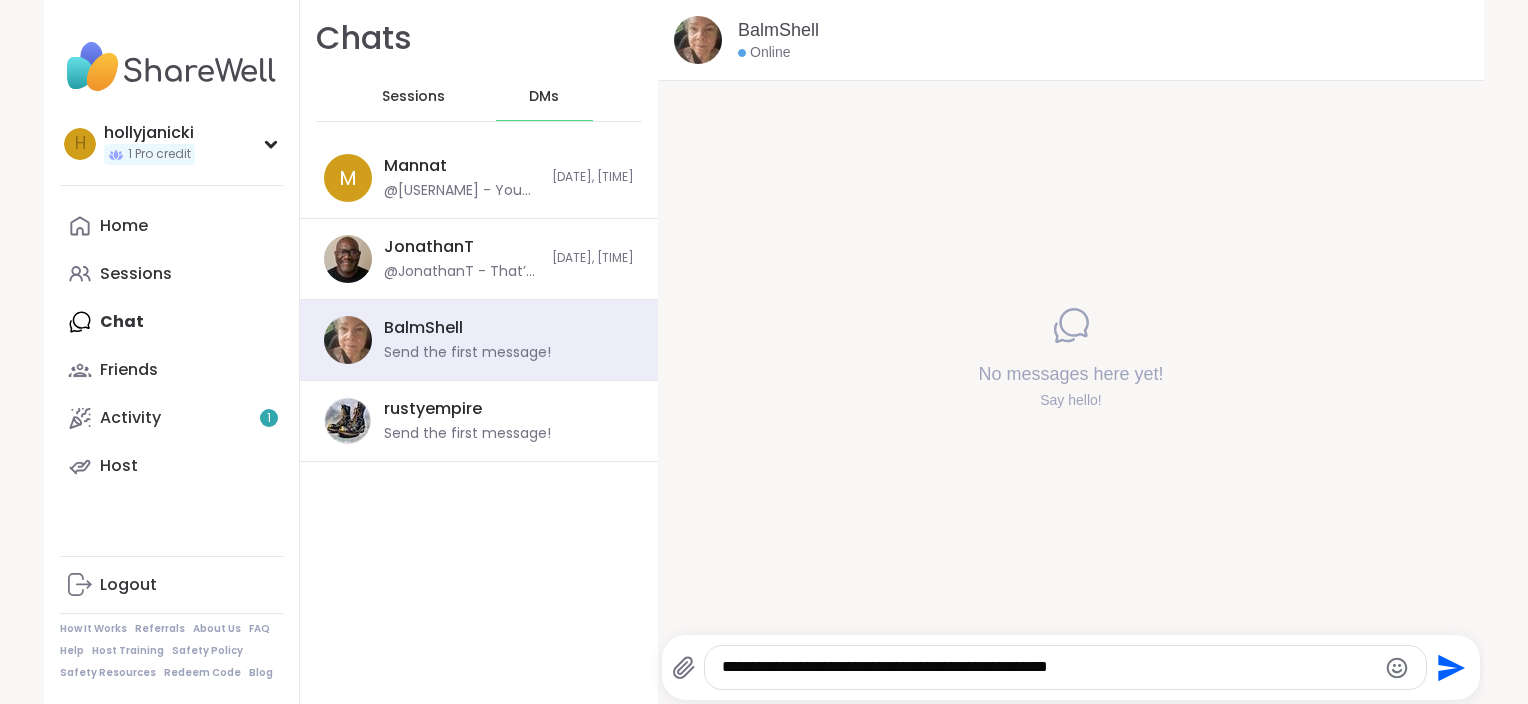 type on "**********" 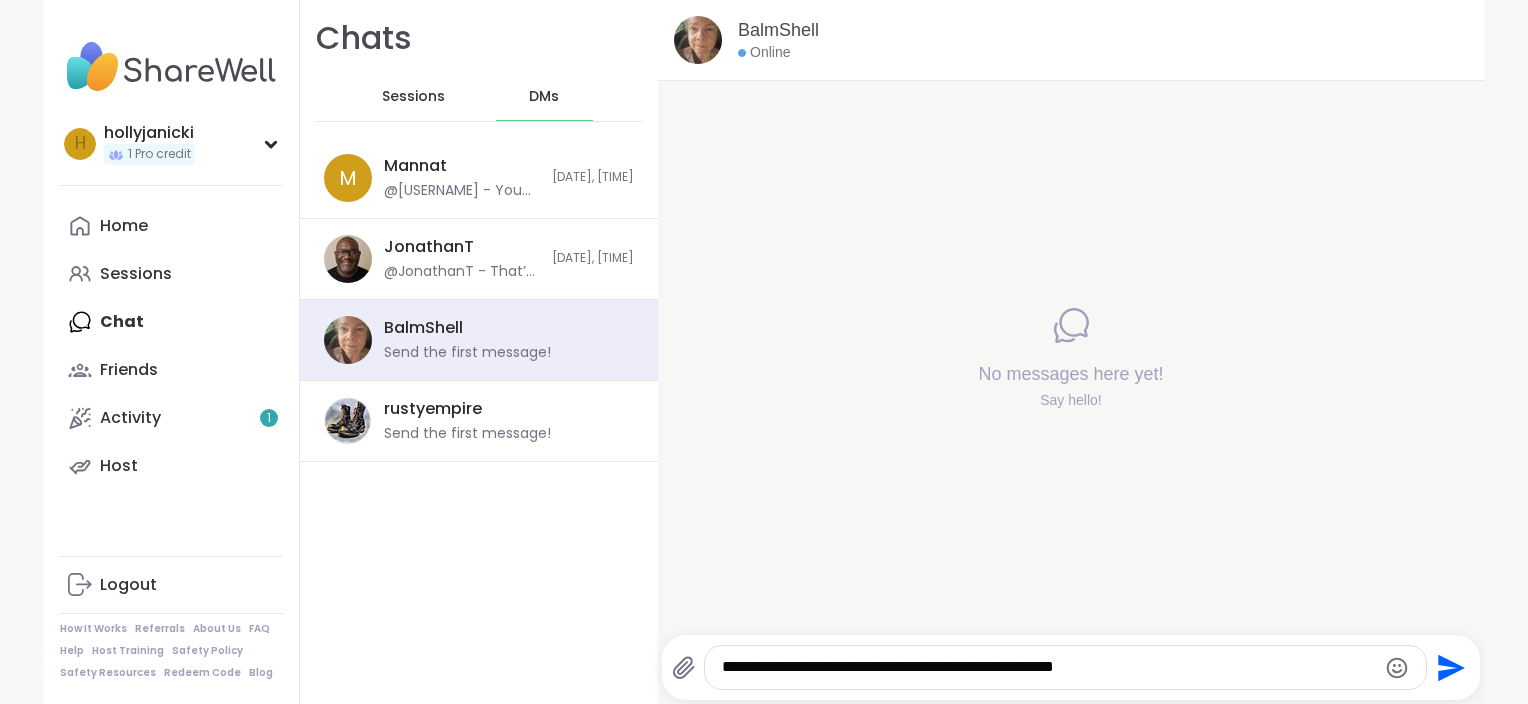 type 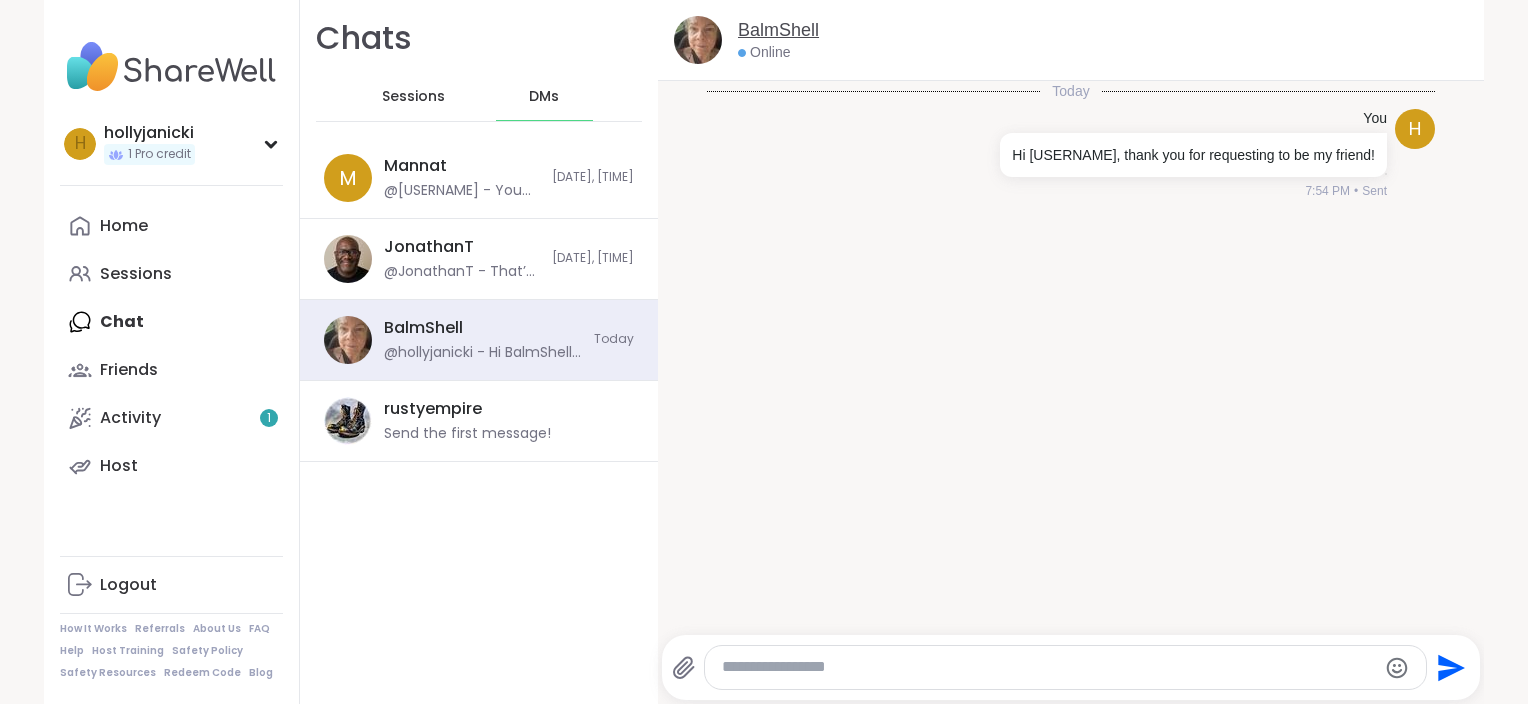 click on "BalmShell" at bounding box center [778, 30] 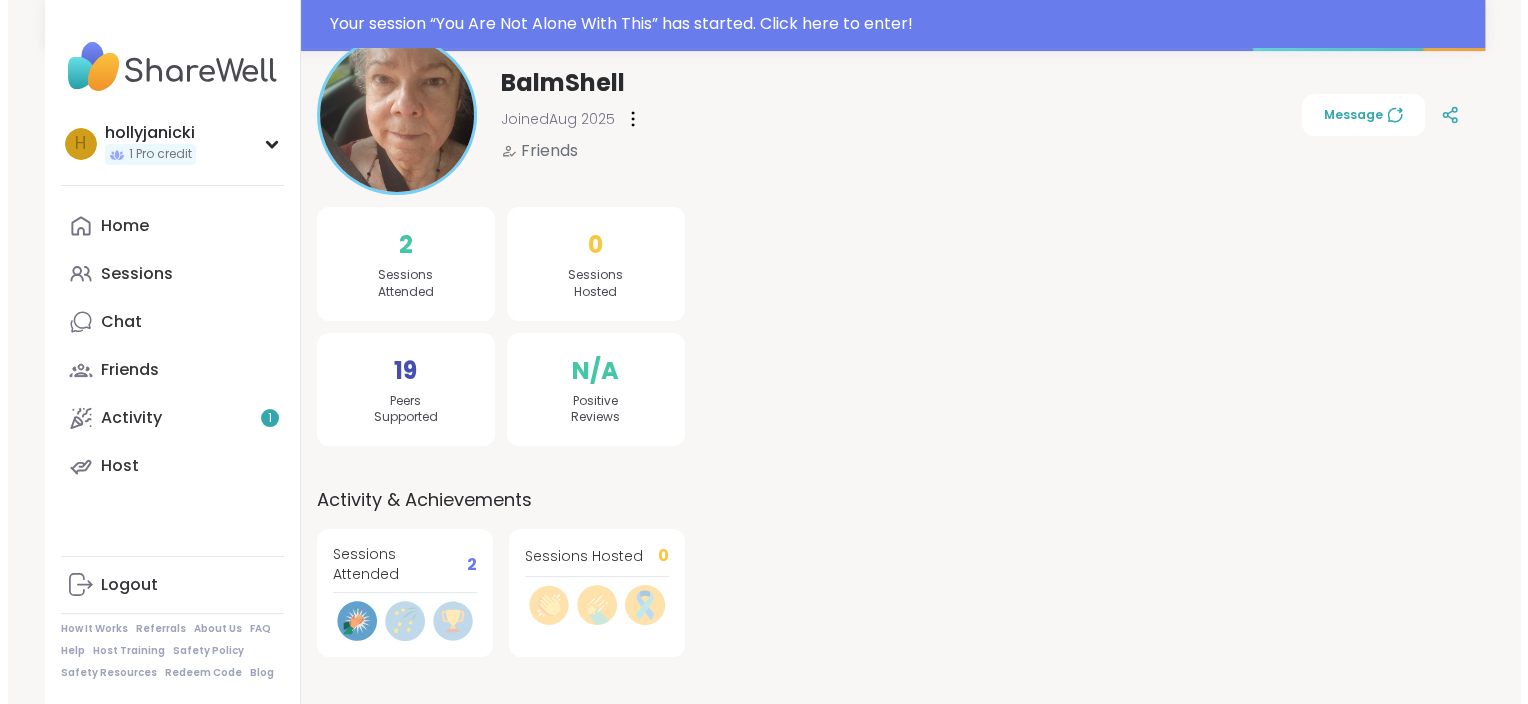 scroll, scrollTop: 0, scrollLeft: 0, axis: both 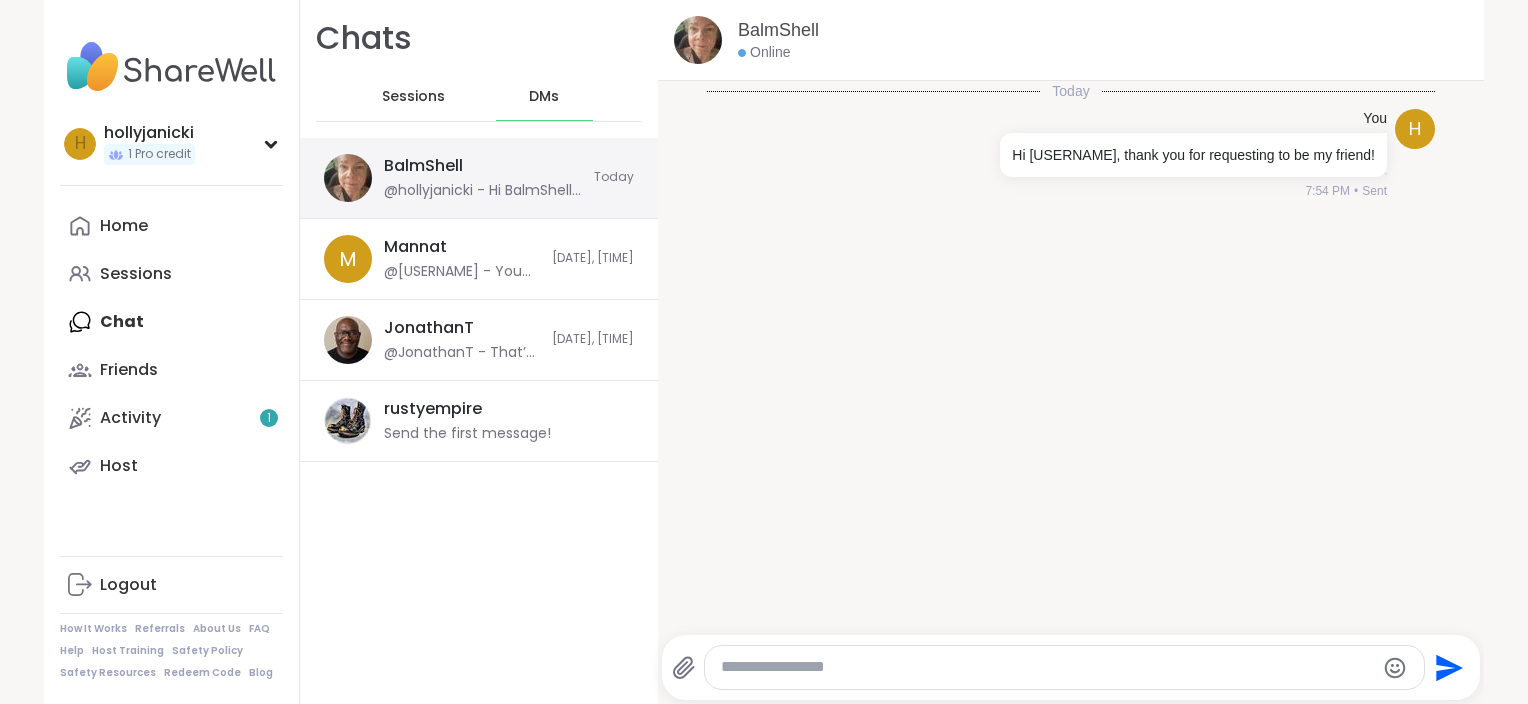 click on "@hollyjanicki - Hi BalmShell, thank you for requesting to be my friend!" at bounding box center [483, 191] 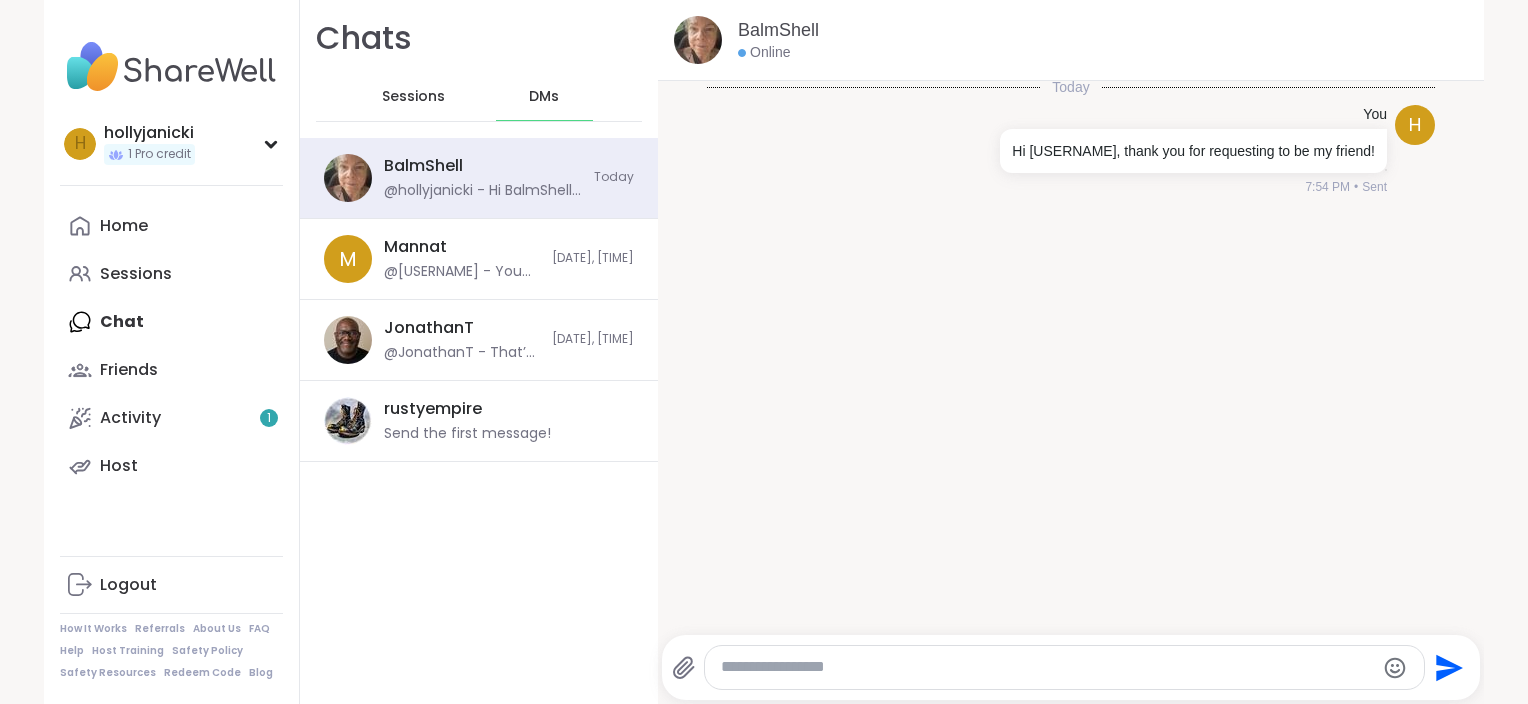 scroll, scrollTop: 0, scrollLeft: 0, axis: both 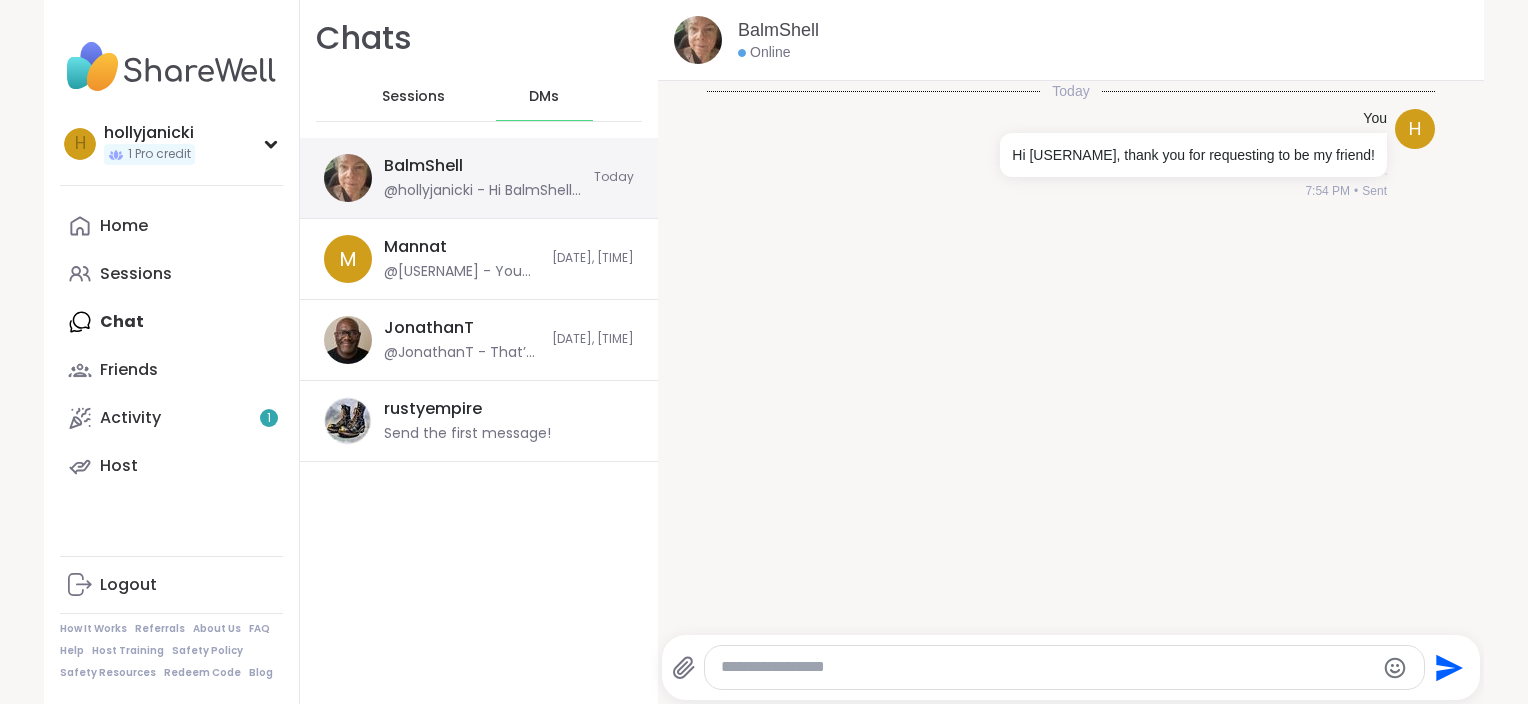 click on "@hollyjanicki - Hi BalmShell, thank you for requesting to be my friend!" at bounding box center (483, 191) 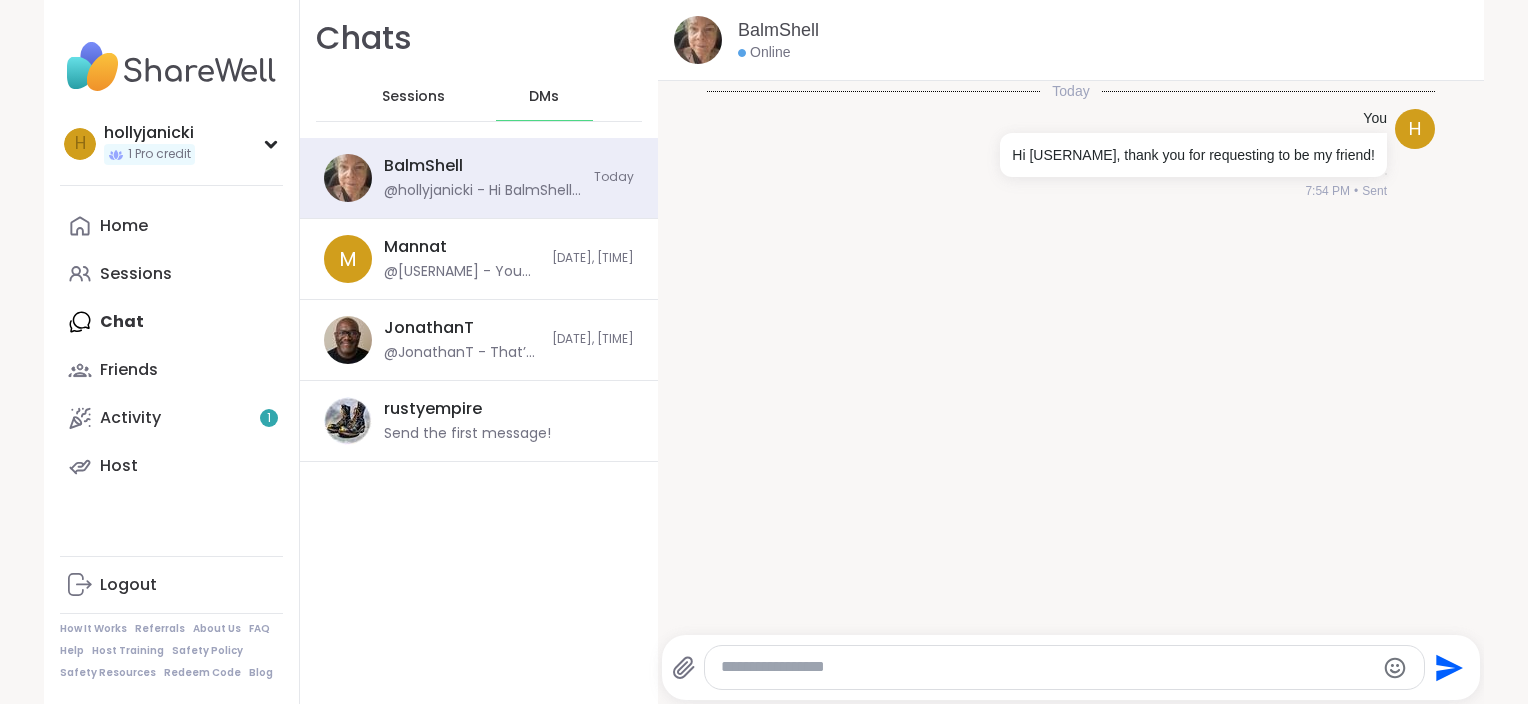 scroll, scrollTop: 0, scrollLeft: 0, axis: both 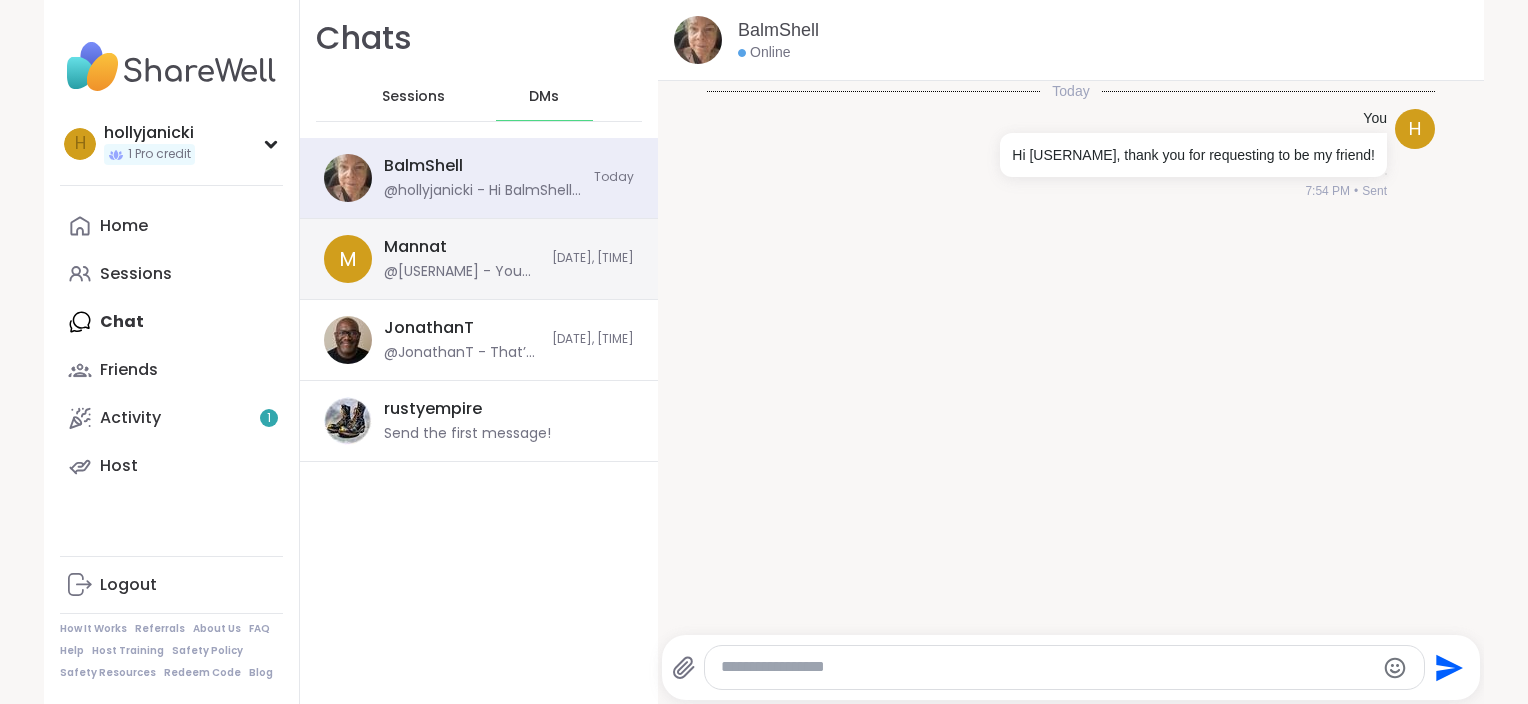 click on "@Mannat - You too 😀" at bounding box center (462, 272) 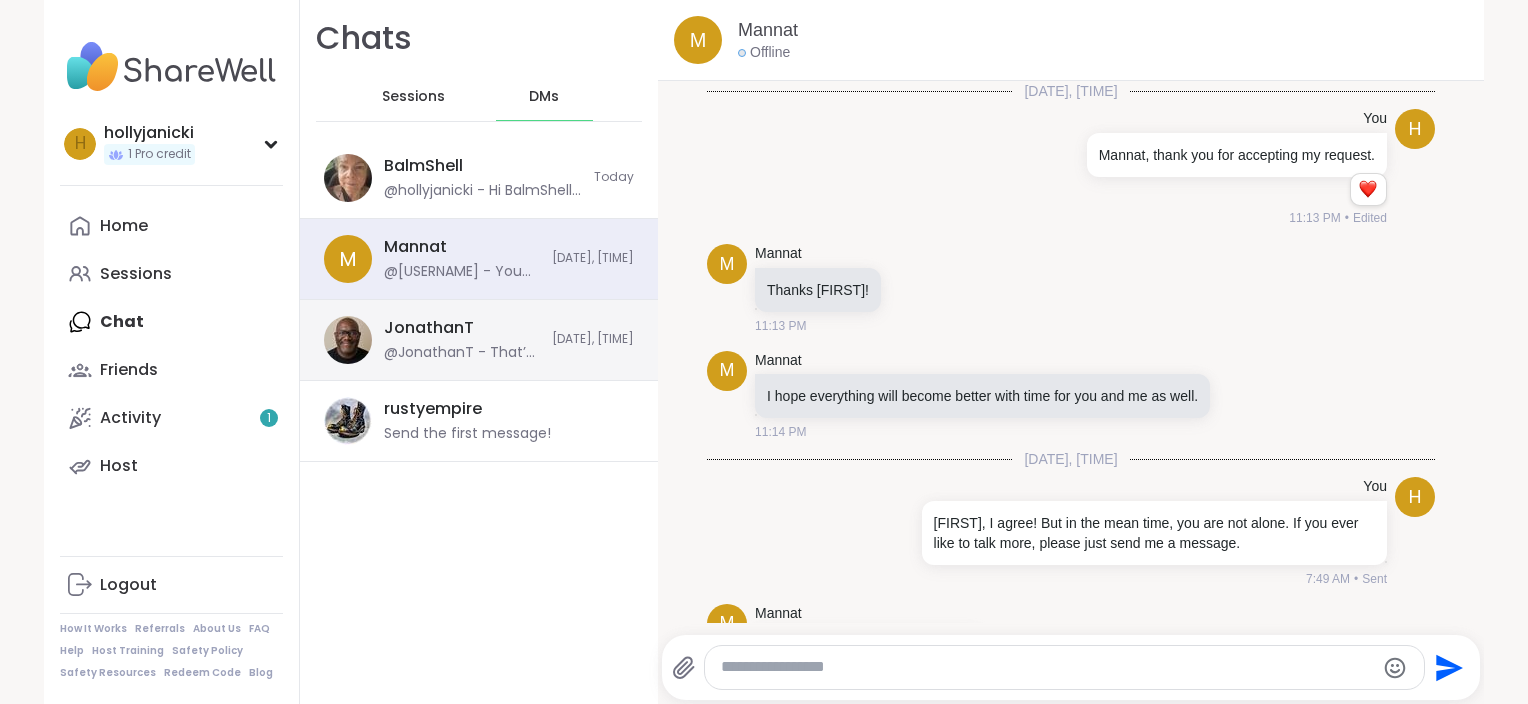 scroll, scrollTop: 203, scrollLeft: 0, axis: vertical 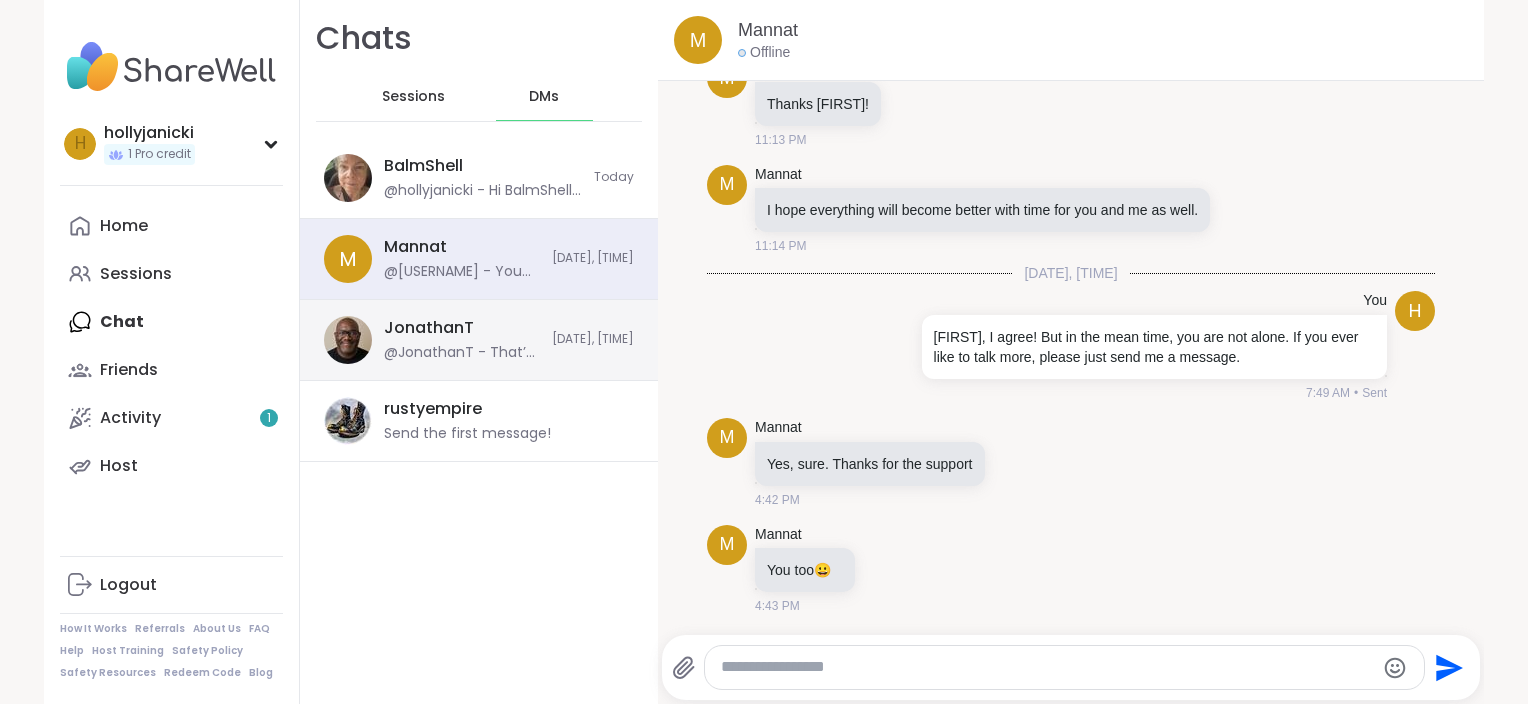 click on "JonathanT @JonathanT - That’s wonderful to hear, Holly—I’m really looking forward to seeing you again tomorrow night. Every group has its own rhythm, and I’m excited for what this one will bring. Grateful to be sharing the space with you." at bounding box center [462, 340] 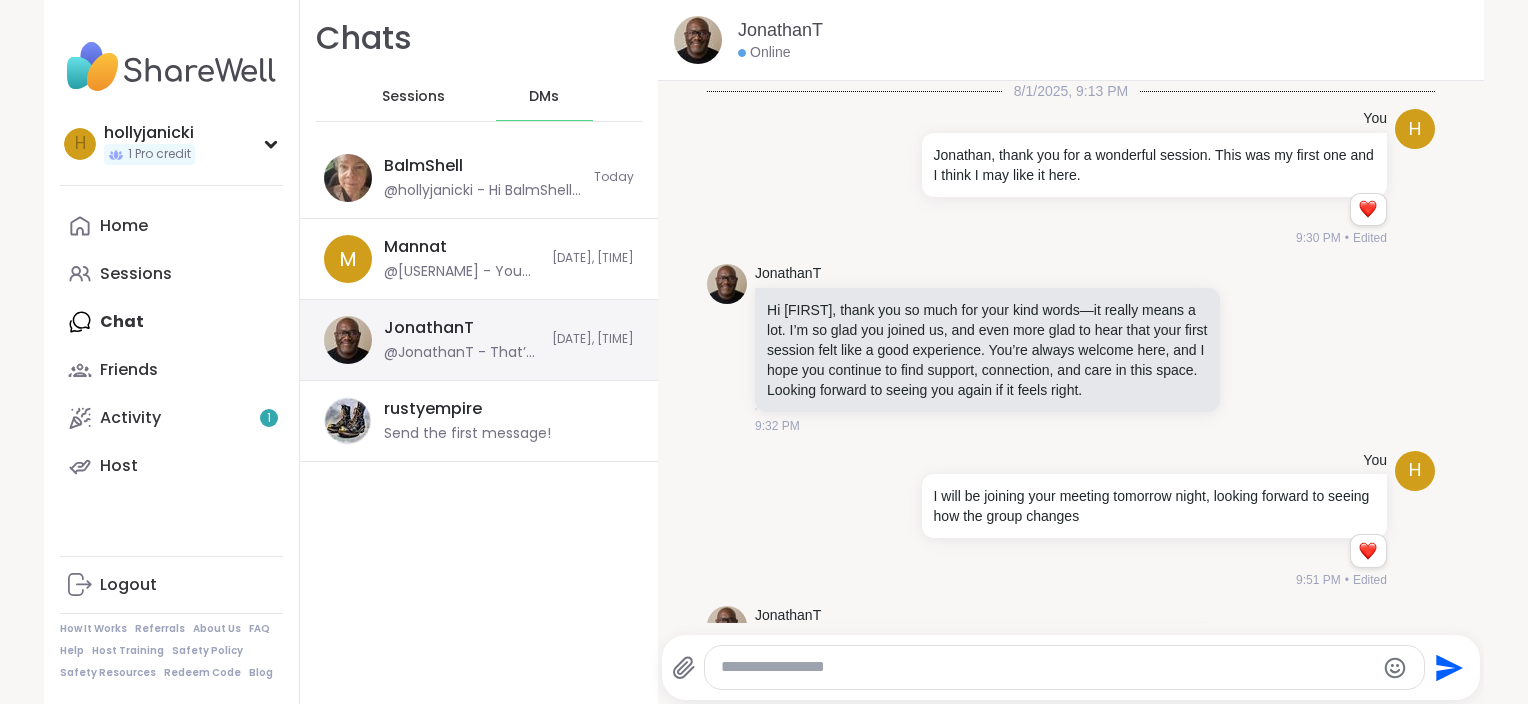 scroll, scrollTop: 140, scrollLeft: 0, axis: vertical 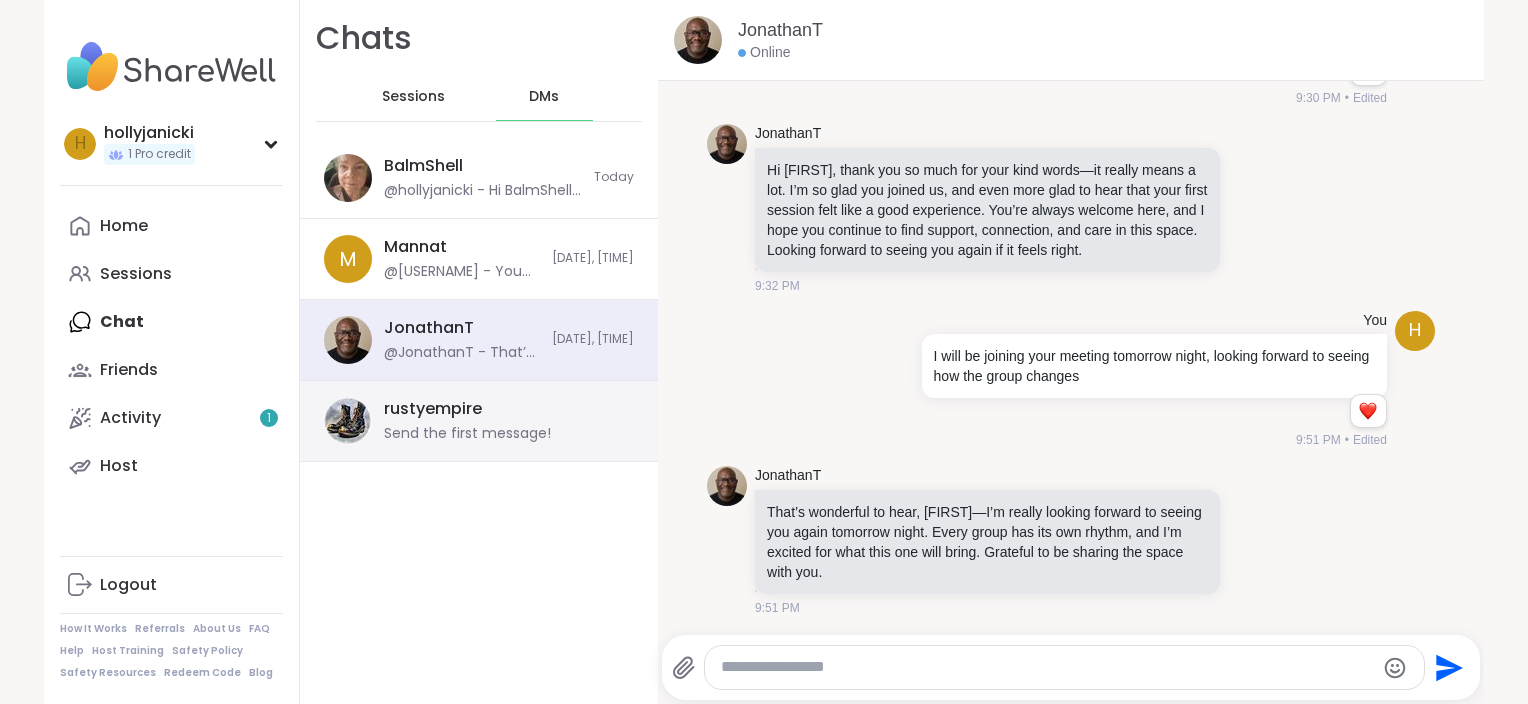 click on "rustyempire" at bounding box center (433, 409) 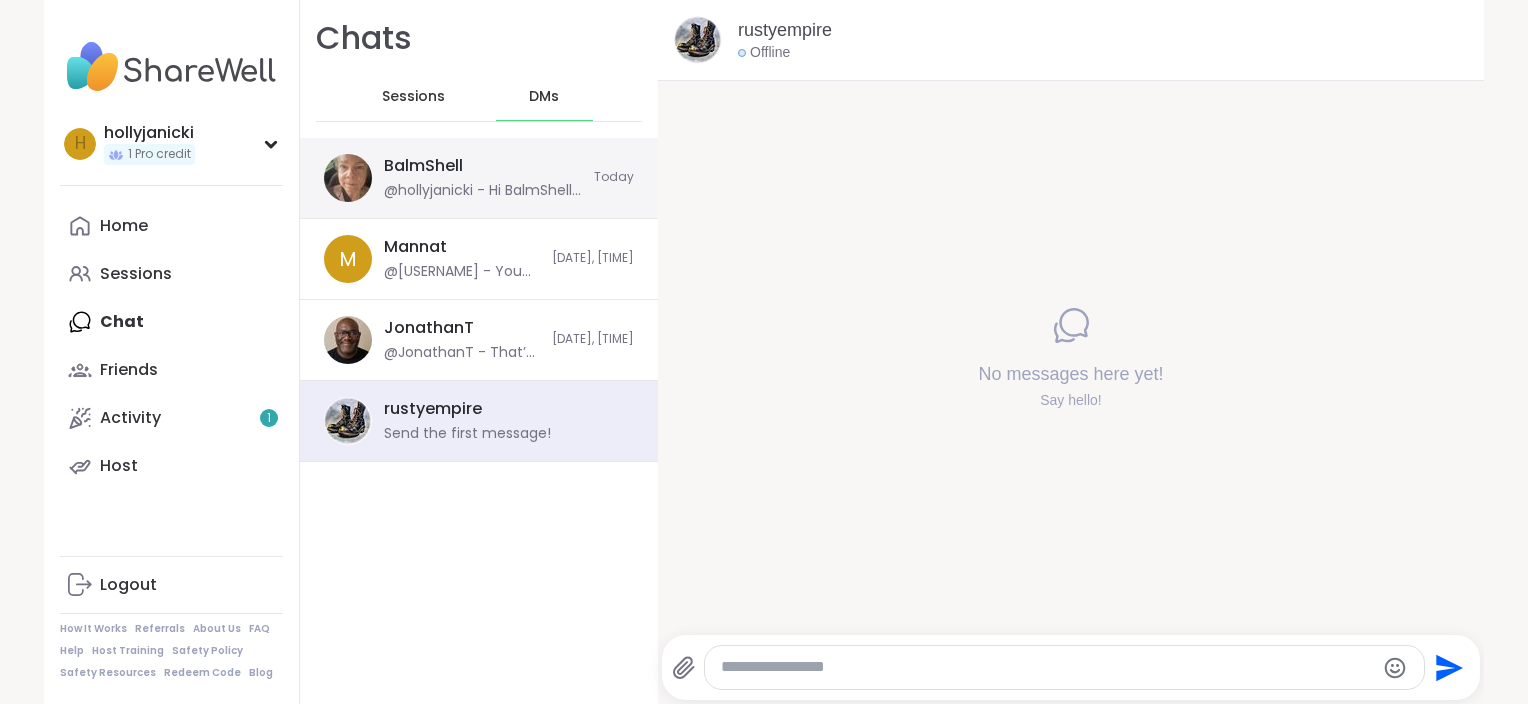 click on "@hollyjanicki - Hi BalmShell, thank you for requesting to be my friend!" at bounding box center (483, 191) 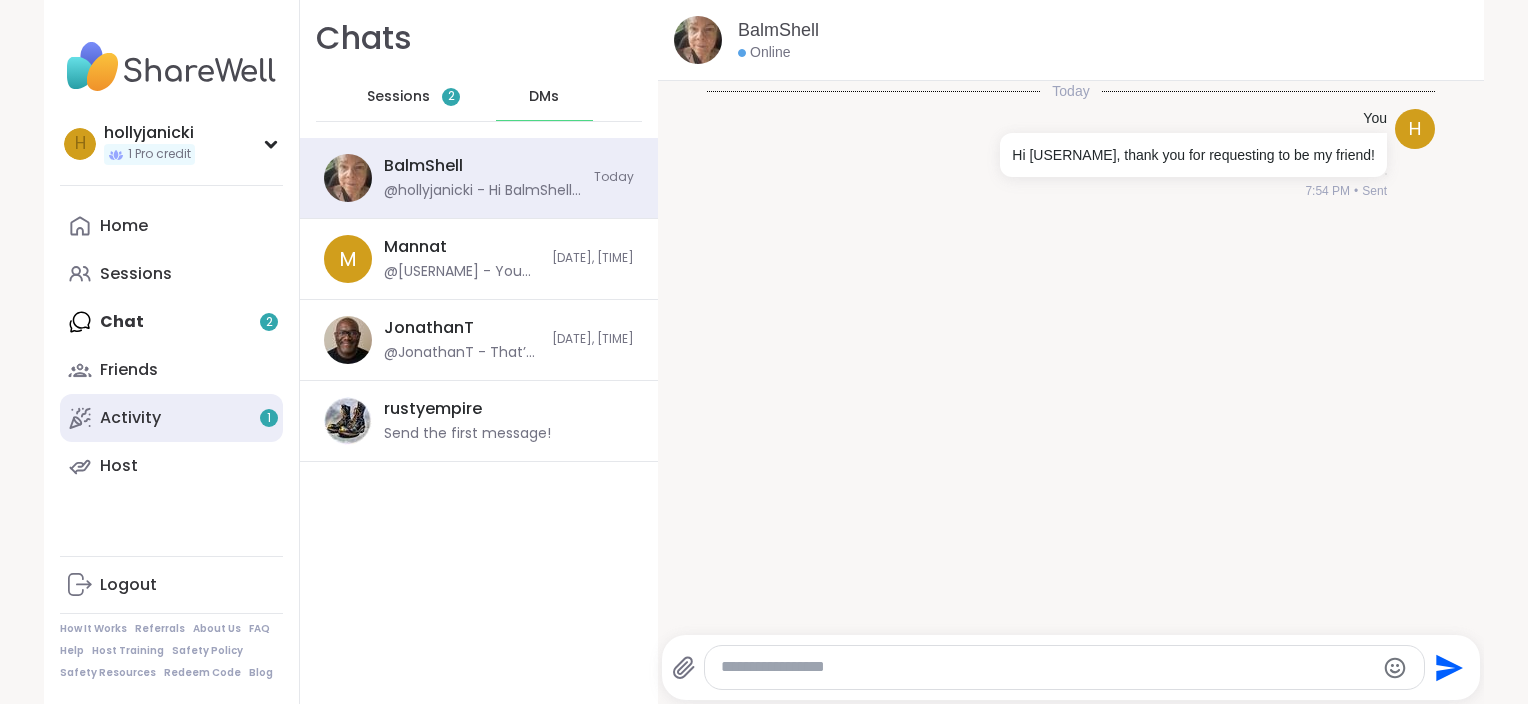 click on "Activity 1" at bounding box center [171, 418] 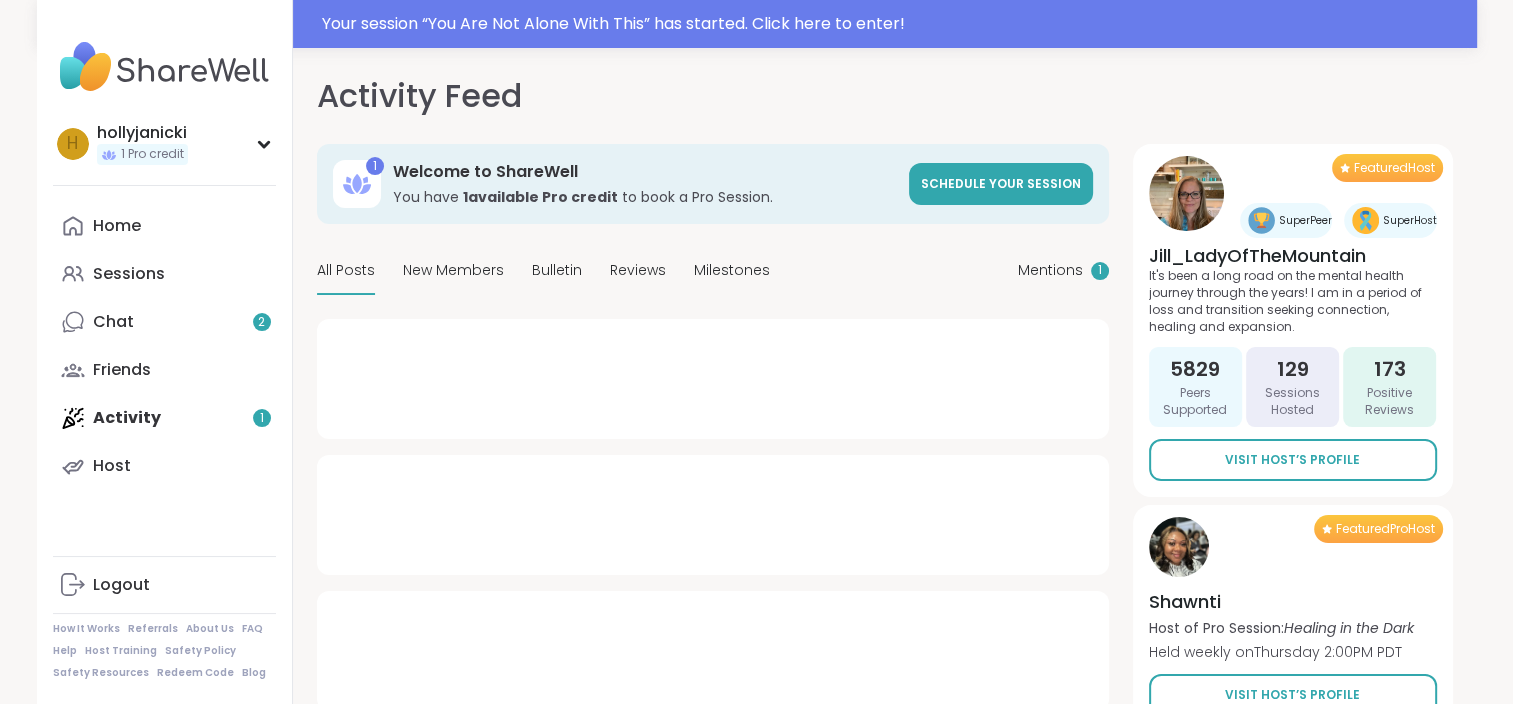 type on "*" 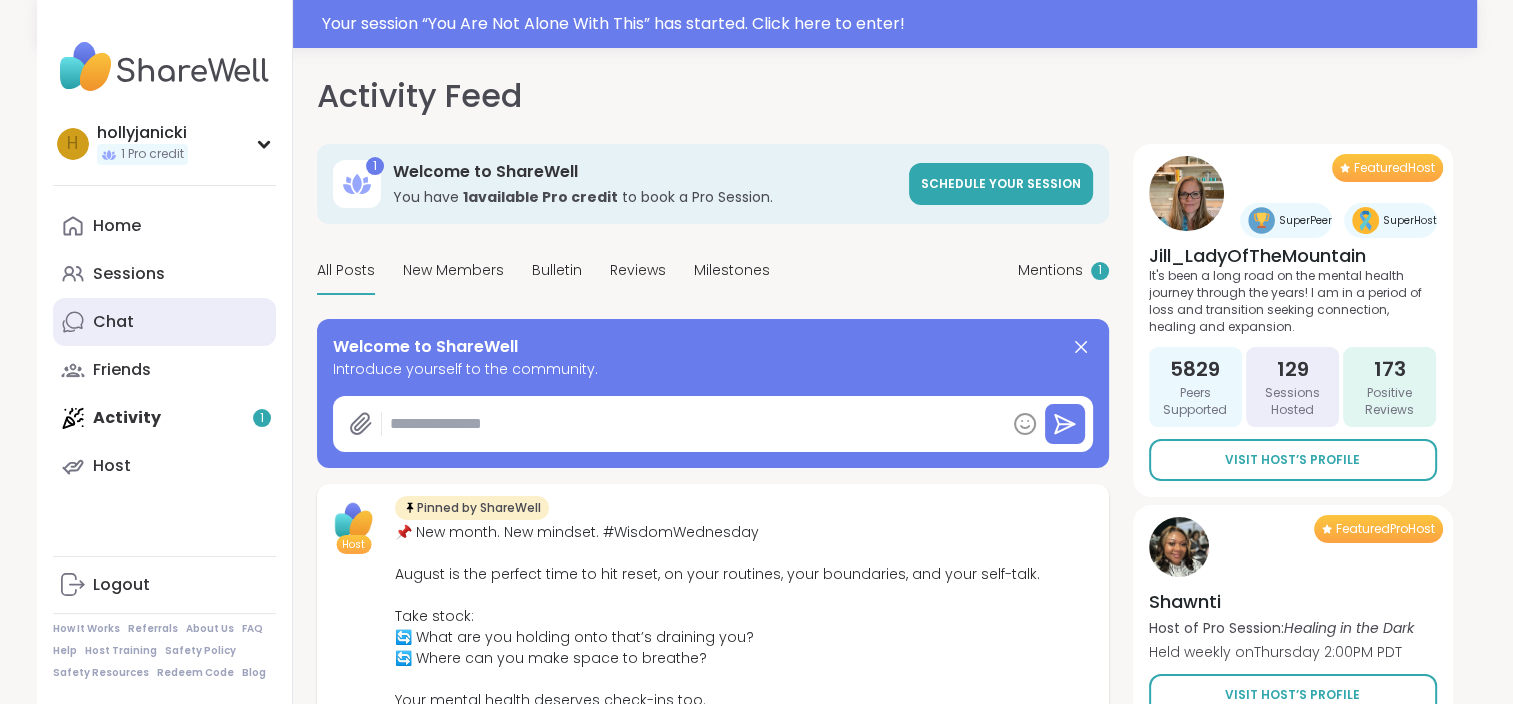 click on "Chat" at bounding box center (164, 322) 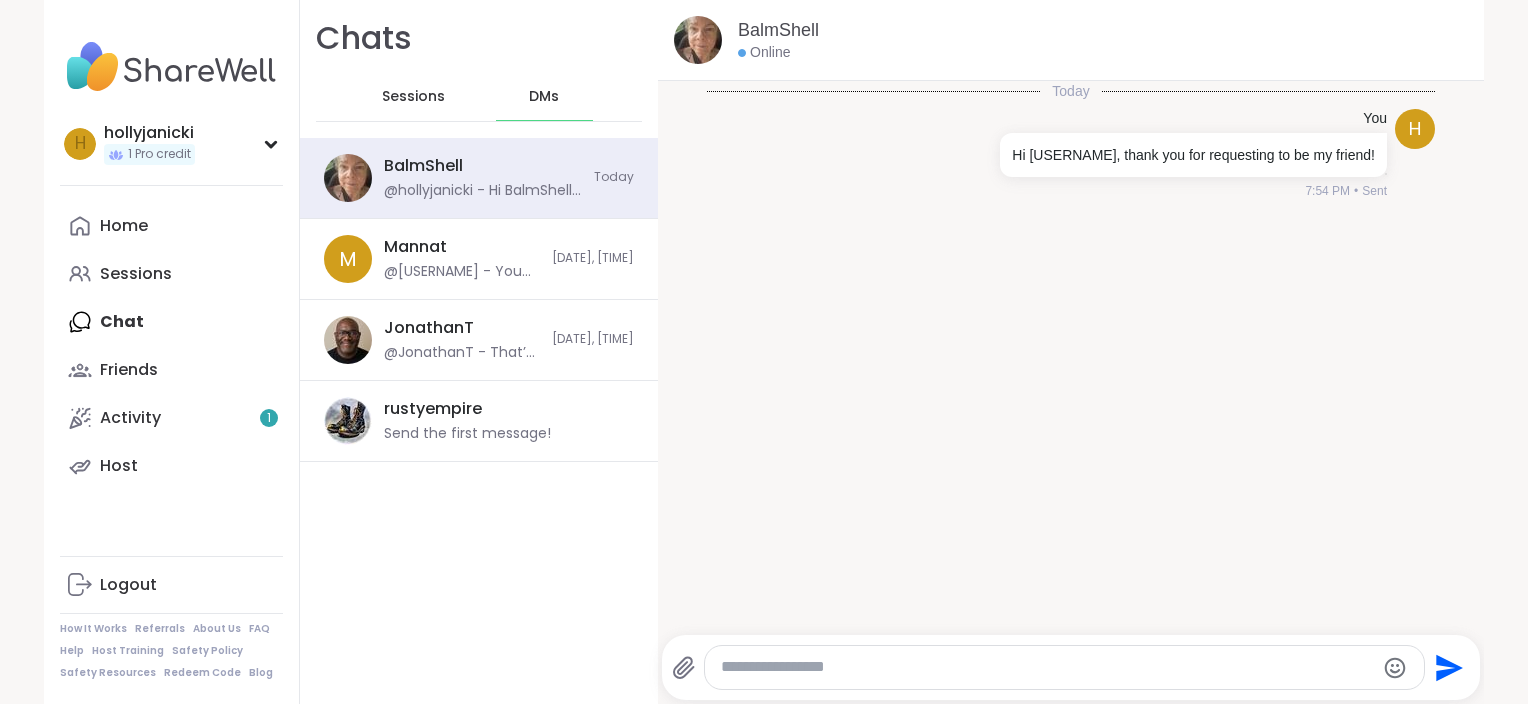 scroll, scrollTop: 0, scrollLeft: 0, axis: both 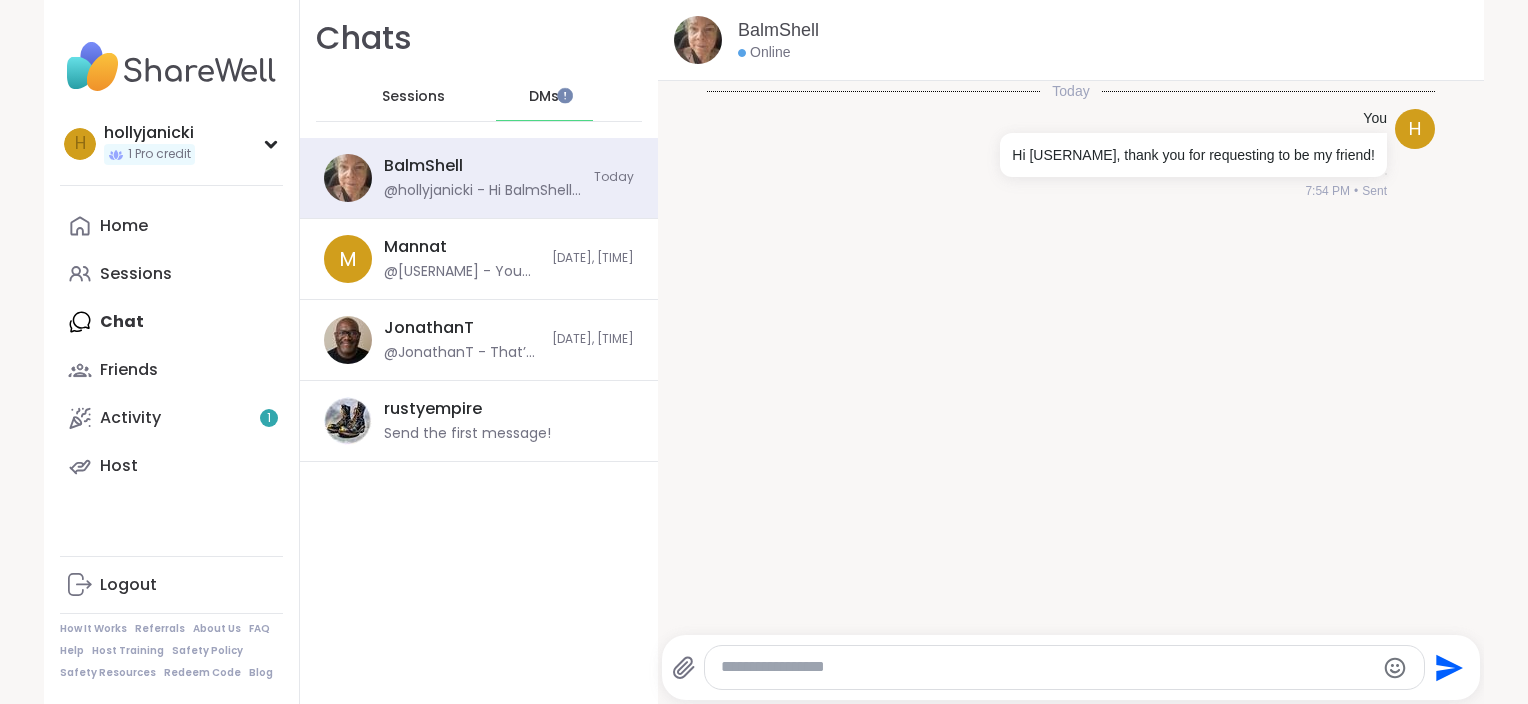click on "DMs" at bounding box center (544, 97) 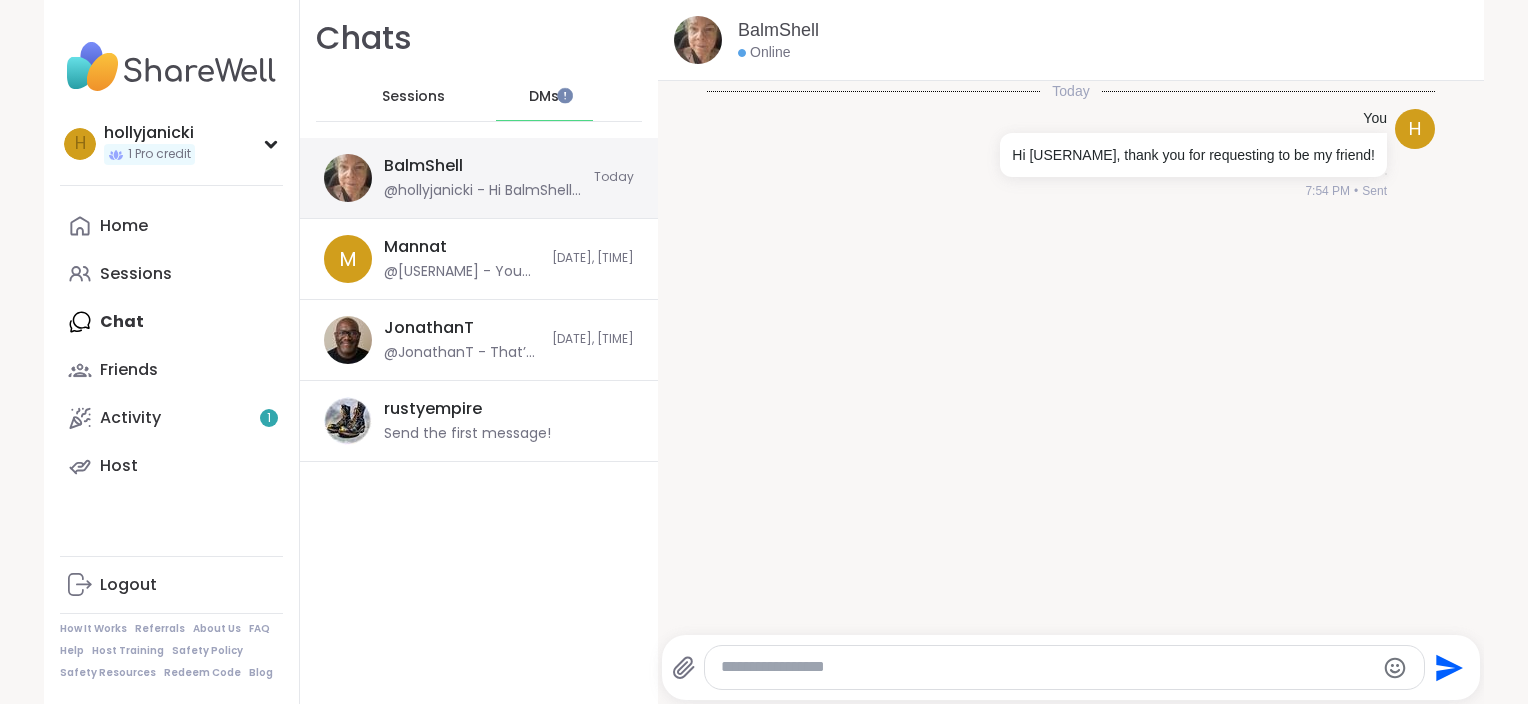 click on "BalmShell @hollyjanicki - Hi BalmShell, thank you for requesting to be my friend!" at bounding box center [483, 178] 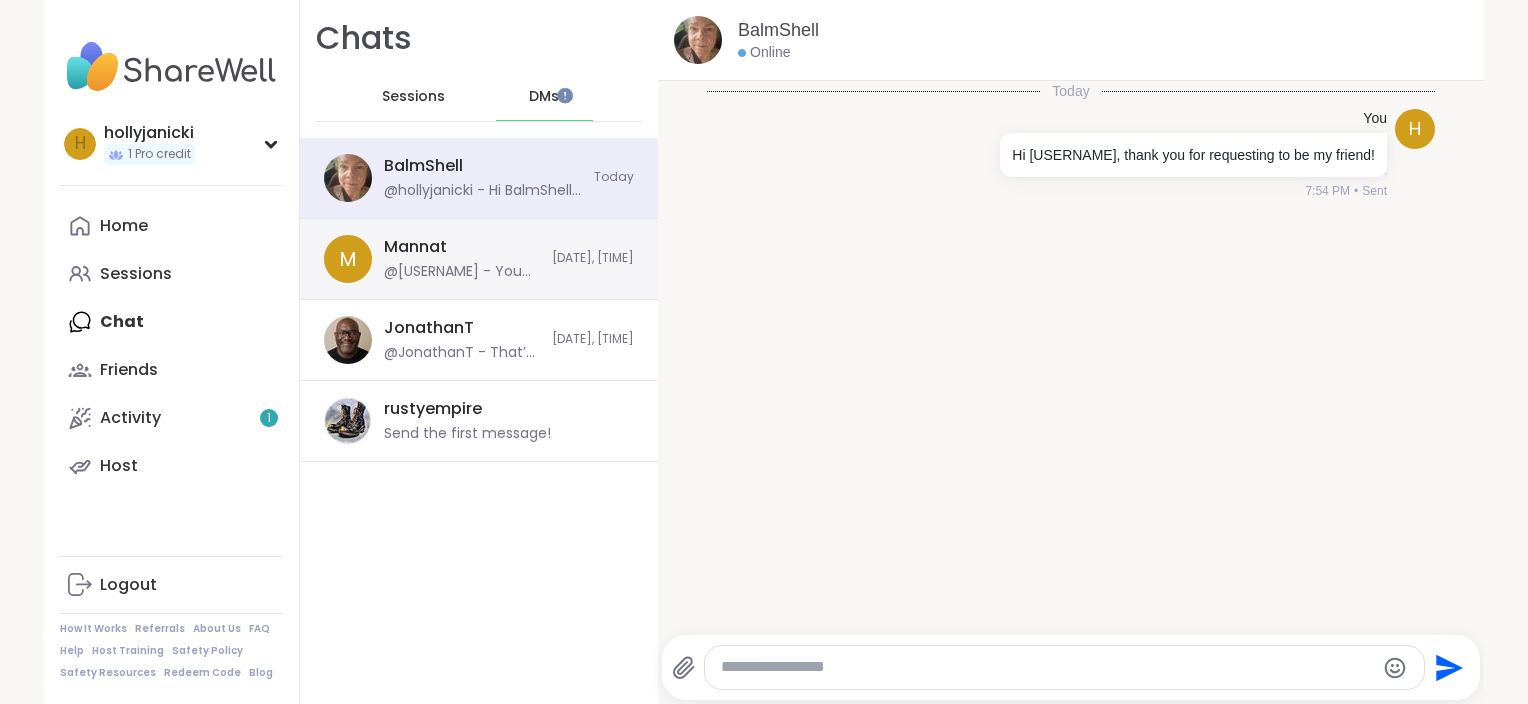 click on "@Mannat - You too 😀" at bounding box center (462, 272) 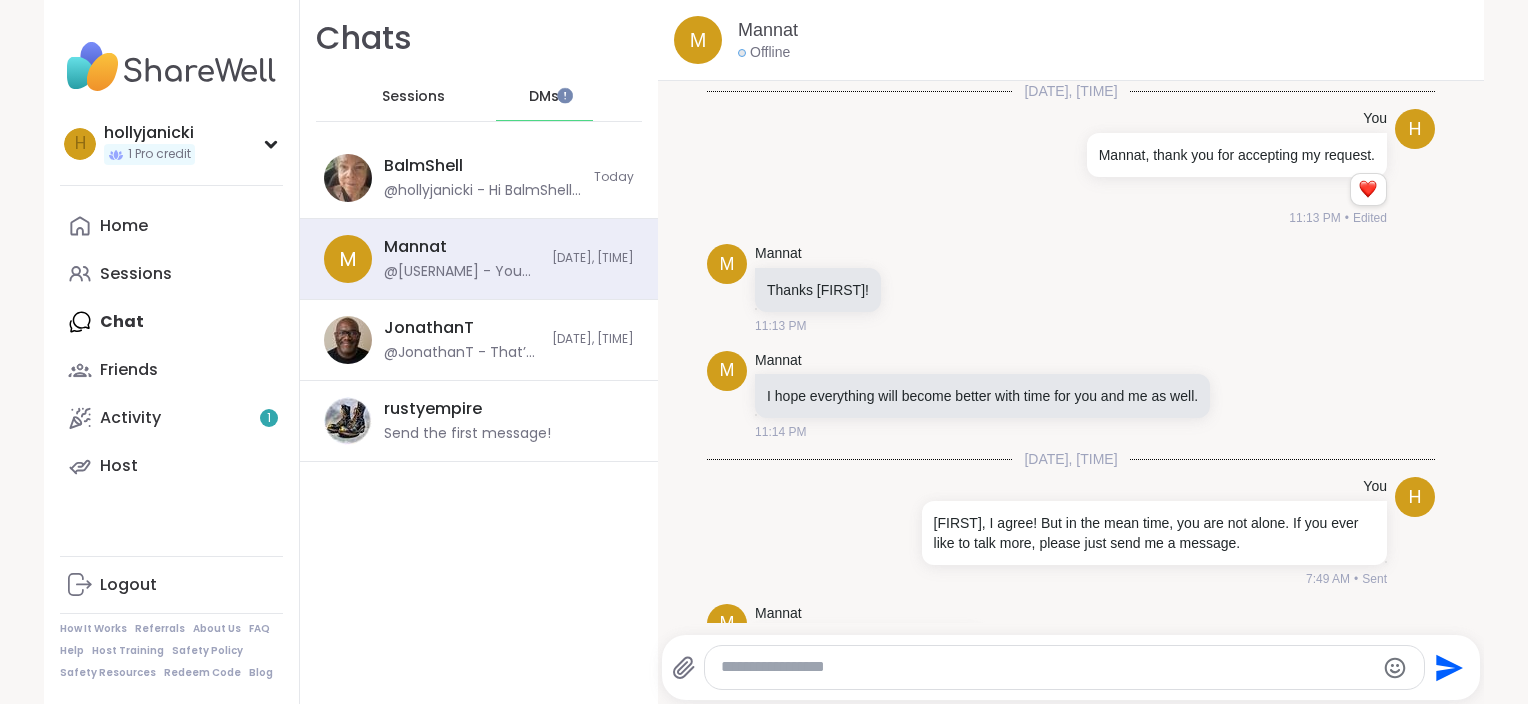 scroll, scrollTop: 203, scrollLeft: 0, axis: vertical 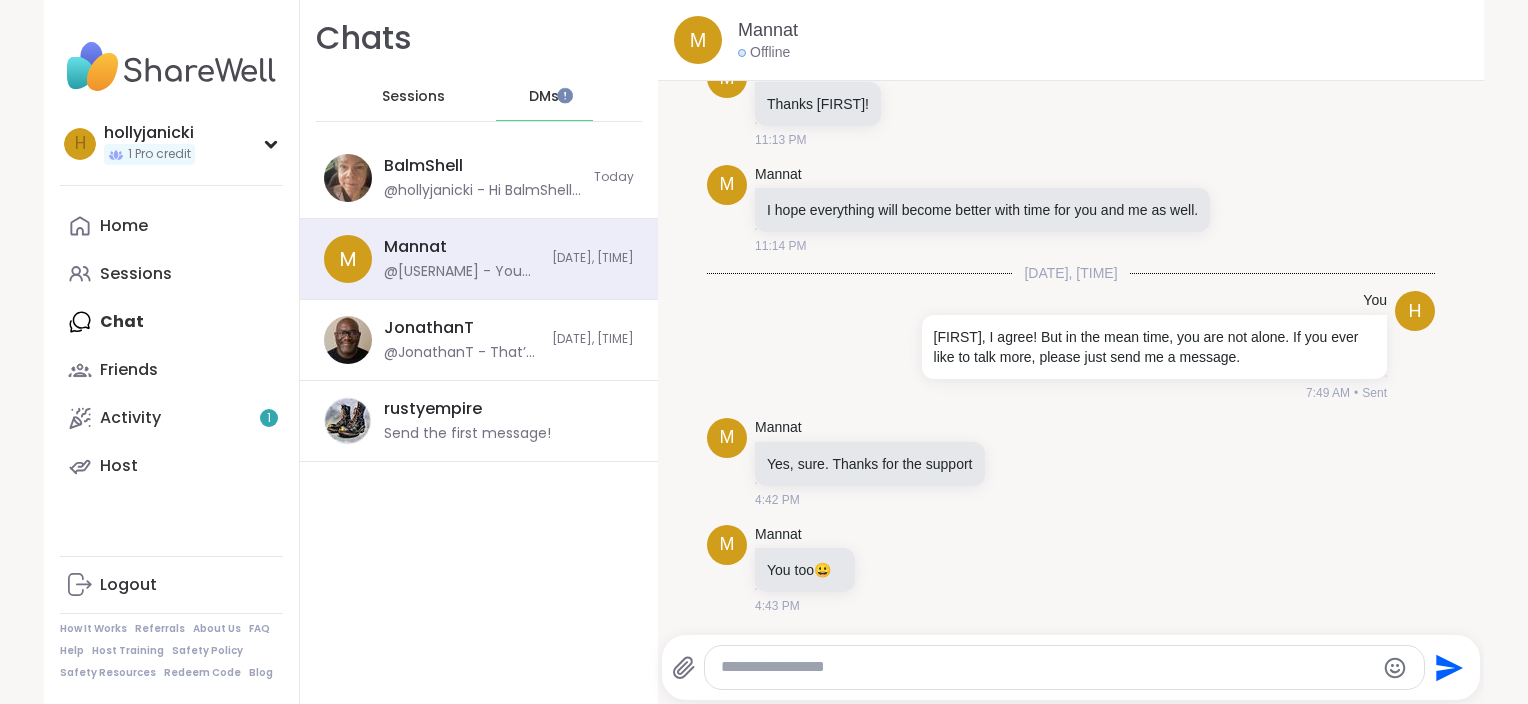 click at bounding box center (1047, 667) 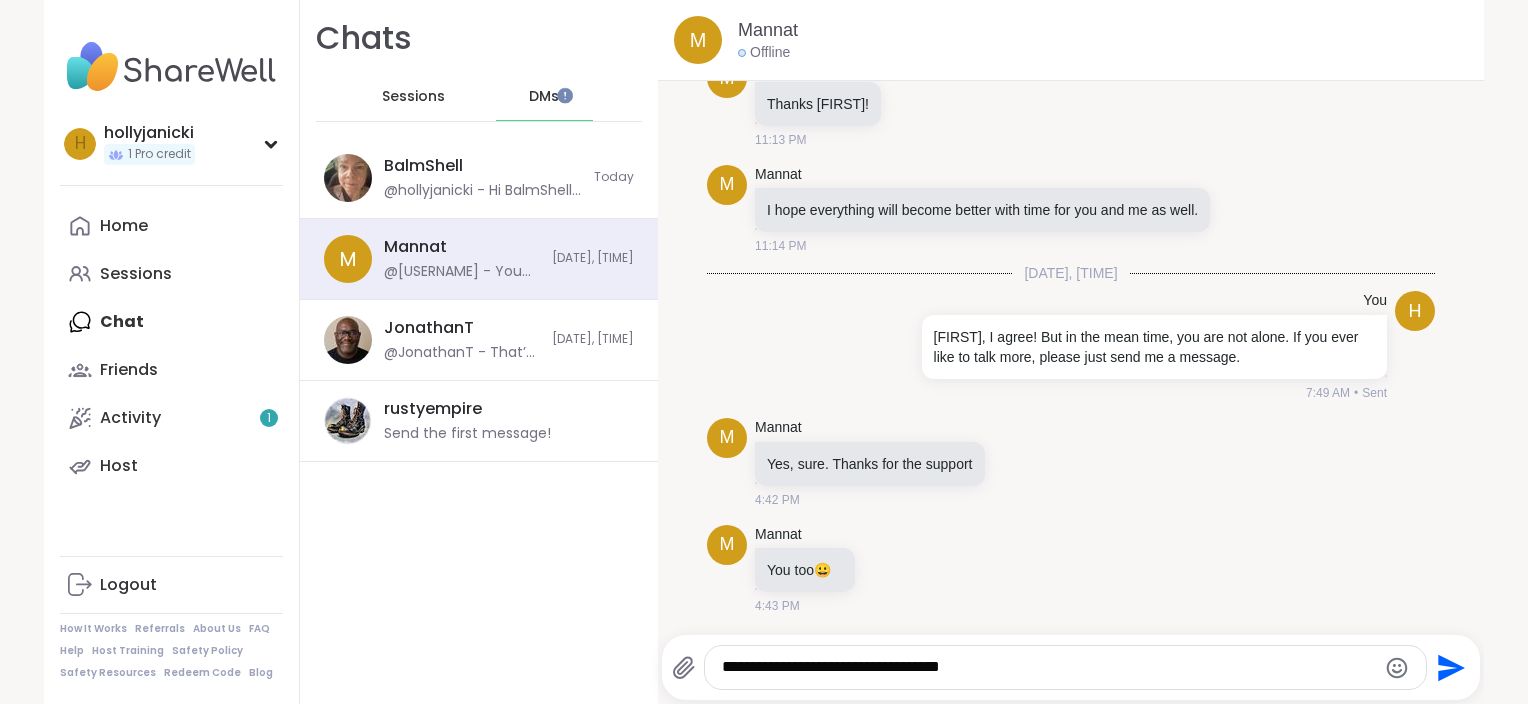 type on "**********" 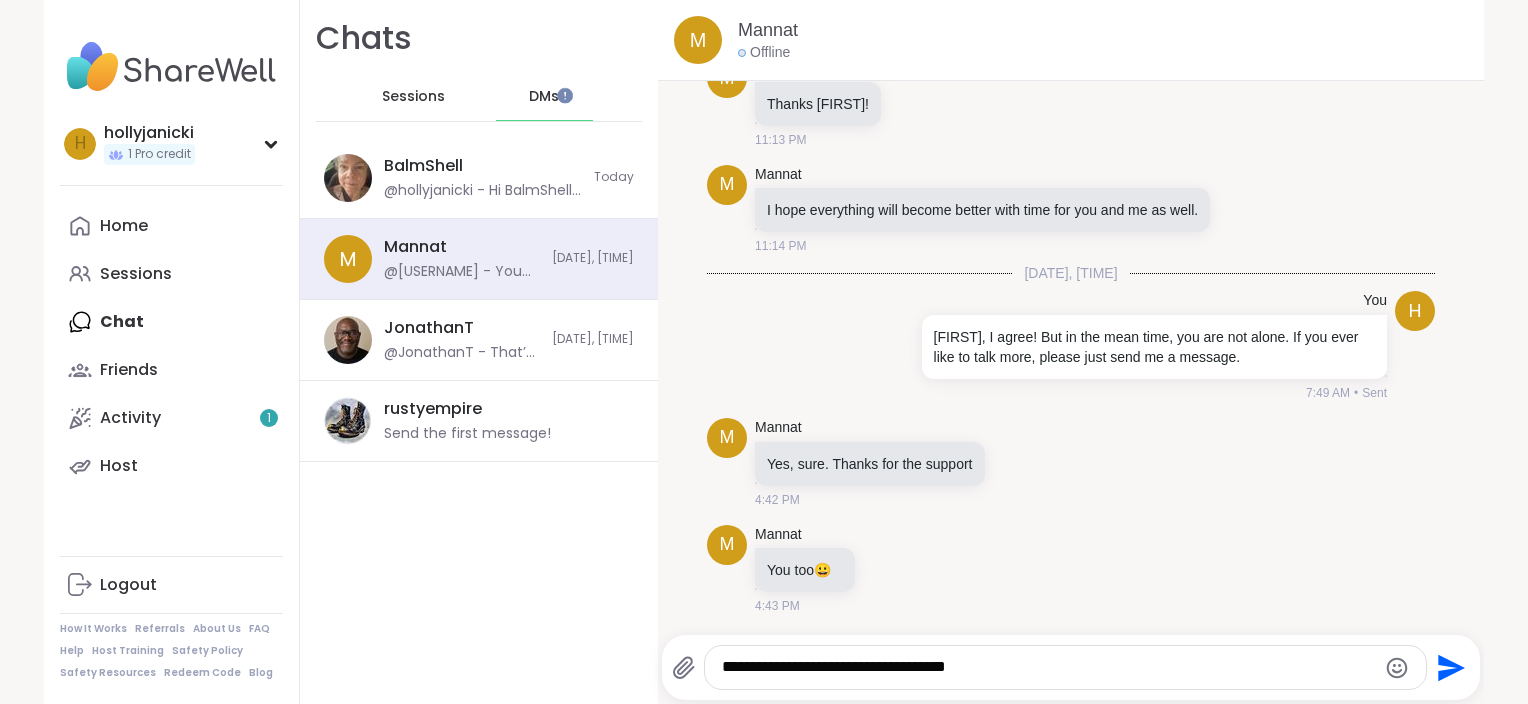 type 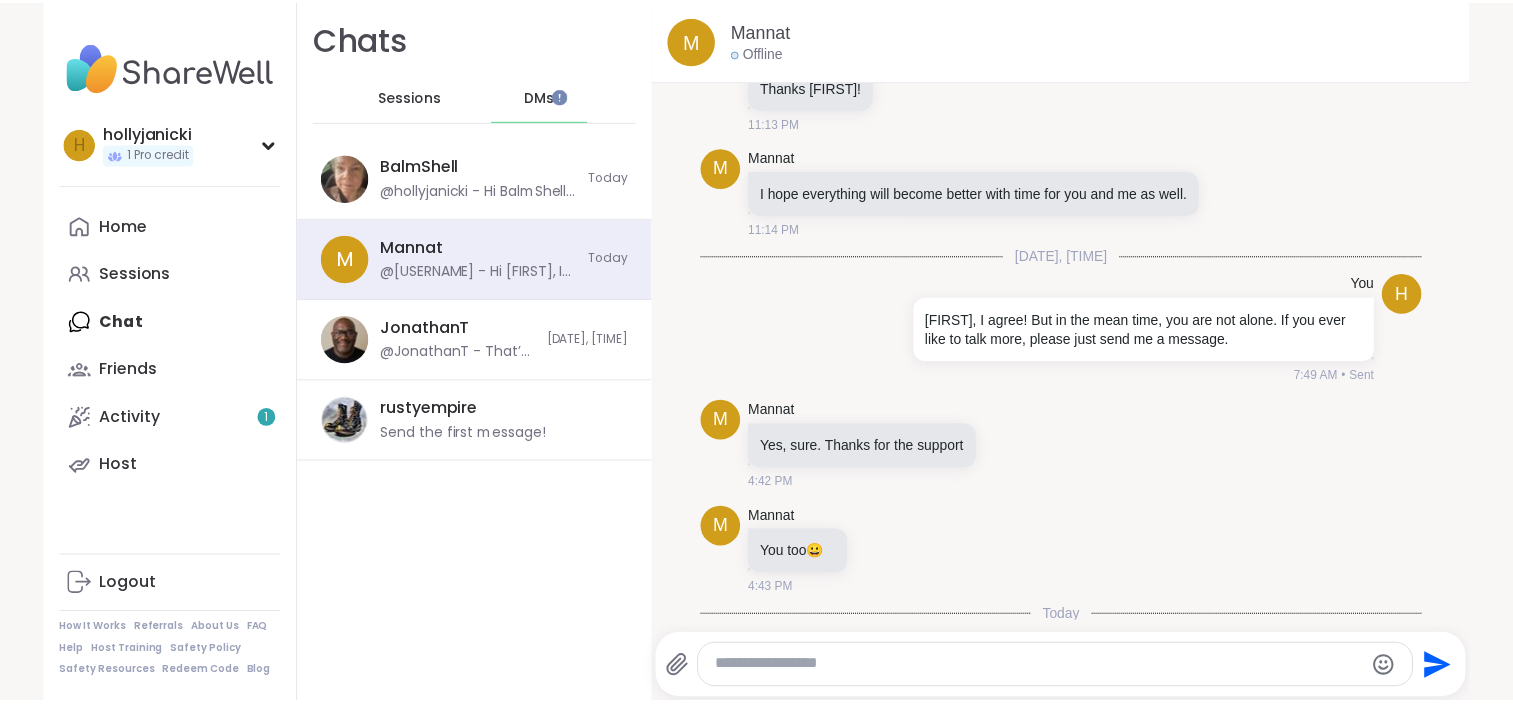 scroll, scrollTop: 329, scrollLeft: 0, axis: vertical 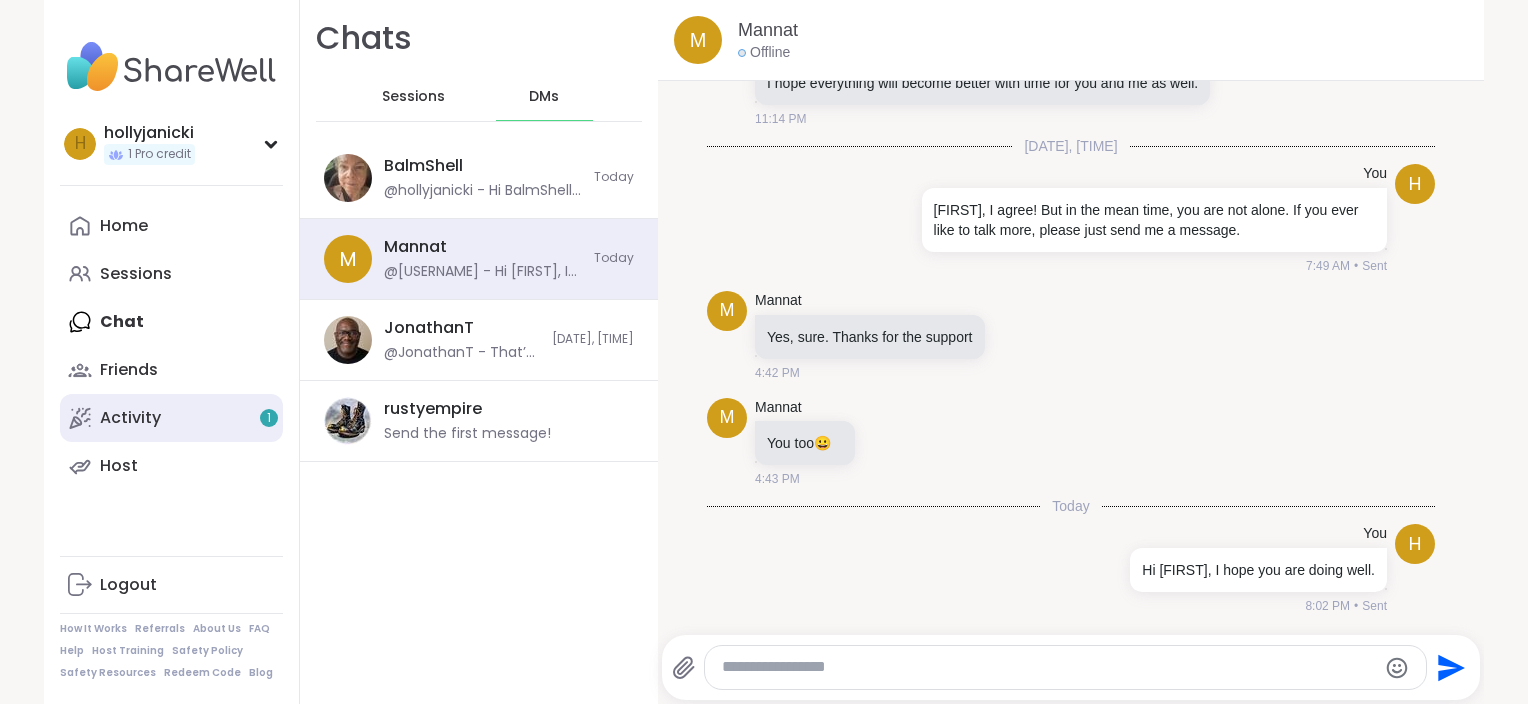 click on "Activity 1" at bounding box center [171, 418] 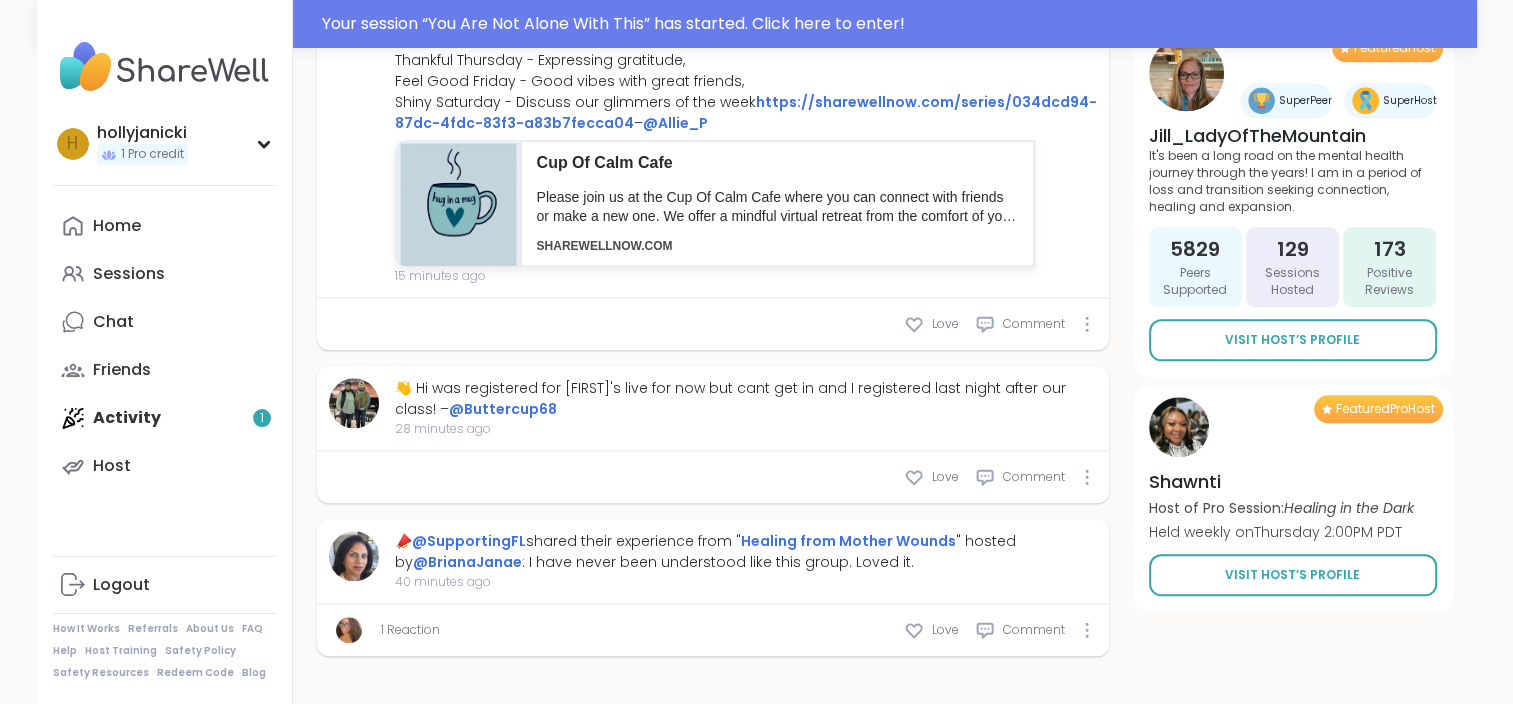 scroll, scrollTop: 2134, scrollLeft: 0, axis: vertical 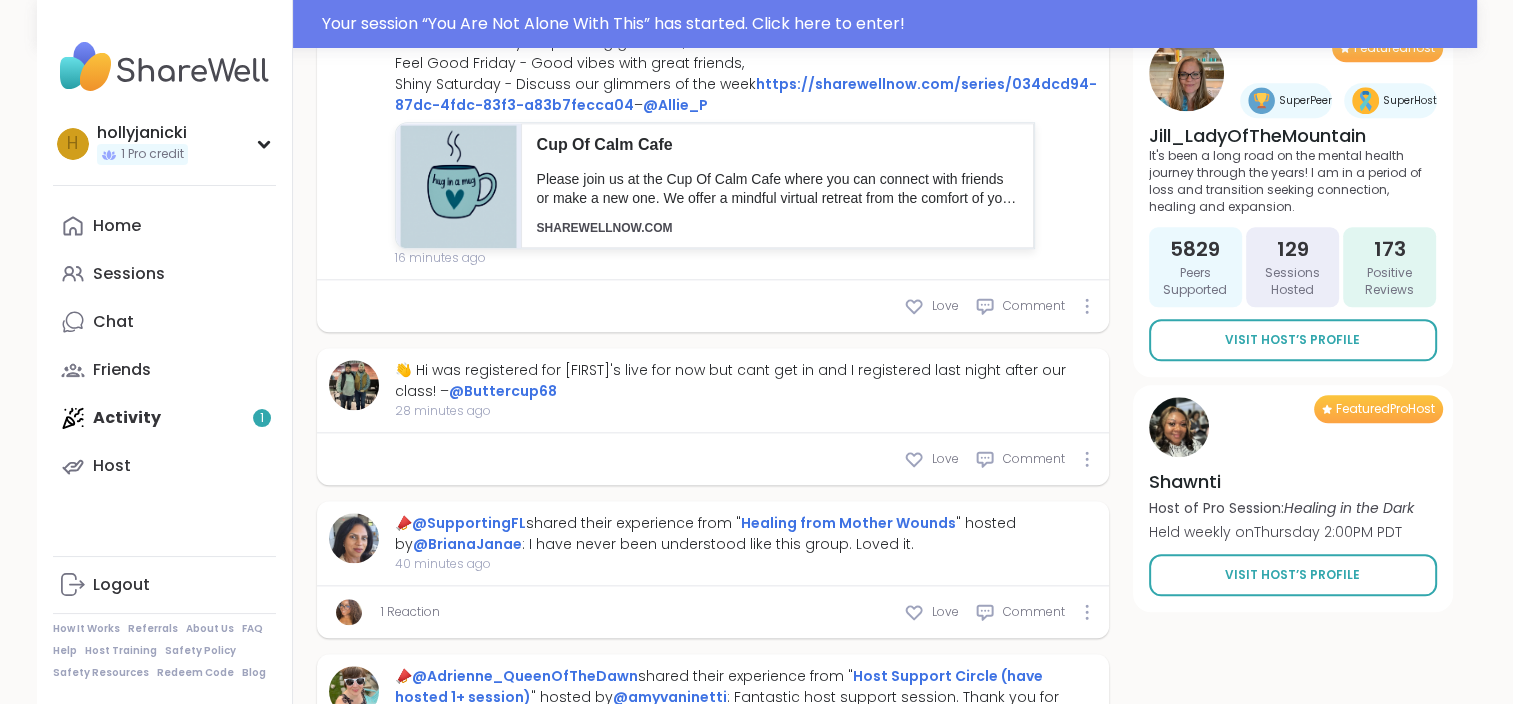 type on "*" 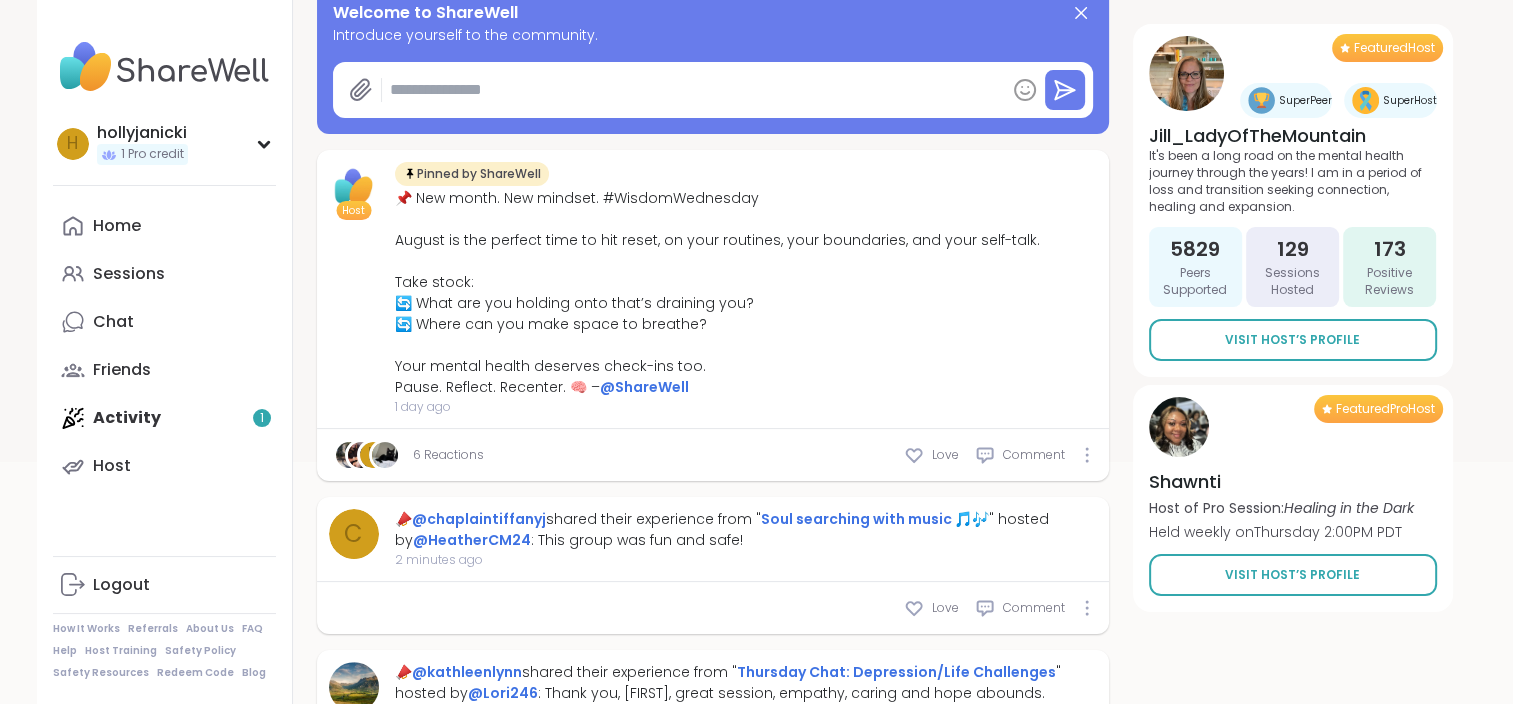 scroll, scrollTop: 0, scrollLeft: 0, axis: both 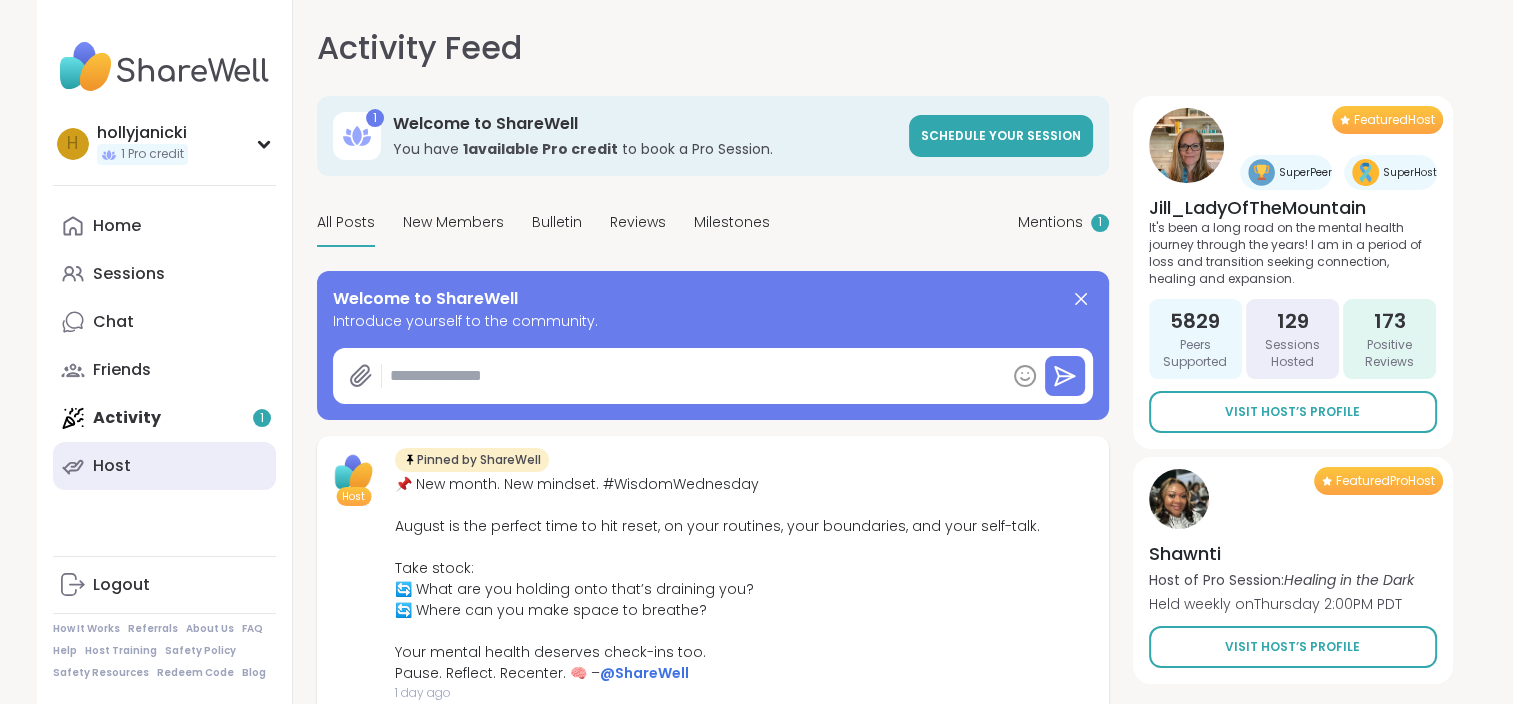 click on "Host" at bounding box center (164, 466) 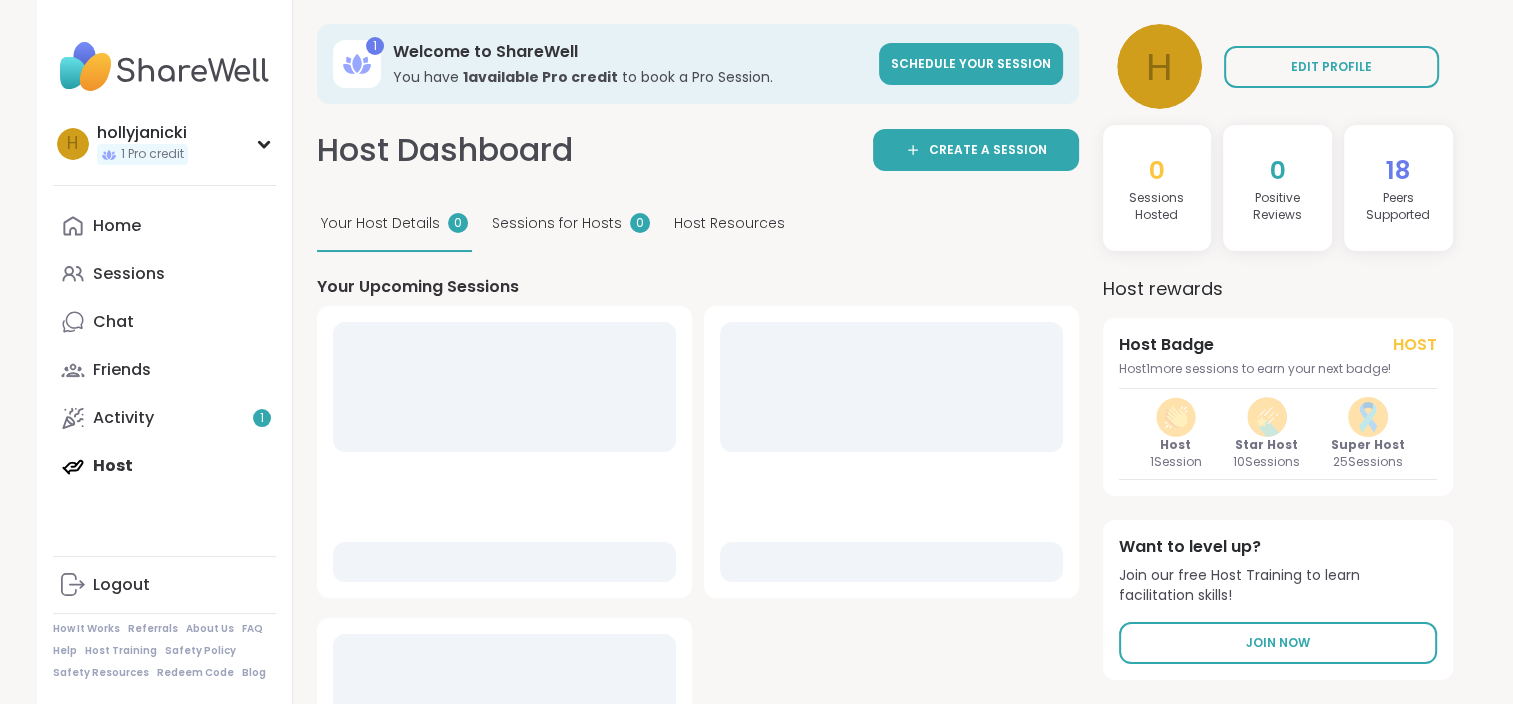 scroll, scrollTop: 0, scrollLeft: 0, axis: both 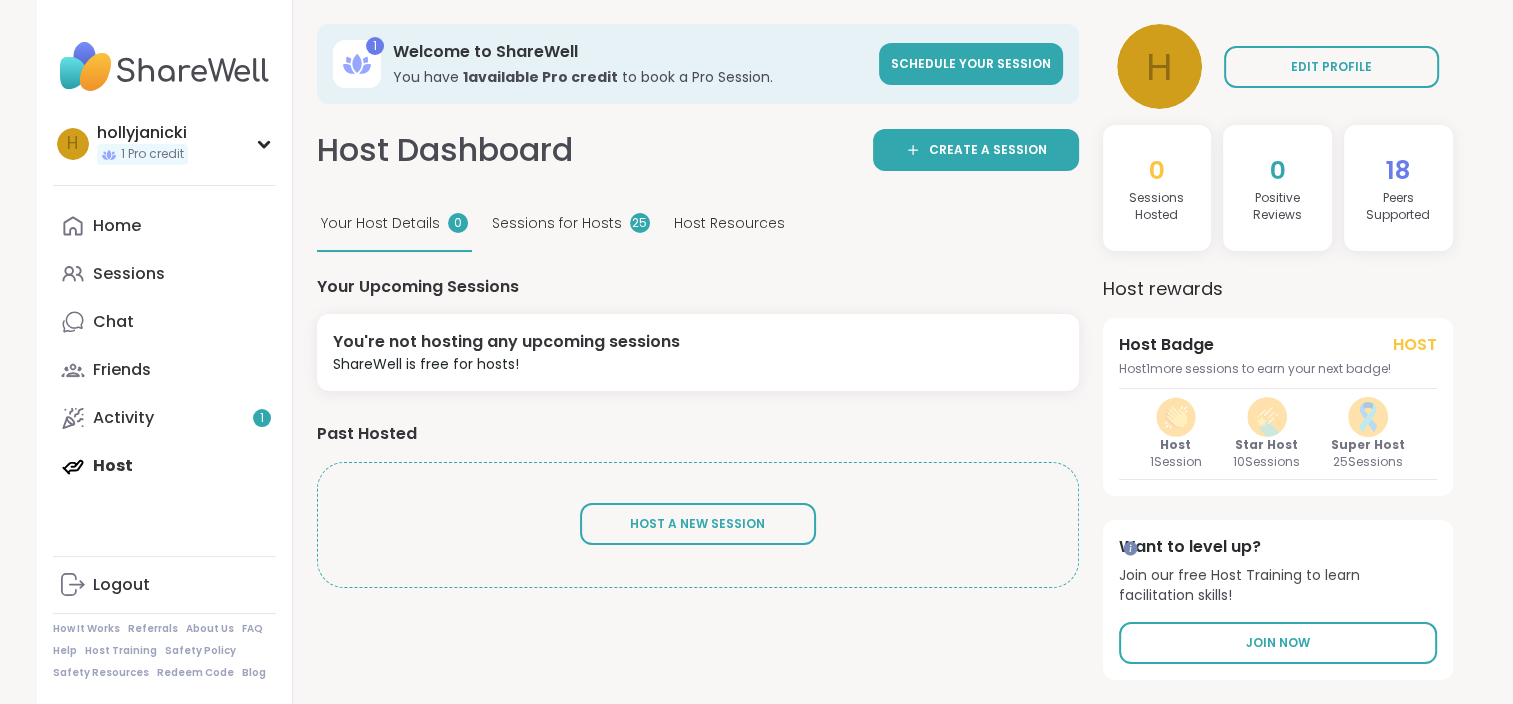 click on "Sessions for Hosts" at bounding box center [557, 223] 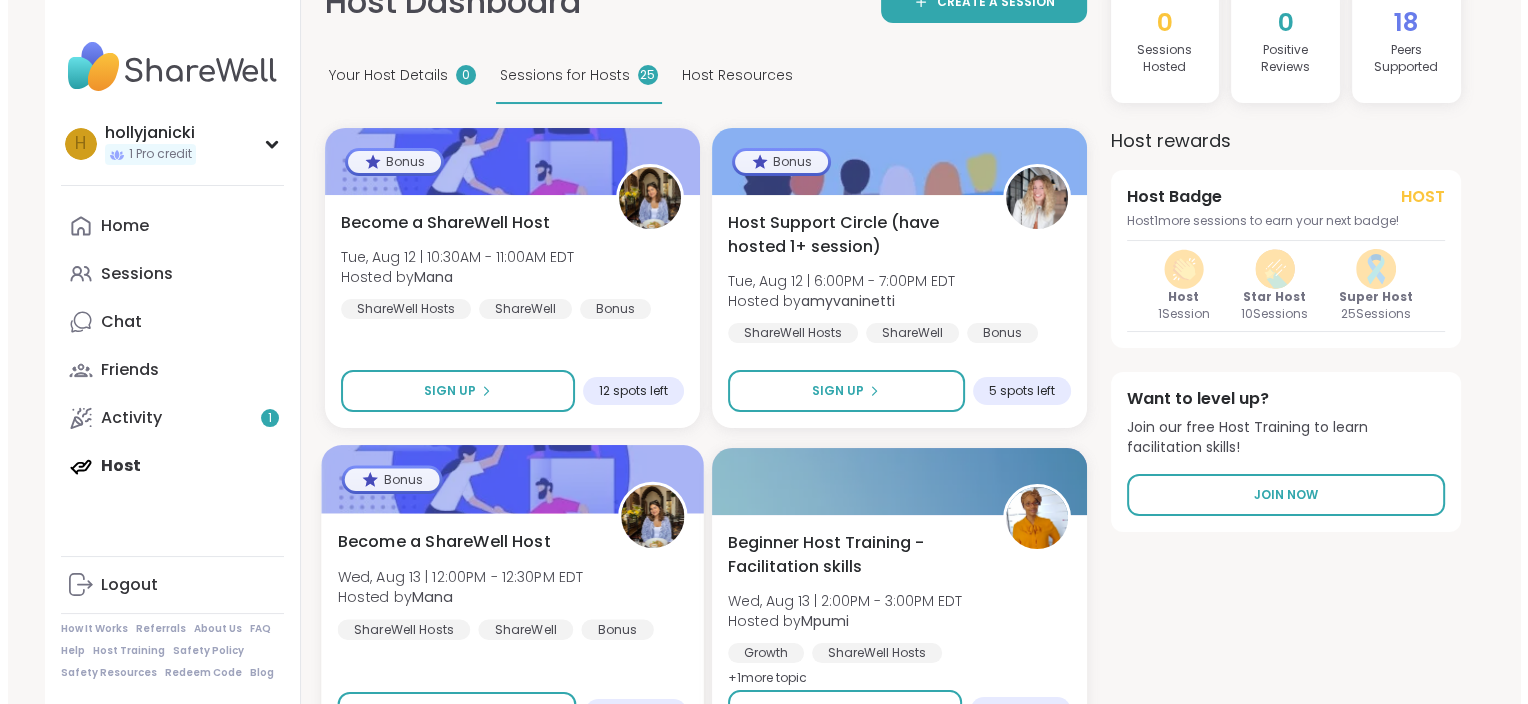 scroll, scrollTop: 0, scrollLeft: 0, axis: both 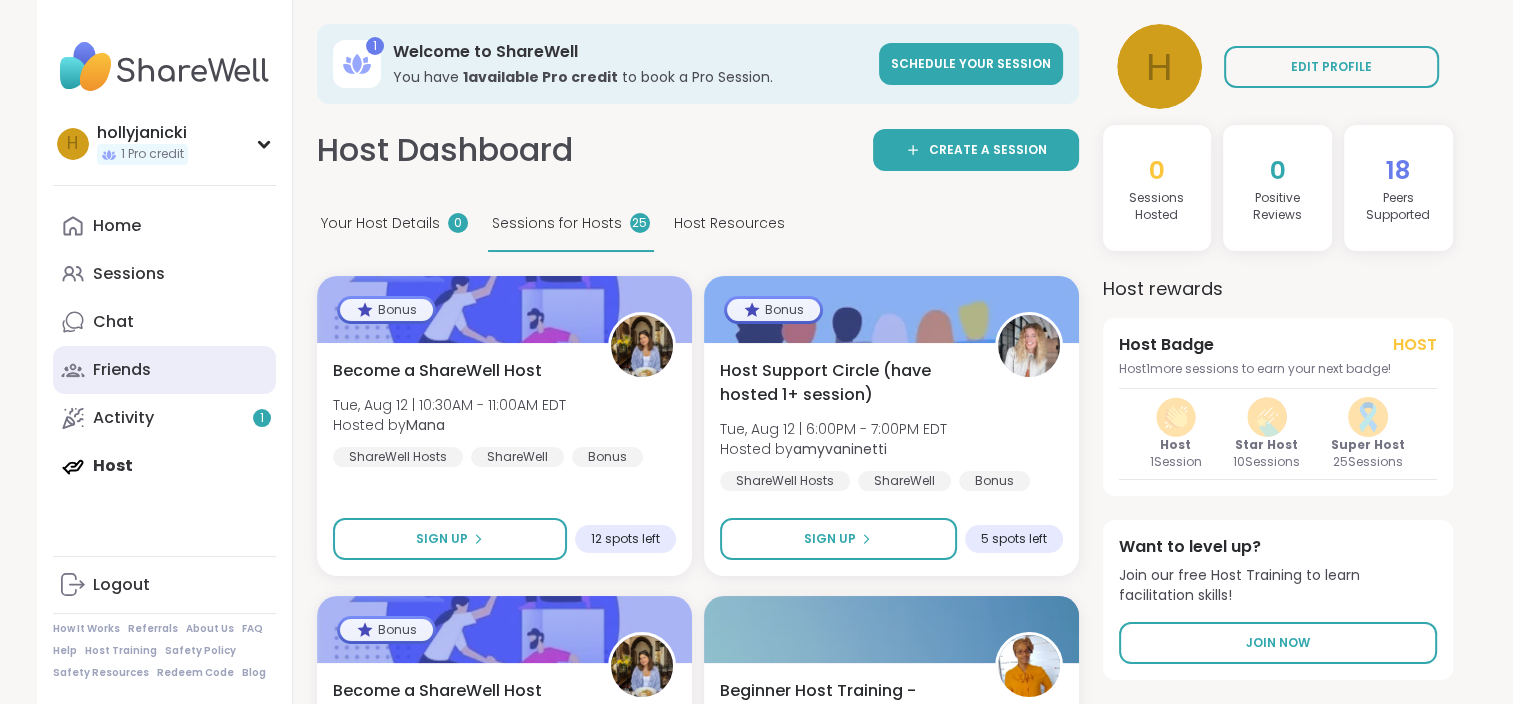 click on "Friends" at bounding box center [164, 370] 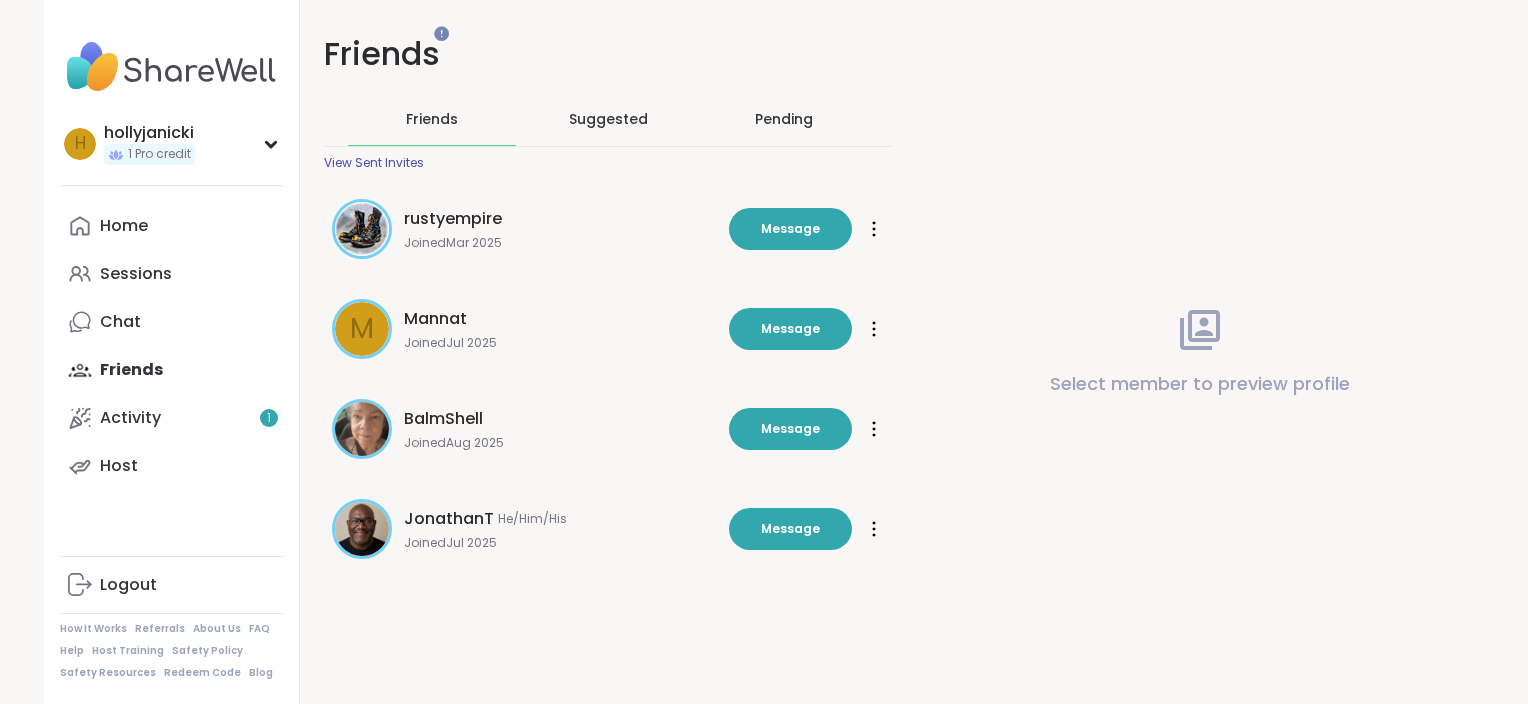 scroll, scrollTop: 0, scrollLeft: 0, axis: both 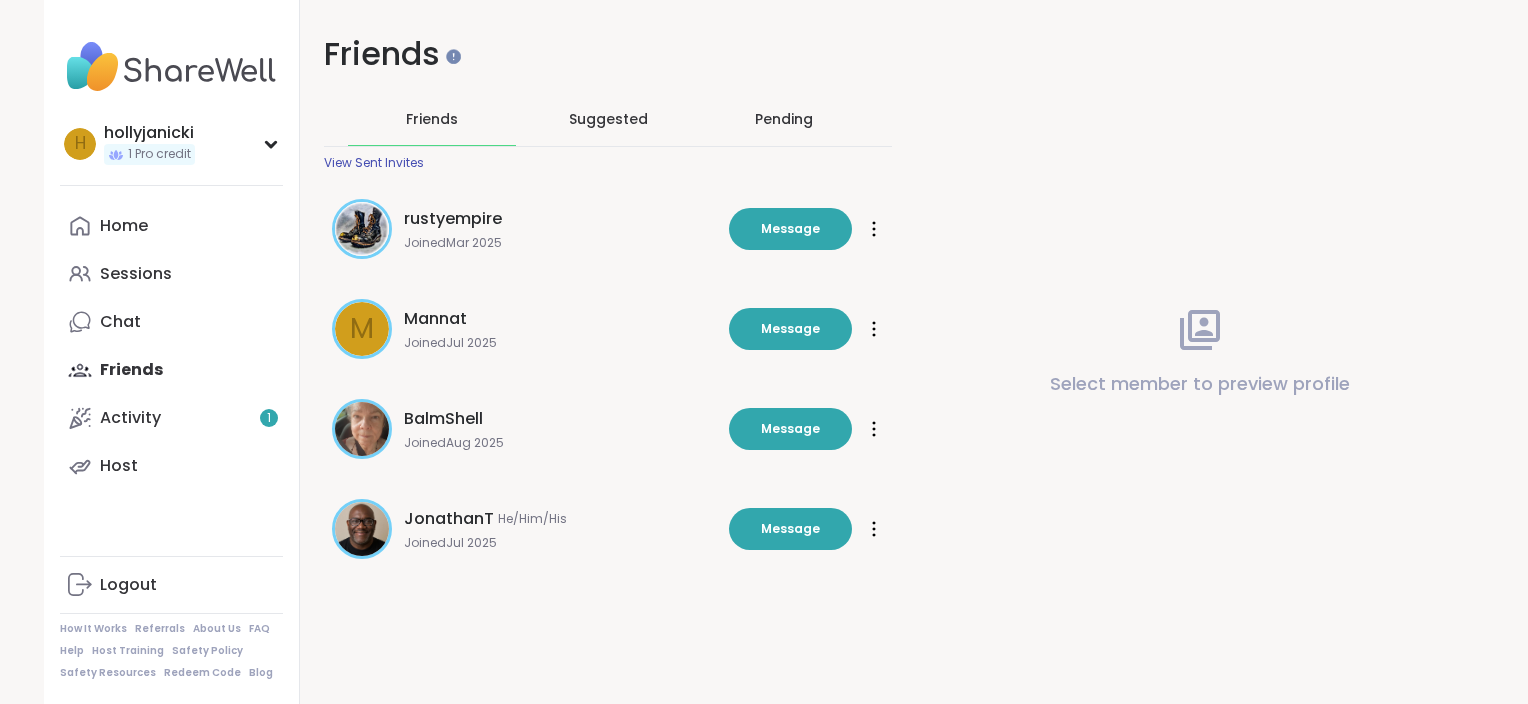 click on "Pending" at bounding box center (784, 119) 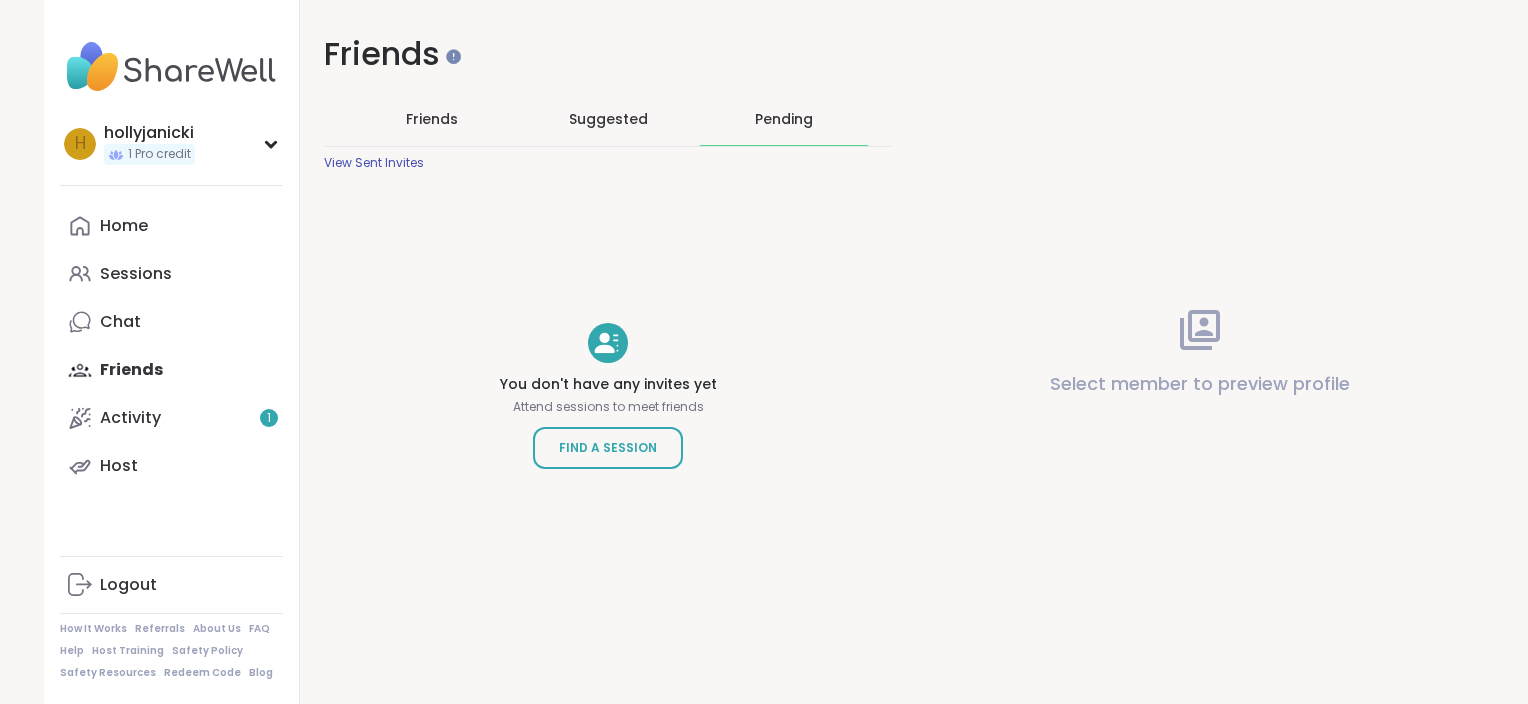 click on "Suggested" at bounding box center (608, 119) 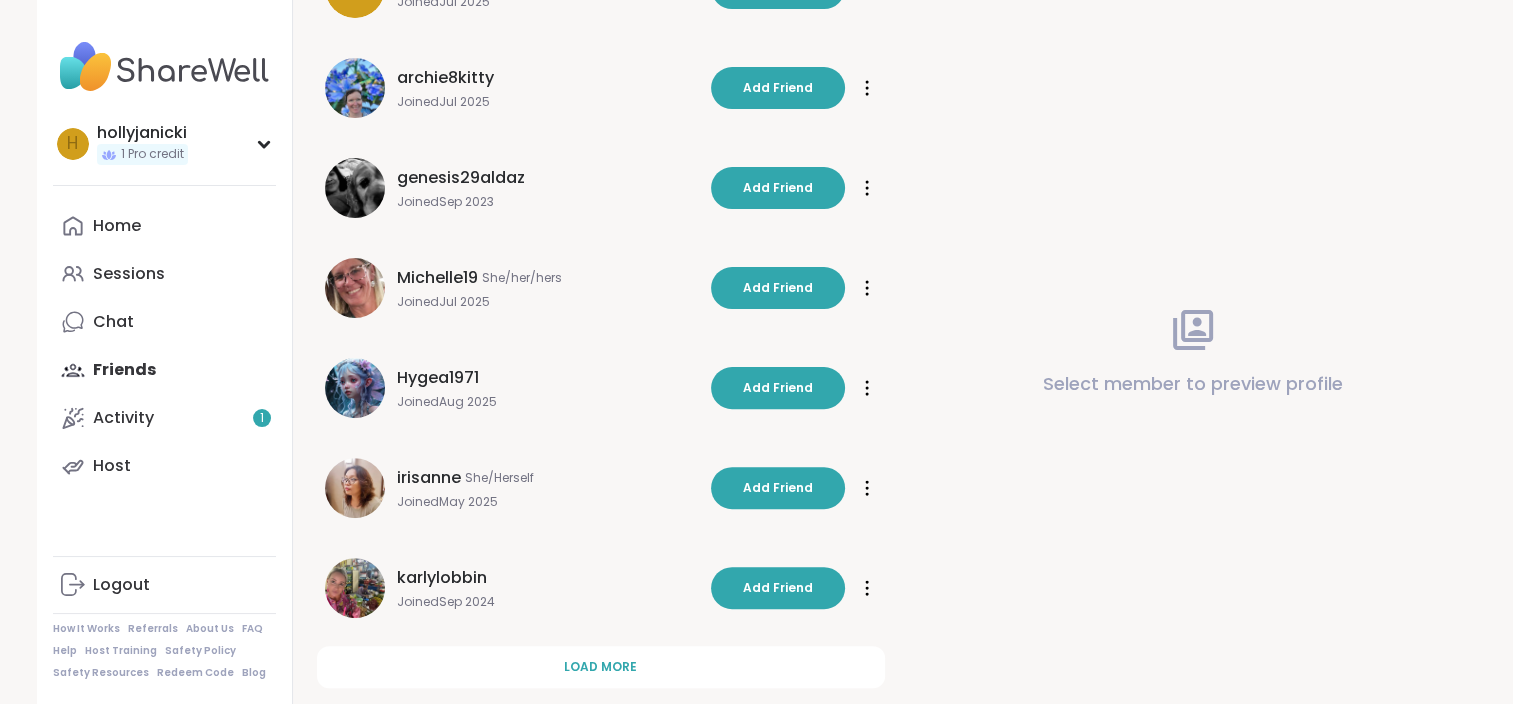 scroll, scrollTop: 580, scrollLeft: 0, axis: vertical 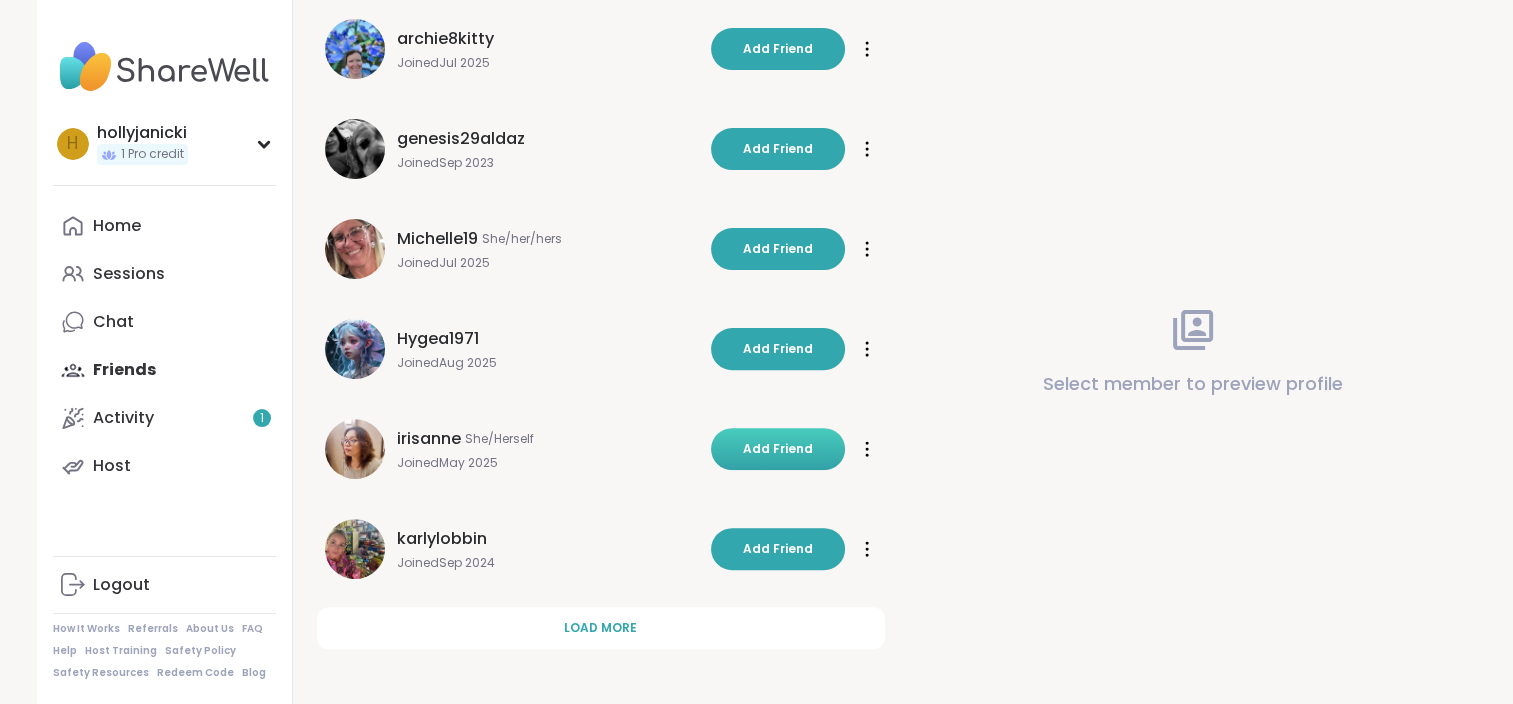 click on "Add Friend" at bounding box center (778, 449) 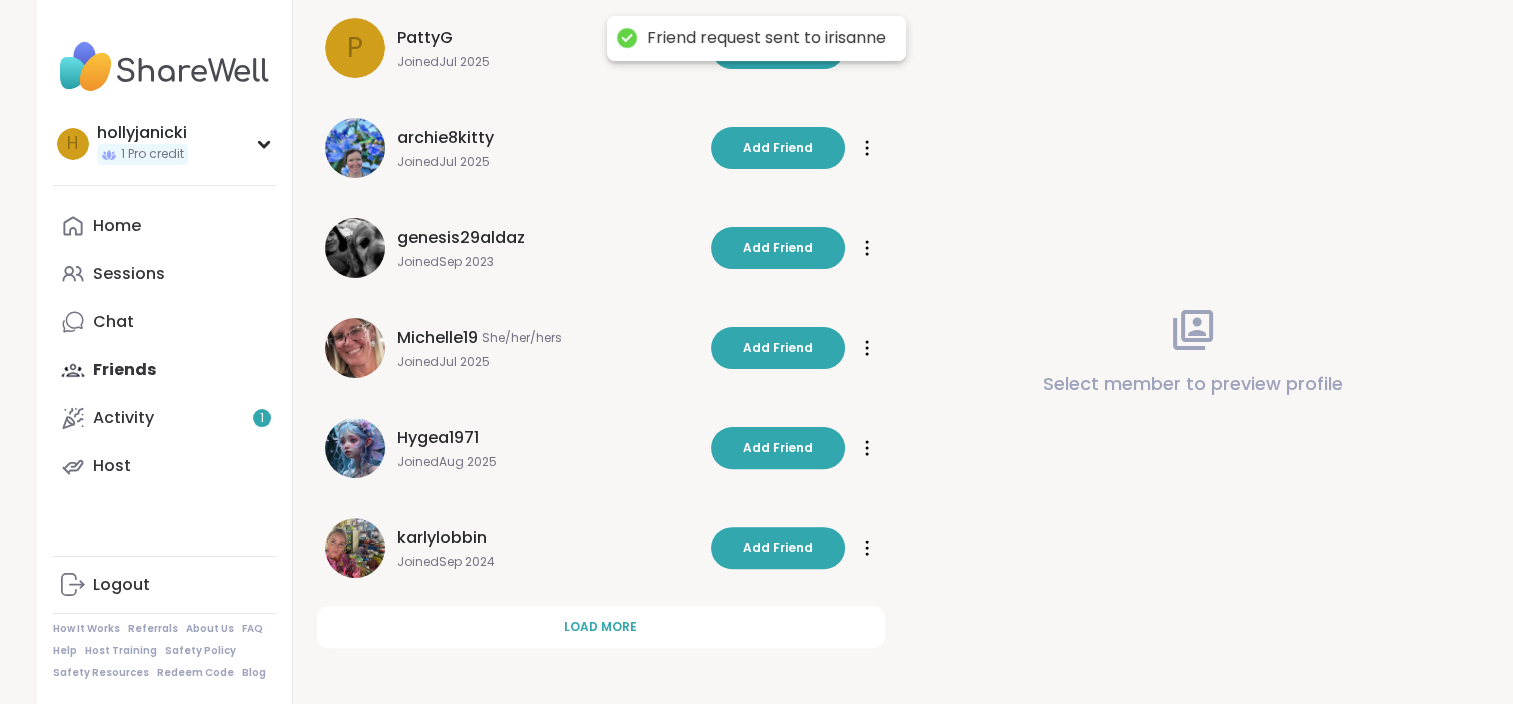 scroll, scrollTop: 480, scrollLeft: 0, axis: vertical 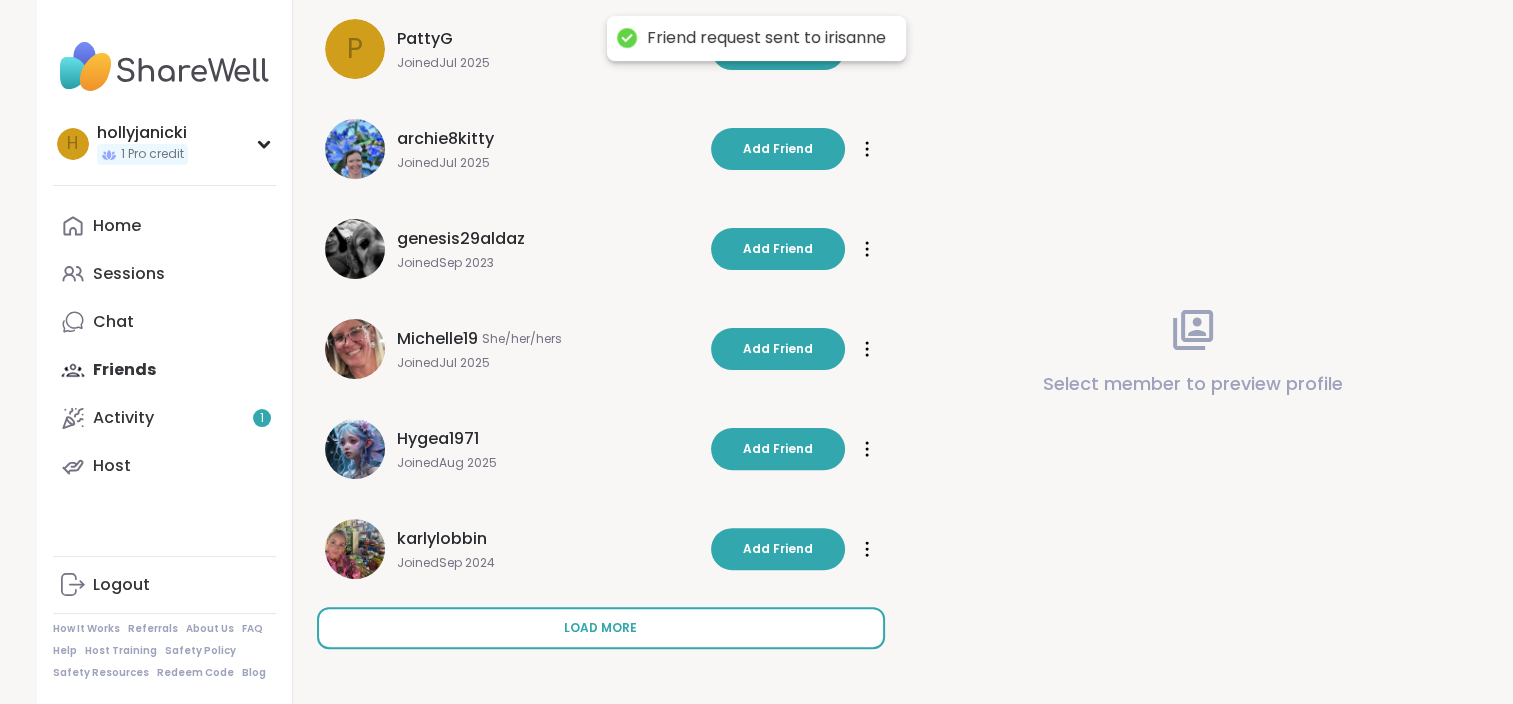 click on "Load more" at bounding box center [601, 628] 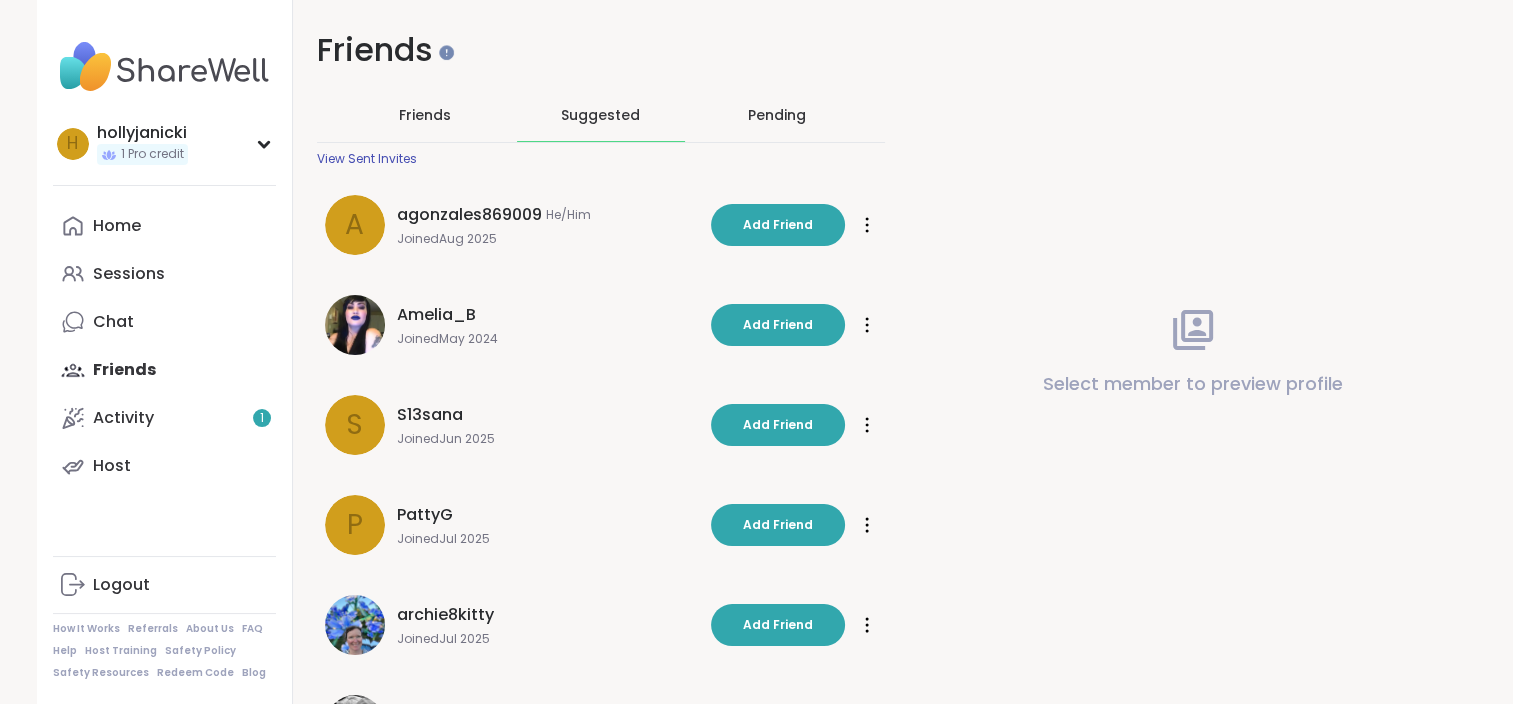 scroll, scrollTop: 0, scrollLeft: 0, axis: both 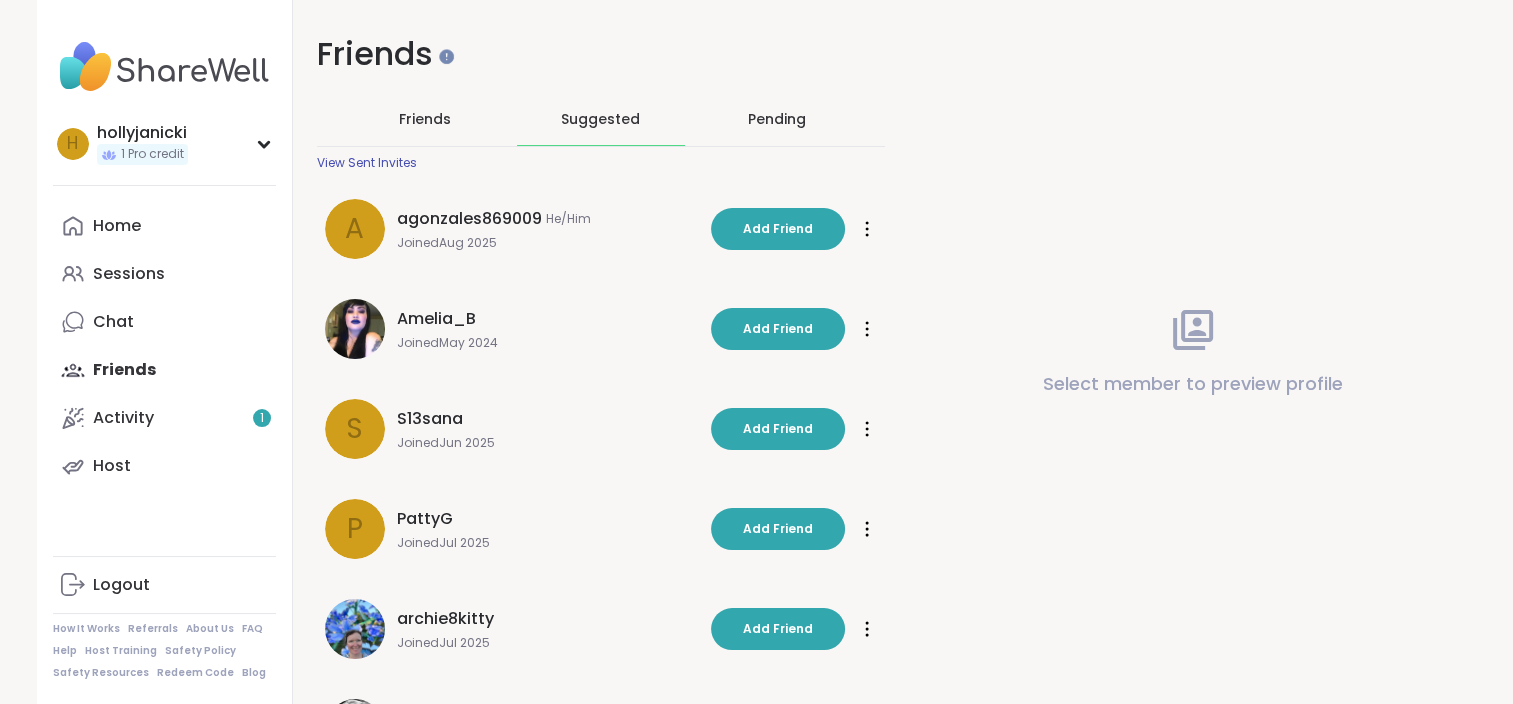click on "Pending" at bounding box center [777, 119] 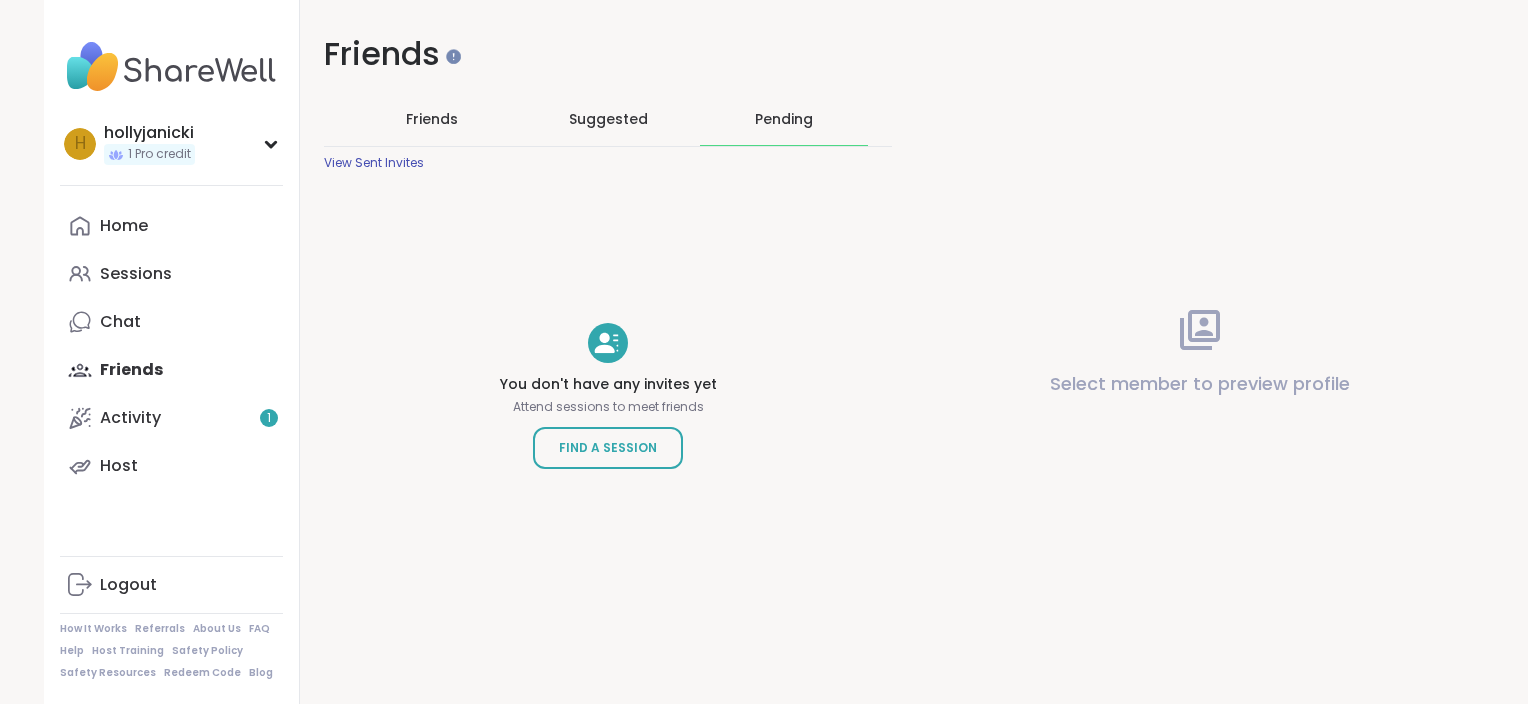 click on "Friends" at bounding box center [432, 119] 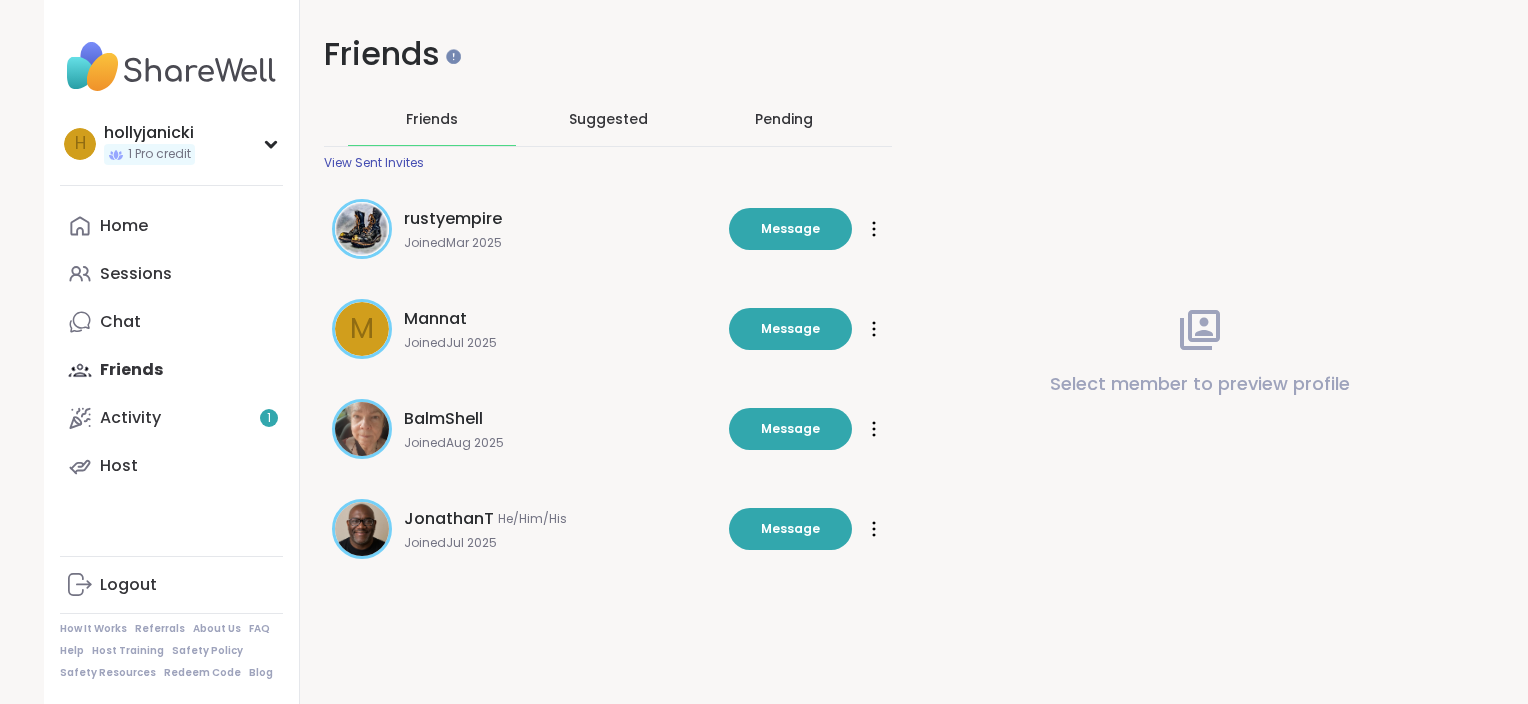 click on "Suggested" at bounding box center (608, 119) 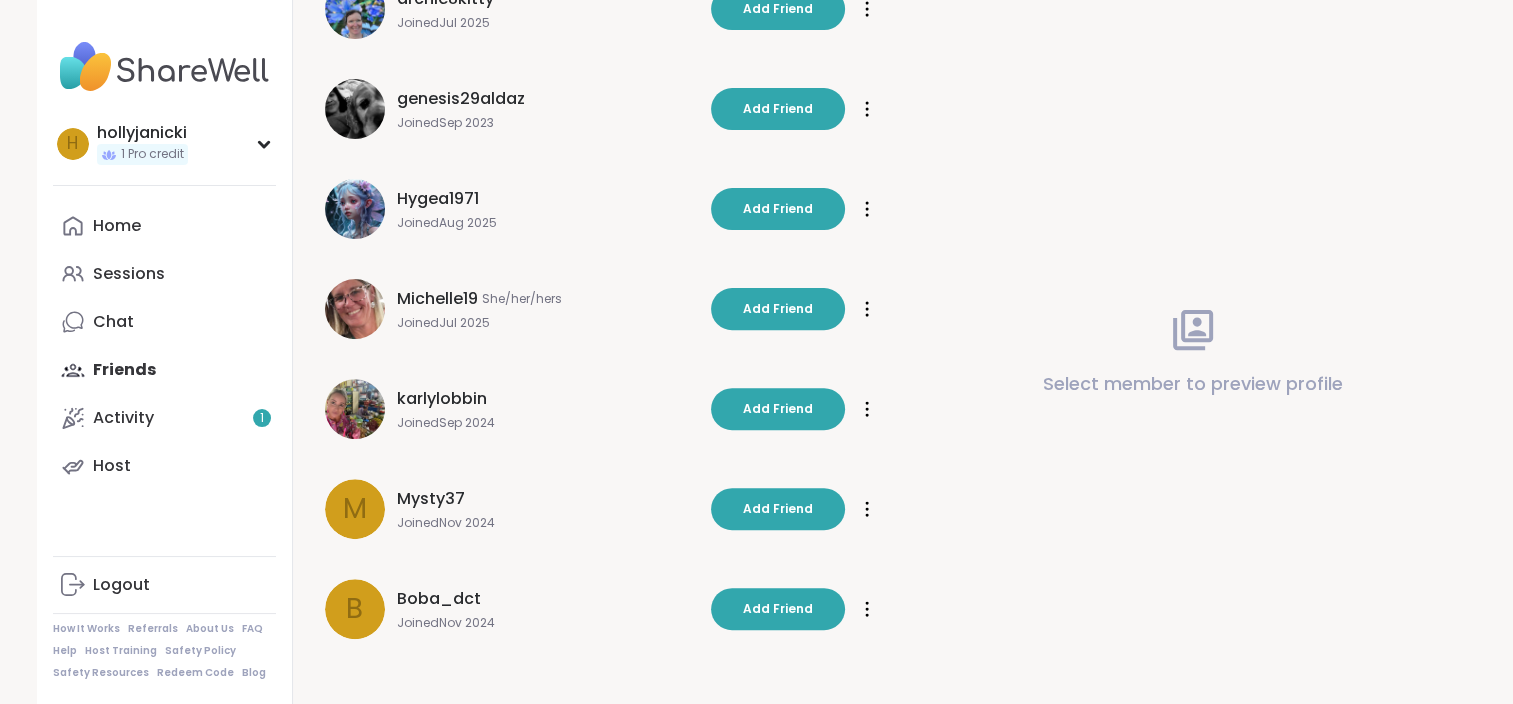 scroll, scrollTop: 622, scrollLeft: 0, axis: vertical 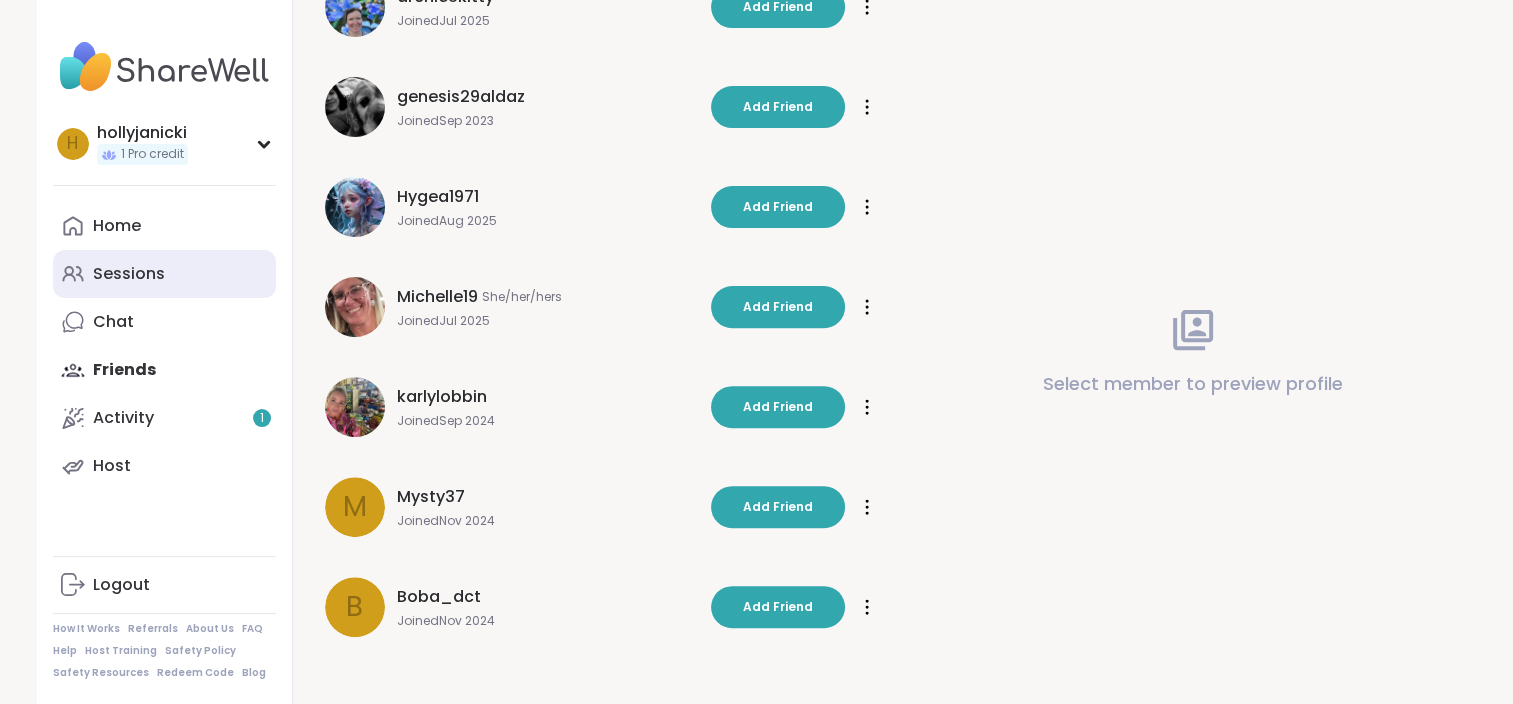 click on "Sessions" at bounding box center (164, 274) 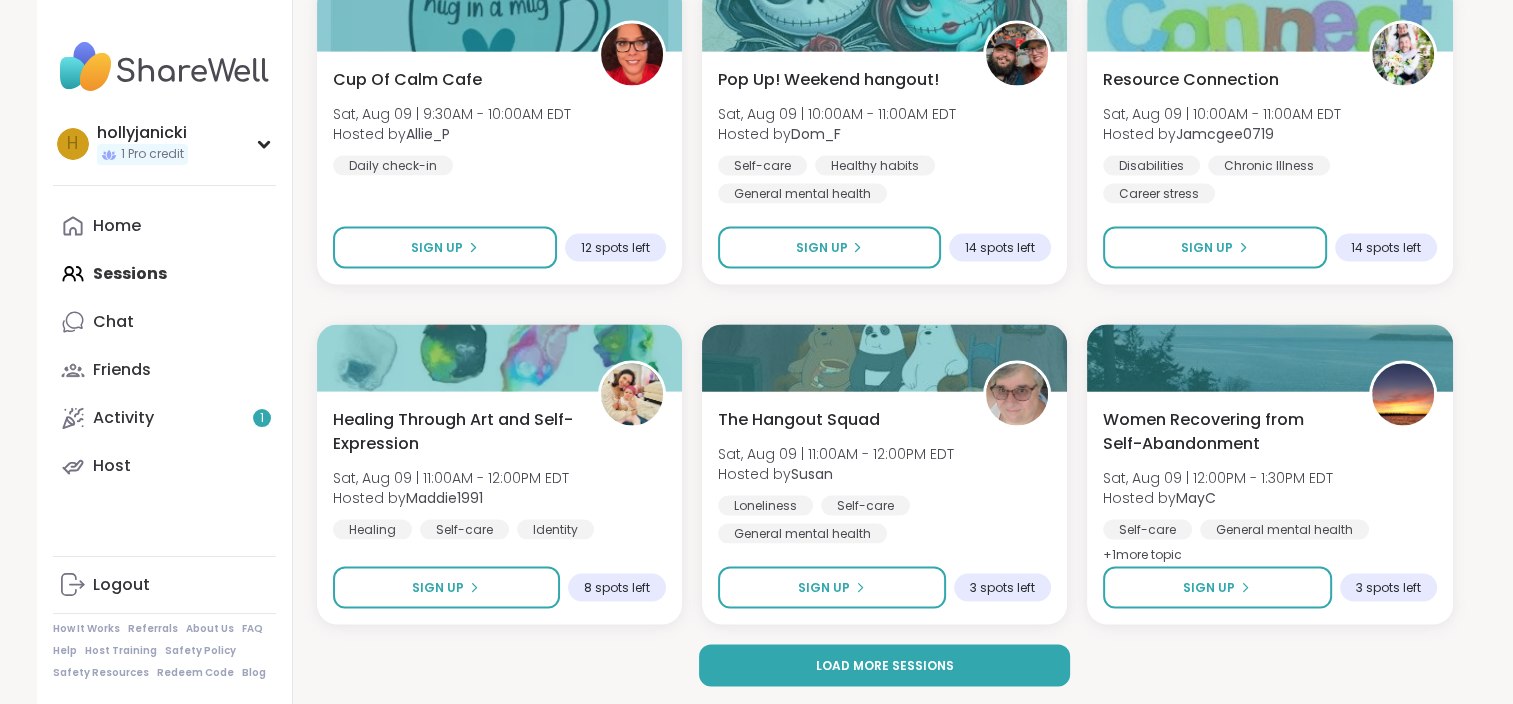 scroll, scrollTop: 3873, scrollLeft: 0, axis: vertical 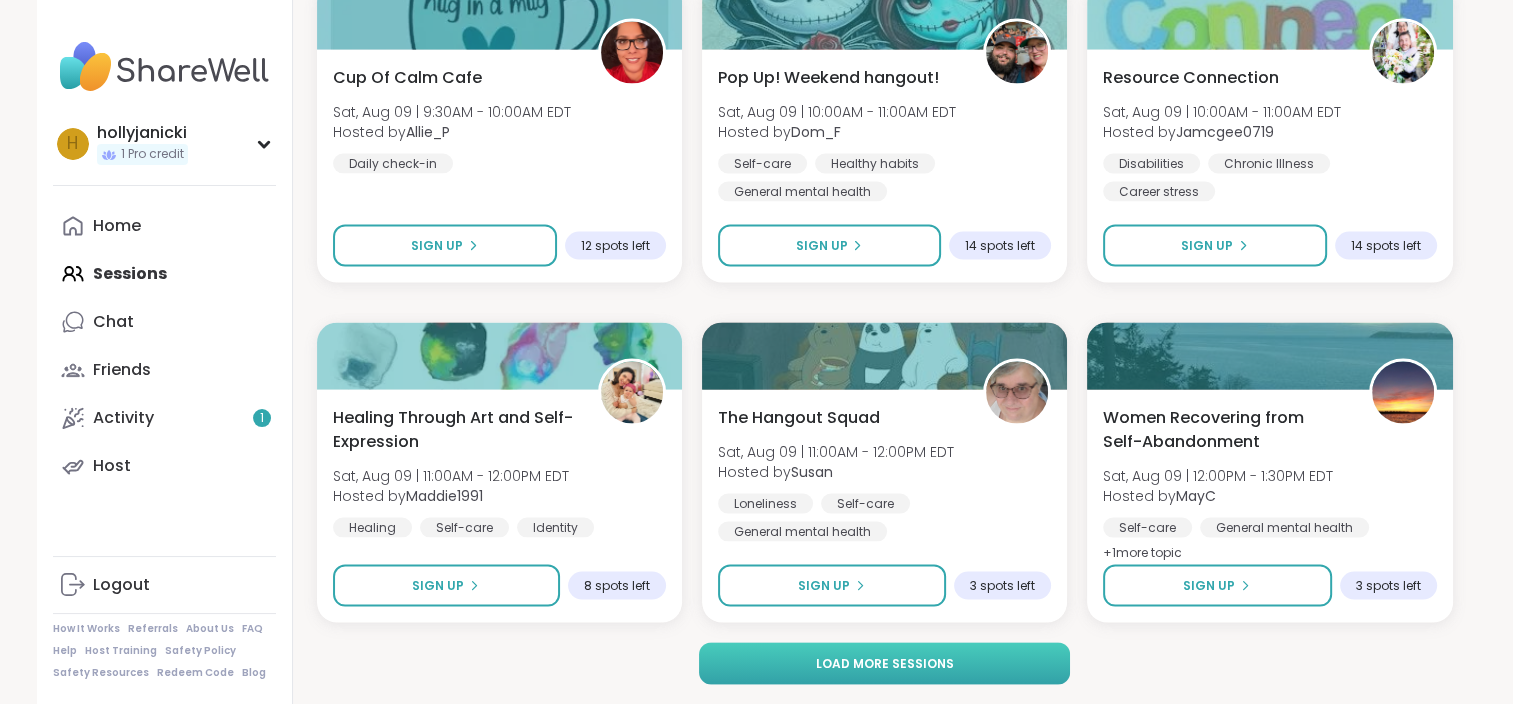 click on "Load more sessions" at bounding box center (884, 664) 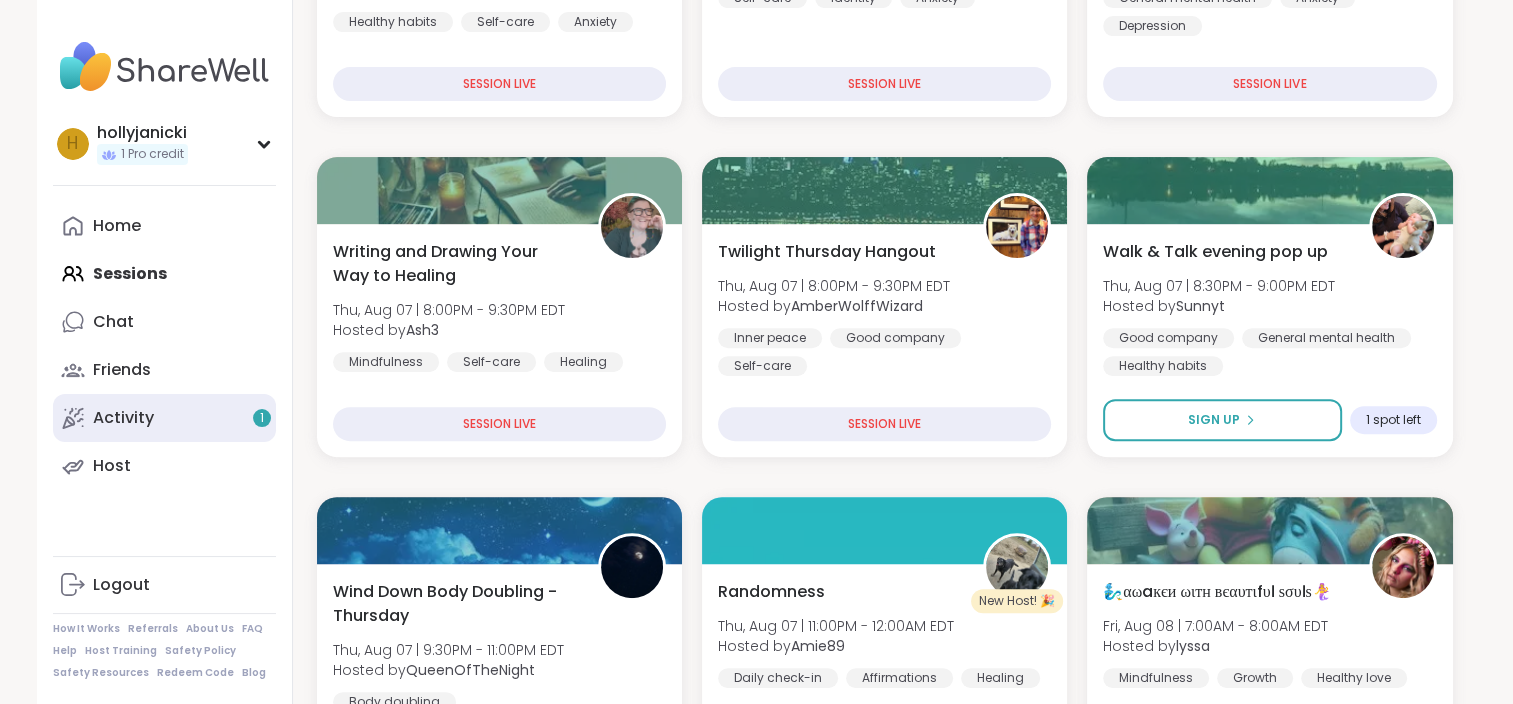 scroll, scrollTop: 673, scrollLeft: 0, axis: vertical 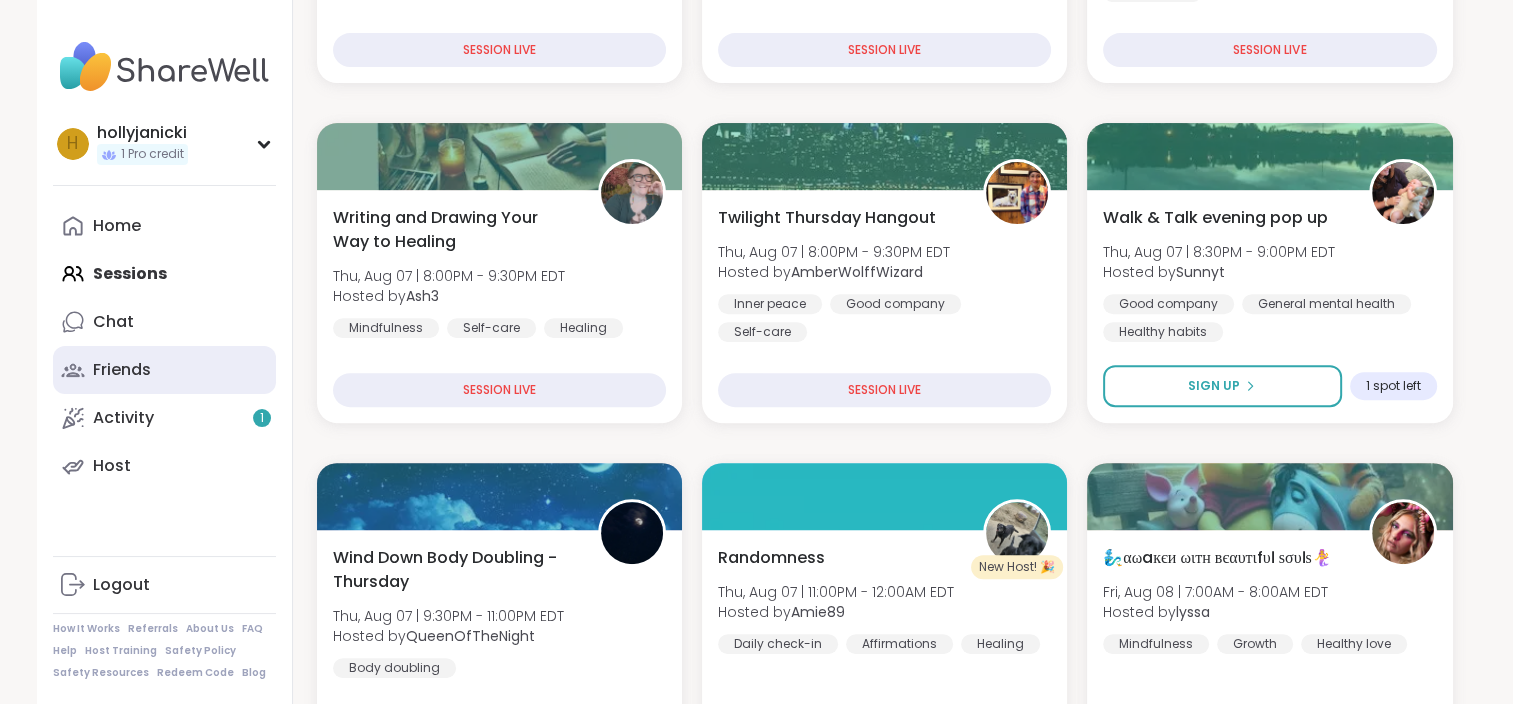 click on "Friends" at bounding box center (164, 370) 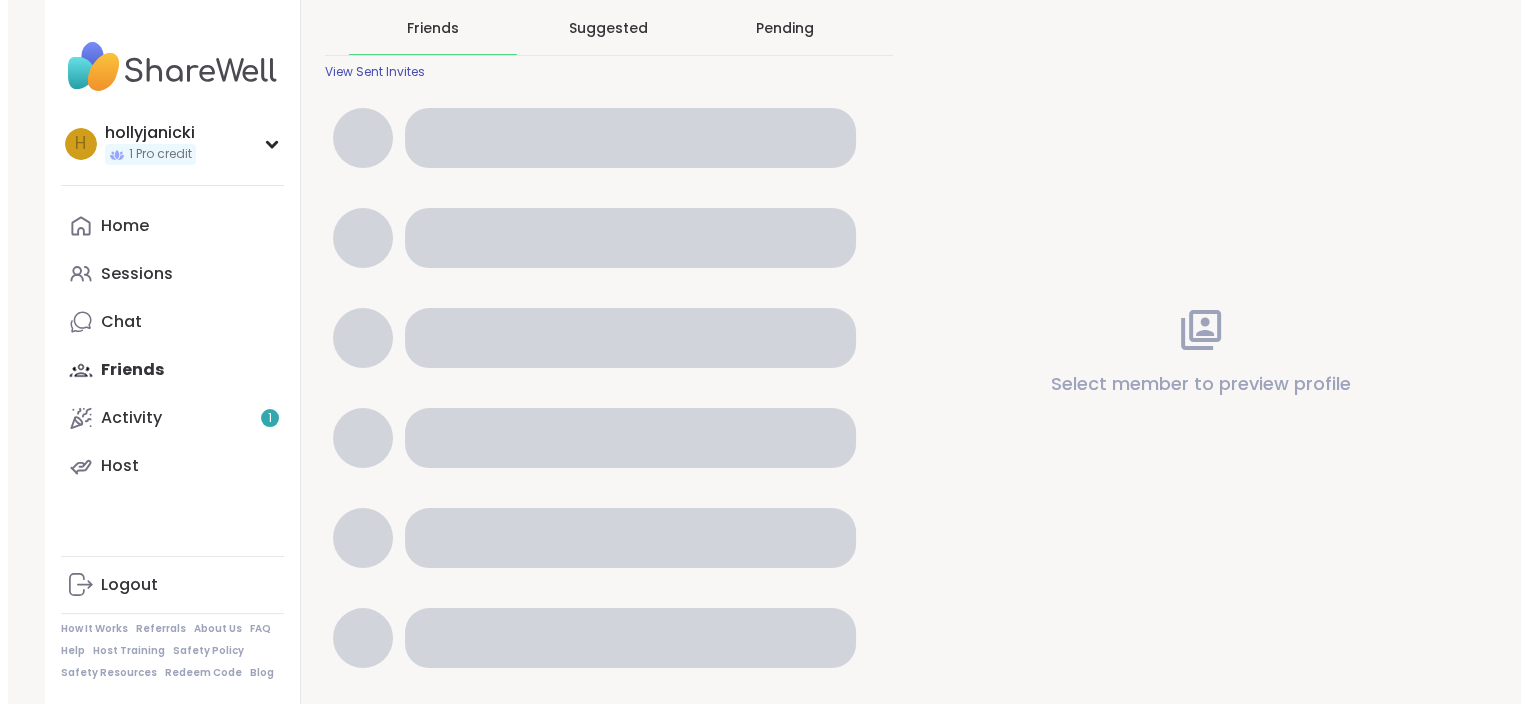 scroll, scrollTop: 0, scrollLeft: 0, axis: both 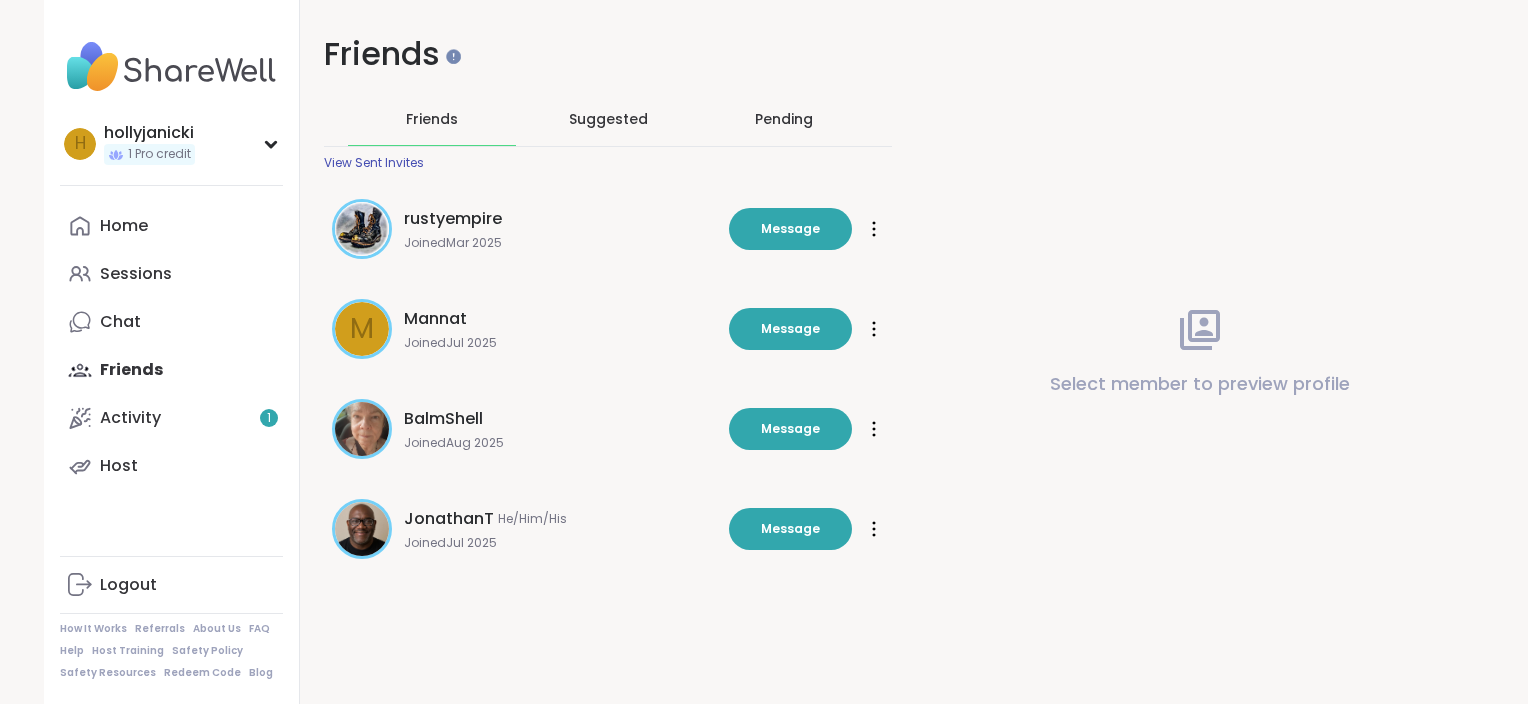 click on "Suggested" at bounding box center [608, 119] 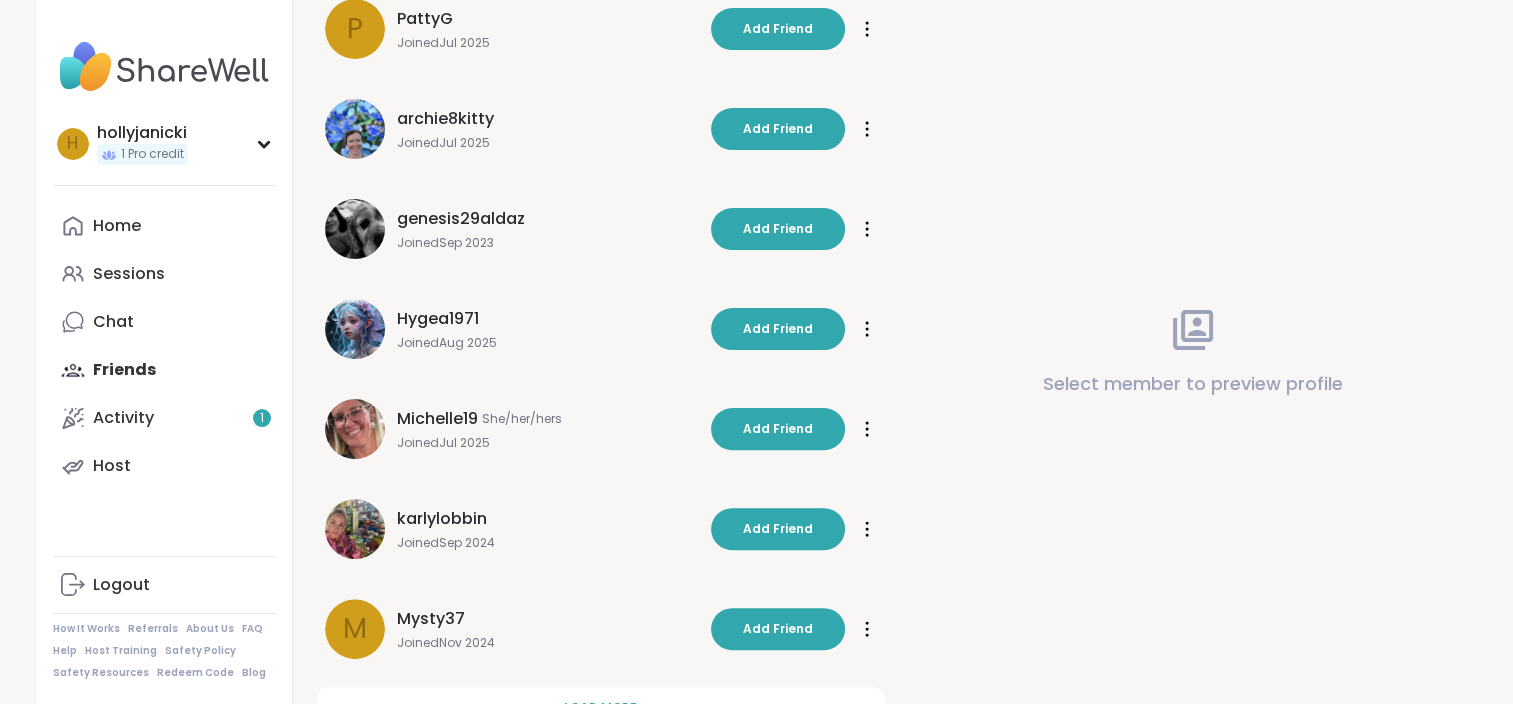 scroll, scrollTop: 580, scrollLeft: 0, axis: vertical 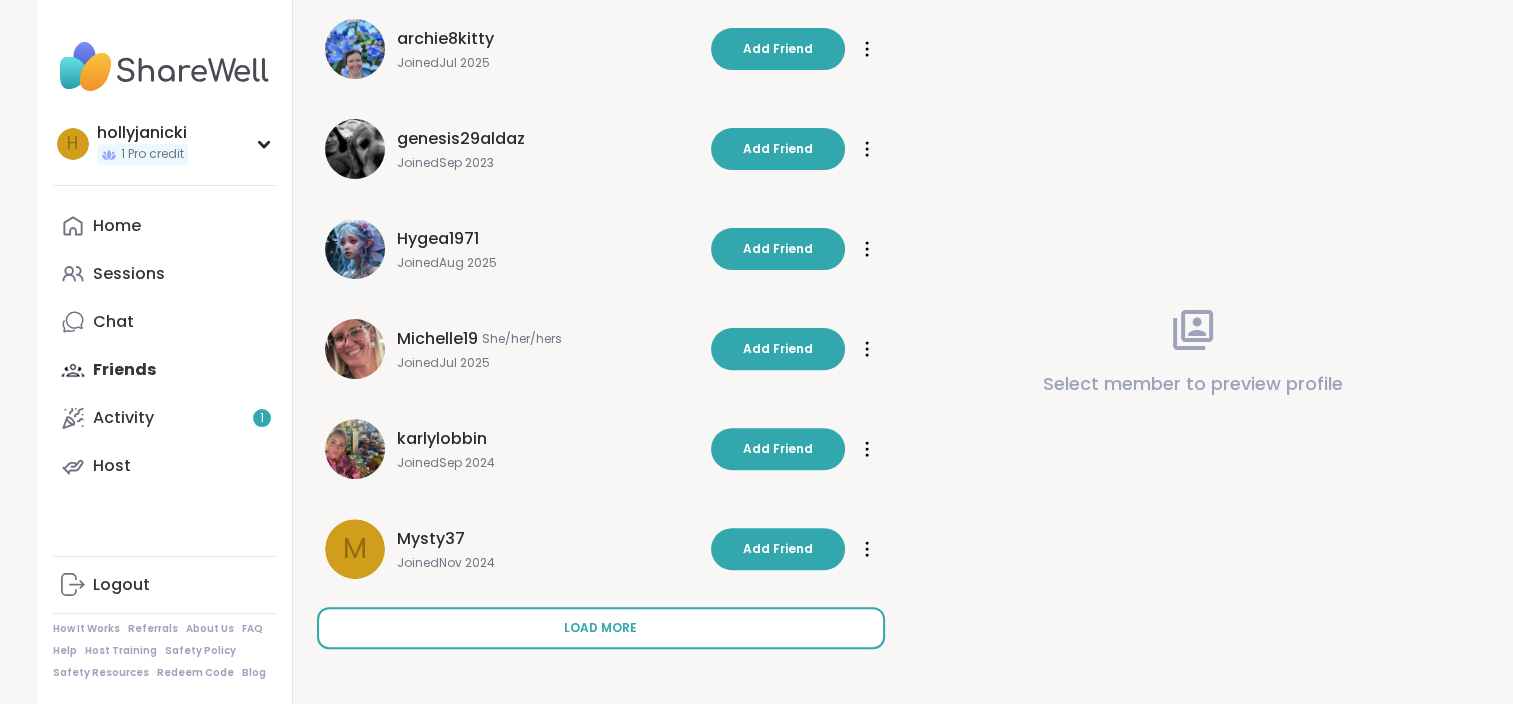 click on "Load more" at bounding box center (600, 628) 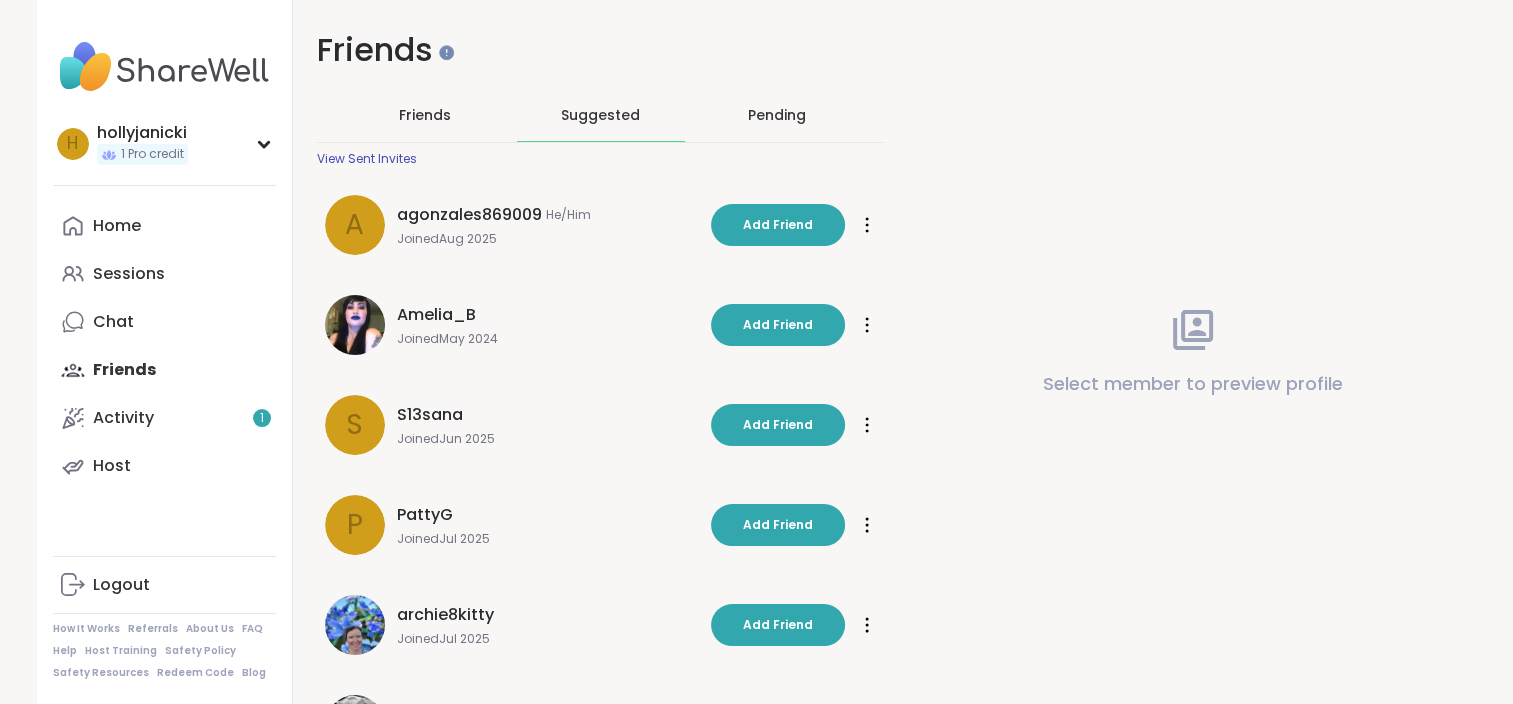 scroll, scrollTop: 0, scrollLeft: 0, axis: both 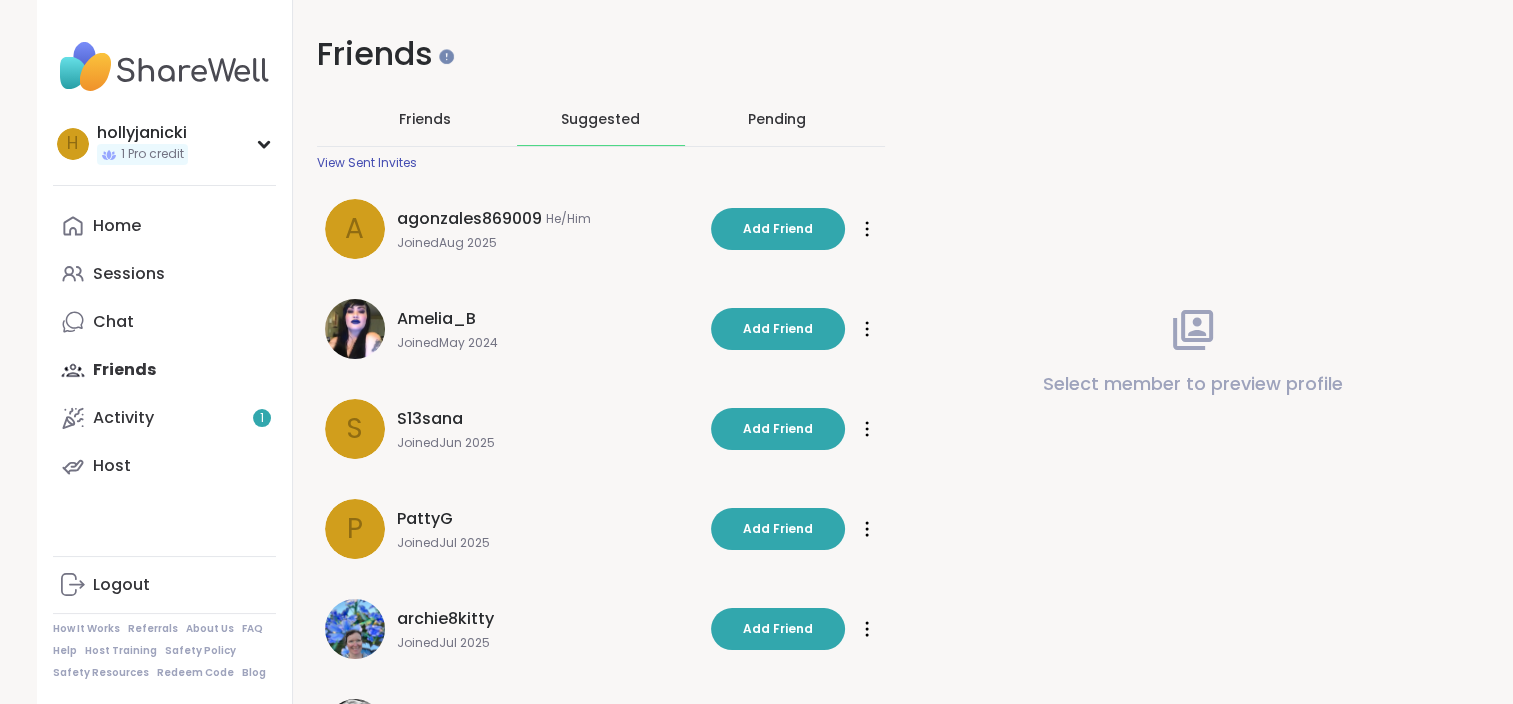 click on "Pending" at bounding box center [777, 119] 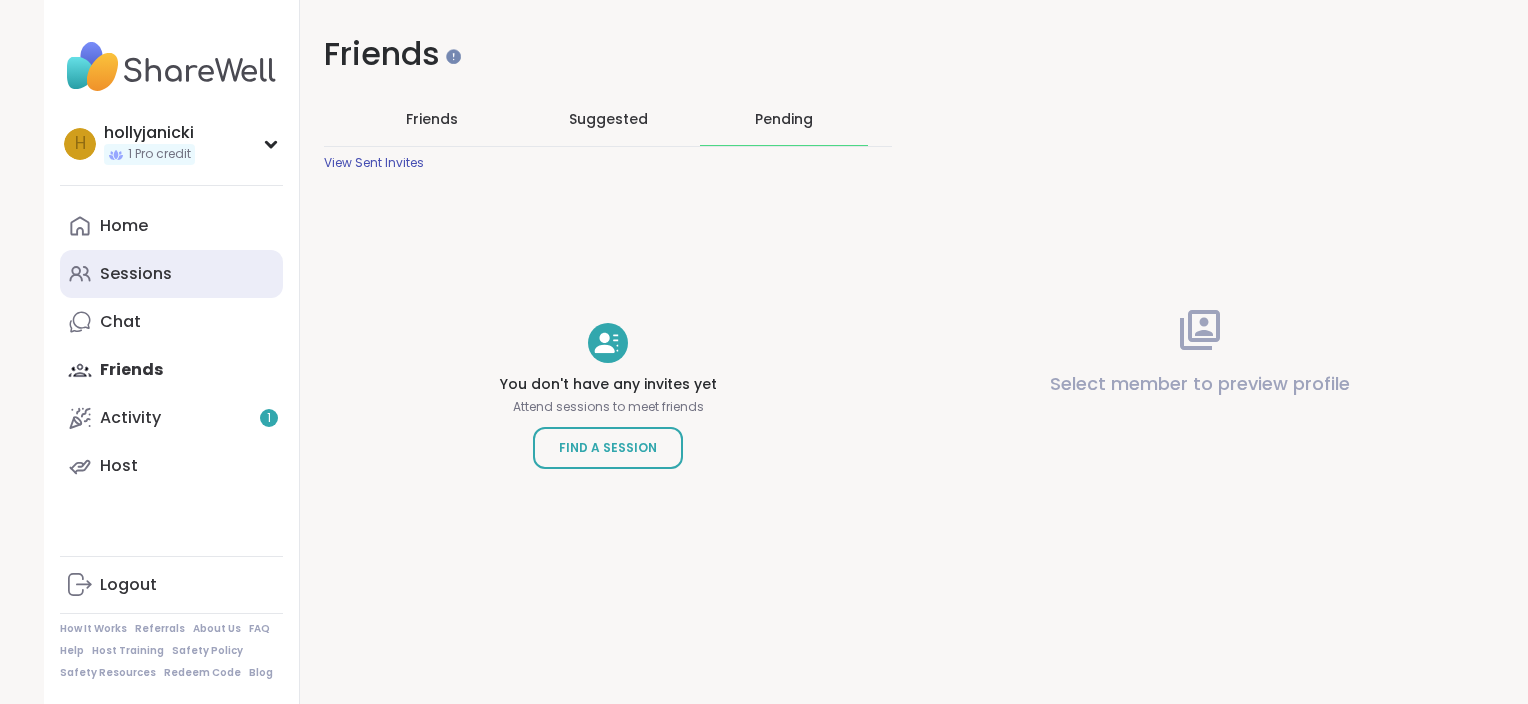 click on "Sessions" at bounding box center (136, 274) 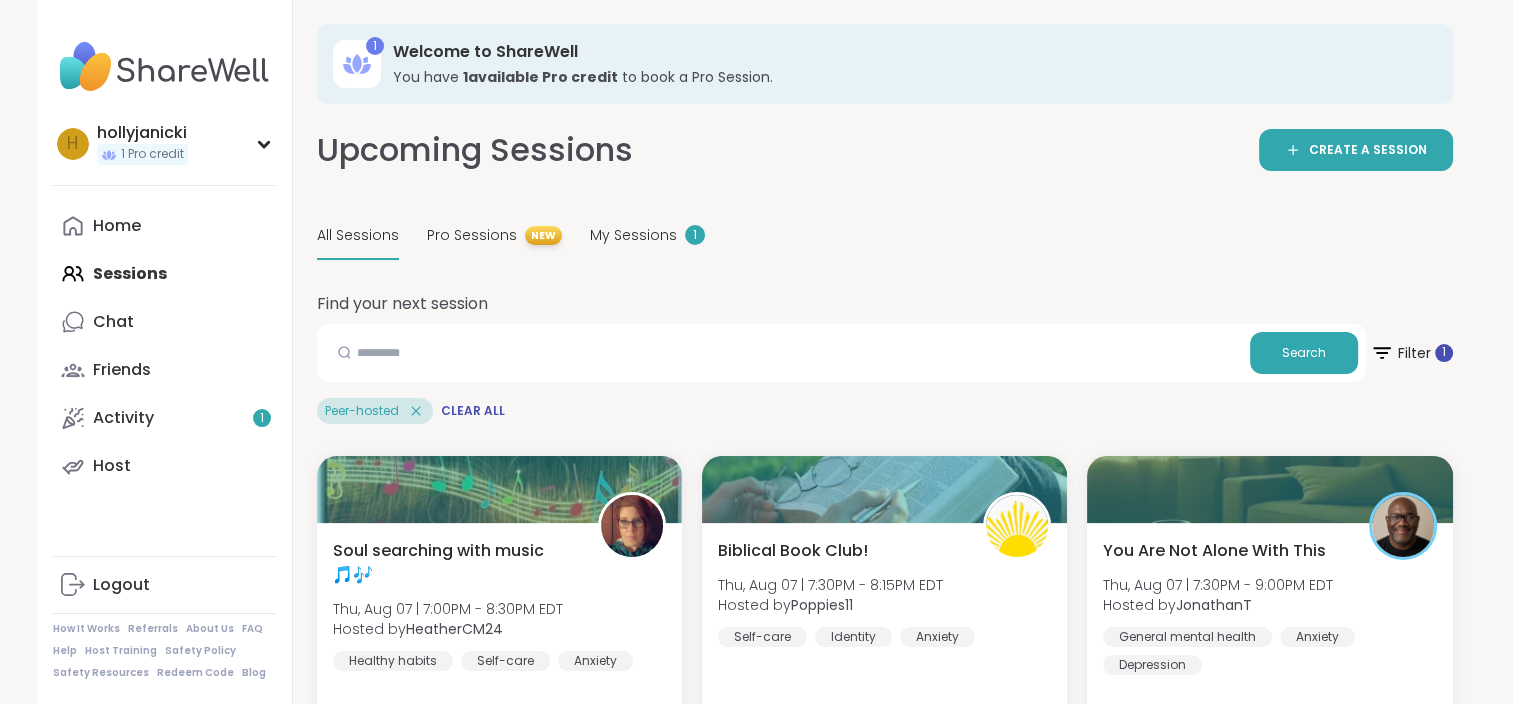 click 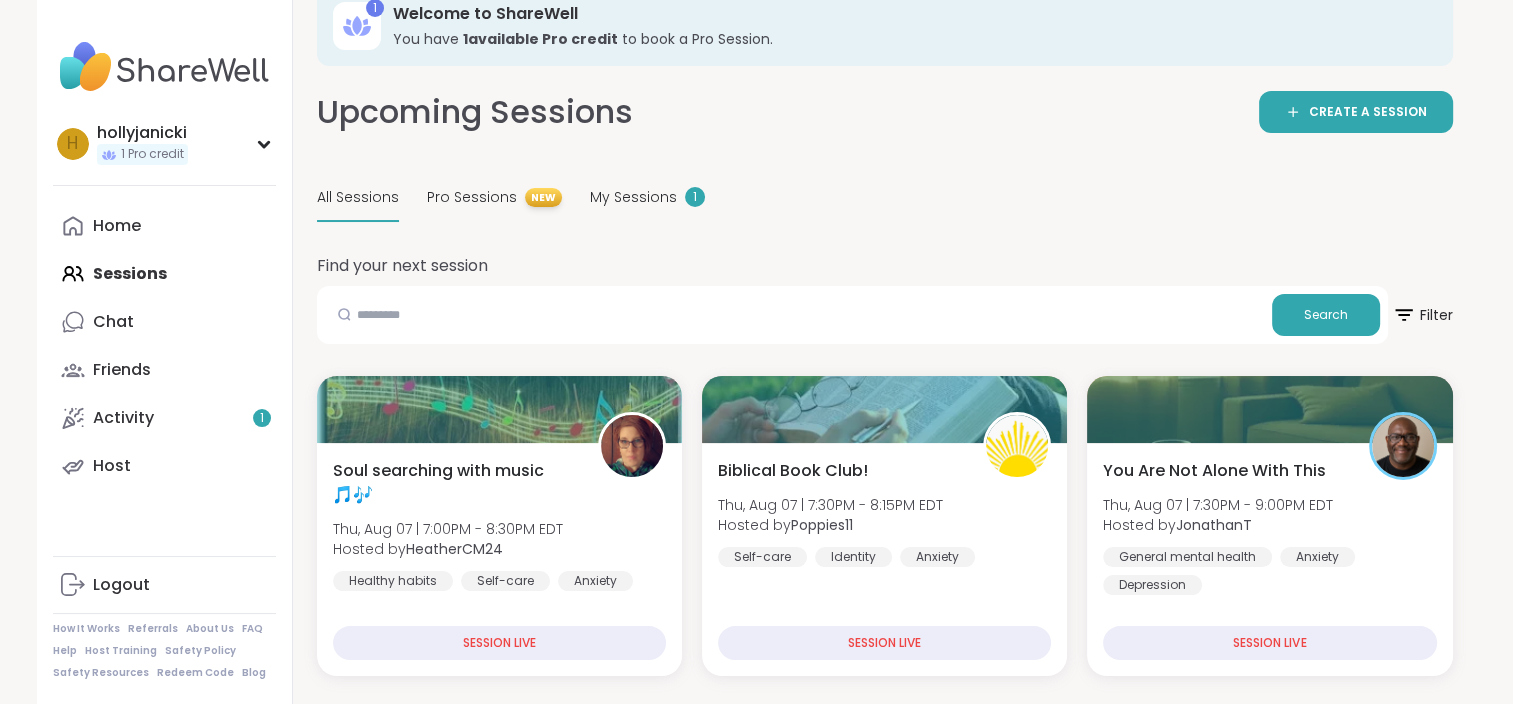 scroll, scrollTop: 0, scrollLeft: 0, axis: both 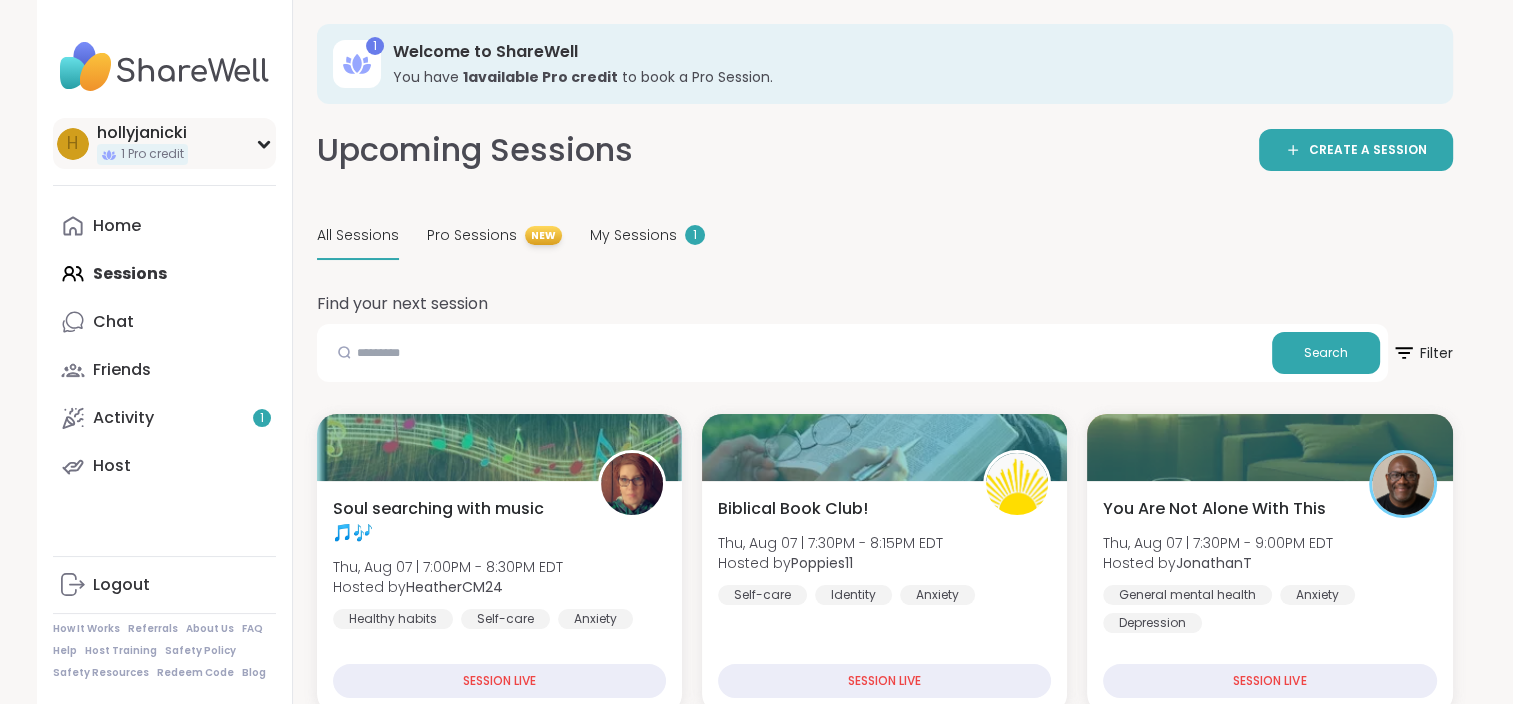 click on "h hollyjanicki 1 Pro credit" at bounding box center (164, 143) 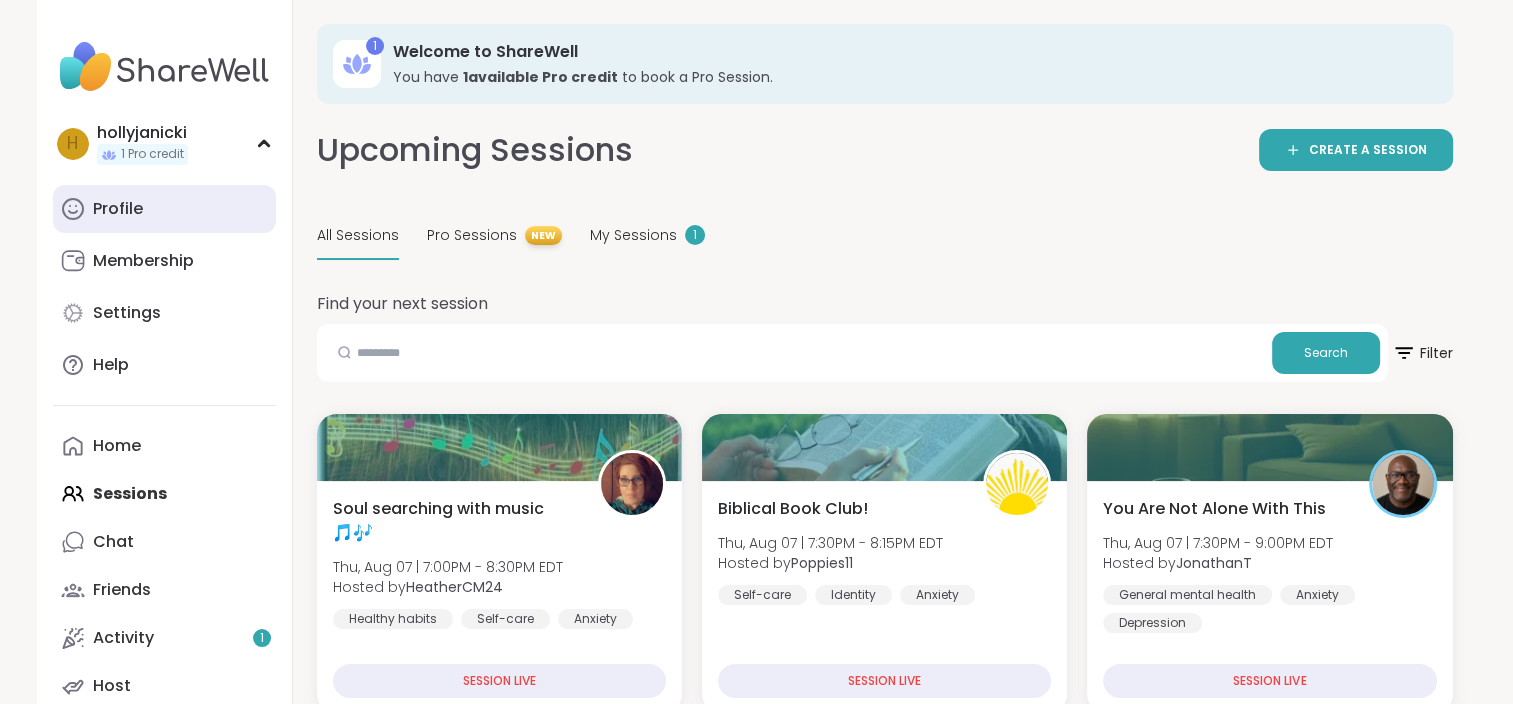 click on "Profile" at bounding box center (164, 209) 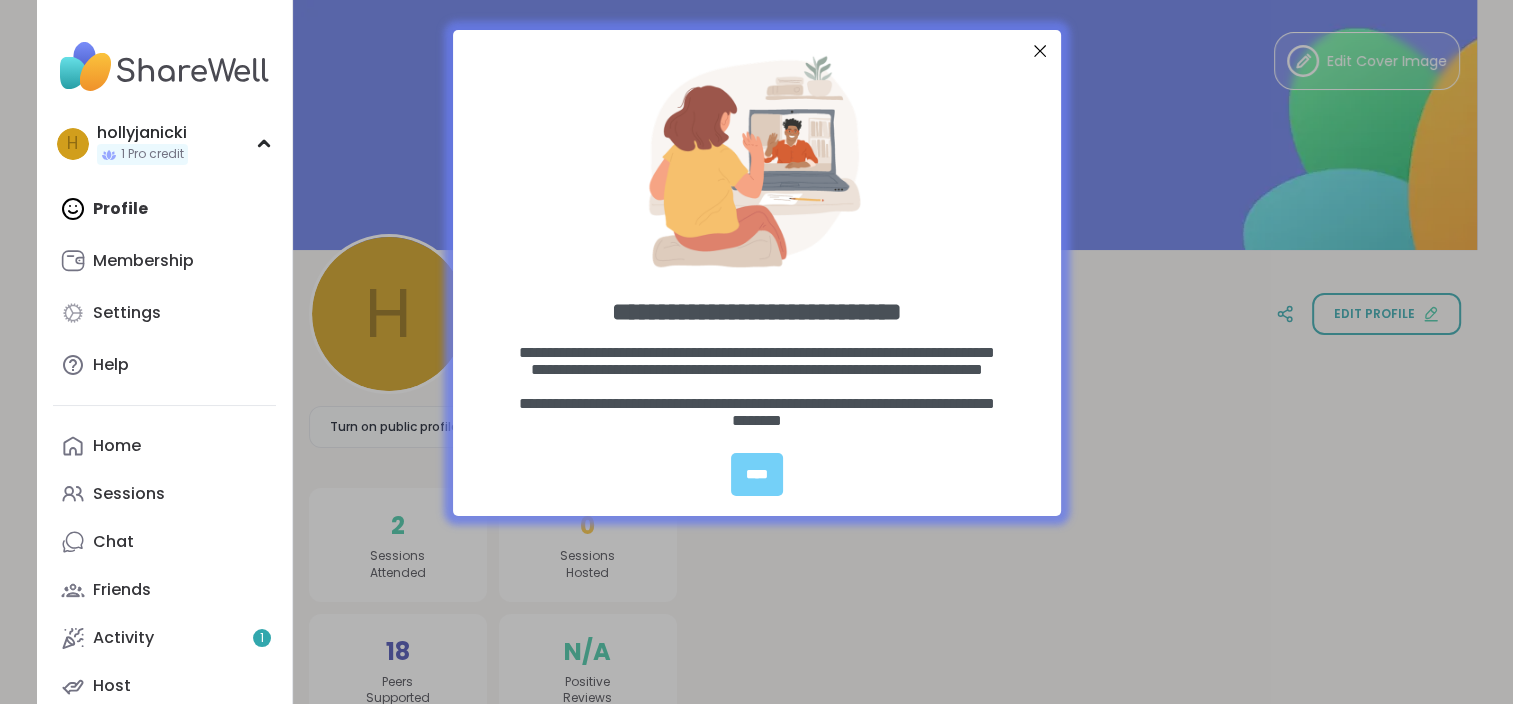 scroll, scrollTop: 0, scrollLeft: 0, axis: both 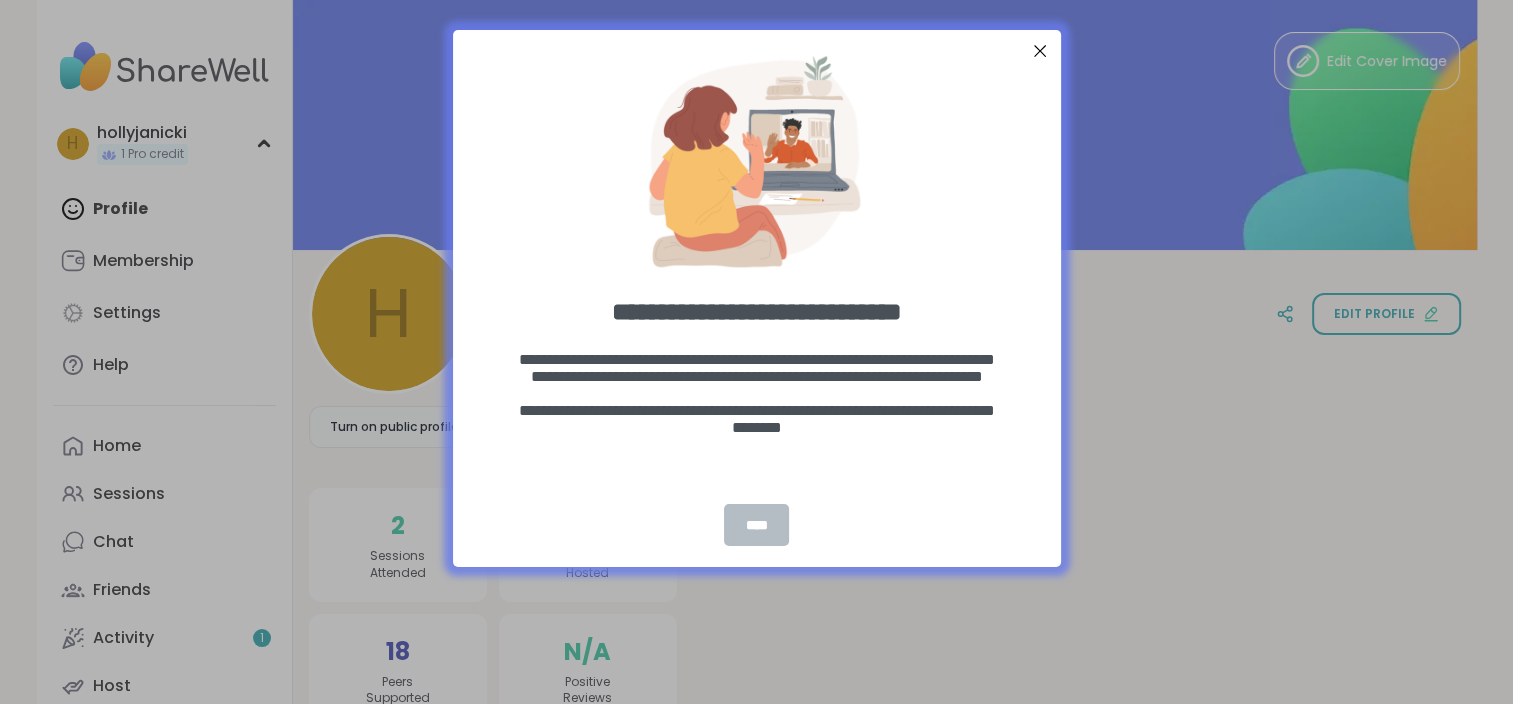 click on "****" at bounding box center [756, 525] 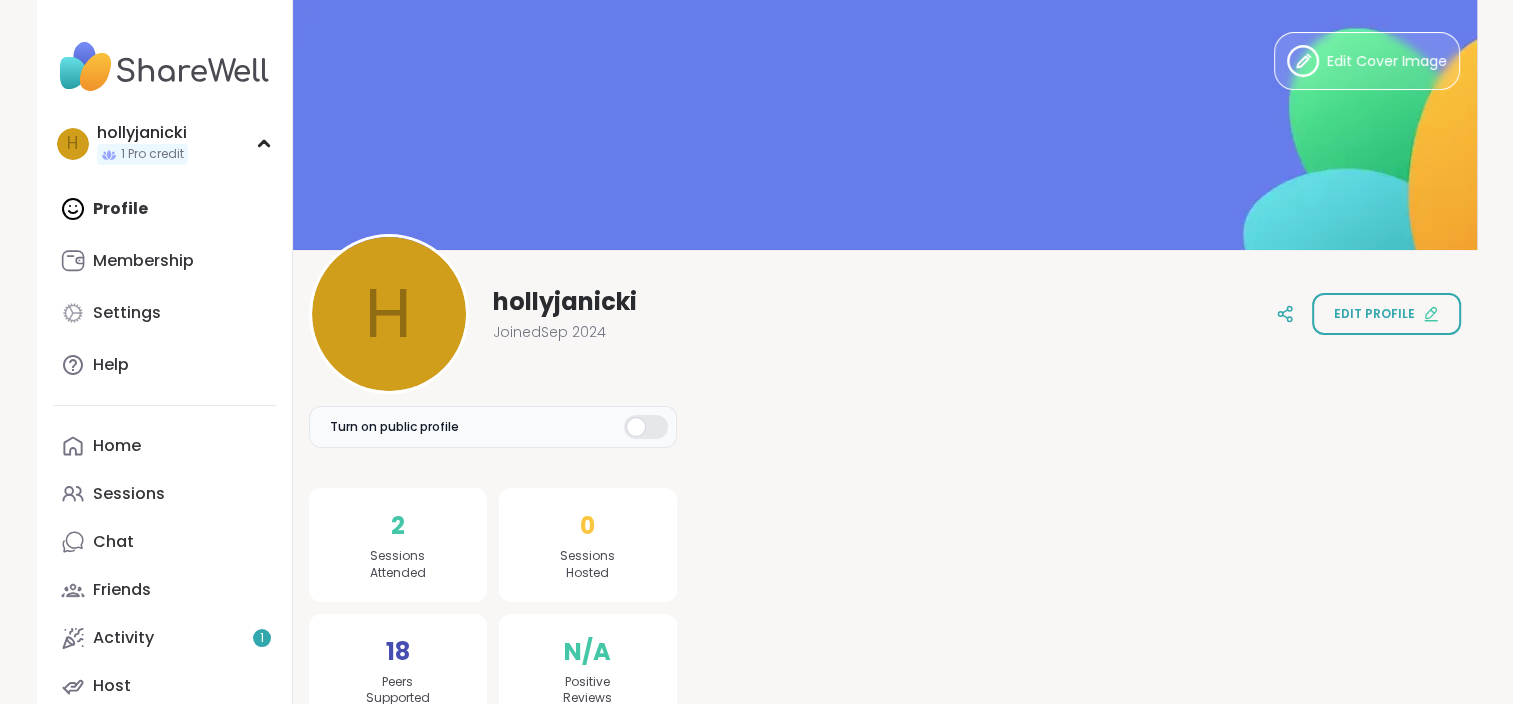 scroll, scrollTop: 0, scrollLeft: 0, axis: both 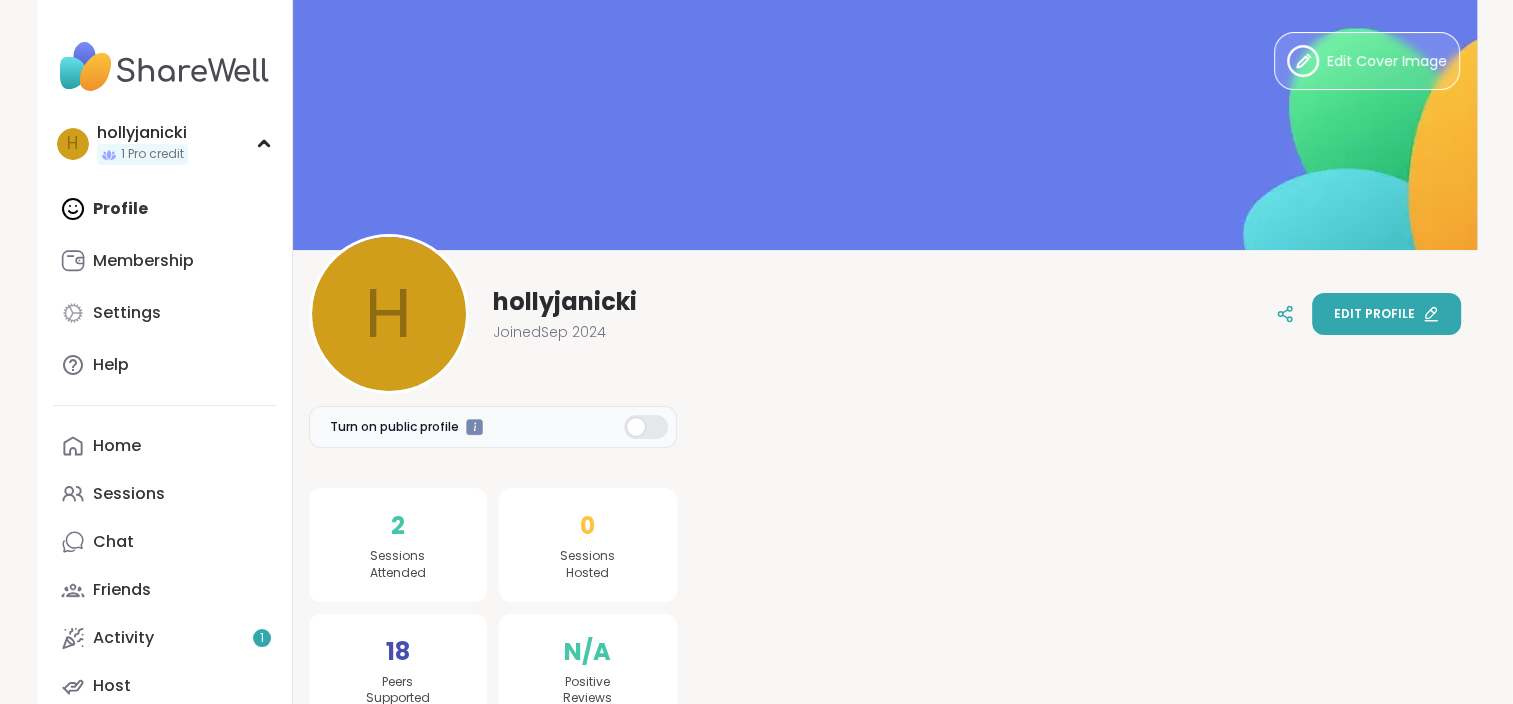 click on "Edit profile" at bounding box center [1386, 314] 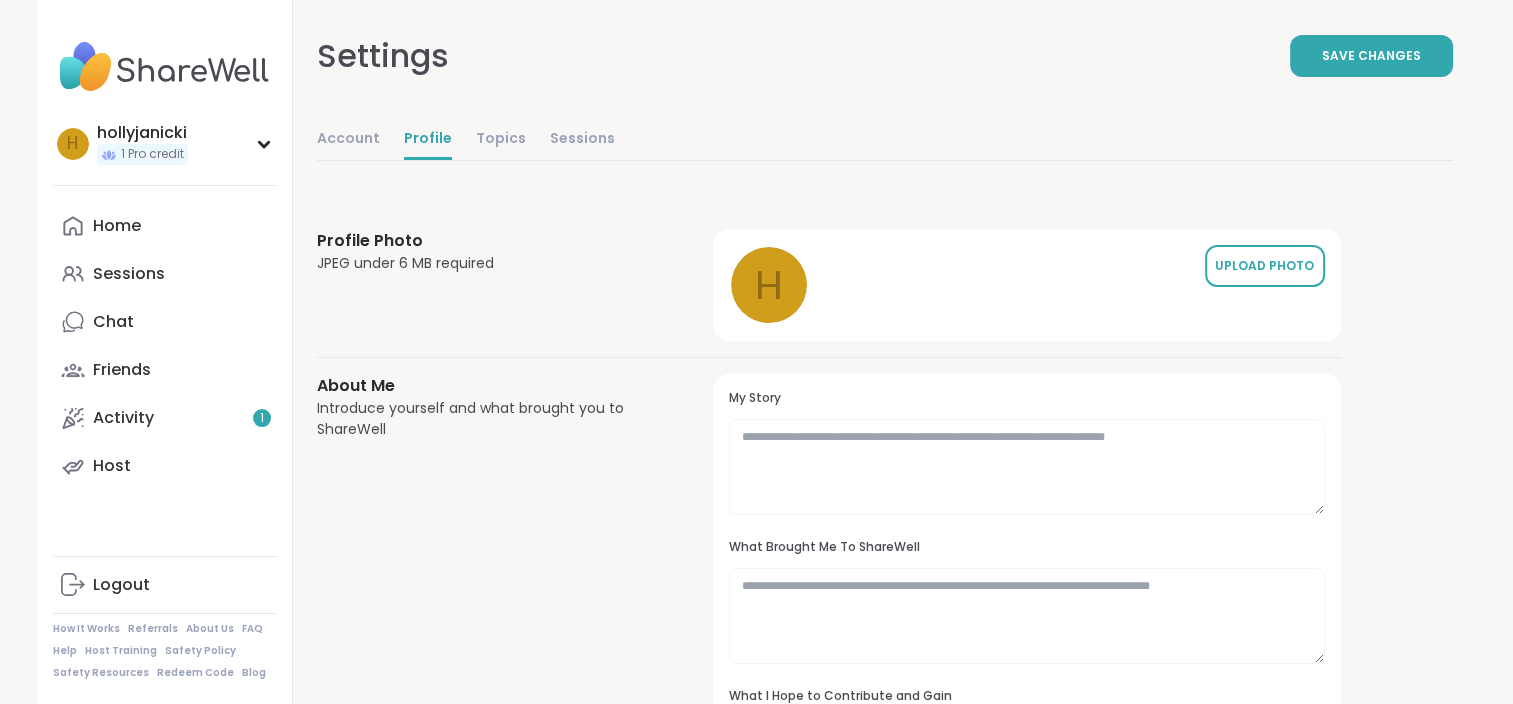 click on "UPLOAD PHOTO" at bounding box center (1265, 266) 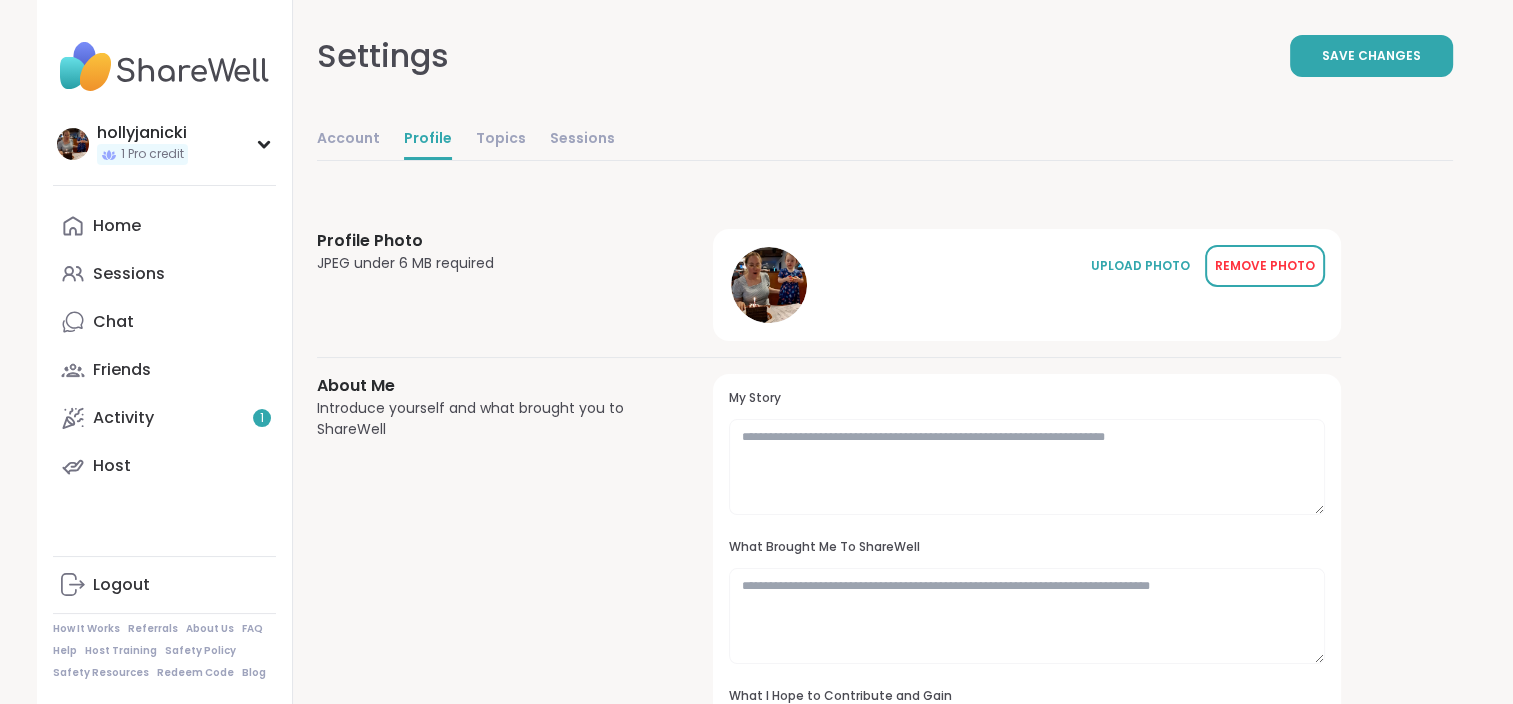 click on "REMOVE PHOTO" at bounding box center (1265, 266) 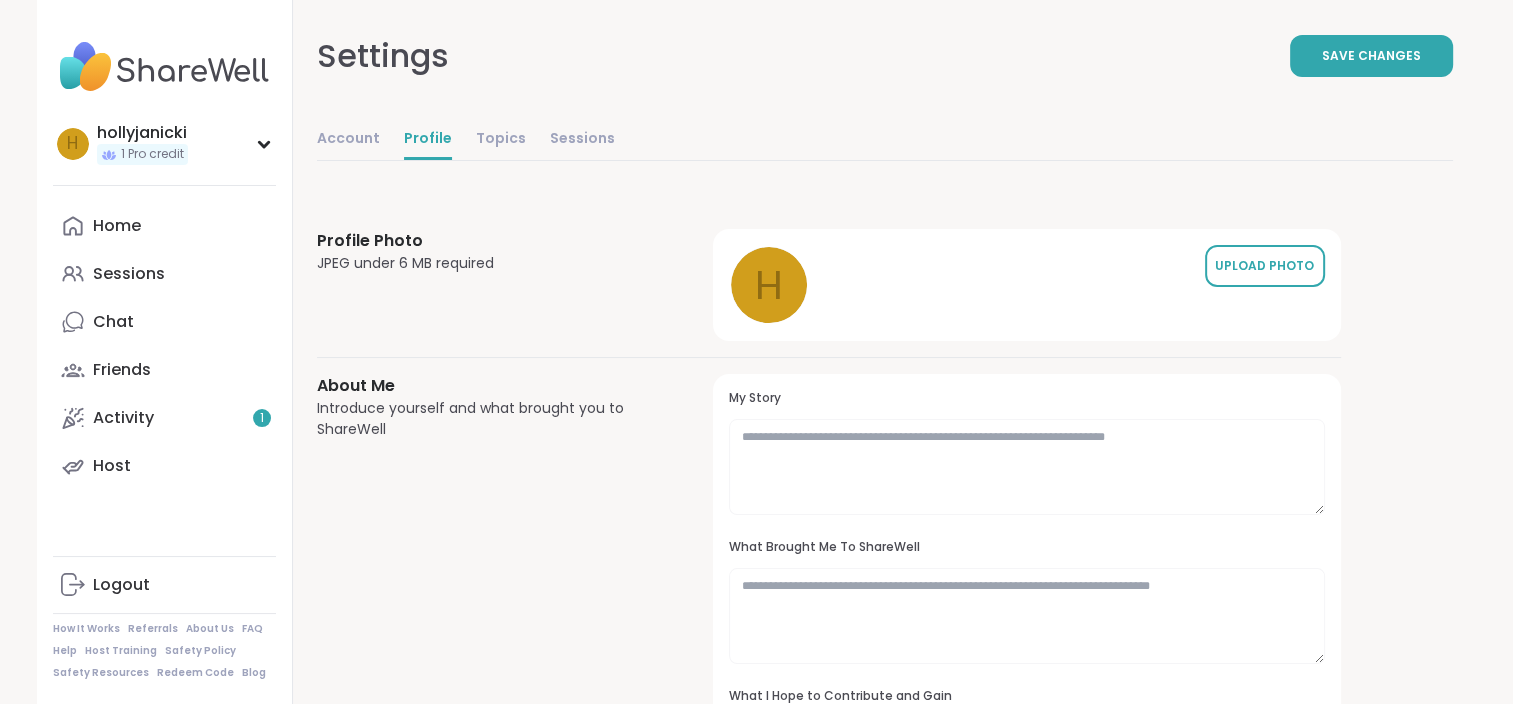 click on "UPLOAD PHOTO" at bounding box center [1265, 266] 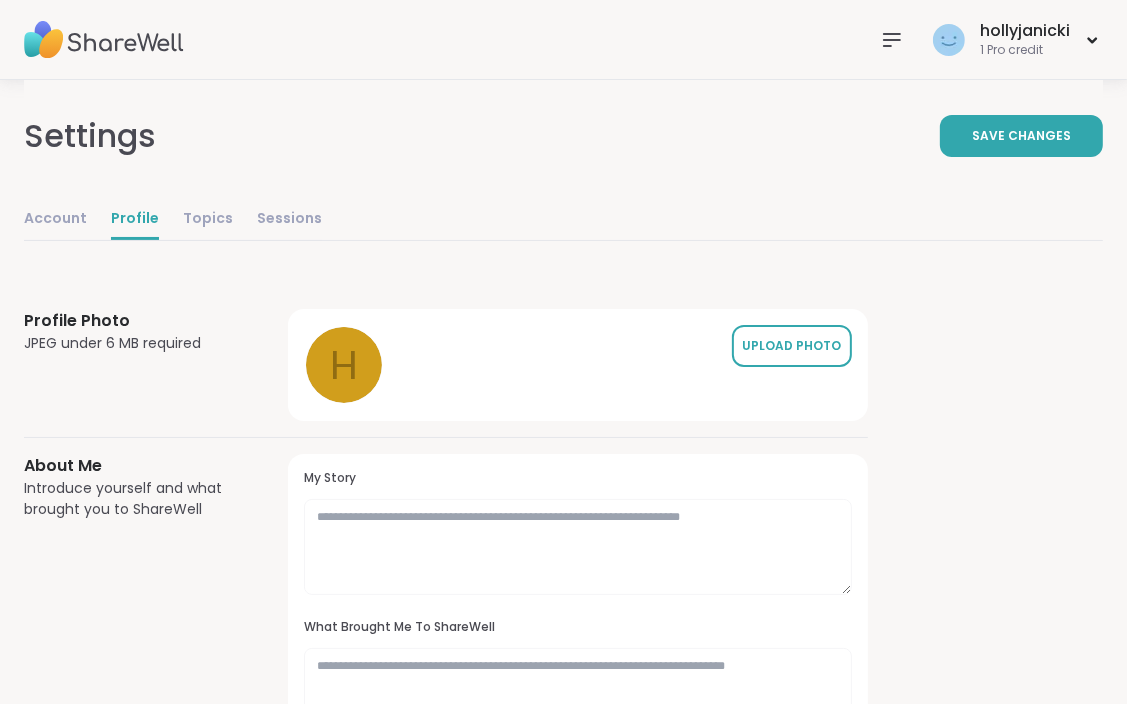 click on "UPLOAD PHOTO" at bounding box center (792, 346) 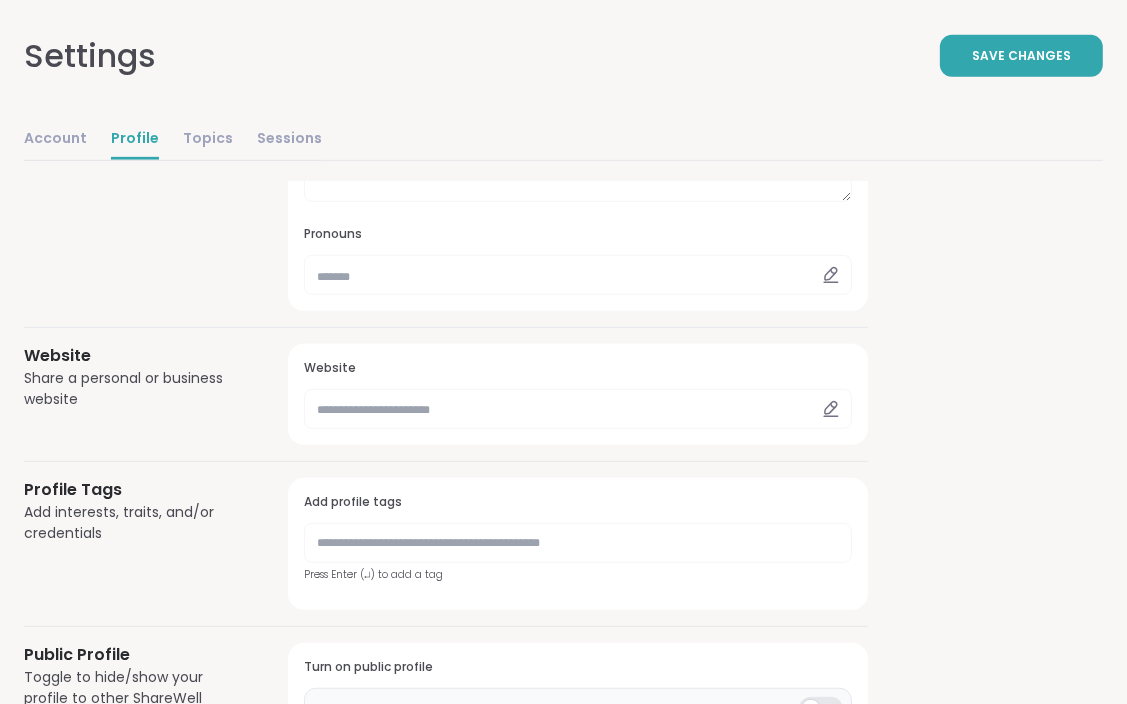 scroll, scrollTop: 700, scrollLeft: 0, axis: vertical 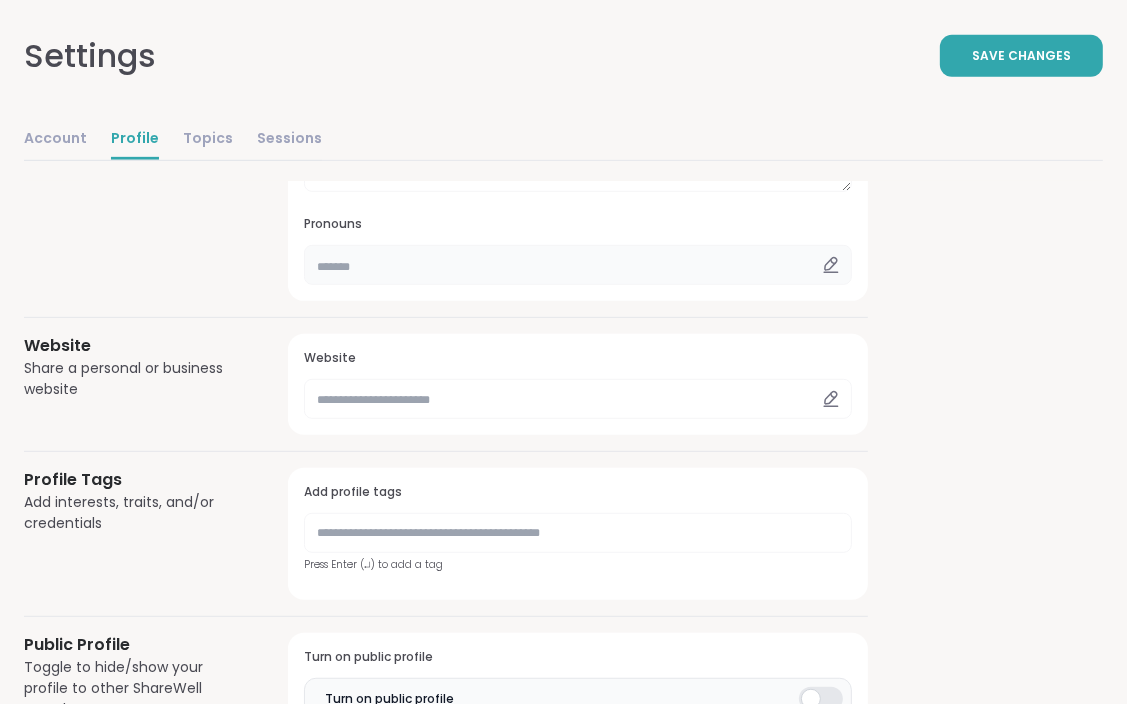 click at bounding box center [578, 265] 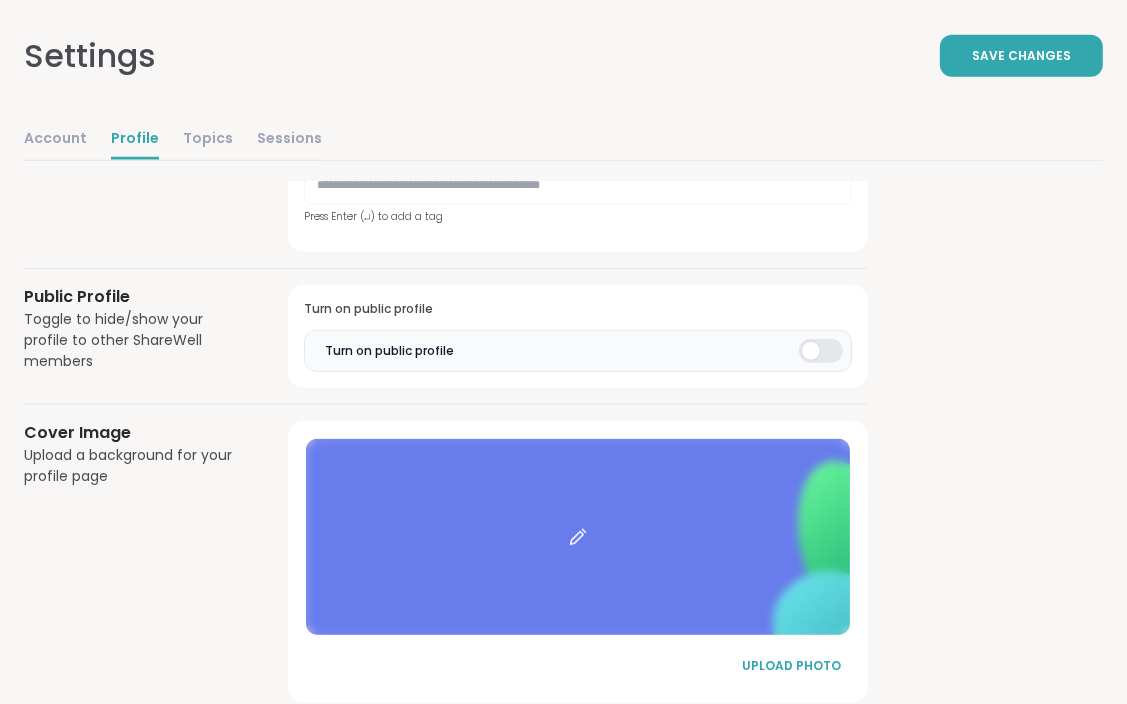 scroll, scrollTop: 1092, scrollLeft: 0, axis: vertical 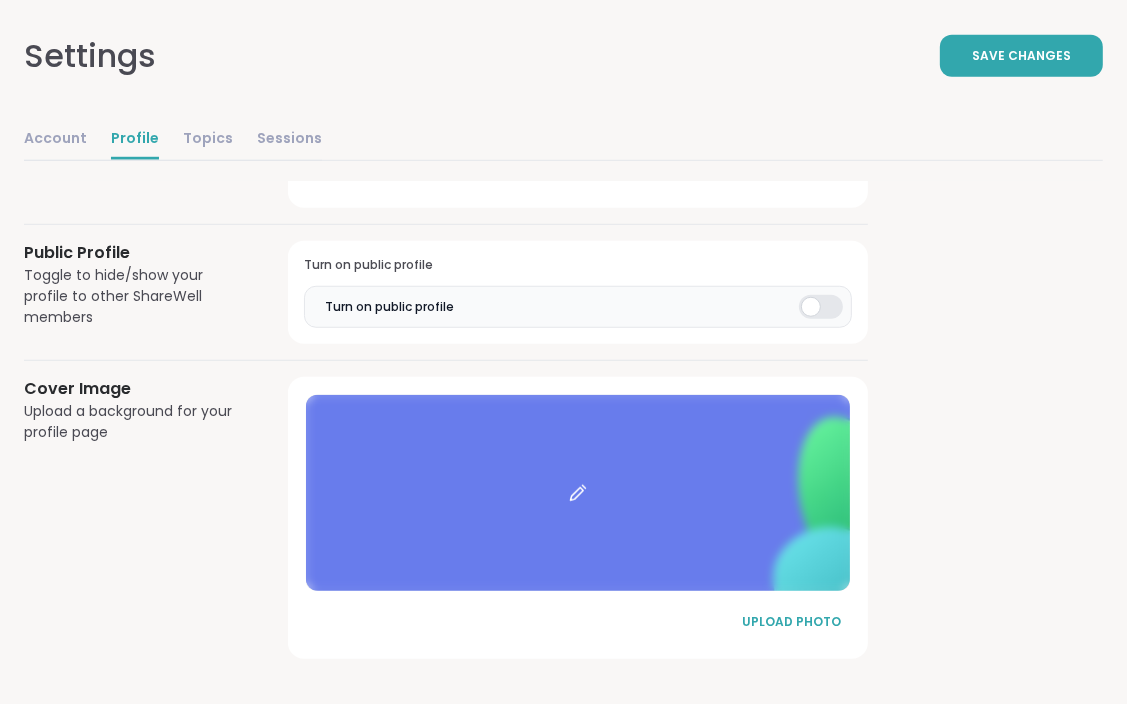 type on "*******" 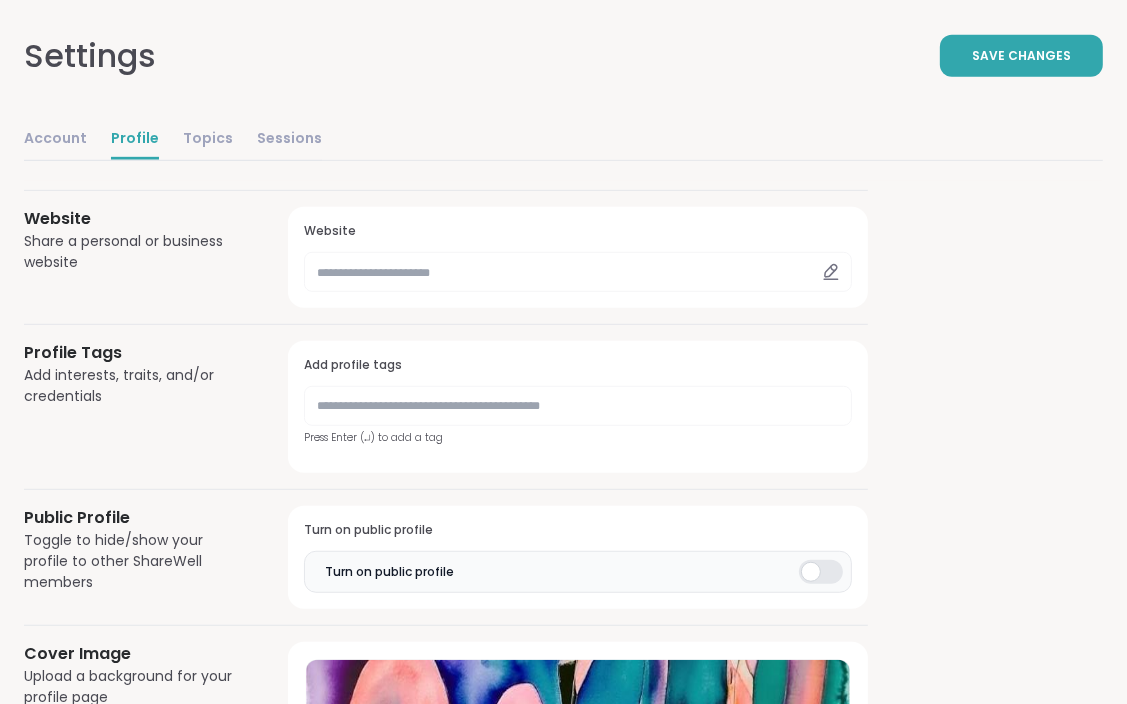 scroll, scrollTop: 792, scrollLeft: 0, axis: vertical 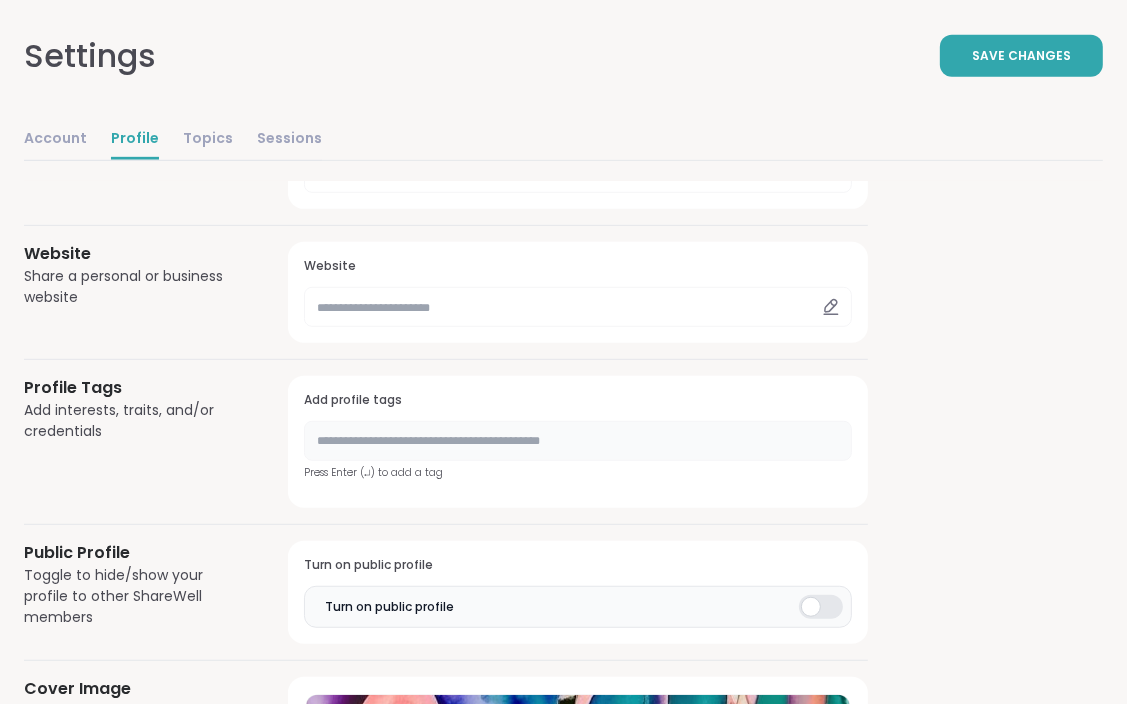 click at bounding box center [578, 441] 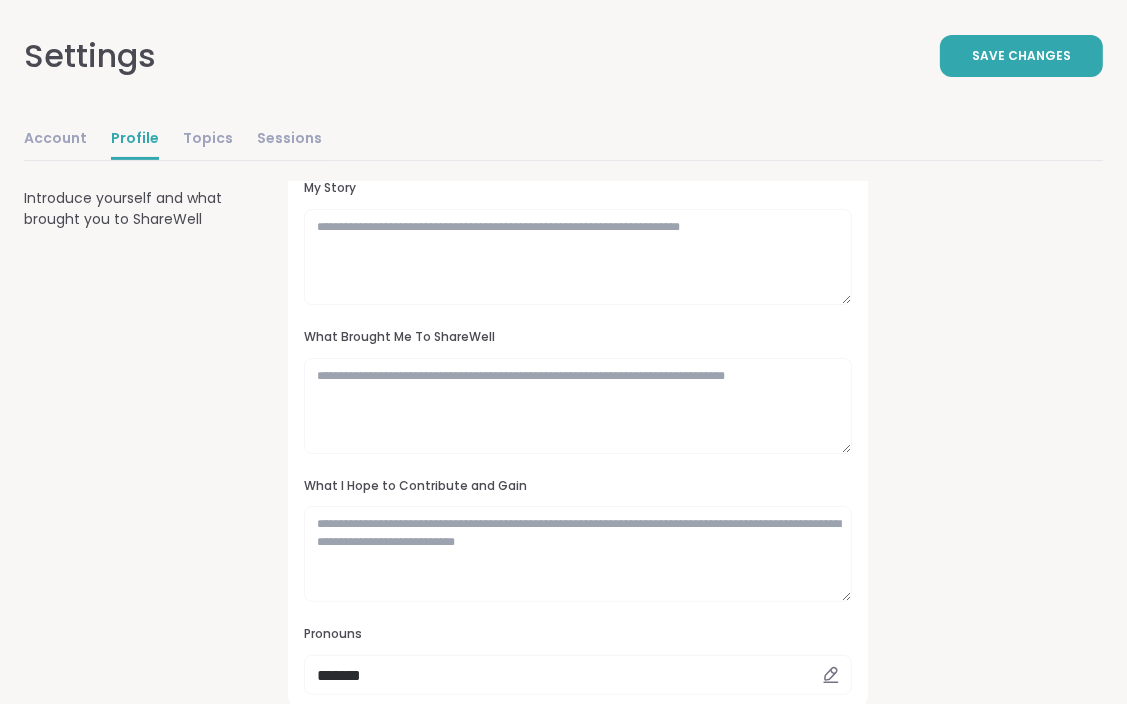 scroll, scrollTop: 192, scrollLeft: 0, axis: vertical 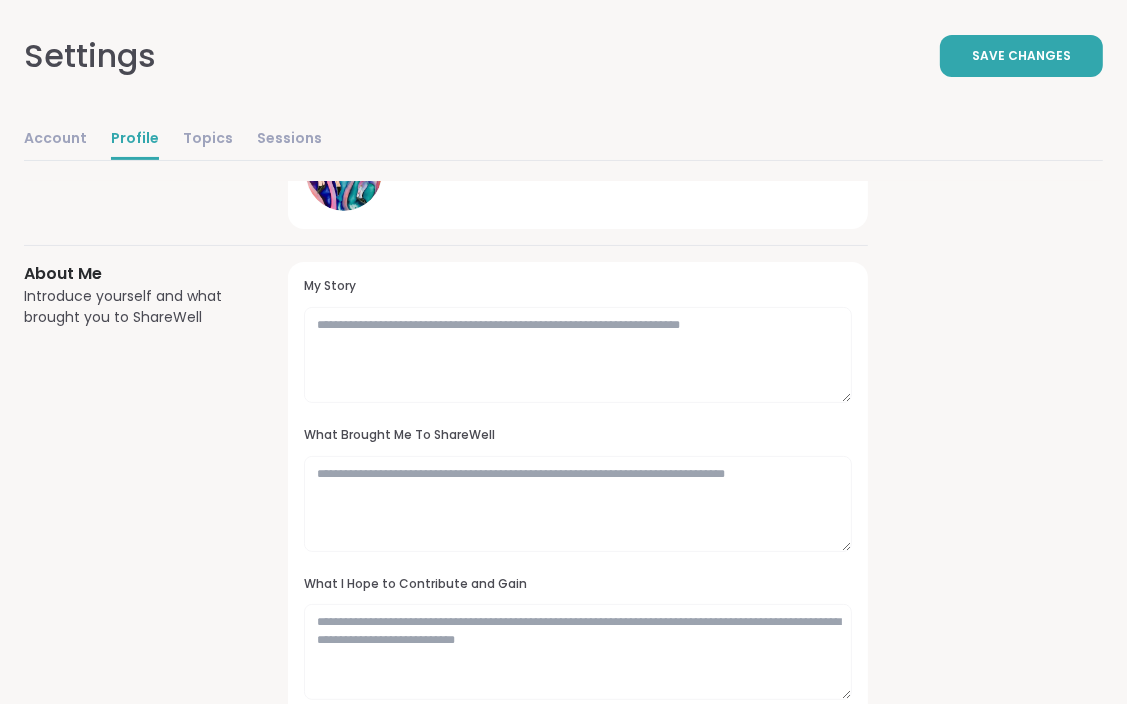 type on "**********" 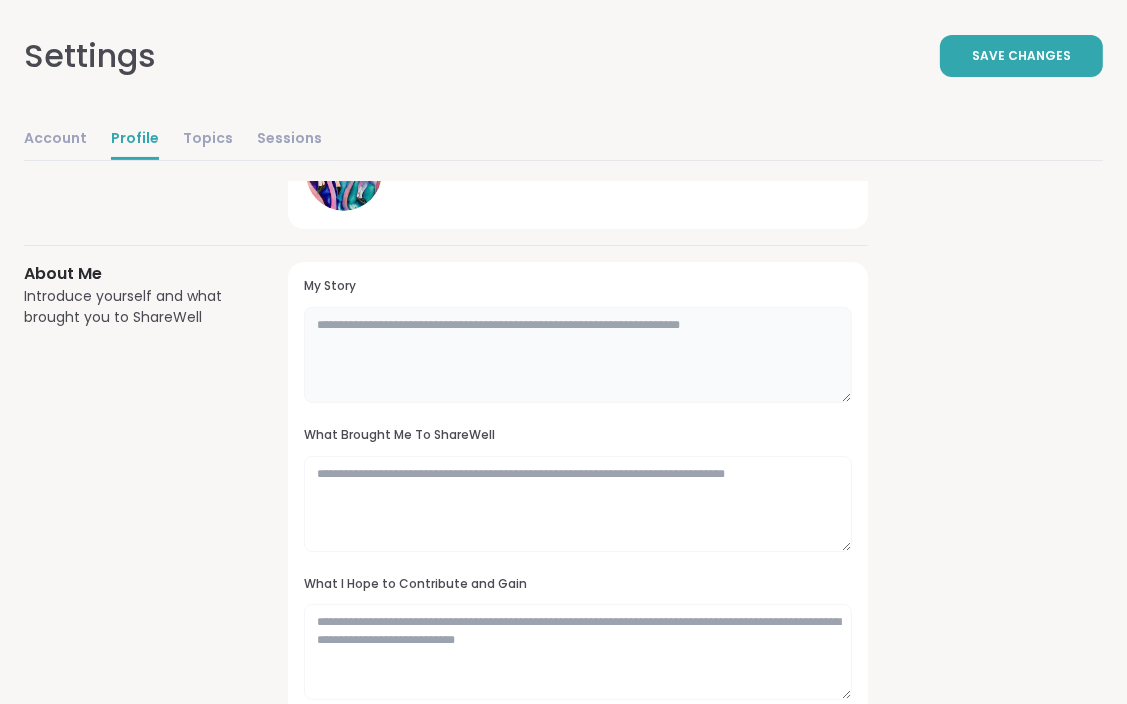 click at bounding box center (578, 355) 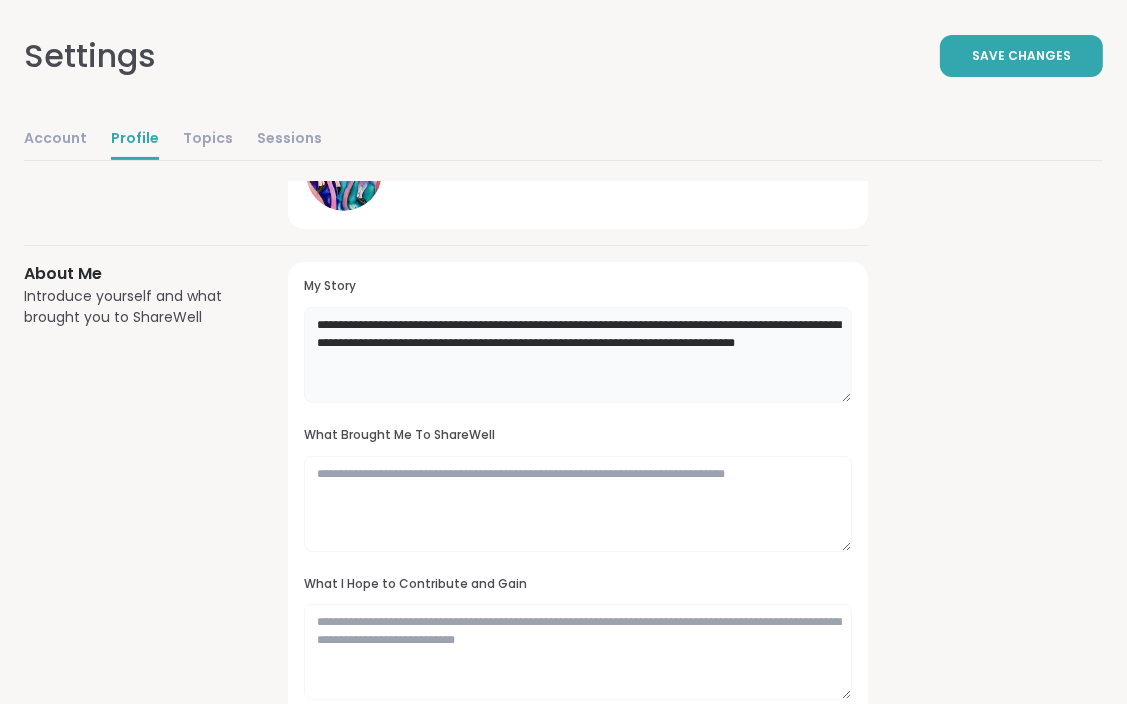 type on "**********" 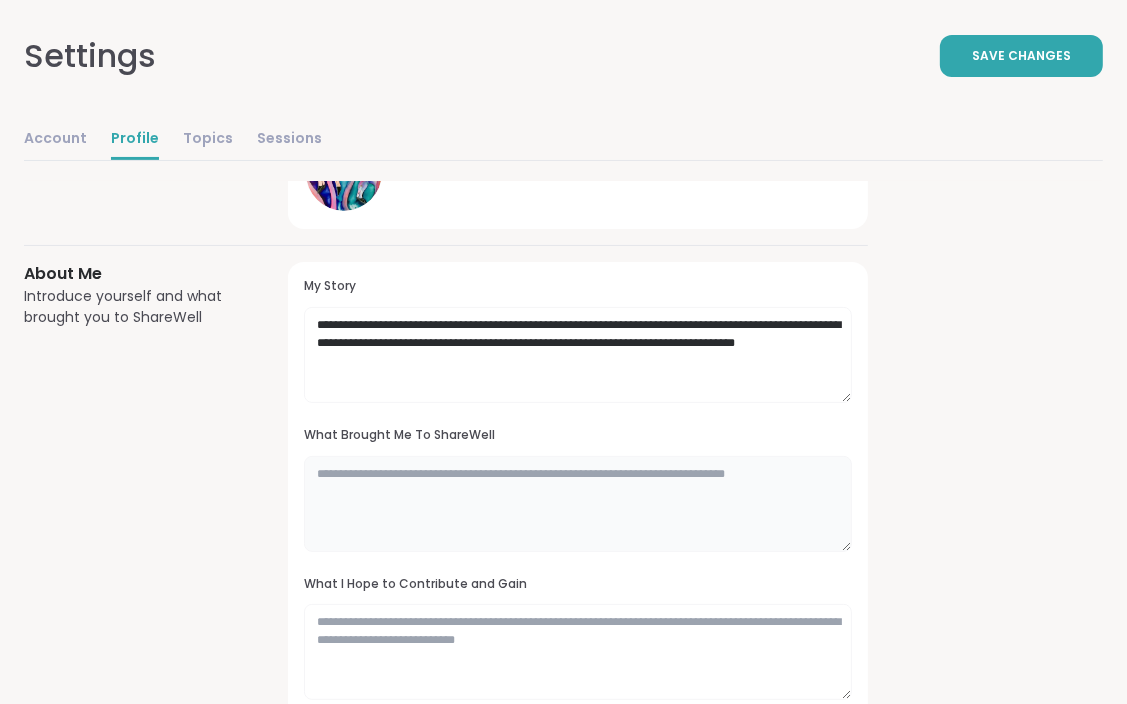 click at bounding box center (578, 504) 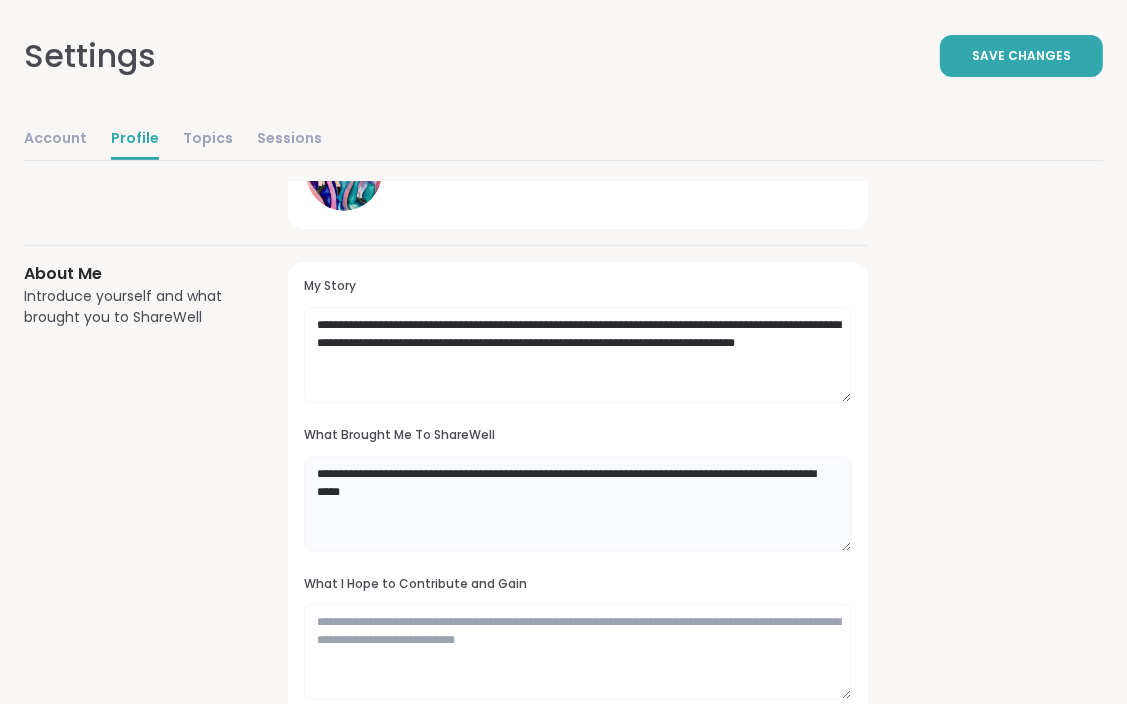 drag, startPoint x: 414, startPoint y: 472, endPoint x: 592, endPoint y: 482, distance: 178.28067 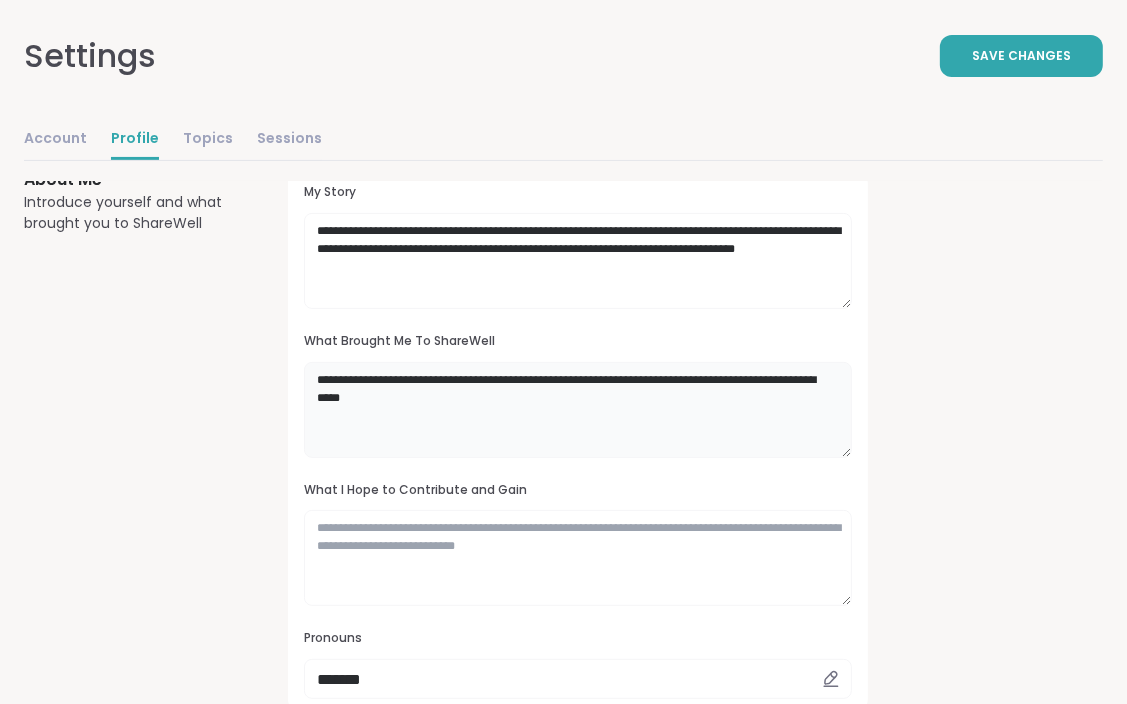scroll, scrollTop: 392, scrollLeft: 0, axis: vertical 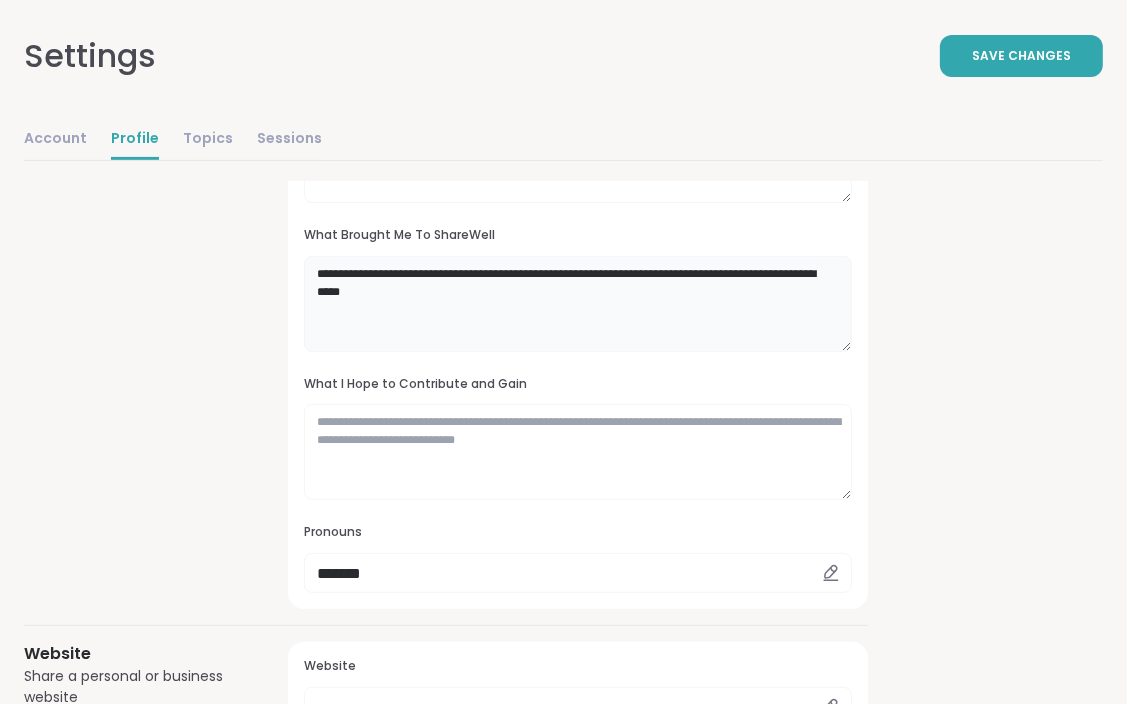 type on "**********" 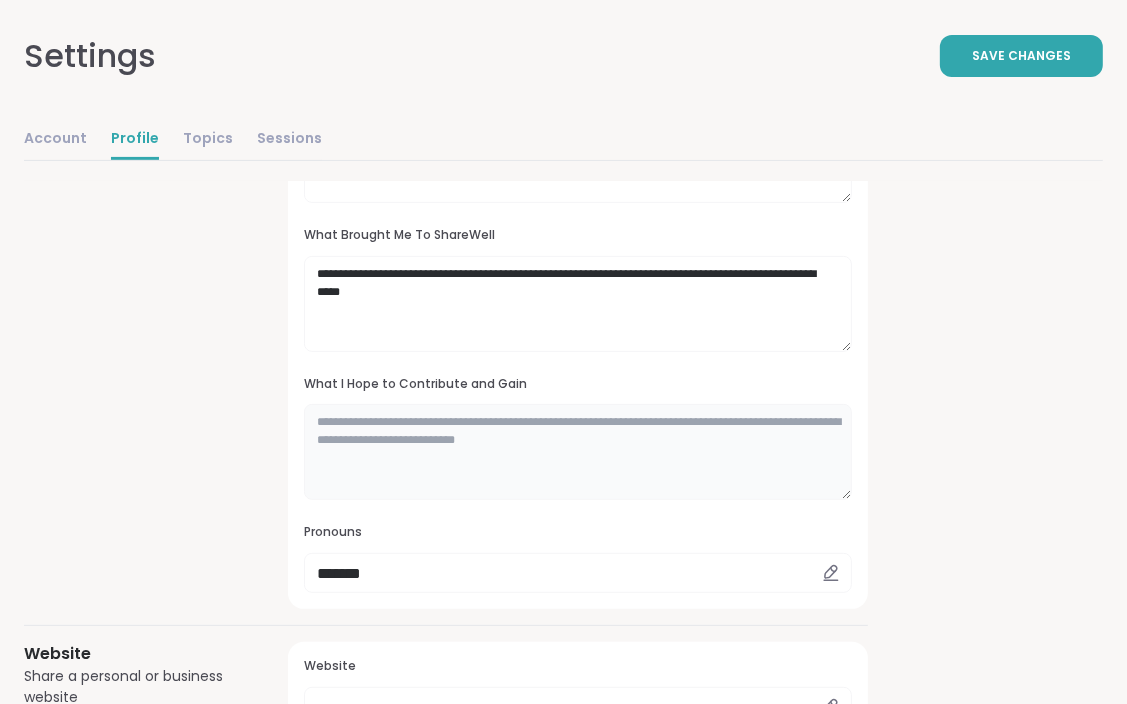 click at bounding box center [578, 452] 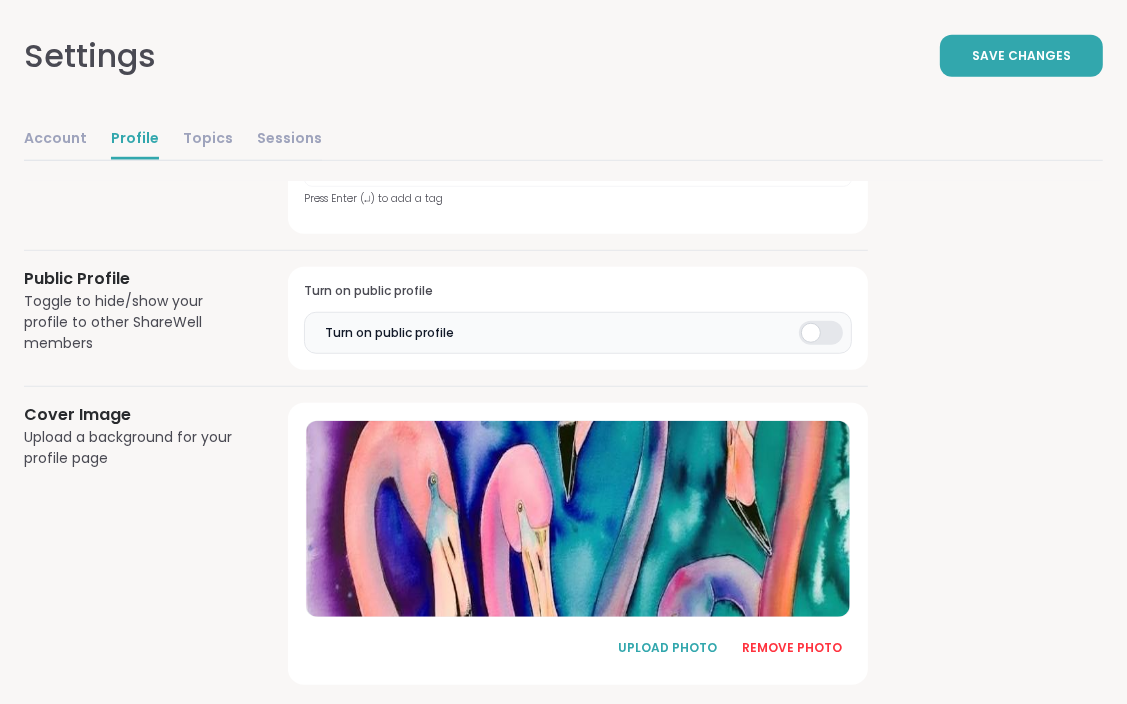 scroll, scrollTop: 1092, scrollLeft: 0, axis: vertical 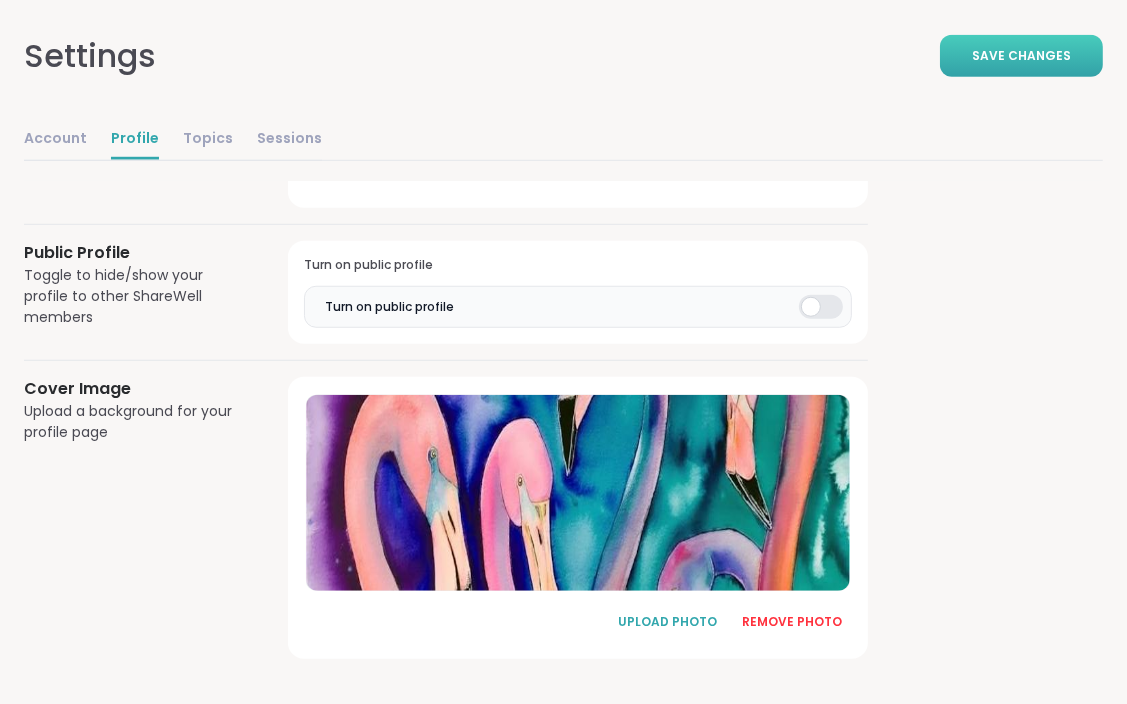 type on "**********" 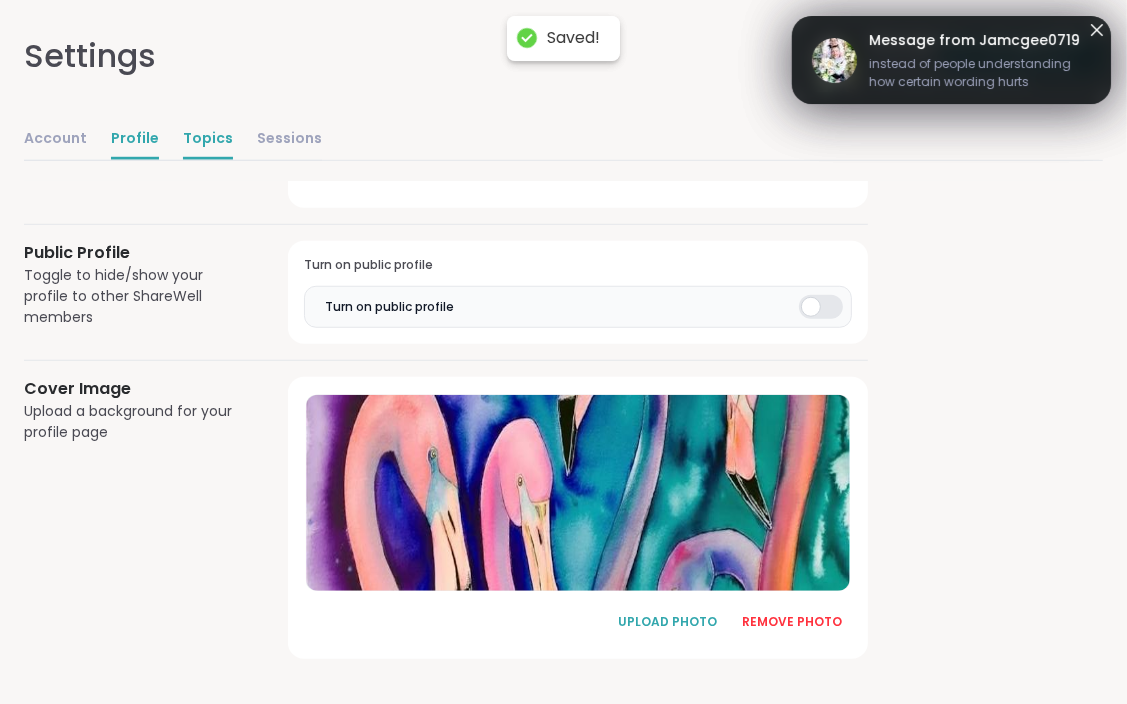 click on "Topics" at bounding box center (208, 140) 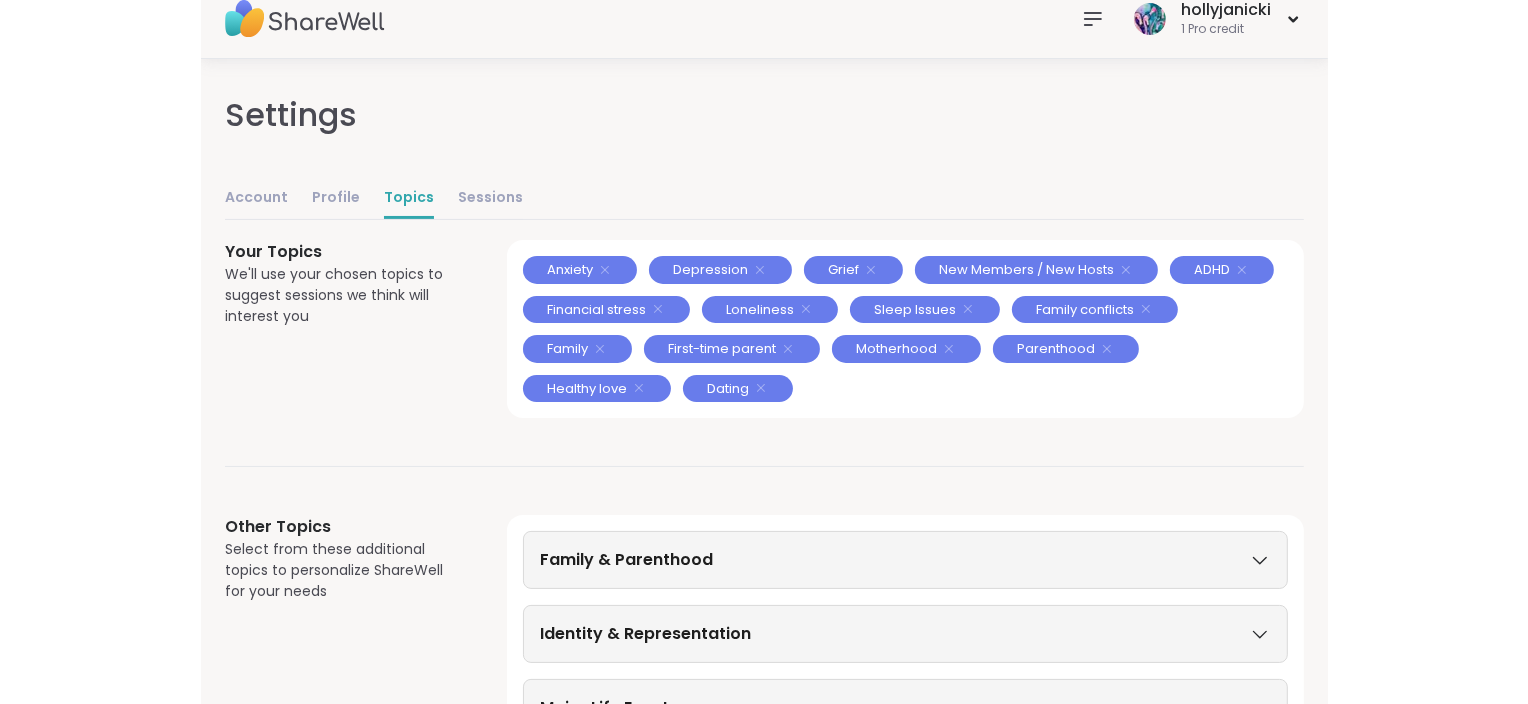 scroll, scrollTop: 0, scrollLeft: 0, axis: both 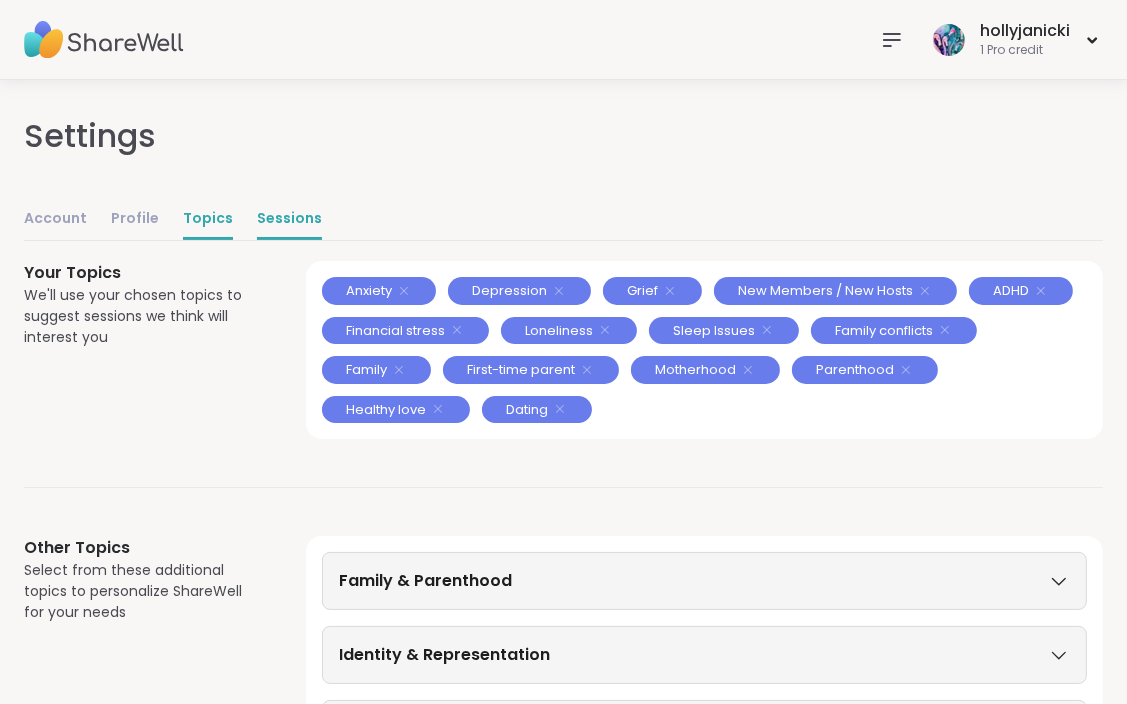 click on "Sessions" at bounding box center [289, 220] 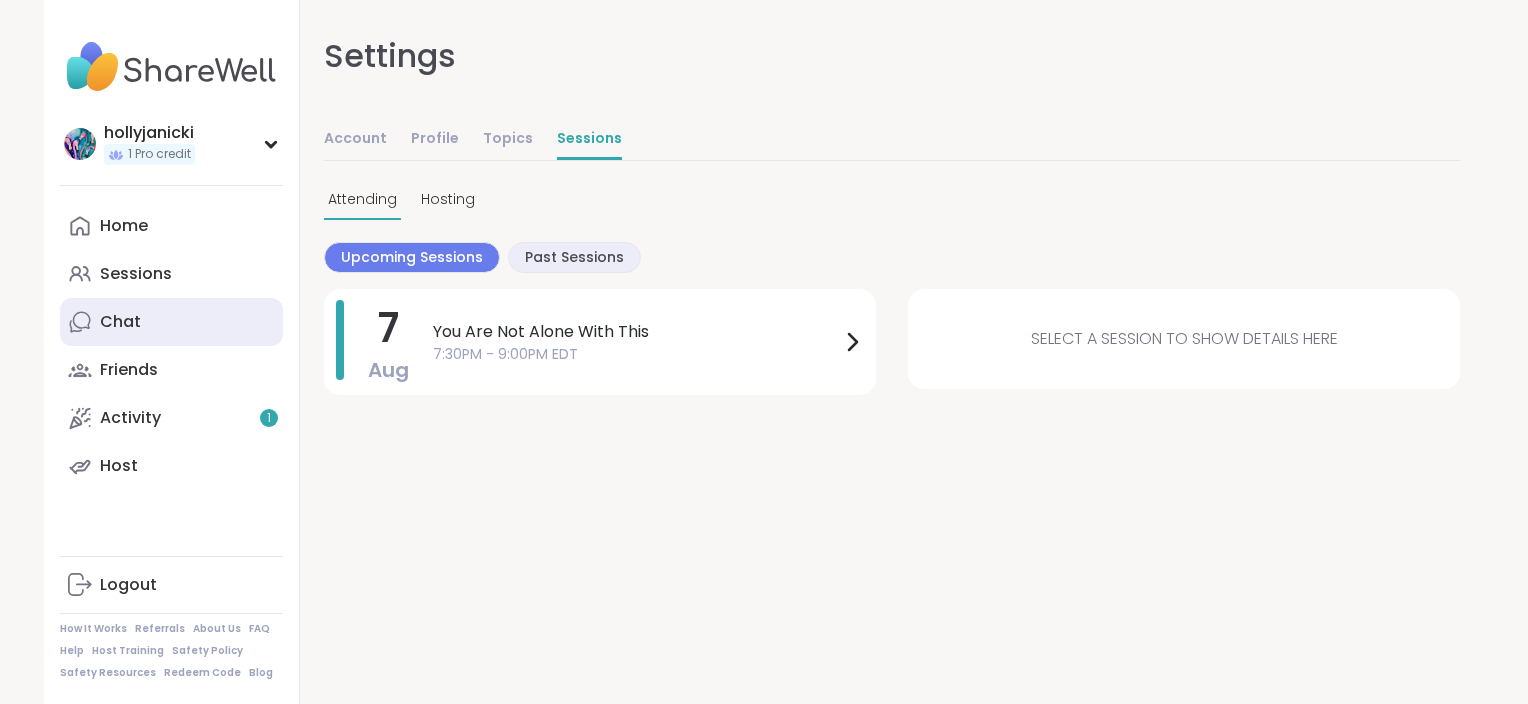 click on "Chat" at bounding box center [171, 322] 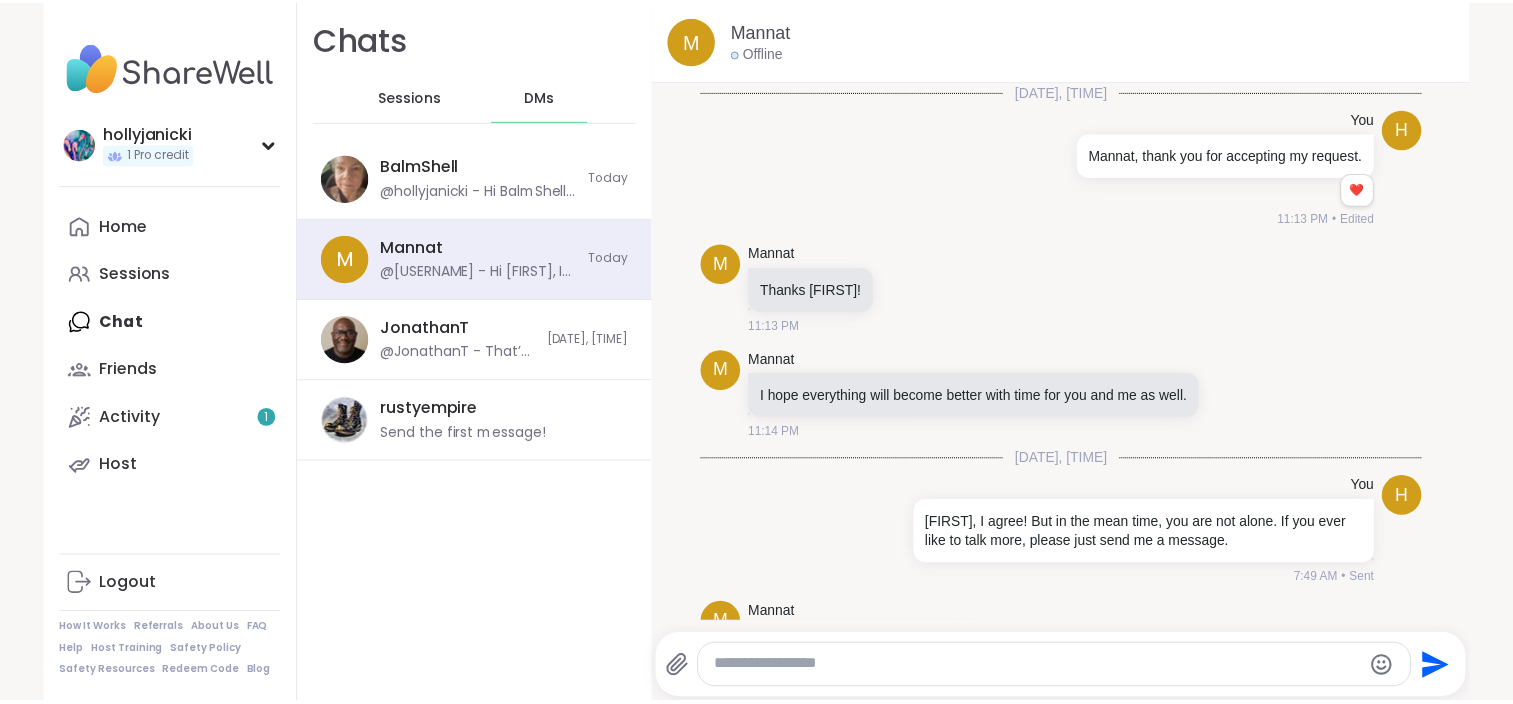 scroll, scrollTop: 329, scrollLeft: 0, axis: vertical 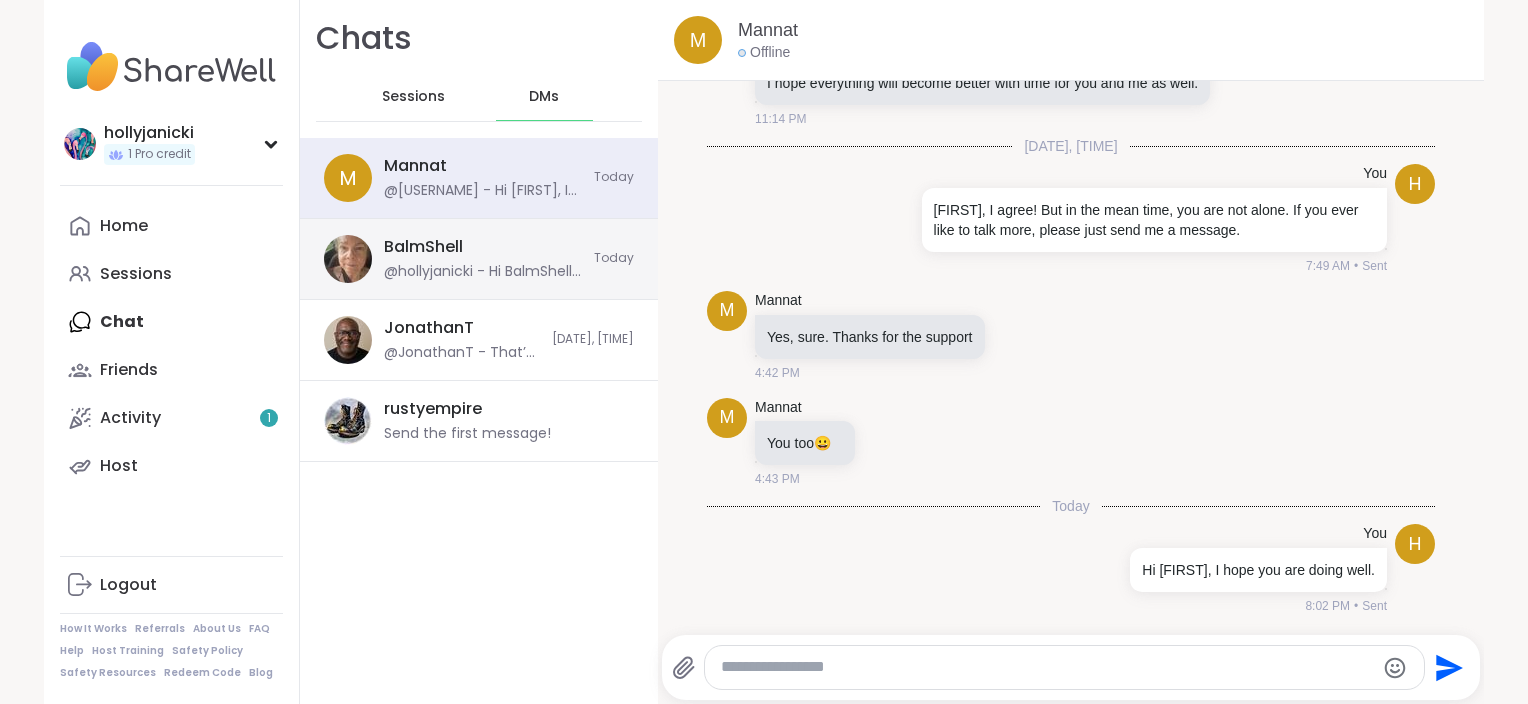 click on "@hollyjanicki - Hi BalmShell, thank you for requesting to be my friend!" at bounding box center [483, 272] 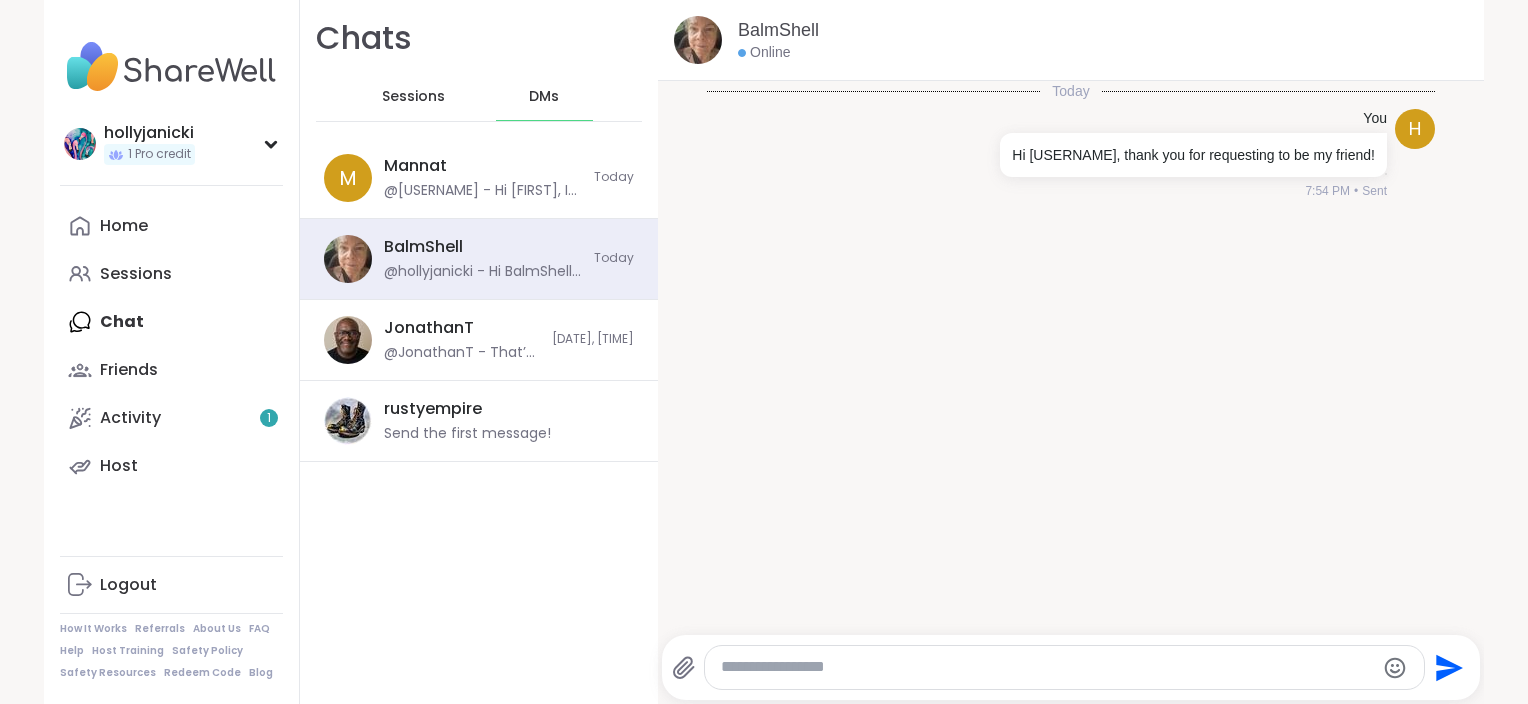 click at bounding box center [1047, 667] 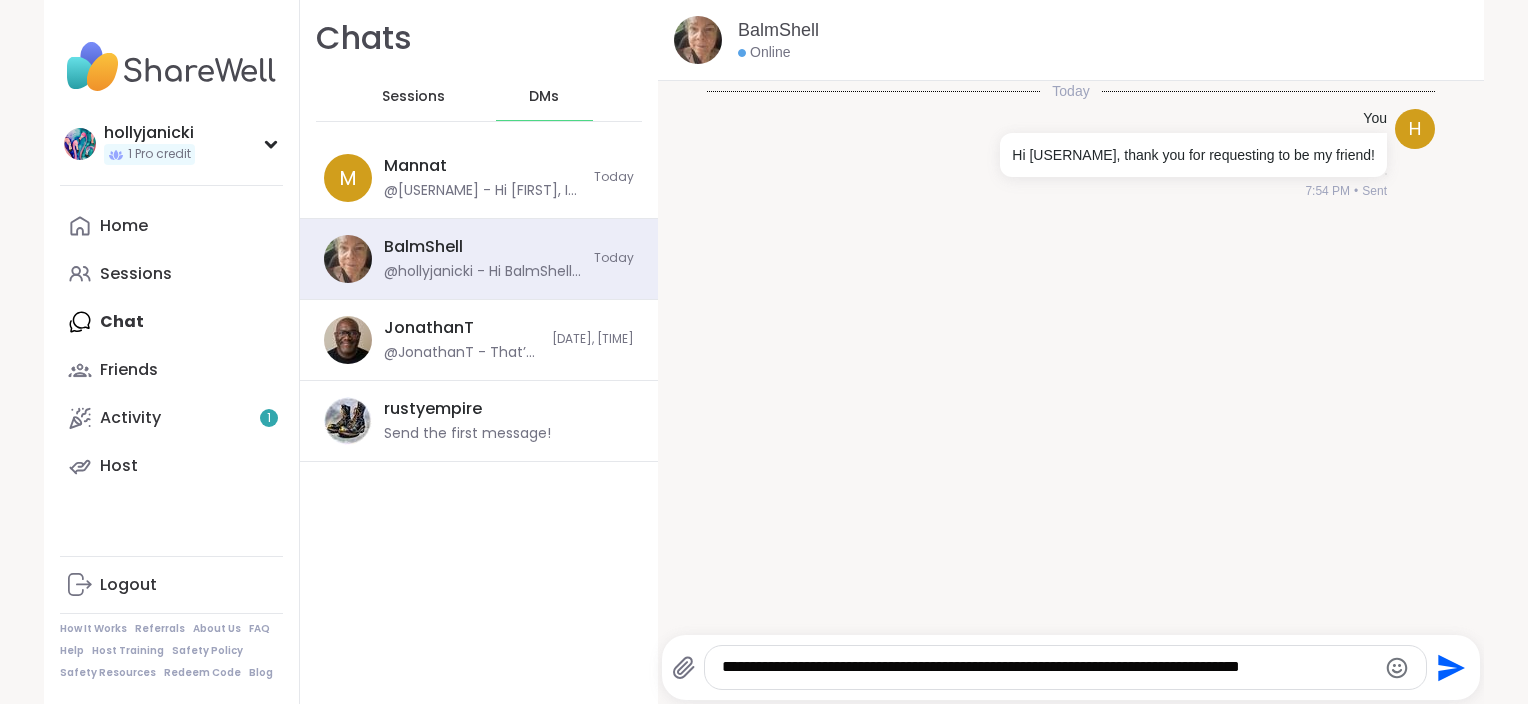 type on "**********" 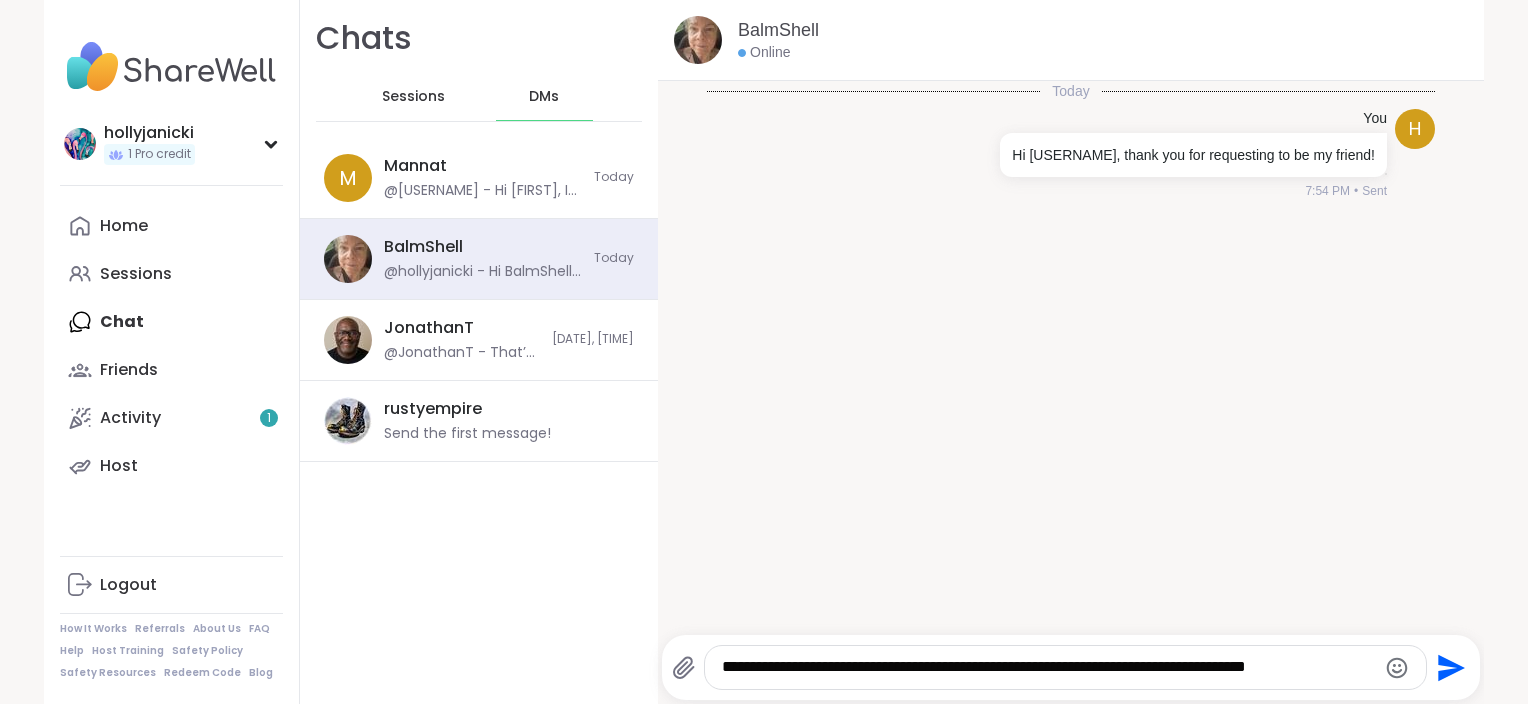 type 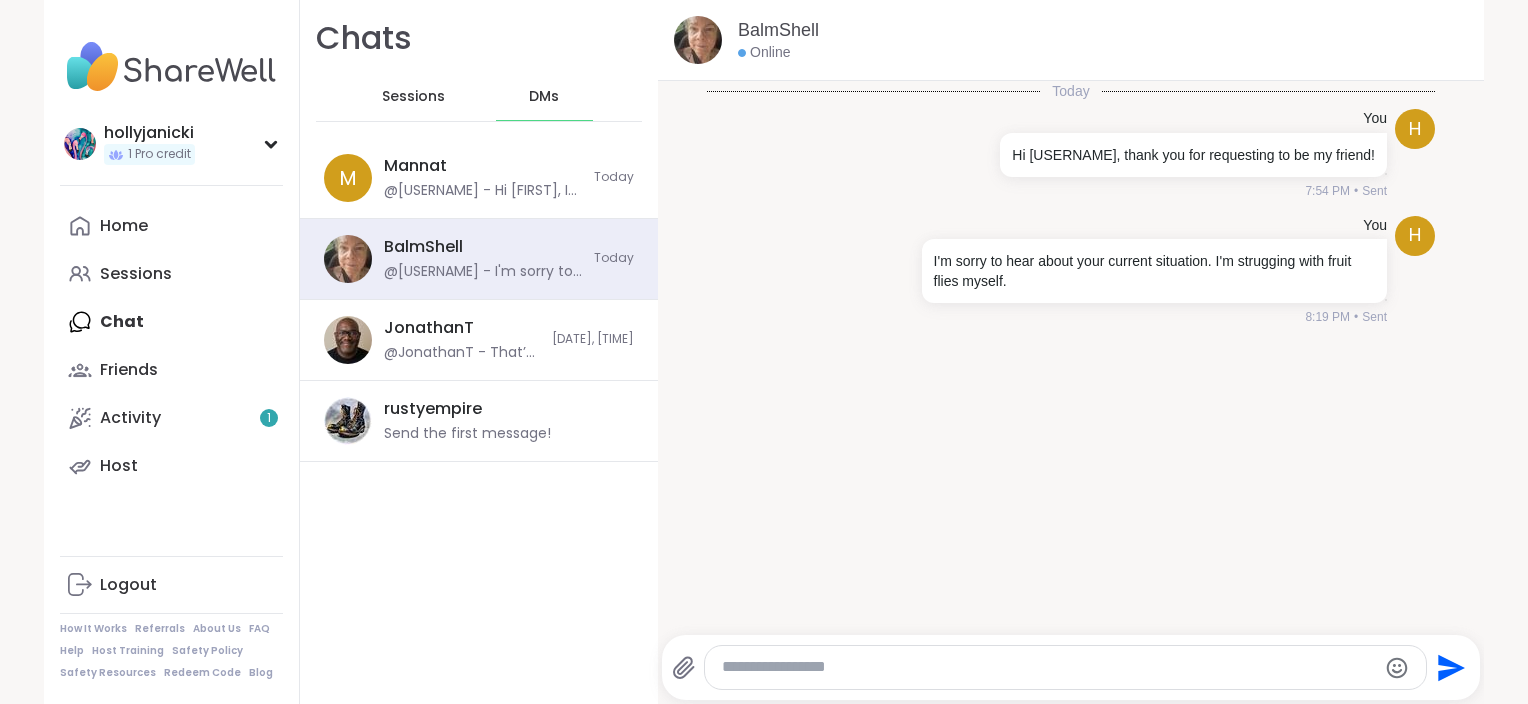 click on "Home Sessions Chat Friends Activity 1 Host" at bounding box center (171, 346) 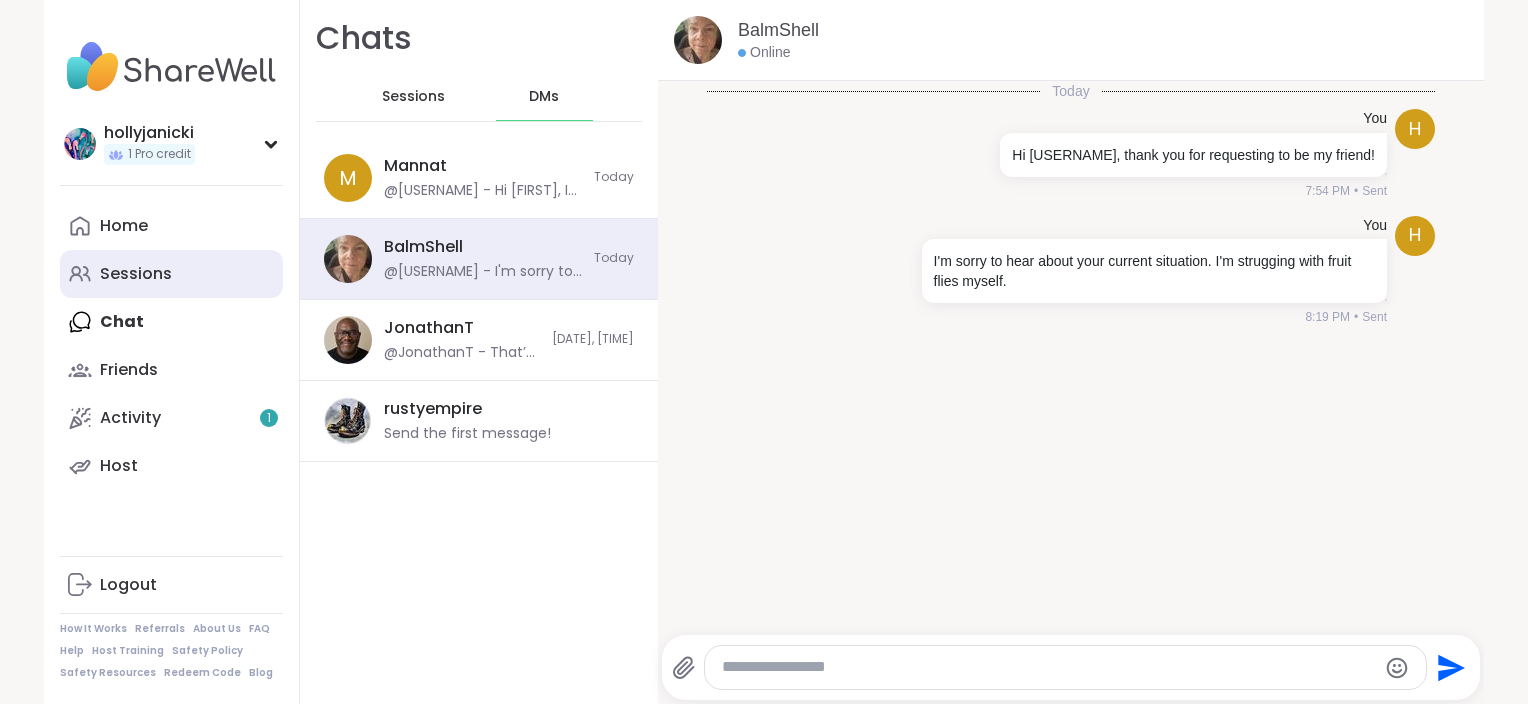 click on "Sessions" at bounding box center [136, 274] 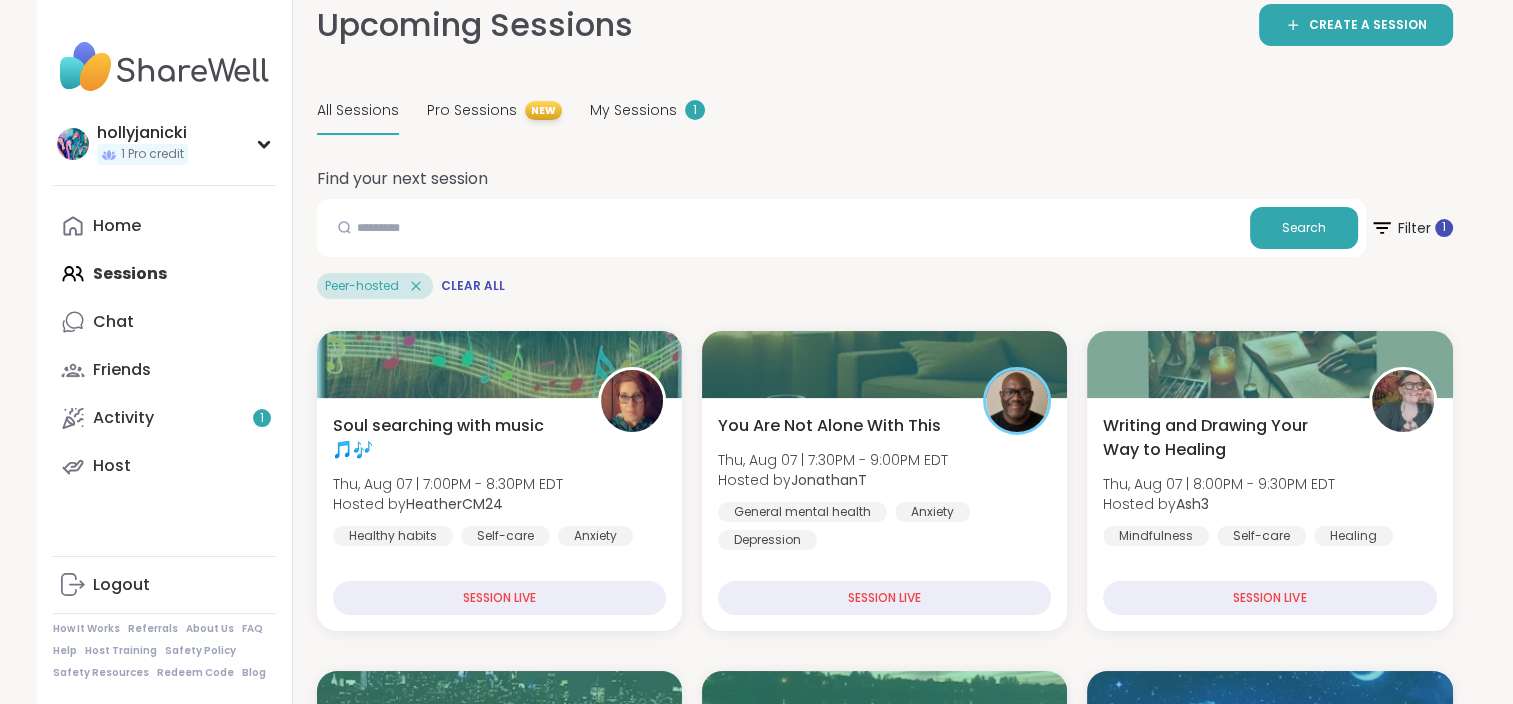 scroll, scrollTop: 0, scrollLeft: 0, axis: both 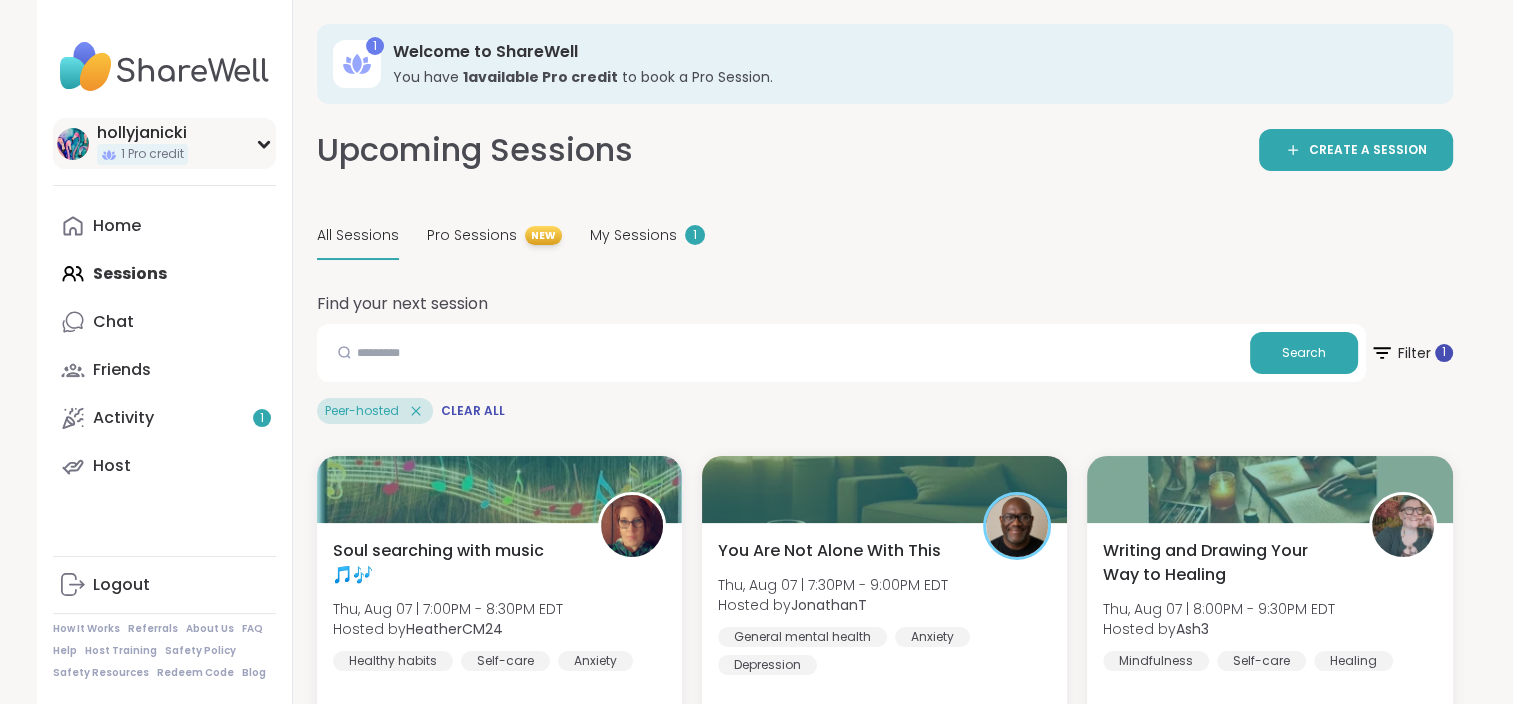click on "hollyjanicki" at bounding box center [142, 133] 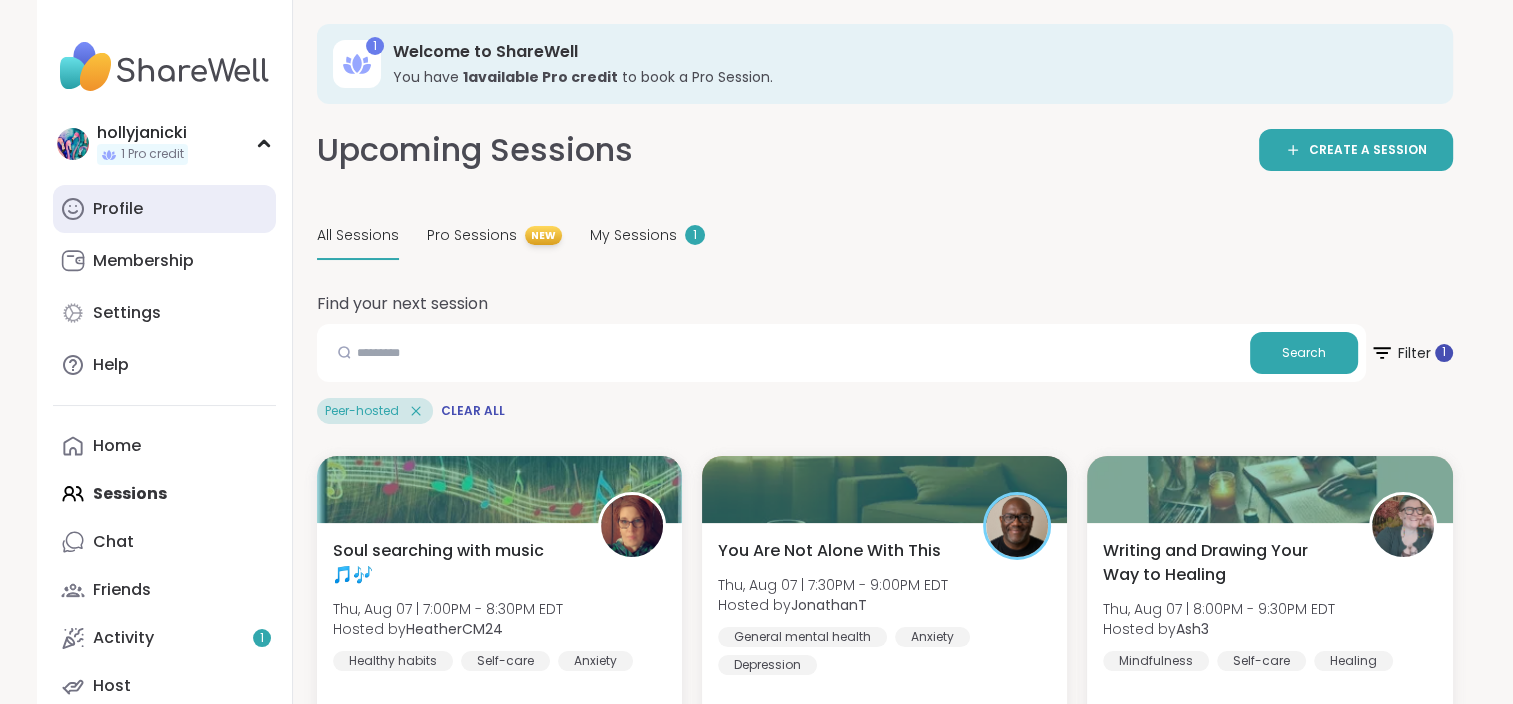 click on "Profile" at bounding box center (164, 209) 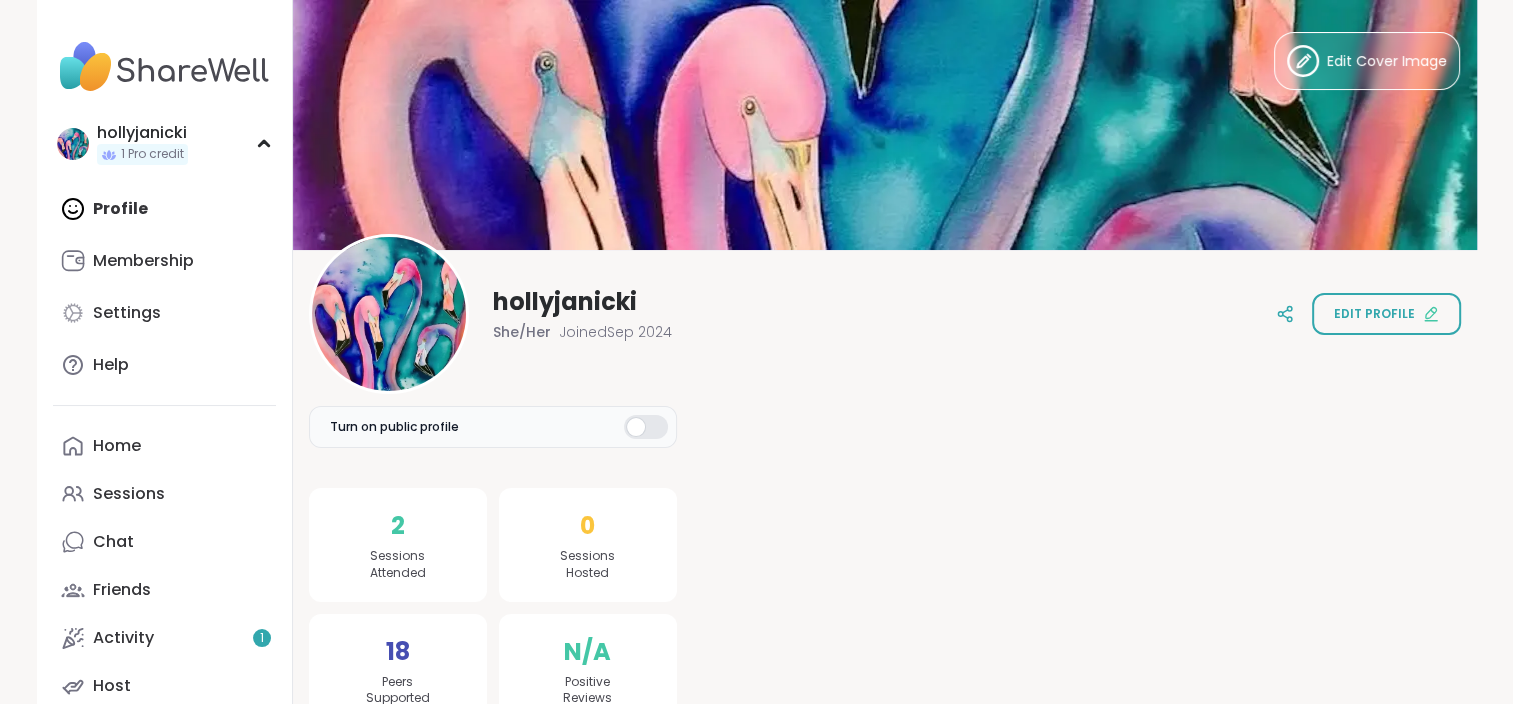 scroll, scrollTop: 0, scrollLeft: 0, axis: both 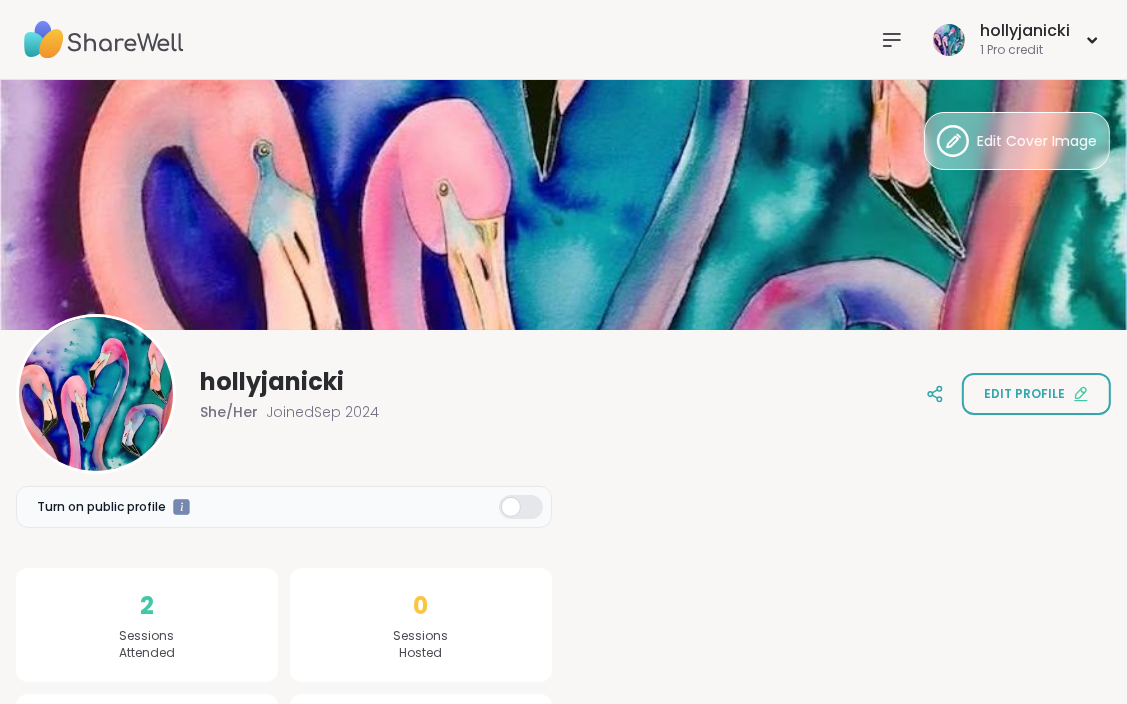 click on "Edit Cover Image" at bounding box center (1037, 141) 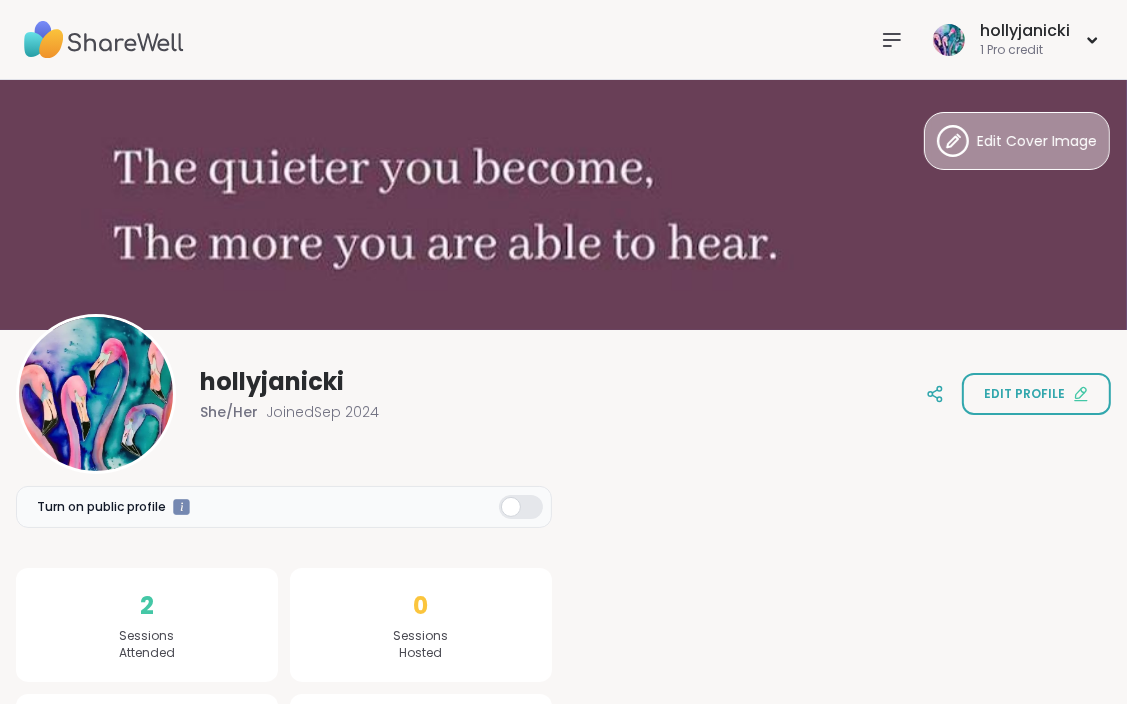click 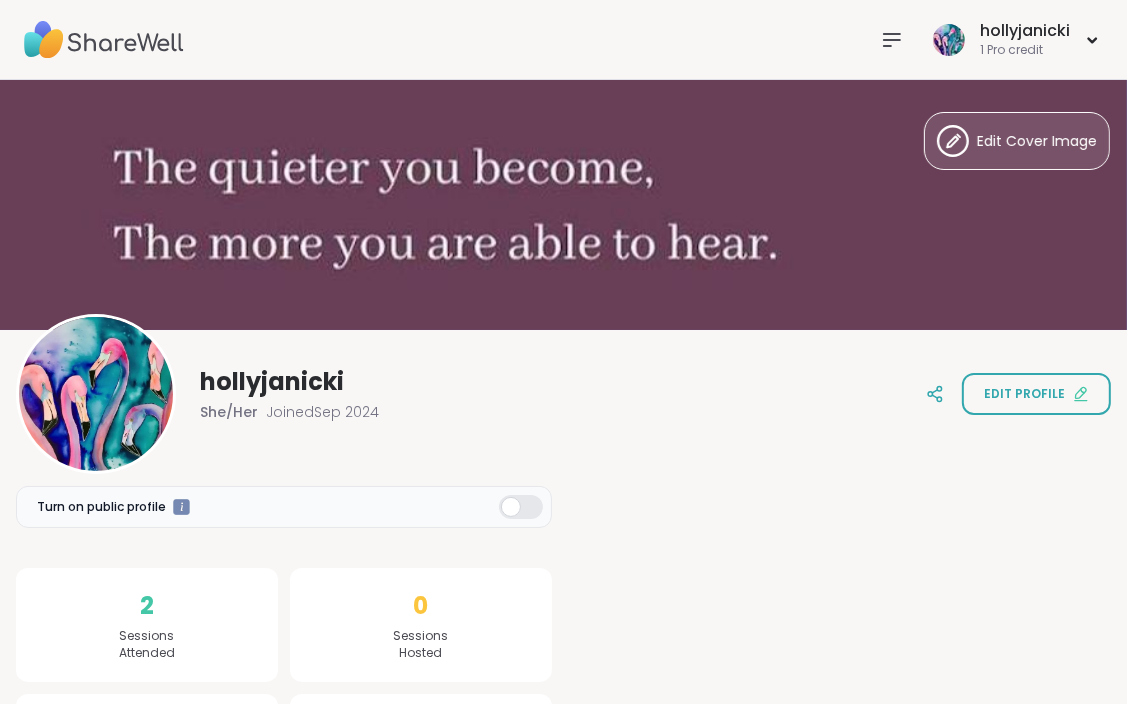 click at bounding box center (892, 40) 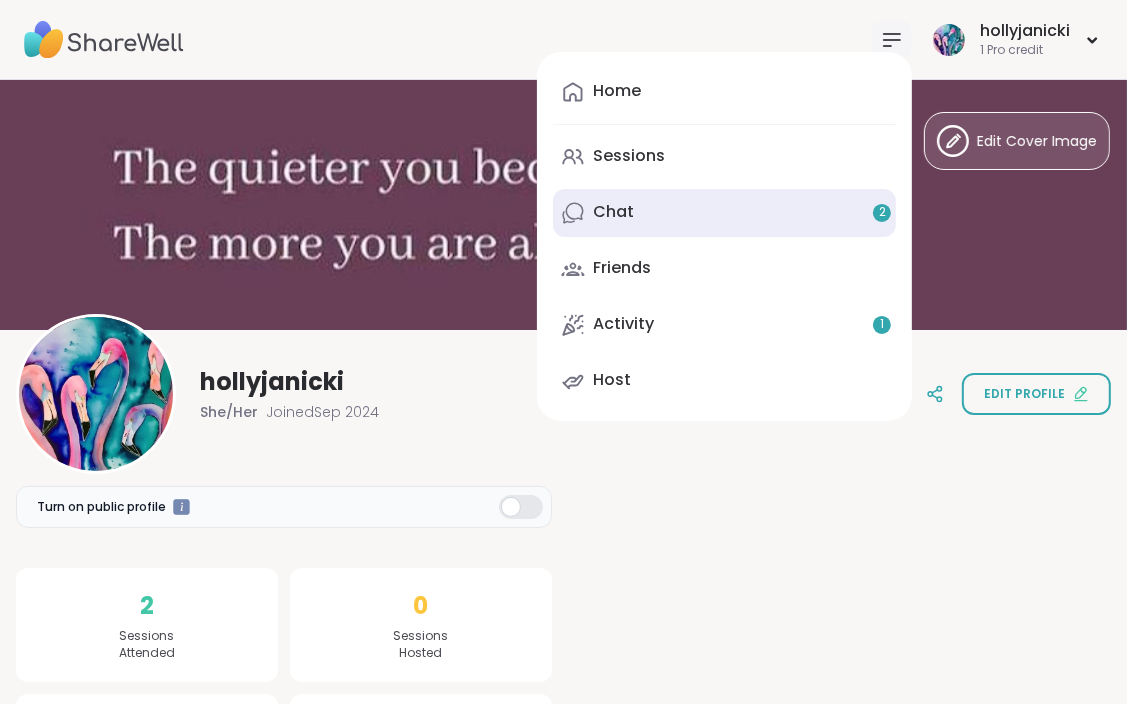 click on "Chat 2" at bounding box center [724, 213] 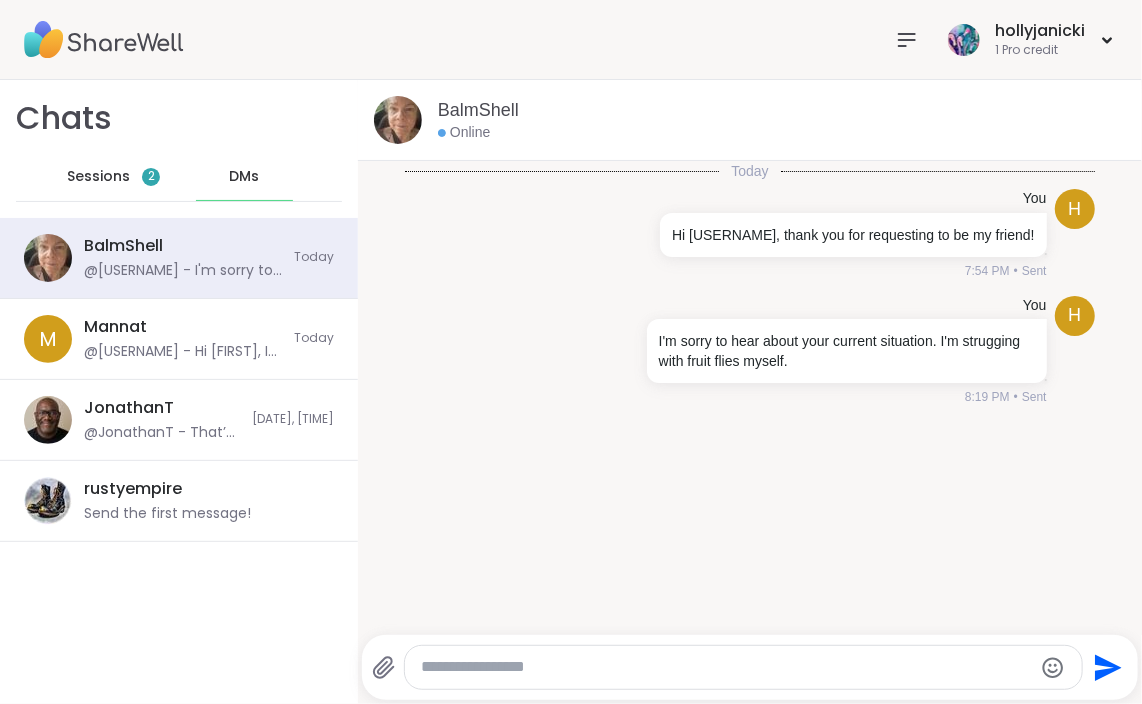 click on "Sessions 2" at bounding box center [114, 177] 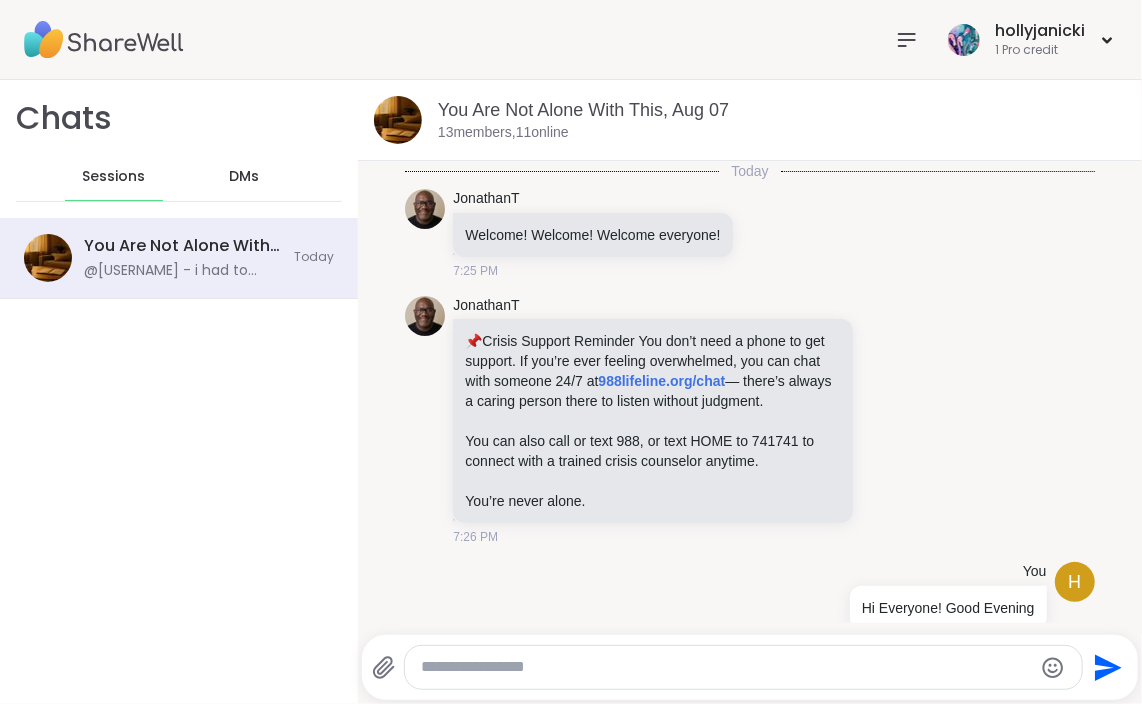 scroll, scrollTop: 0, scrollLeft: 0, axis: both 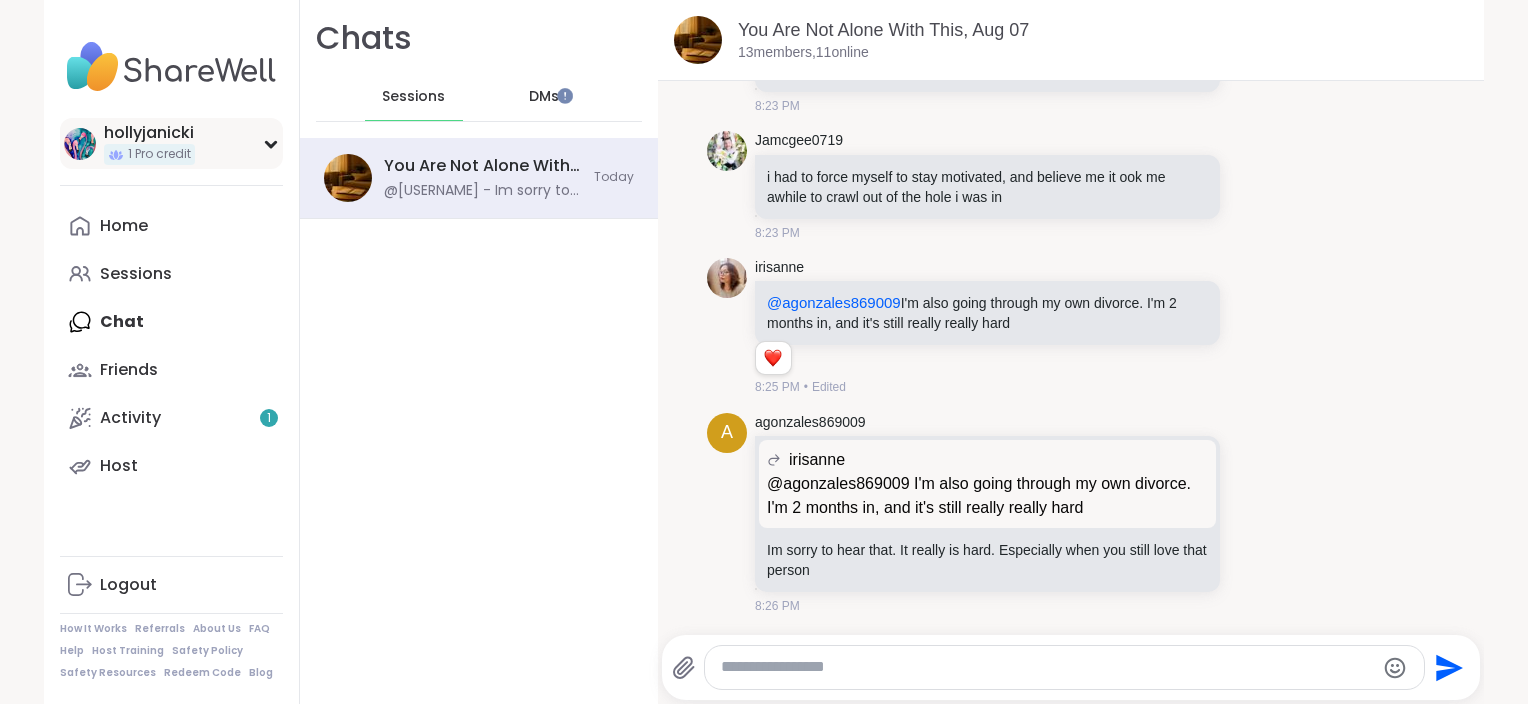 click 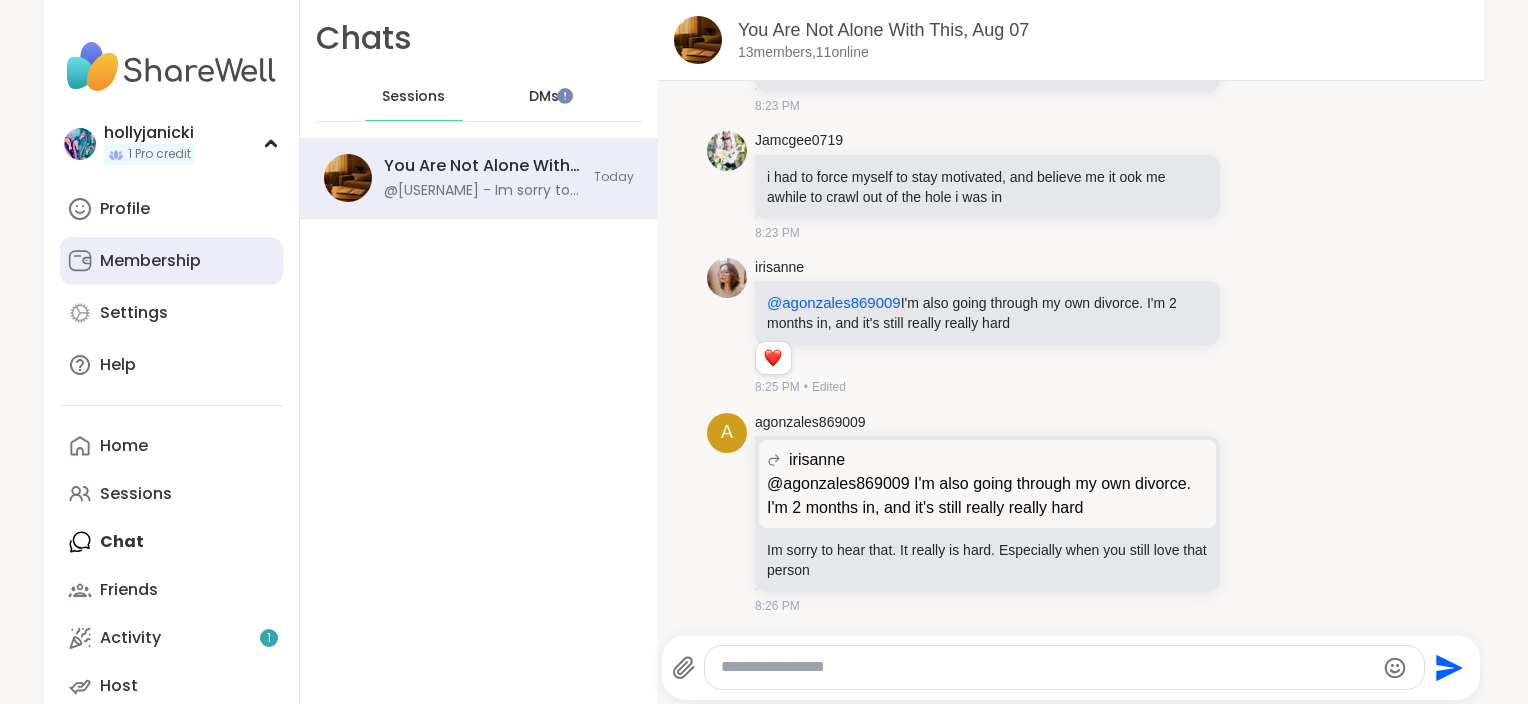 click on "Membership" at bounding box center [171, 261] 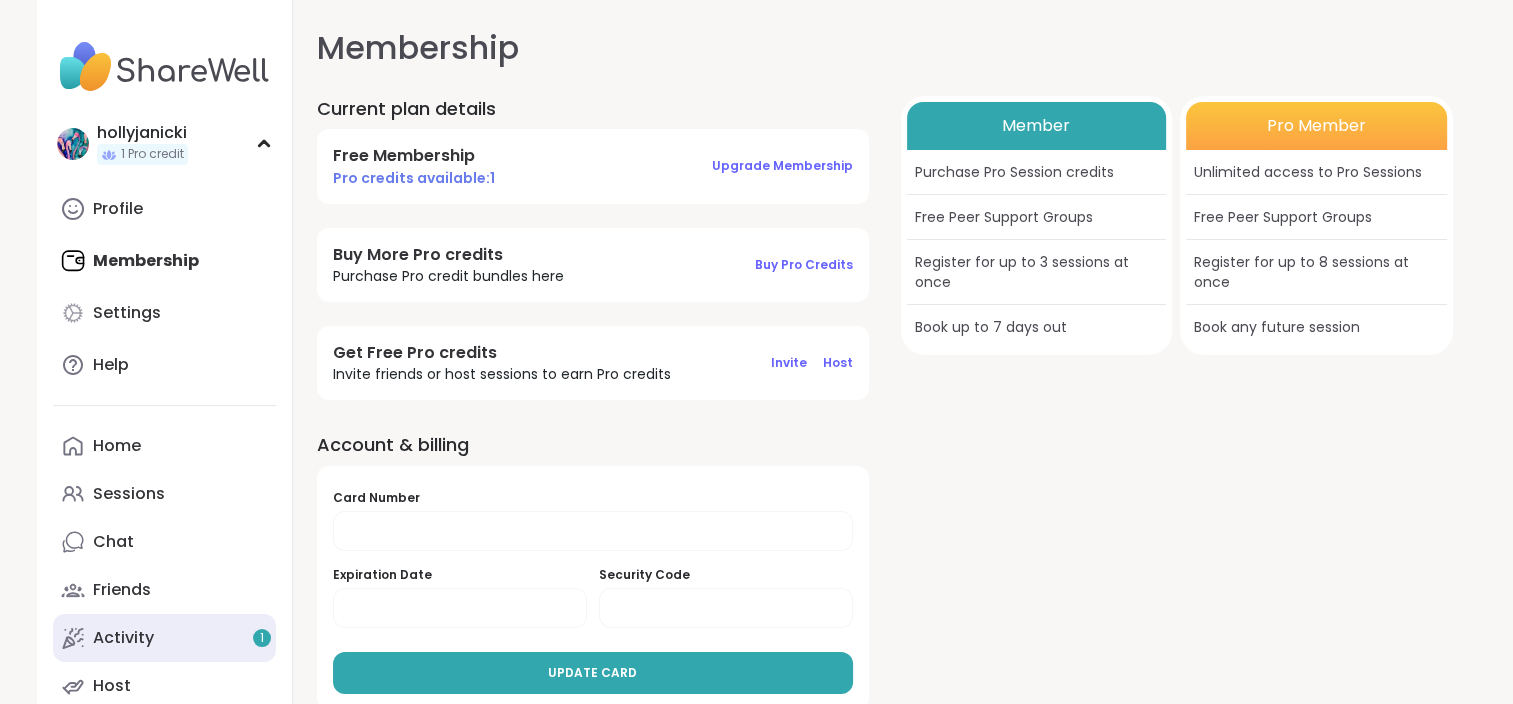 click on "Activity 1" at bounding box center (164, 638) 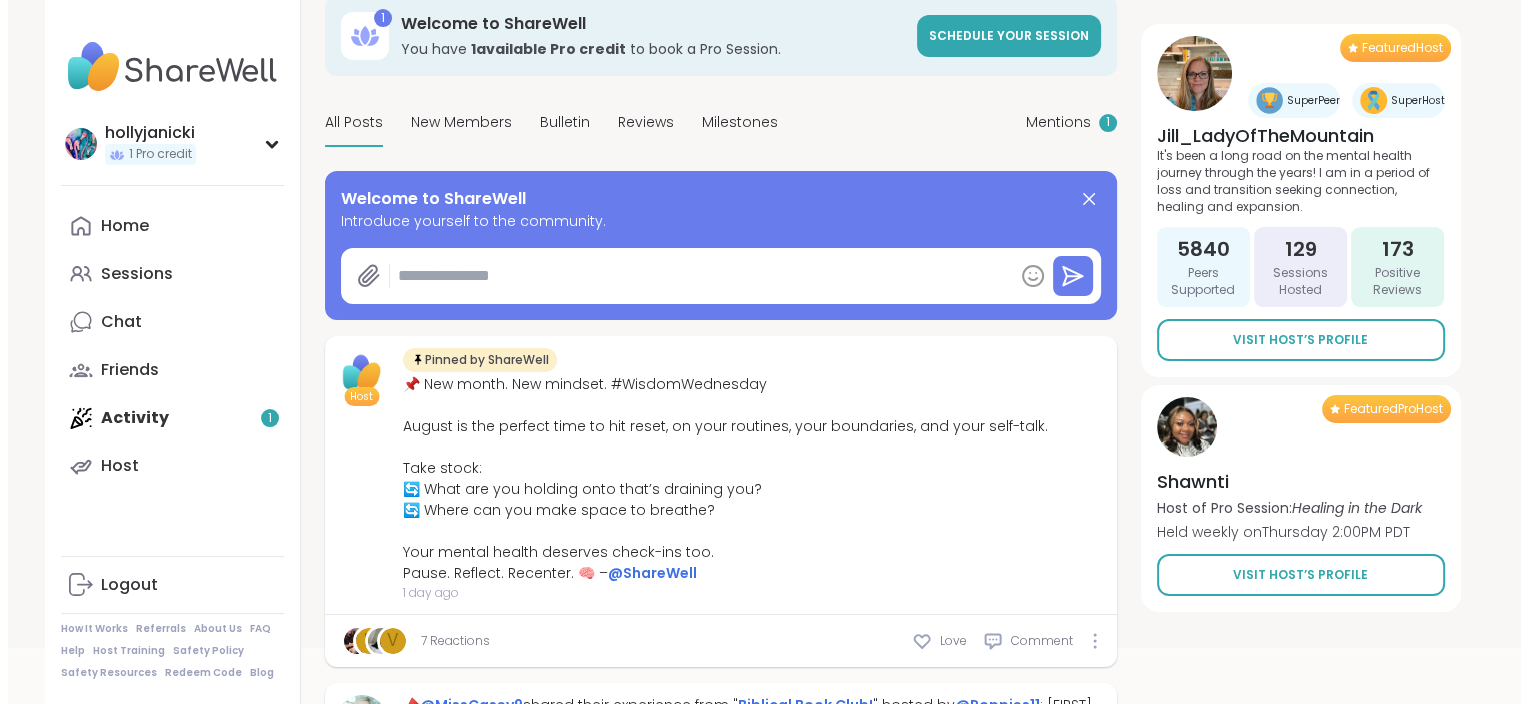 scroll, scrollTop: 0, scrollLeft: 0, axis: both 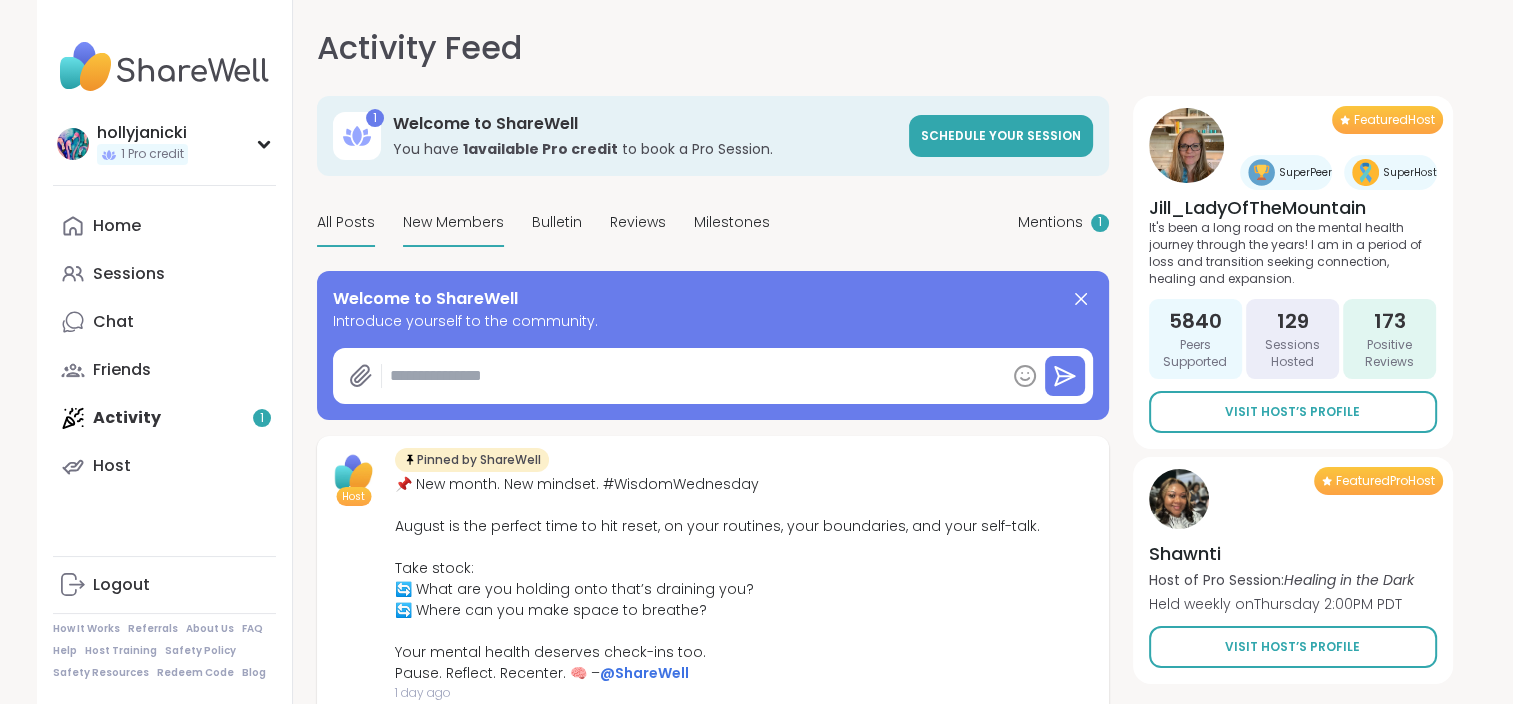 click on "New Members" at bounding box center [453, 222] 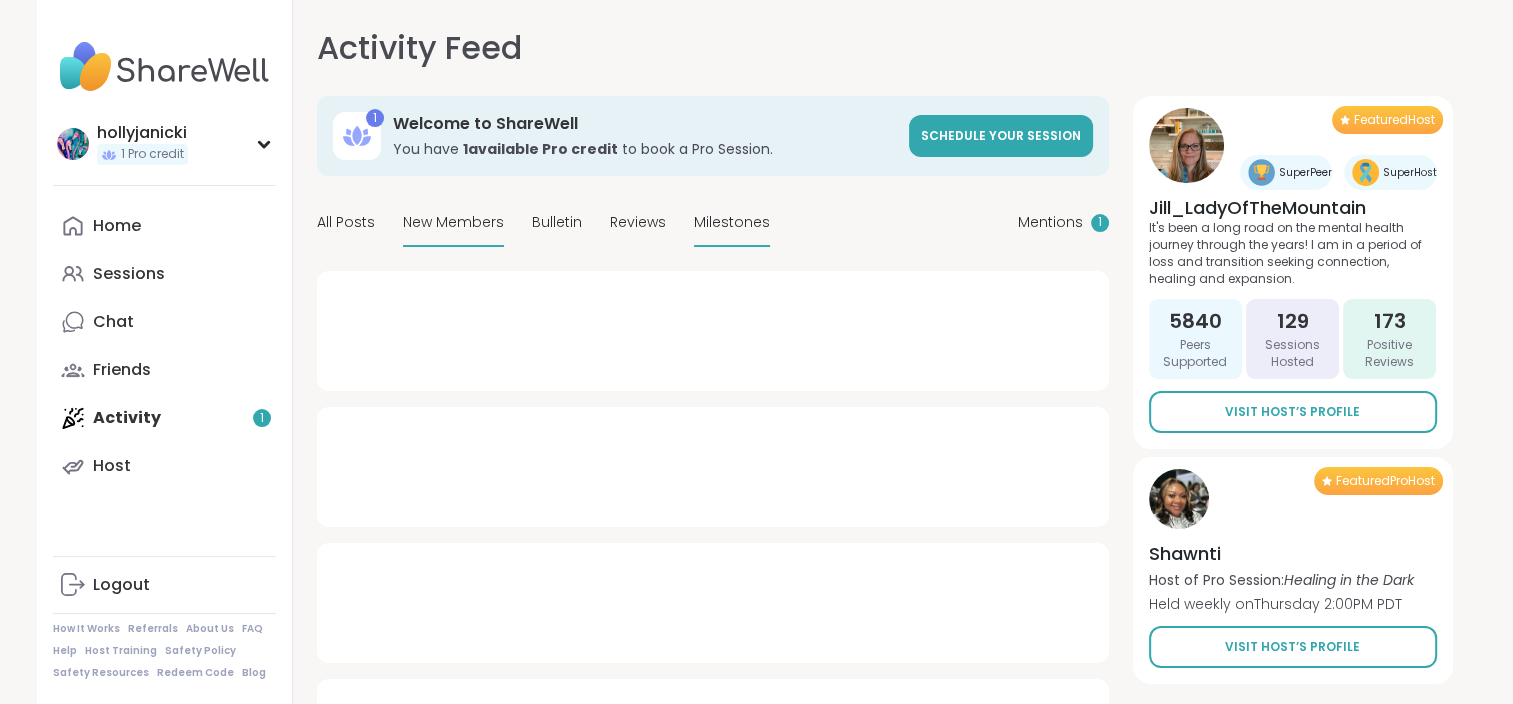type on "*" 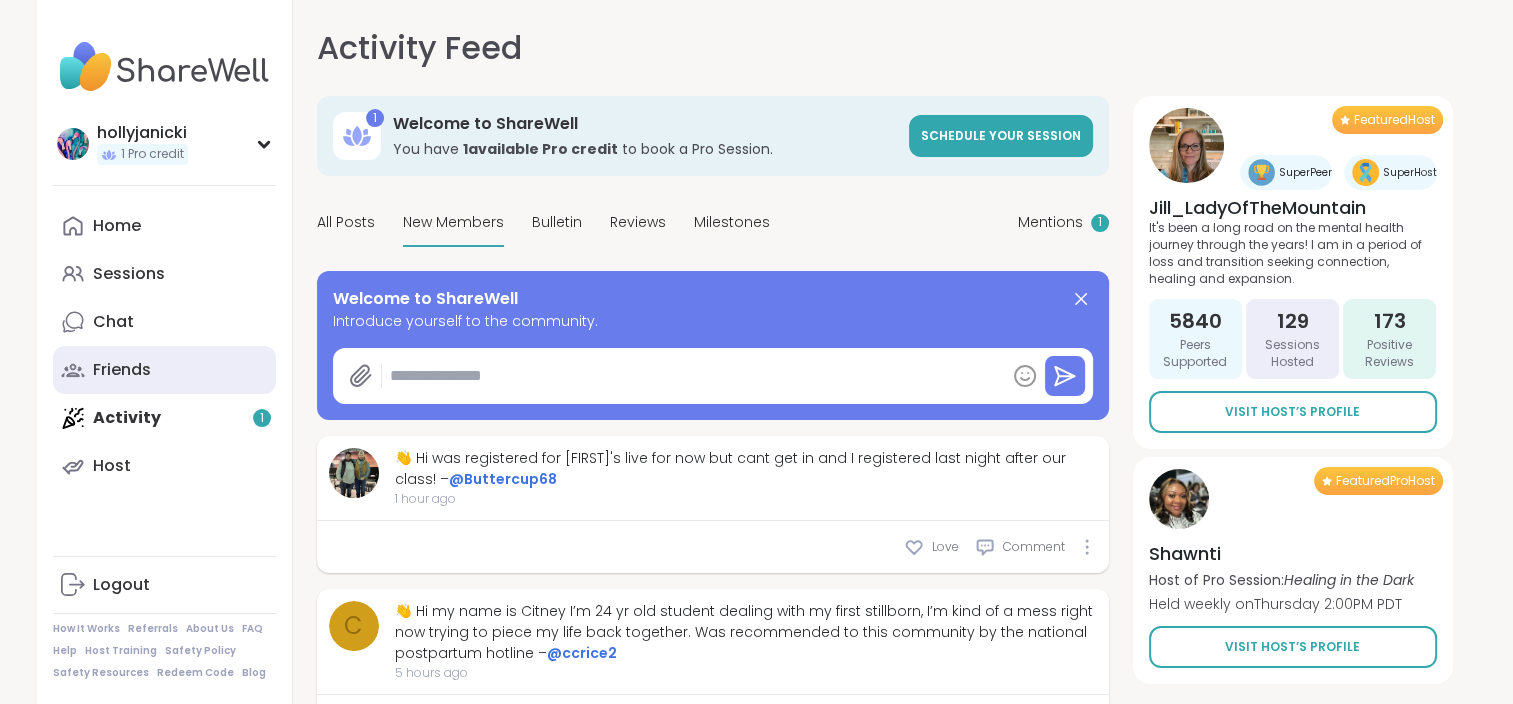 click on "Friends" at bounding box center (122, 370) 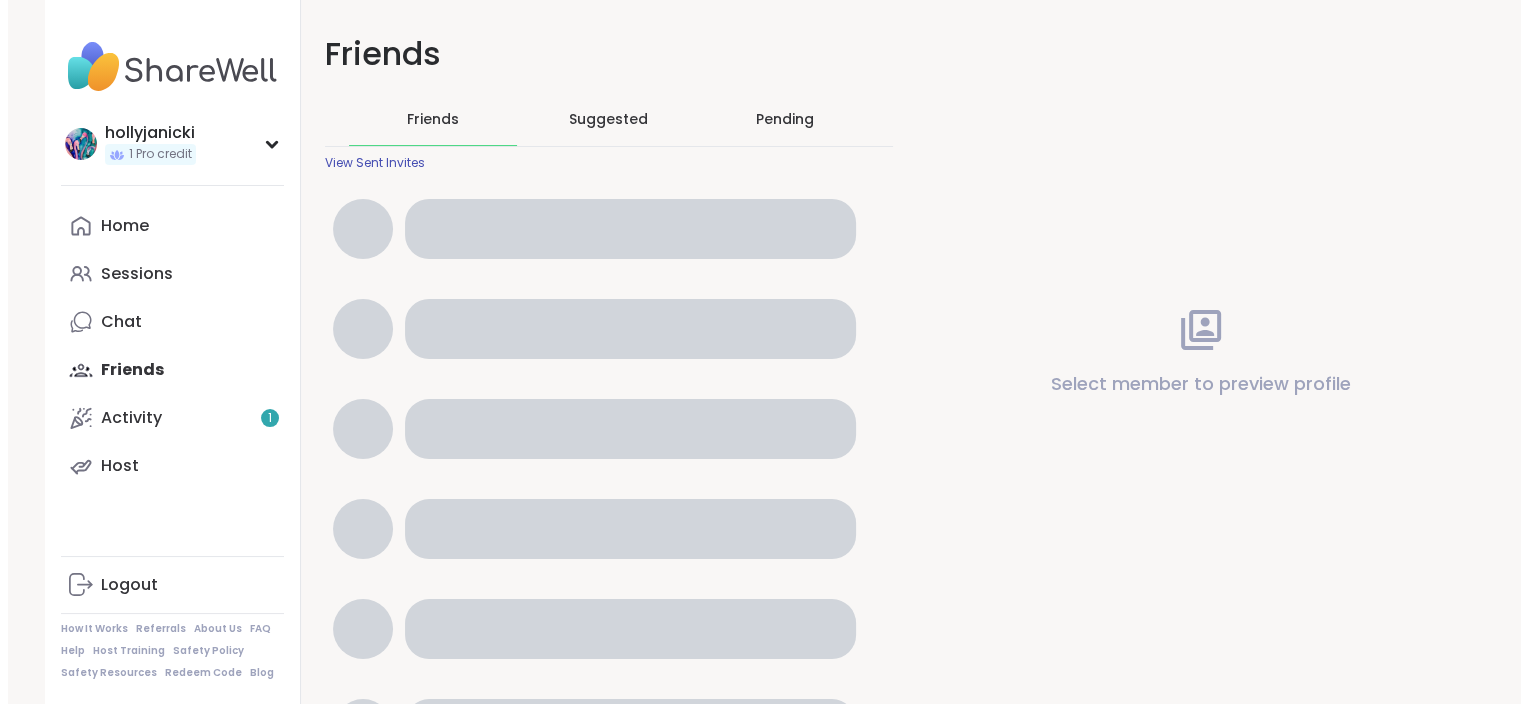 scroll, scrollTop: 0, scrollLeft: 0, axis: both 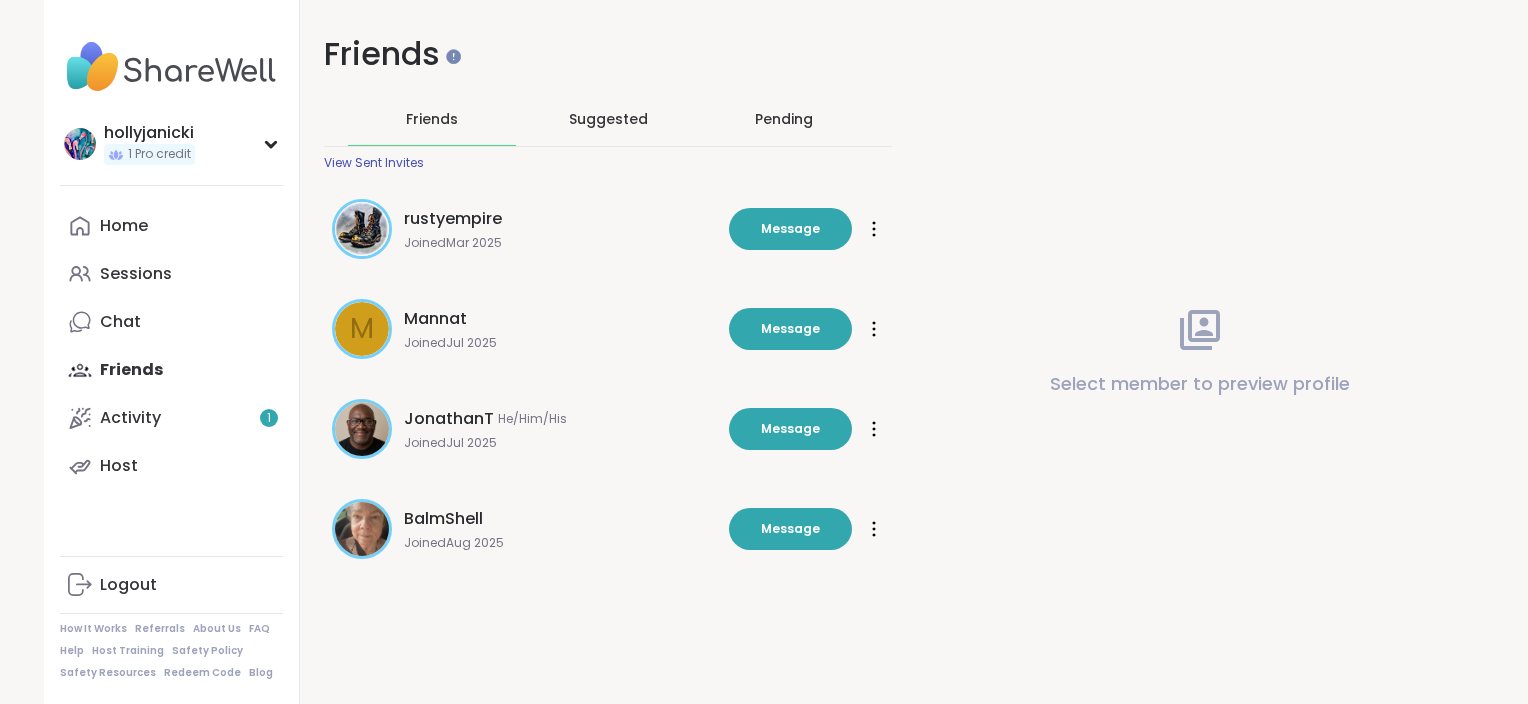 click on "Suggested" at bounding box center (608, 119) 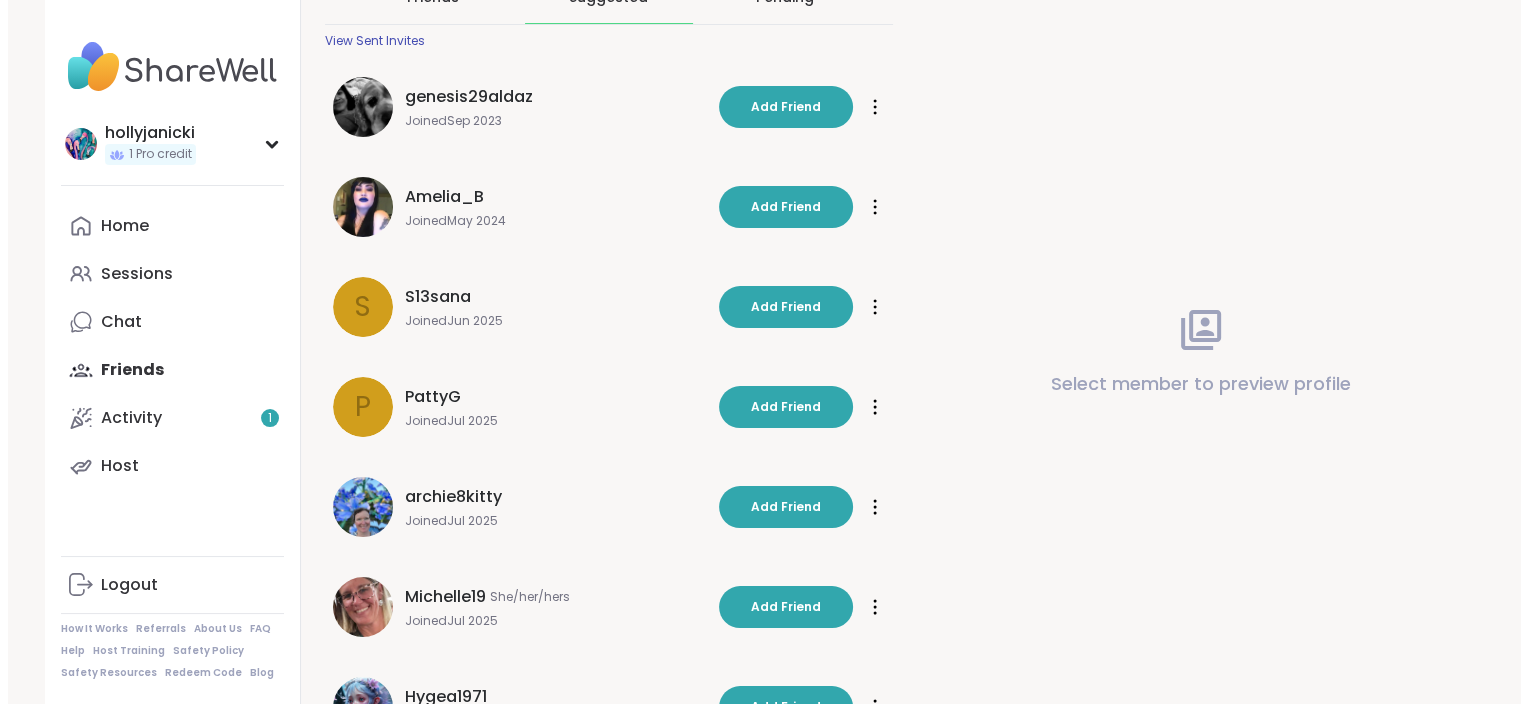 scroll, scrollTop: 0, scrollLeft: 0, axis: both 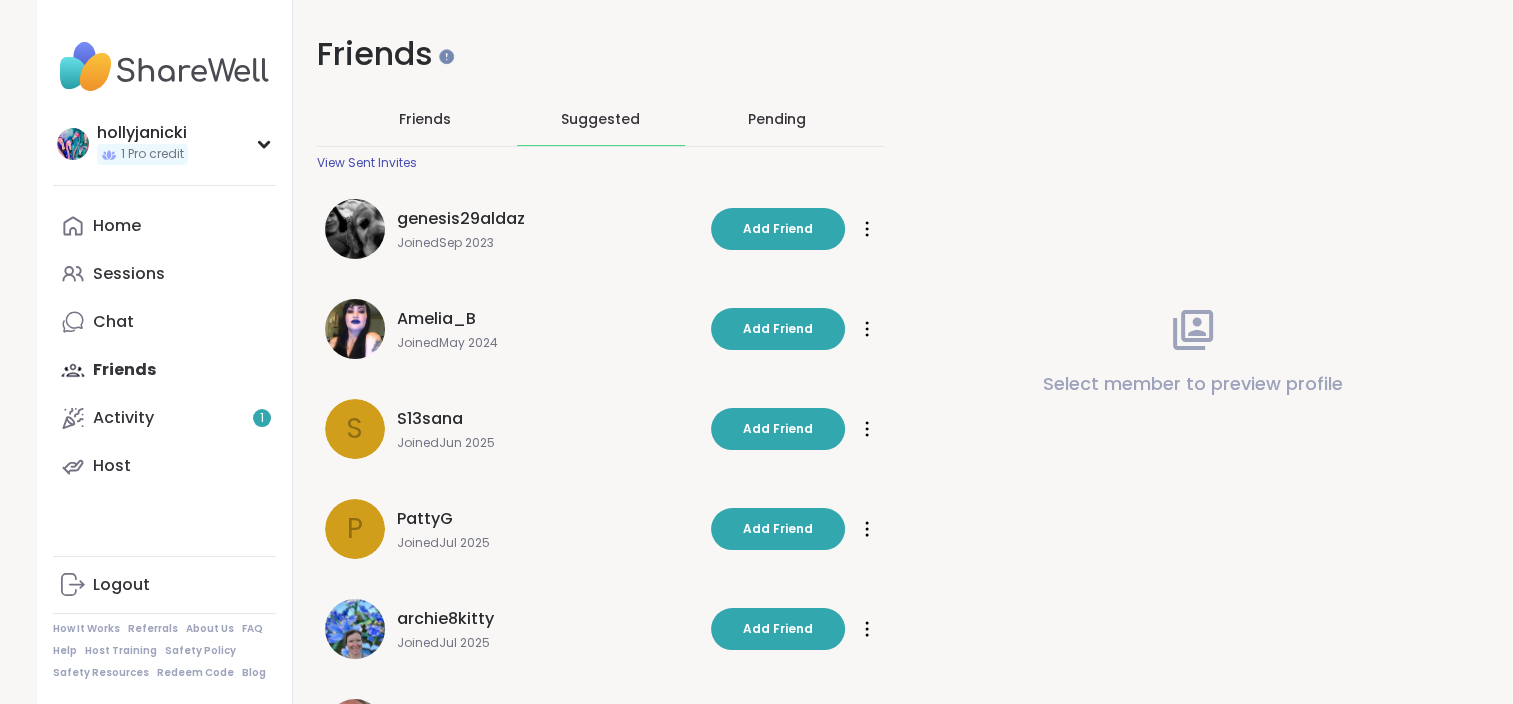 click on "Friends" at bounding box center [425, 119] 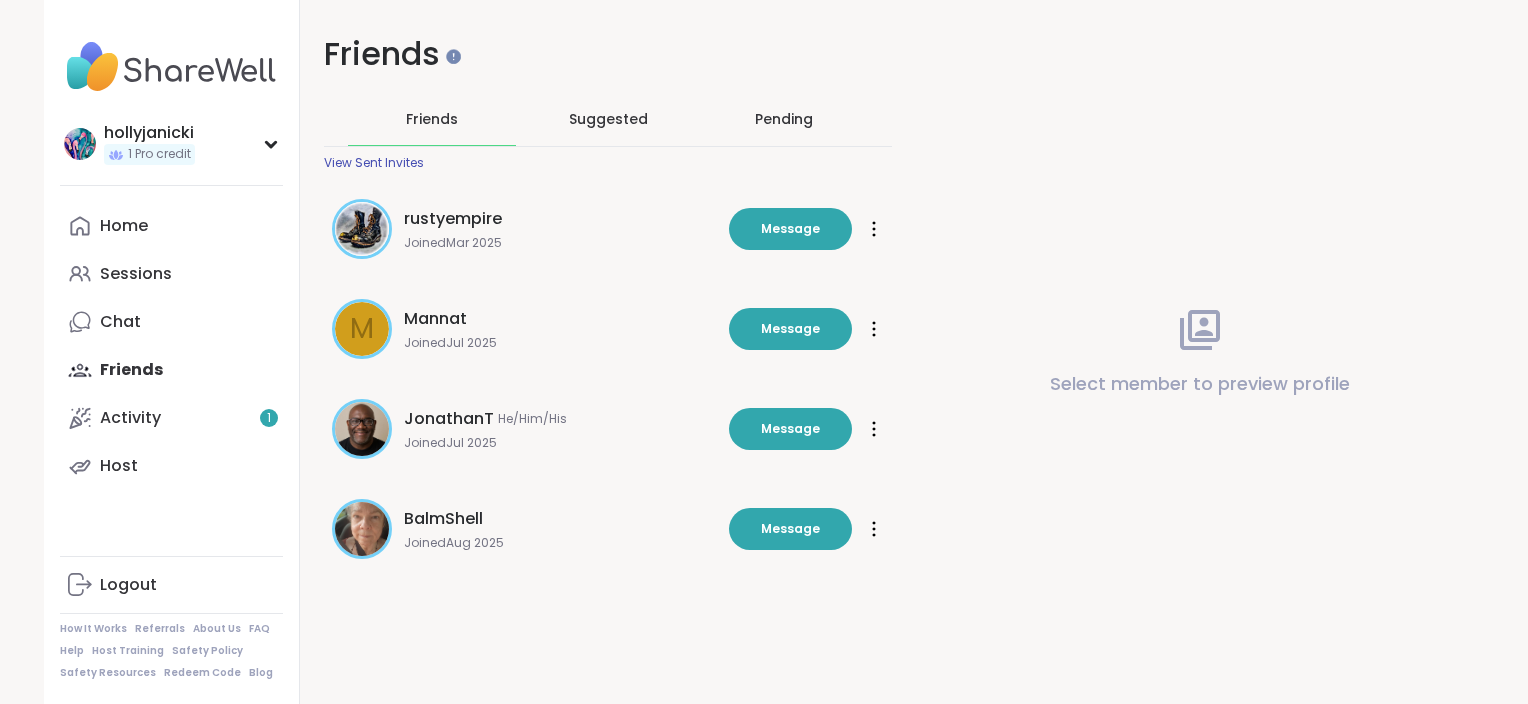 click on "Pending" at bounding box center [784, 119] 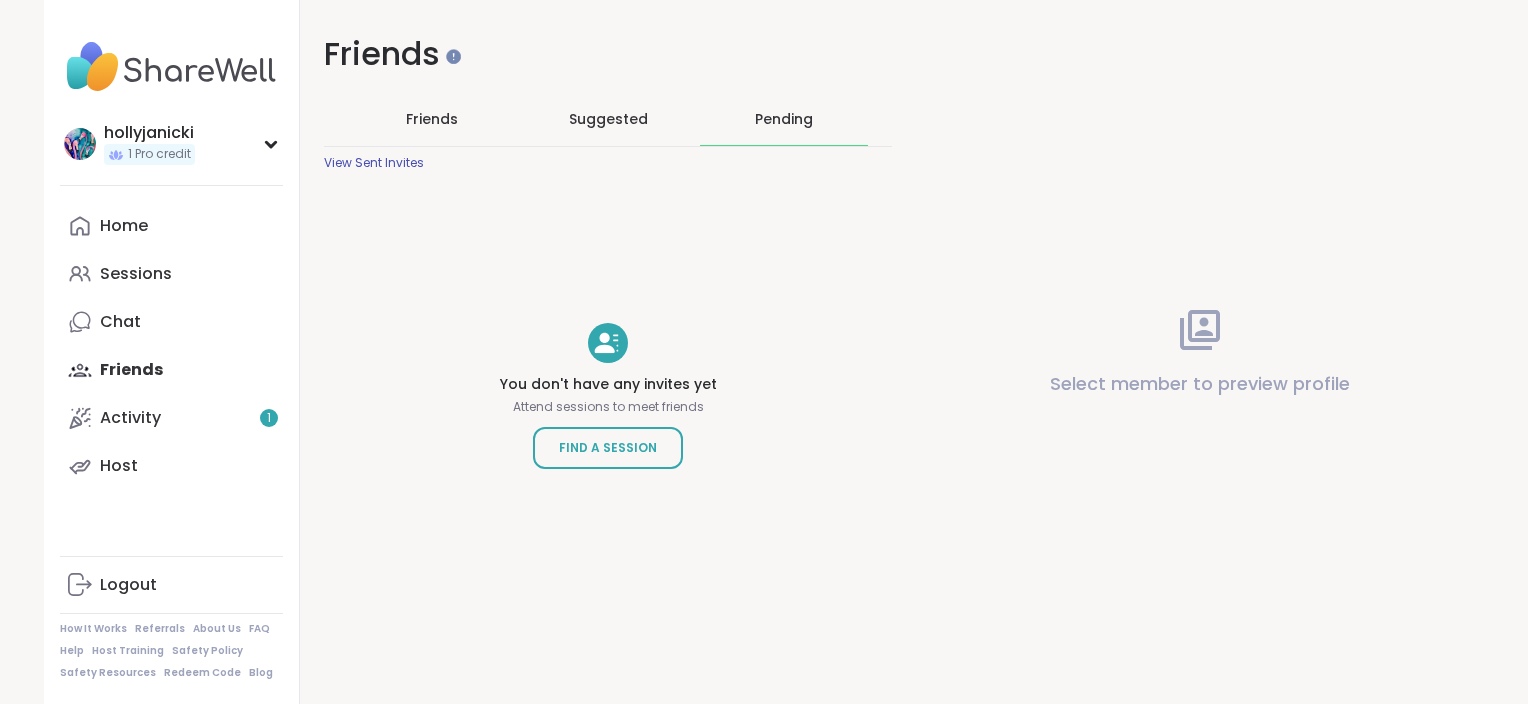 click on "Suggested" at bounding box center (608, 119) 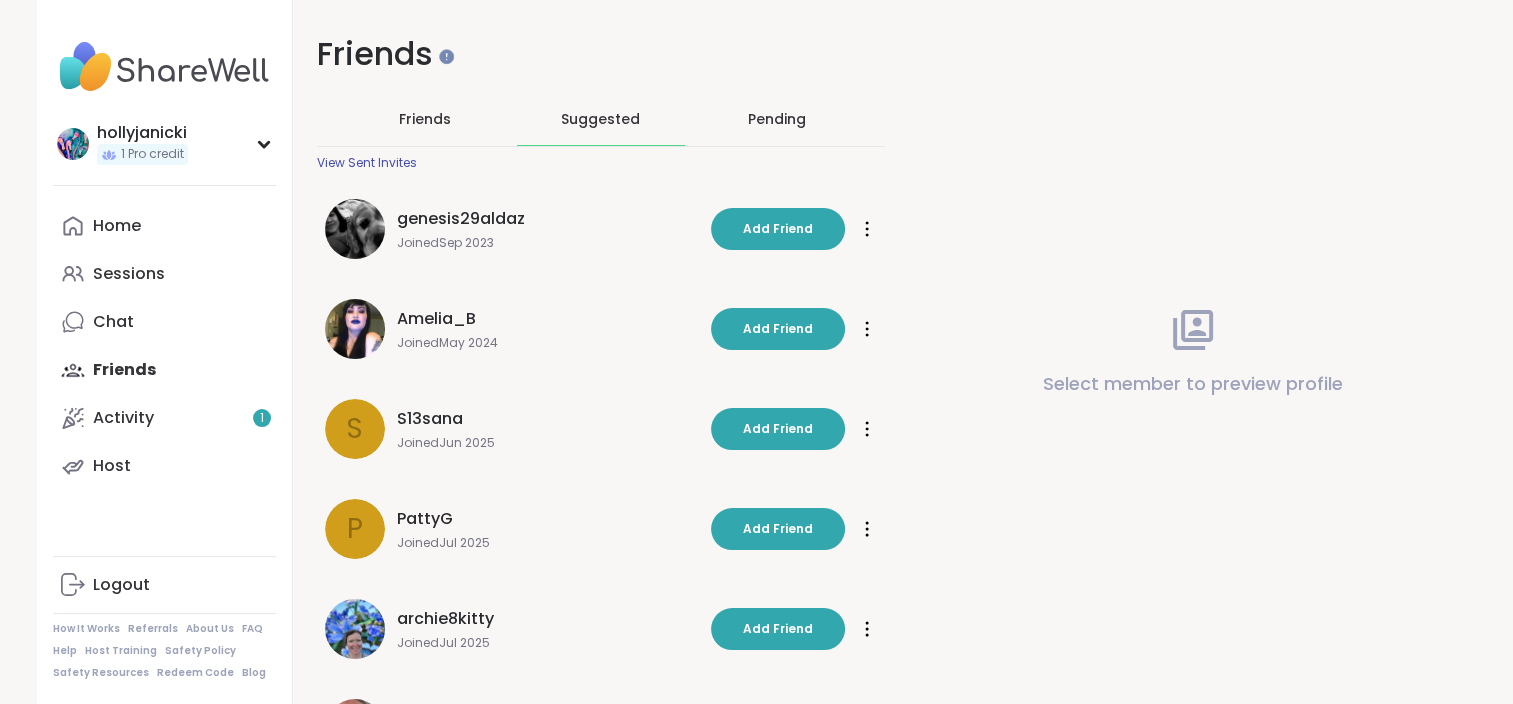 click on "Friends" at bounding box center (425, 119) 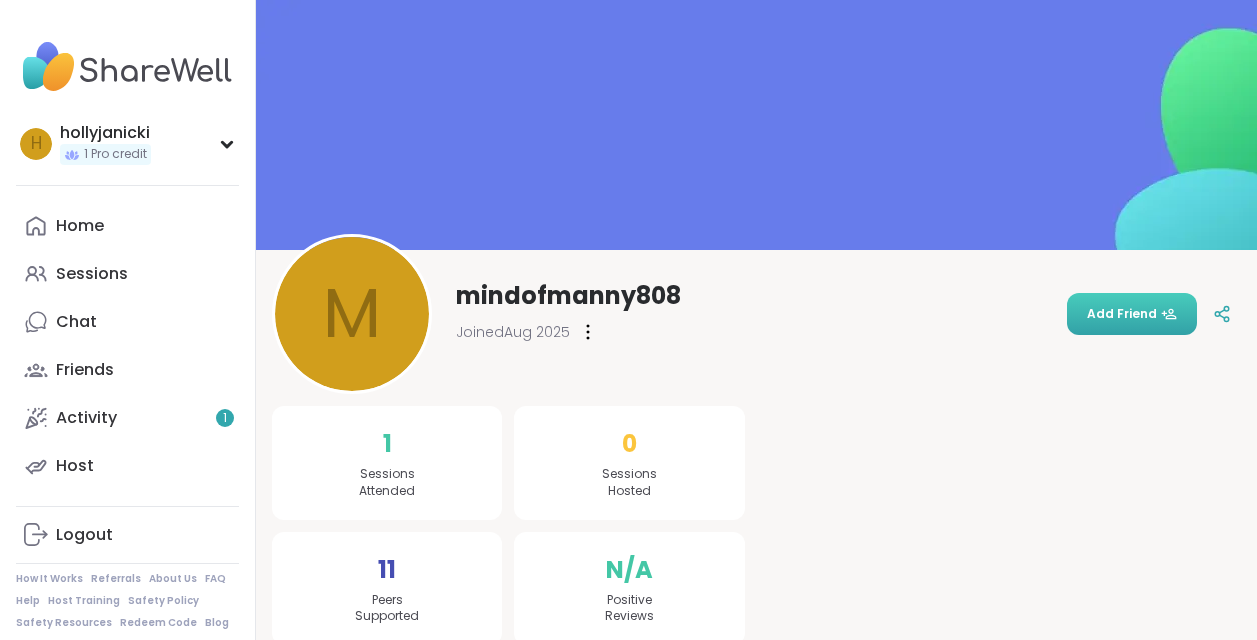 scroll, scrollTop: 0, scrollLeft: 0, axis: both 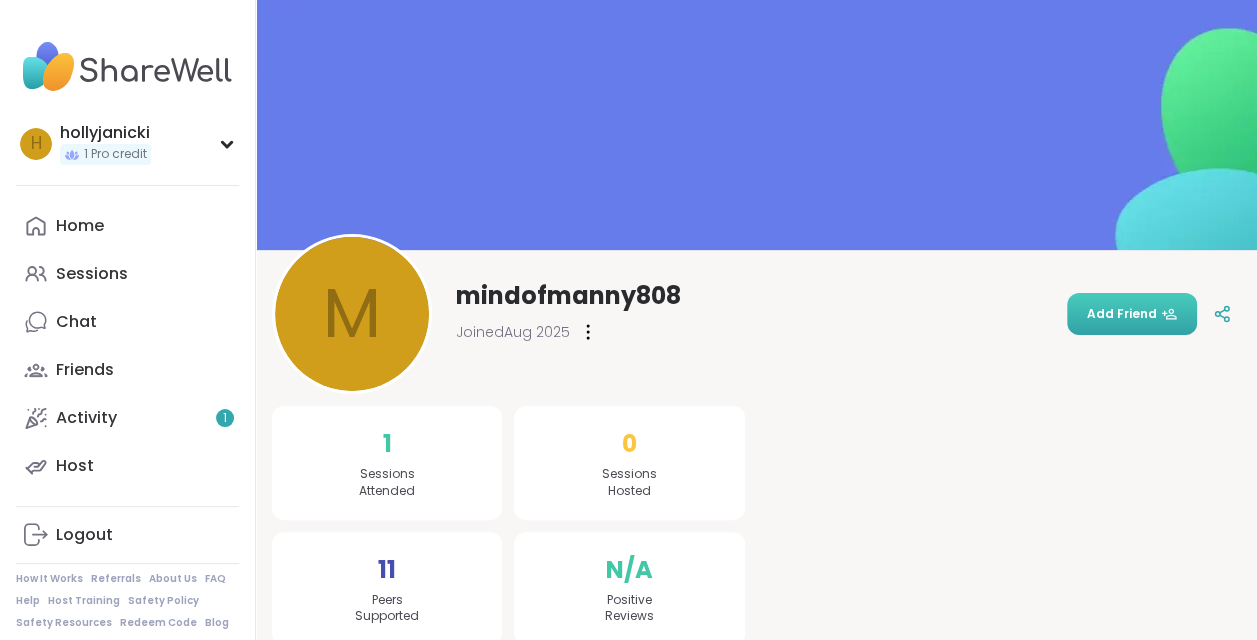 click on "Add Friend" at bounding box center (1132, 314) 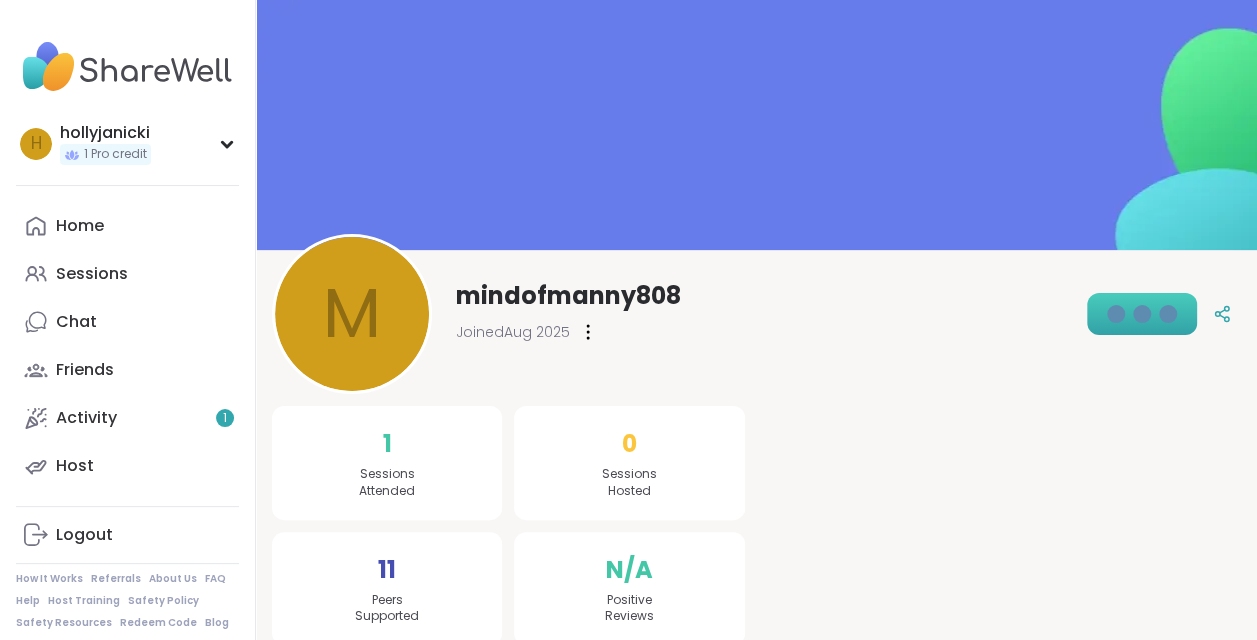 scroll, scrollTop: 0, scrollLeft: 0, axis: both 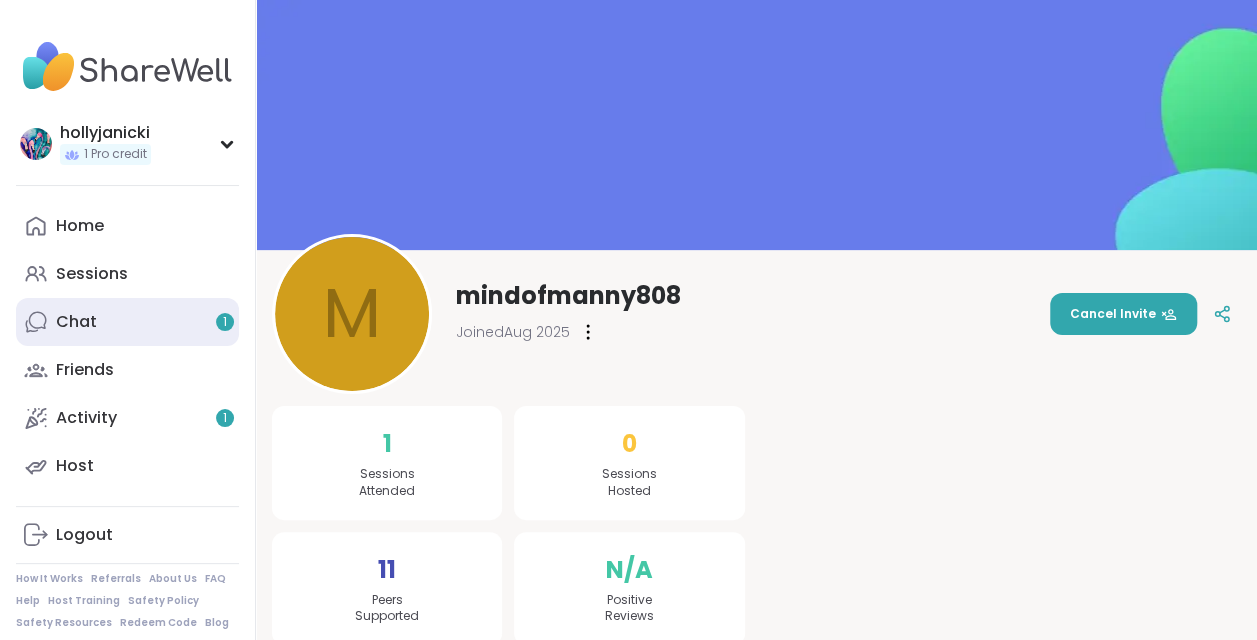 click on "Chat 1" at bounding box center (127, 322) 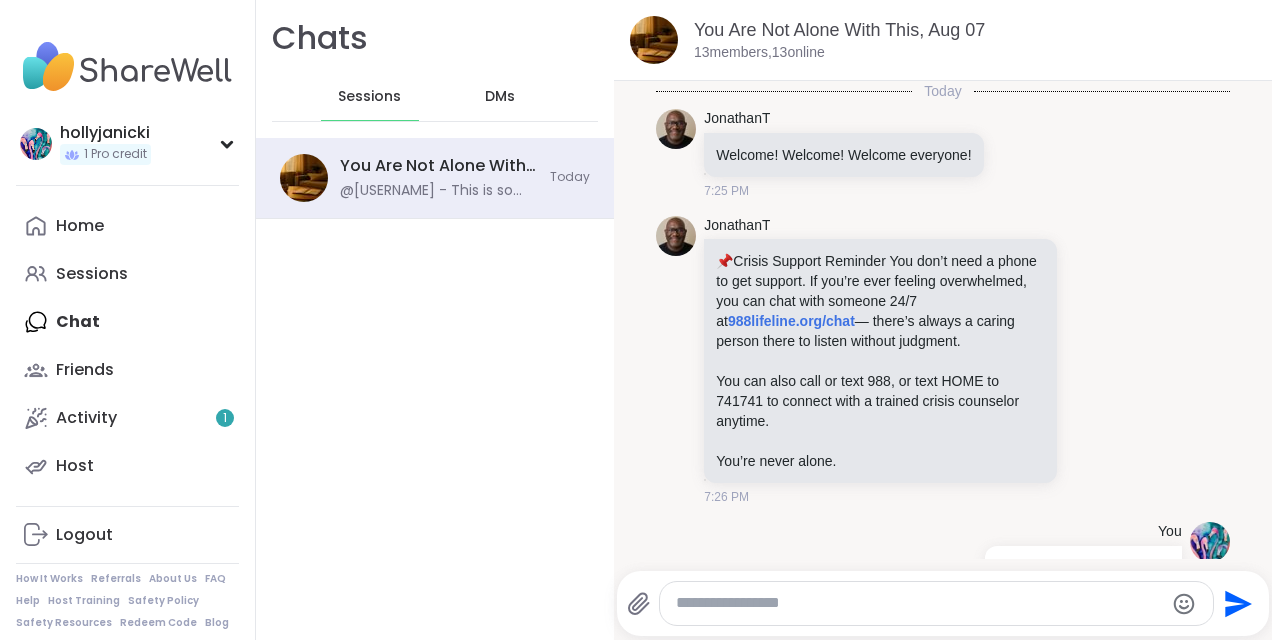 scroll, scrollTop: 13819, scrollLeft: 0, axis: vertical 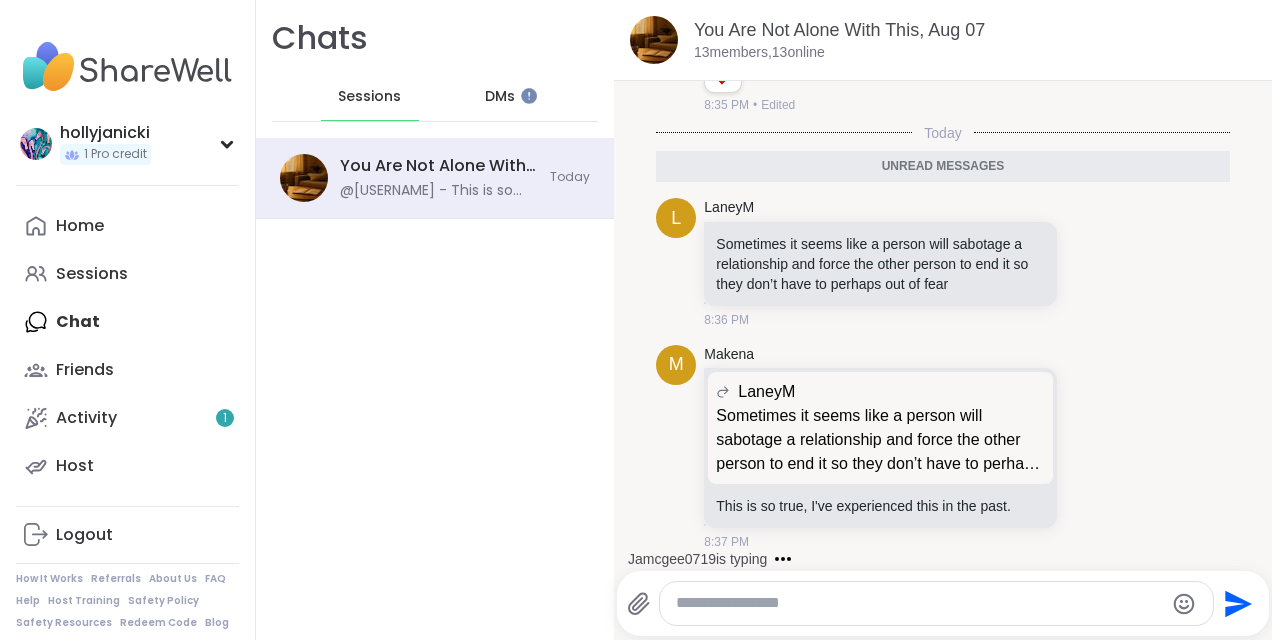 click on "DMs" at bounding box center (500, 97) 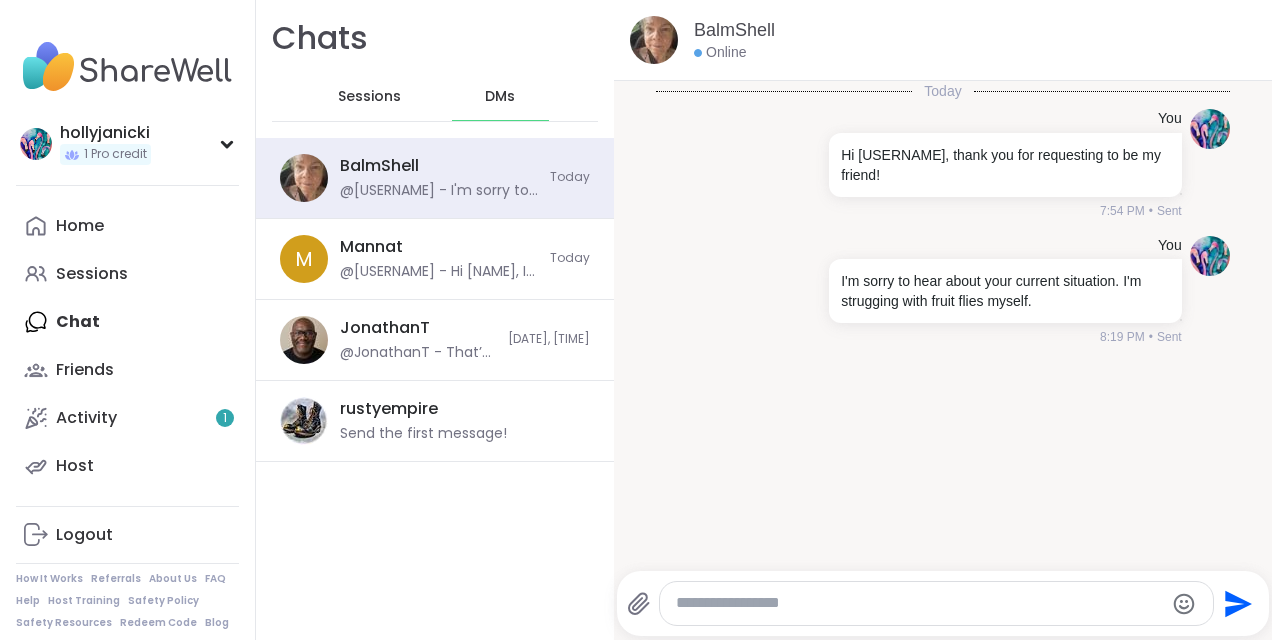 click on "Sessions" at bounding box center (370, 97) 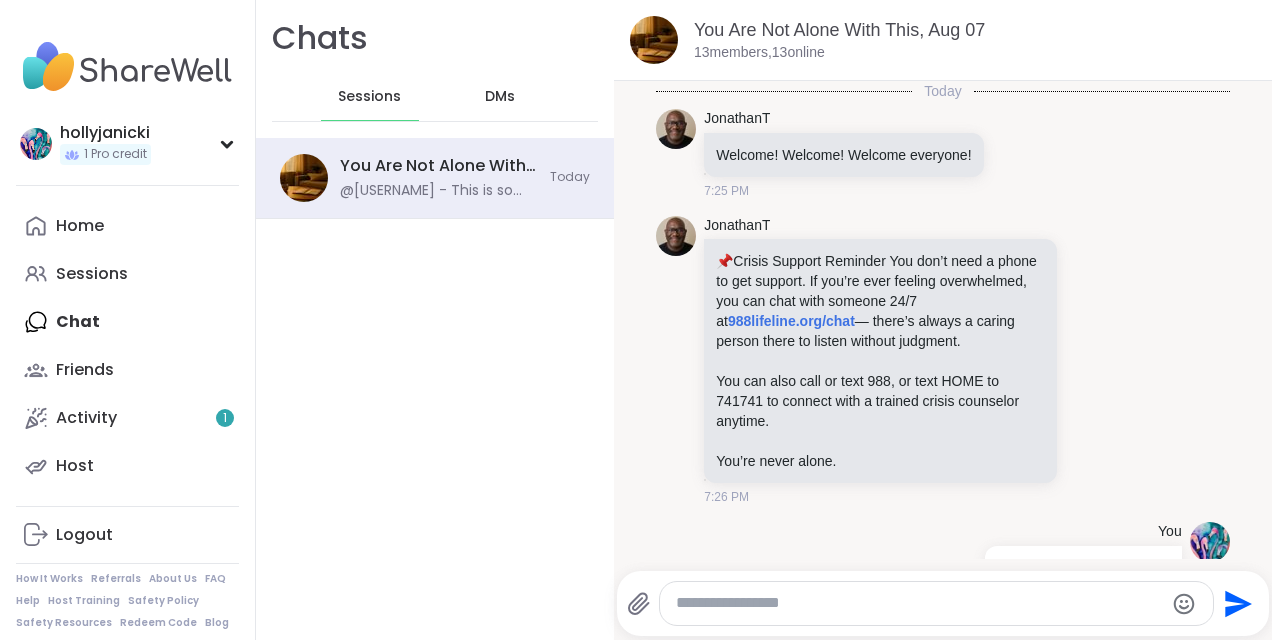 scroll, scrollTop: 13751, scrollLeft: 0, axis: vertical 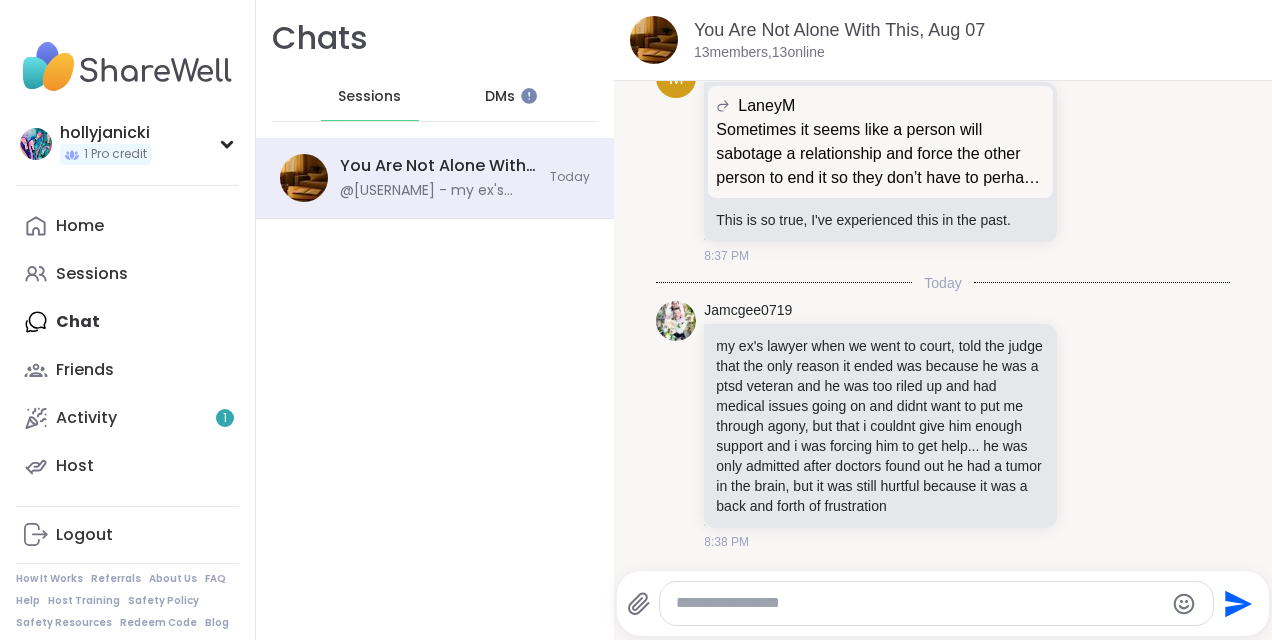 click on "DMs" at bounding box center [500, 97] 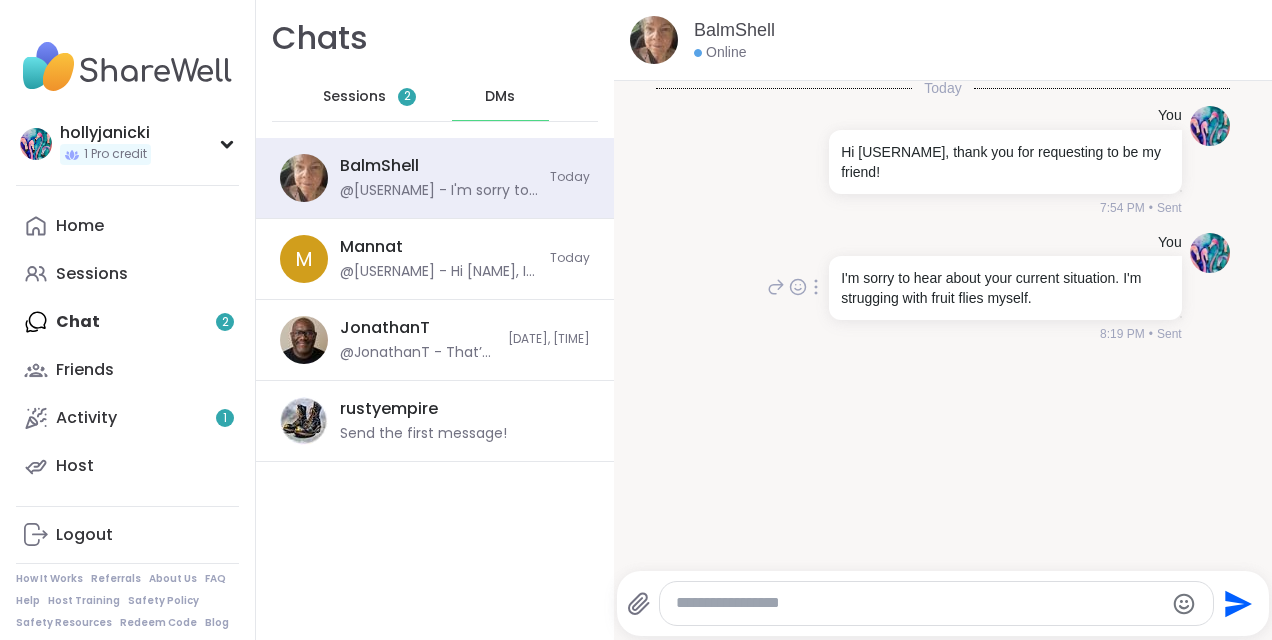 scroll, scrollTop: 4, scrollLeft: 0, axis: vertical 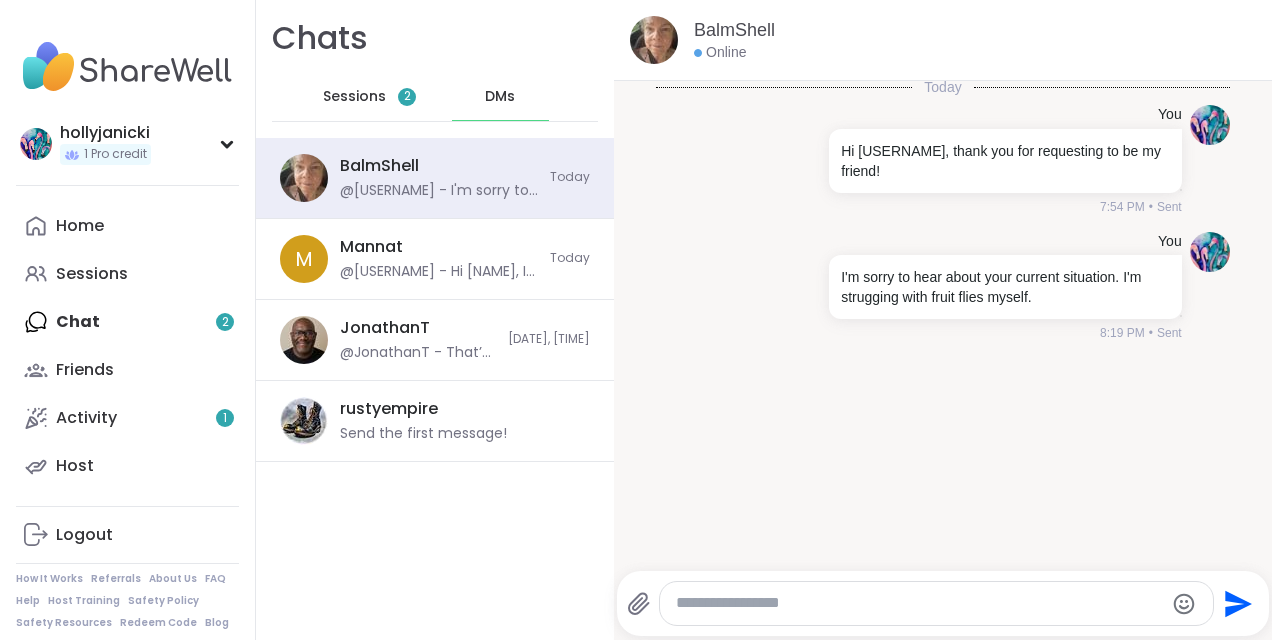 click on "Home Sessions Chat 2 Friends Activity 1 Host" at bounding box center (127, 346) 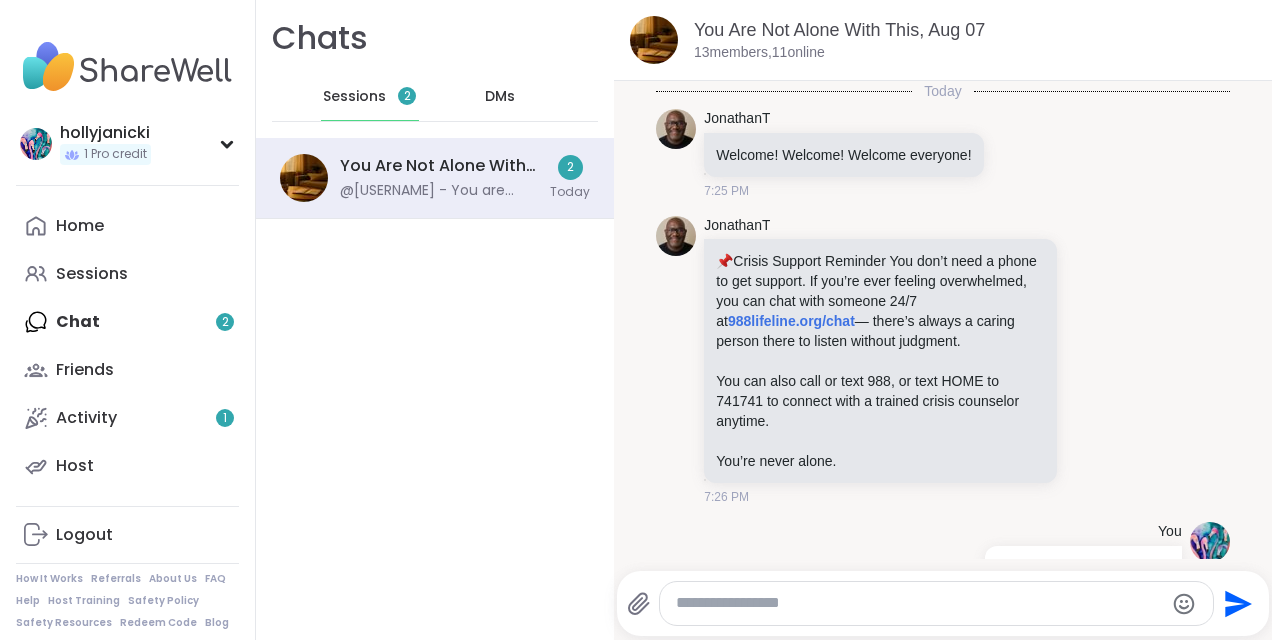 scroll, scrollTop: 14345, scrollLeft: 0, axis: vertical 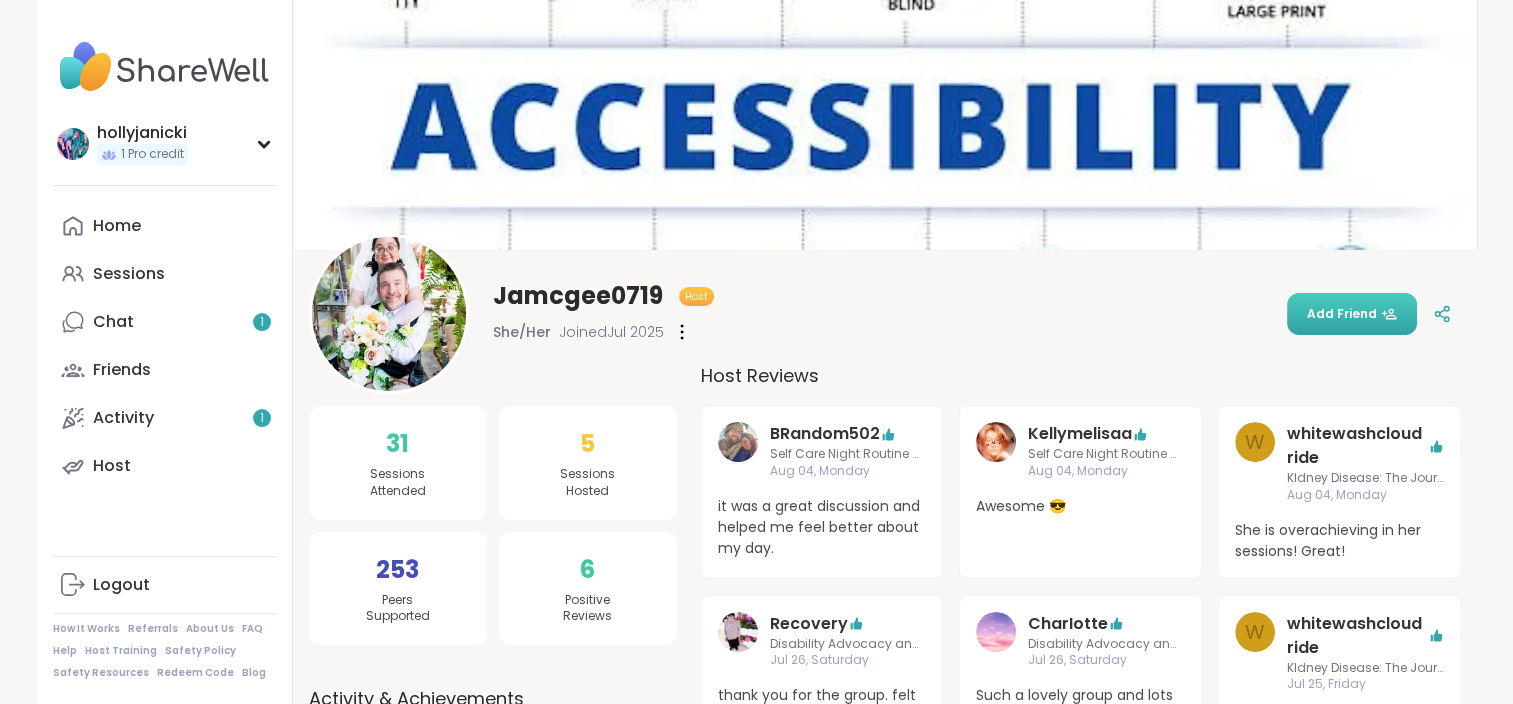 click on "Add Friend" at bounding box center (1352, 314) 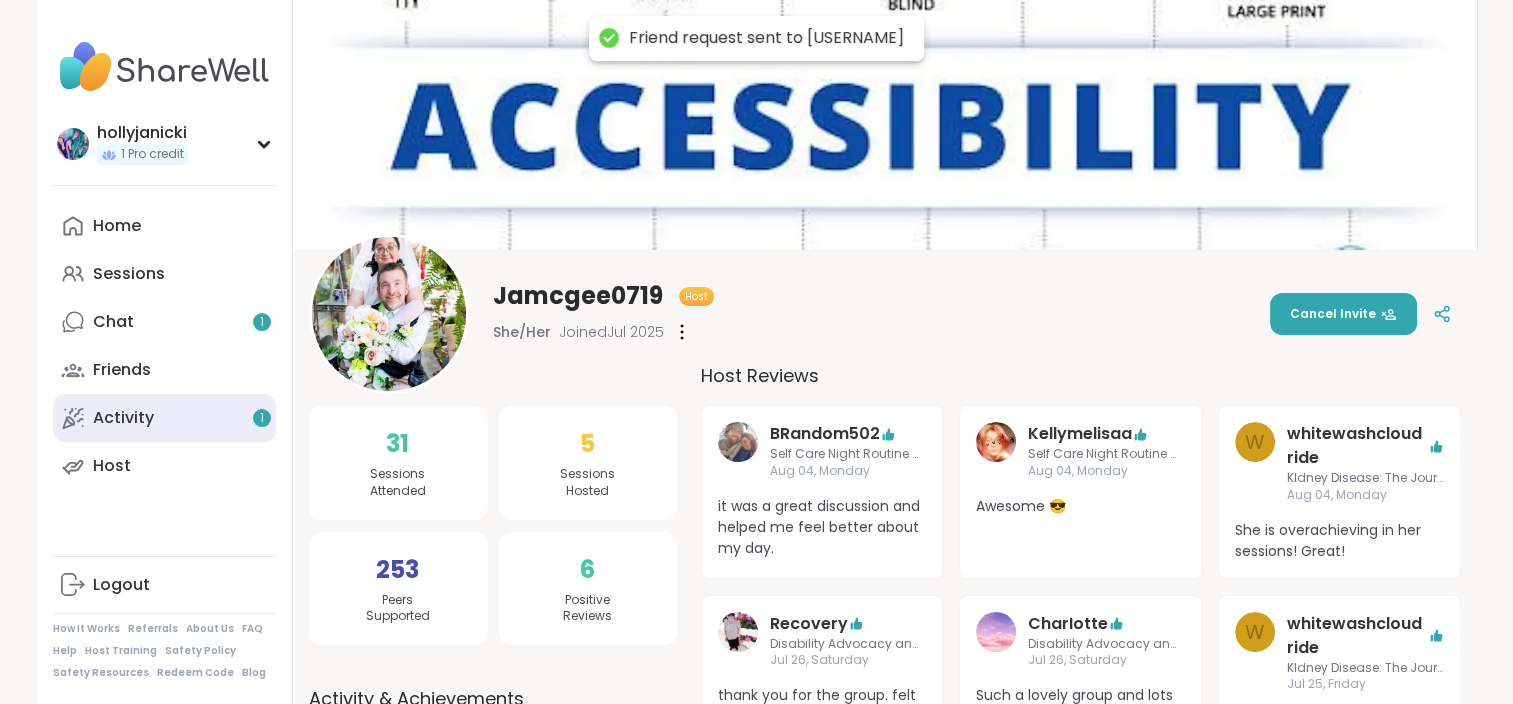 click on "Activity 1" at bounding box center [123, 418] 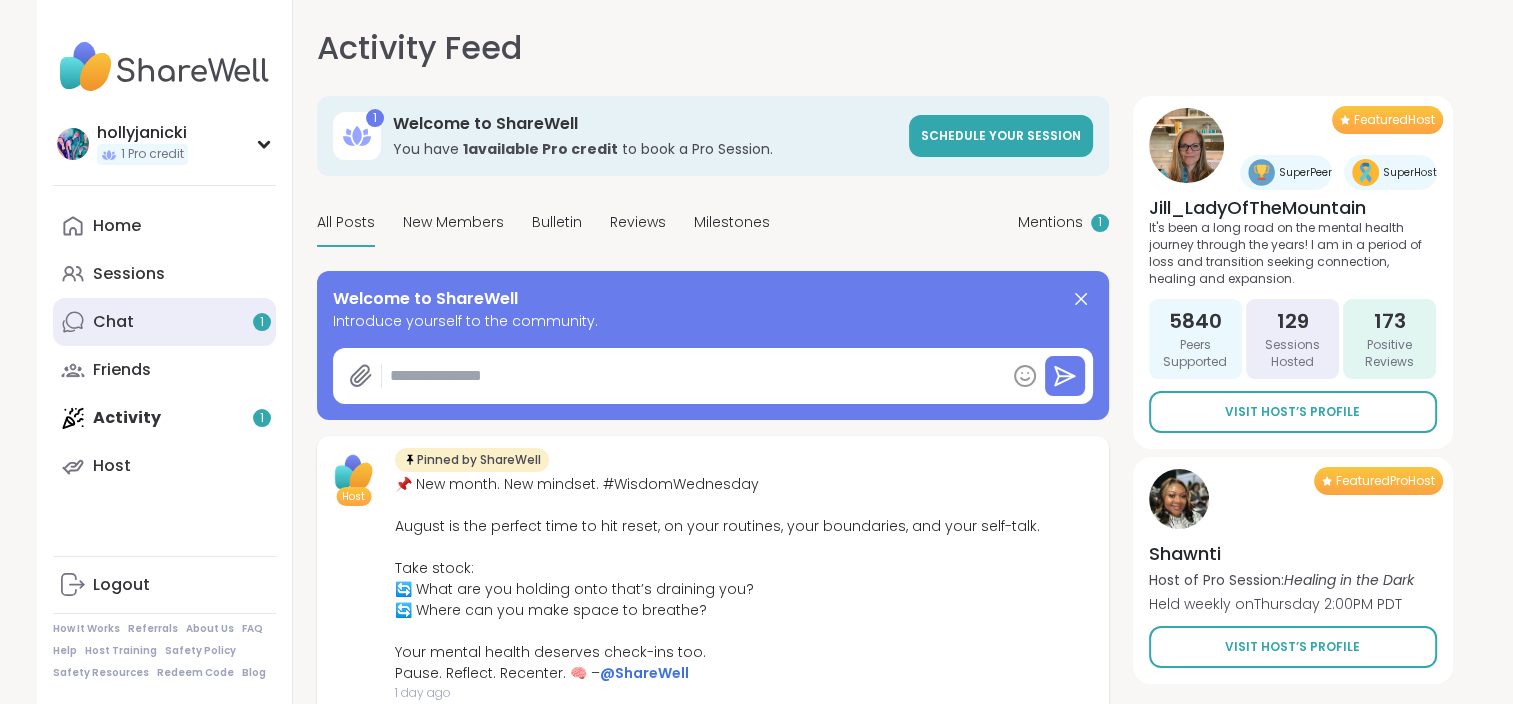 click on "Chat 1" at bounding box center [164, 322] 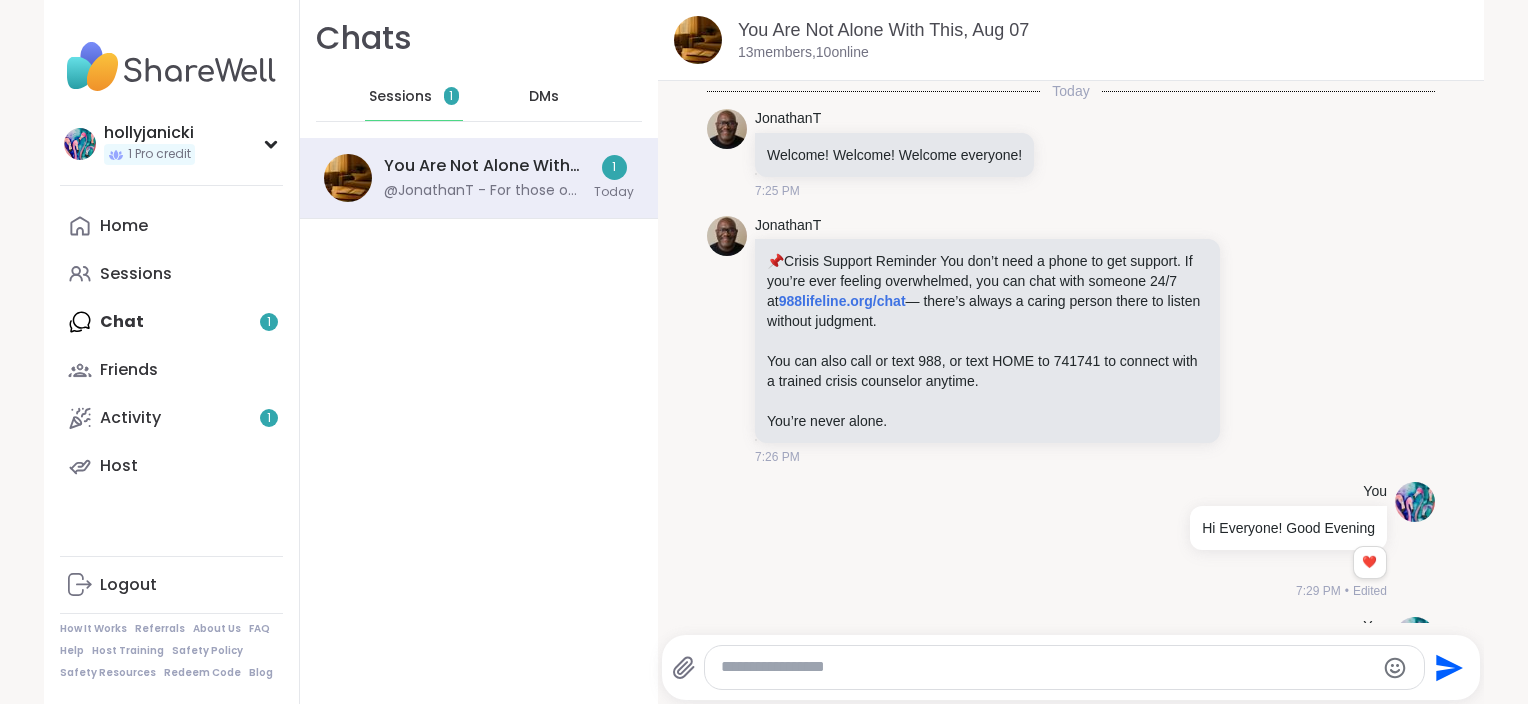 scroll, scrollTop: 13169, scrollLeft: 0, axis: vertical 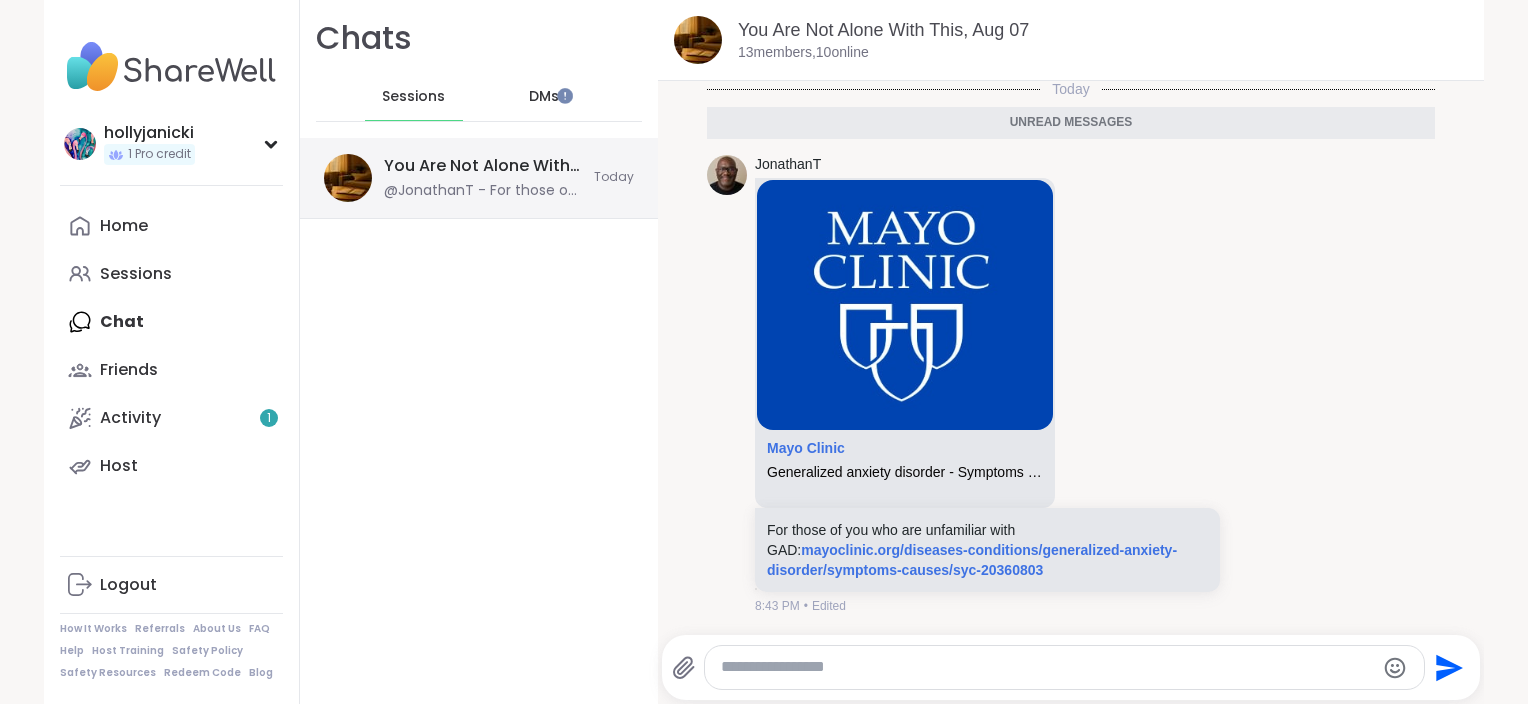 click on "@JonathanT - For those of you who are unfamiliar with GAD: https://www.mayoclinic.org/diseases-conditions/generalized-anxiety-disorder/symptoms-causes/syc-20360803" at bounding box center (483, 191) 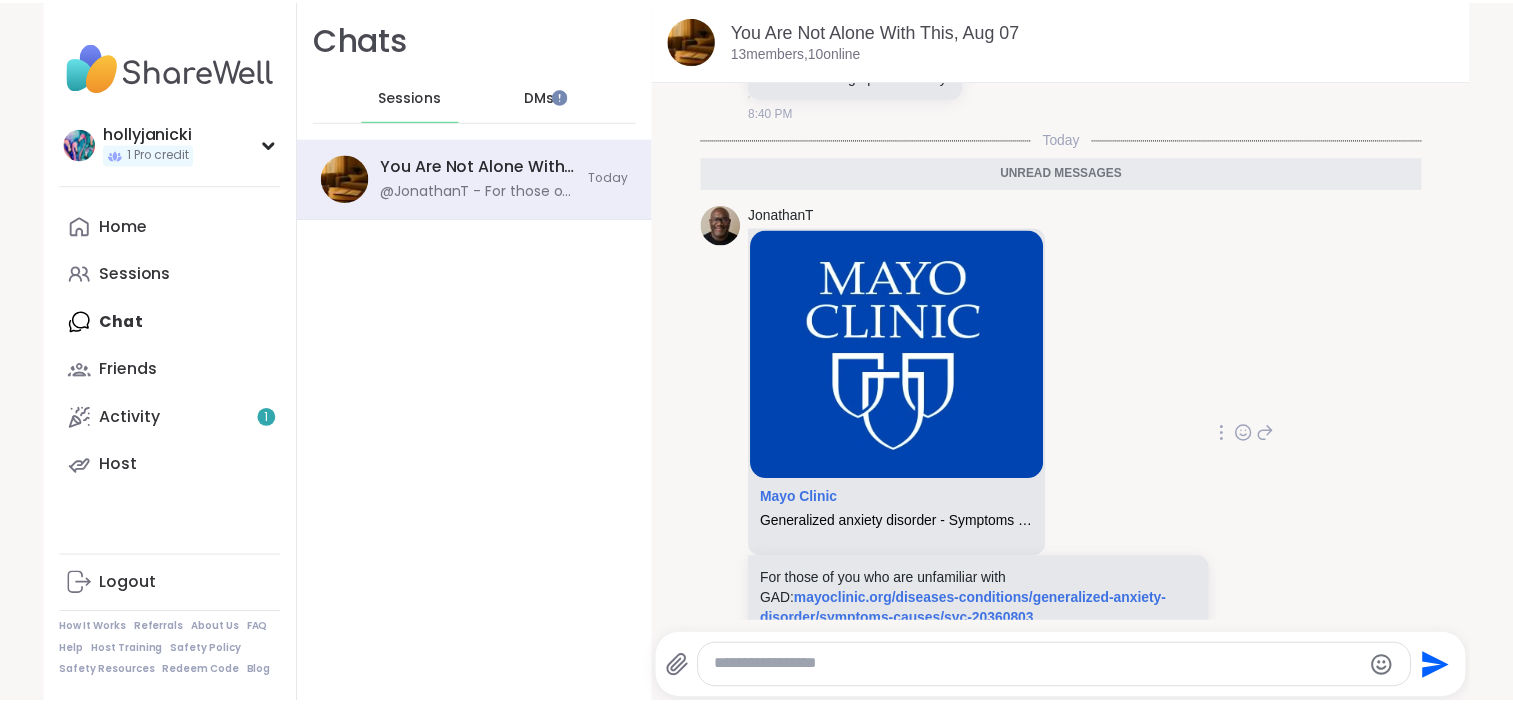 scroll, scrollTop: 13169, scrollLeft: 0, axis: vertical 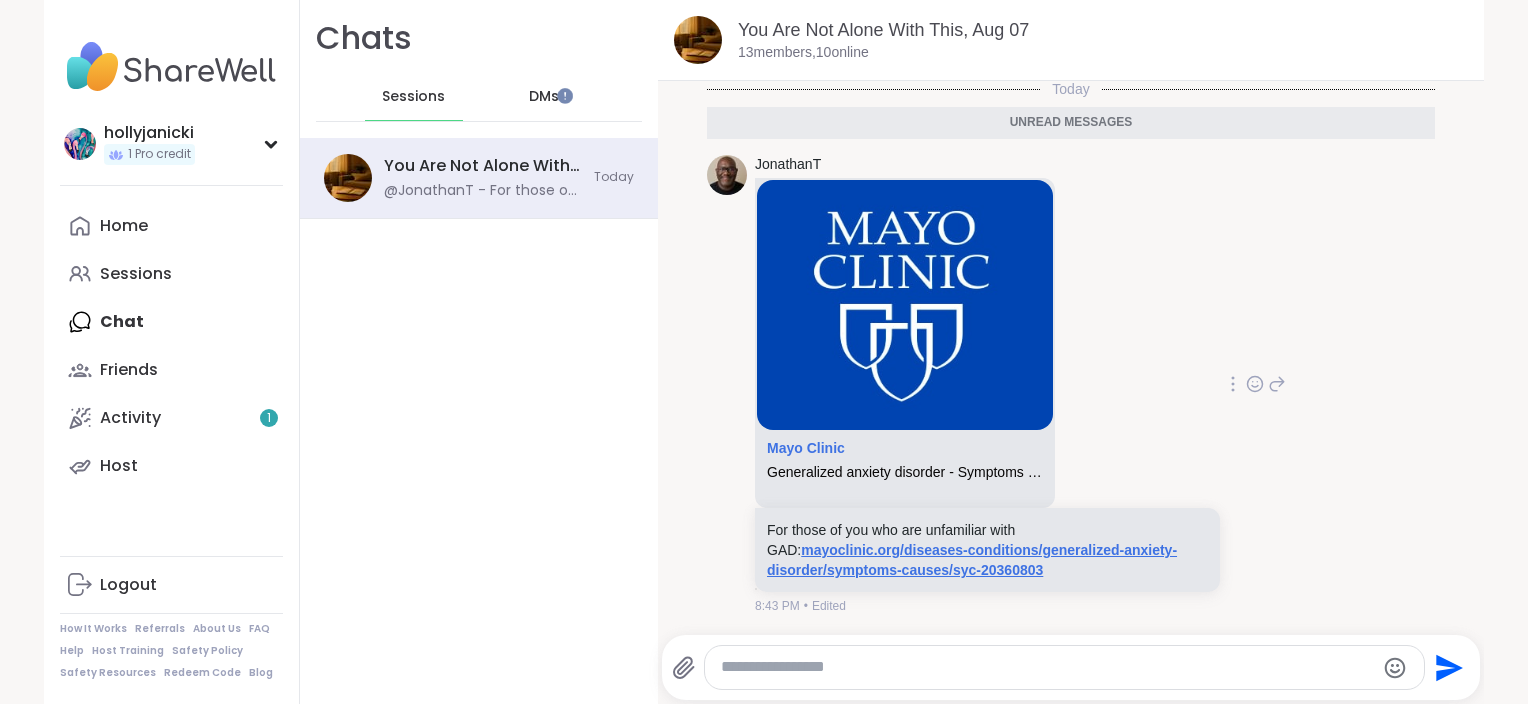 click on "mayoclinic.org/diseases-conditions/generalized-anxiety-disorder/symptoms-causes/syc-20360803" at bounding box center [972, 560] 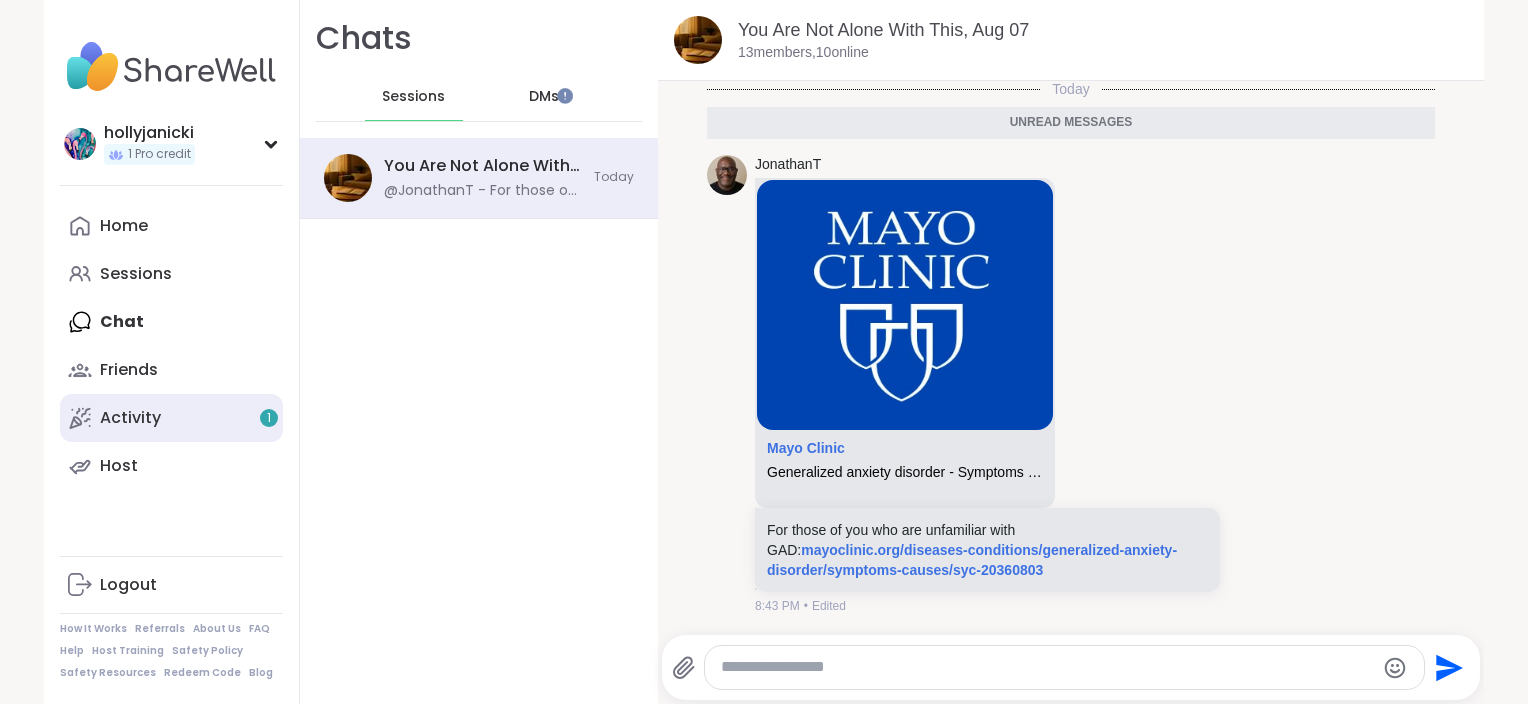 click on "Activity 1" at bounding box center (171, 418) 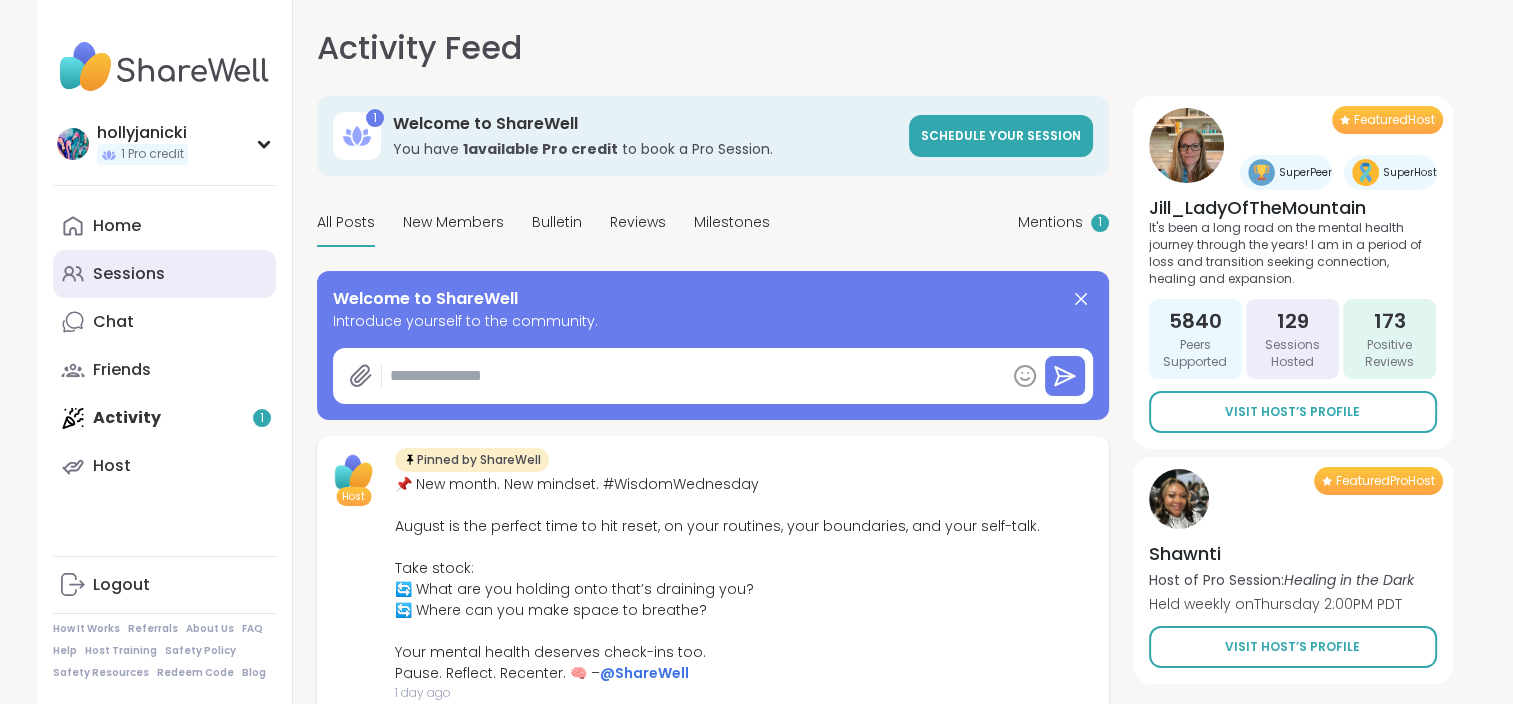 click on "Sessions" at bounding box center [164, 274] 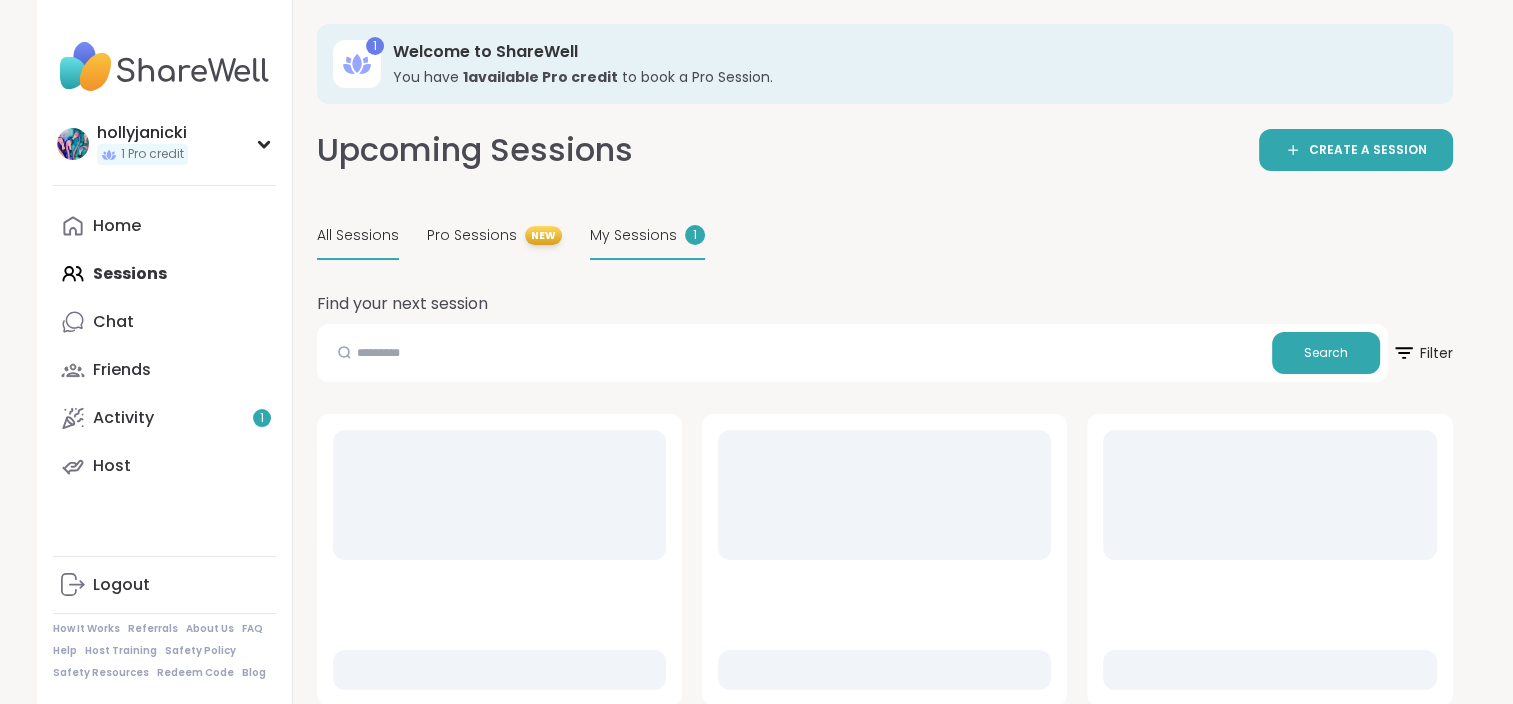 click on "My Sessions" at bounding box center (633, 235) 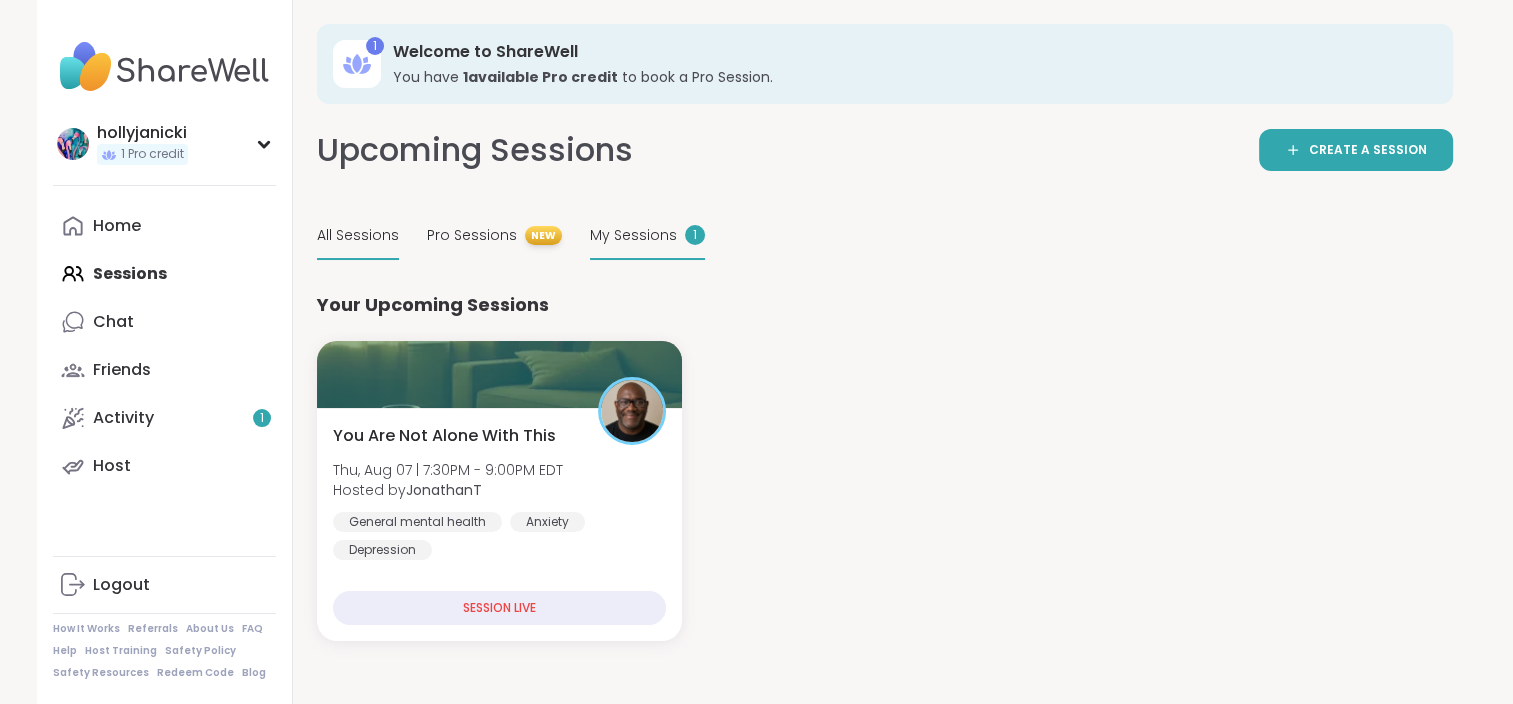 click on "All Sessions" at bounding box center (358, 235) 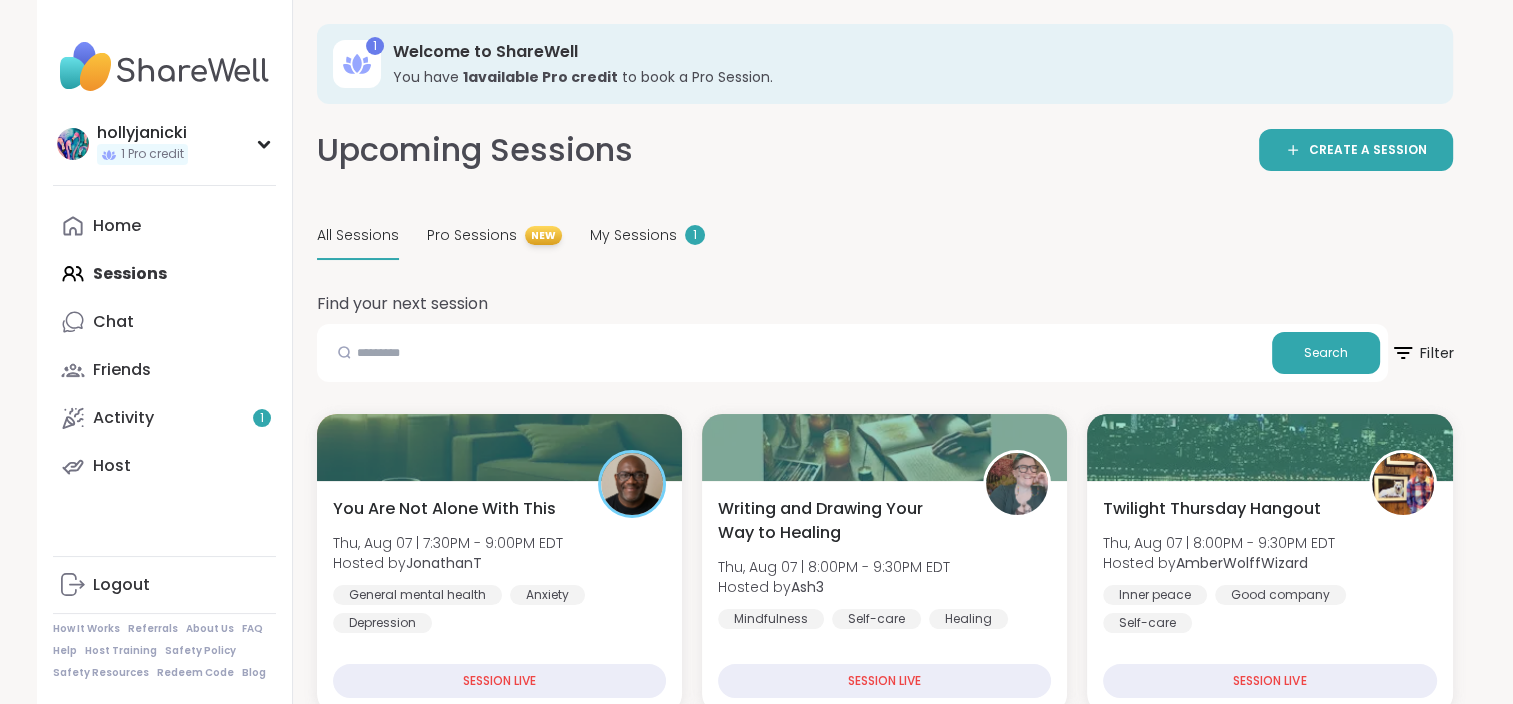 click on "Filter" at bounding box center [1422, 353] 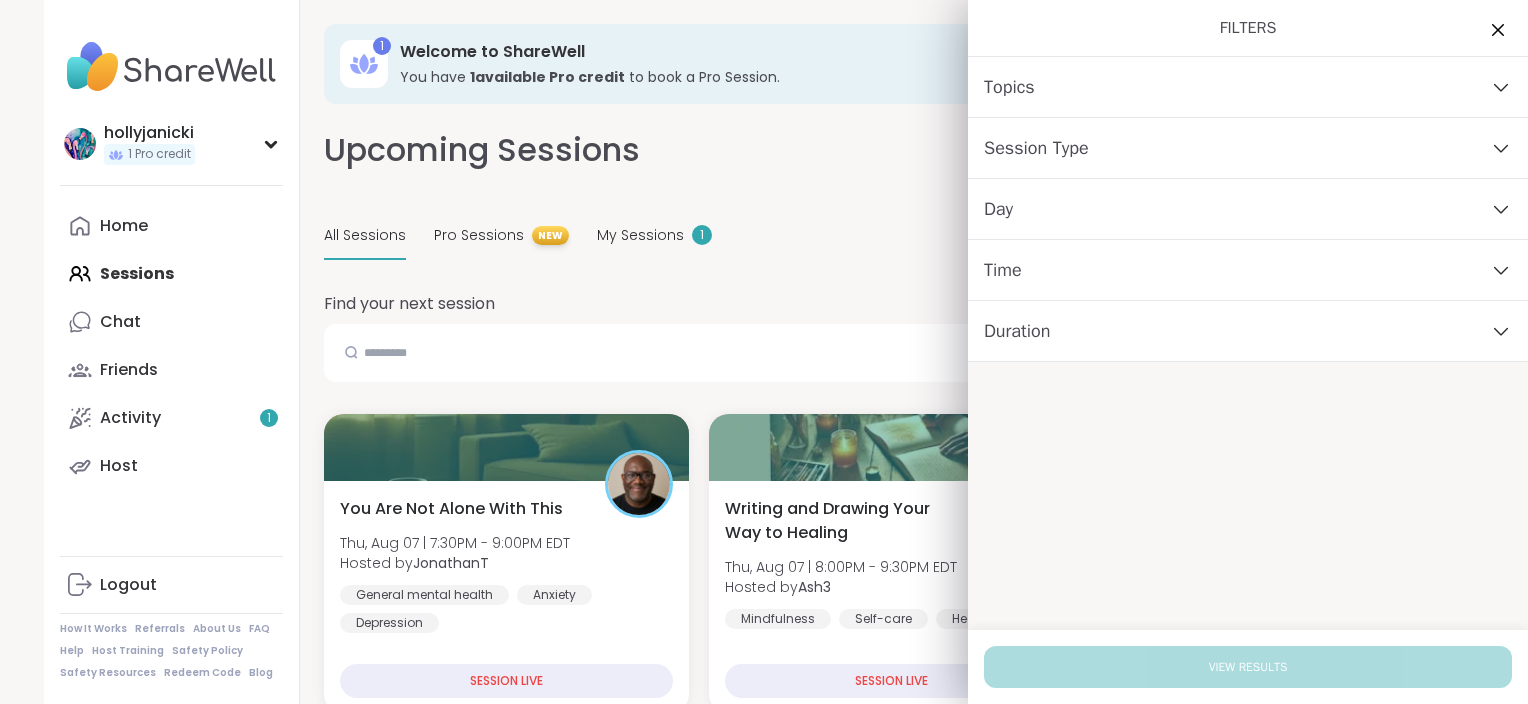 click on "Topics" at bounding box center (1009, 87) 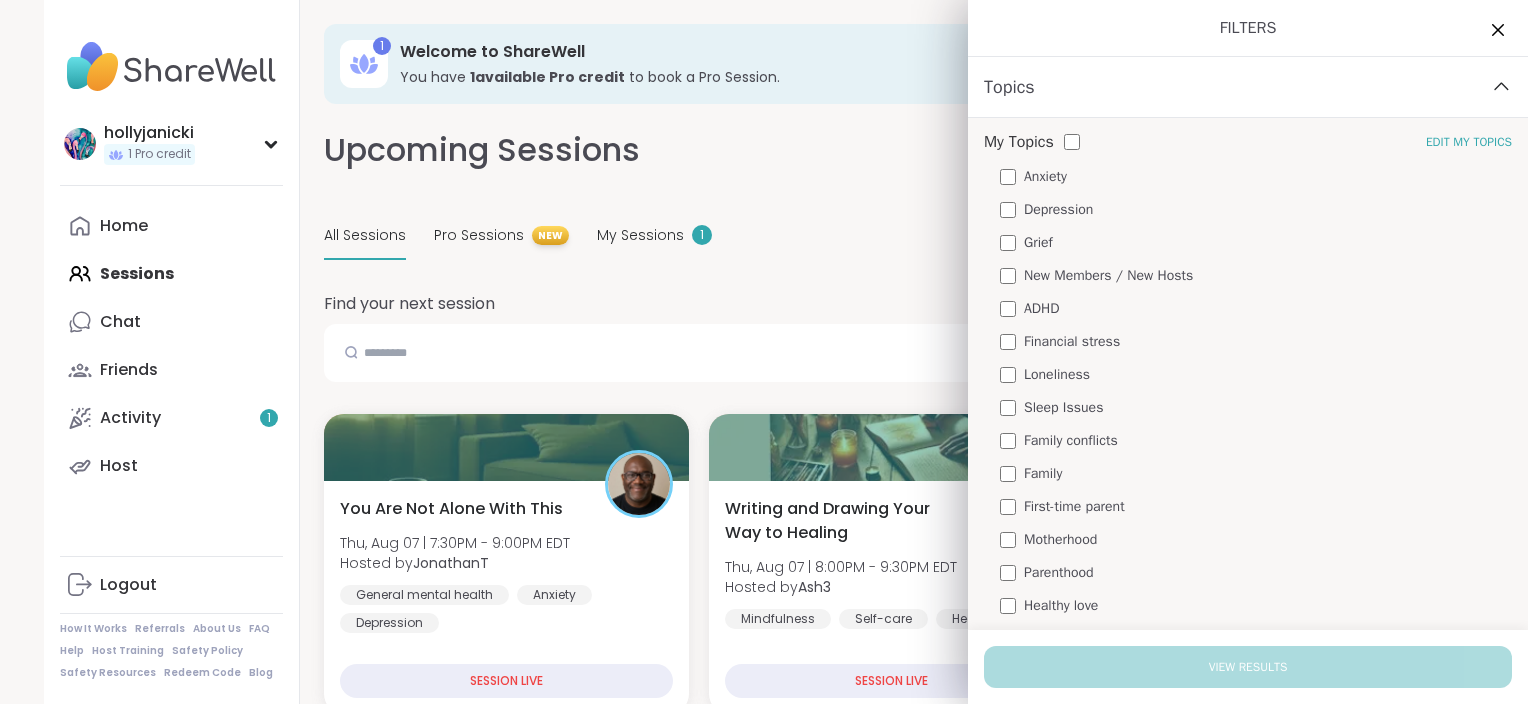 click on "Topics" at bounding box center (1009, 87) 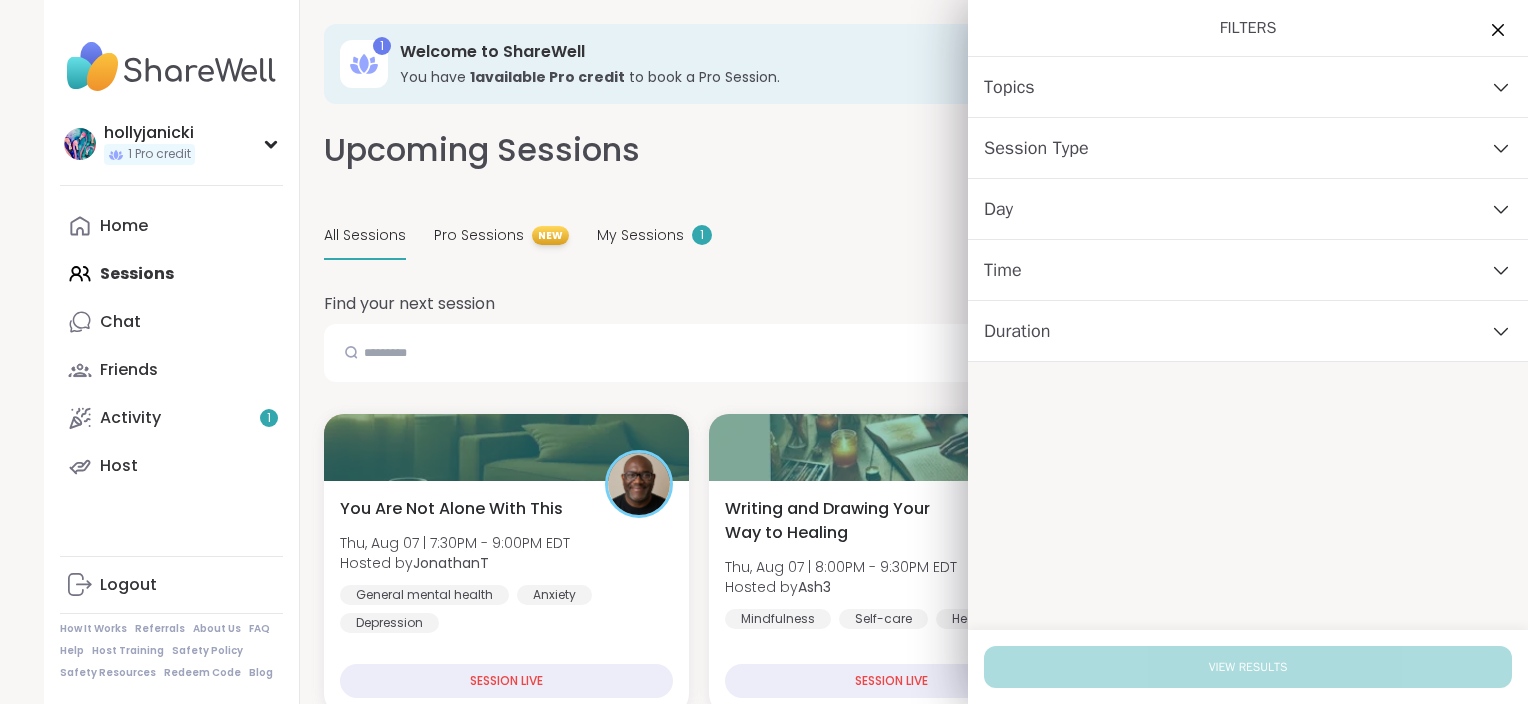 click on "Time" at bounding box center (1003, 270) 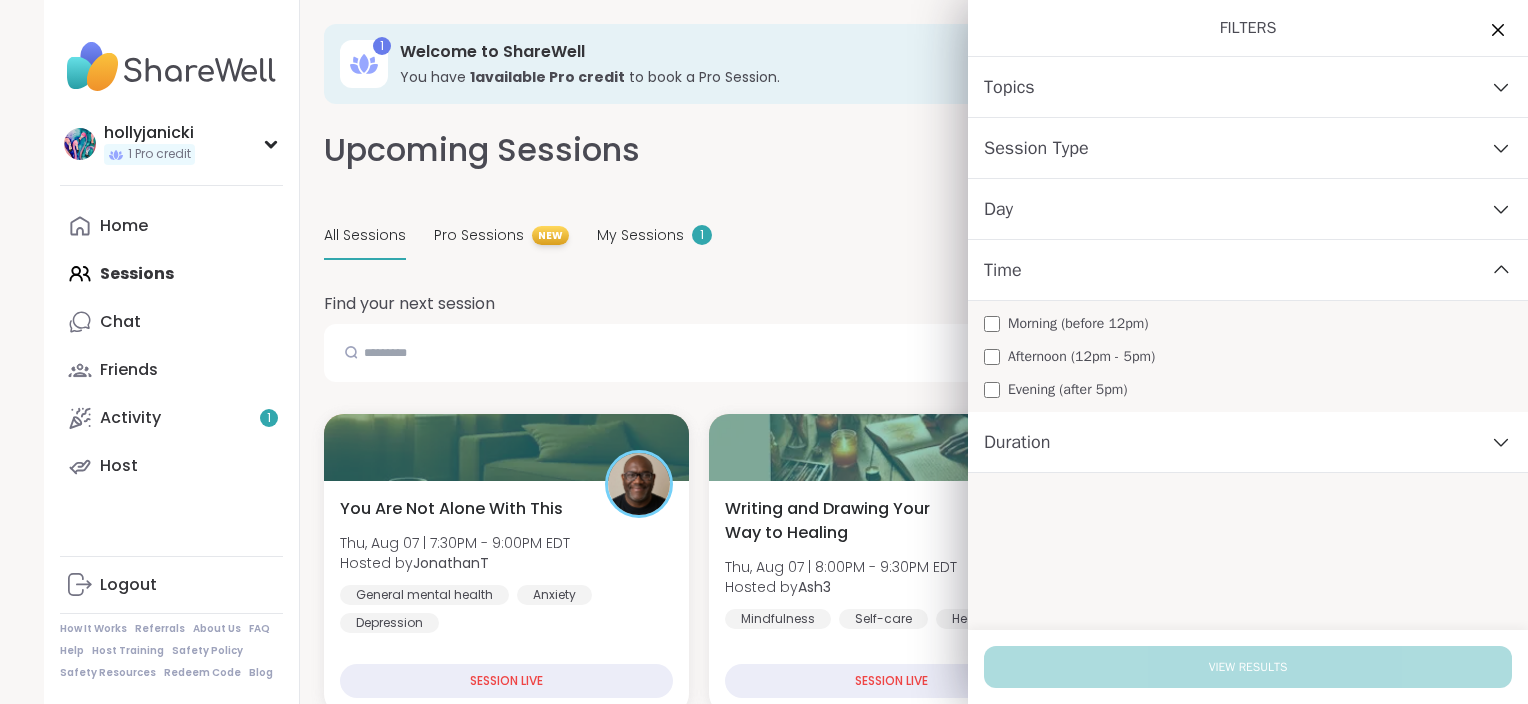 click on "Time" at bounding box center (1003, 270) 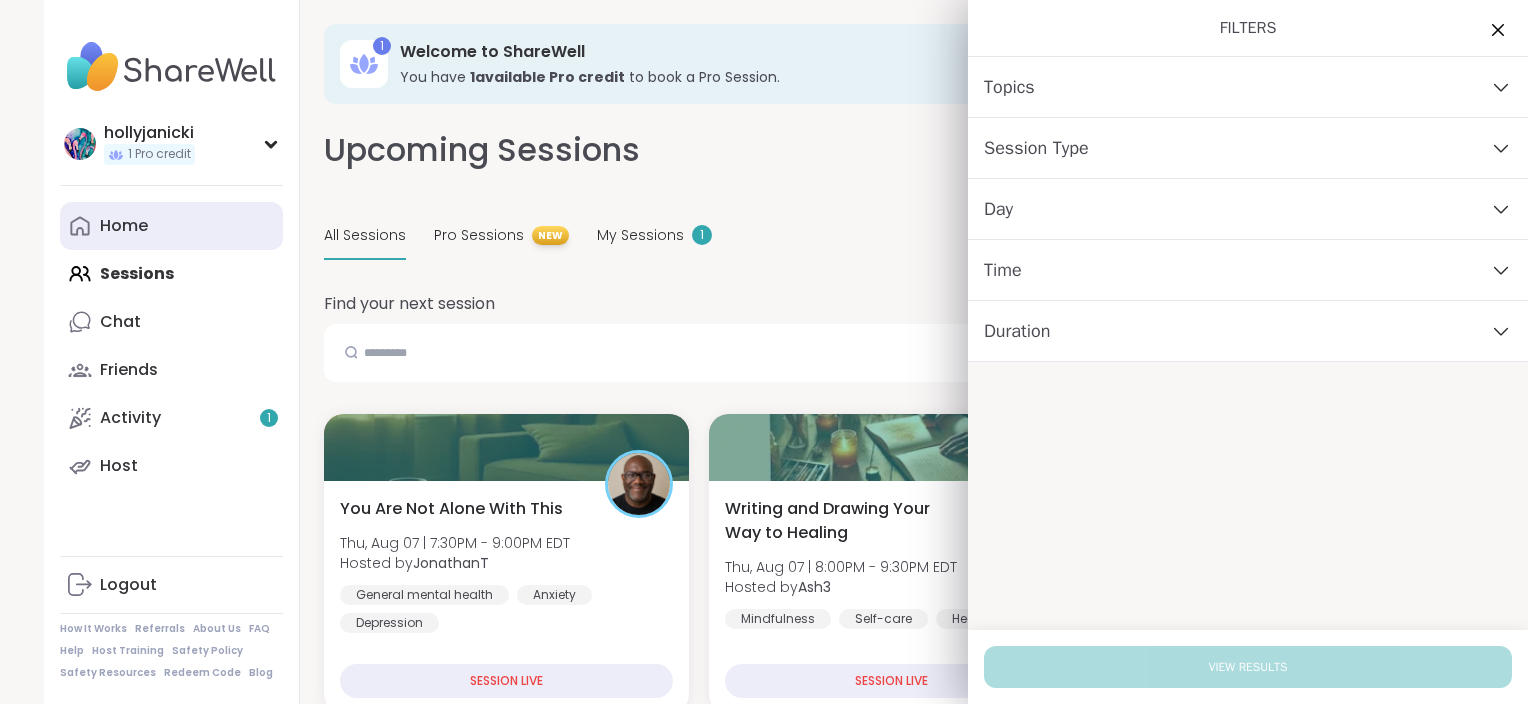 click on "Home" at bounding box center (171, 226) 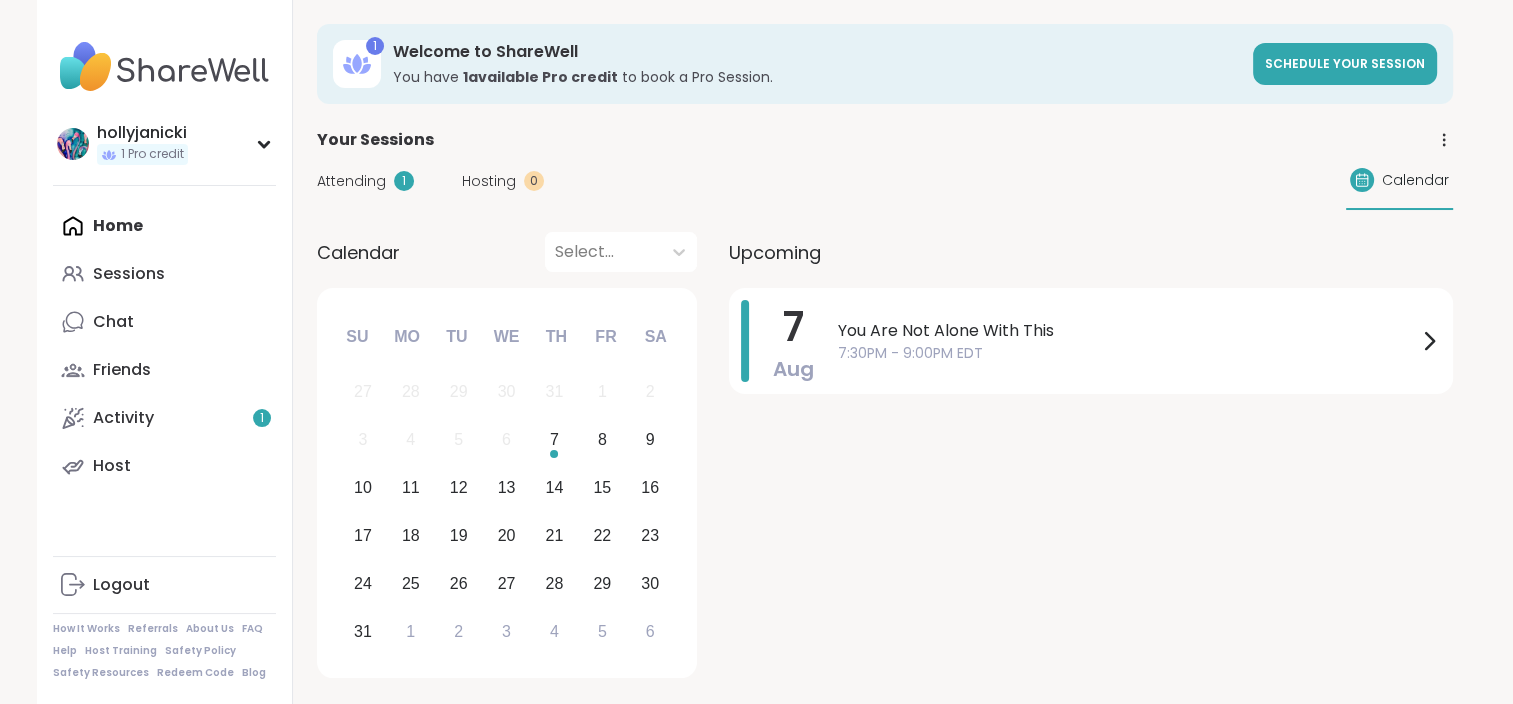 click at bounding box center (603, 252) 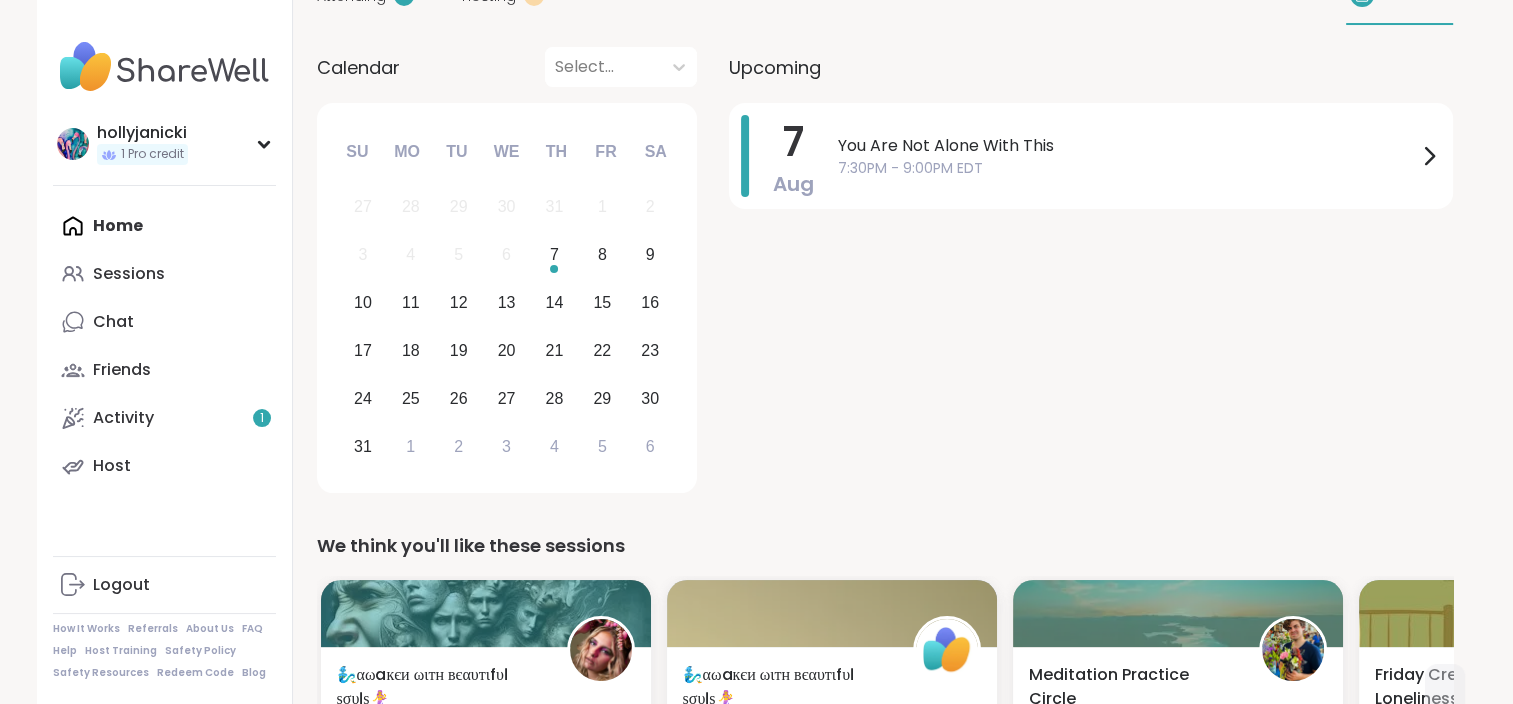 scroll, scrollTop: 200, scrollLeft: 0, axis: vertical 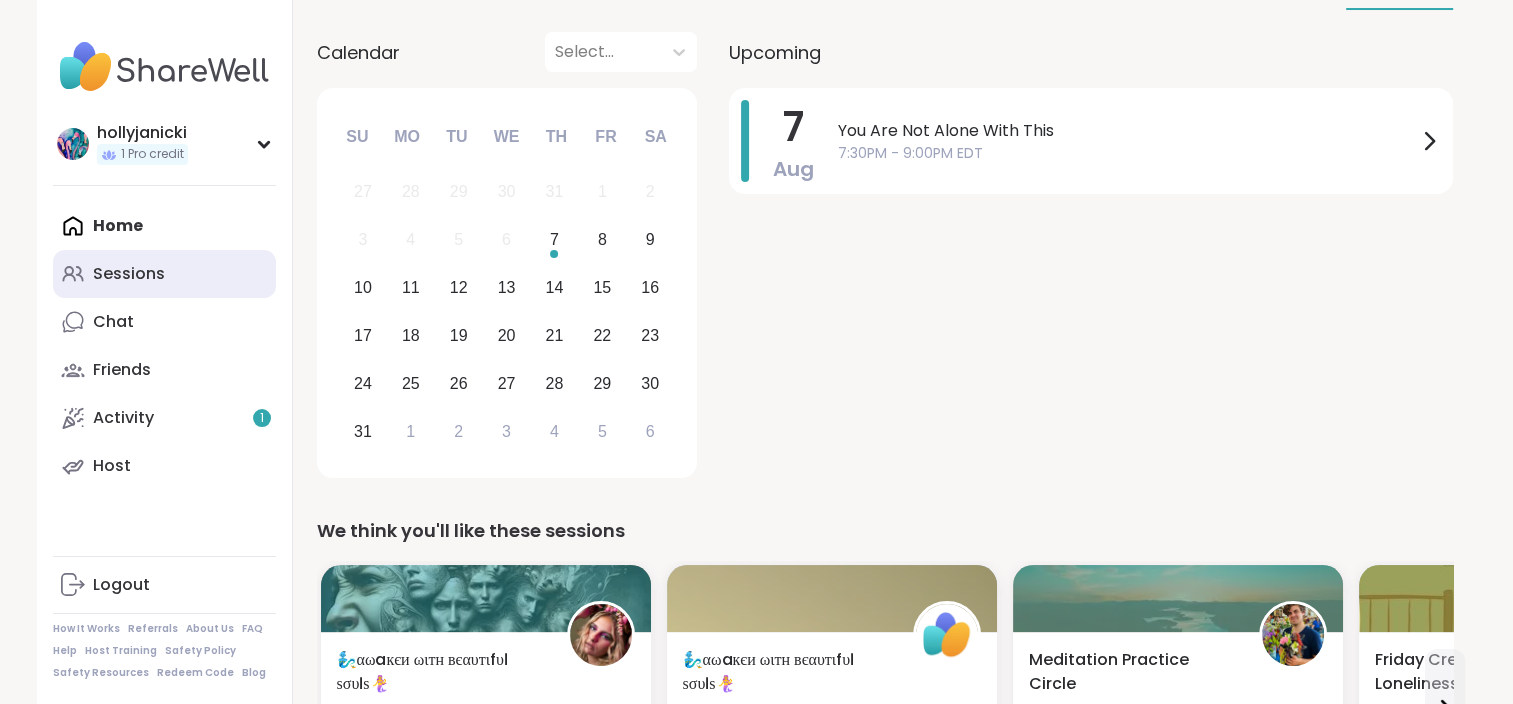 click on "Sessions" at bounding box center [164, 274] 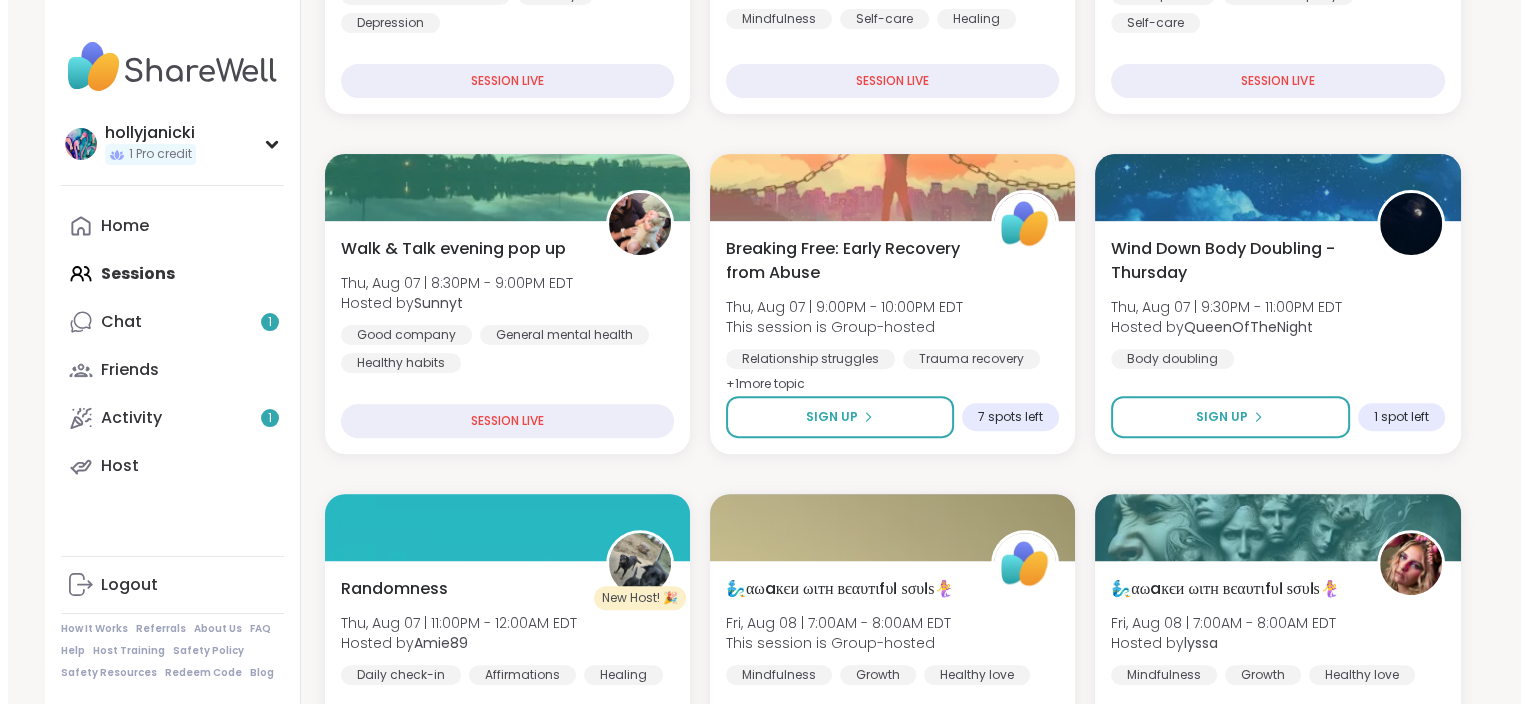 scroll, scrollTop: 800, scrollLeft: 0, axis: vertical 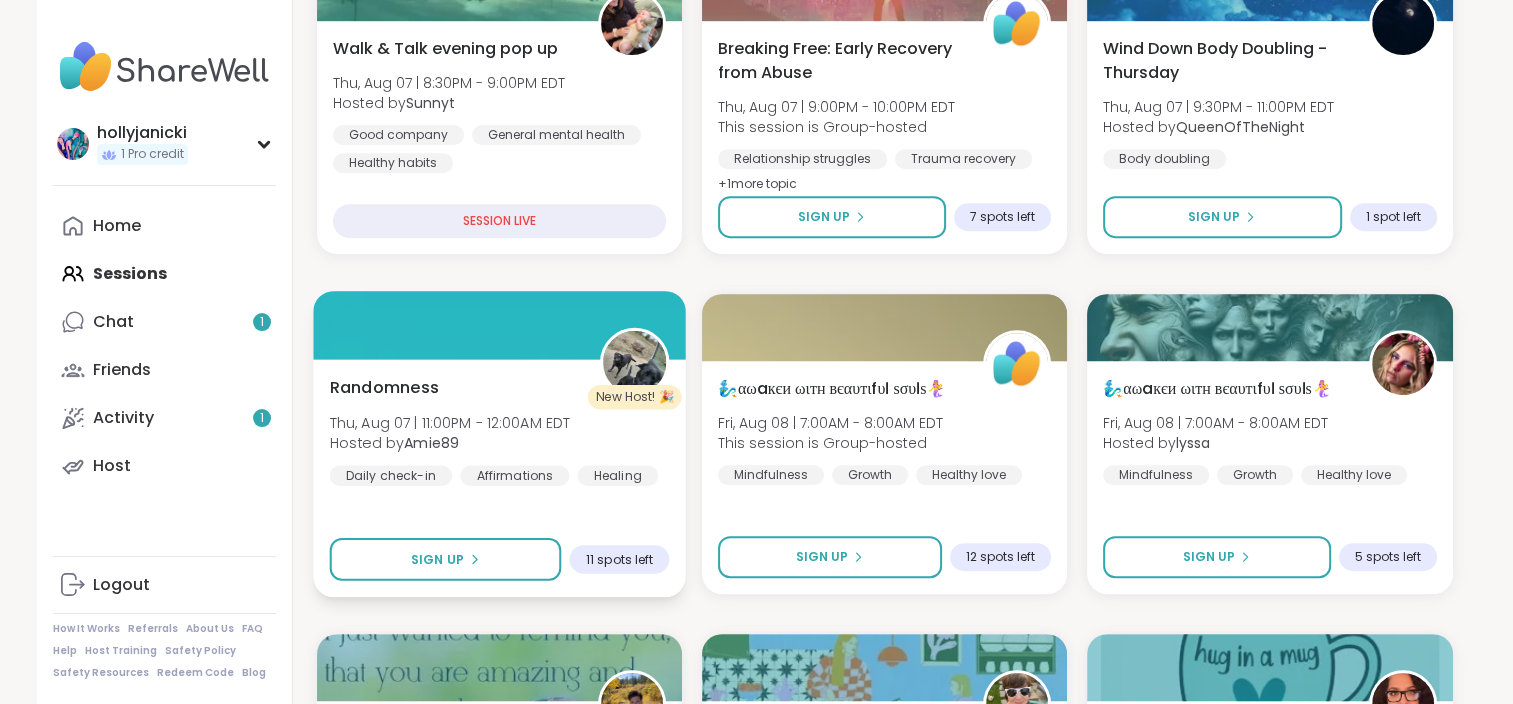 click at bounding box center [634, 362] 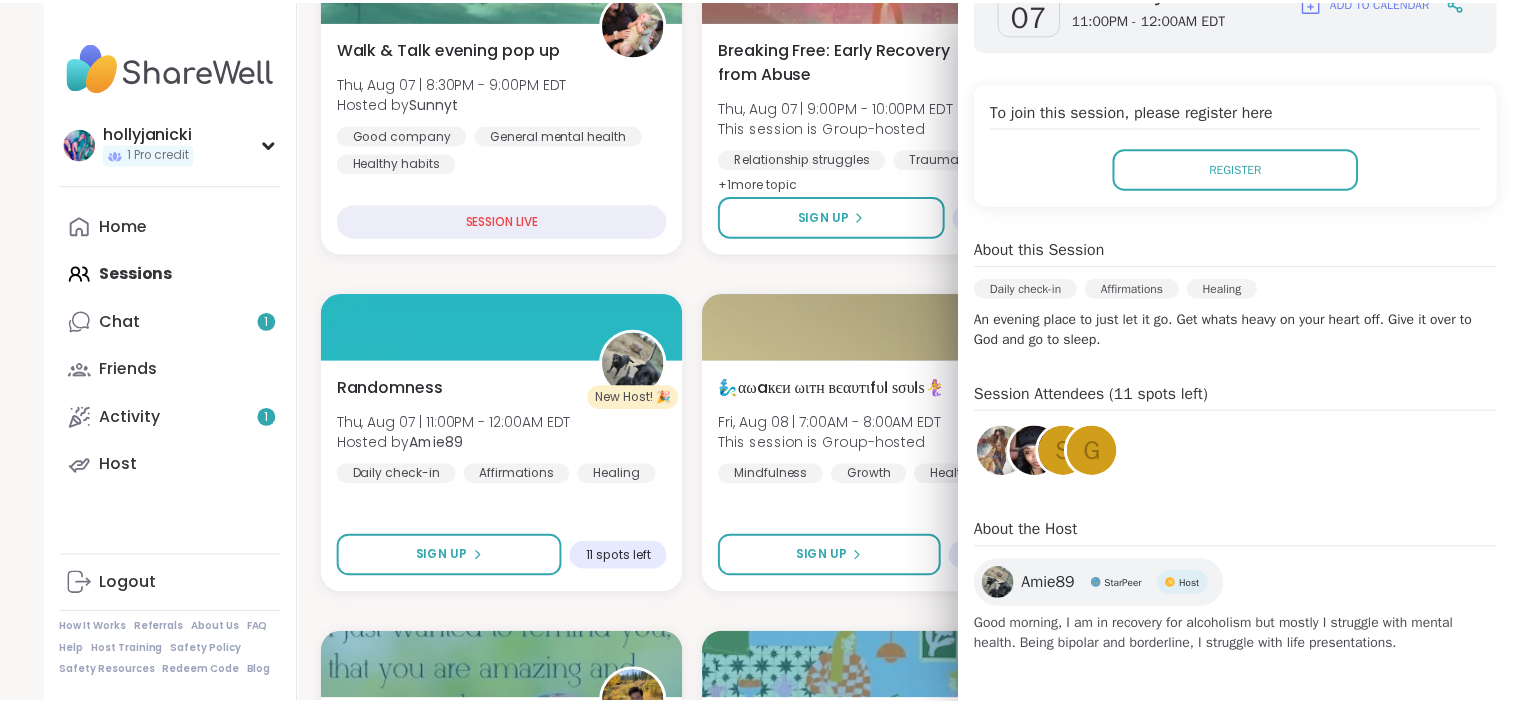 scroll, scrollTop: 139, scrollLeft: 0, axis: vertical 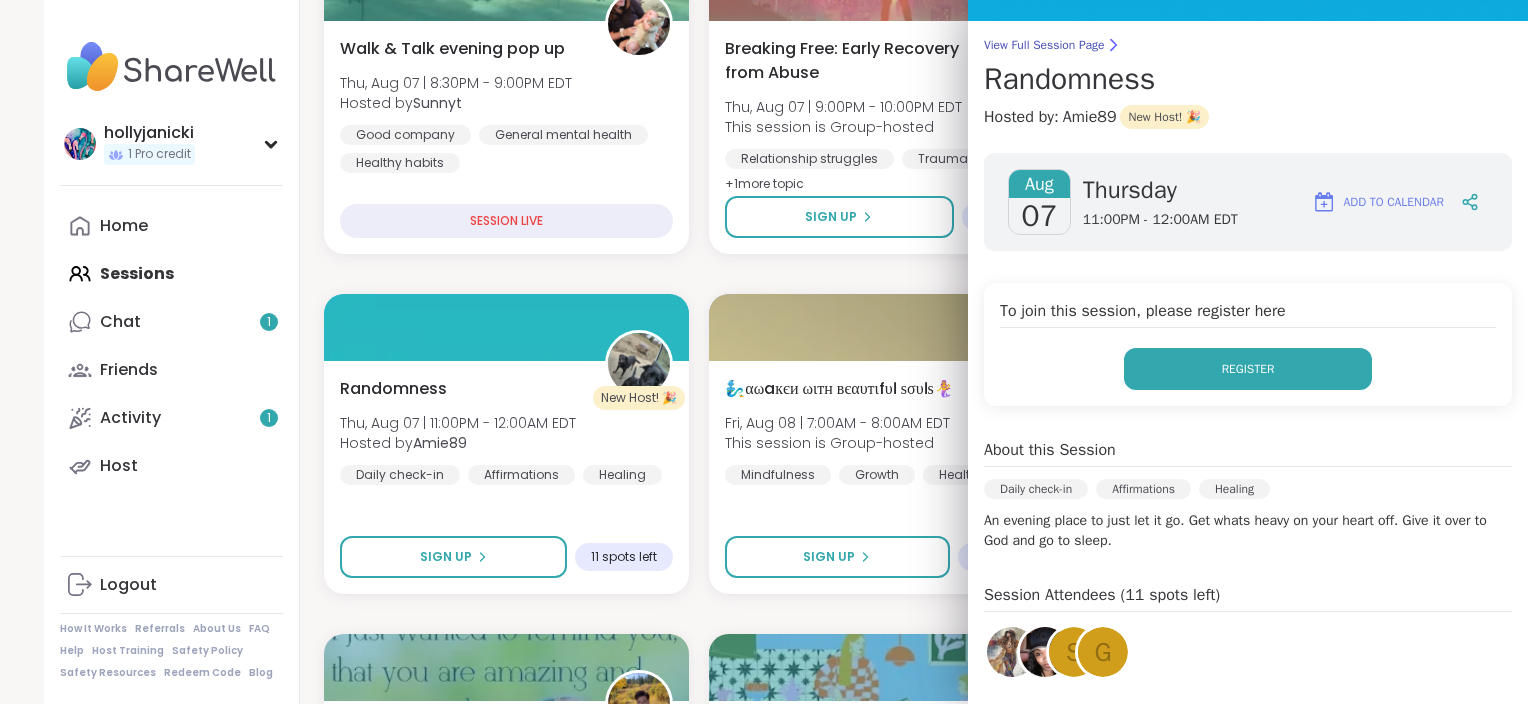 click on "Register" at bounding box center (1248, 369) 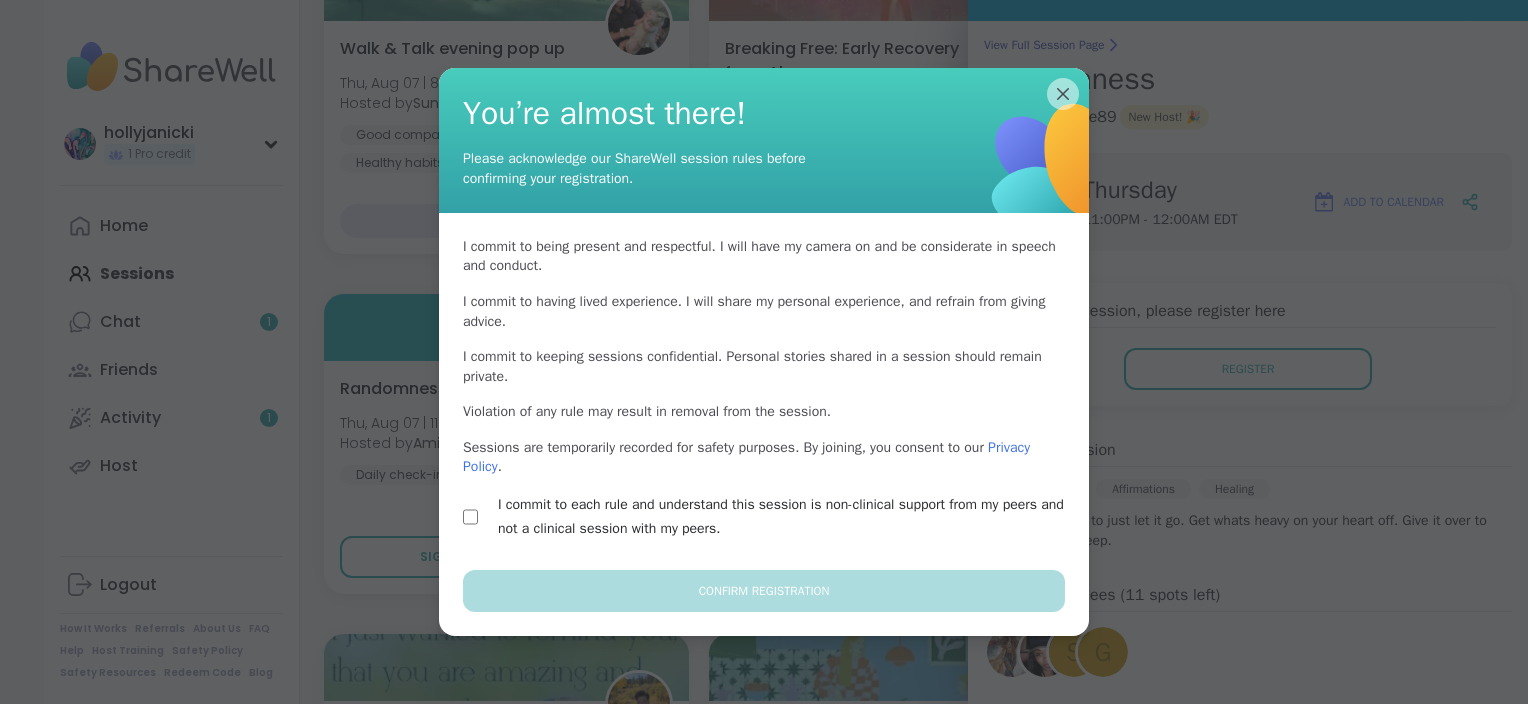 click on "I commit to each rule and understand this session is non-clinical support from my peers and not a clinical session with my peers." at bounding box center (787, 517) 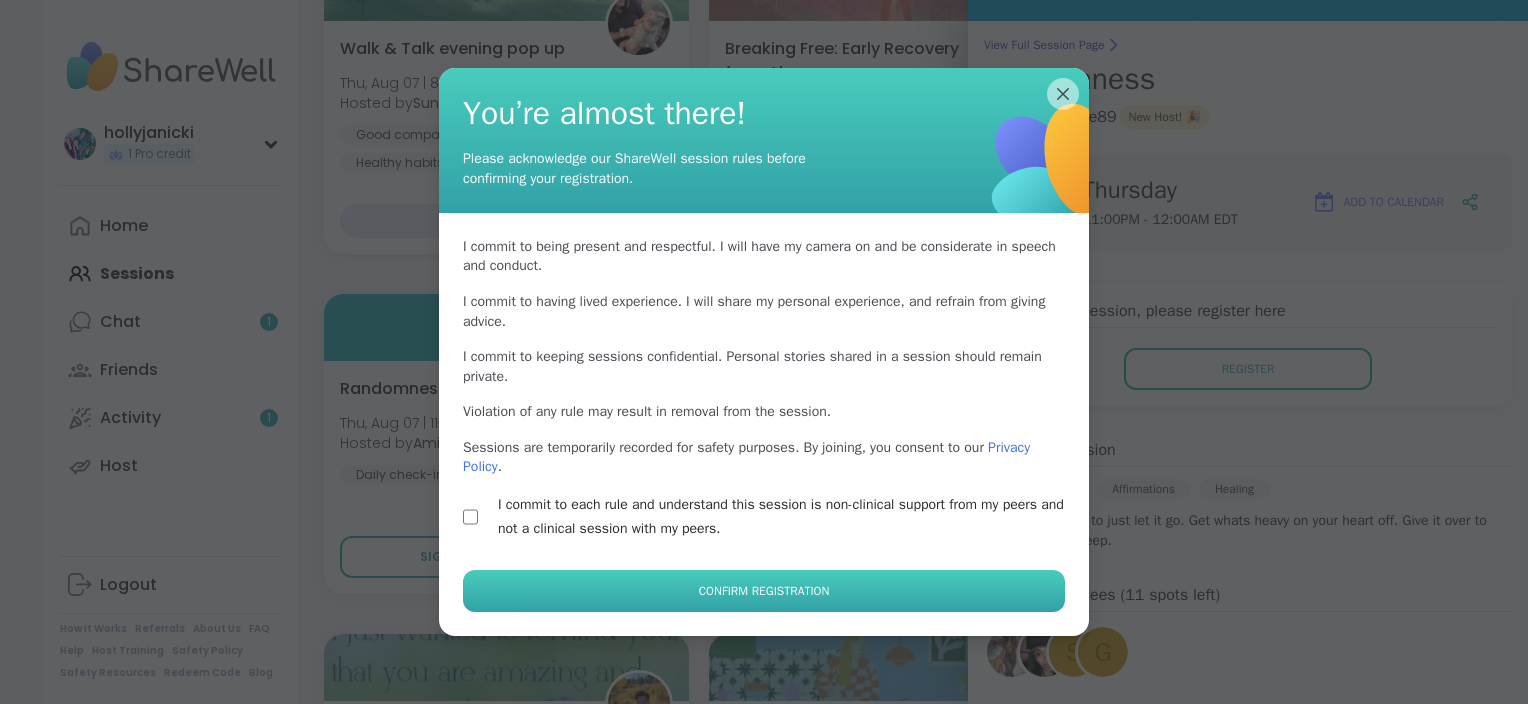 click on "Confirm Registration" at bounding box center [764, 591] 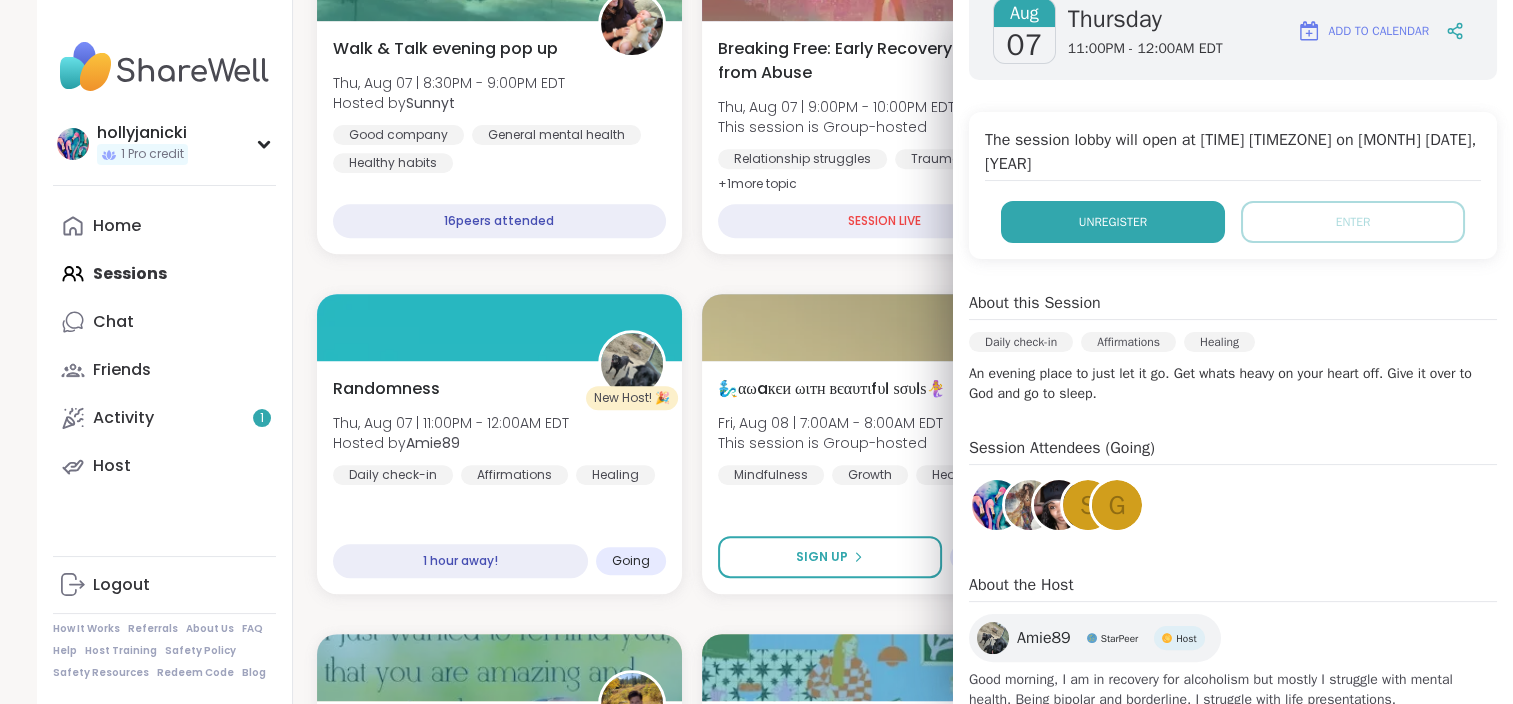 scroll, scrollTop: 339, scrollLeft: 0, axis: vertical 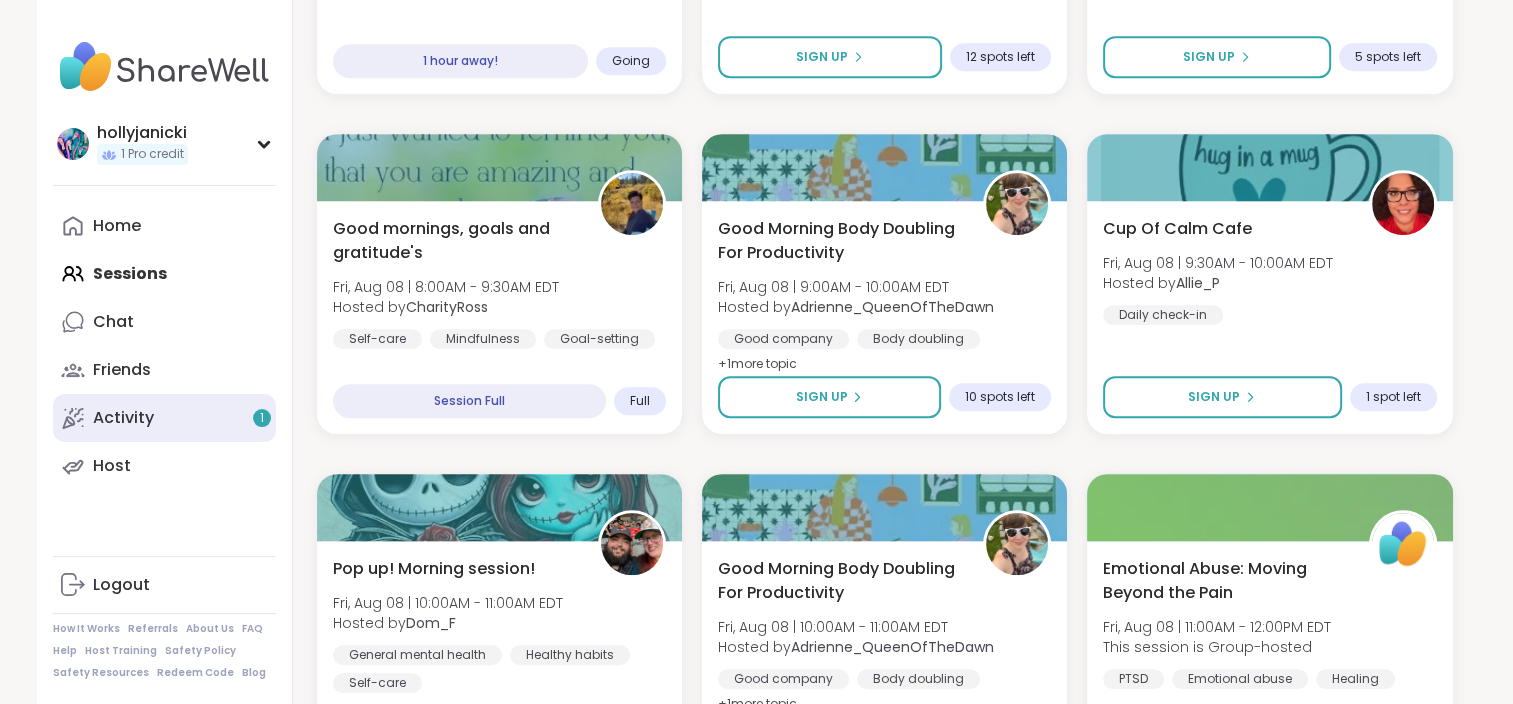 click on "Activity 1" at bounding box center [164, 418] 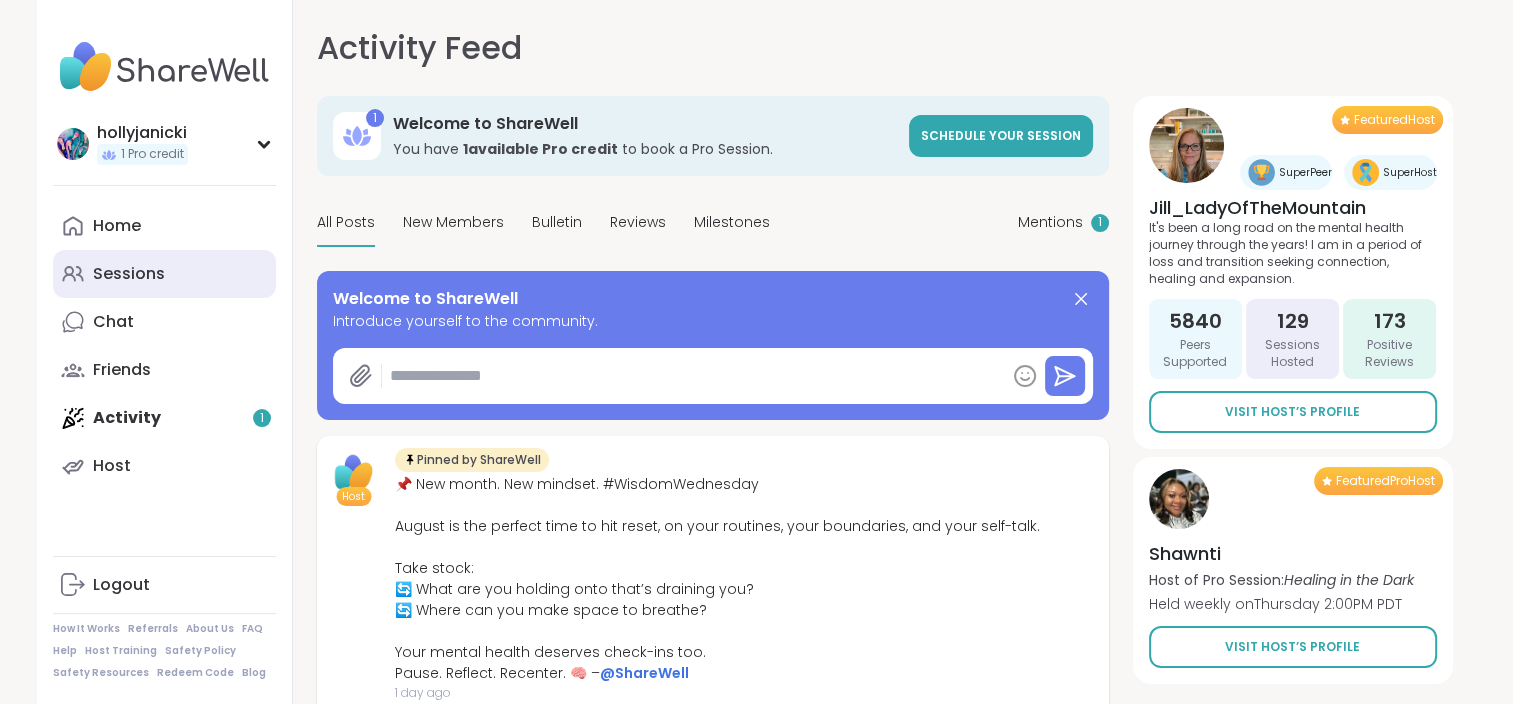 click on "Sessions" at bounding box center (164, 274) 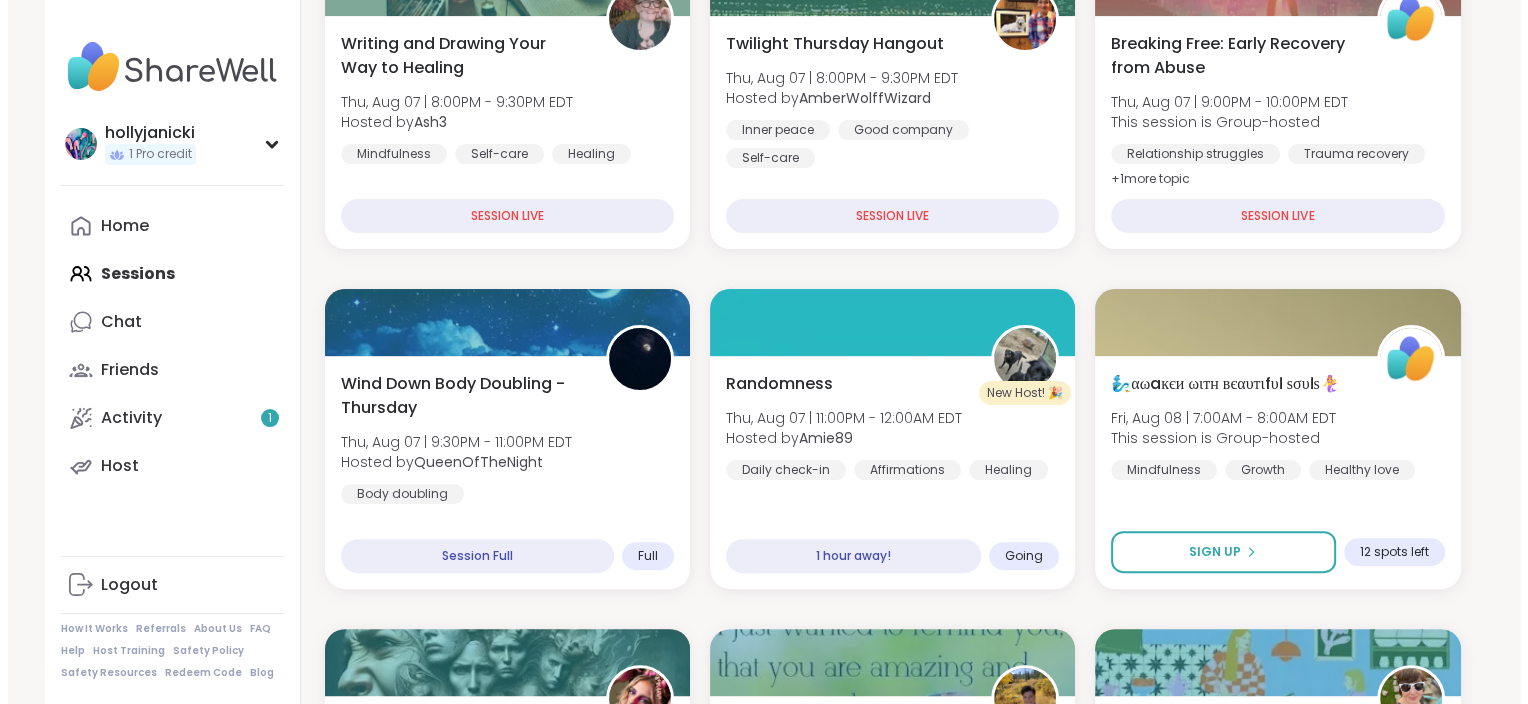 scroll, scrollTop: 500, scrollLeft: 0, axis: vertical 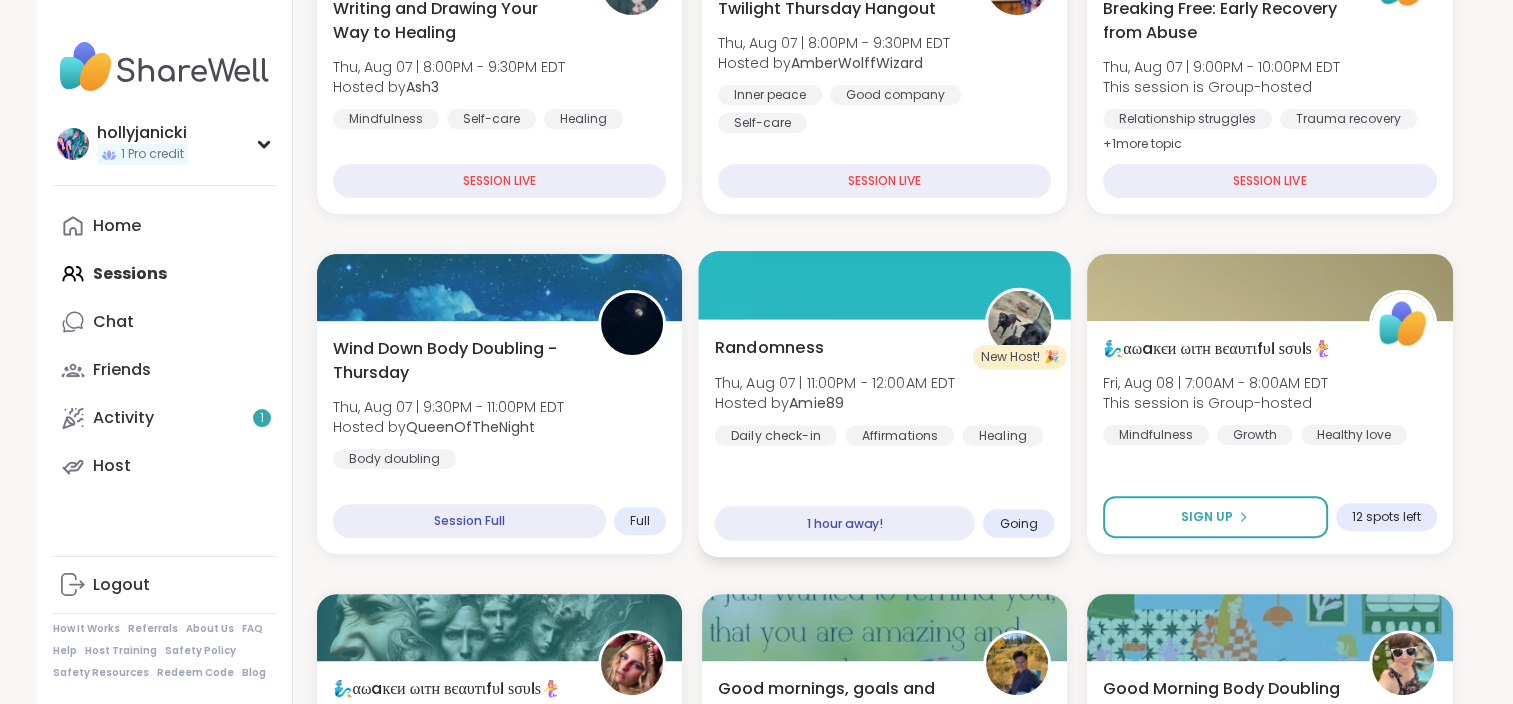drag, startPoint x: 769, startPoint y: 294, endPoint x: 707, endPoint y: 492, distance: 207.48012 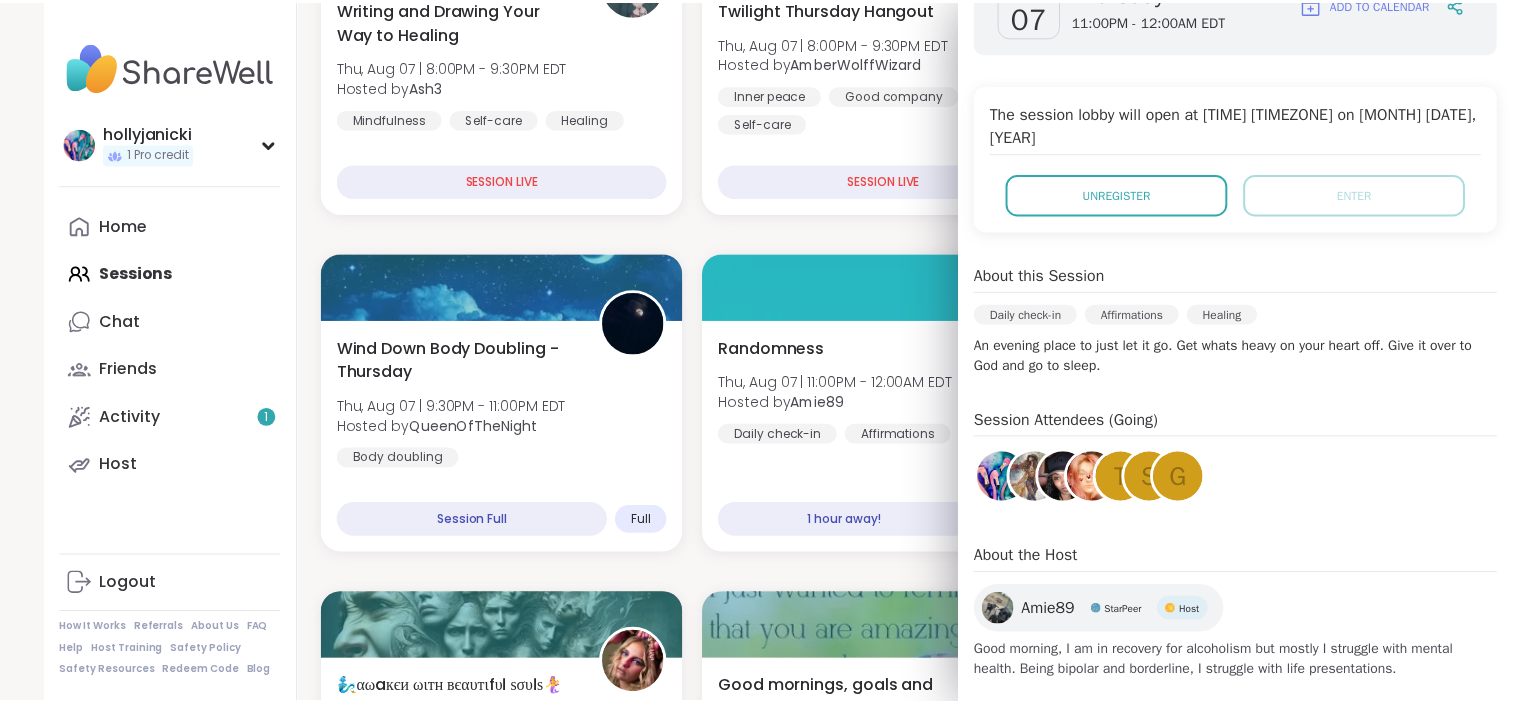 scroll, scrollTop: 339, scrollLeft: 0, axis: vertical 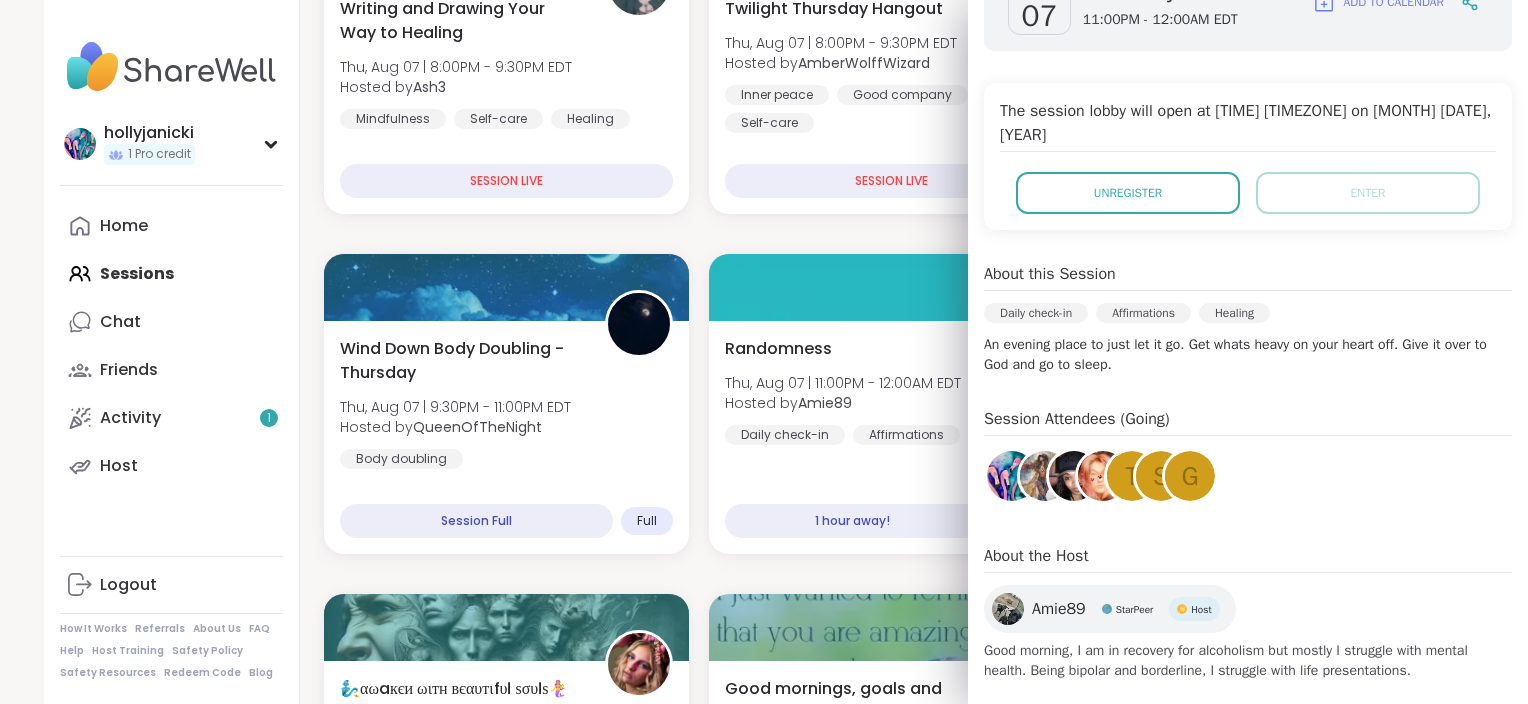 click on "Writing and Drawing Your Way to Healing Thu, Aug 07 | 8:00PM - 9:30PM EDT Hosted by  Ash3 Mindfulness Self-care Healing SESSION LIVE Twilight Thursday Hangout Thu, Aug 07 | 8:00PM - 9:30PM EDT Hosted by  AmberWolffWizard Inner peace Good company Self-care SESSION LIVE Breaking Free: Early Recovery from Abuse Thu, Aug 07 | 9:00PM - 10:00PM EDT This session is Group-hosted Relationship struggles Trauma recovery Emotional abuse + 1  more topic SESSION LIVE Wind Down Body Doubling - Thursday Thu, Aug 07 | 9:30PM - 11:00PM EDT Hosted by  QueenOfTheNight Body doubling Session Full Full New Host! 🎉 Randomness Thu, Aug 07 | 11:00PM - 12:00AM EDT Hosted by  Amie89 Daily check-in Affirmations Healing 1 hour away! Going 🧞‍♂️αωaкєи ωιтн вєαυтιfυℓ ѕσυℓѕ🧜‍♀️ Fri, Aug 08 | 7:00AM - 8:00AM EDT This session is Group-hosted Mindfulness Growth Healthy love Sign Up 12 spots left 🧞‍♂️αωaкєи ωιтн вєαυтιfυℓ ѕσυℓѕ🧜‍♀️ Hosted by  lyssa Growth +" at bounding box center (892, 1934) 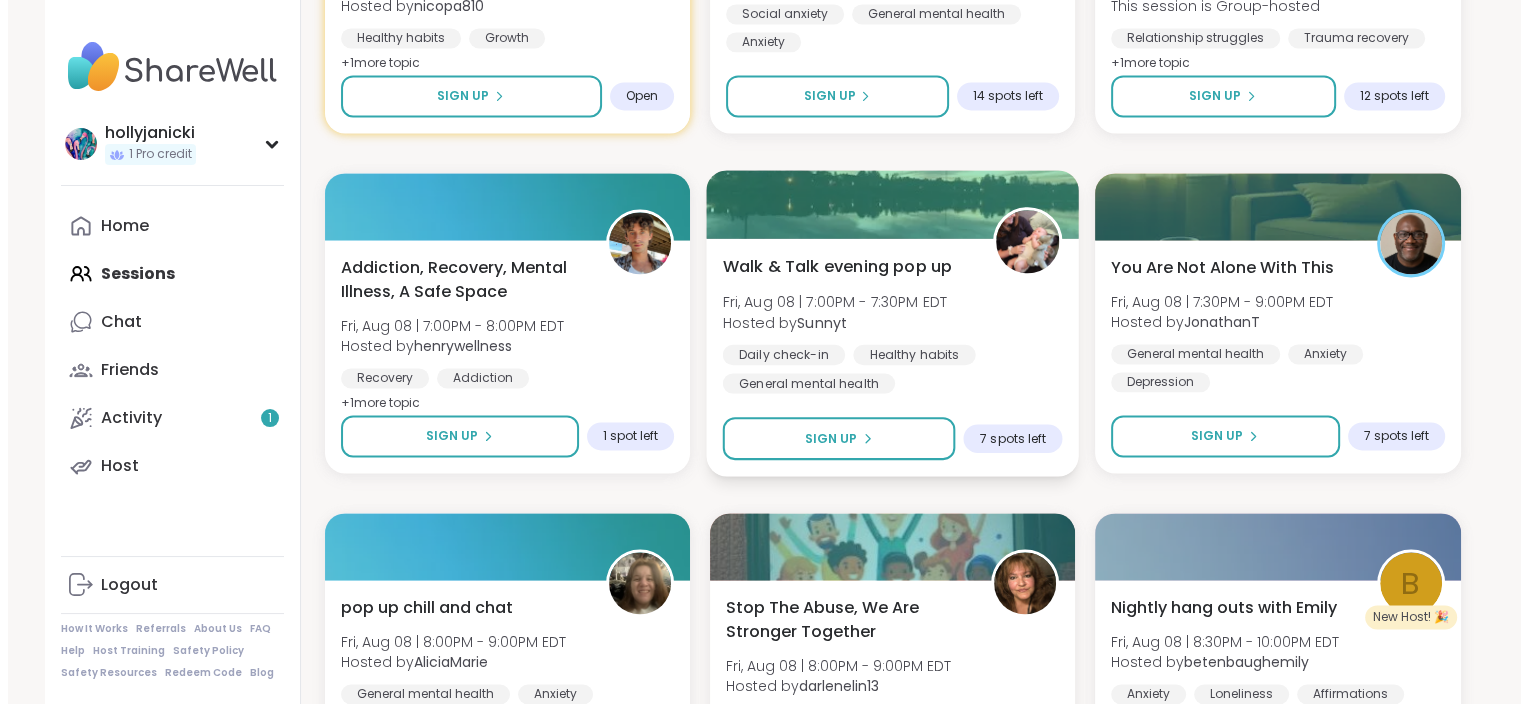 scroll, scrollTop: 3000, scrollLeft: 0, axis: vertical 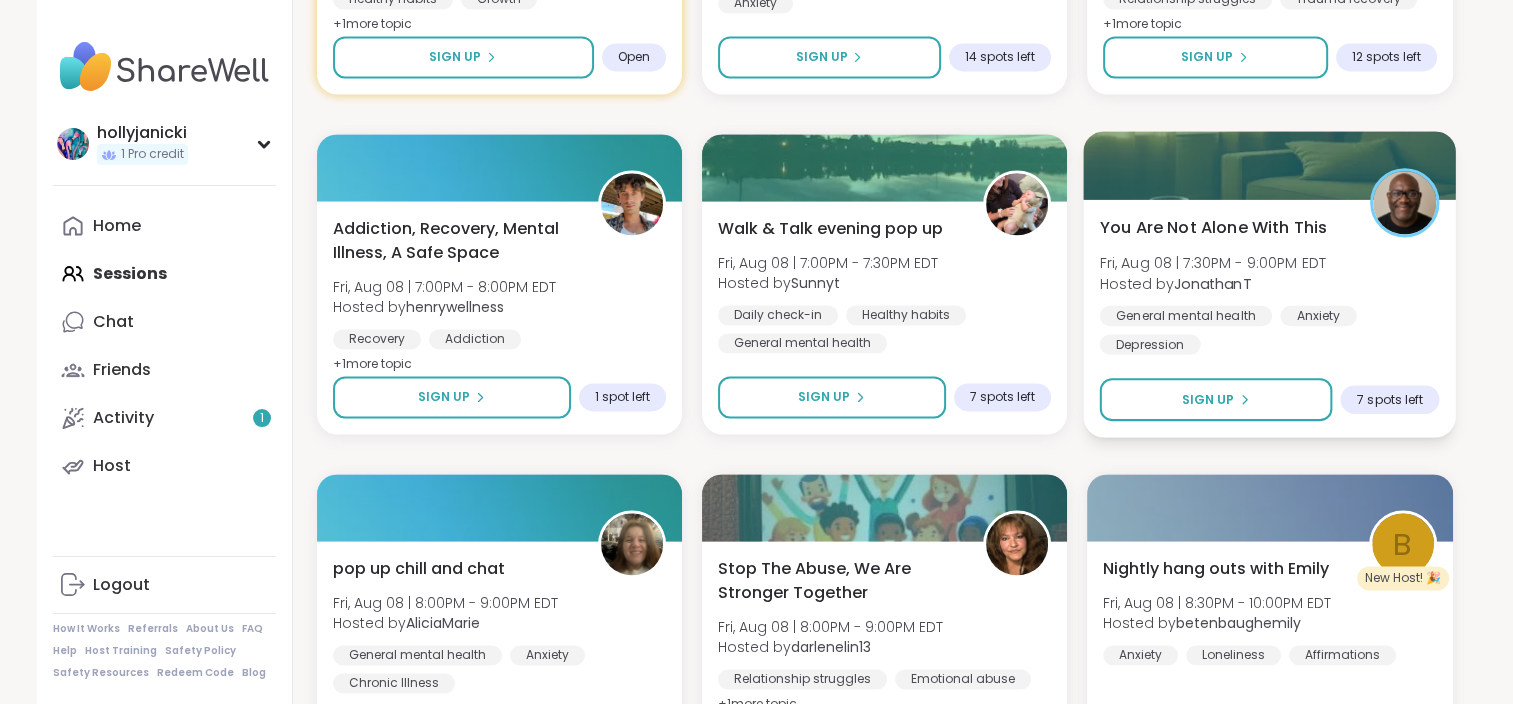 click on "7 spots left" at bounding box center [1390, 399] 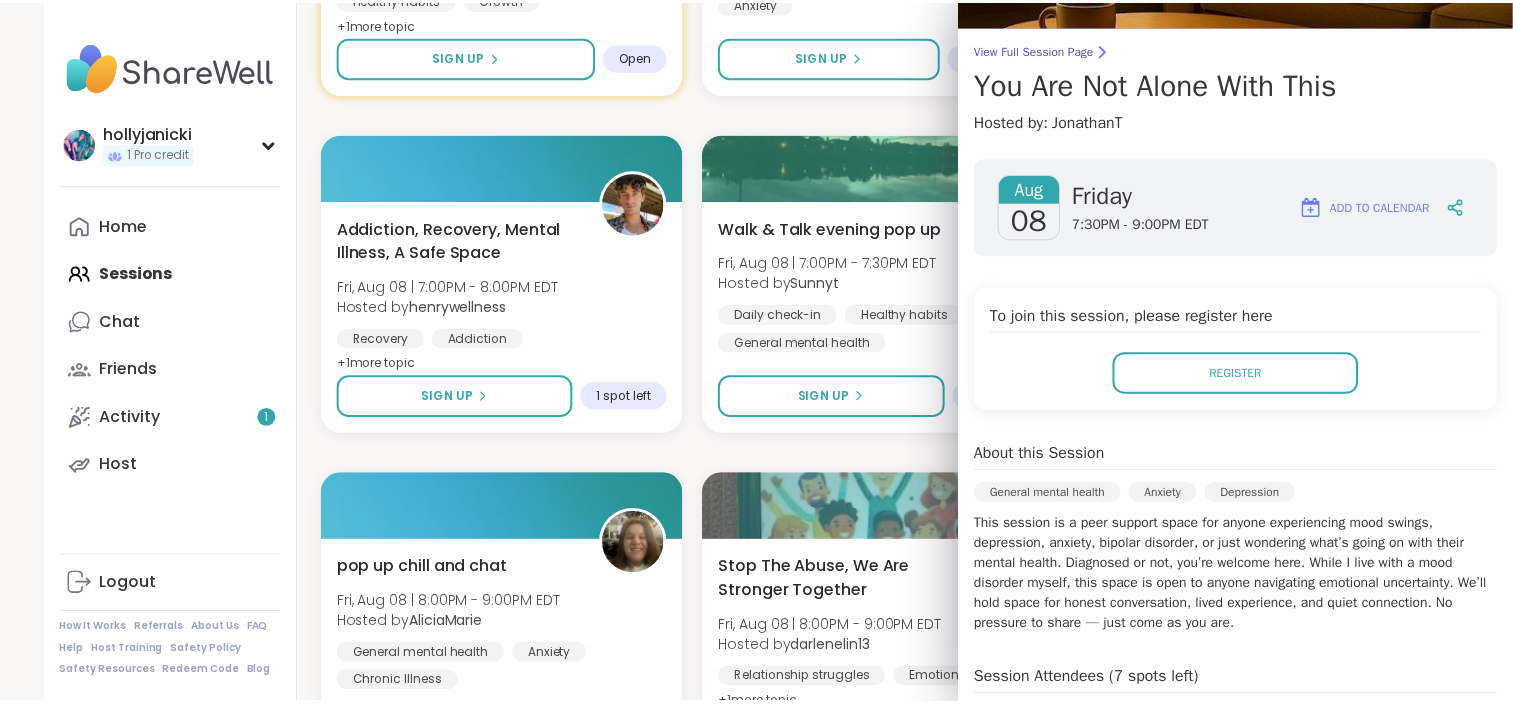 scroll, scrollTop: 0, scrollLeft: 0, axis: both 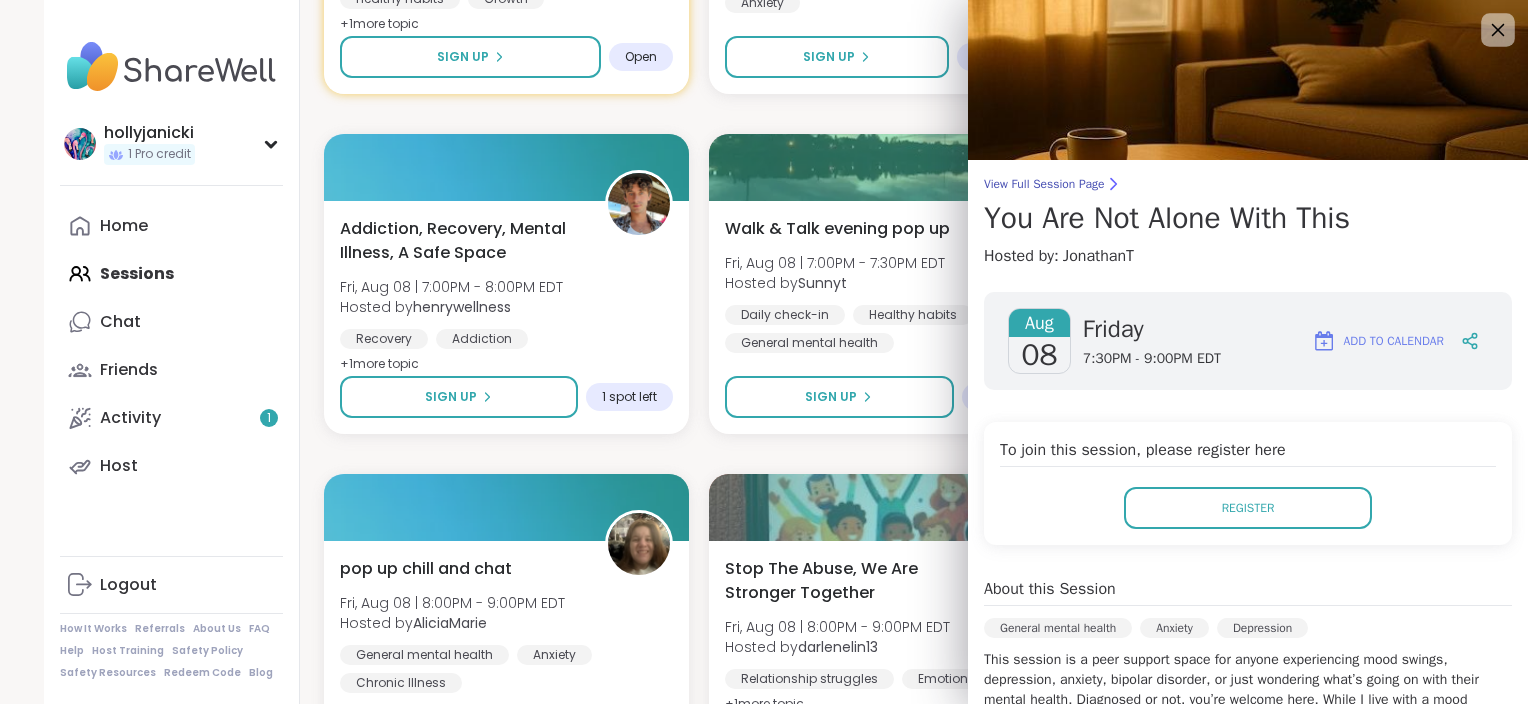 click 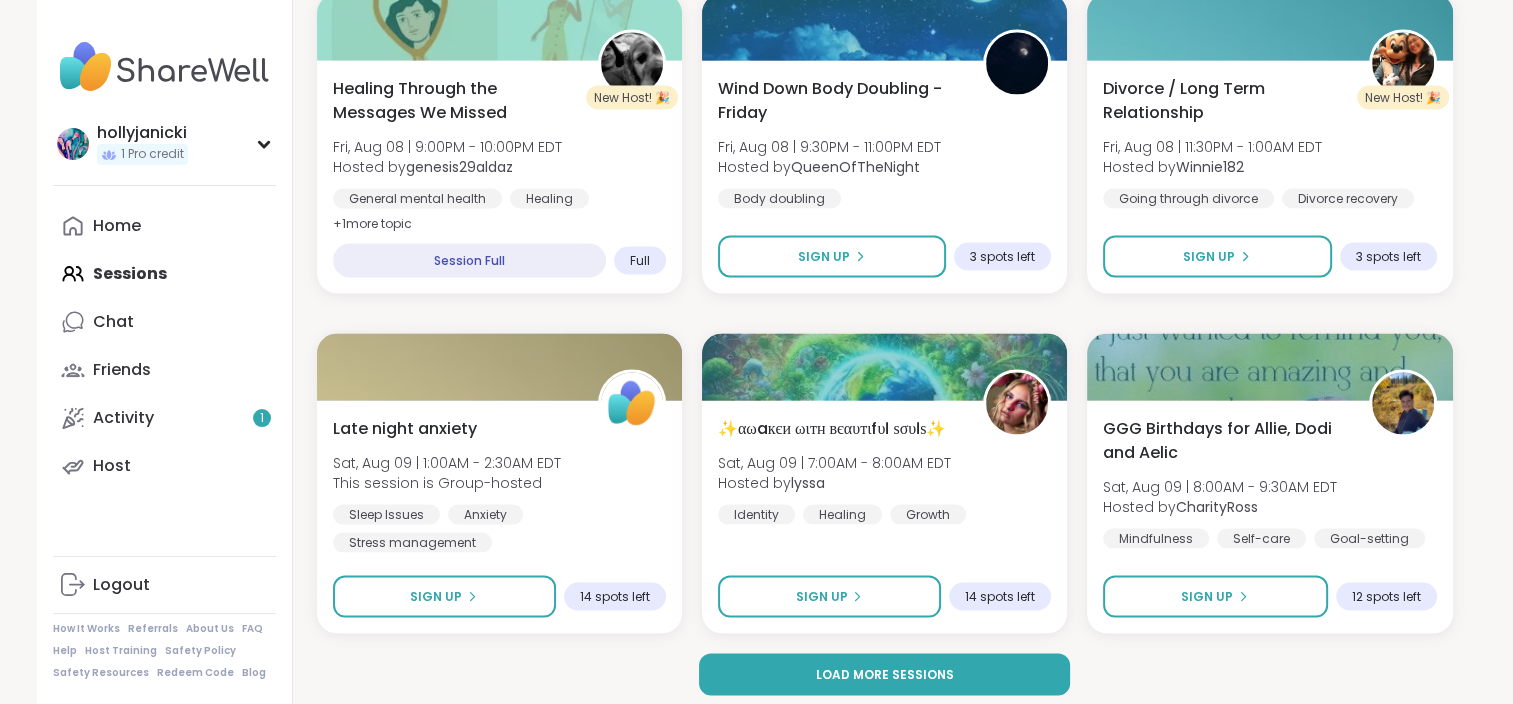 scroll, scrollTop: 3831, scrollLeft: 0, axis: vertical 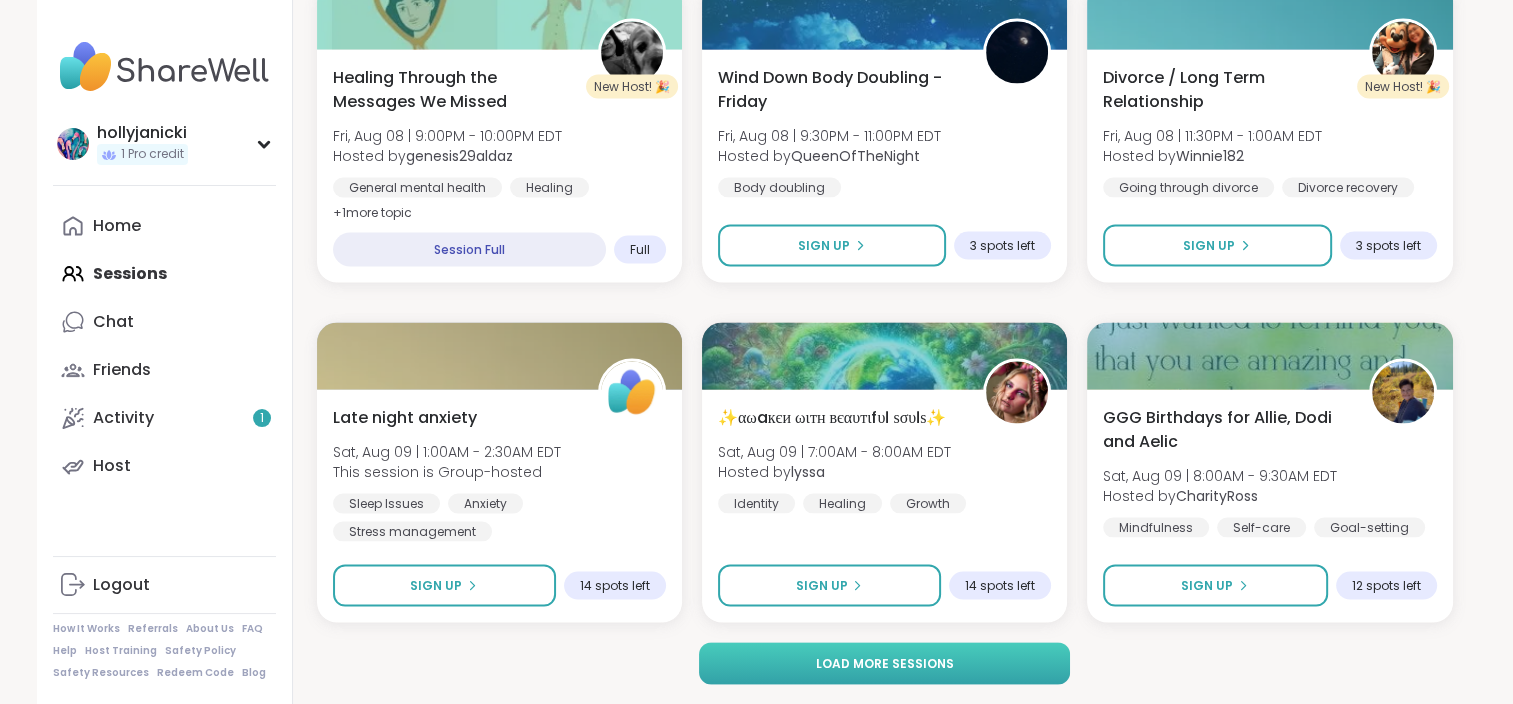 click on "Load more sessions" at bounding box center (884, 664) 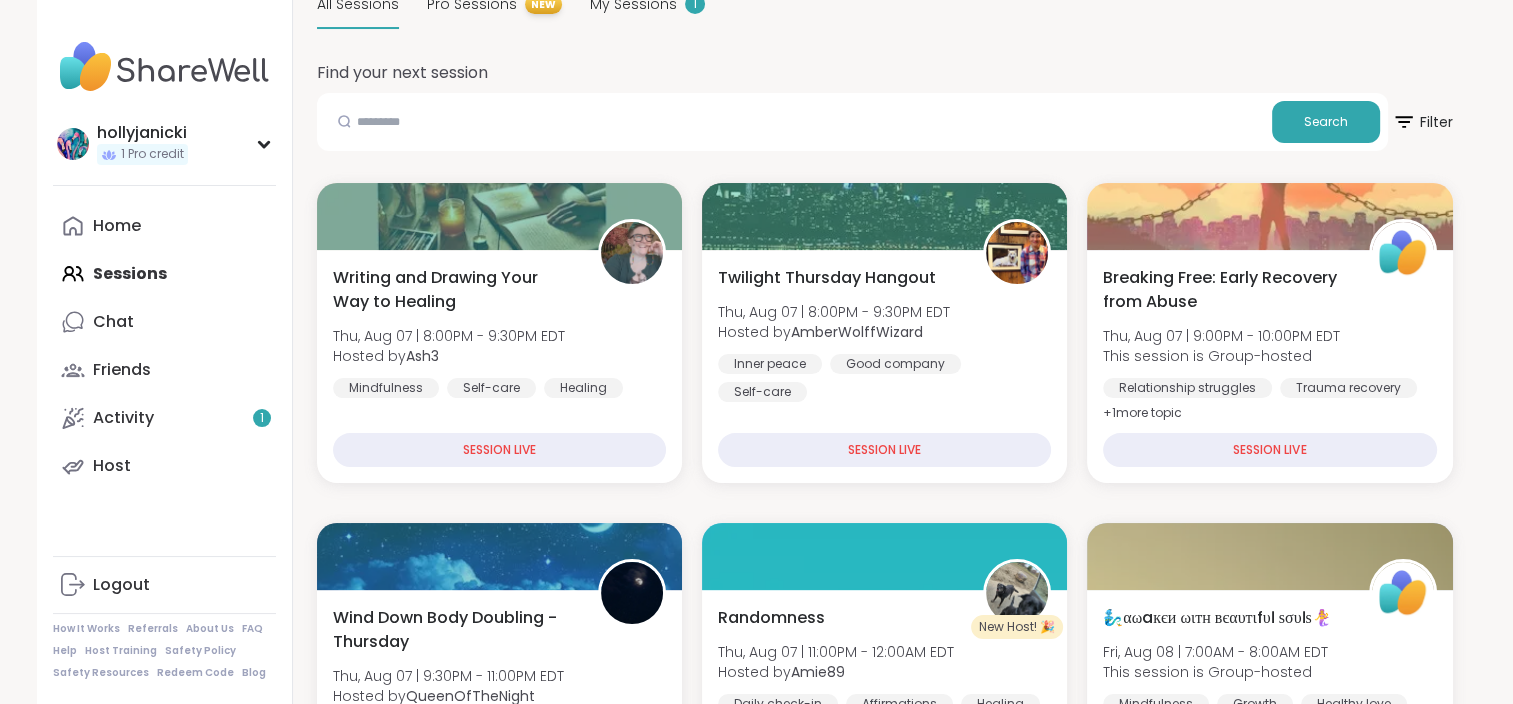 scroll, scrollTop: 0, scrollLeft: 0, axis: both 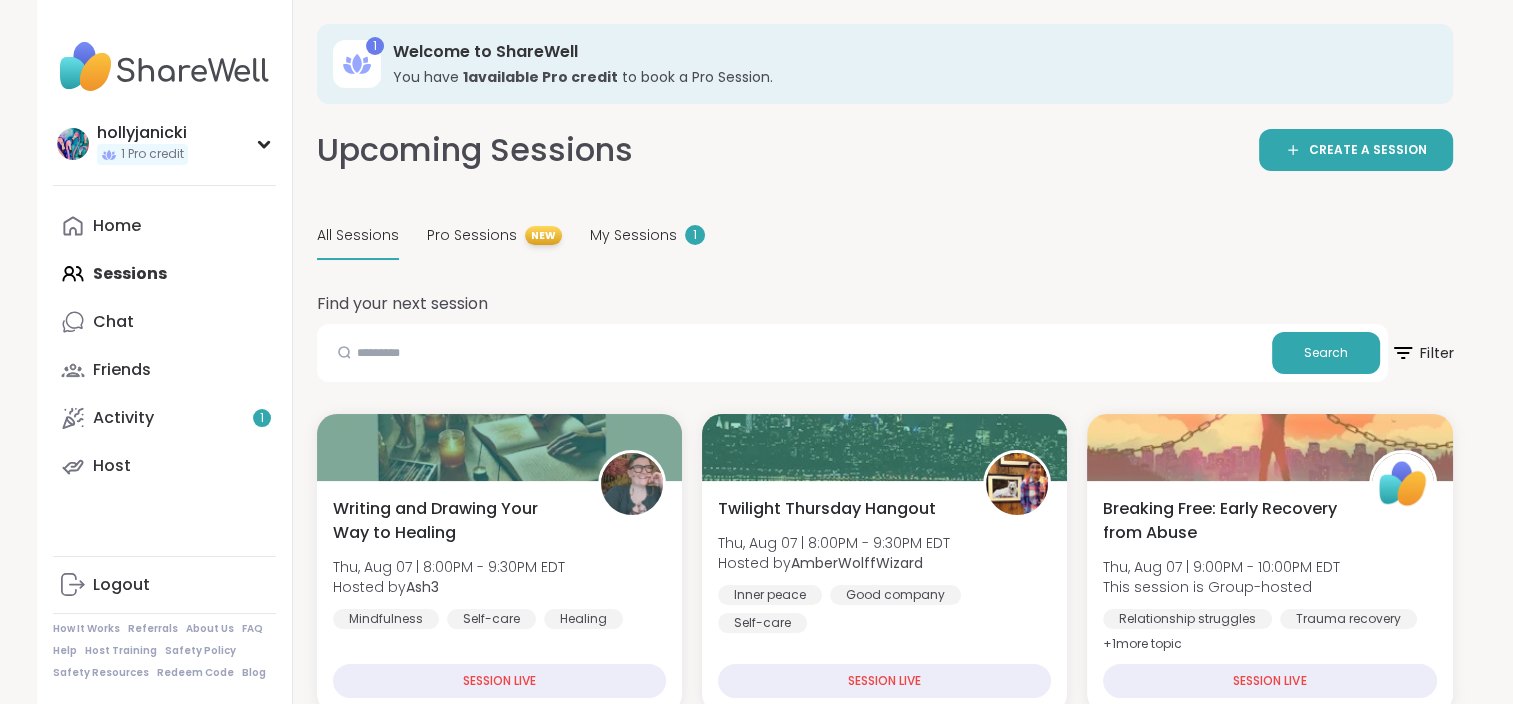 click on "Filter" at bounding box center (1422, 353) 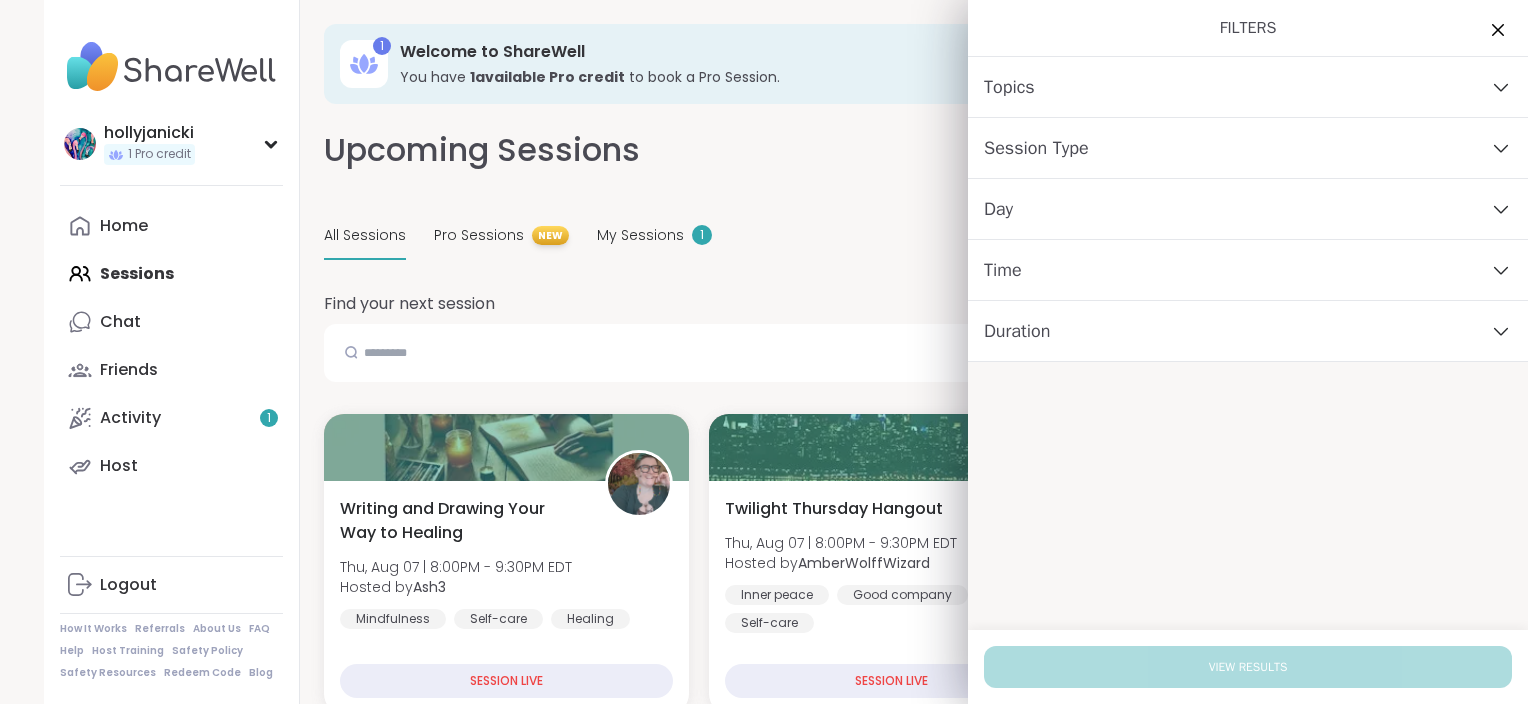 click on "Day" at bounding box center [1248, 209] 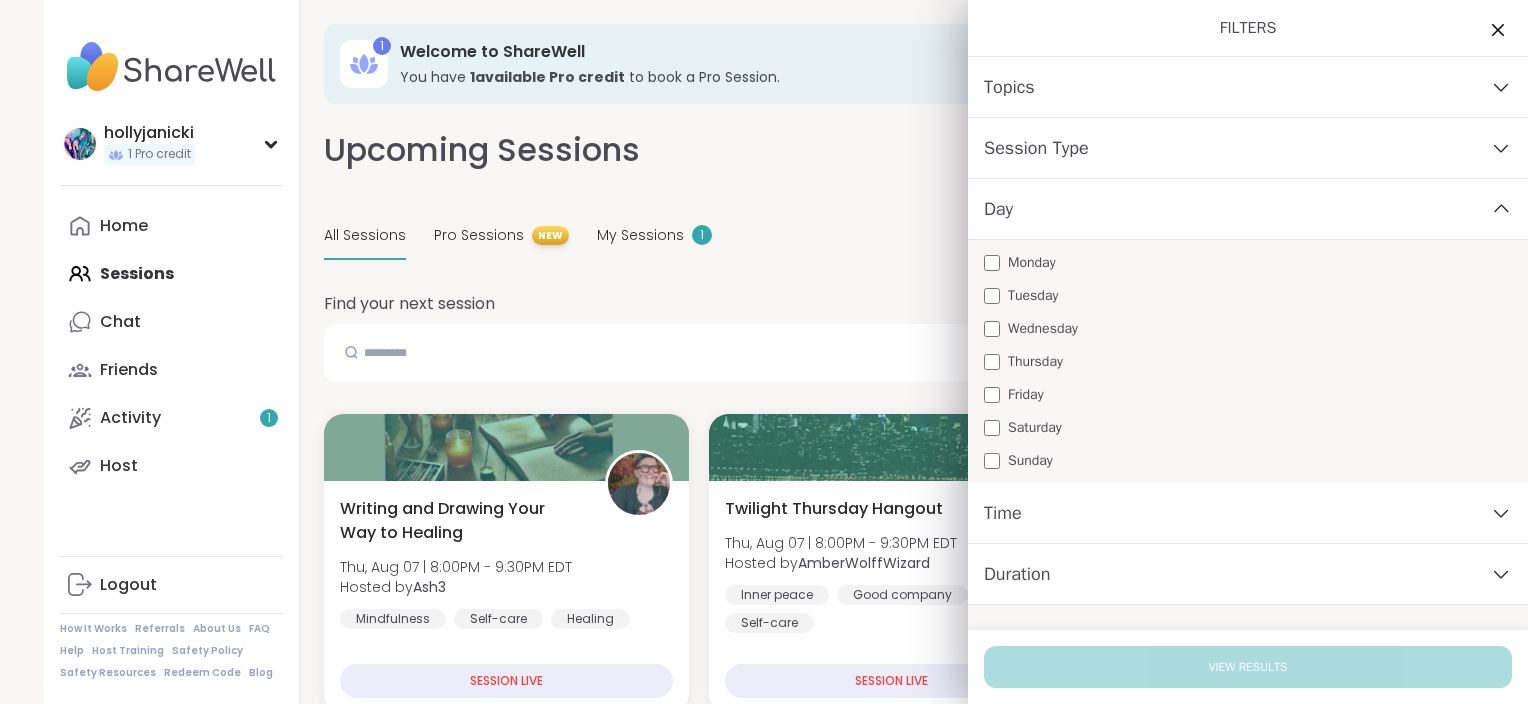 click on "Thursday" at bounding box center (1035, 361) 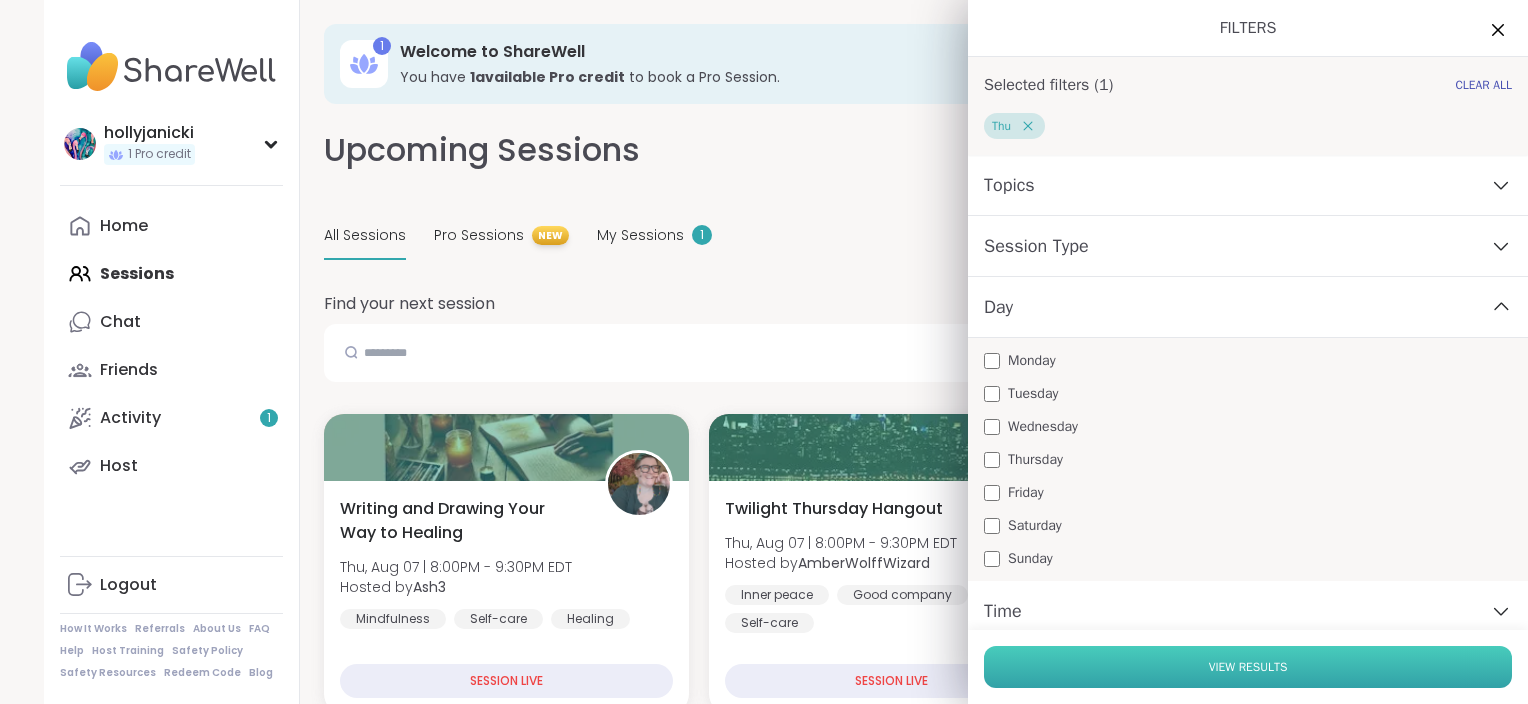 click on "View Results" at bounding box center [1248, 667] 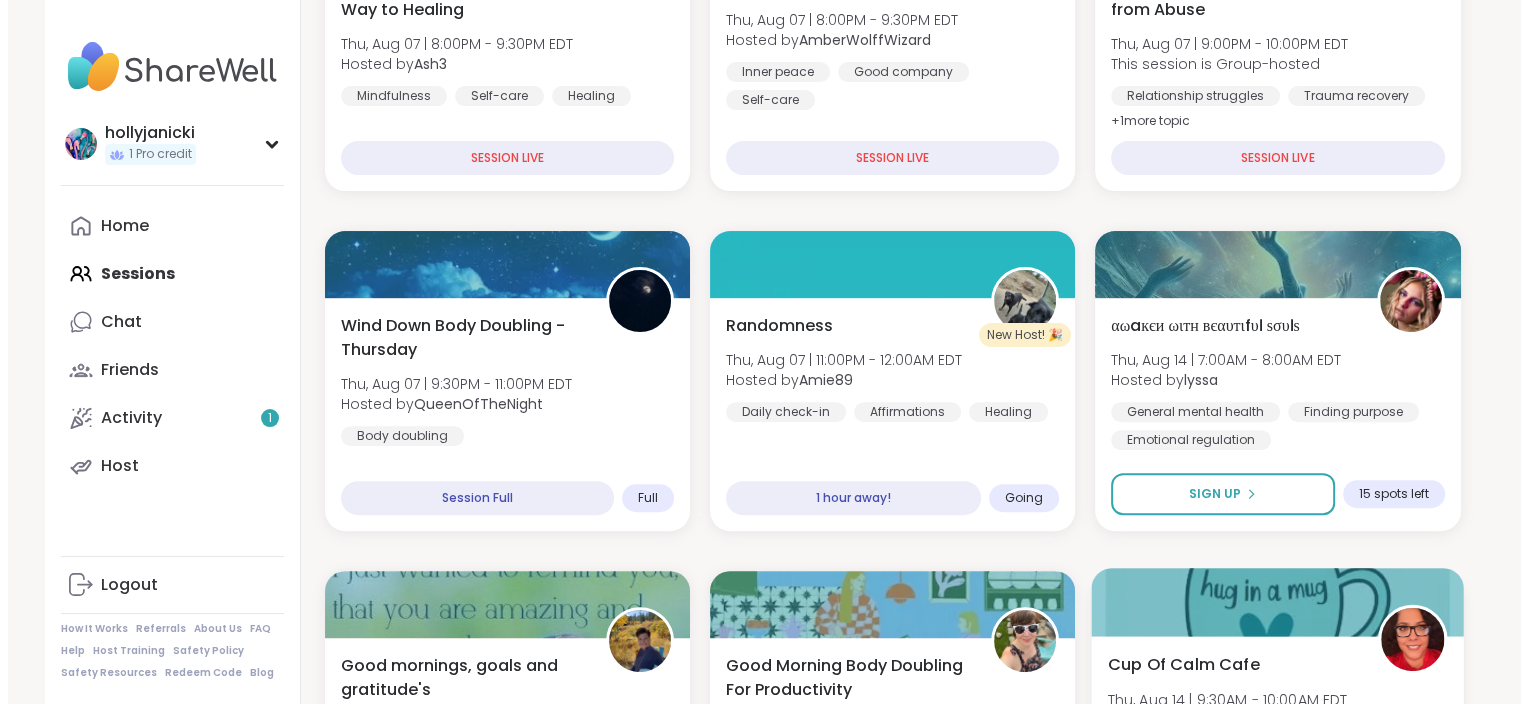scroll, scrollTop: 600, scrollLeft: 0, axis: vertical 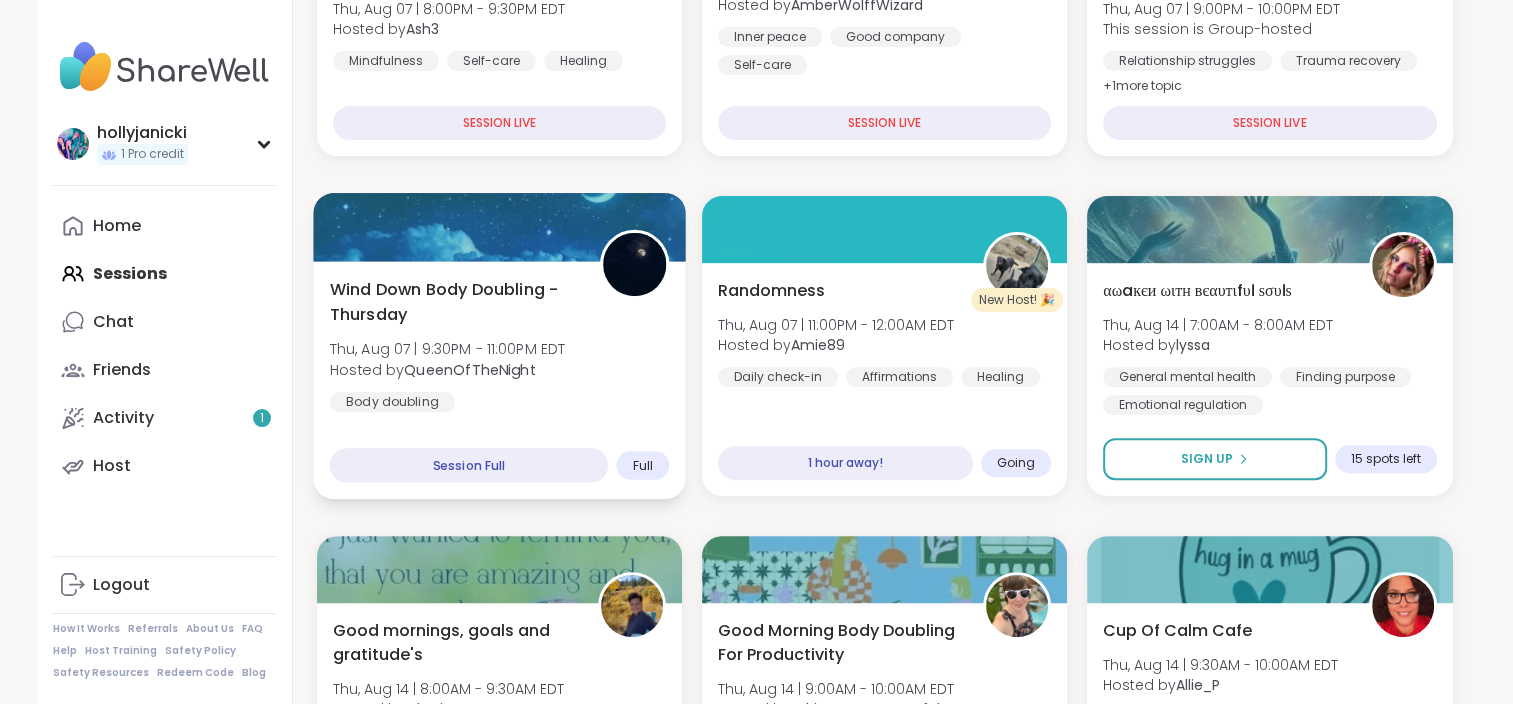 drag, startPoint x: 592, startPoint y: 387, endPoint x: 473, endPoint y: 276, distance: 162.73291 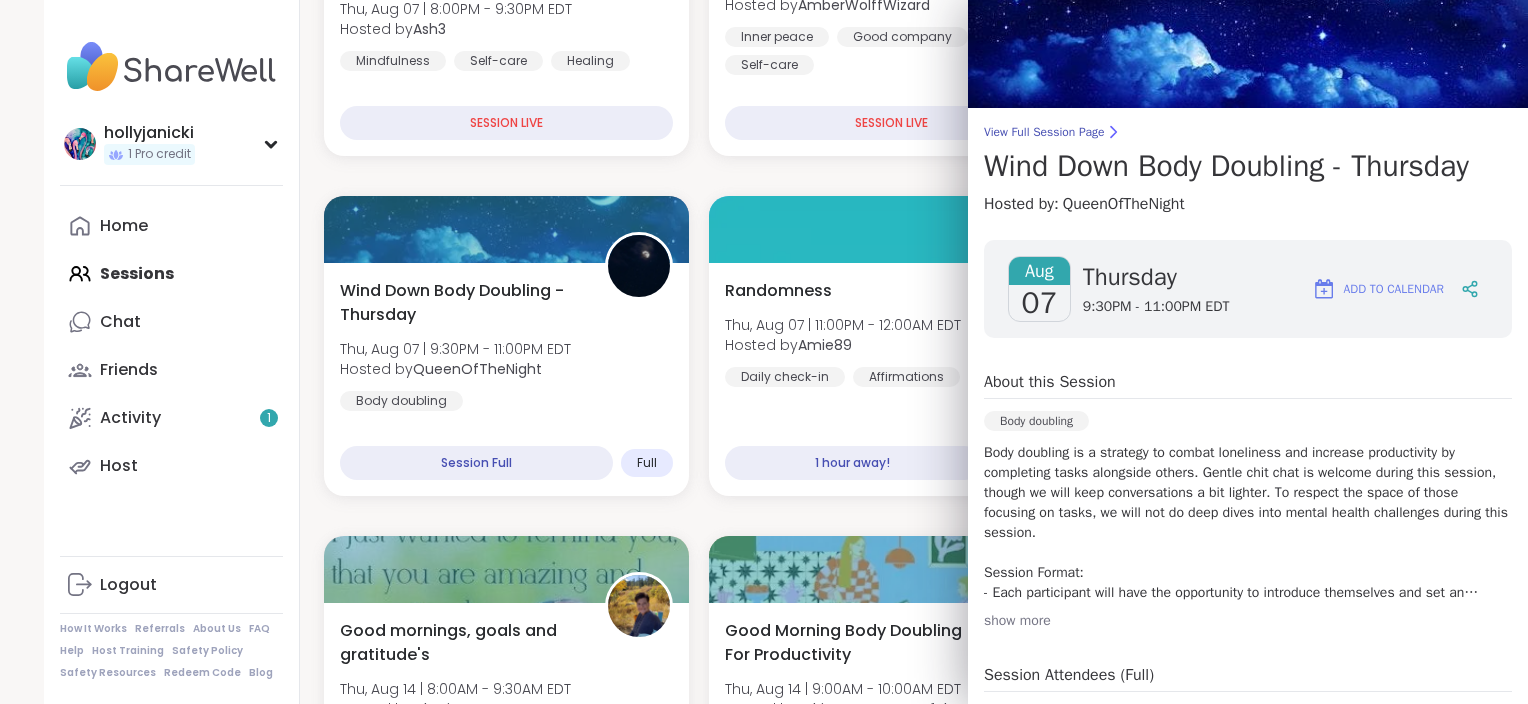 scroll, scrollTop: 100, scrollLeft: 0, axis: vertical 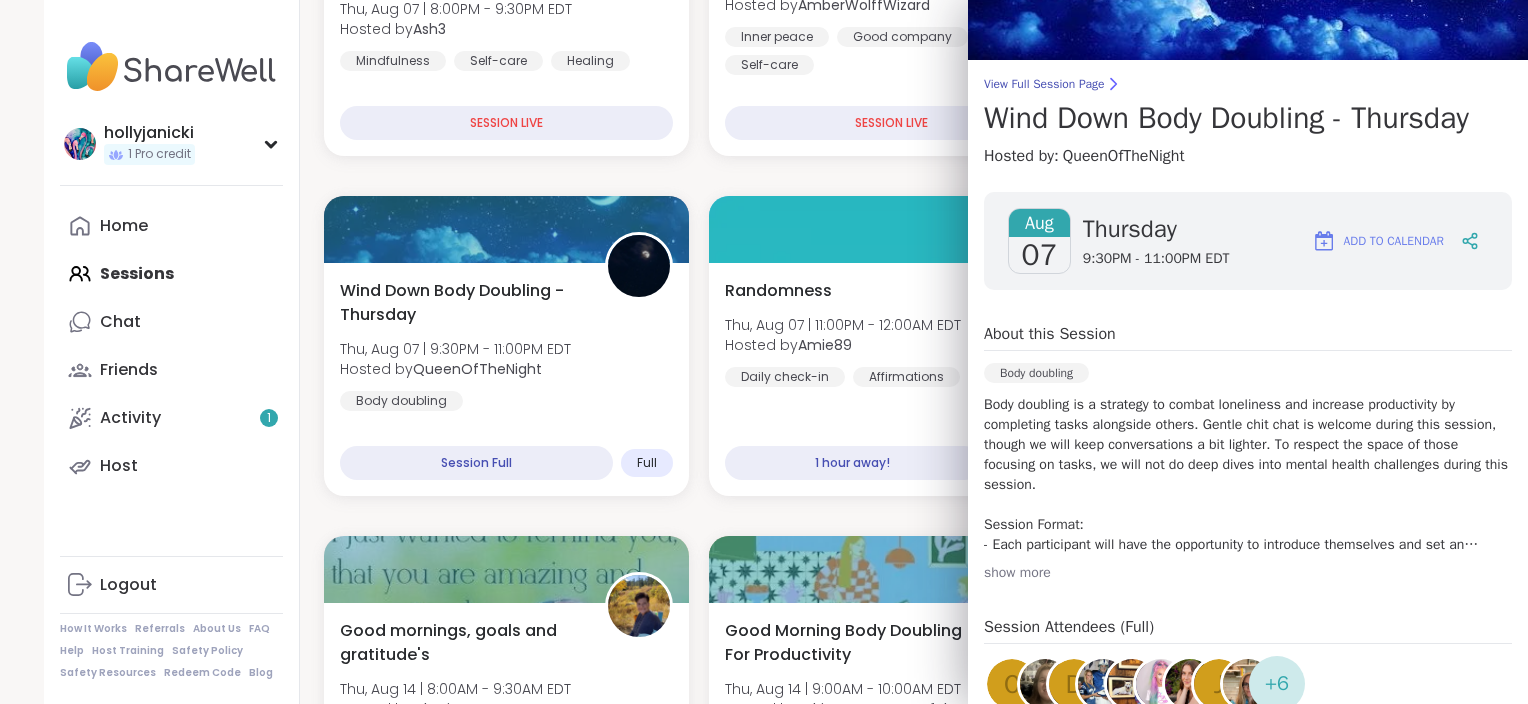 click on "show more" at bounding box center [1248, 573] 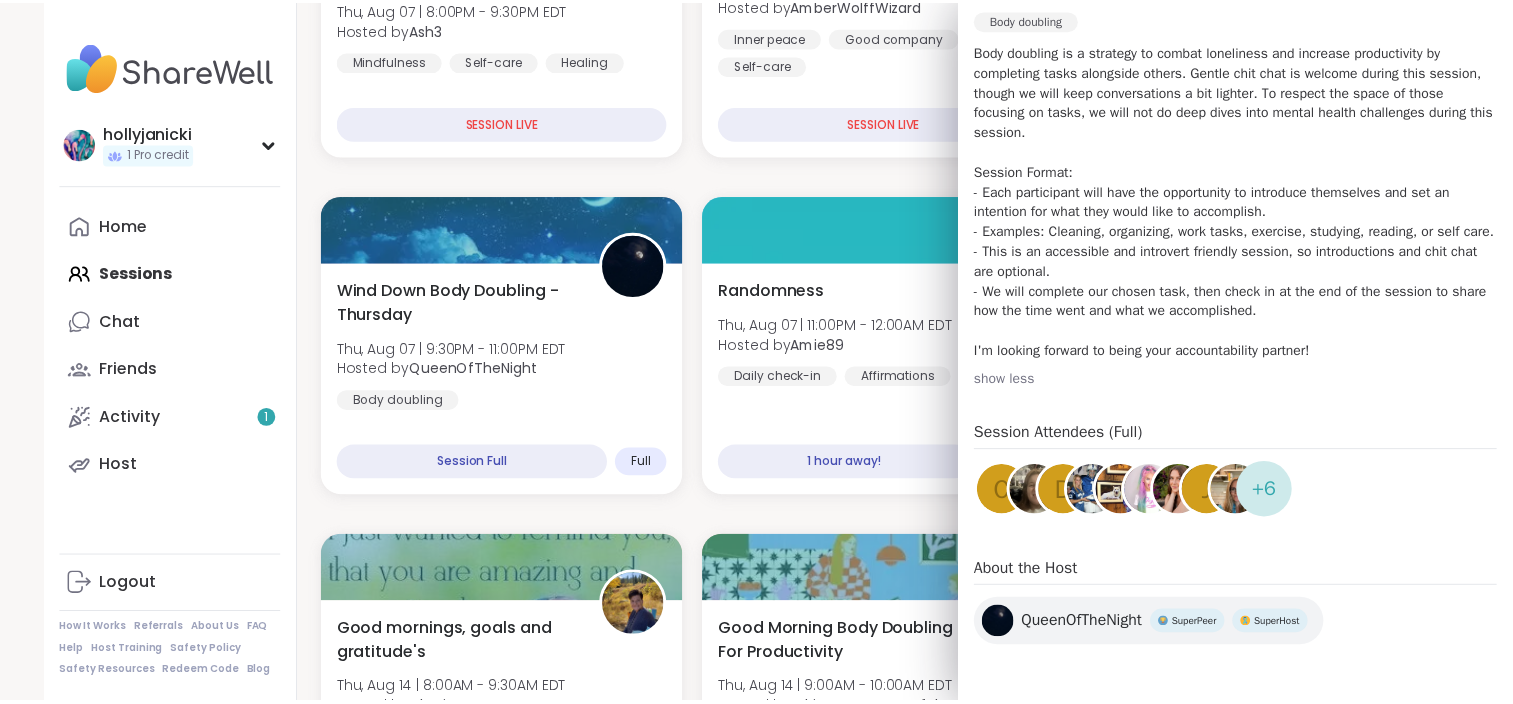 scroll, scrollTop: 508, scrollLeft: 0, axis: vertical 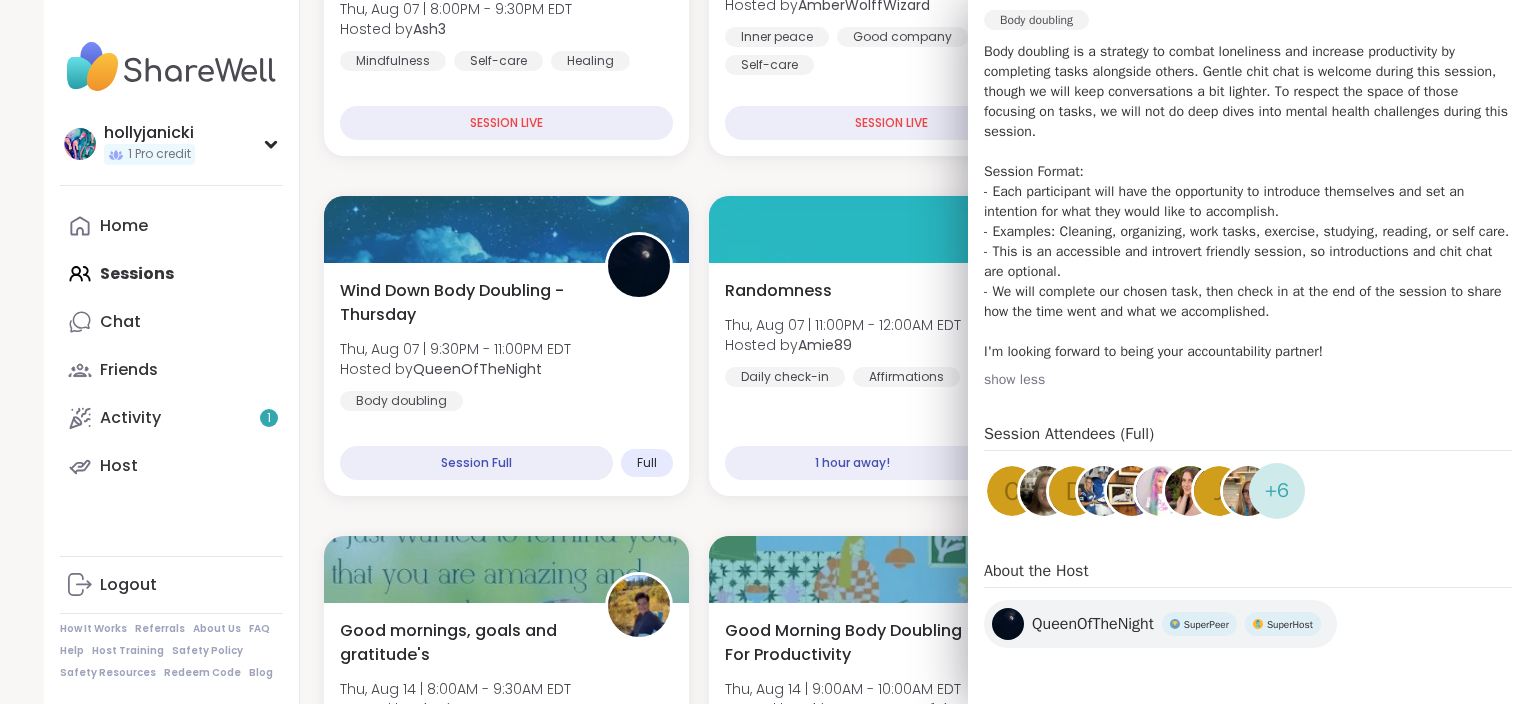 click on "Writing and Drawing Your Way to Healing Thu, Aug 07 | 8:00PM - 9:30PM EDT Hosted by  Ash3 Mindfulness Self-care Healing SESSION LIVE Twilight Thursday Hangout Thu, Aug 07 | 8:00PM - 9:30PM EDT Hosted by  AmberWolffWizard Inner peace Good company Self-care SESSION LIVE Breaking Free: Early Recovery from Abuse Thu, Aug 07 | 9:00PM - 10:00PM EDT This session is Group-hosted Relationship struggles Trauma recovery Emotional abuse + 1  more topic SESSION LIVE Wind Down Body Doubling - Thursday Thu, Aug 07 | 9:30PM - 11:00PM EDT Hosted by  QueenOfTheNight Body doubling Session Full Full New Host! 🎉 Randomness Thu, Aug 07 | 11:00PM - 12:00AM EDT Hosted by  Amie89 Daily check-in Affirmations Healing 1 hour away! Going αωaкєи ωιтн вєαυтιfυℓ ѕσυℓѕ Thu, Aug 14 | 7:00AM - 8:00AM EDT Hosted by  lyssa General mental health Finding purpose Emotional regulation Sign Up 15 spots left Good mornings, goals and gratitude's Thu, Aug 14 | 8:00AM - 9:30AM EDT Hosted by  CharityRoss General mental health" at bounding box center [892, 1876] 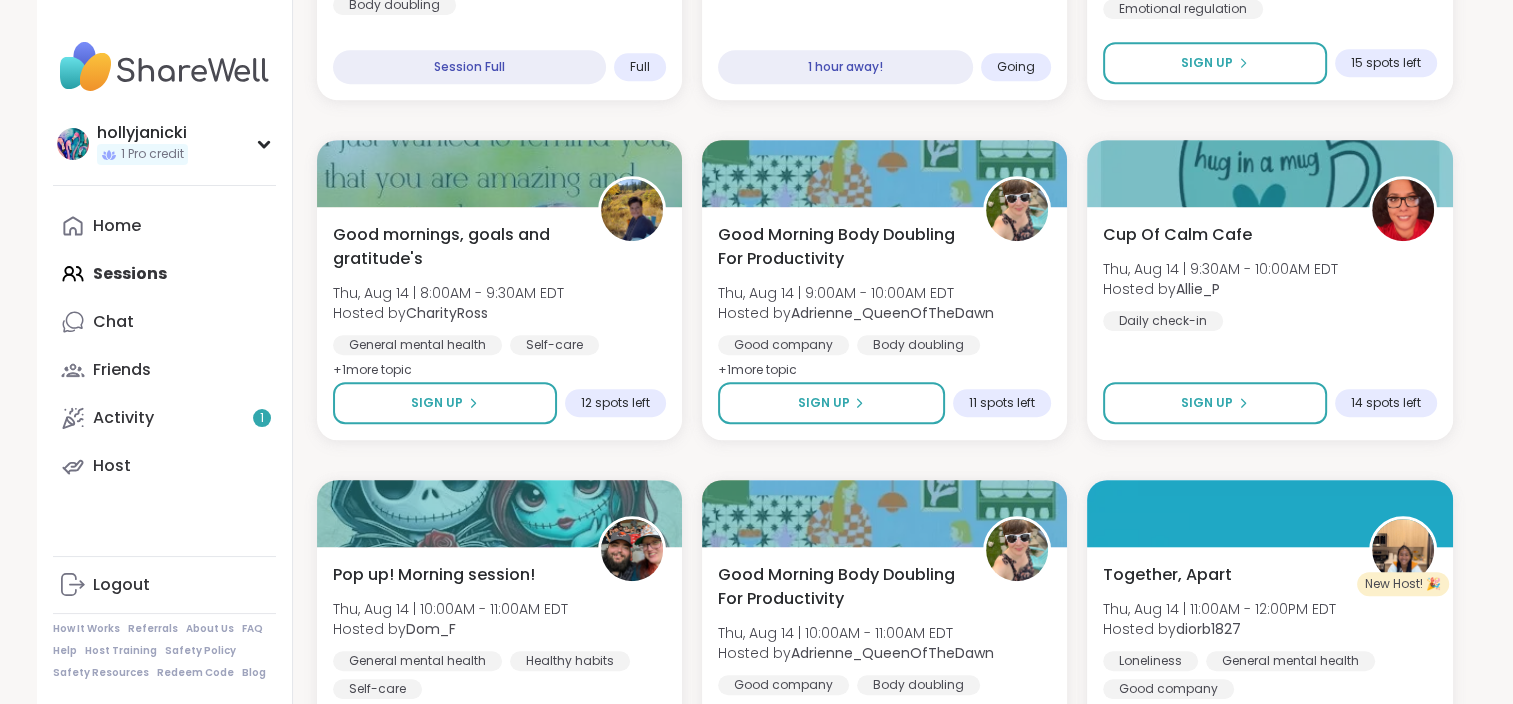 scroll, scrollTop: 1000, scrollLeft: 0, axis: vertical 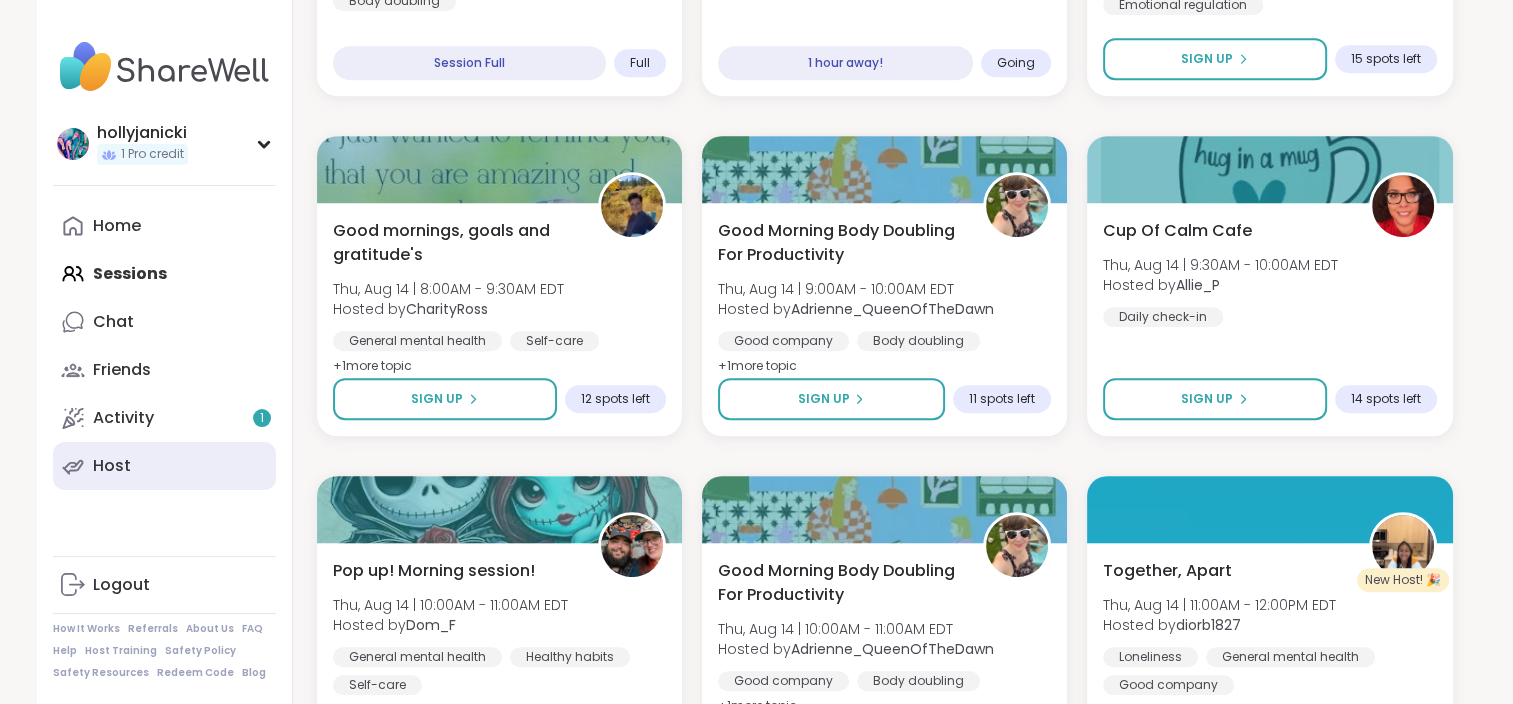 click on "Host" at bounding box center (164, 466) 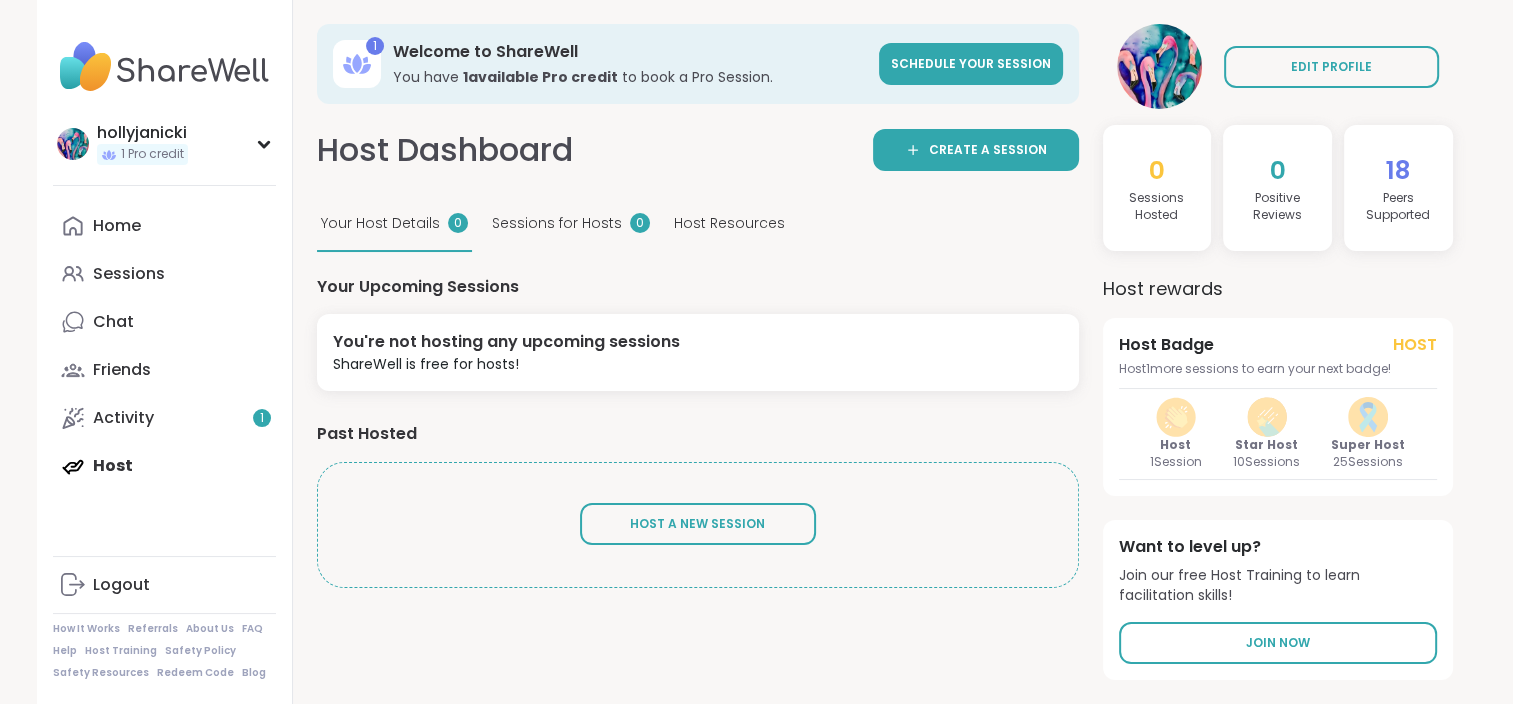 scroll, scrollTop: 0, scrollLeft: 0, axis: both 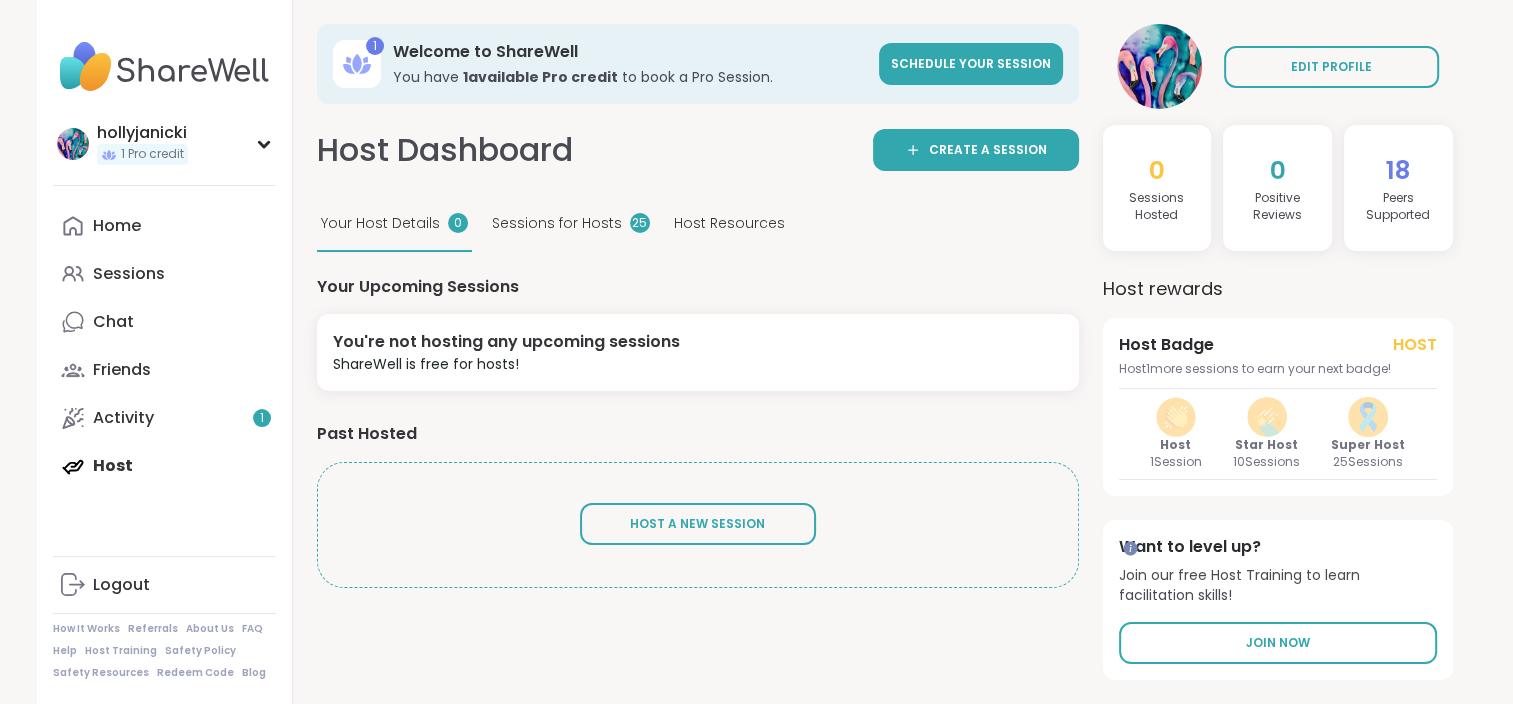 click on "Sessions for Hosts" at bounding box center (557, 223) 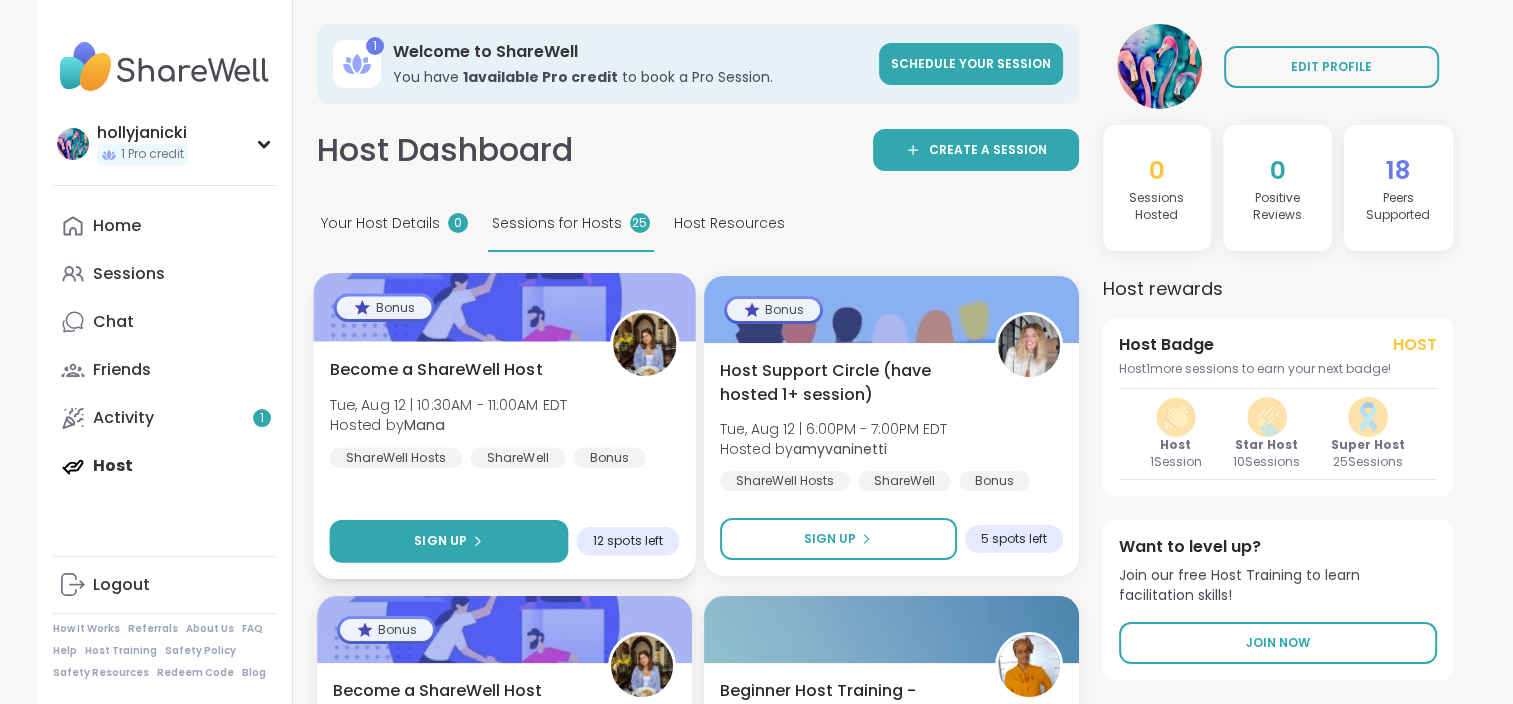 click on "Sign Up" at bounding box center (448, 541) 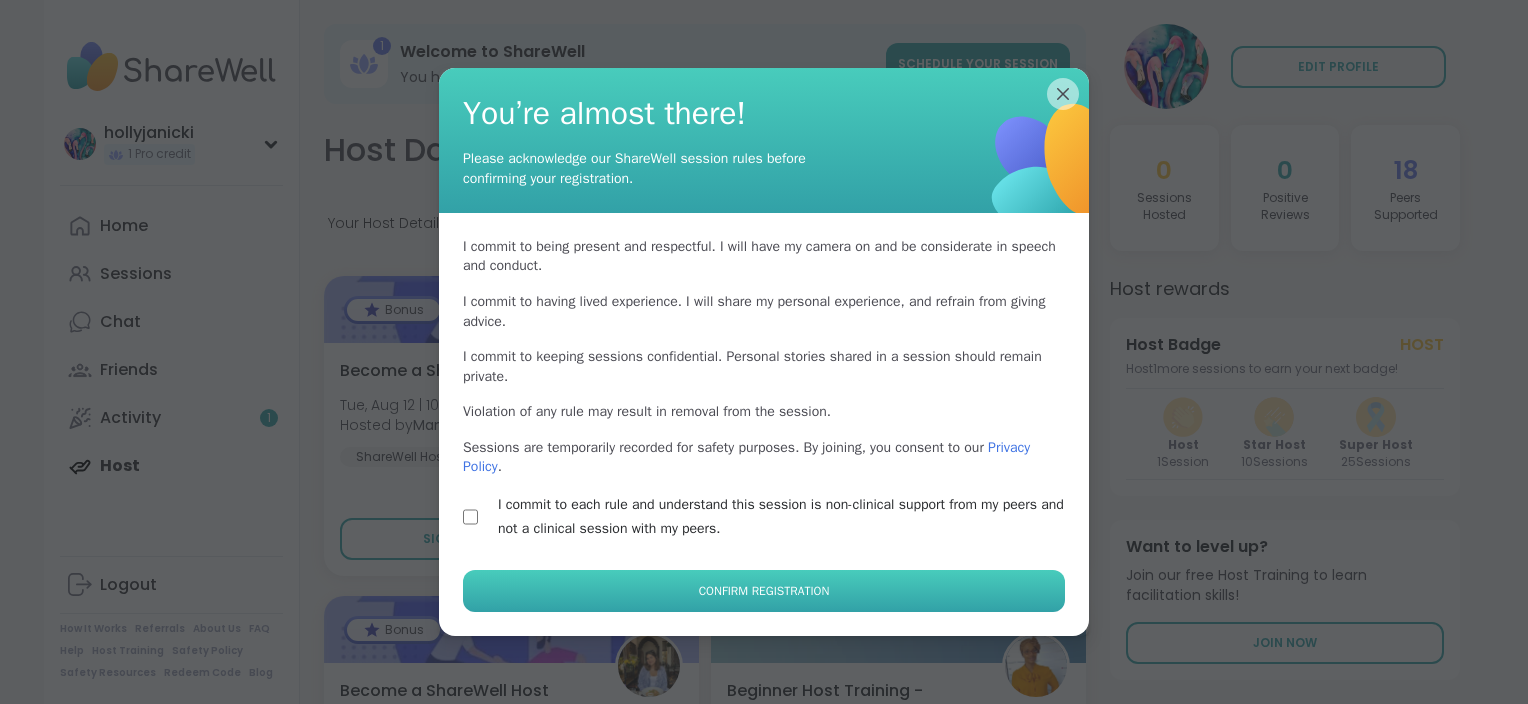 click on "Confirm Registration" at bounding box center (764, 591) 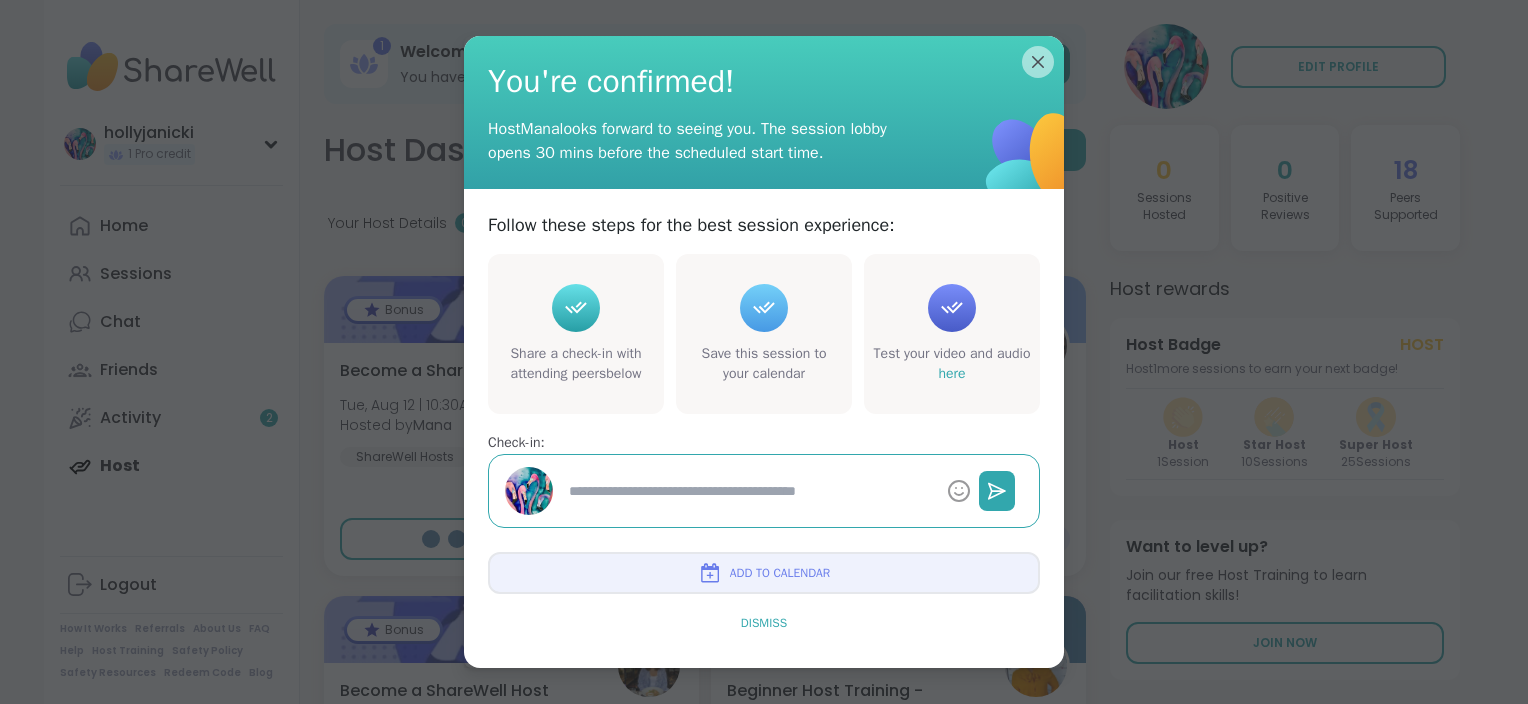 click on "Dismiss" at bounding box center [764, 623] 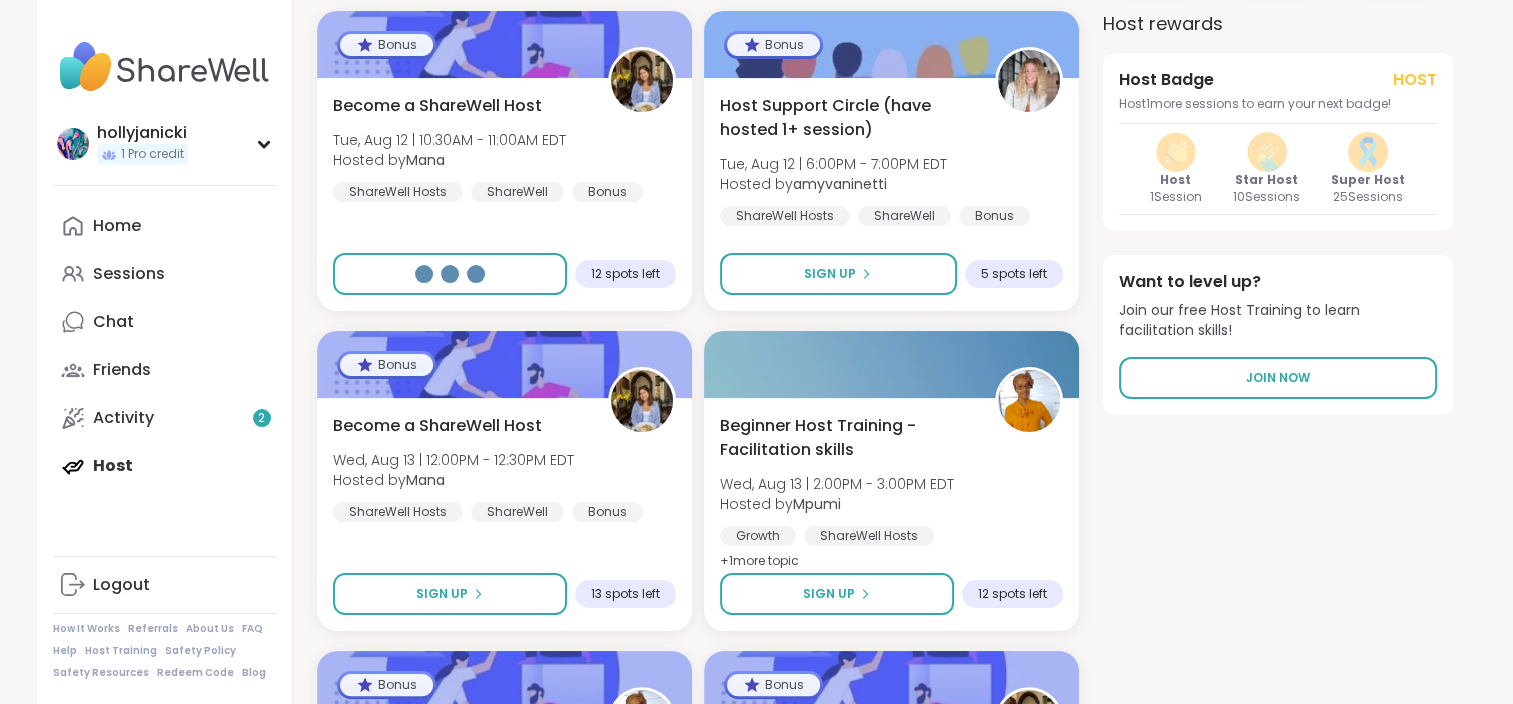 scroll, scrollTop: 300, scrollLeft: 0, axis: vertical 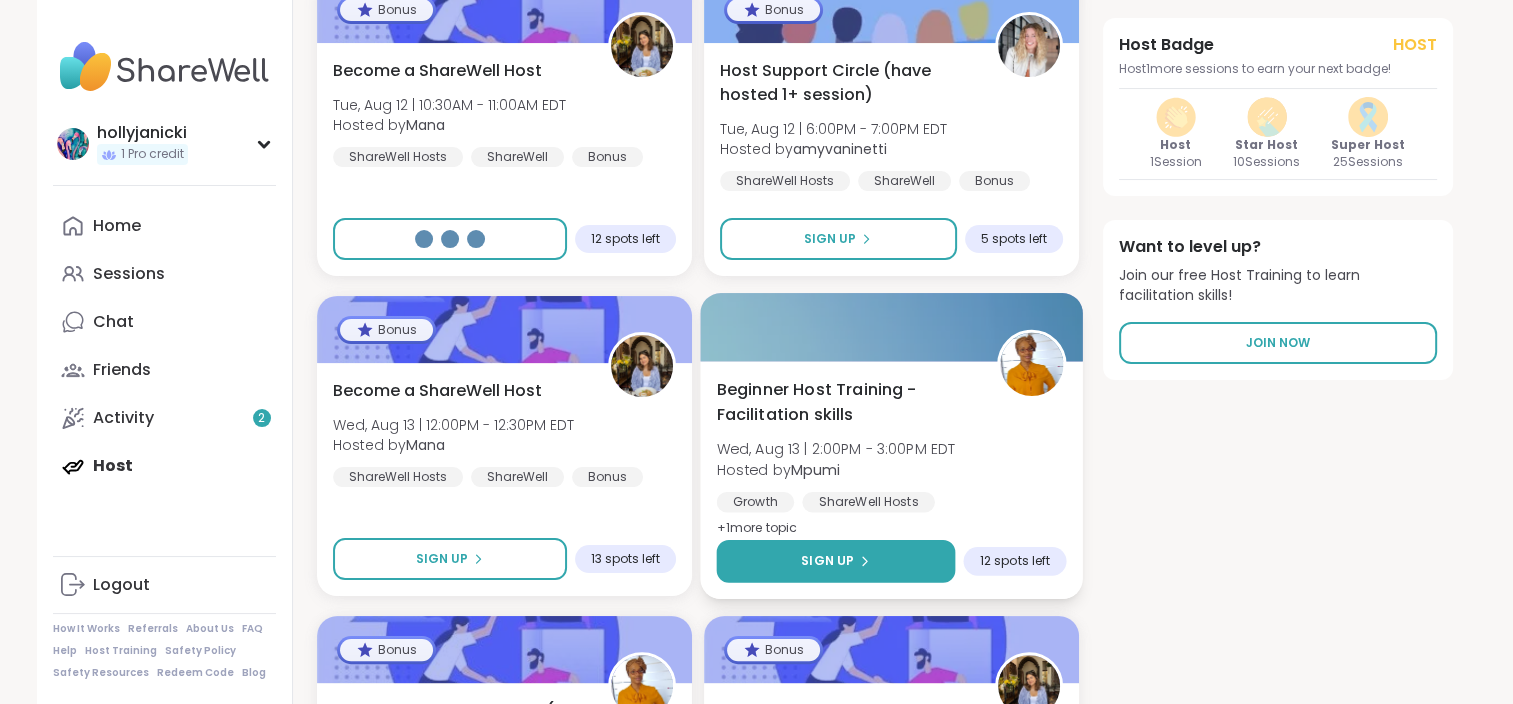 click on "Sign Up" at bounding box center (827, 561) 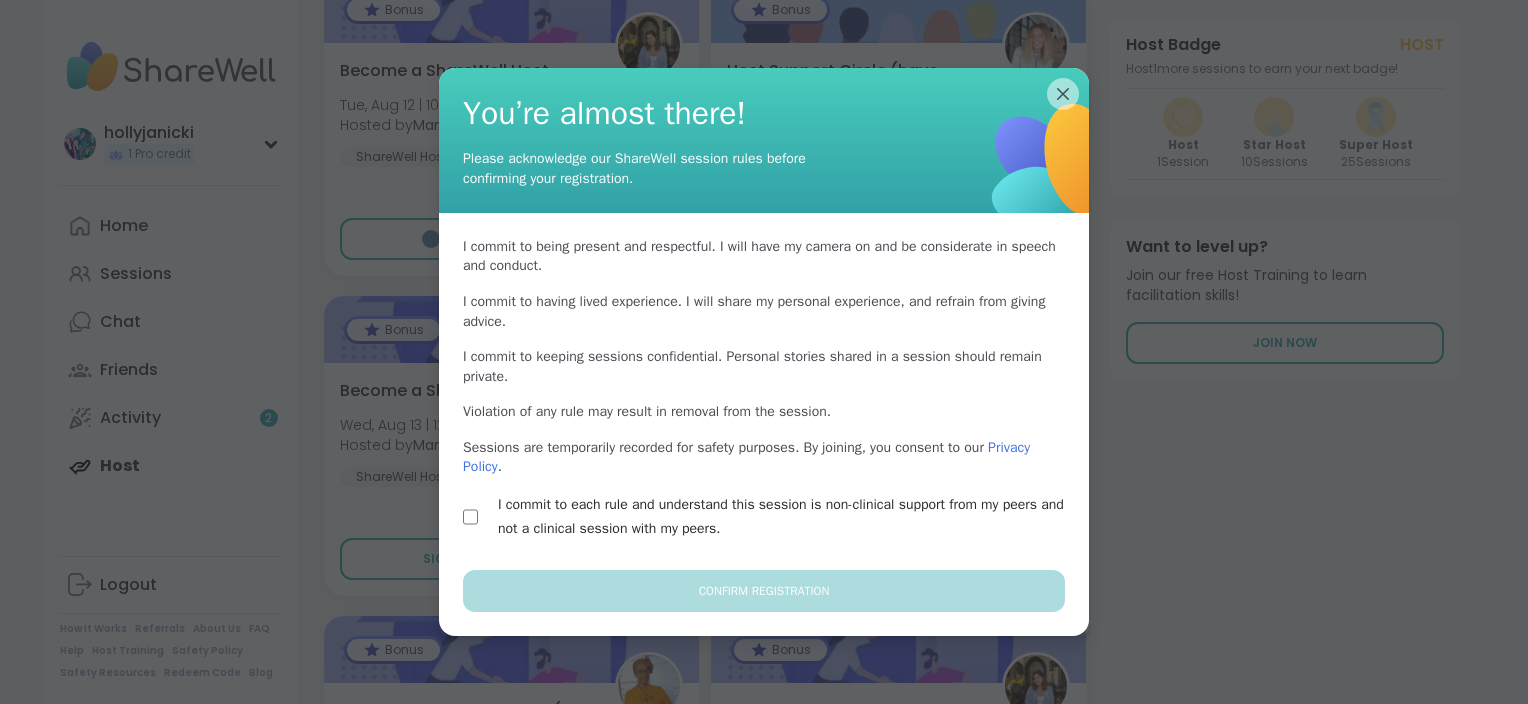 click on "I commit to each rule and understand this session is non-clinical support from my peers and not a clinical session with my peers." at bounding box center [787, 517] 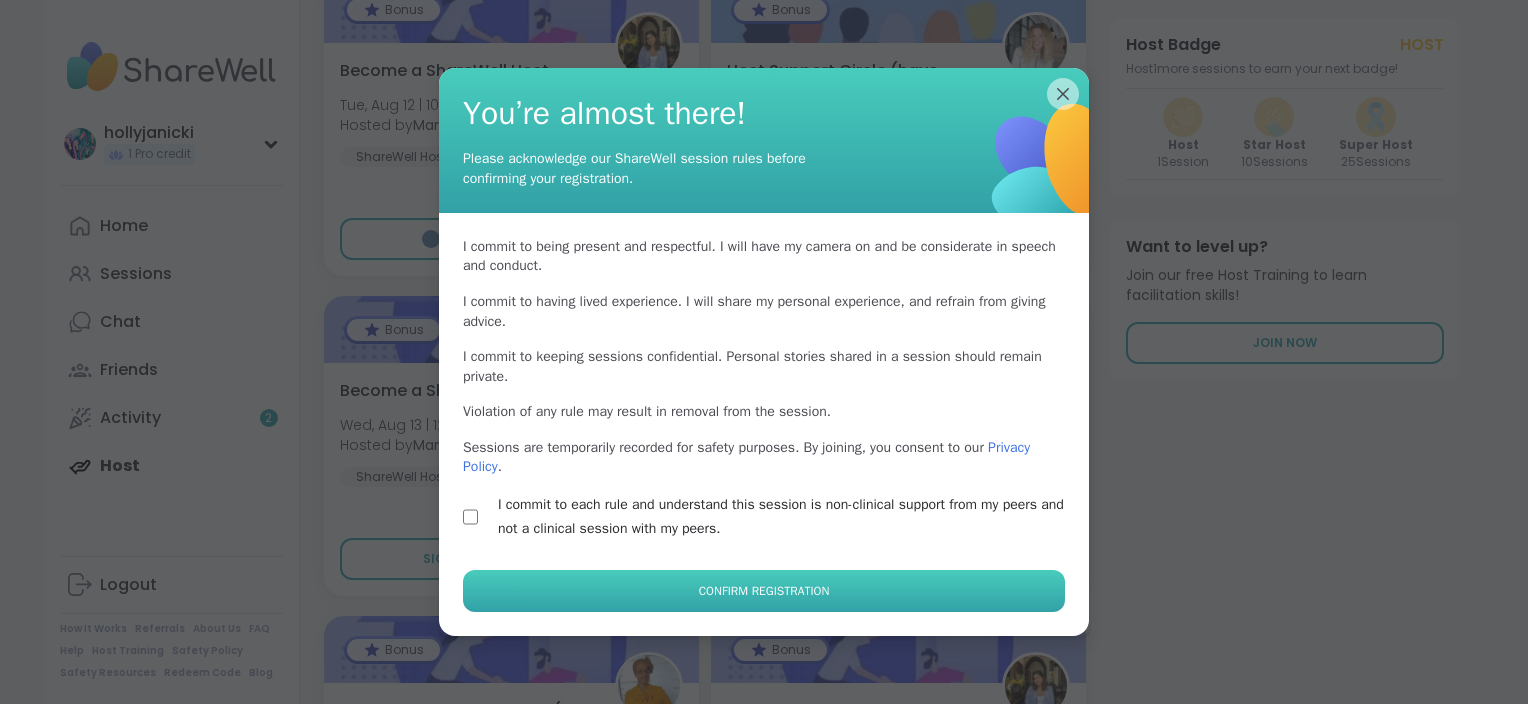 click on "Confirm Registration" at bounding box center (764, 591) 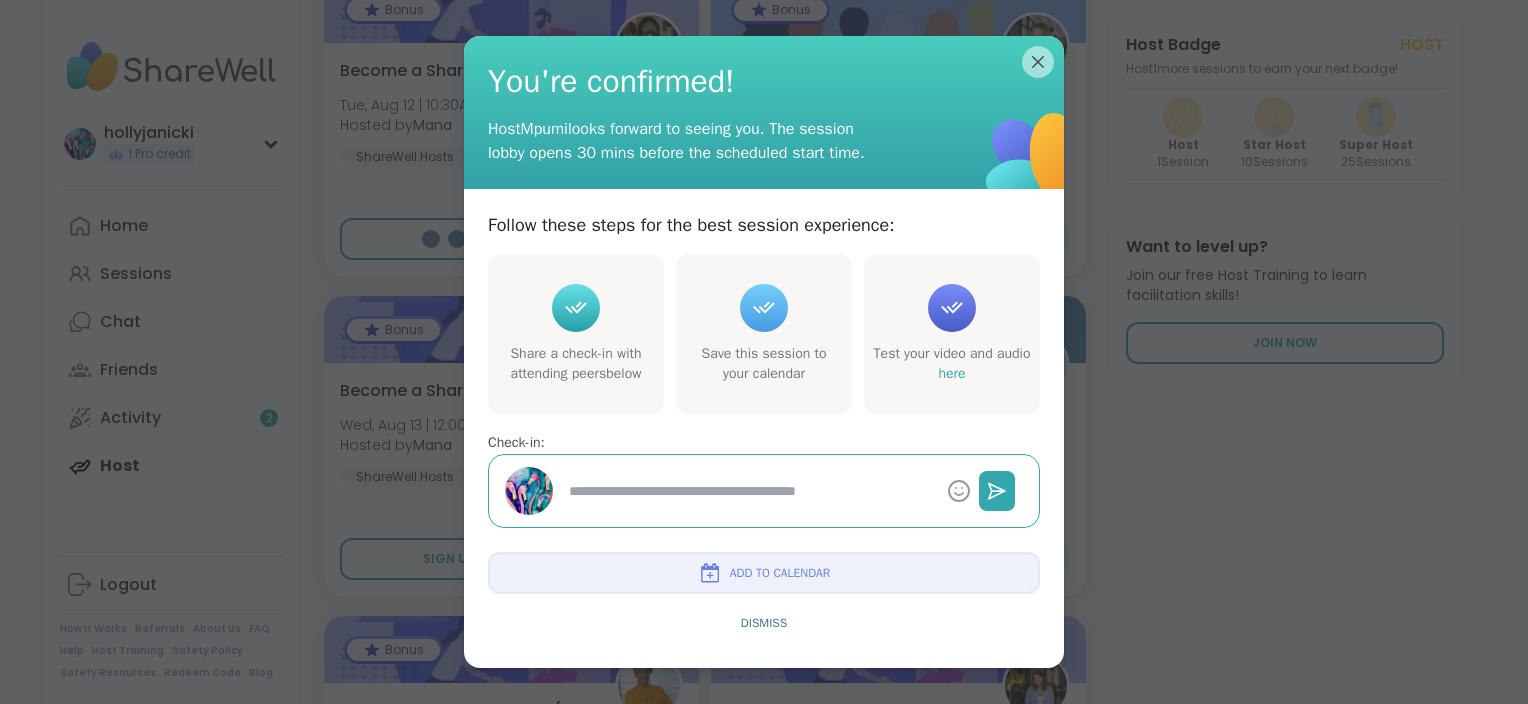 type on "*" 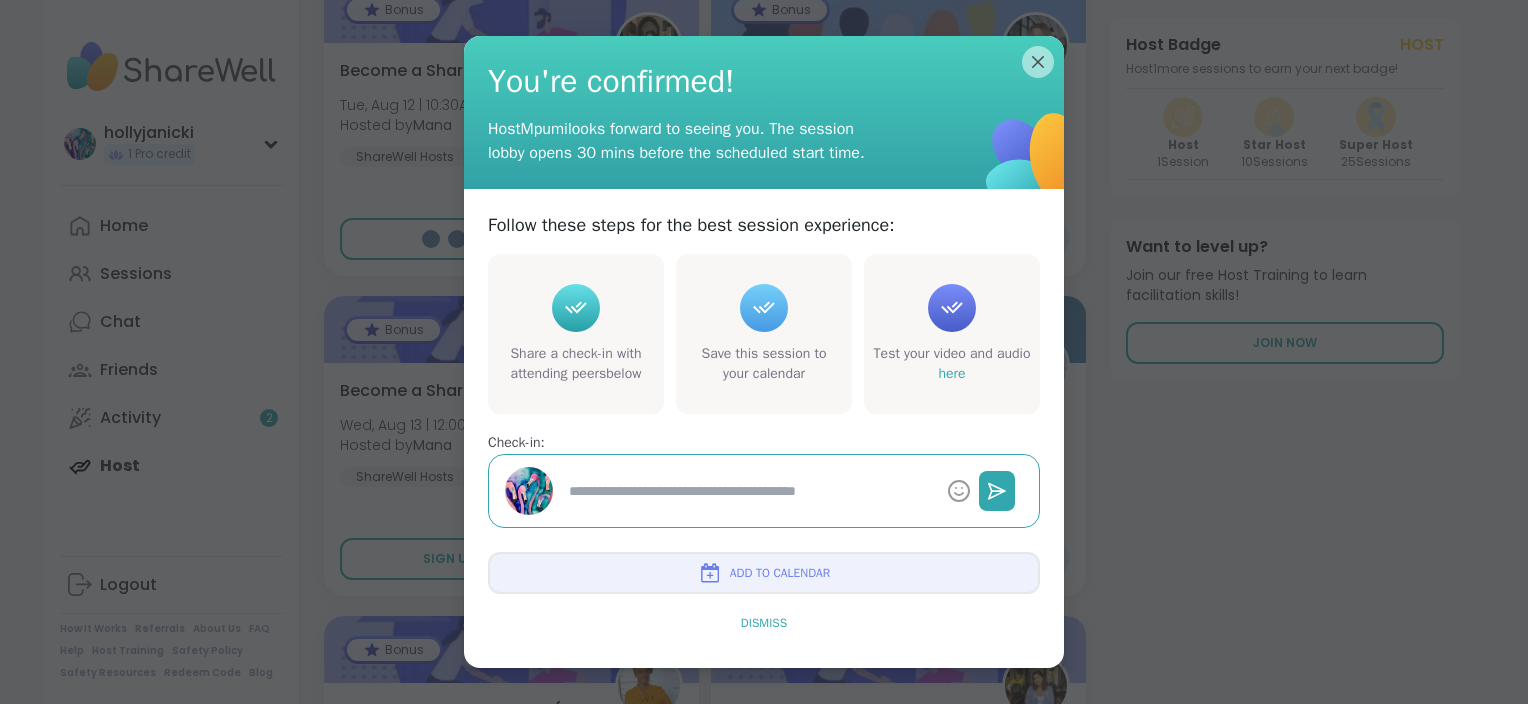 click on "Dismiss" at bounding box center [764, 623] 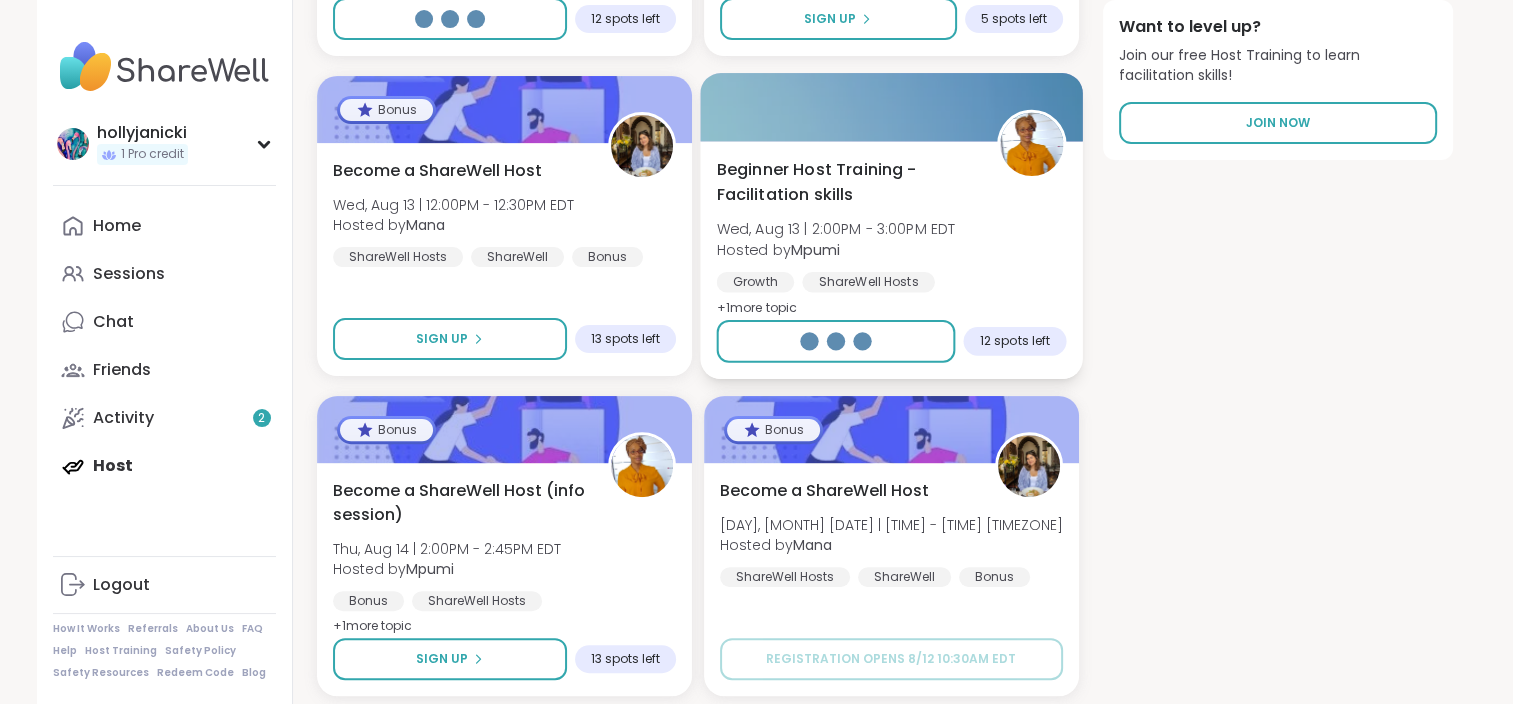 scroll, scrollTop: 600, scrollLeft: 0, axis: vertical 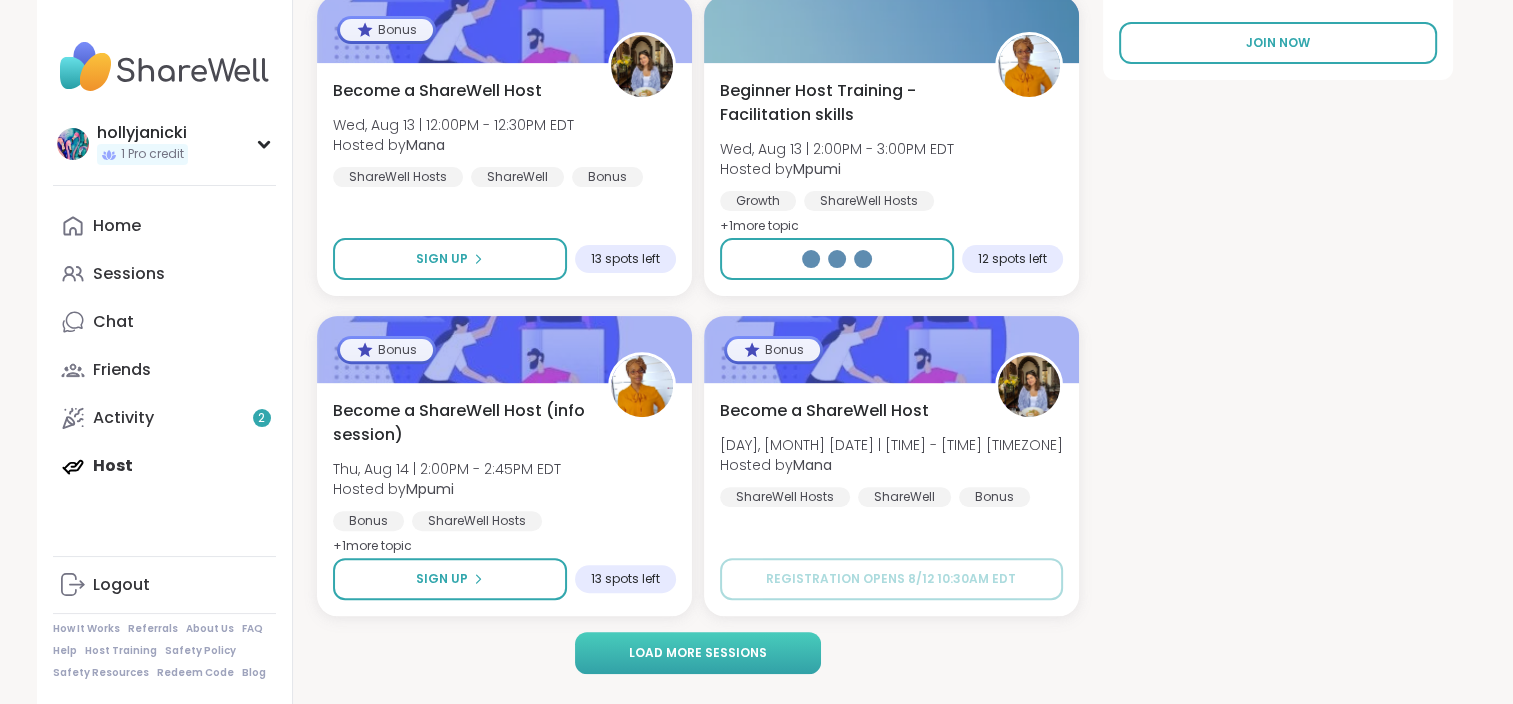 click on "Load more sessions" at bounding box center (698, 653) 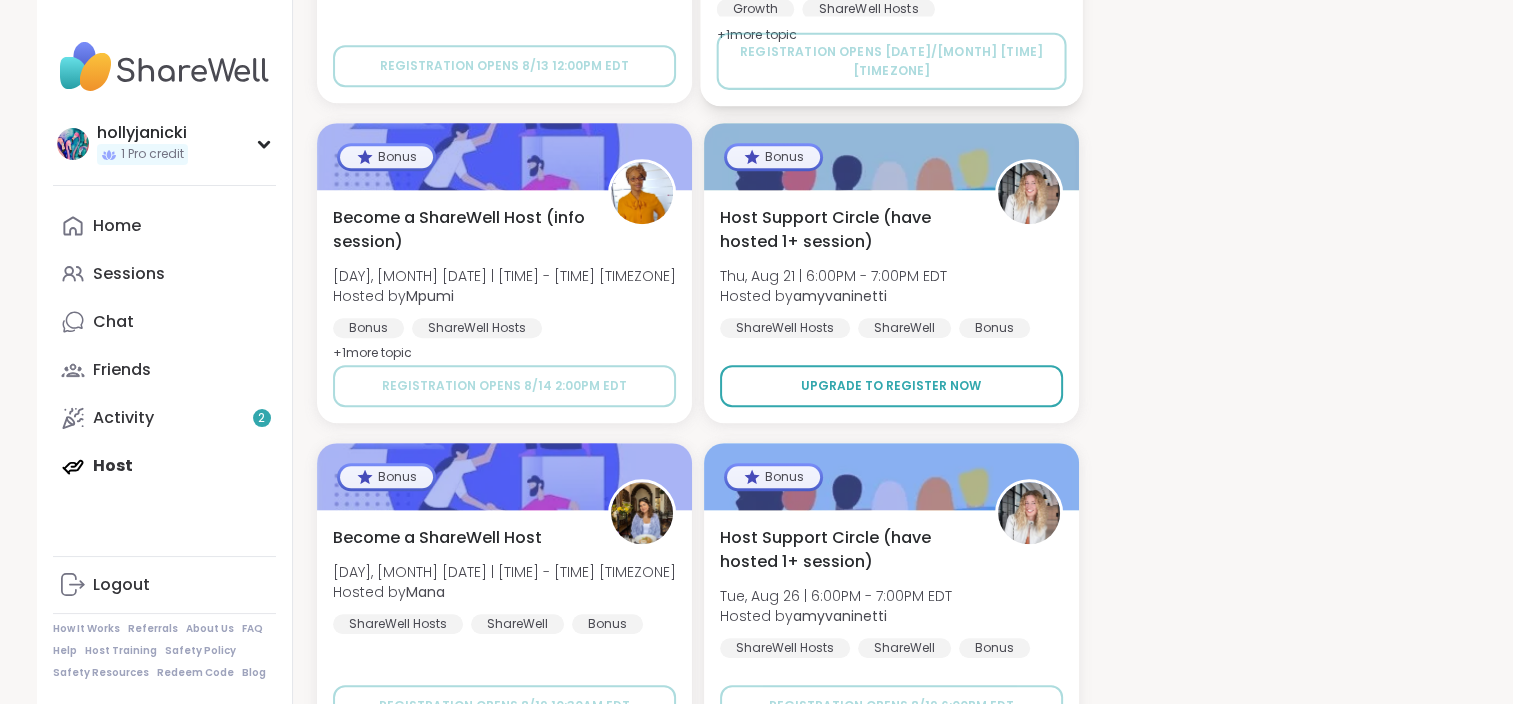 scroll, scrollTop: 1800, scrollLeft: 0, axis: vertical 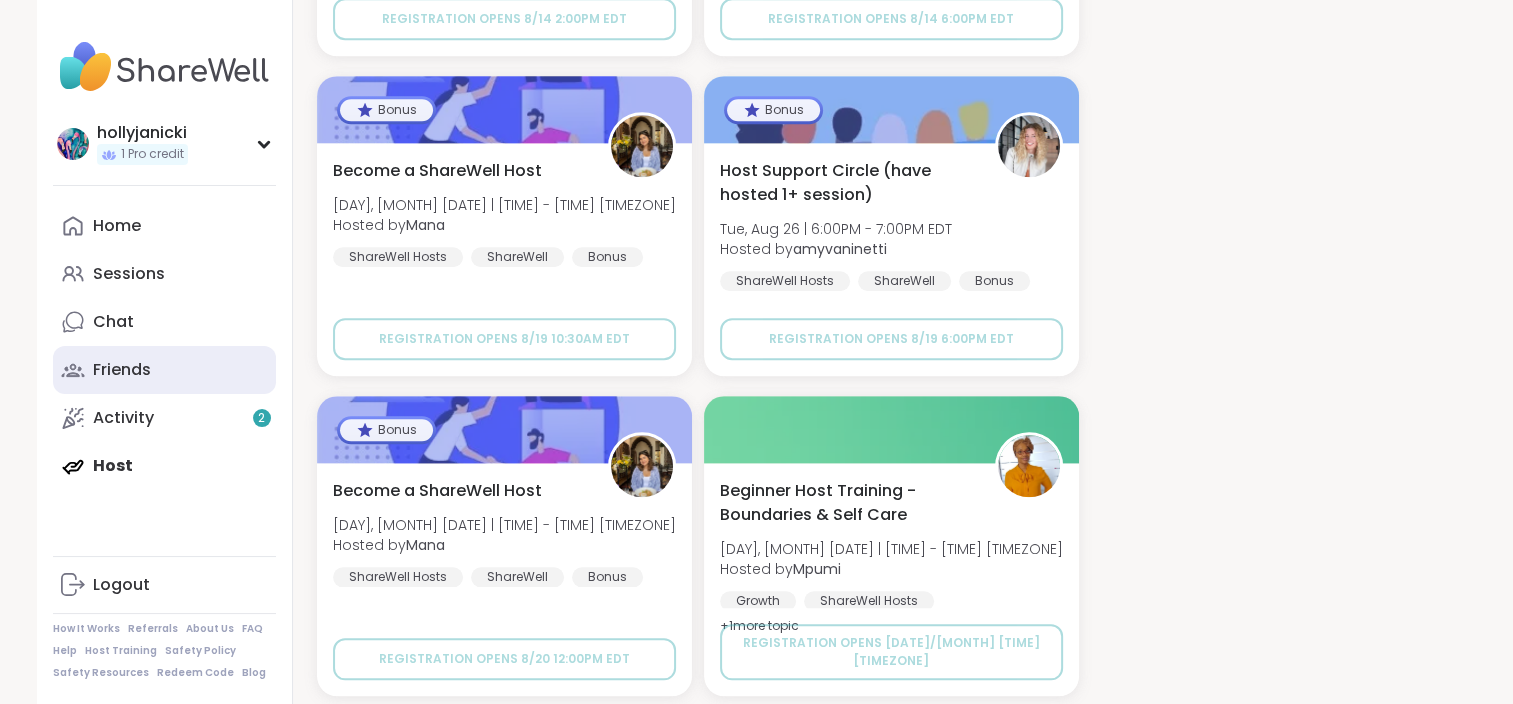 click on "Friends" at bounding box center [164, 370] 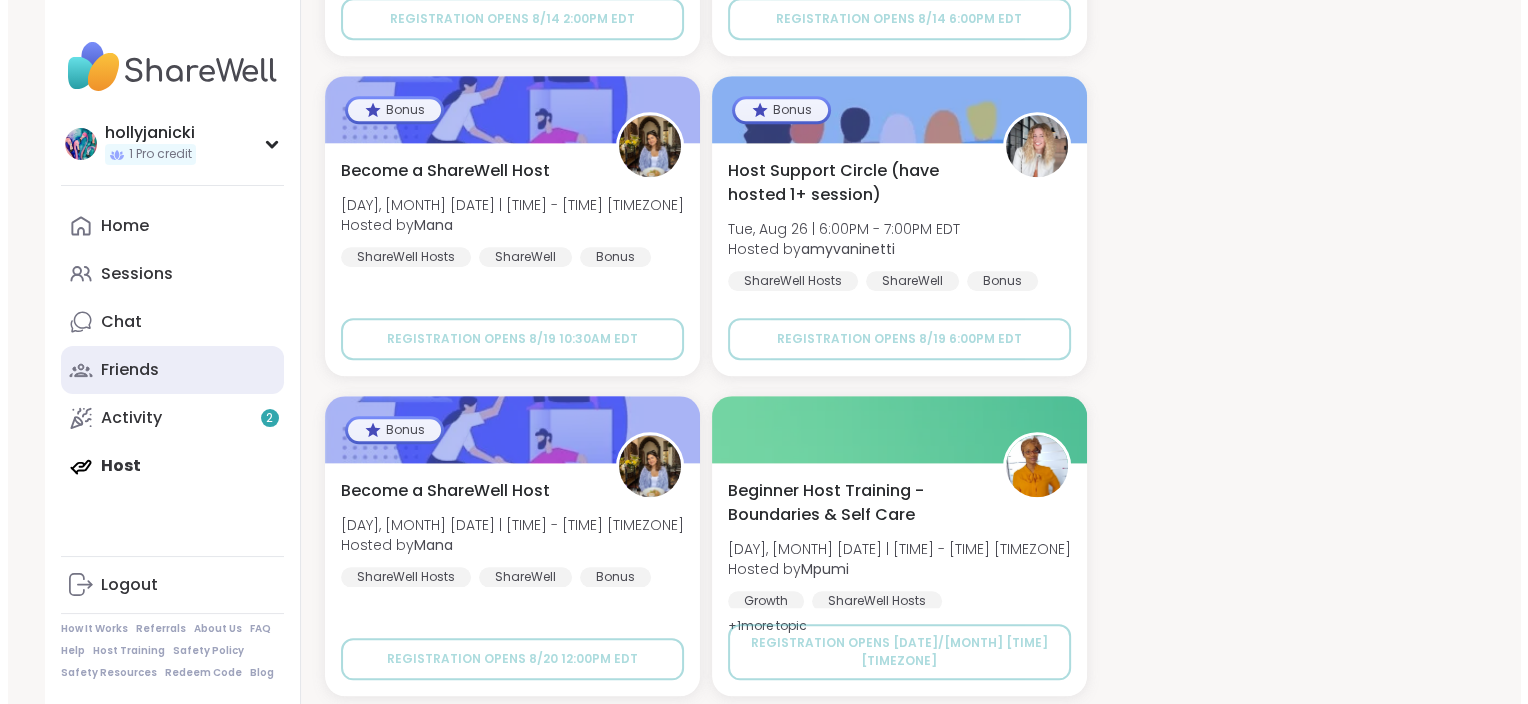scroll, scrollTop: 0, scrollLeft: 0, axis: both 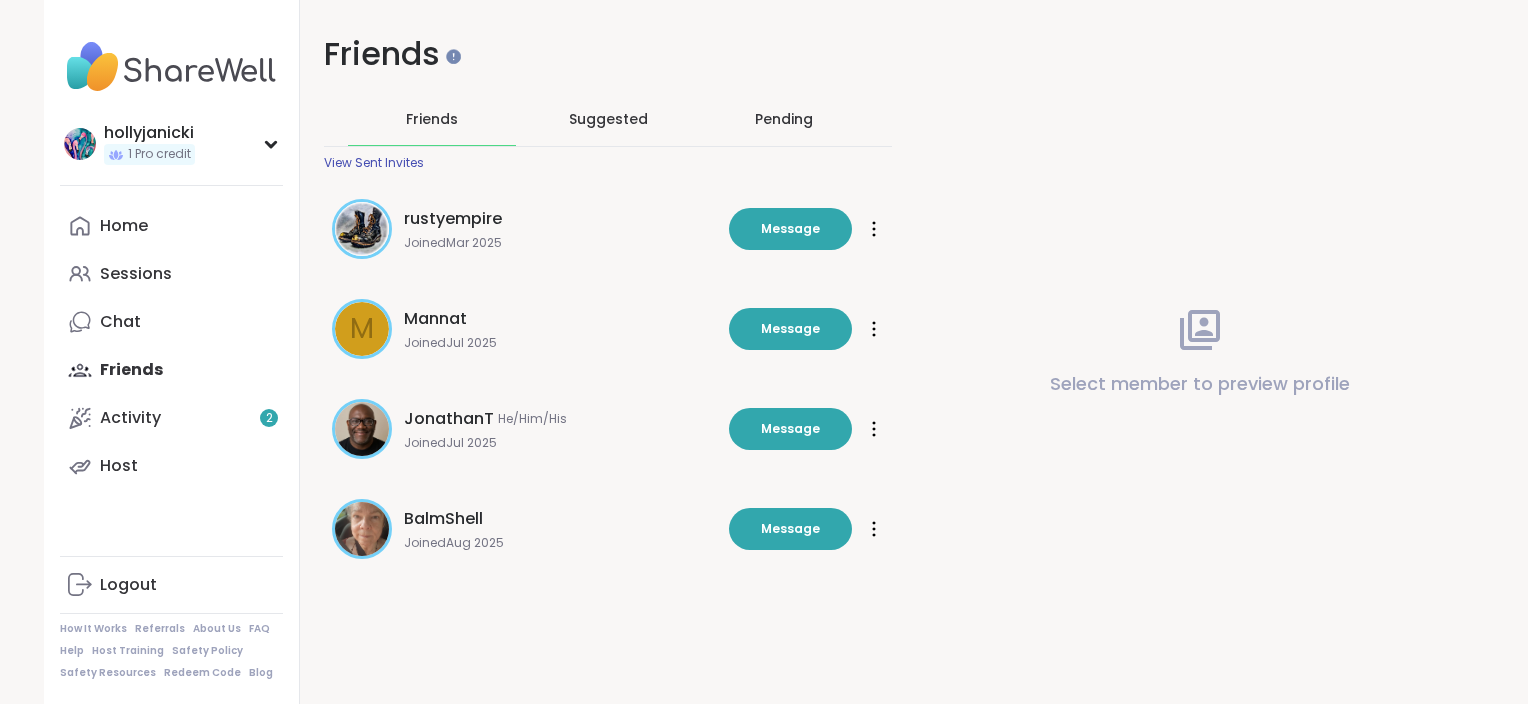 click on "Suggested" at bounding box center [608, 119] 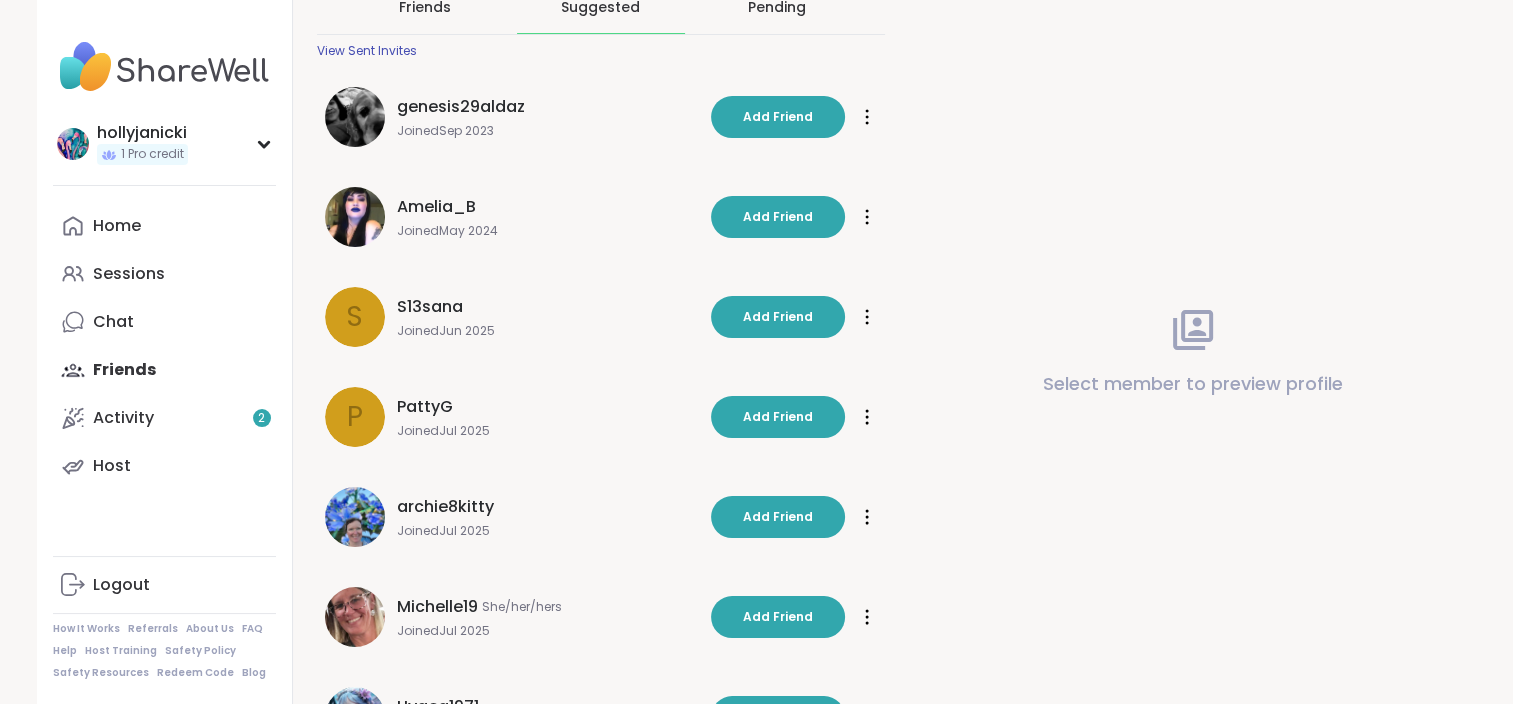 scroll, scrollTop: 0, scrollLeft: 0, axis: both 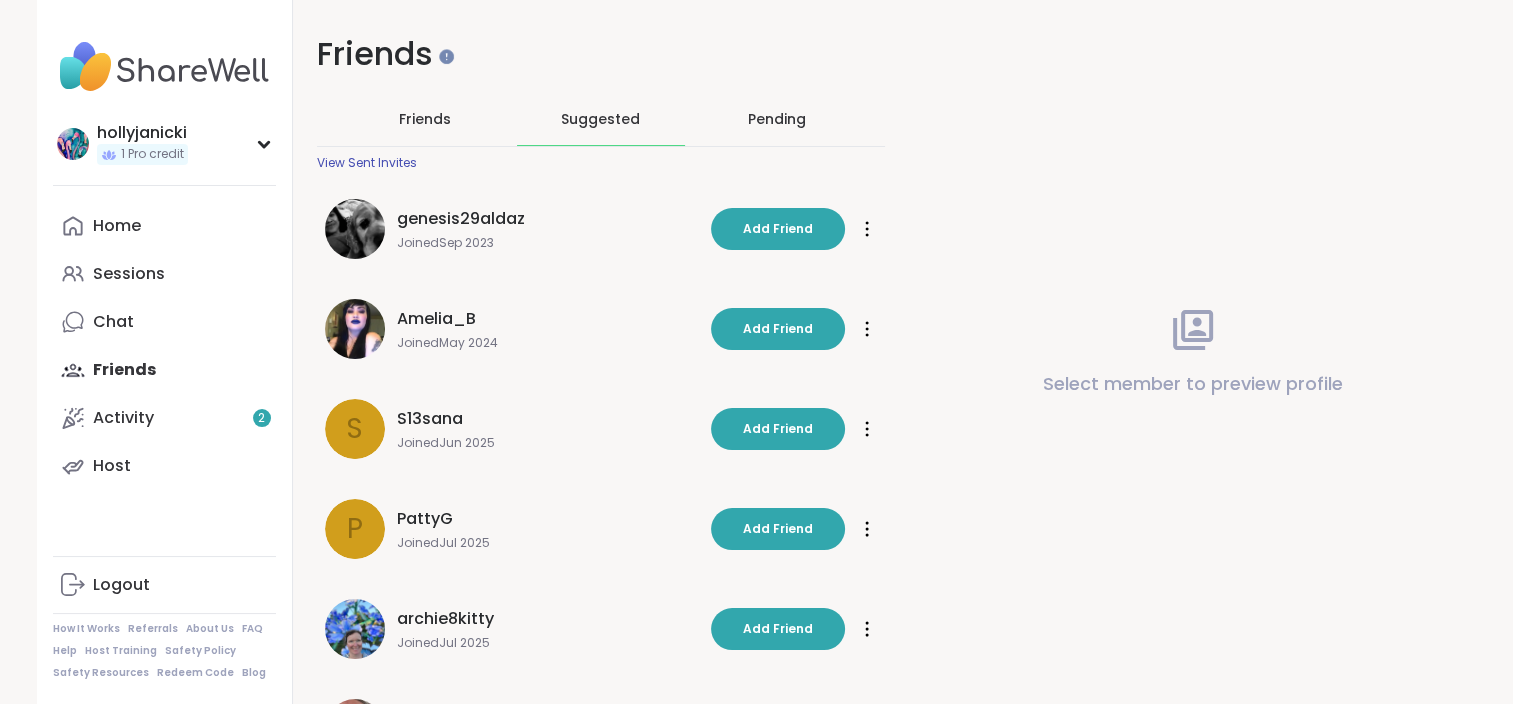 click on "Pending" at bounding box center [777, 119] 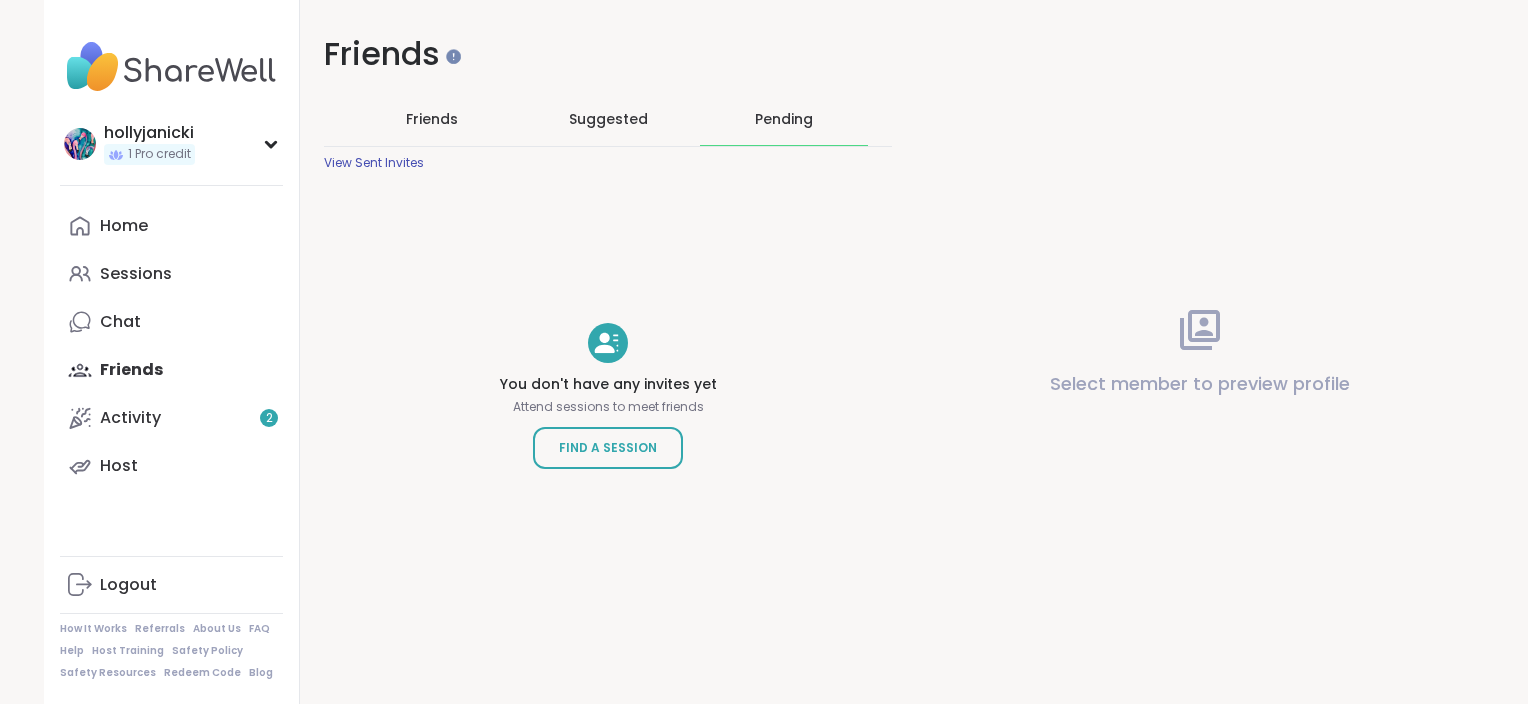 click at bounding box center [171, 67] 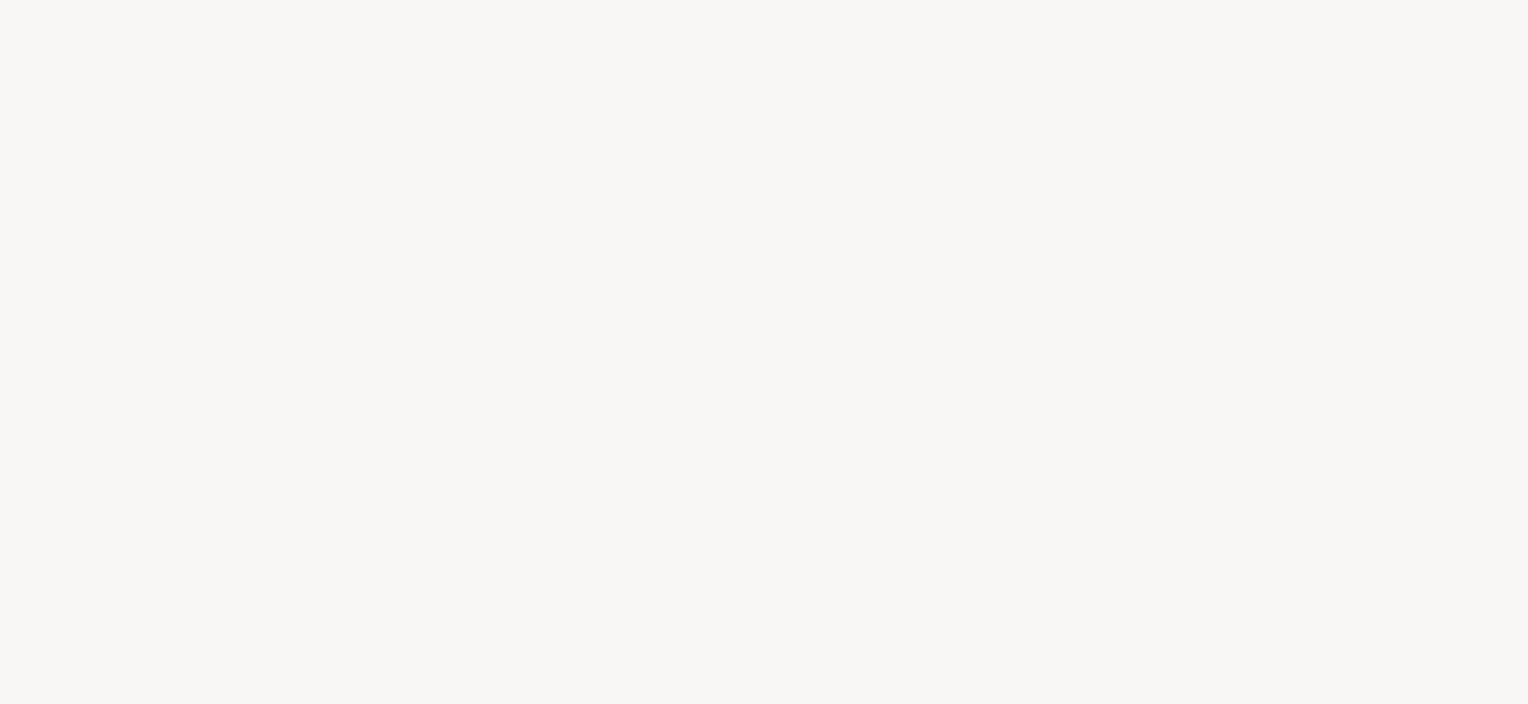 scroll, scrollTop: 0, scrollLeft: 0, axis: both 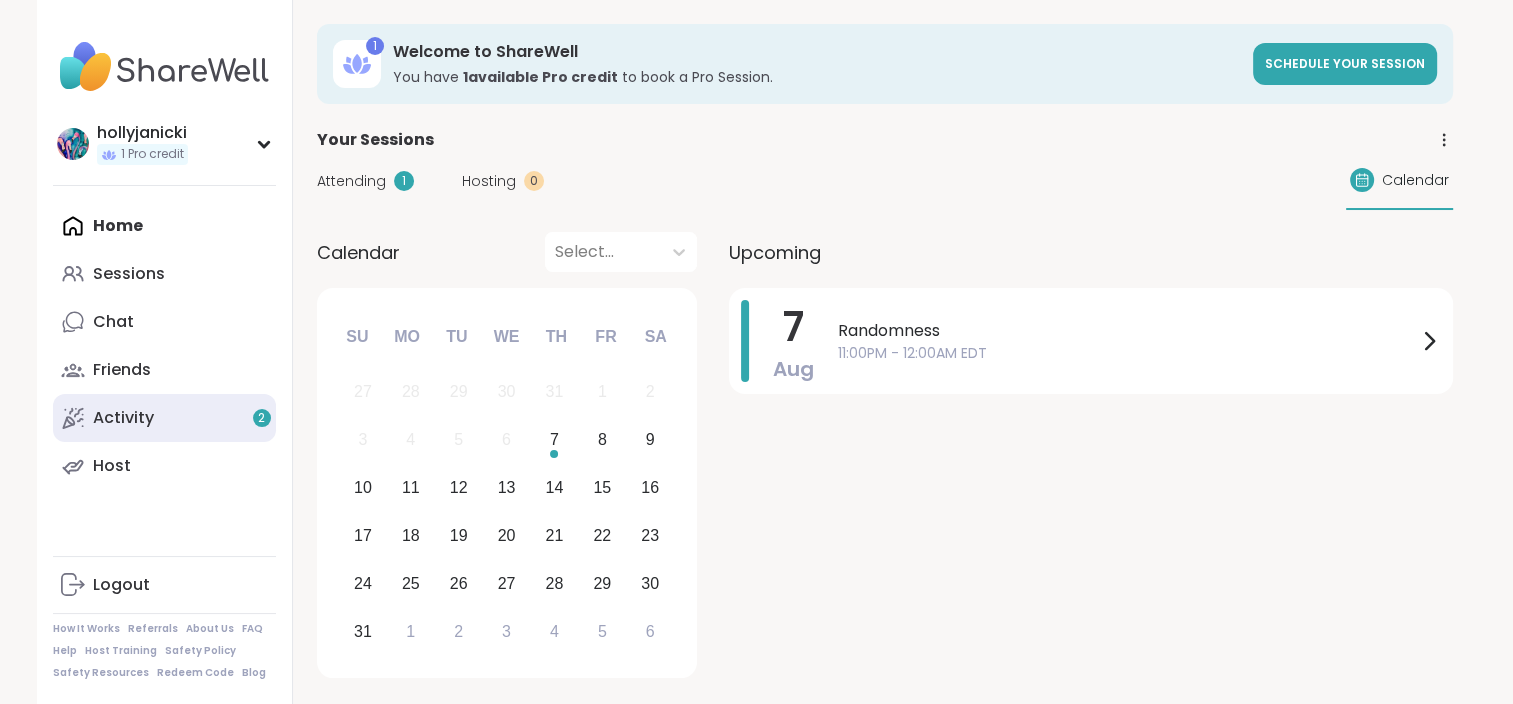 click on "Activity 2" at bounding box center [123, 418] 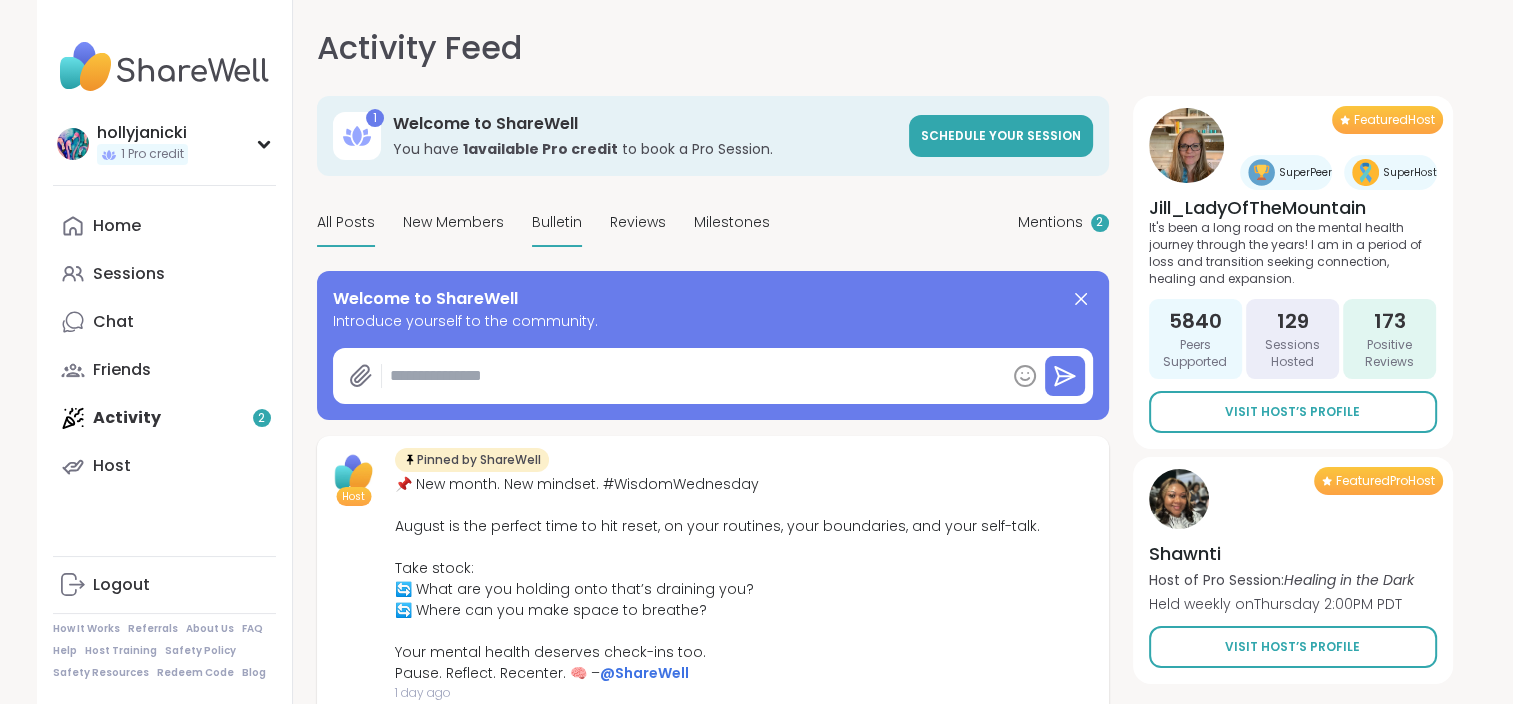click on "Bulletin" at bounding box center (557, 222) 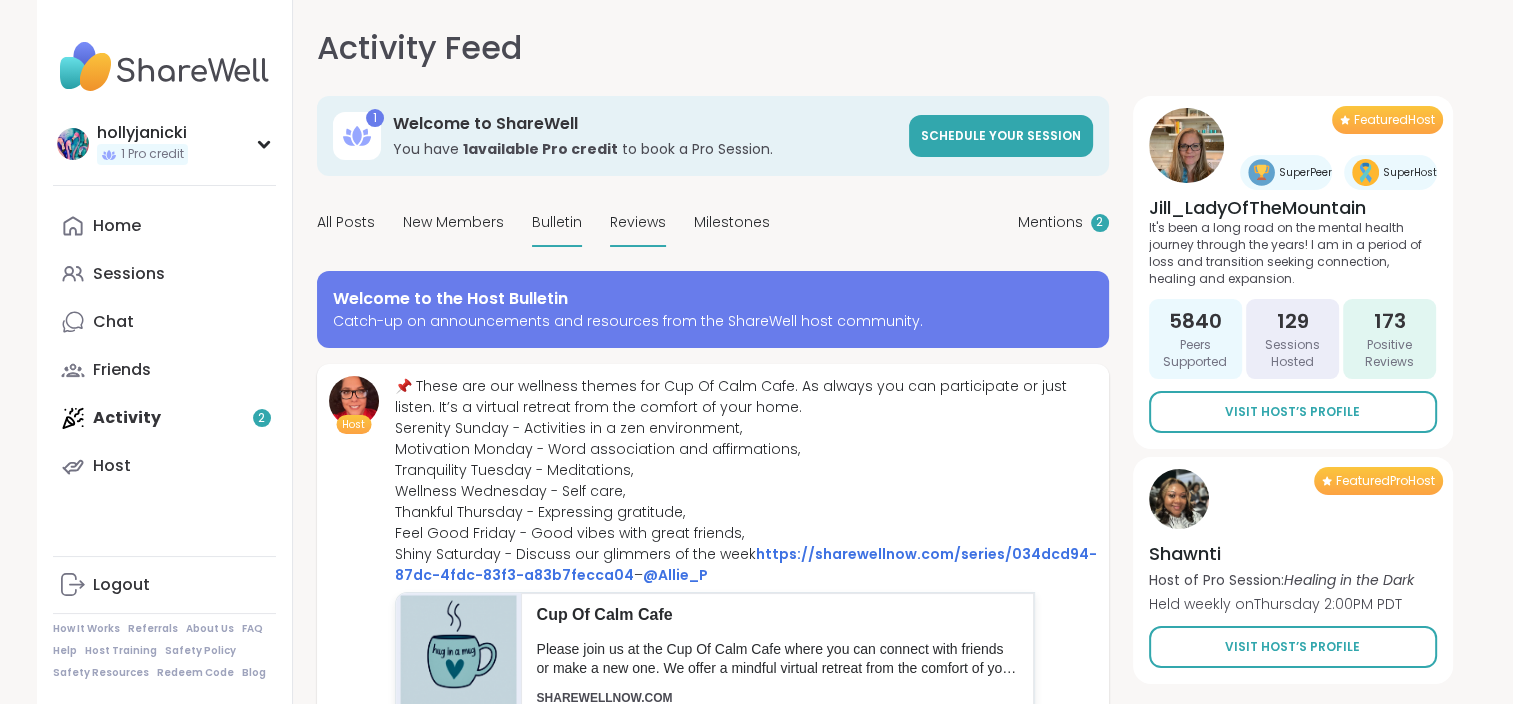click on "Reviews" at bounding box center (638, 222) 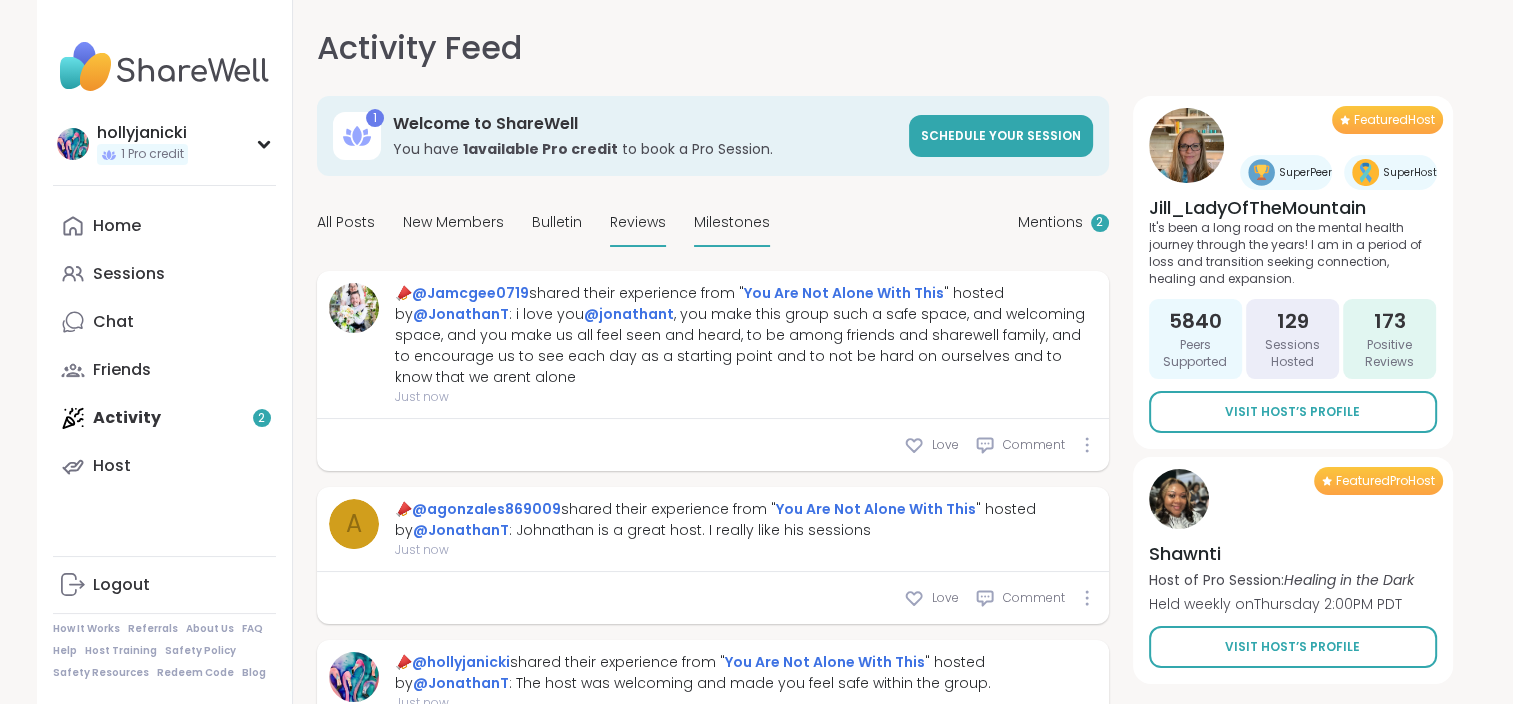click on "Milestones" at bounding box center [732, 222] 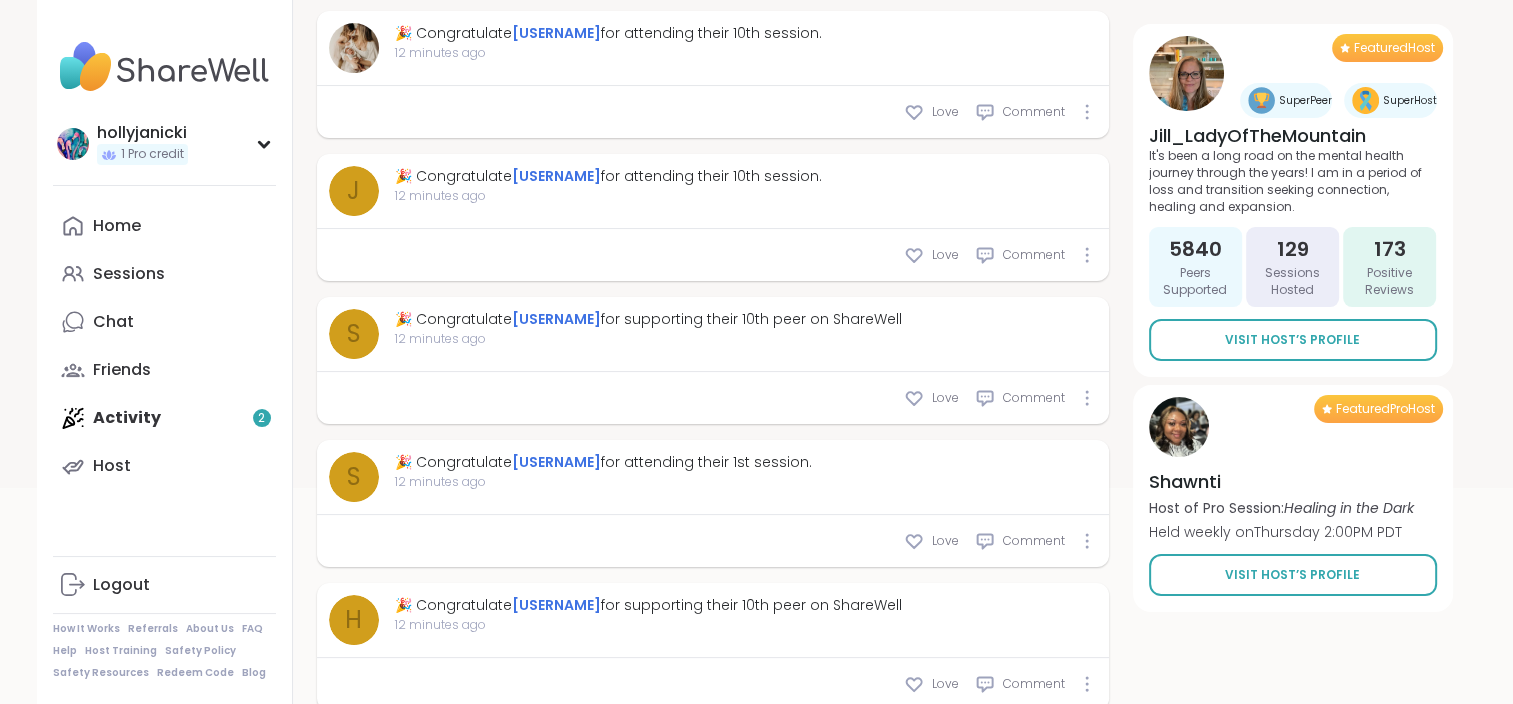 scroll, scrollTop: 300, scrollLeft: 0, axis: vertical 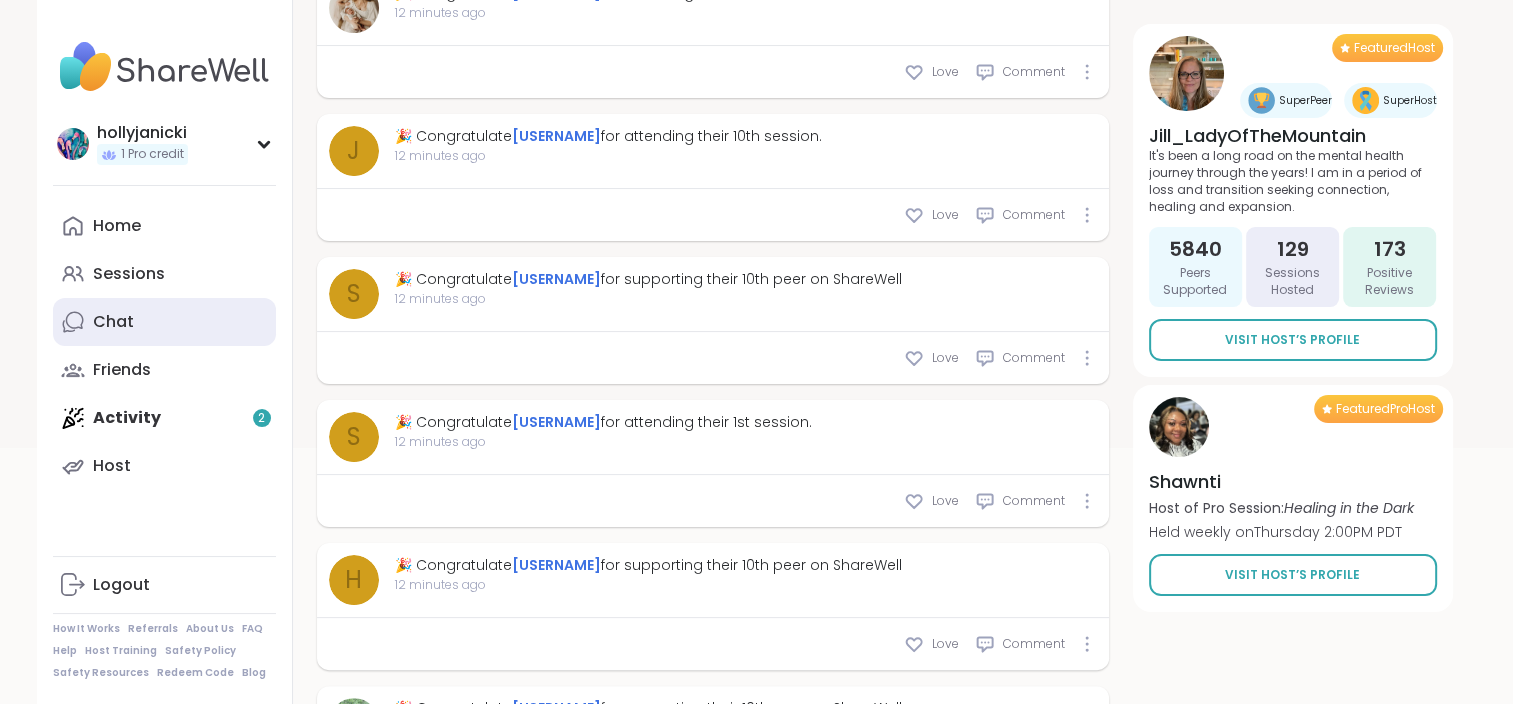 click on "Chat" at bounding box center [164, 322] 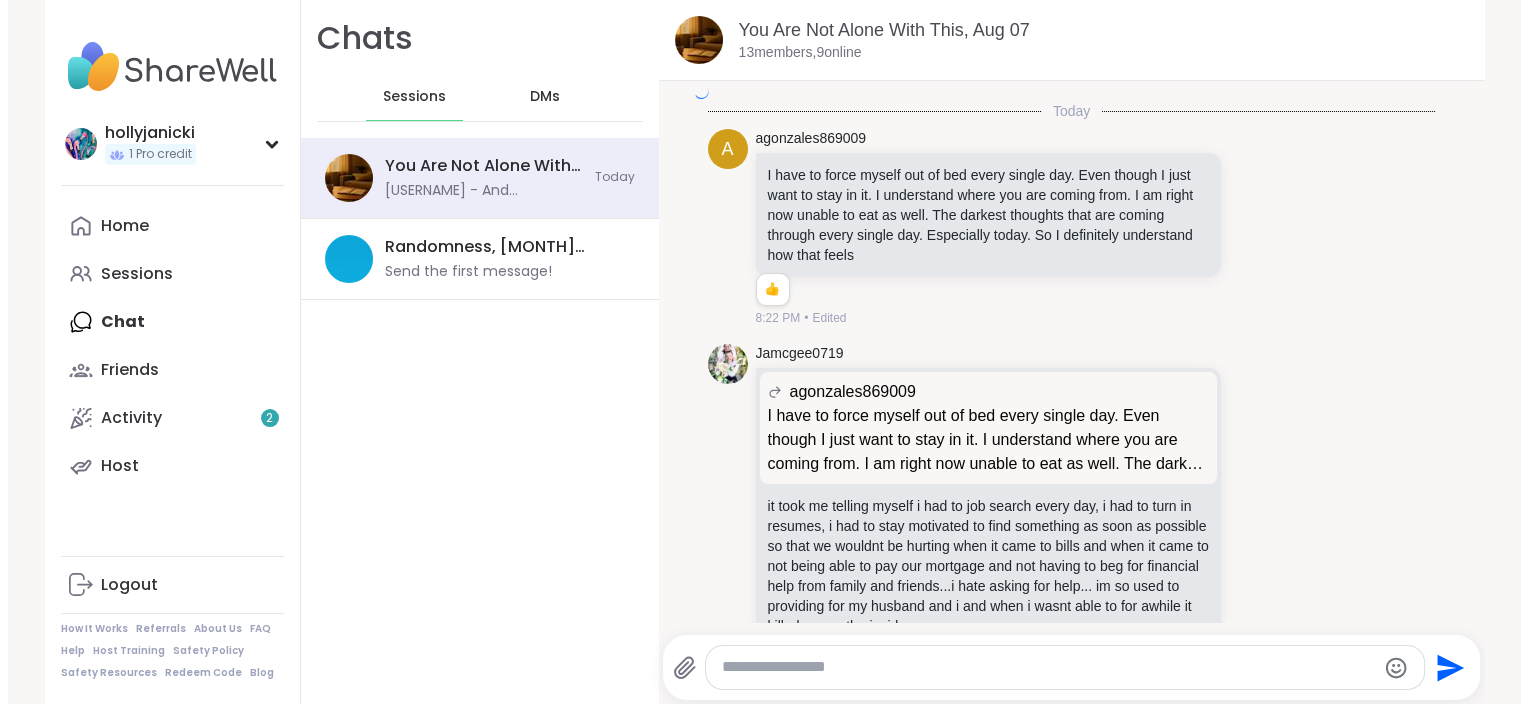 scroll, scrollTop: 0, scrollLeft: 0, axis: both 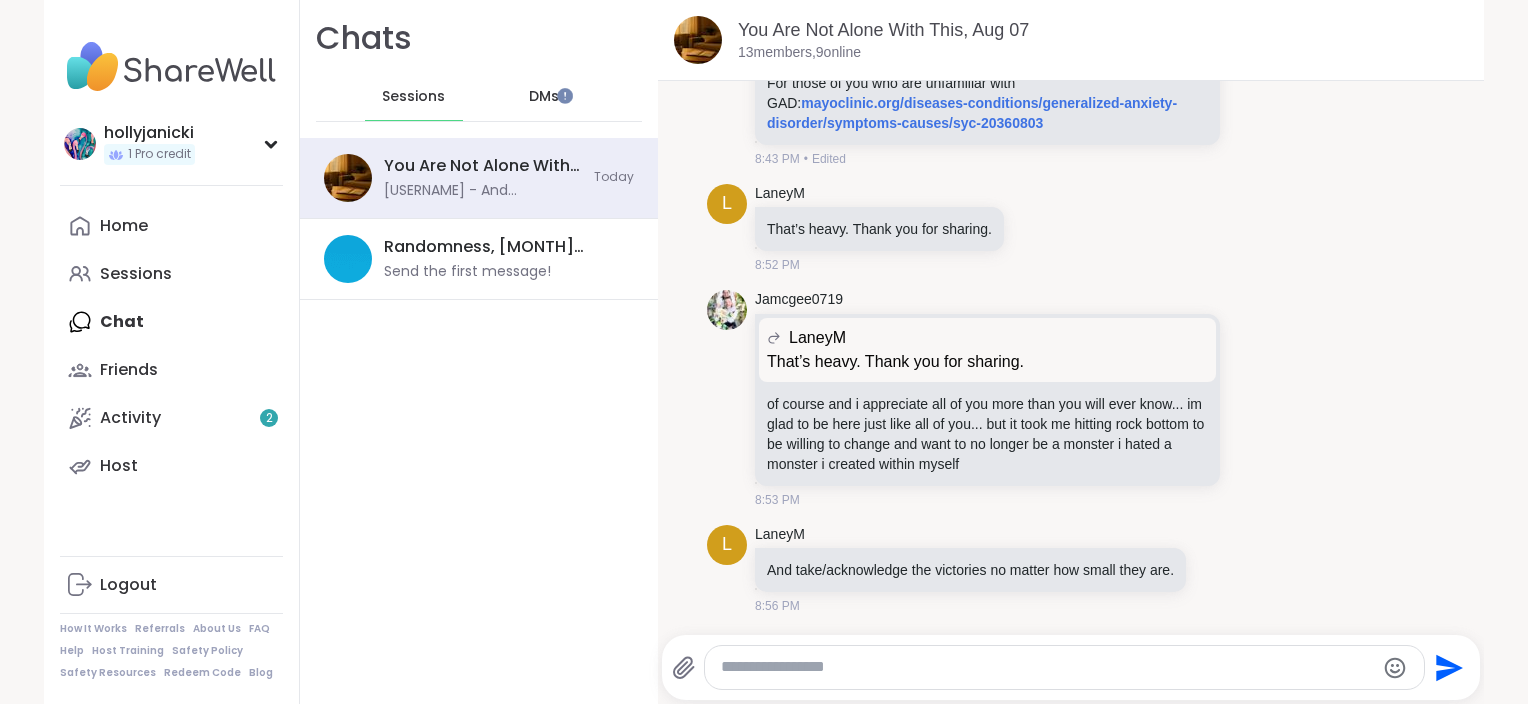 click on "DMs" at bounding box center (544, 97) 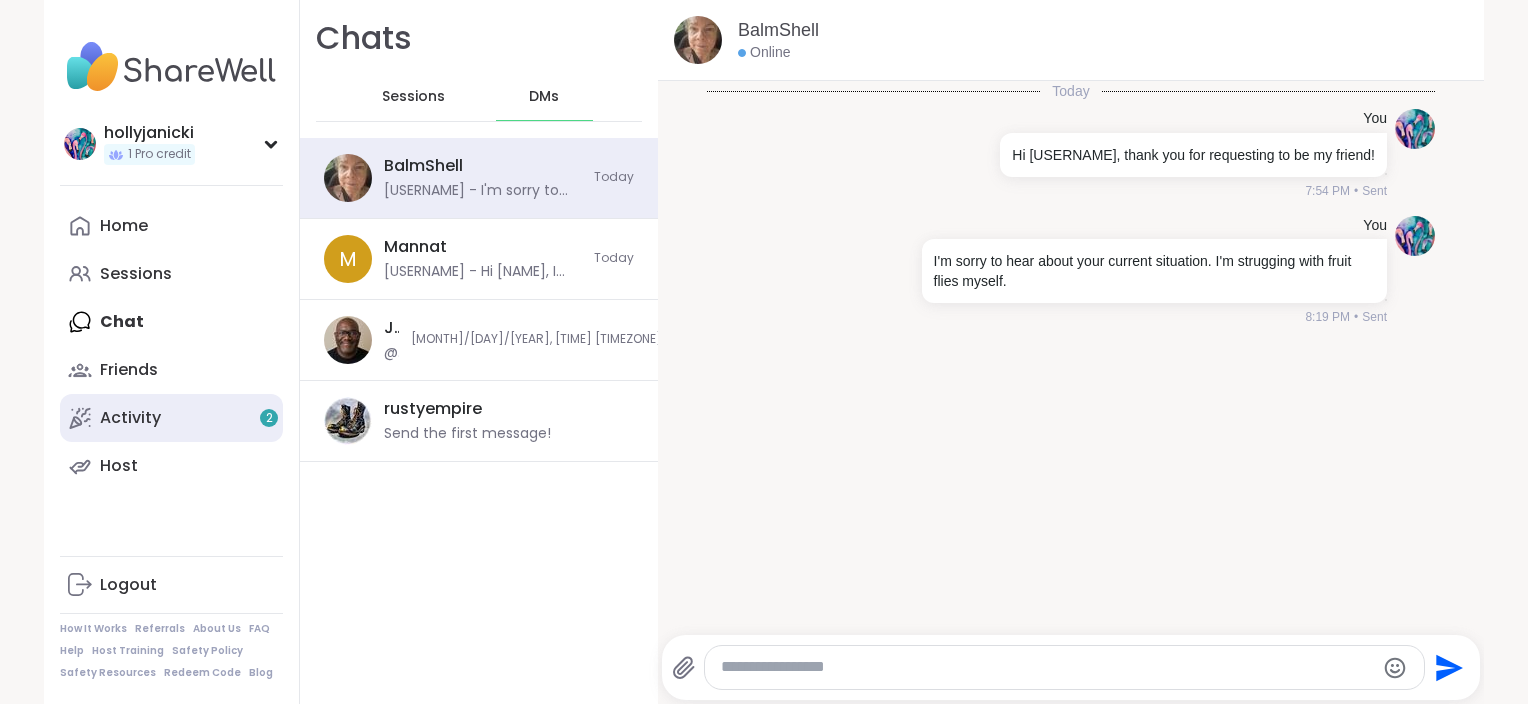 click on "Activity 2" at bounding box center [171, 418] 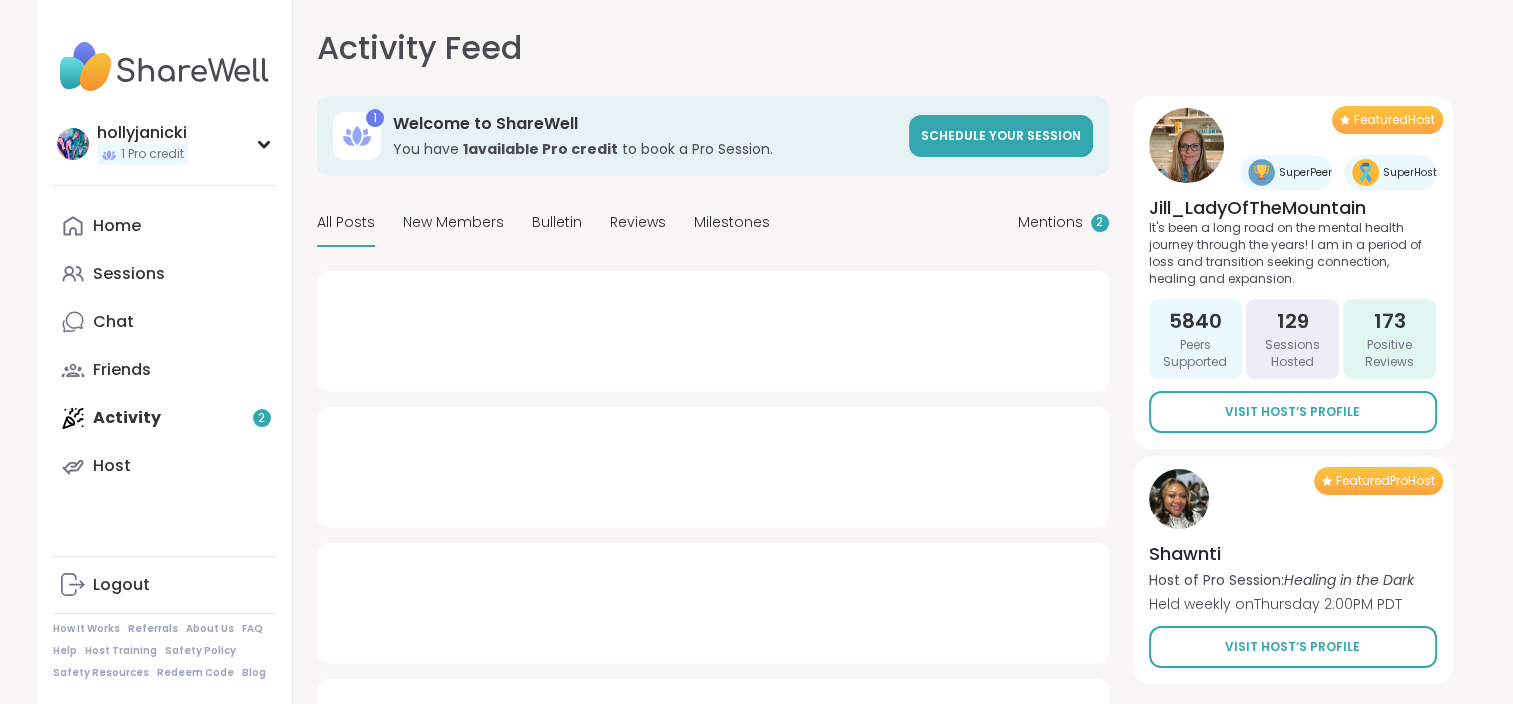 type on "*" 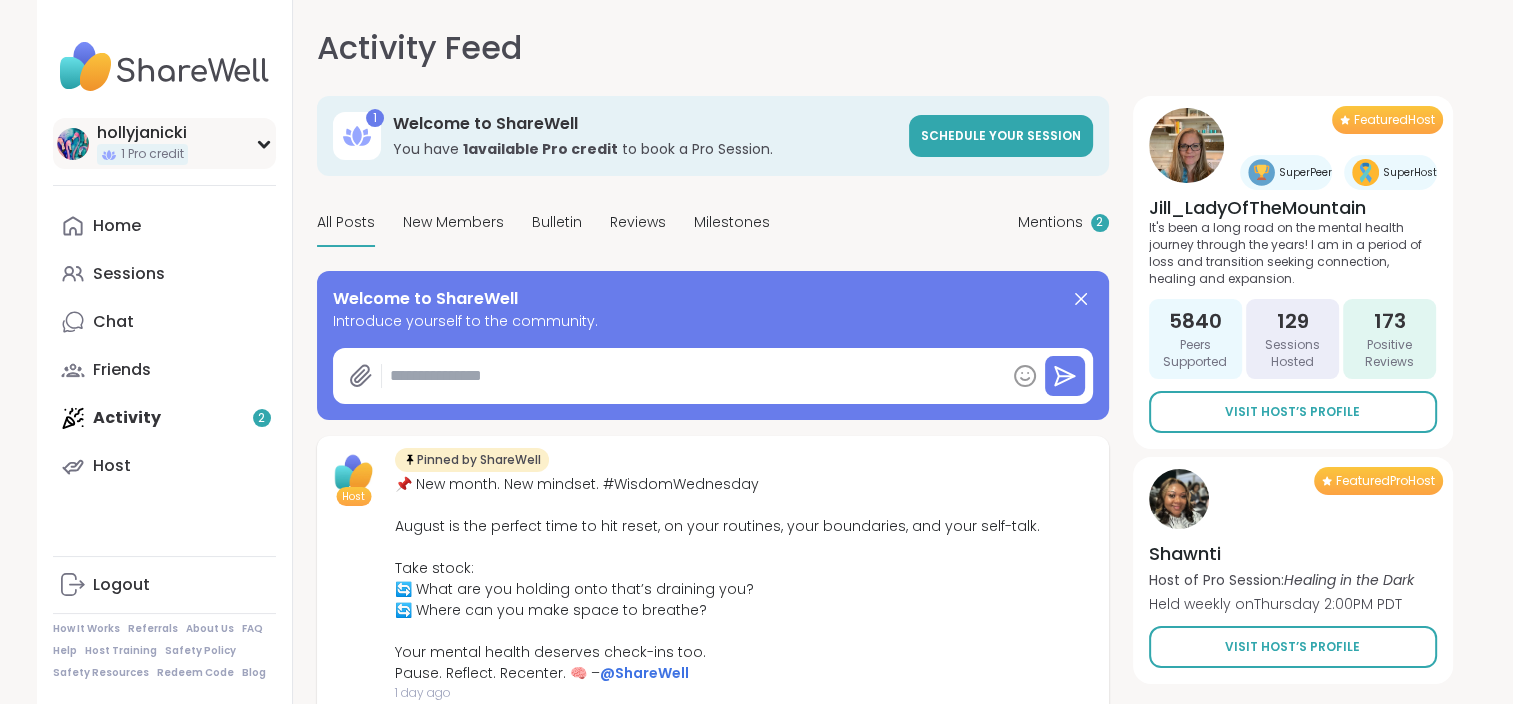 click on "[USERNAME] 1 Pro credit" at bounding box center [164, 143] 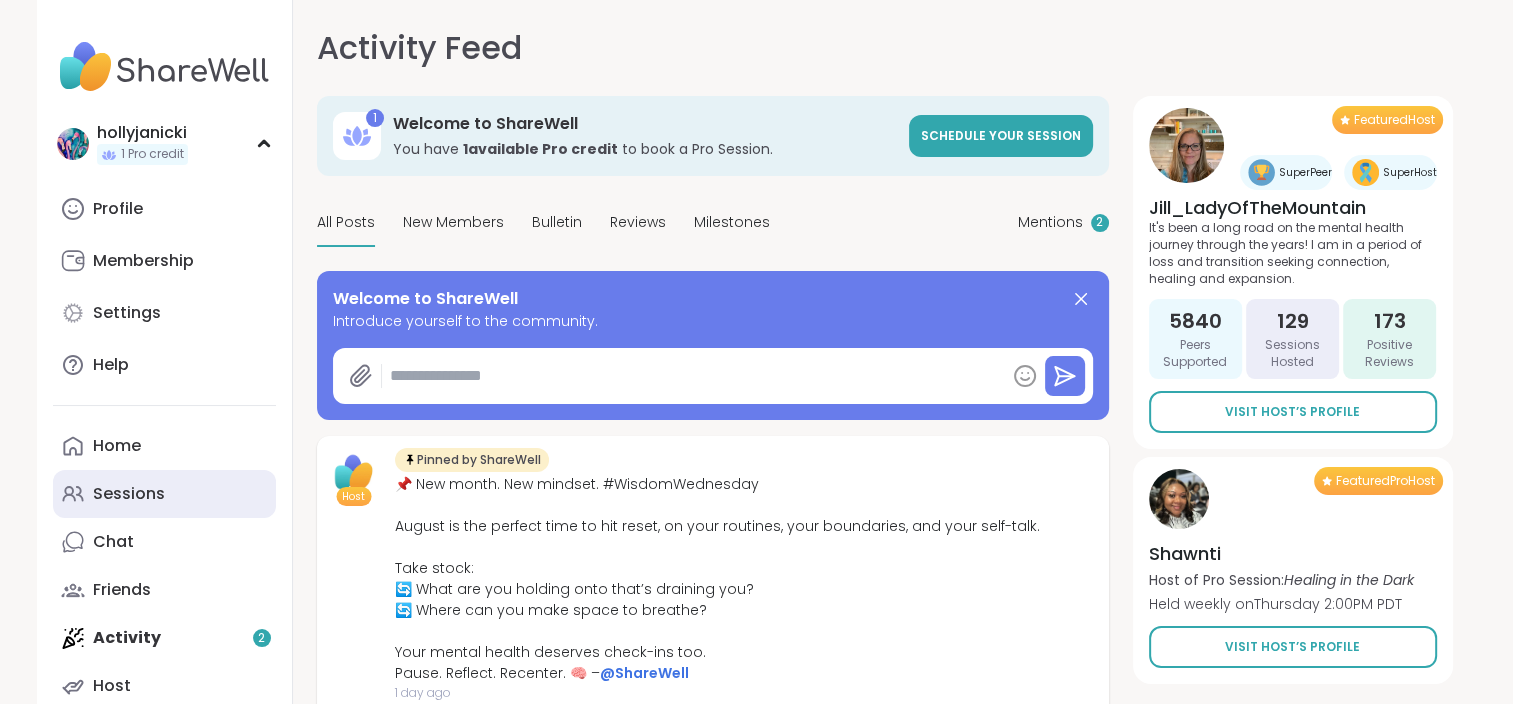click on "Sessions" at bounding box center (129, 494) 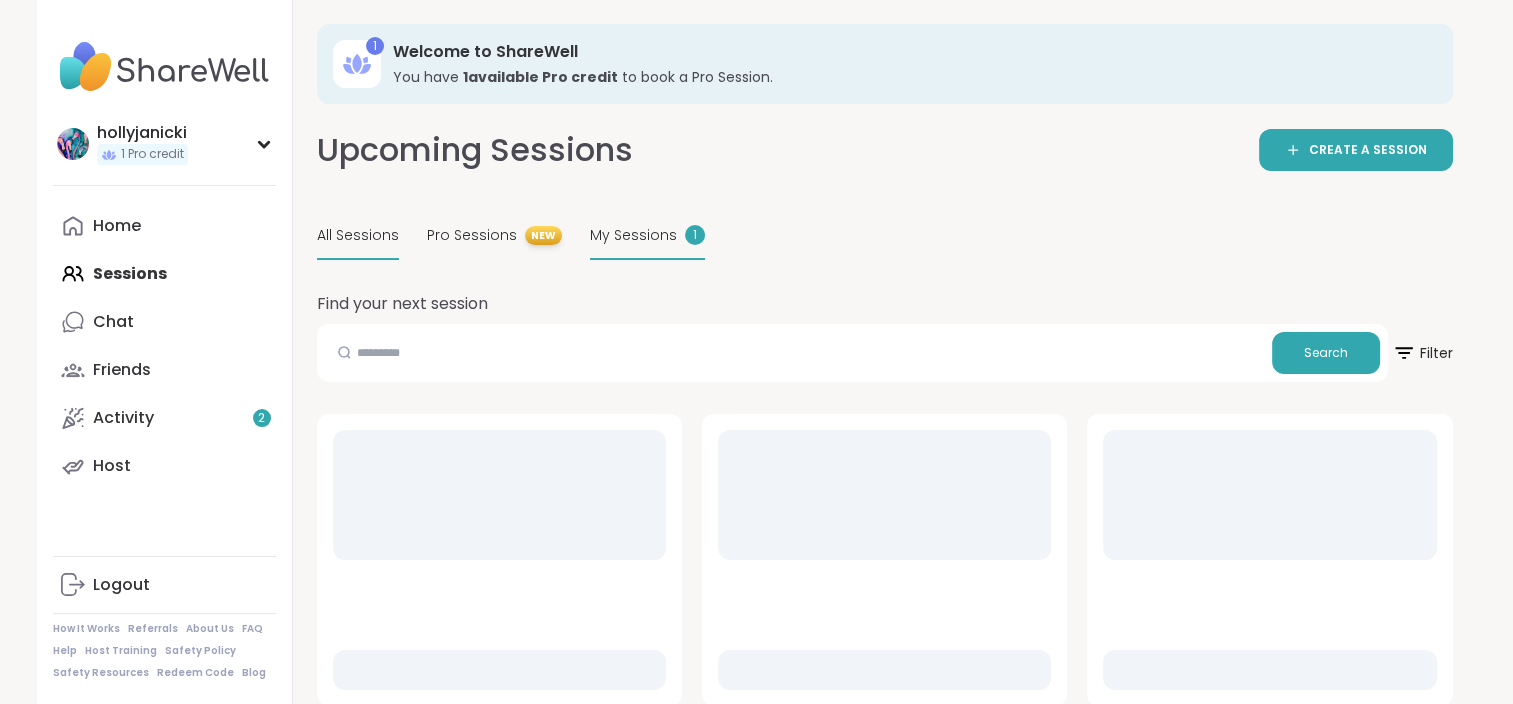 click on "My Sessions" at bounding box center [633, 235] 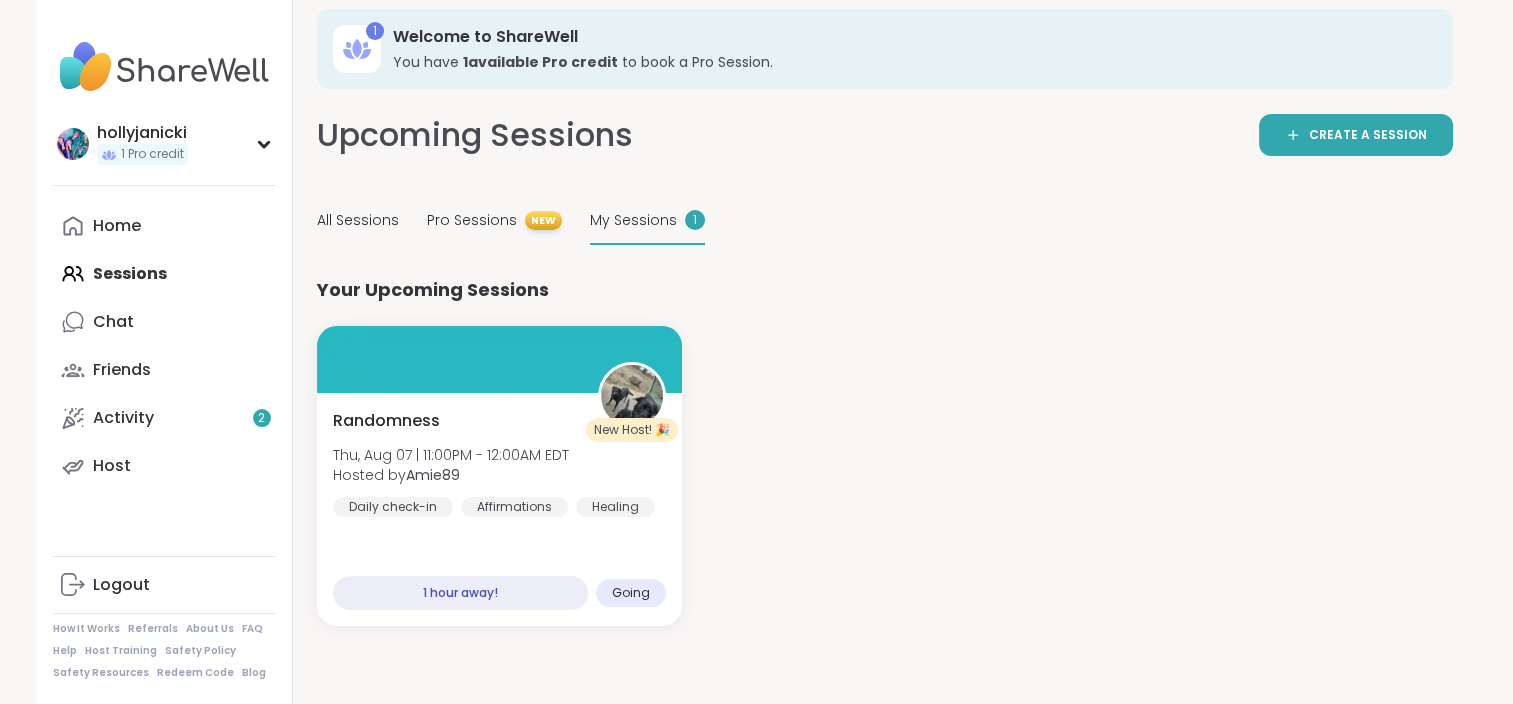 scroll, scrollTop: 20, scrollLeft: 0, axis: vertical 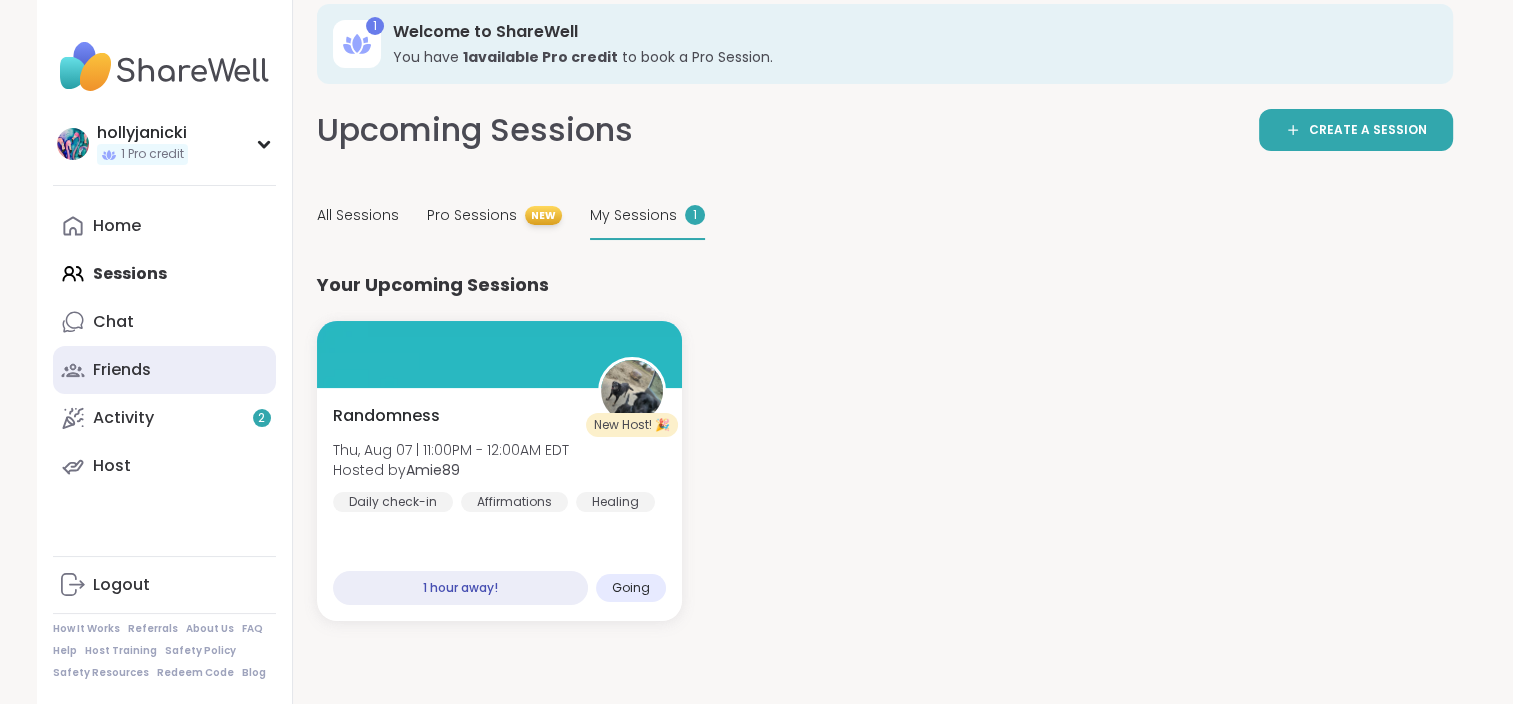 click on "Friends" at bounding box center (164, 370) 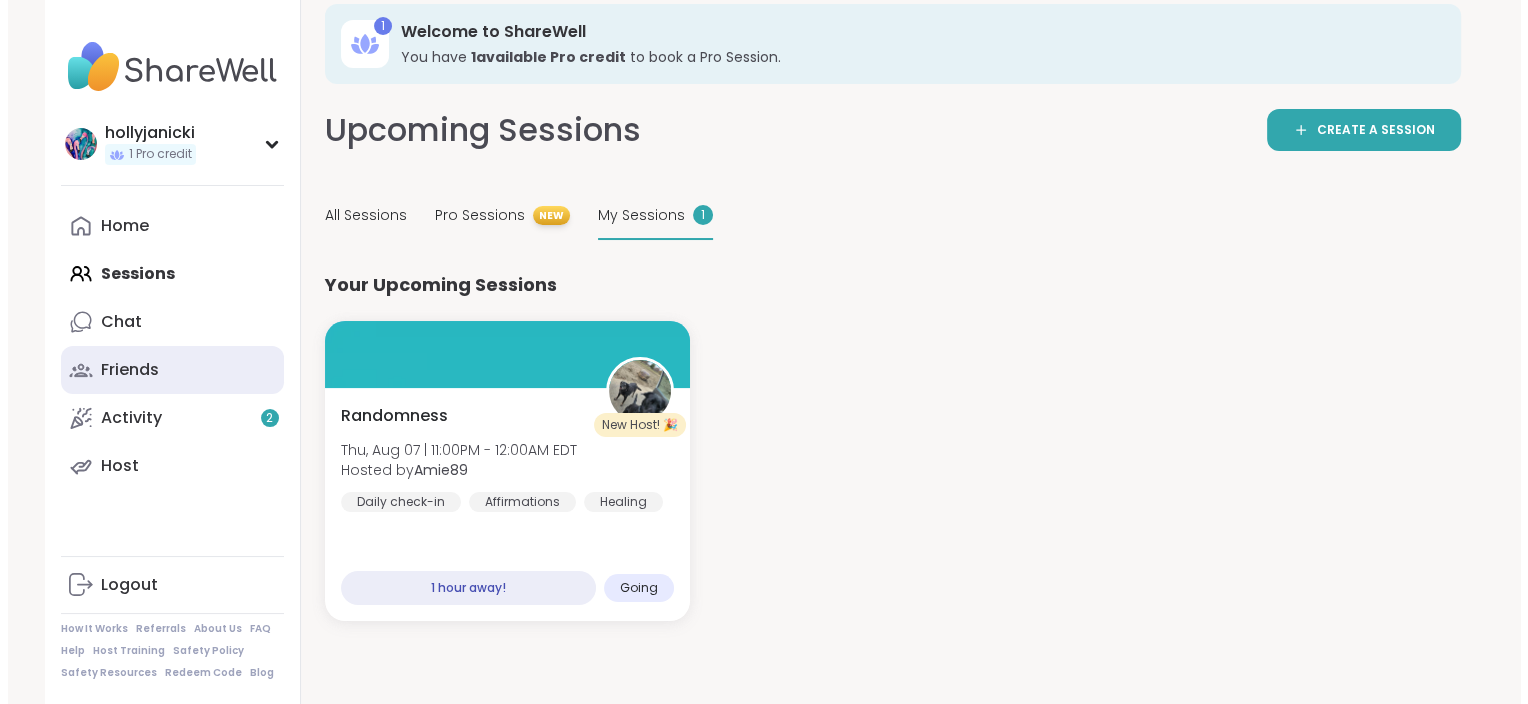 scroll, scrollTop: 0, scrollLeft: 0, axis: both 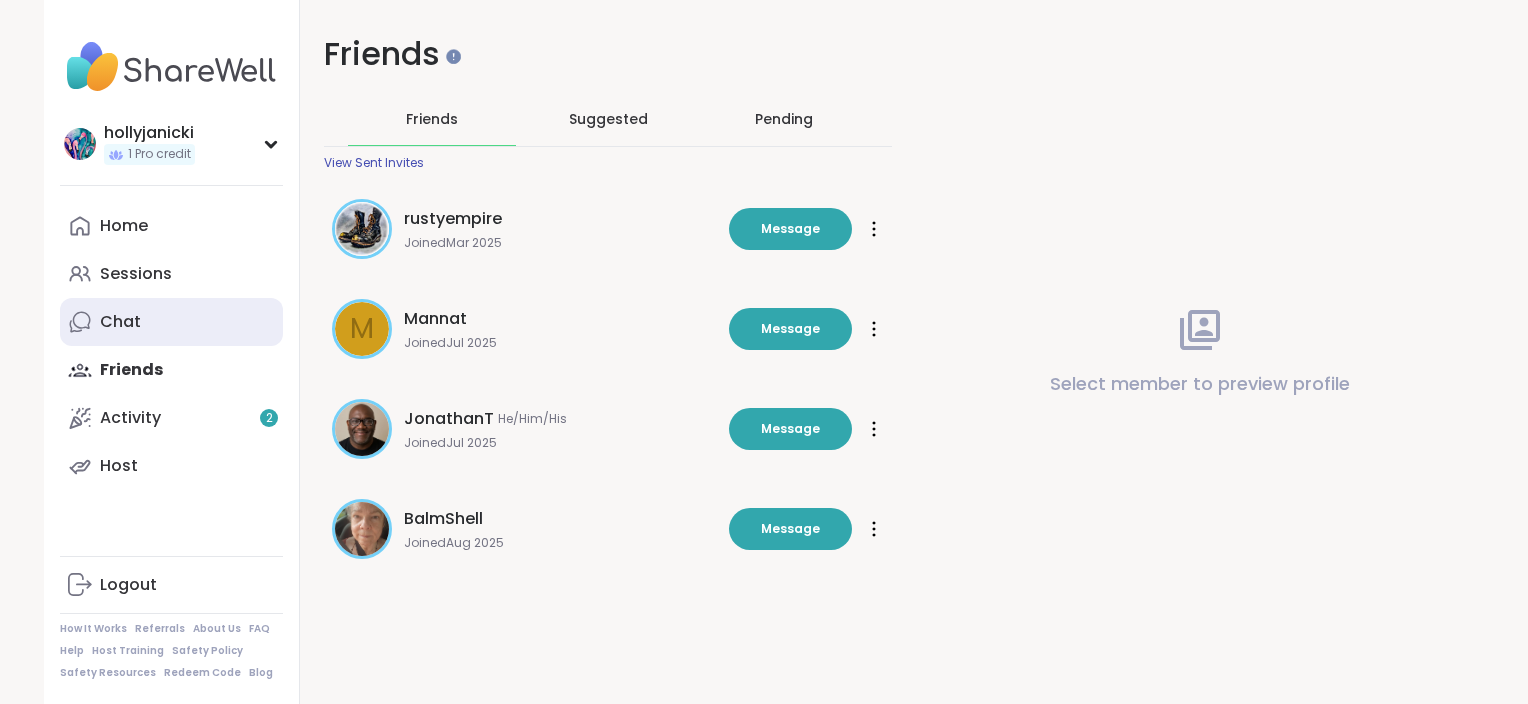 click on "Chat" at bounding box center [171, 322] 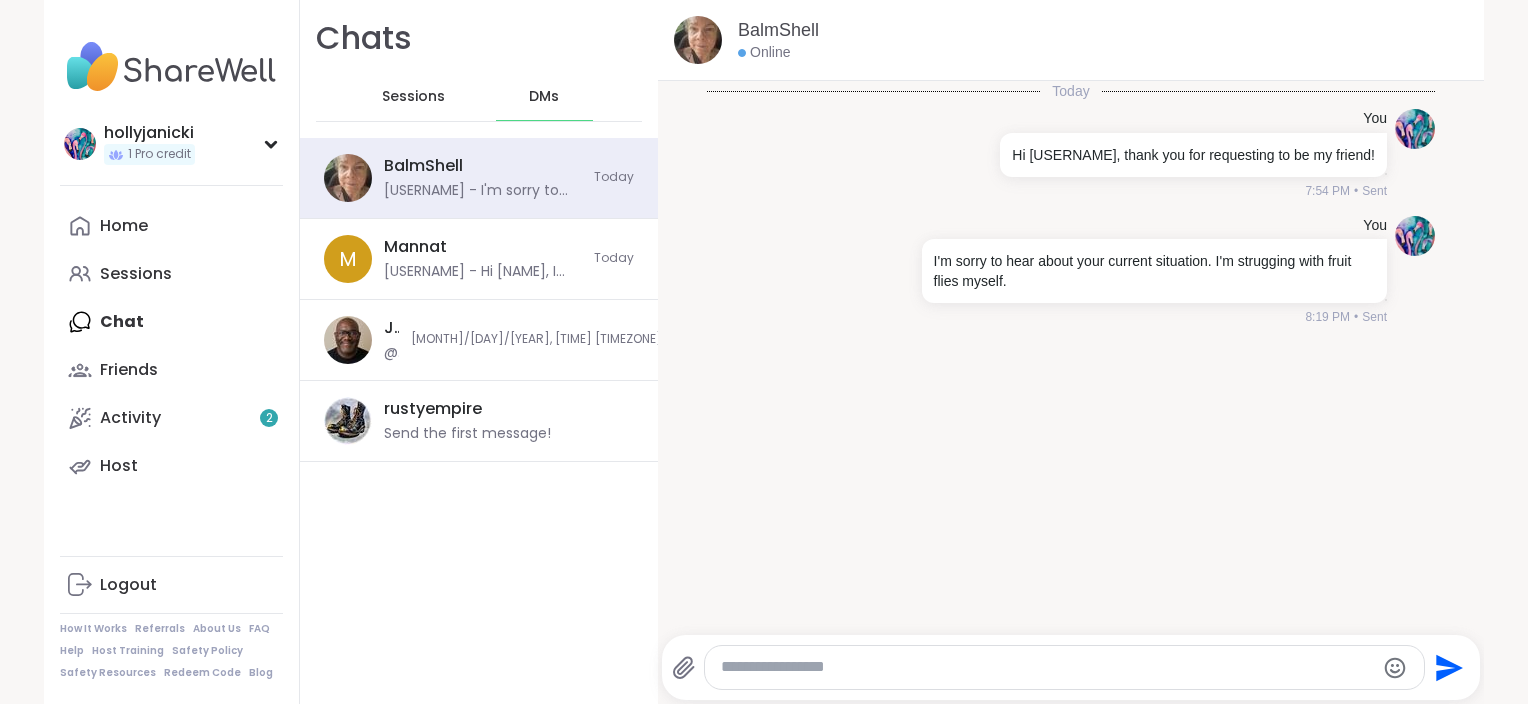 click on "Sessions" at bounding box center (414, 97) 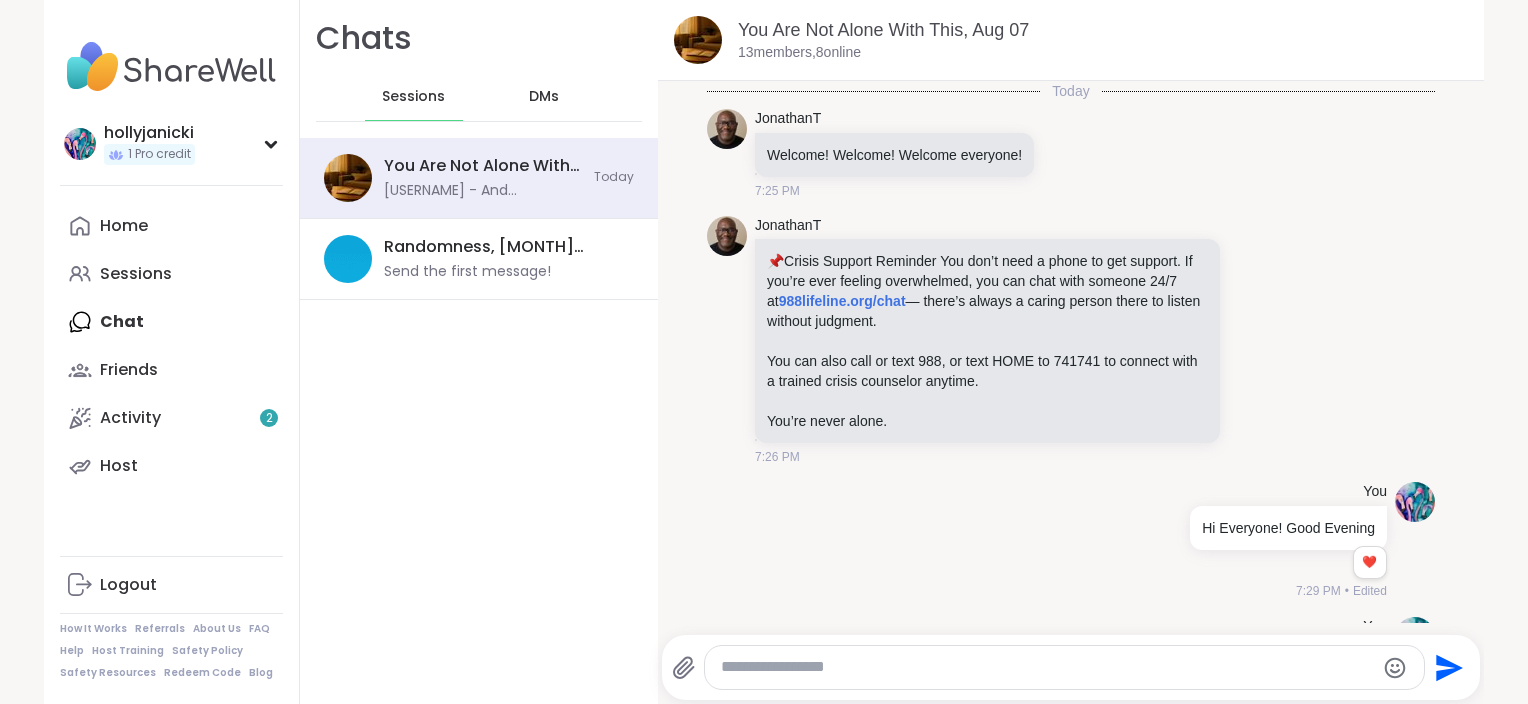 scroll, scrollTop: 13548, scrollLeft: 0, axis: vertical 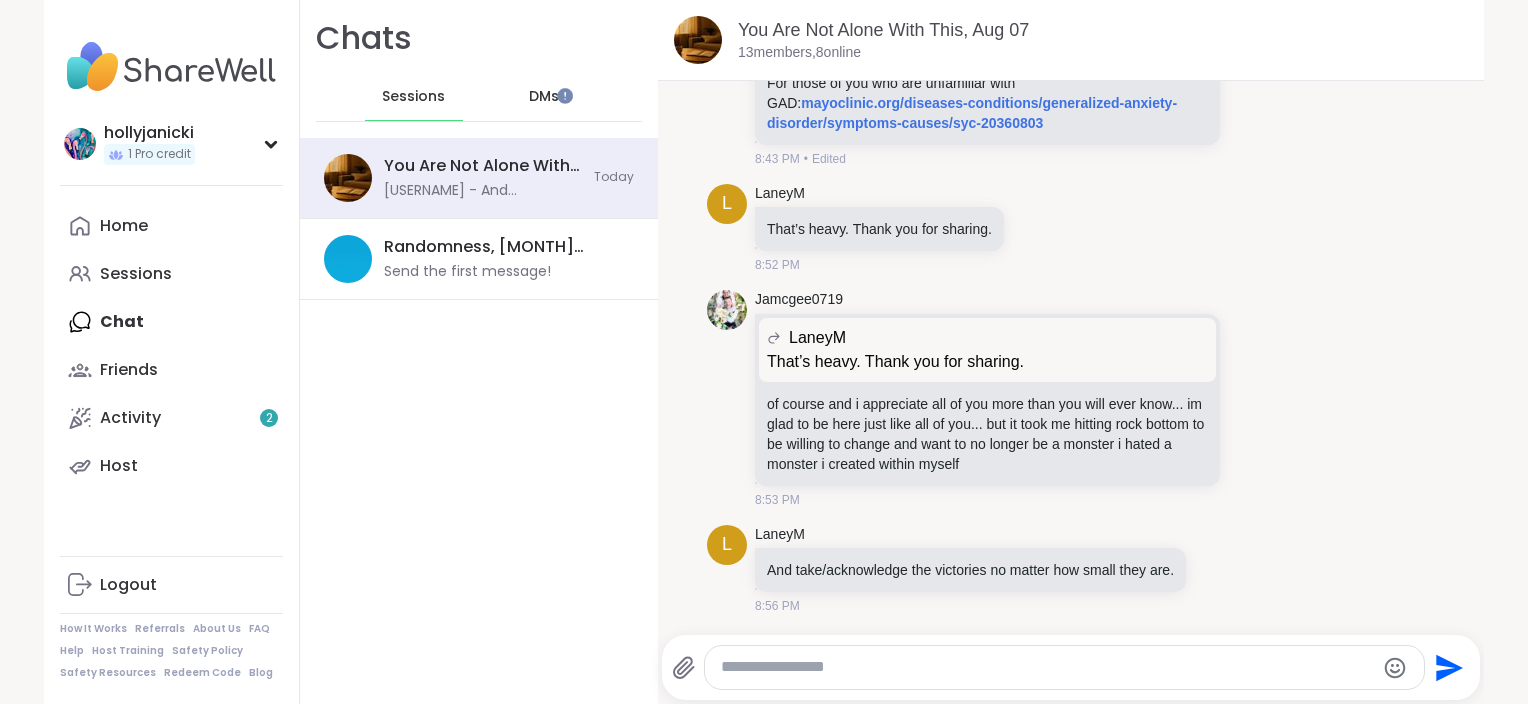 click at bounding box center [1047, 667] 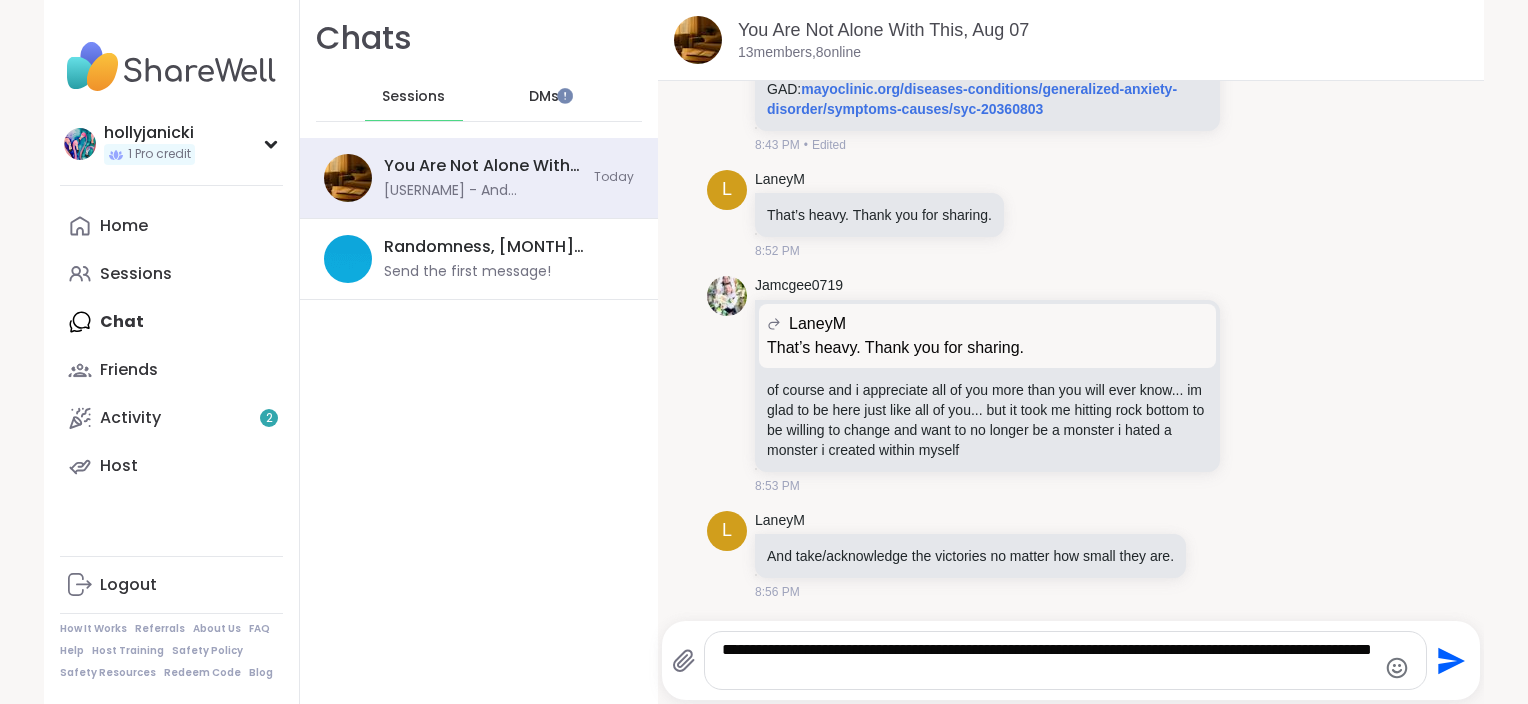 type on "**********" 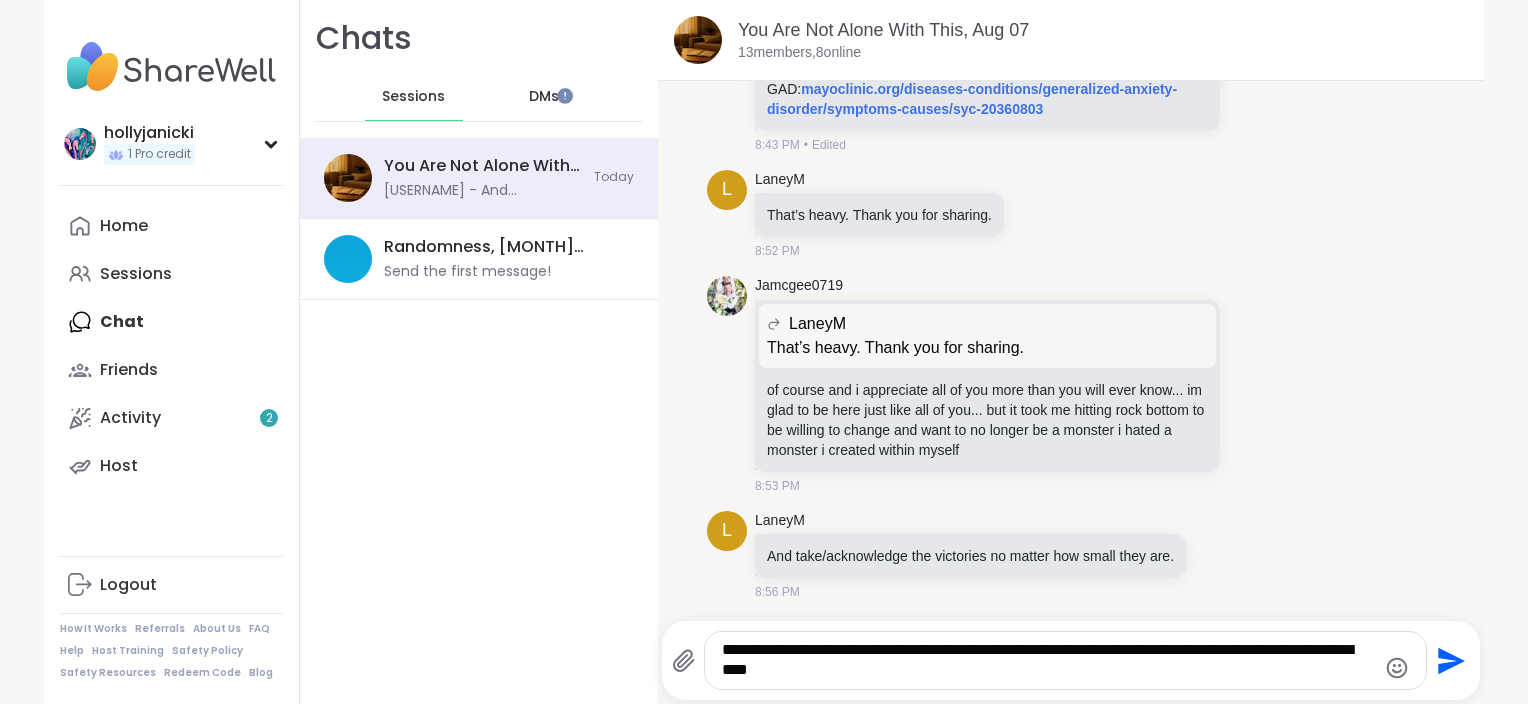 type 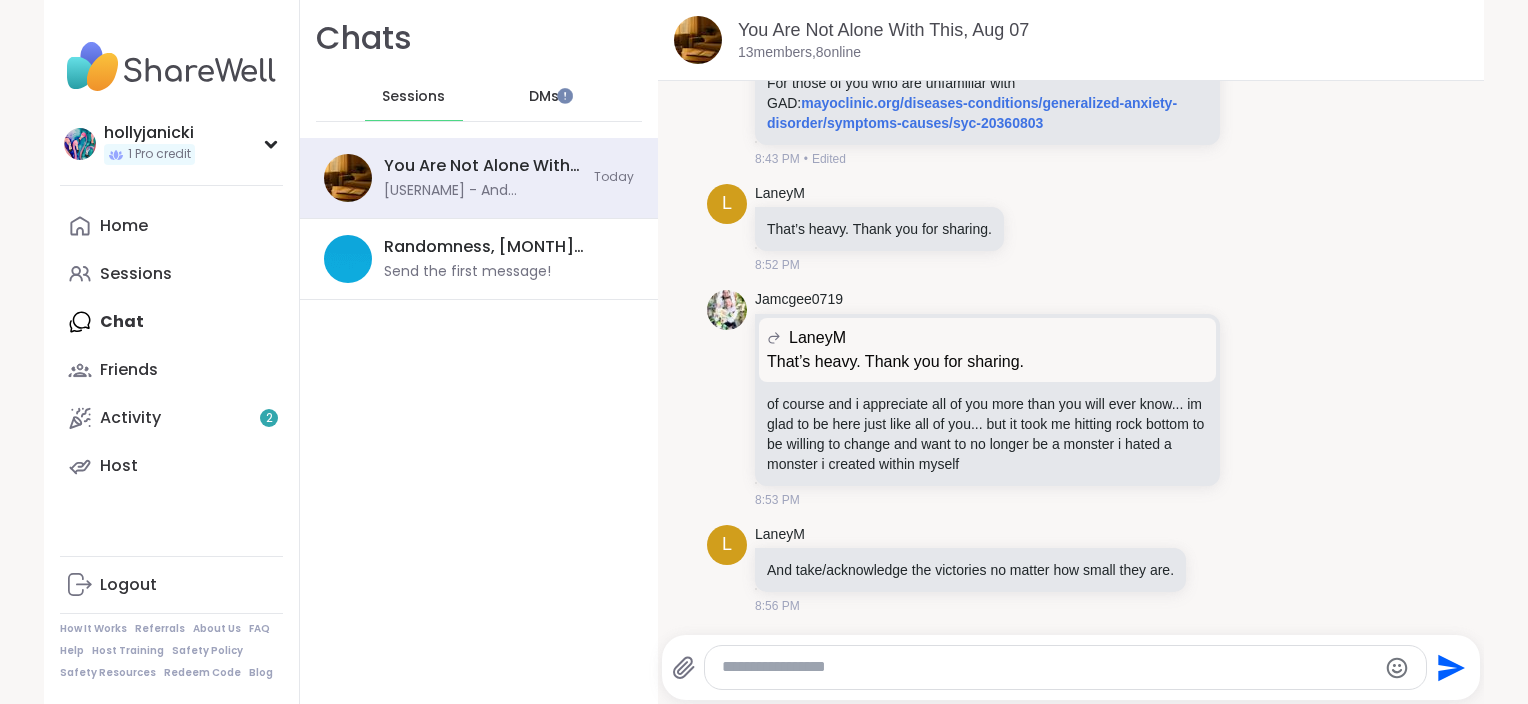 scroll, scrollTop: 13674, scrollLeft: 0, axis: vertical 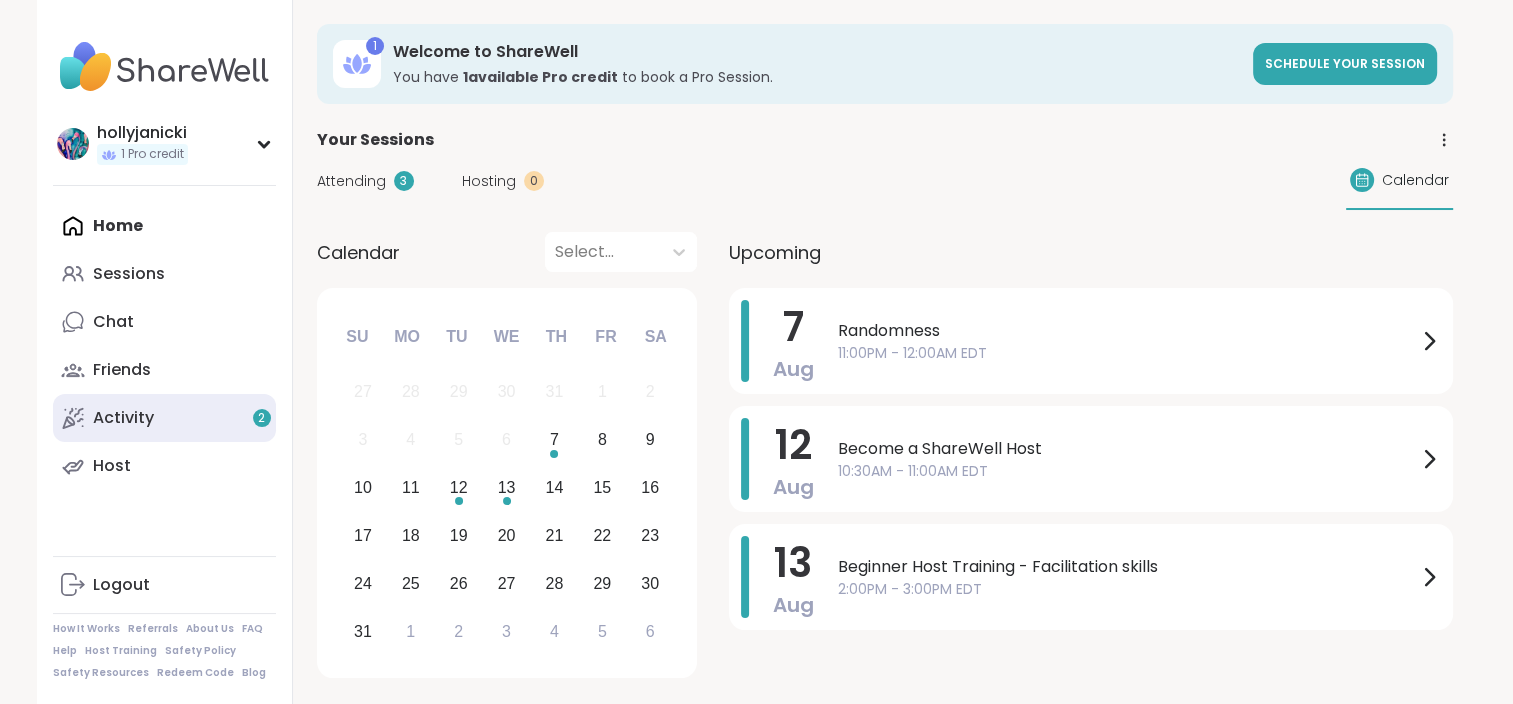 click on "Activity 2" at bounding box center [164, 418] 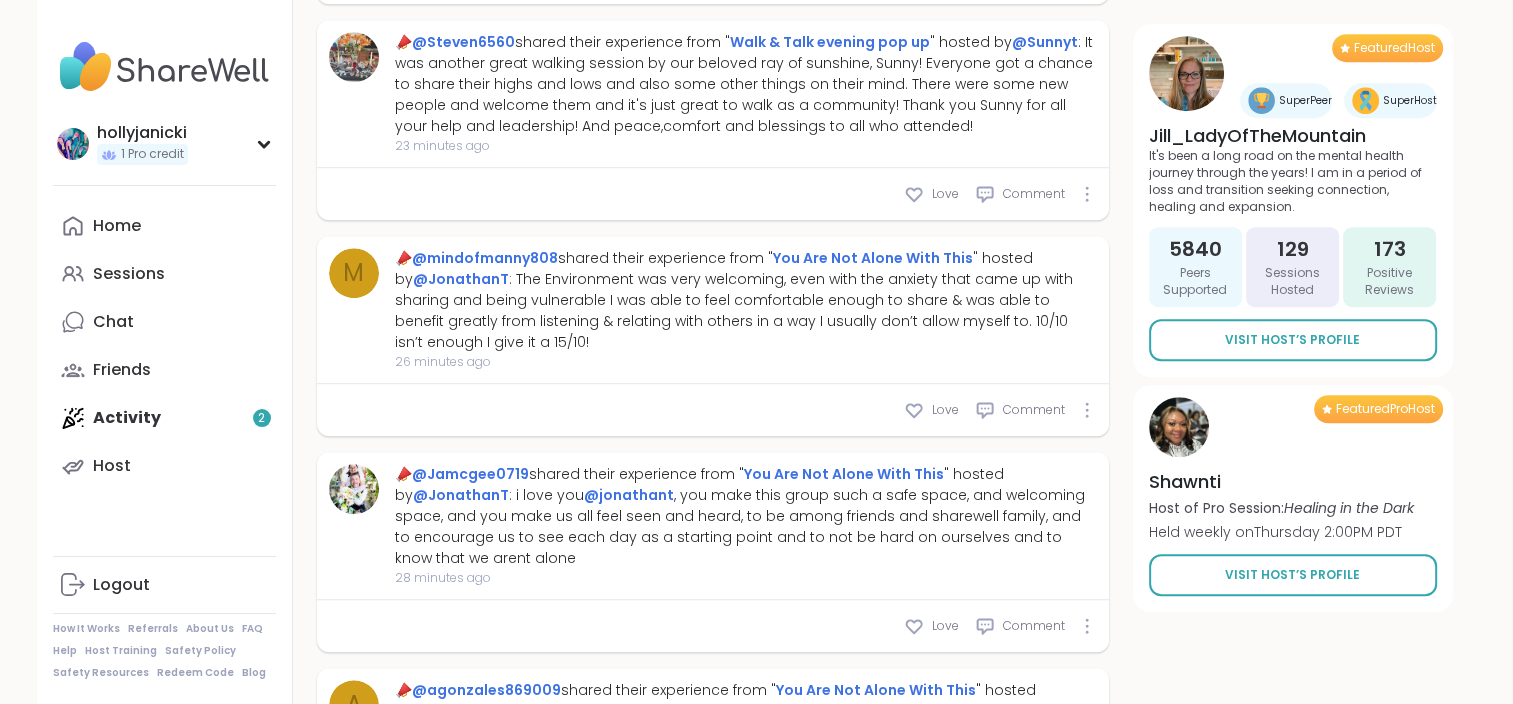 scroll, scrollTop: 1400, scrollLeft: 0, axis: vertical 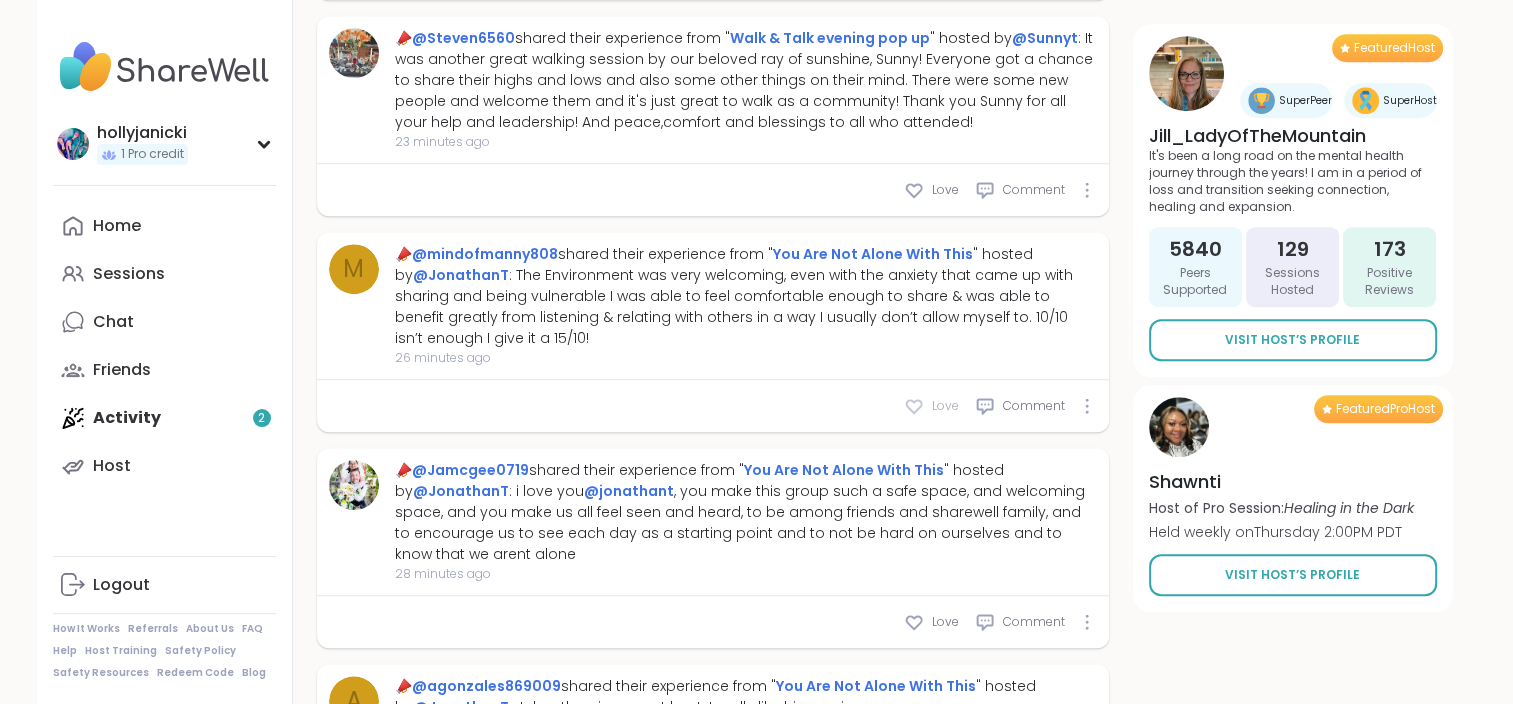 click on "Love" at bounding box center (945, 406) 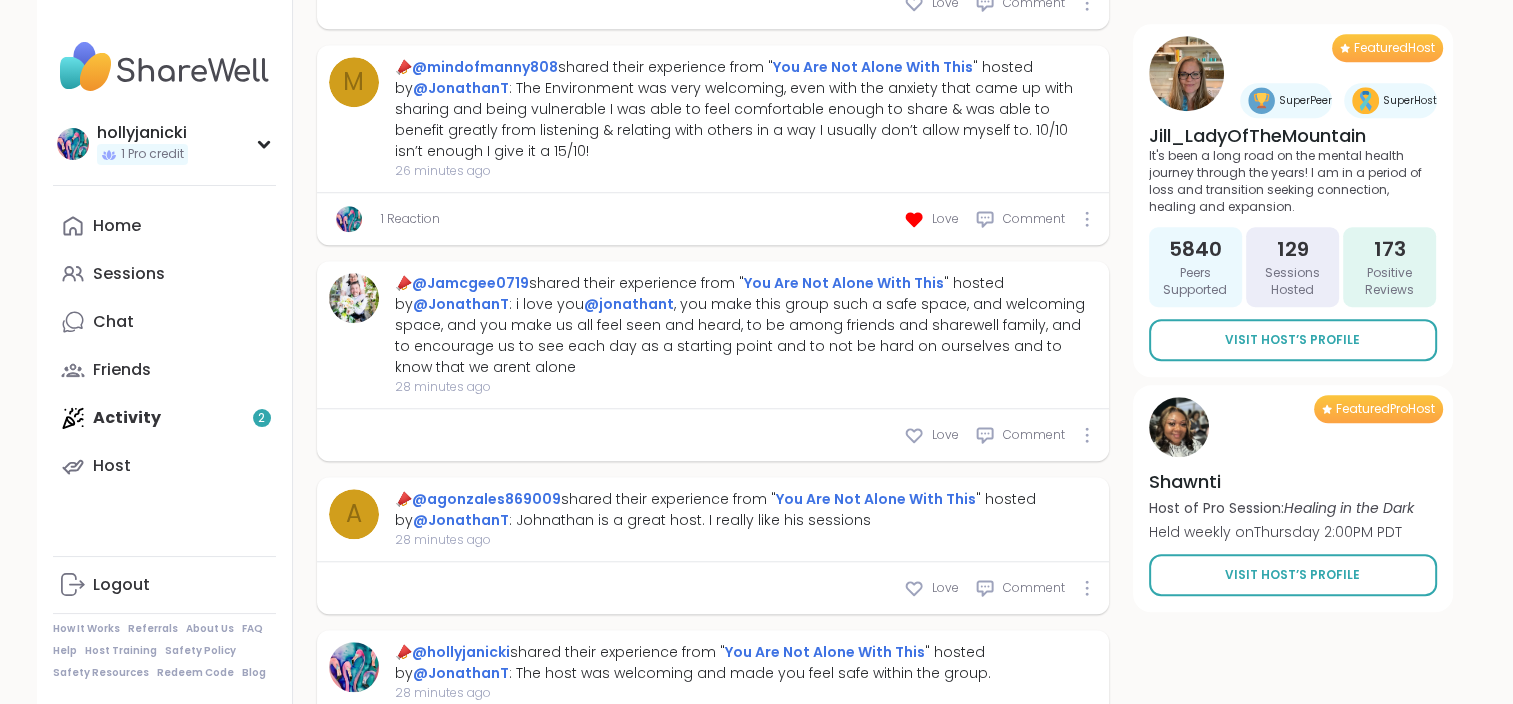 scroll, scrollTop: 1600, scrollLeft: 0, axis: vertical 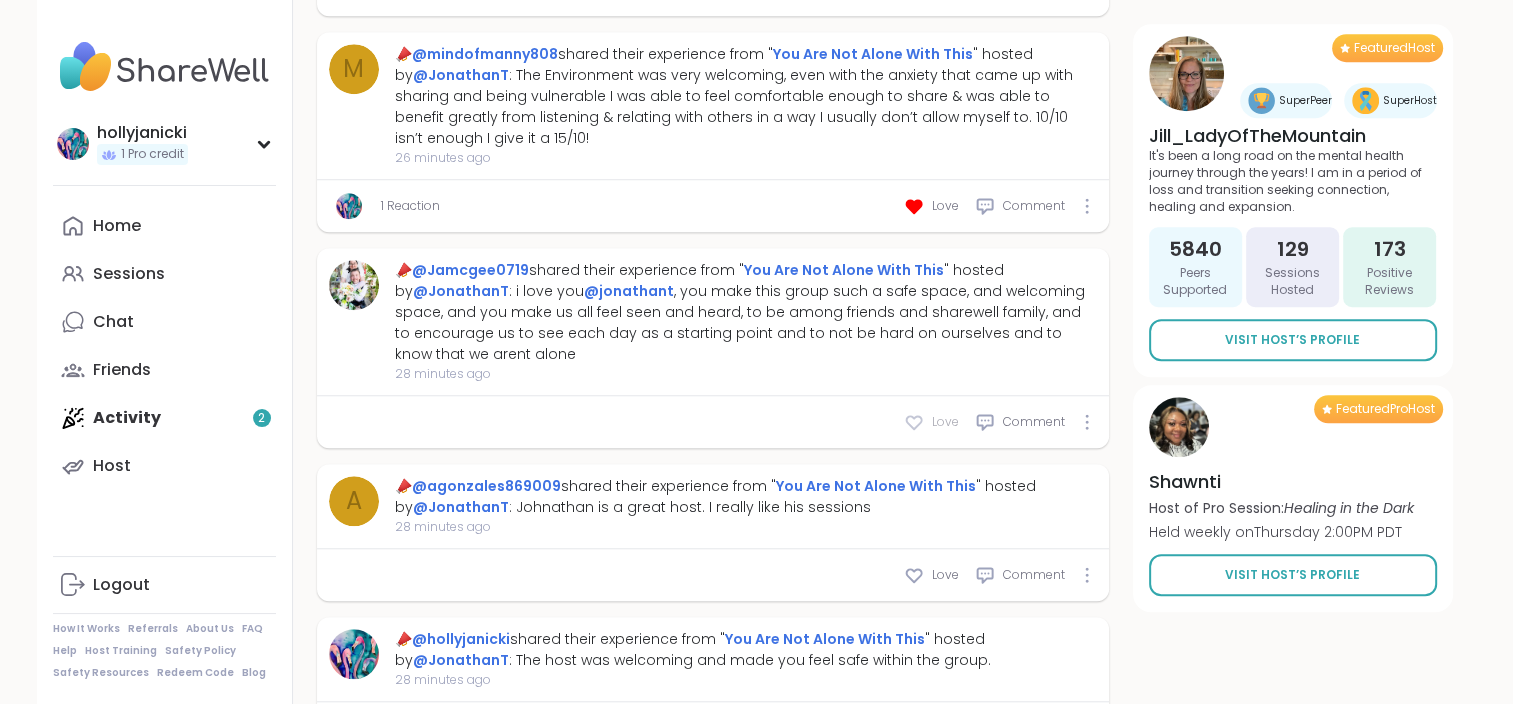 click 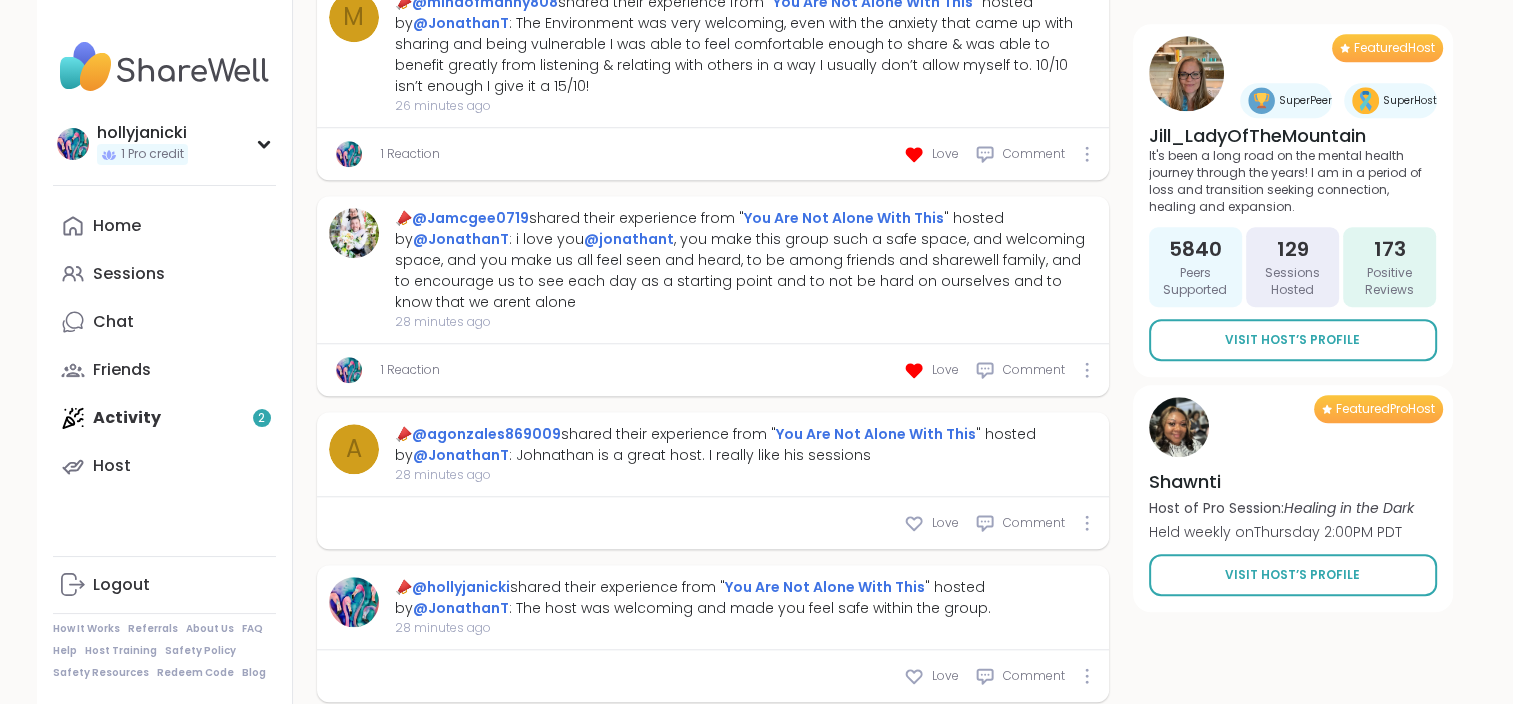 scroll, scrollTop: 1700, scrollLeft: 0, axis: vertical 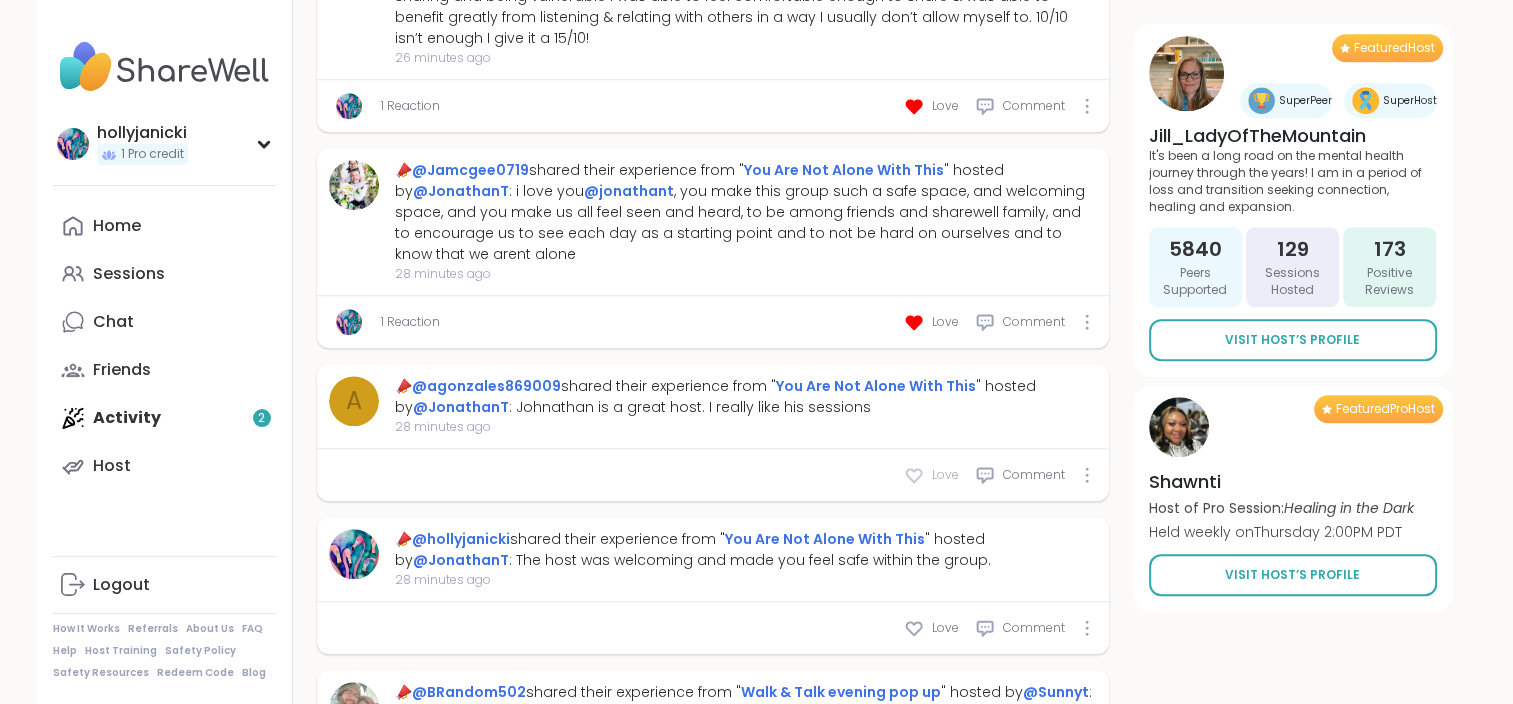 click 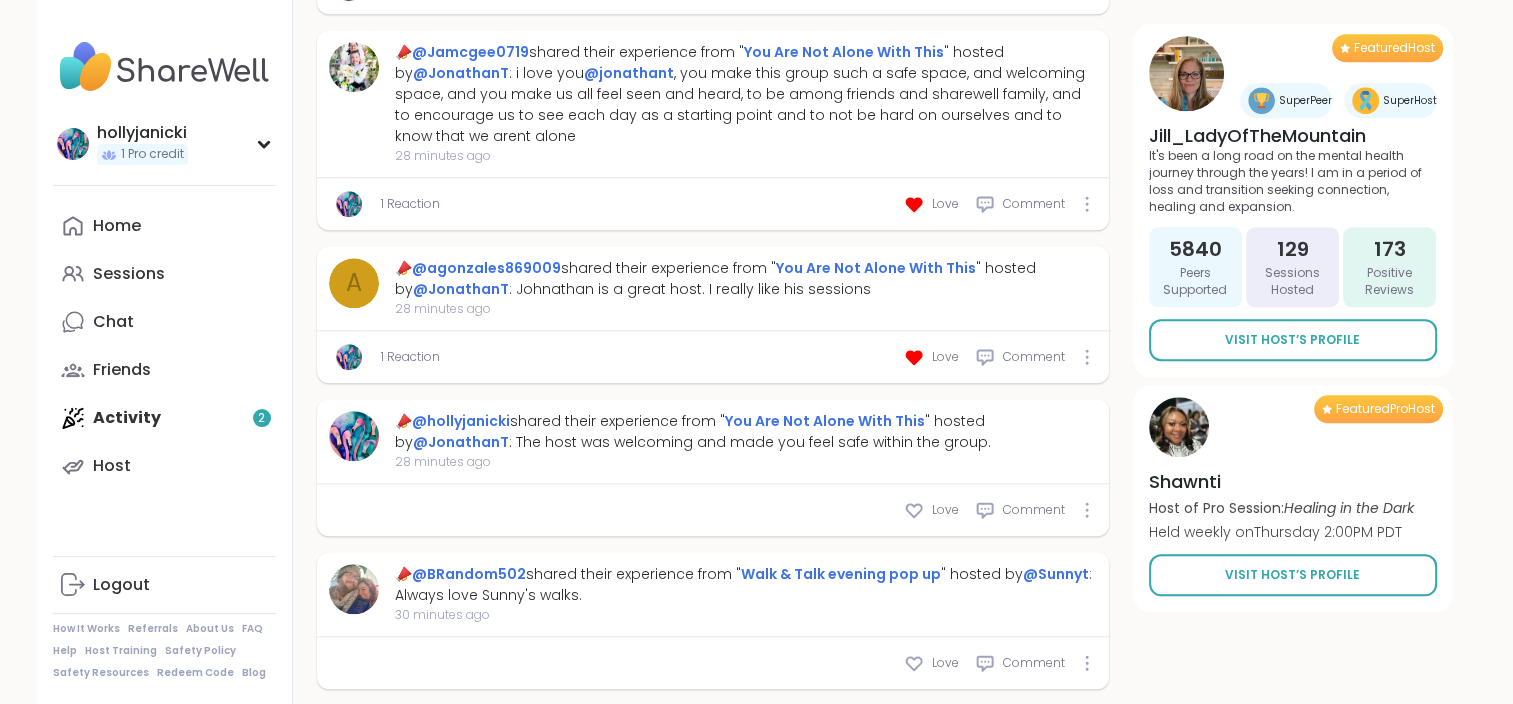 scroll, scrollTop: 1848, scrollLeft: 0, axis: vertical 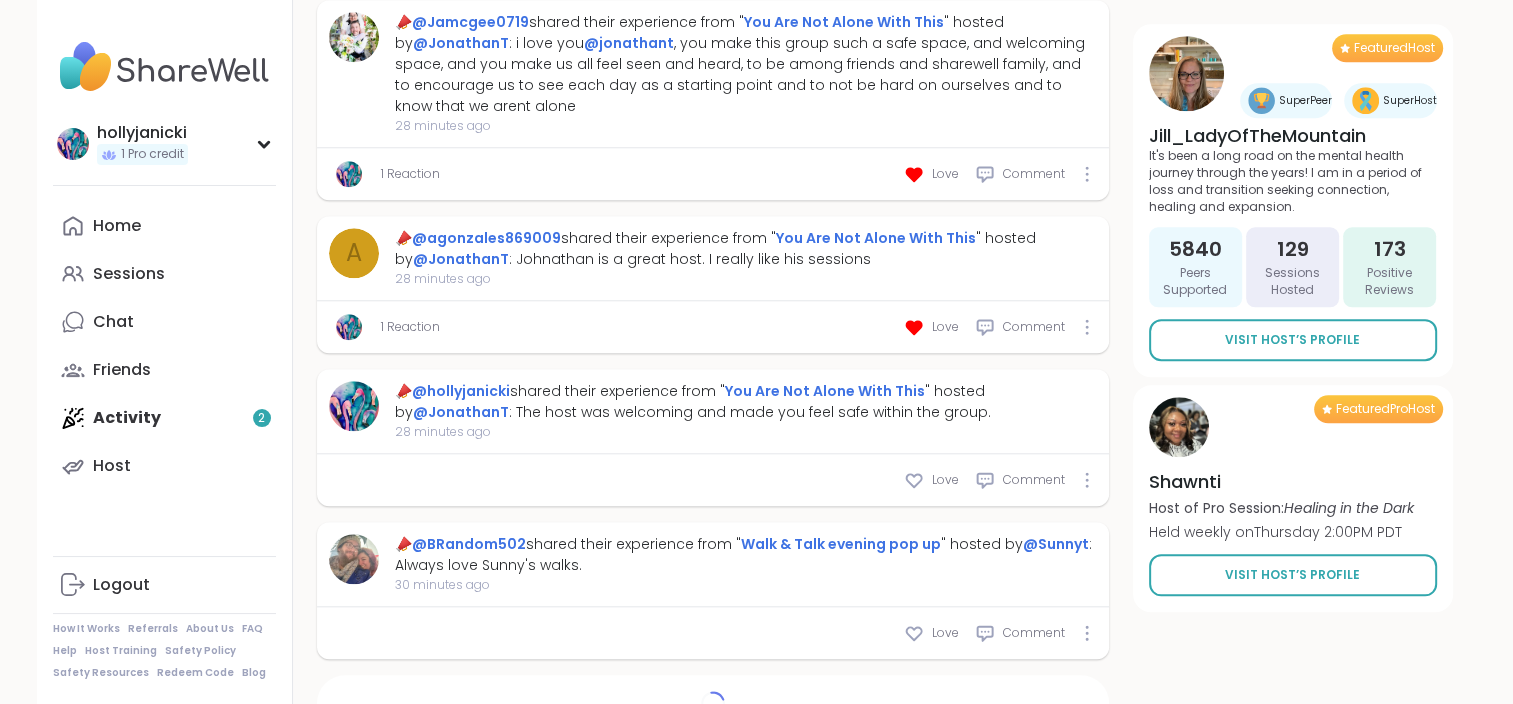 type on "*" 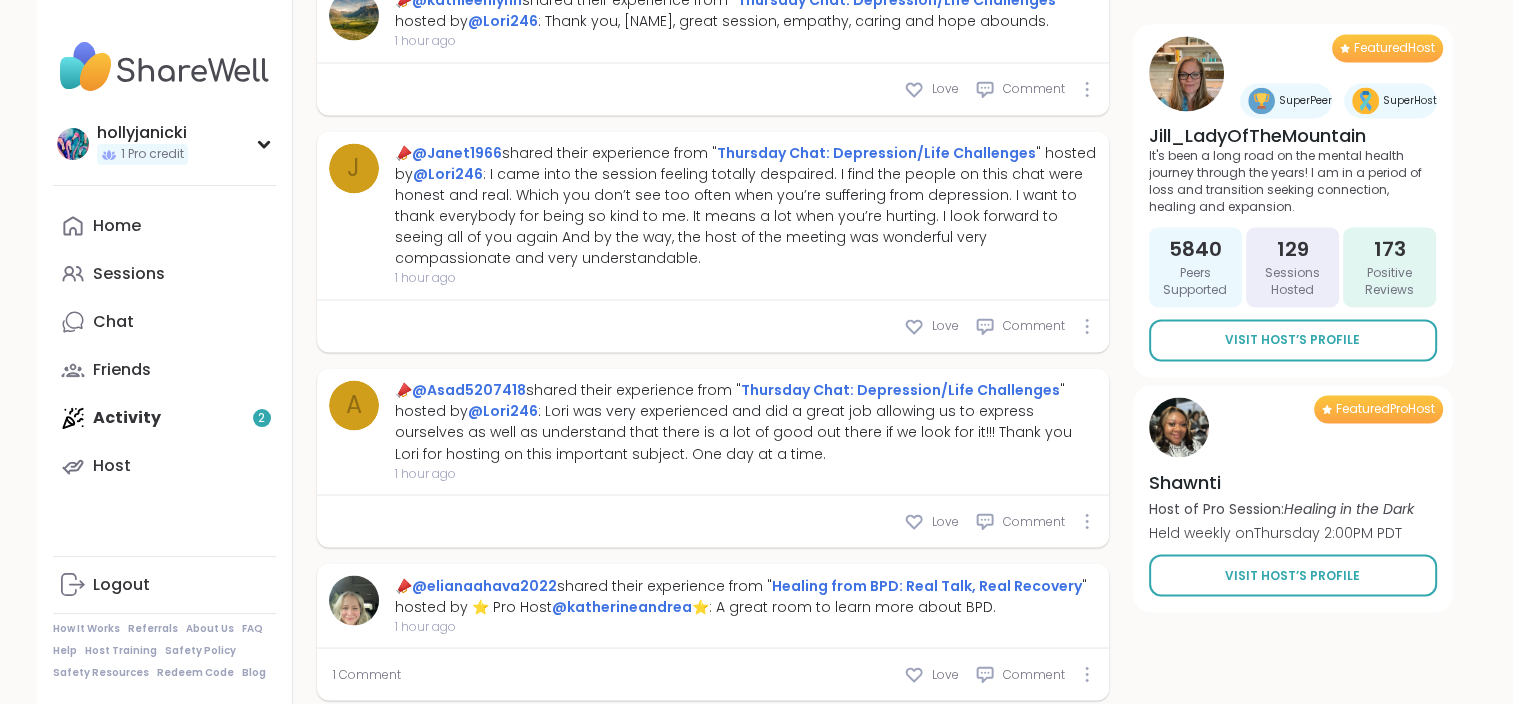 scroll, scrollTop: 3448, scrollLeft: 0, axis: vertical 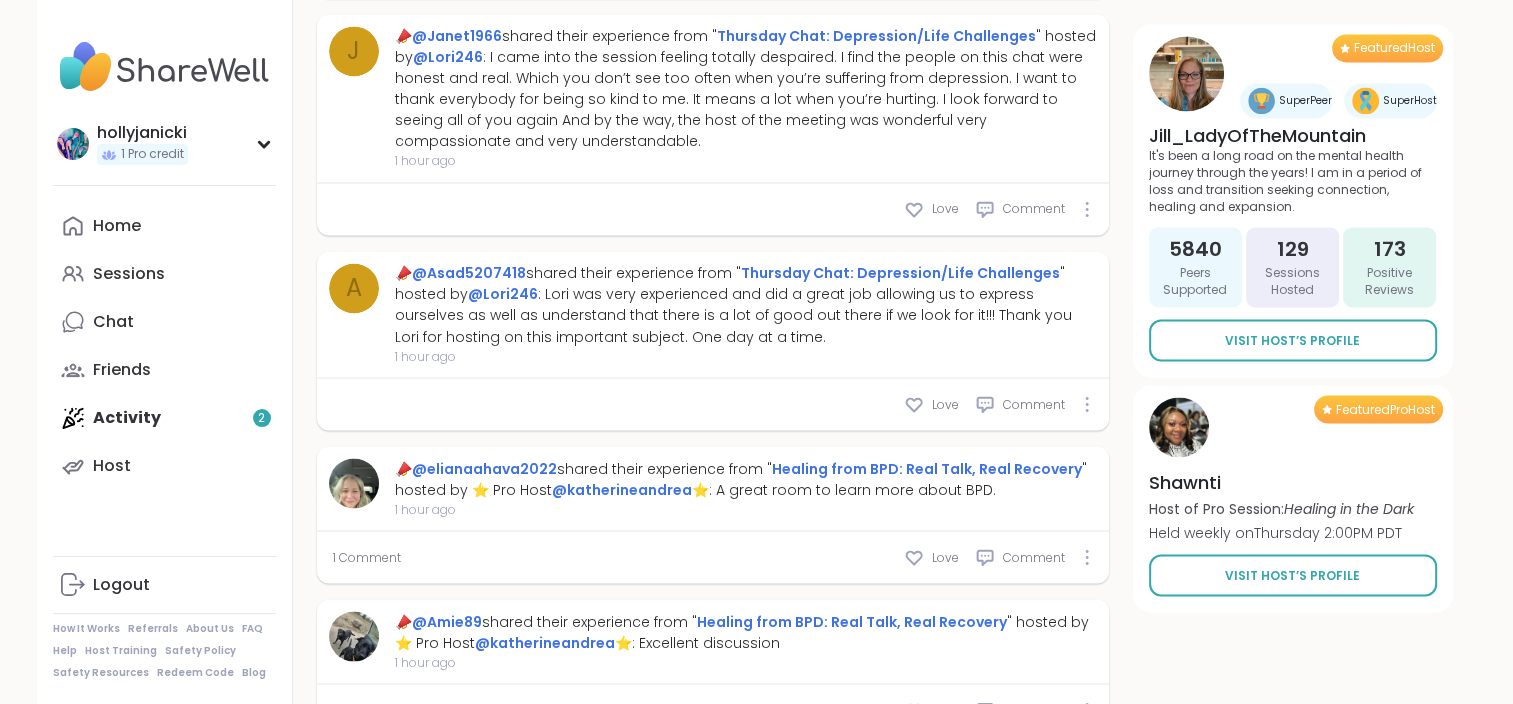click on "Home Sessions Chat Friends Activity 2 Host" at bounding box center [164, 346] 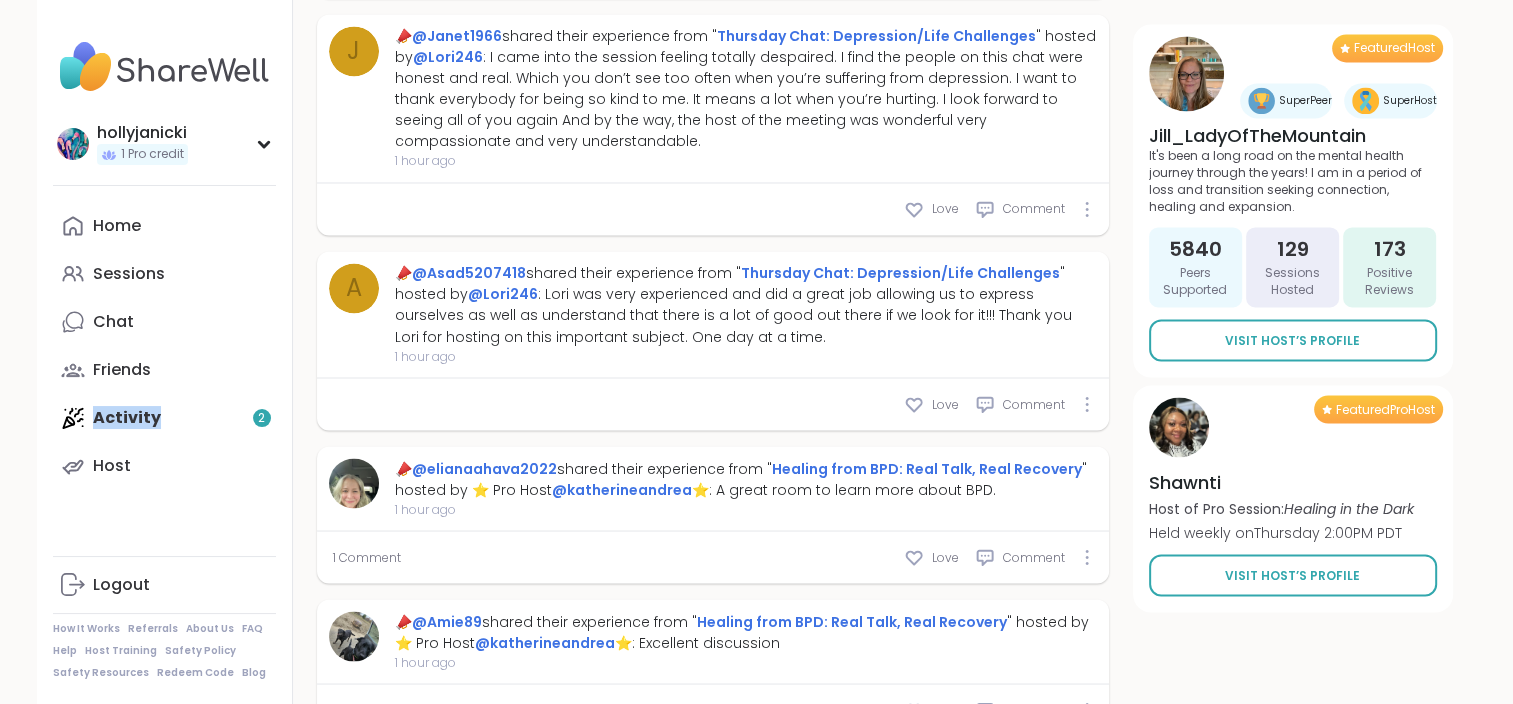 click on "Home Sessions Chat Friends Activity 2 Host" at bounding box center [164, 346] 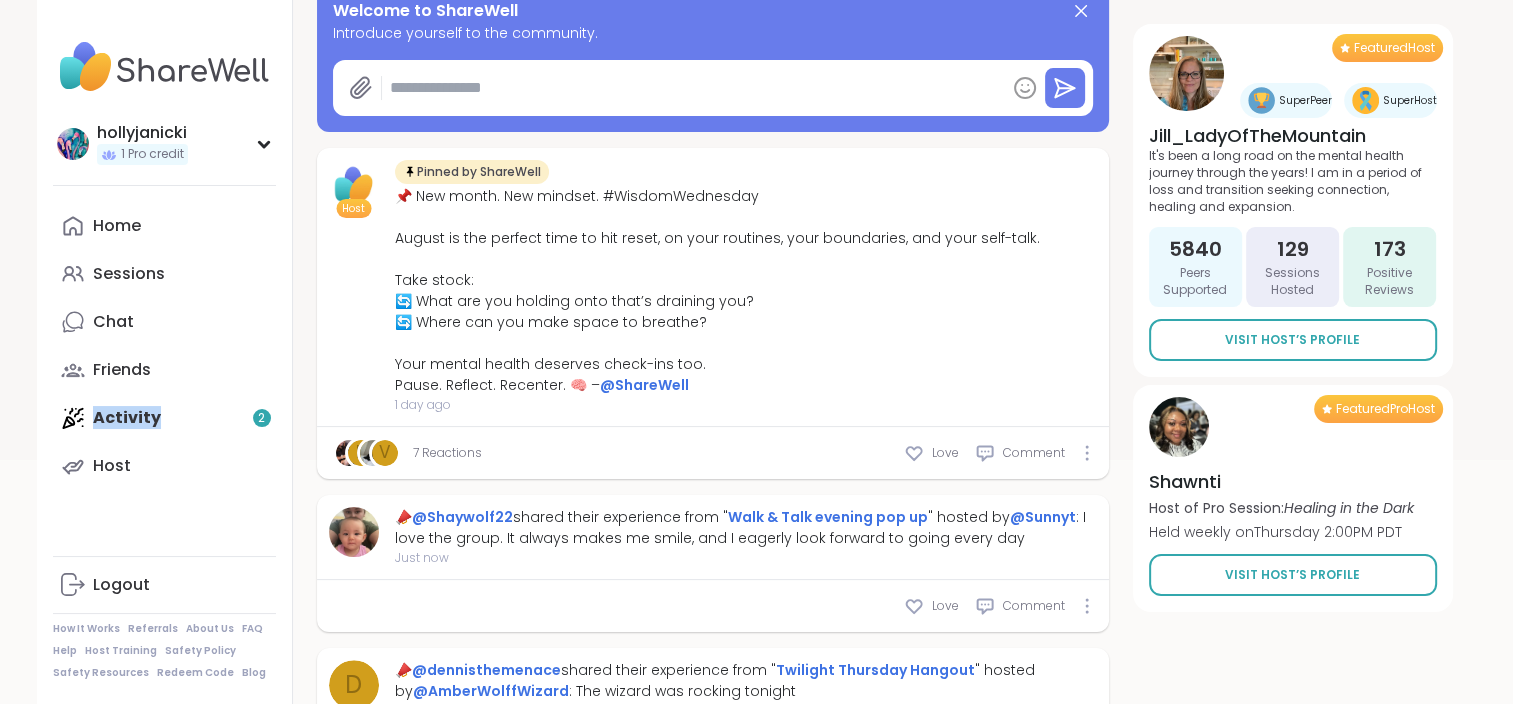 scroll, scrollTop: 0, scrollLeft: 0, axis: both 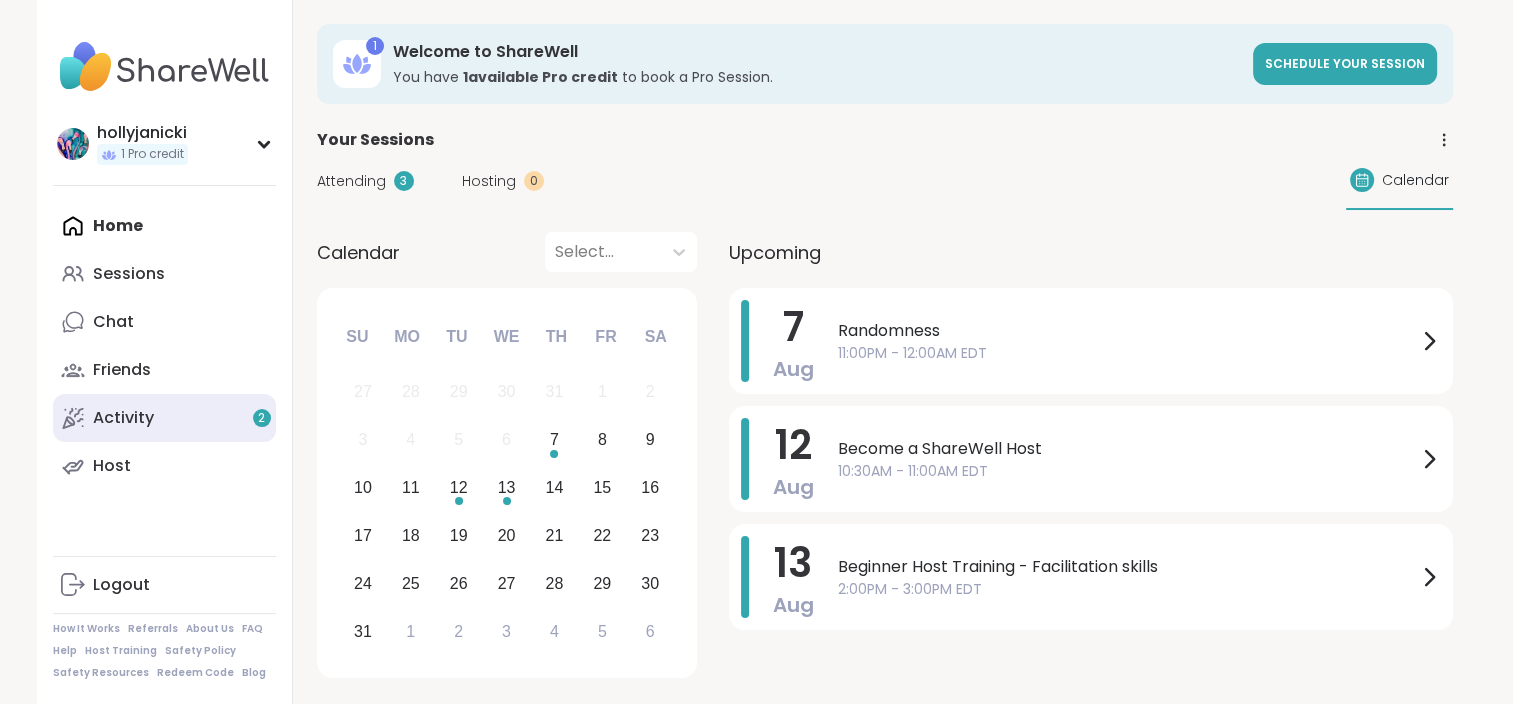 click on "Activity 2" at bounding box center [164, 418] 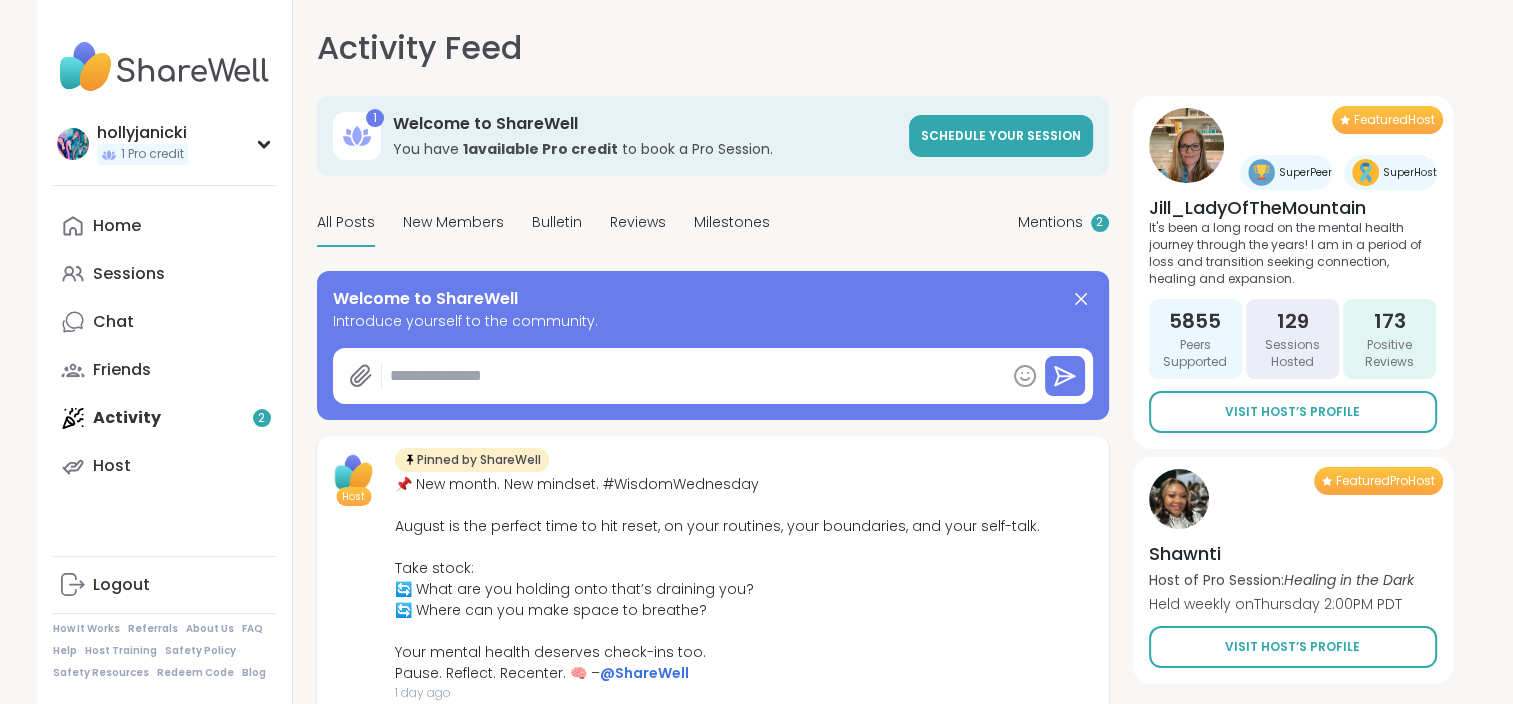 click on "Home Sessions Chat Friends Activity 2 Host" at bounding box center (164, 346) 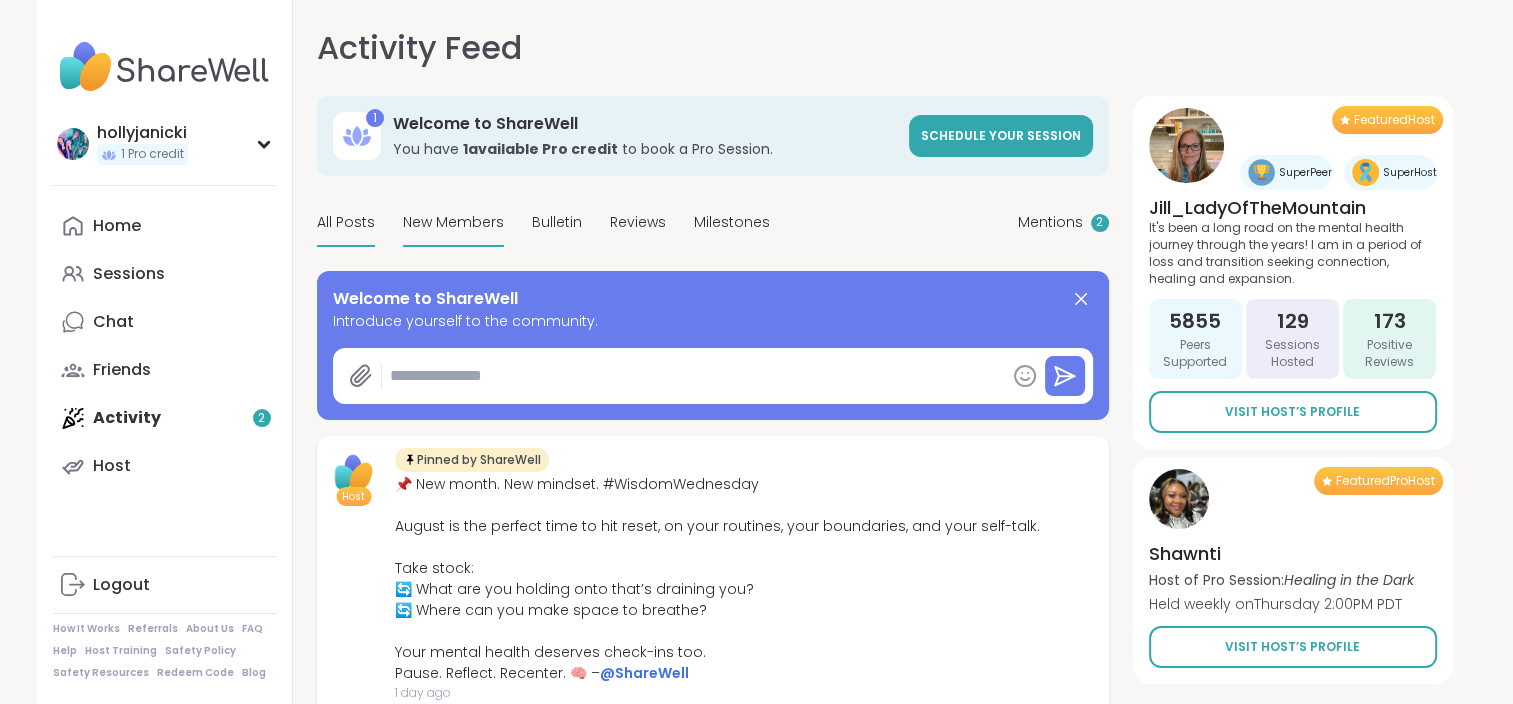 click on "New Members" at bounding box center [453, 222] 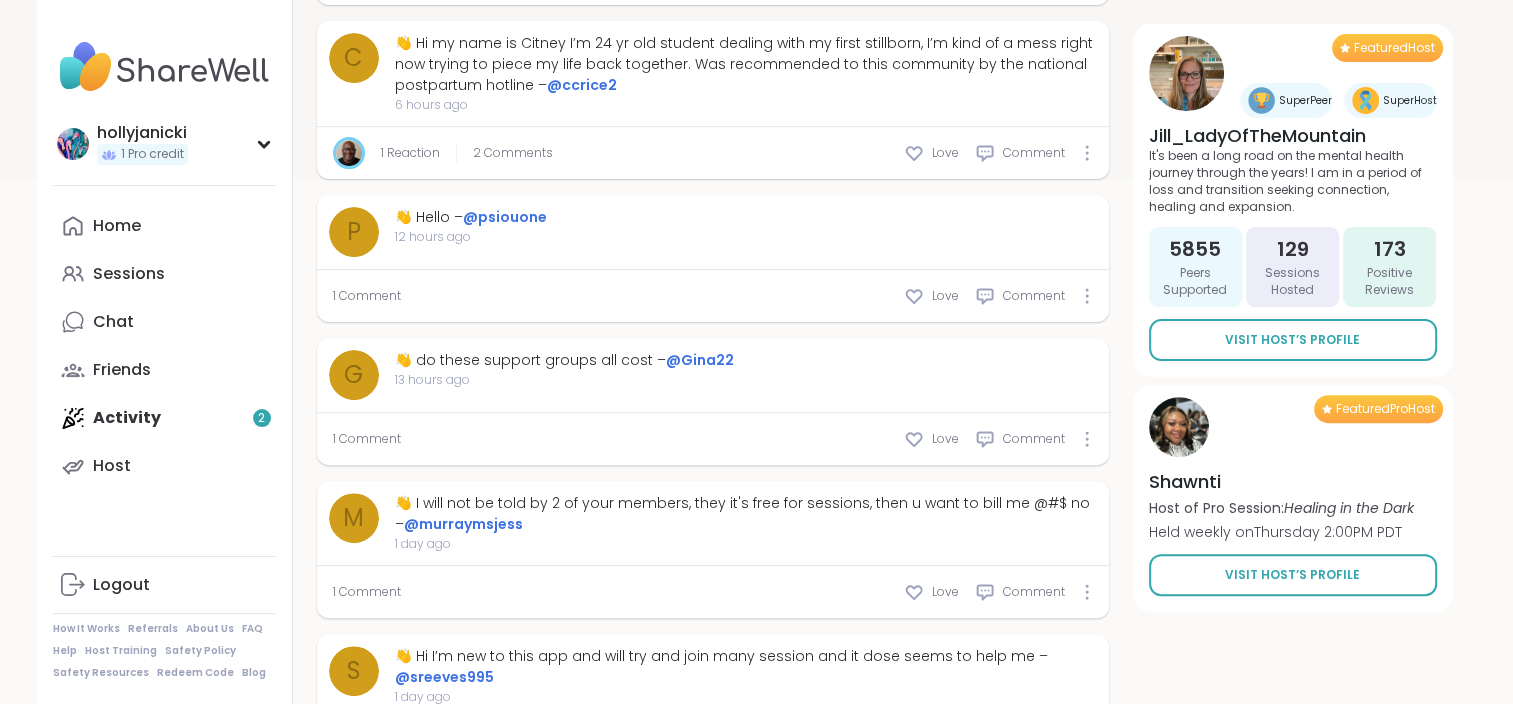 scroll, scrollTop: 600, scrollLeft: 0, axis: vertical 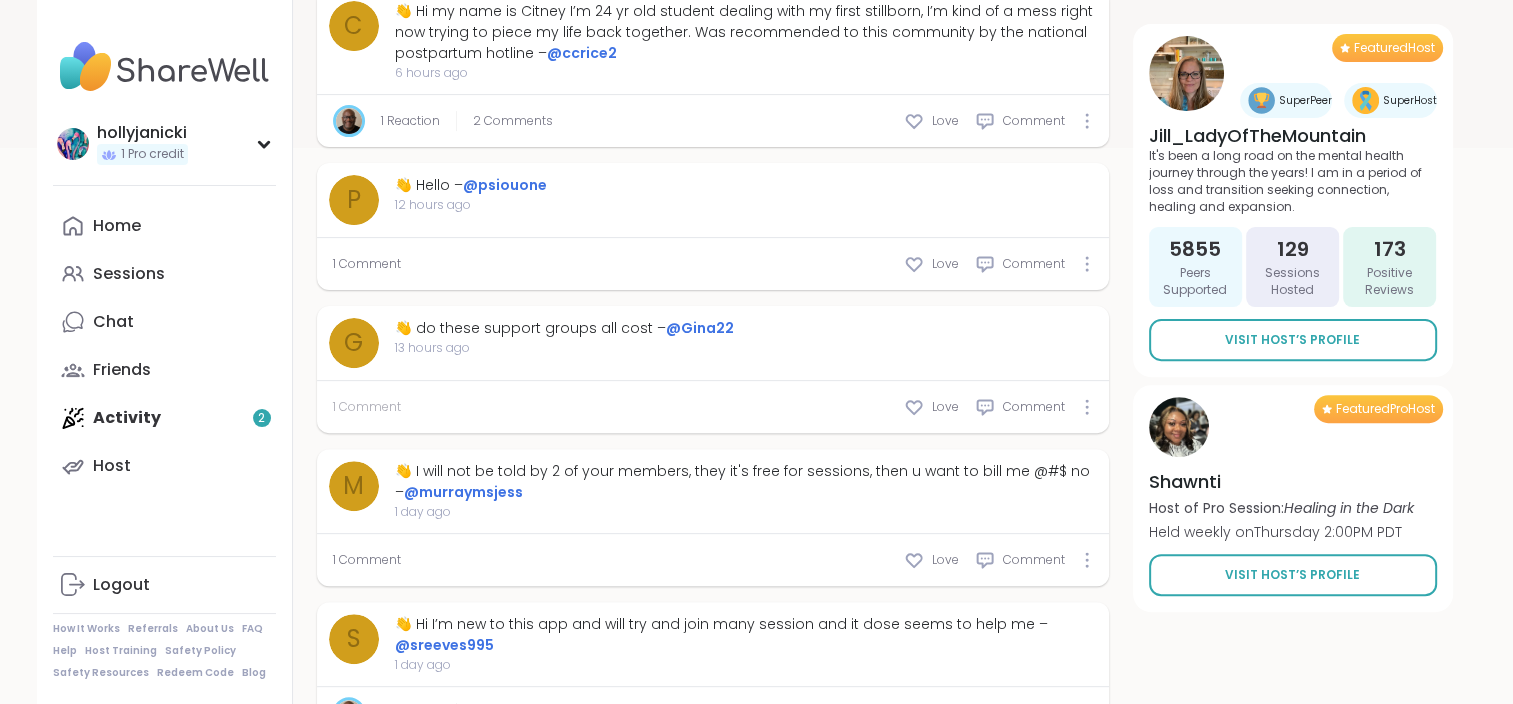 click on "1   Comment" at bounding box center (367, 407) 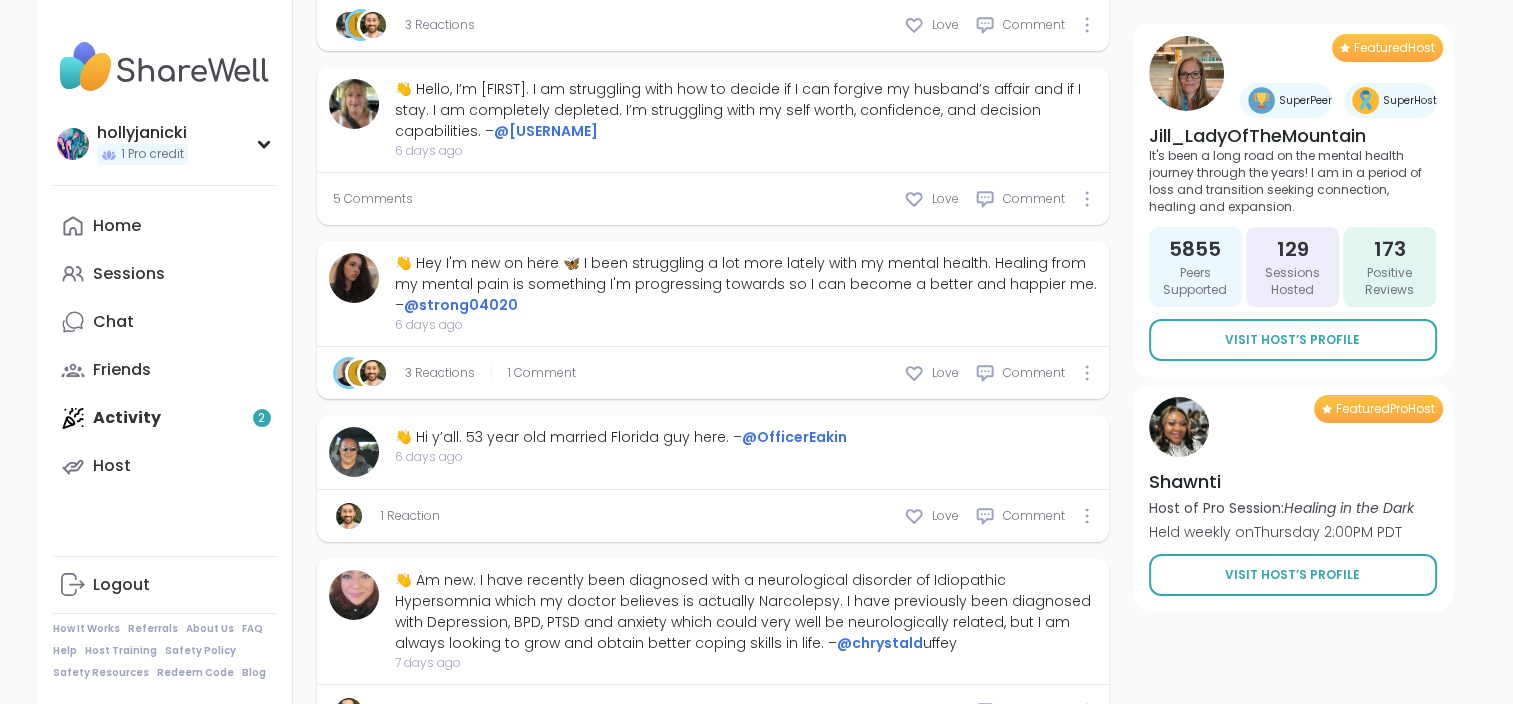 scroll, scrollTop: 7123, scrollLeft: 0, axis: vertical 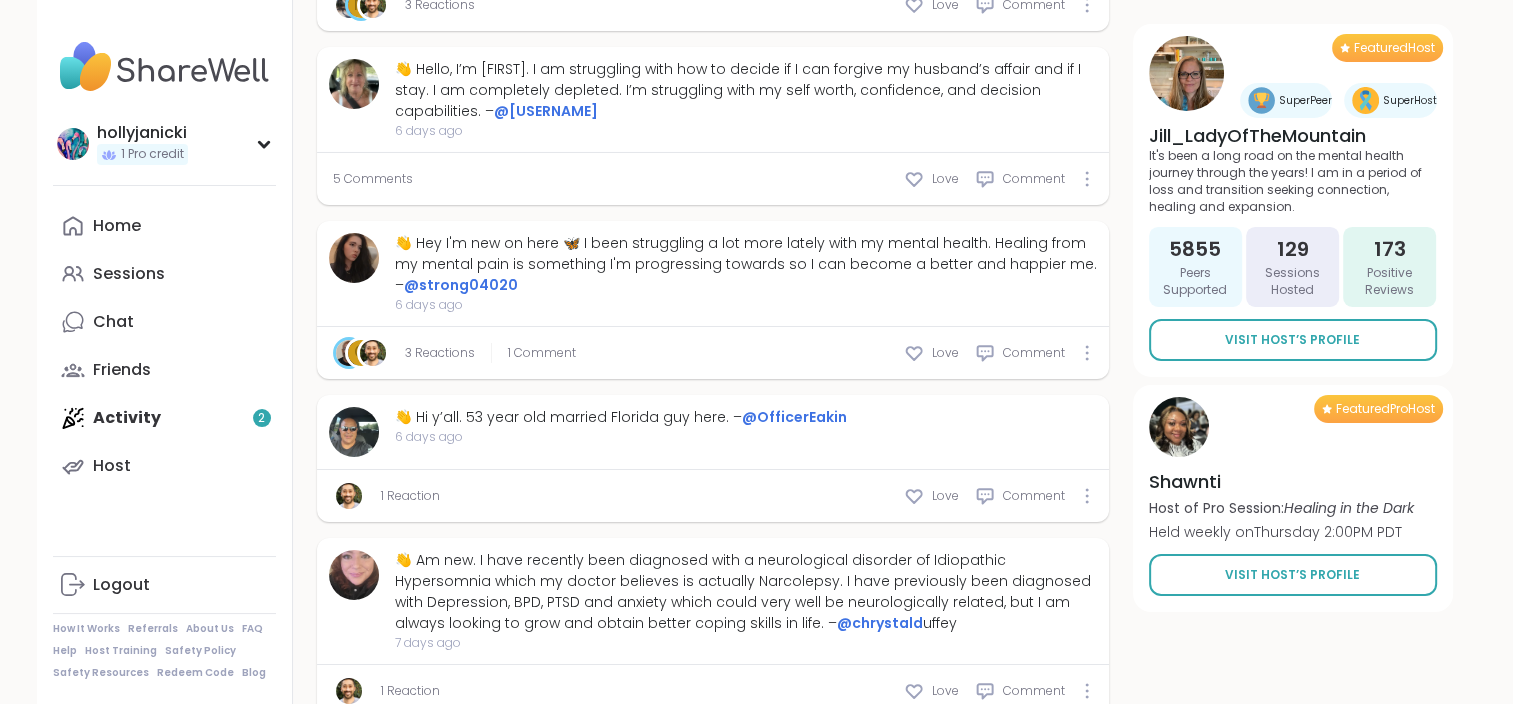 click at bounding box center (164, 67) 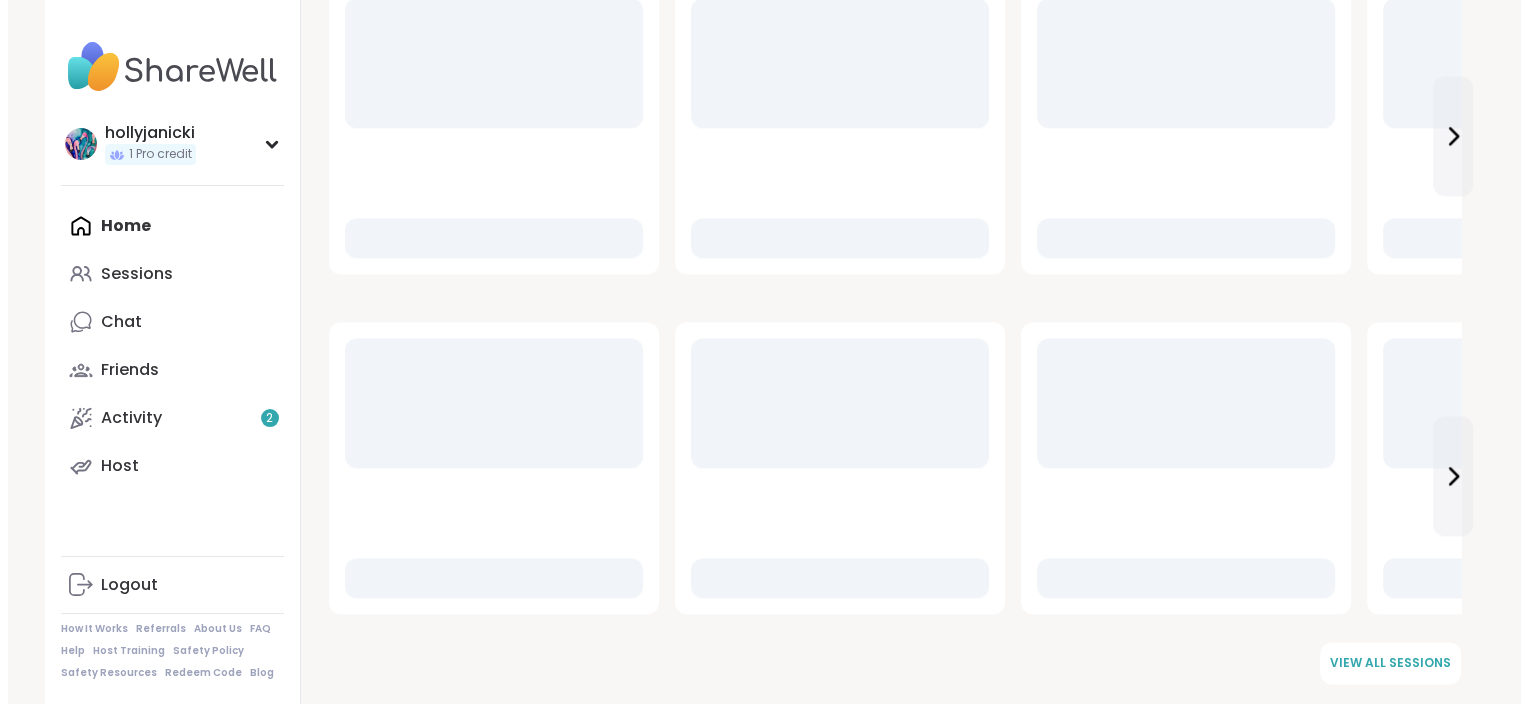 scroll, scrollTop: 0, scrollLeft: 0, axis: both 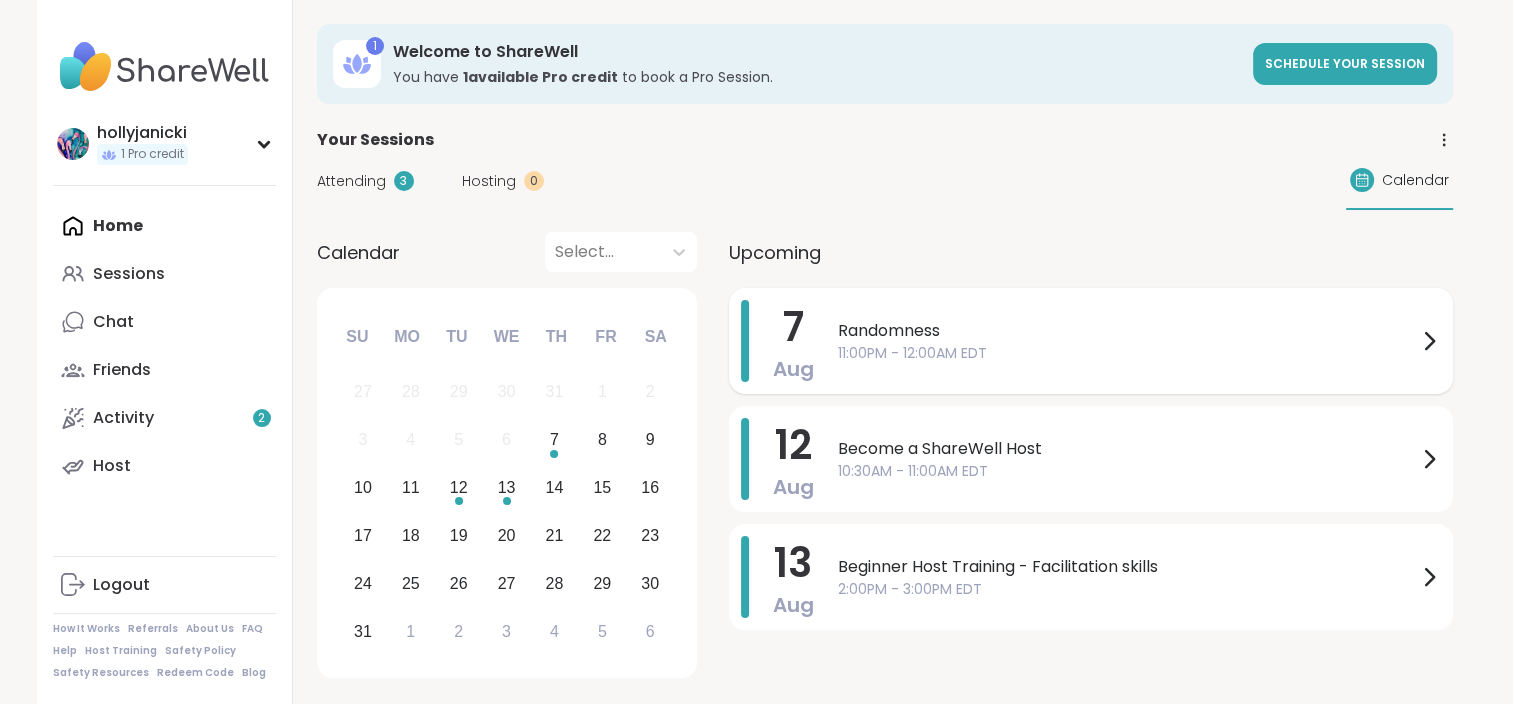 click on "Randomness" at bounding box center [1127, 331] 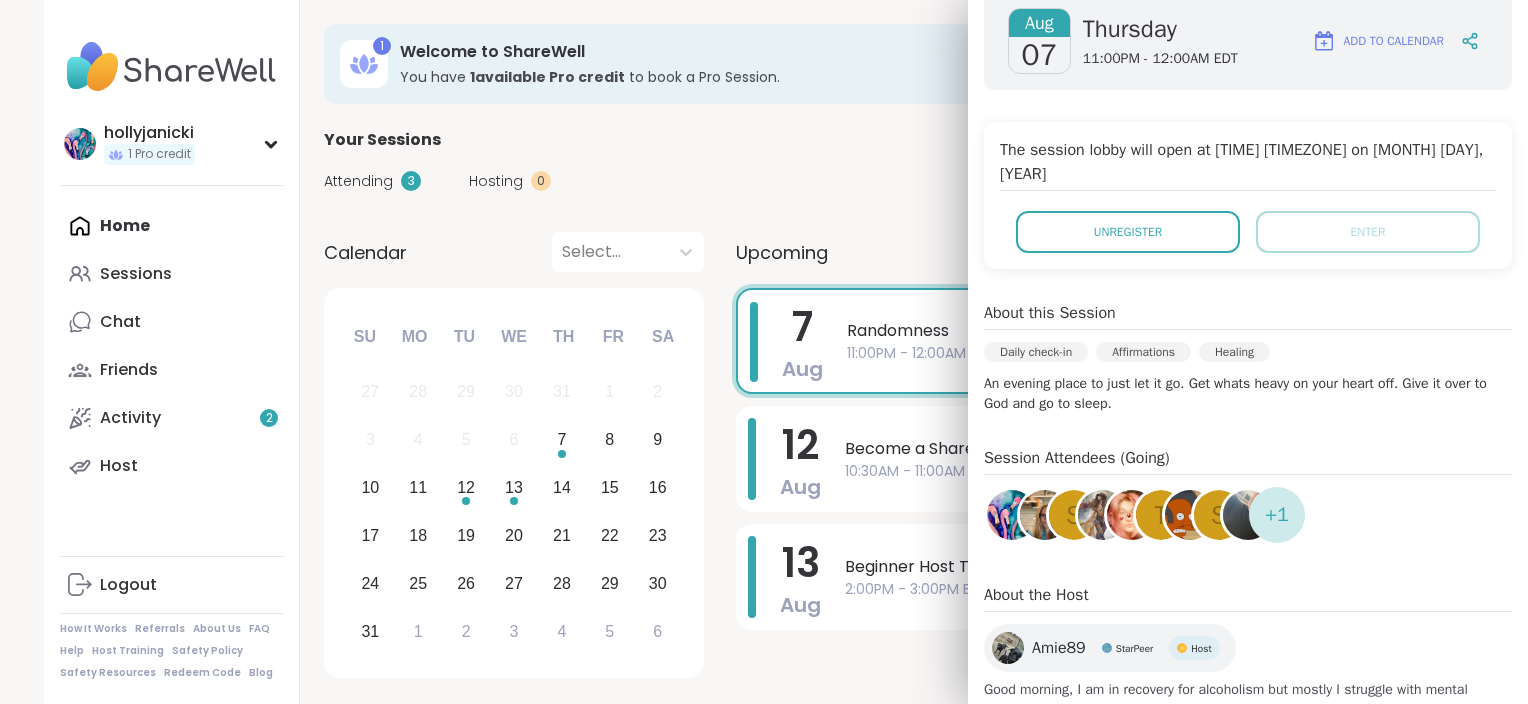 scroll, scrollTop: 339, scrollLeft: 0, axis: vertical 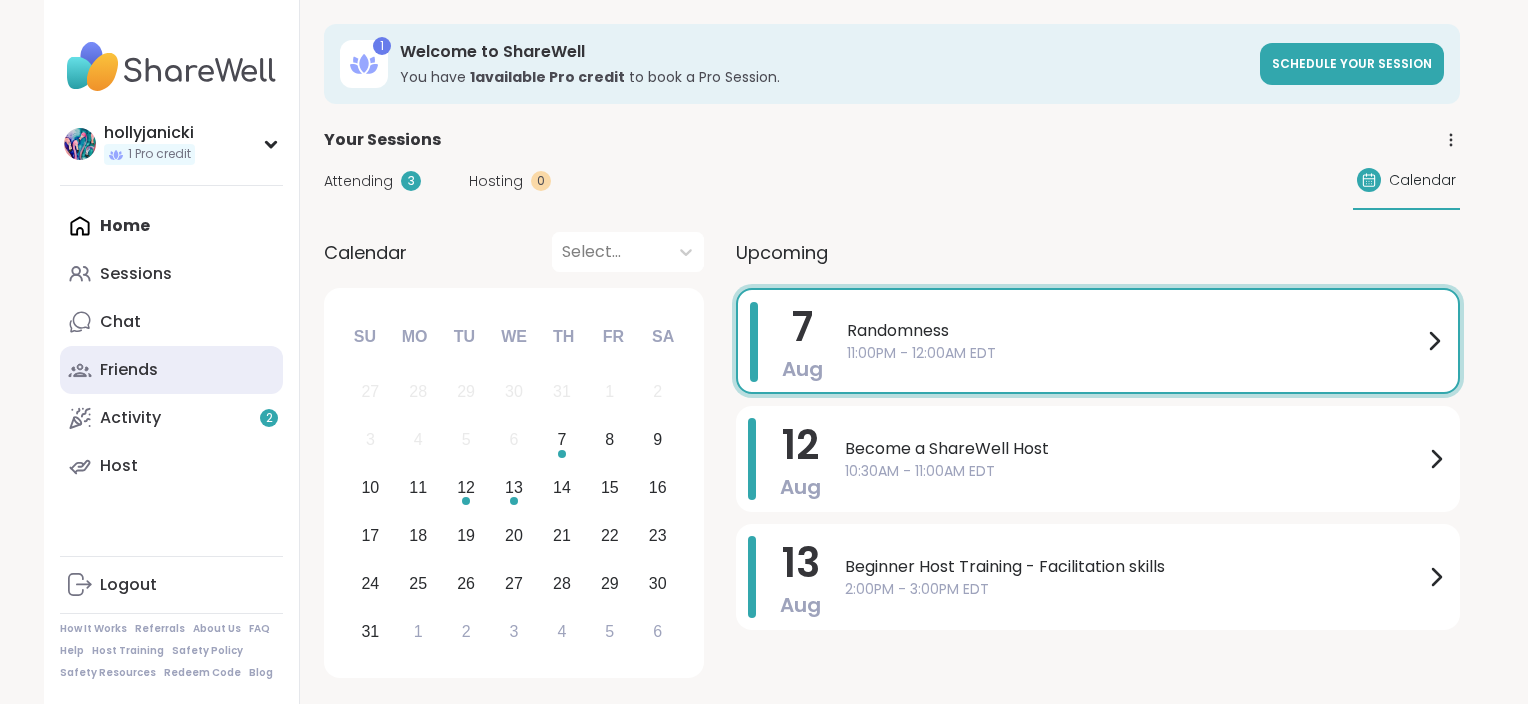 click on "Friends" at bounding box center (171, 370) 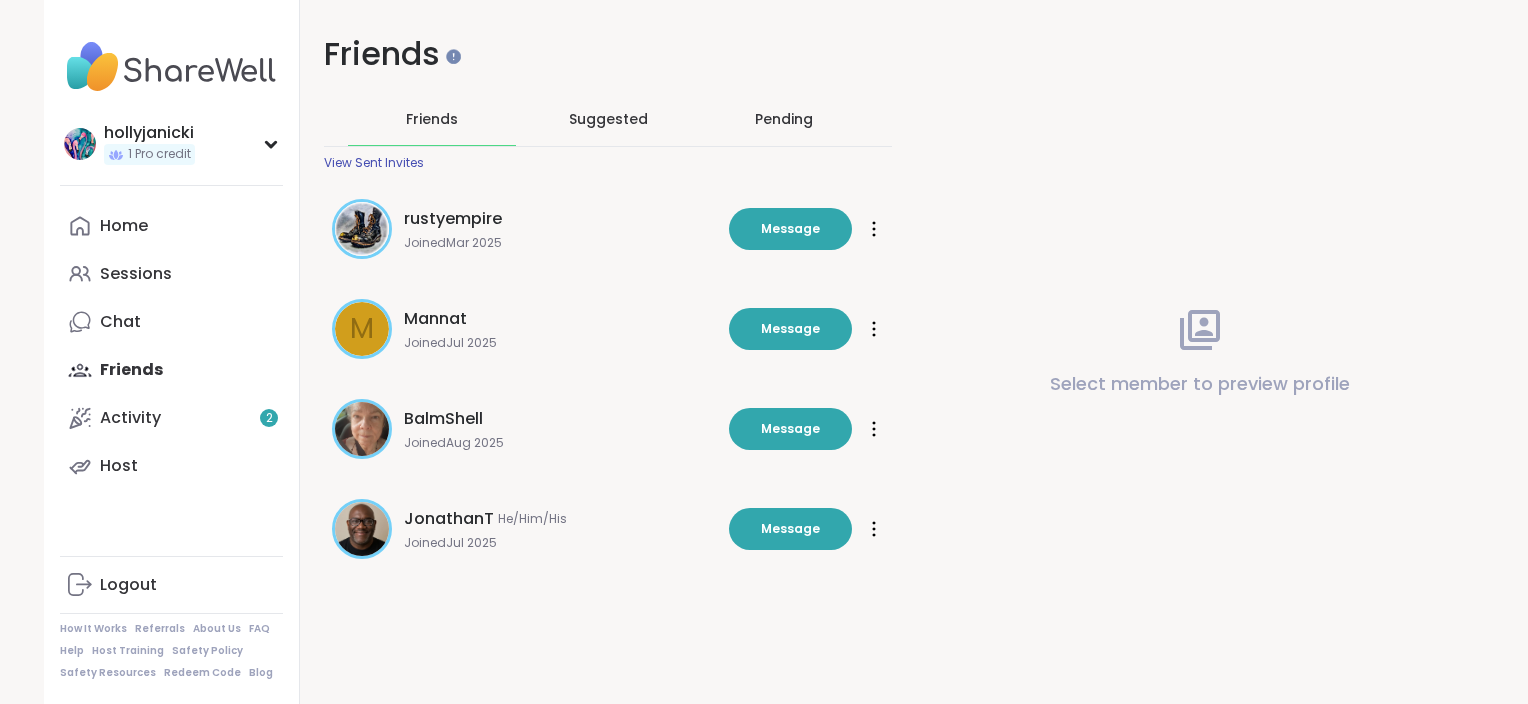 scroll, scrollTop: 0, scrollLeft: 0, axis: both 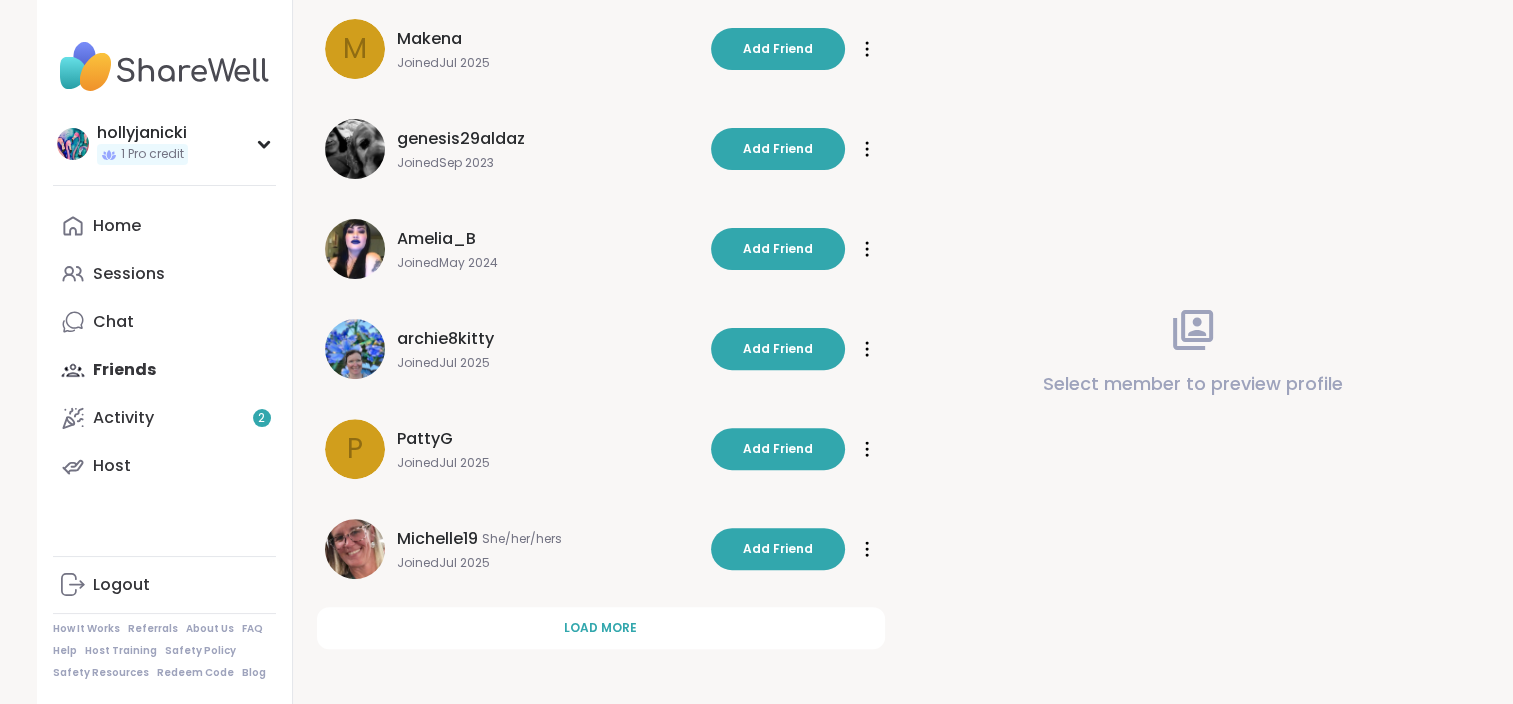 click on "g [USERNAME] Joined [MONTH] [YEAR] Add Friend Add Friend dav_e he/him/dad Joined Dec [YEAR] Add Friend Add Friend L [USERNAME] Joined Apr [YEAR] Add Friend Add Friend S [USERNAME] Joined Jun [YEAR] Add Friend Add Friend M [USERNAME] Joined Jul [YEAR] Add Friend Add Friend genesis29aldaz Joined Sep 2023 Add Friend Add Friend Amelia_B Joined May [YEAR] Add Friend Add Friend archie8kitty Joined Jul [YEAR] Add Friend Add Friend P [USERNAME] Joined Jul [YEAR] Add Friend Add Friend Michelle19 She/her/hers Joined Jul [YEAR] Add Friend Add Friend Load more" at bounding box center (601, 144) 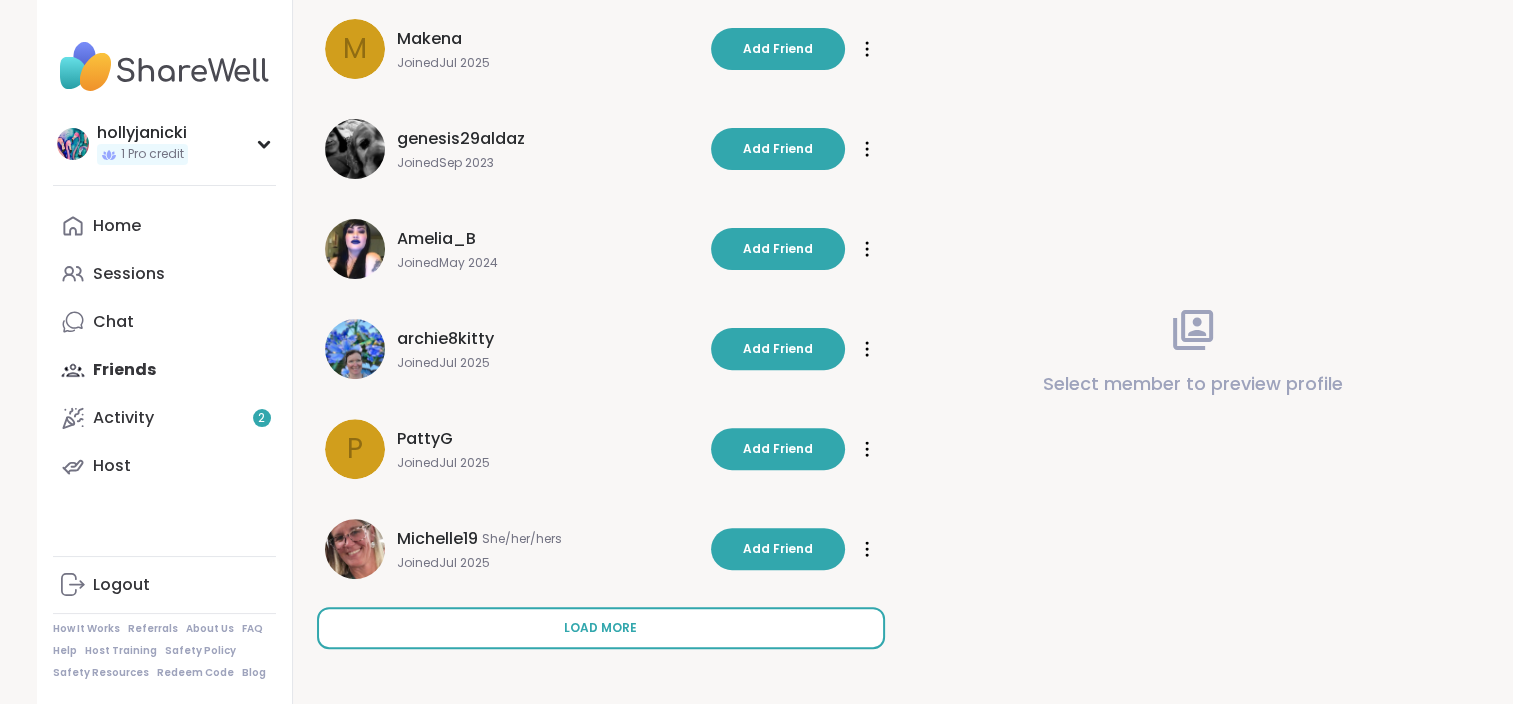 click on "Load more" at bounding box center (600, 628) 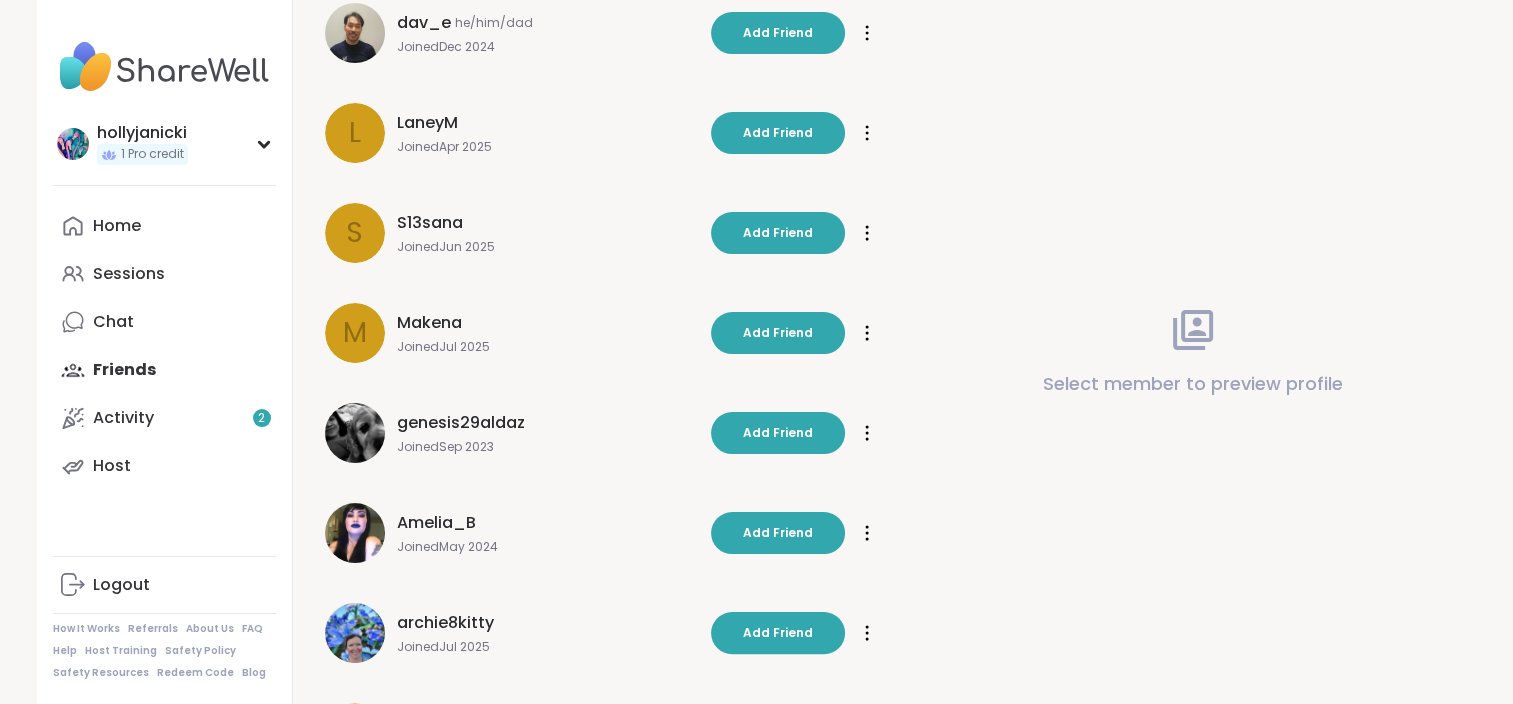 scroll, scrollTop: 0, scrollLeft: 0, axis: both 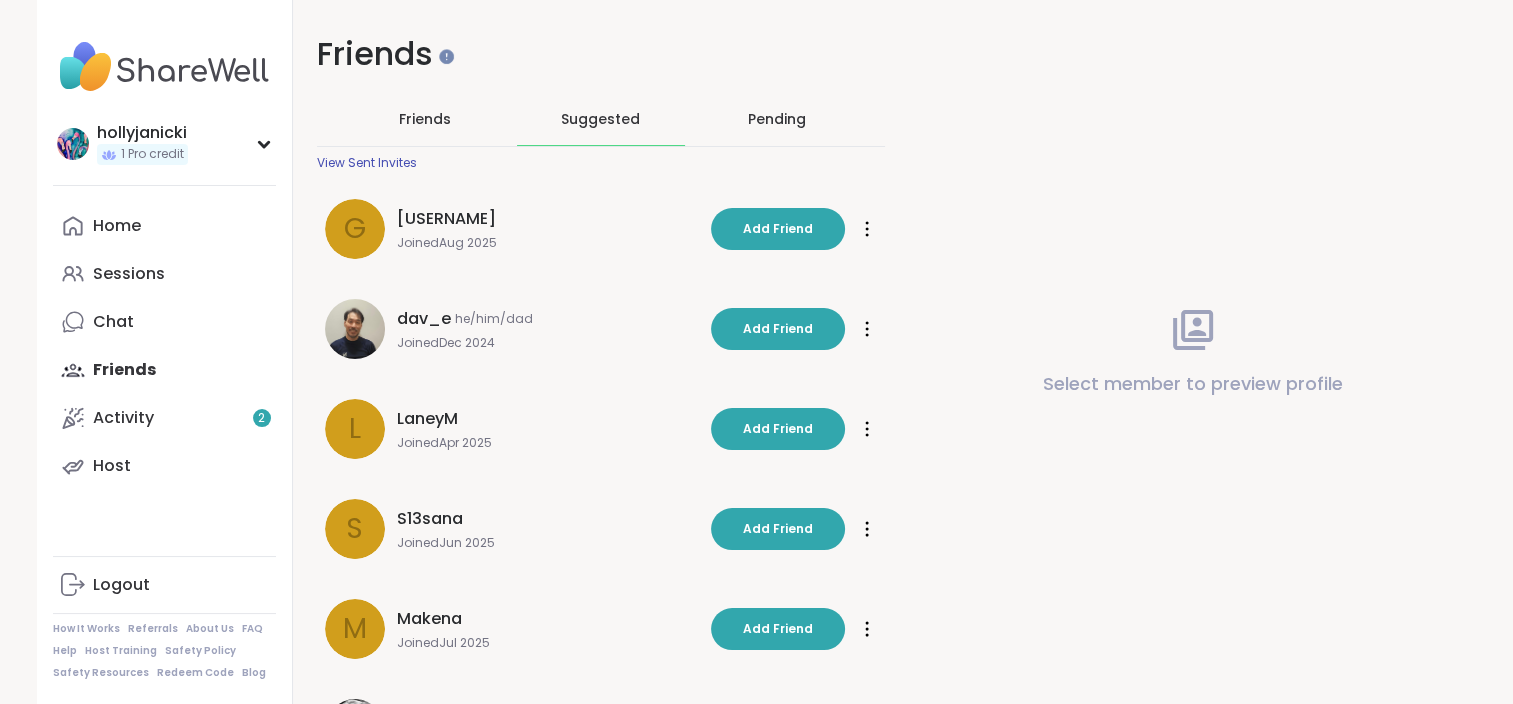 click on "Pending" at bounding box center (777, 119) 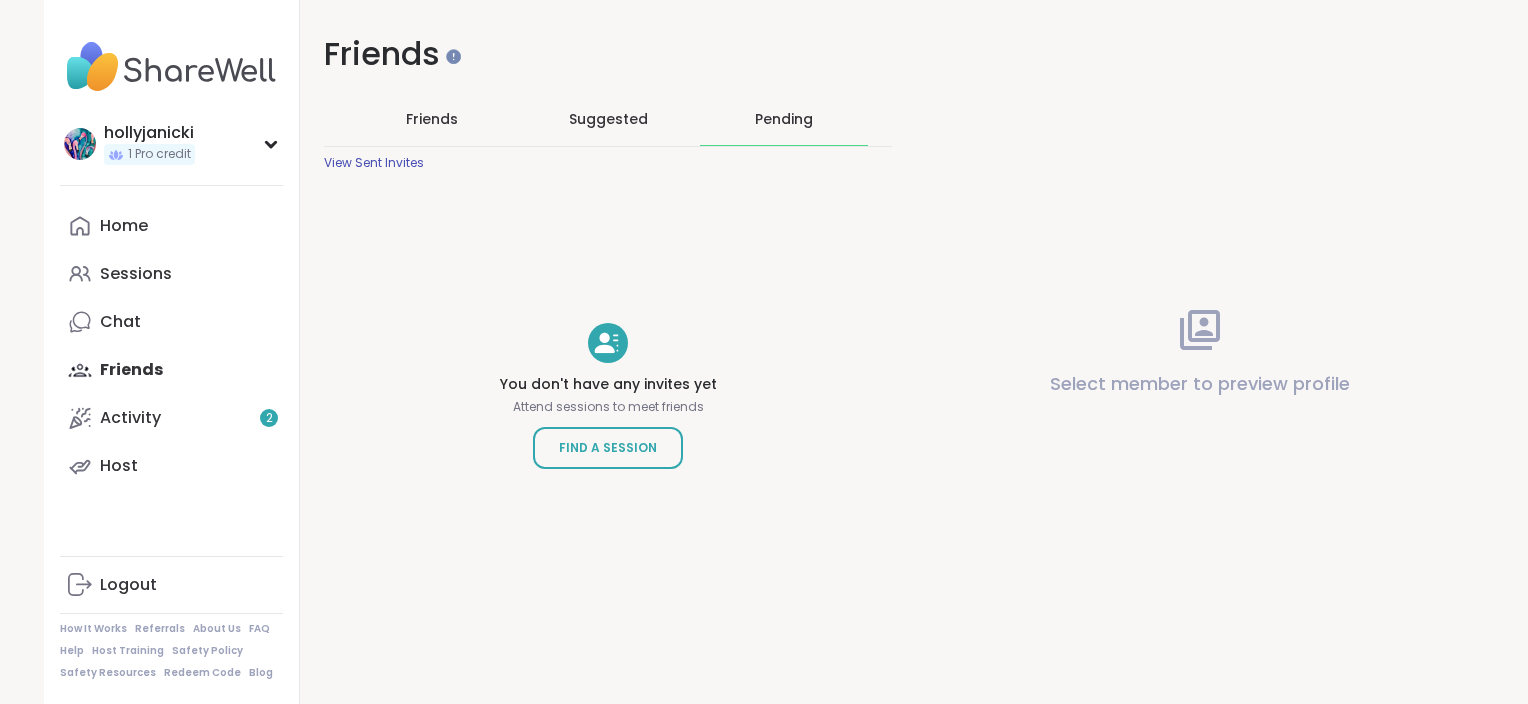 click on "View Sent Invites" at bounding box center (374, 163) 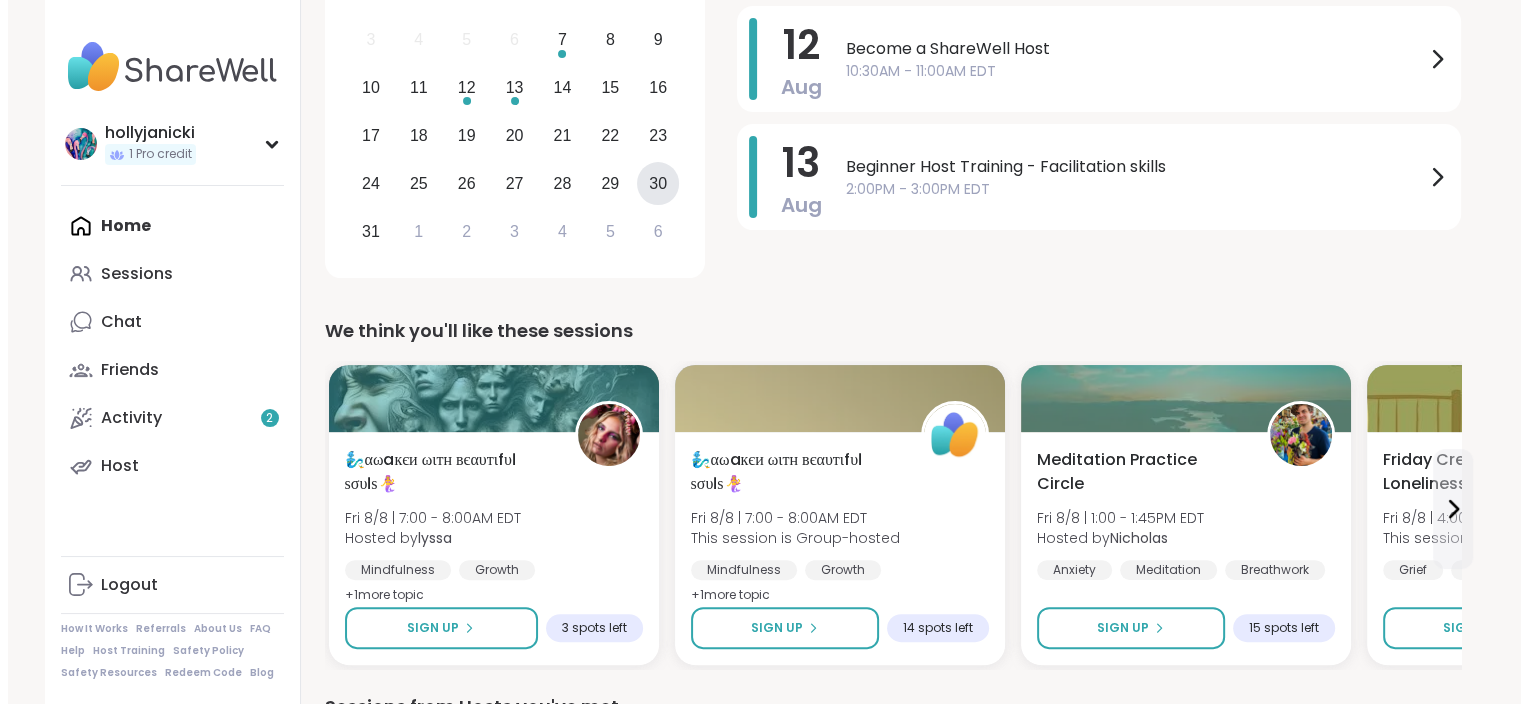scroll, scrollTop: 500, scrollLeft: 0, axis: vertical 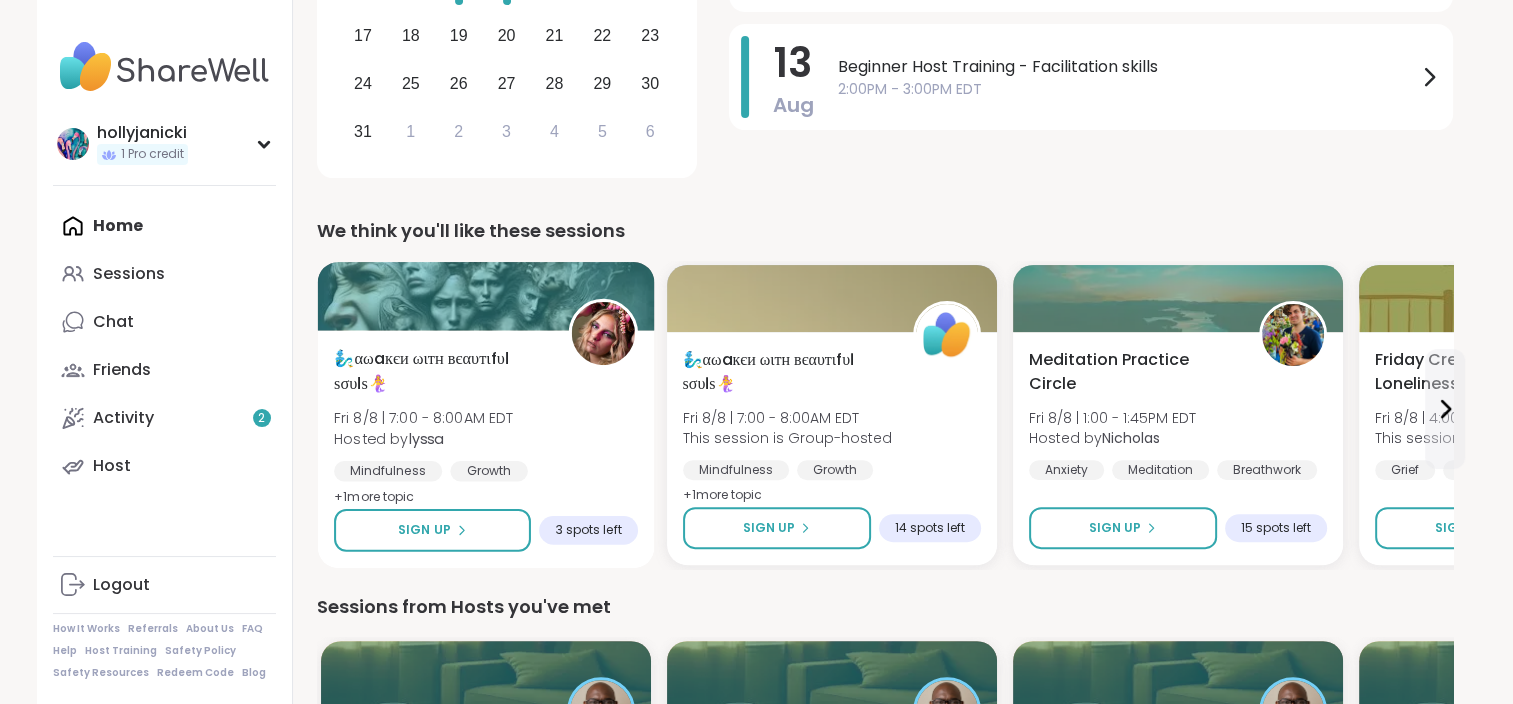 click on "🧞‍♂️αωaкєи ωιтн вєαυтιfυℓ ѕσυℓѕ🧜‍♀️" at bounding box center (440, 371) 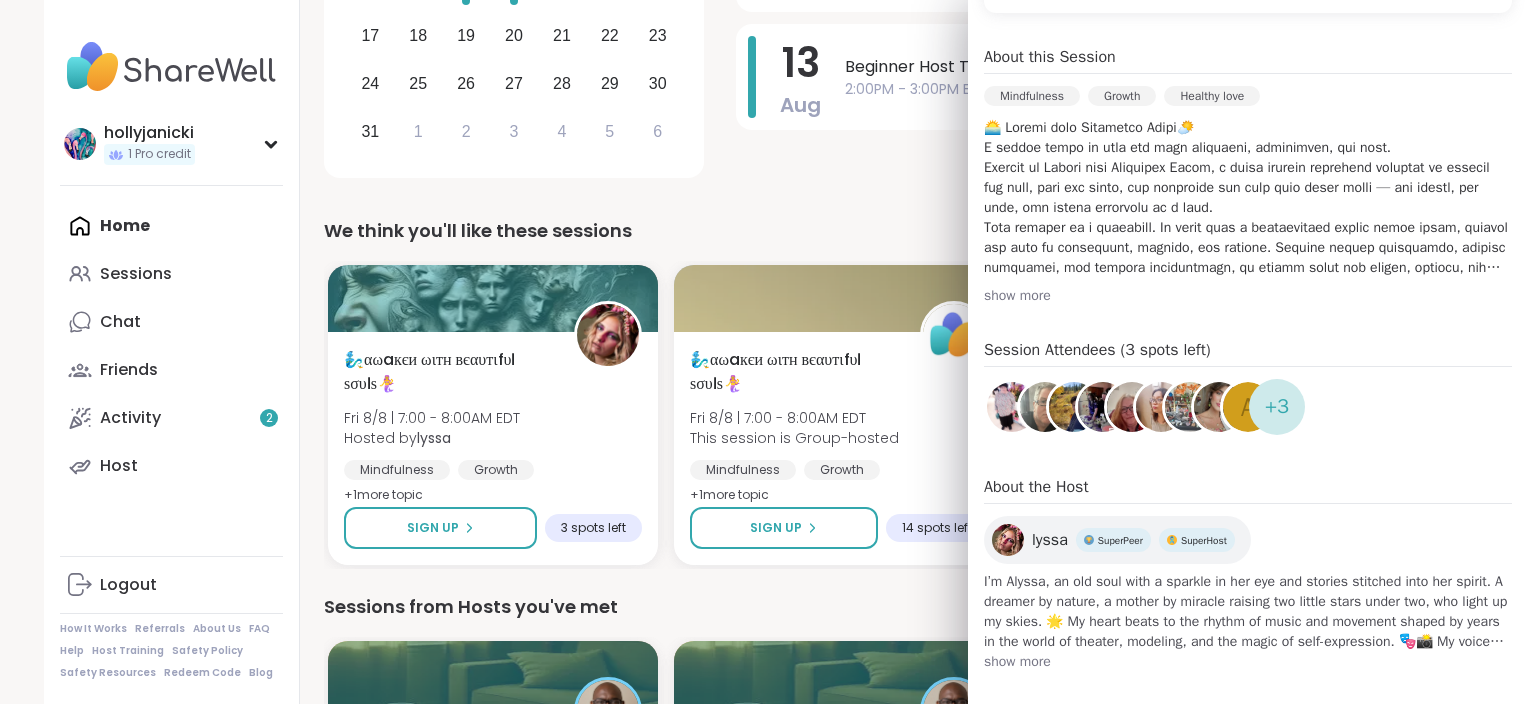 scroll, scrollTop: 547, scrollLeft: 0, axis: vertical 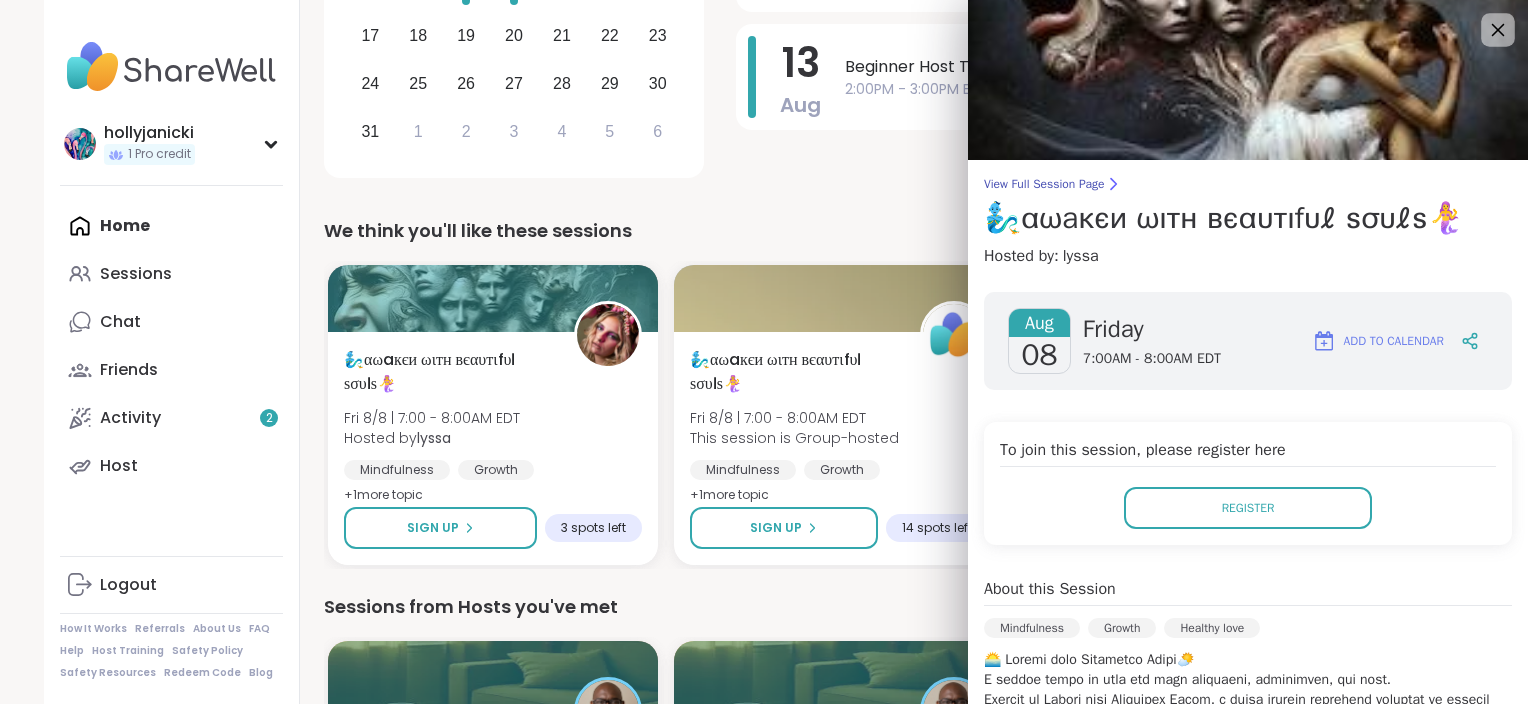 click 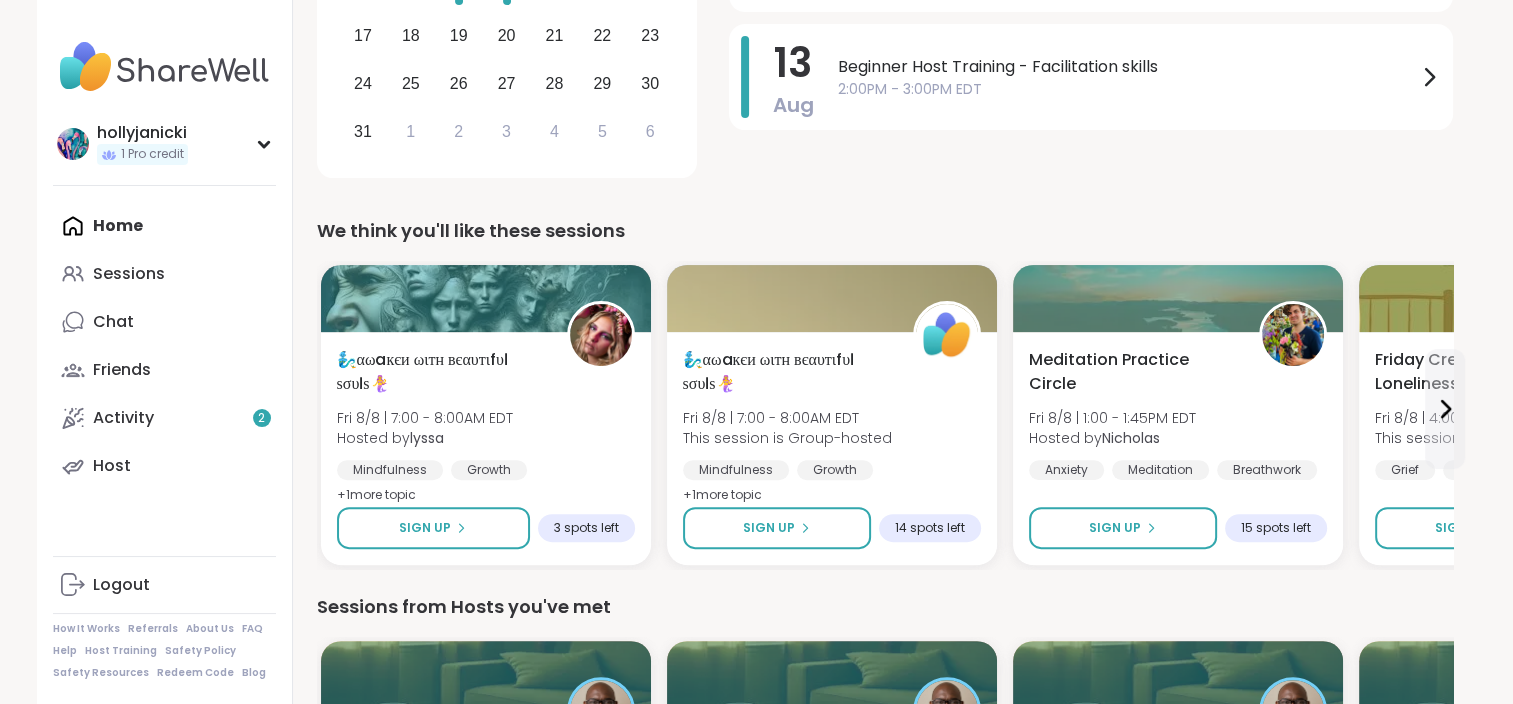 click at bounding box center (164, 67) 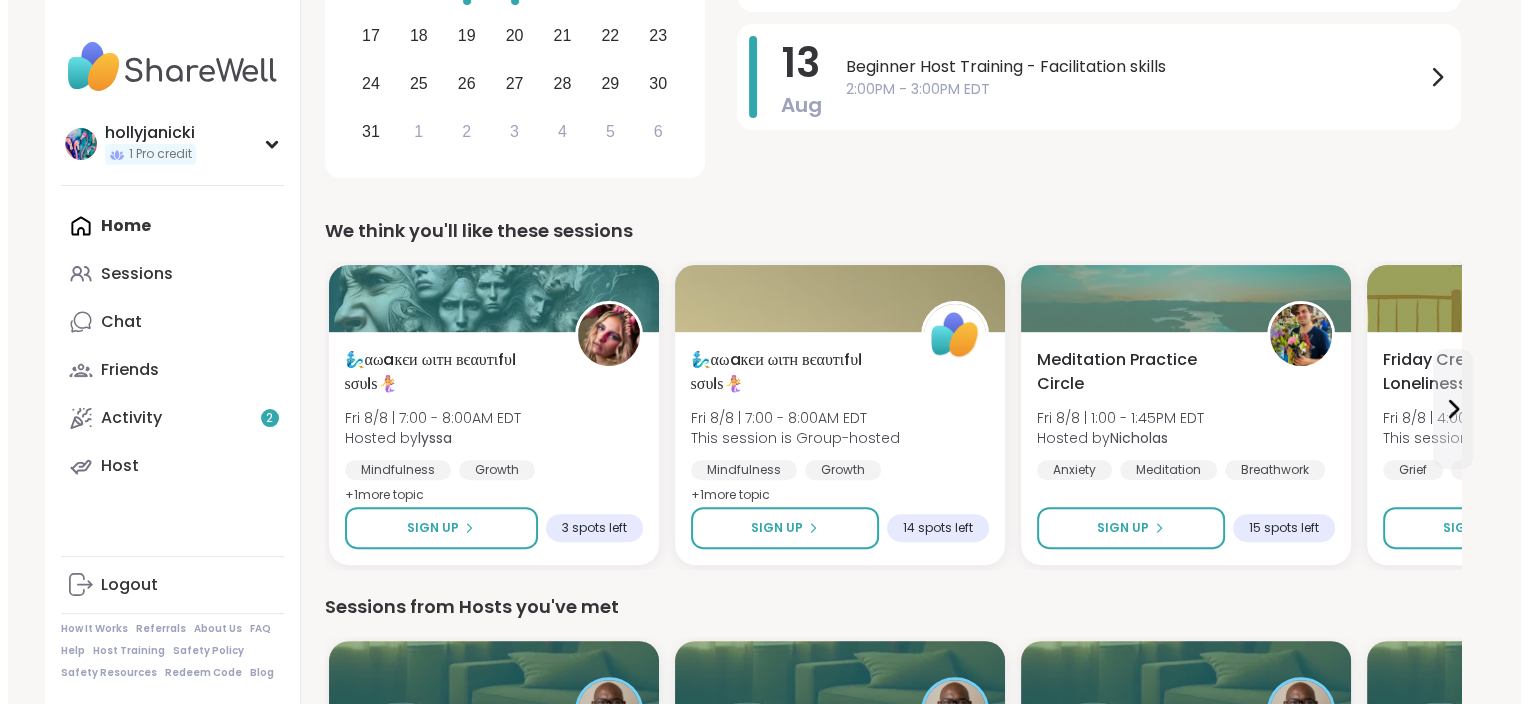 scroll, scrollTop: 0, scrollLeft: 0, axis: both 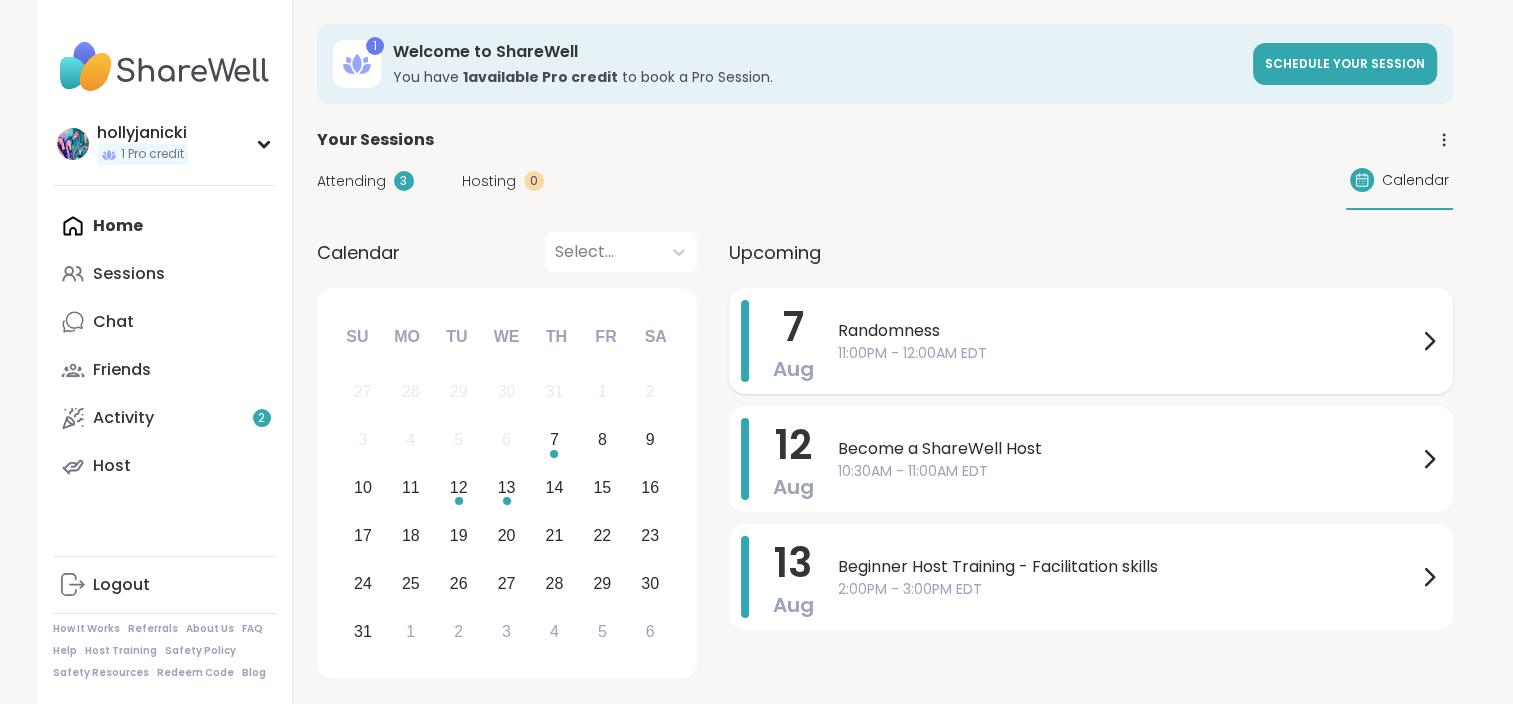 click on "Randomness" at bounding box center [1127, 331] 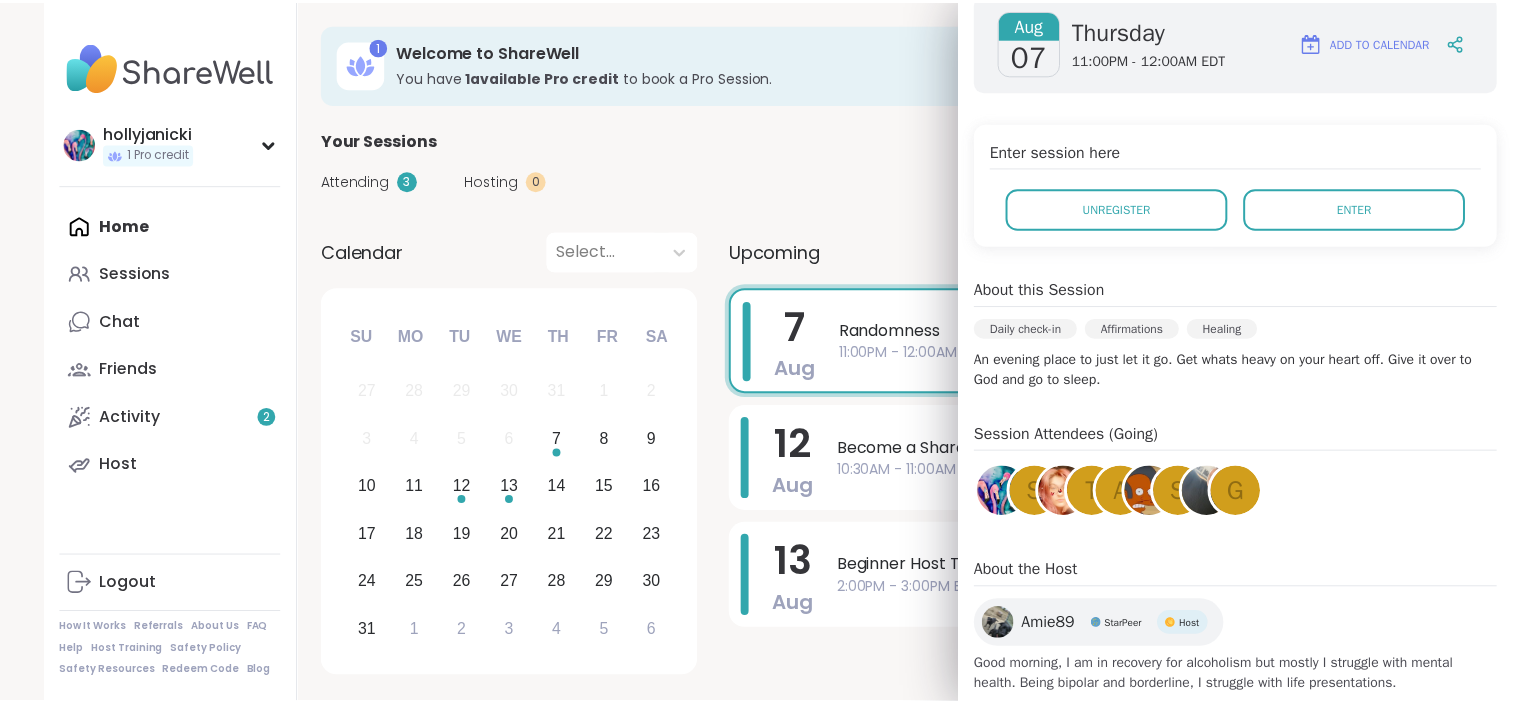 scroll, scrollTop: 300, scrollLeft: 0, axis: vertical 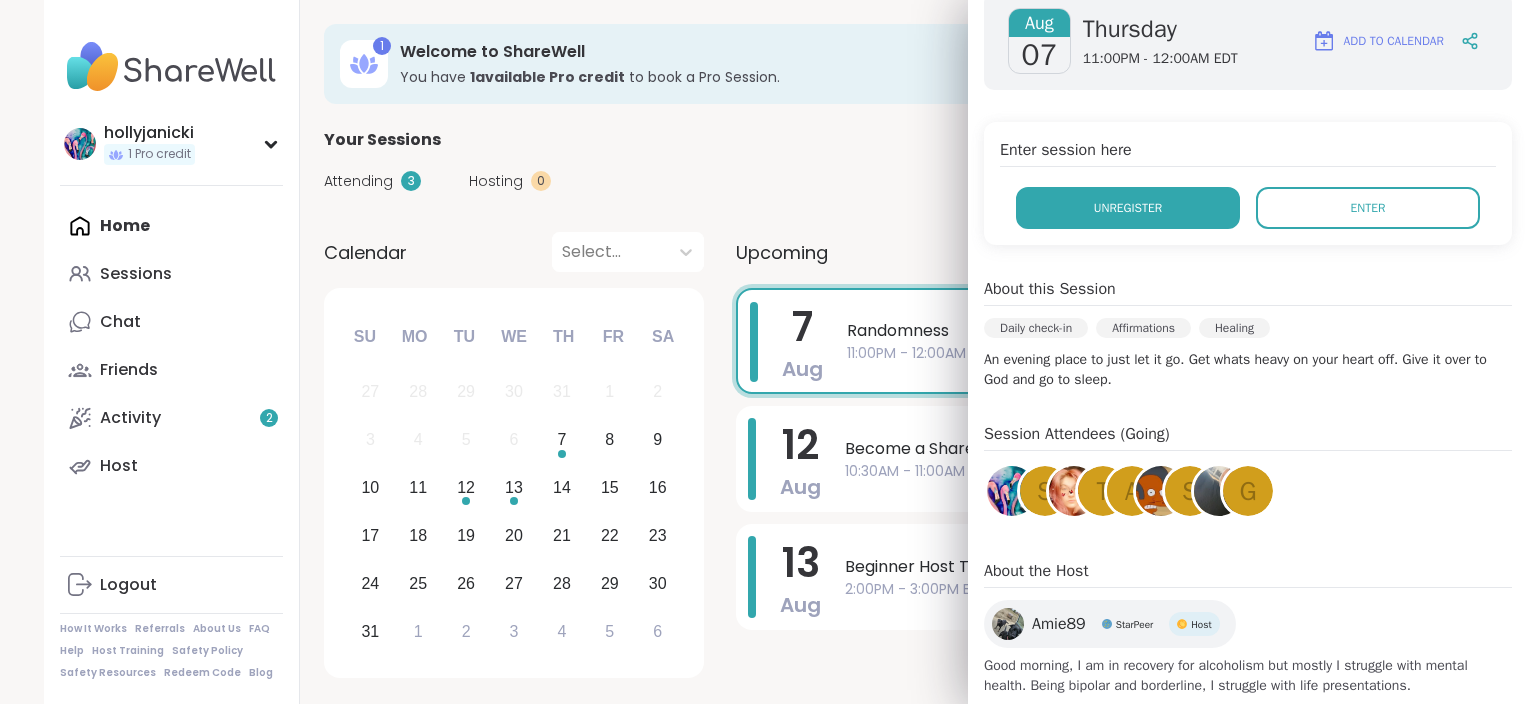 click on "Unregister" at bounding box center [1128, 208] 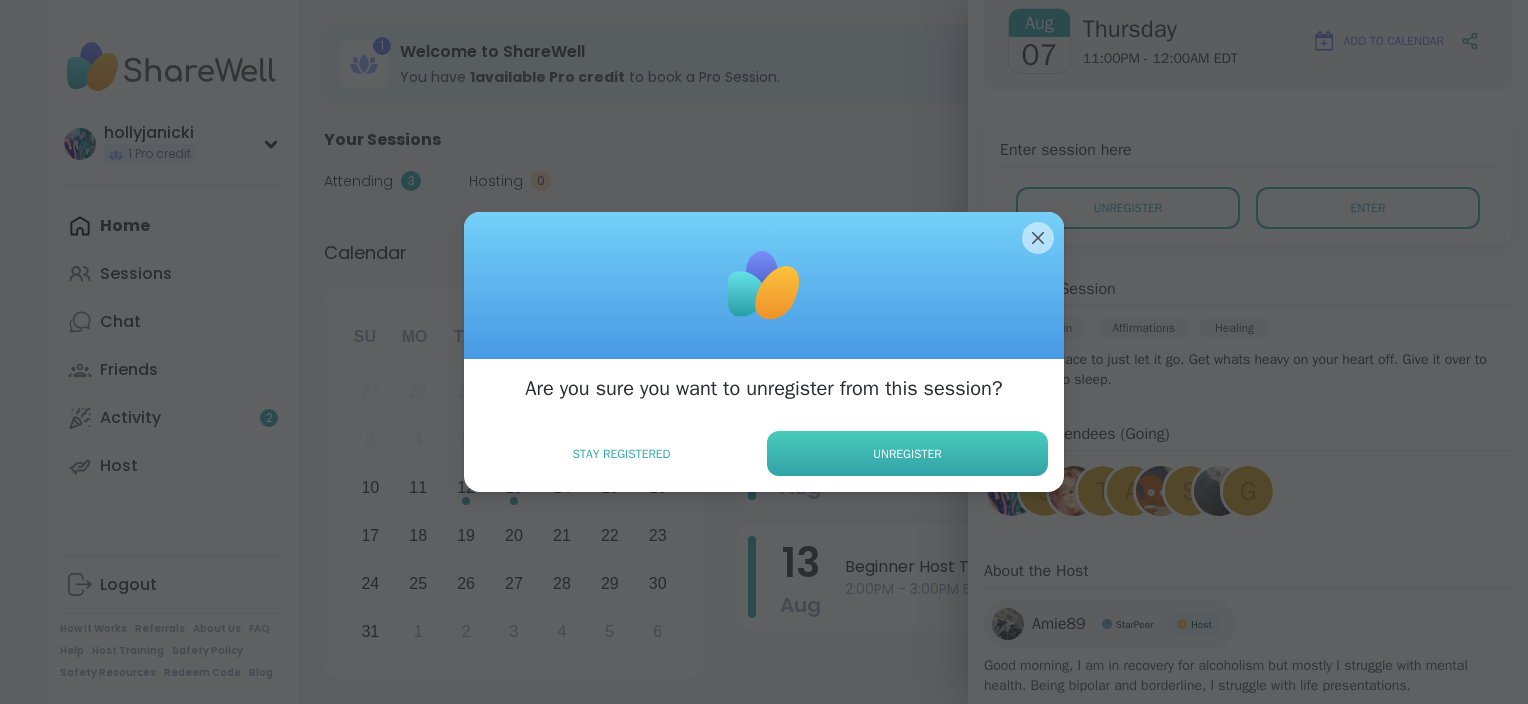 click on "Unregister" at bounding box center [907, 454] 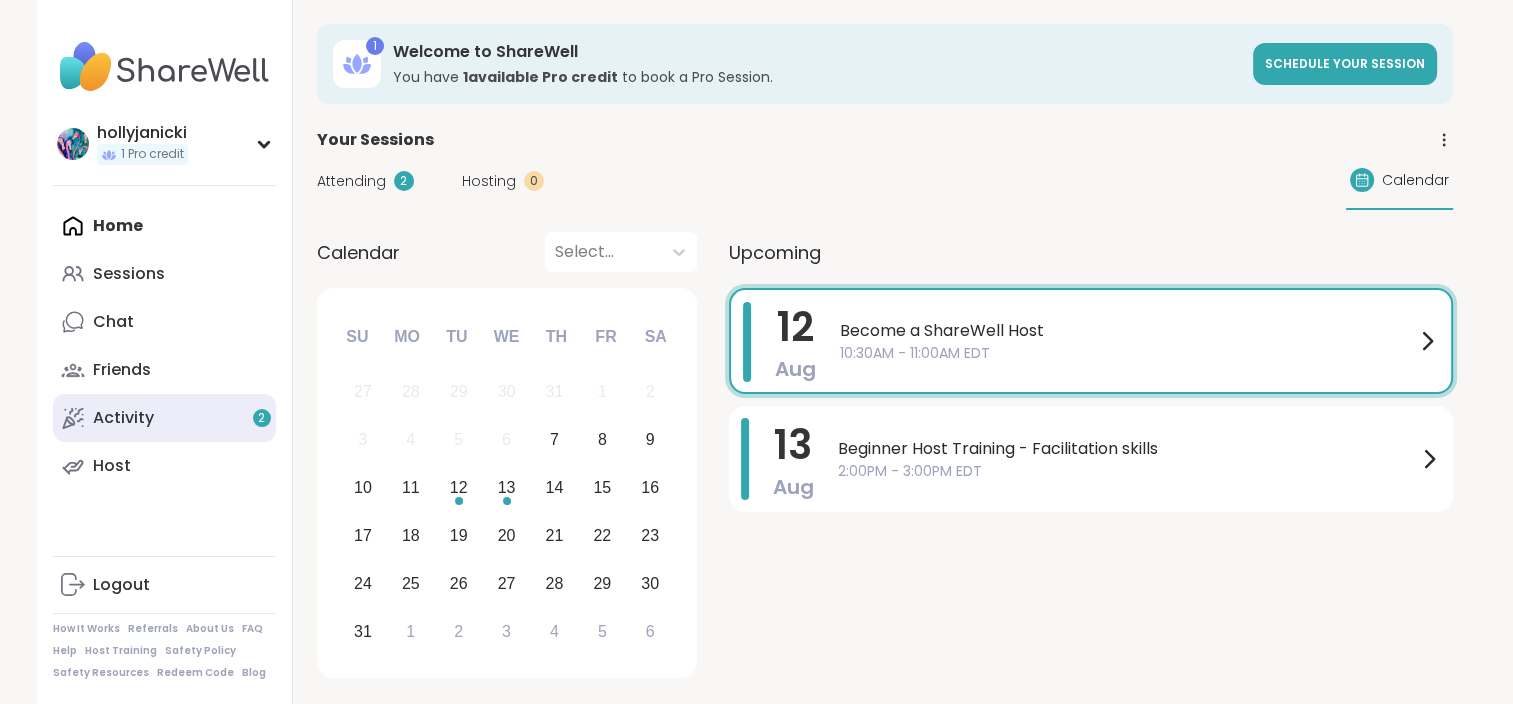 click on "Activity 2" at bounding box center [123, 418] 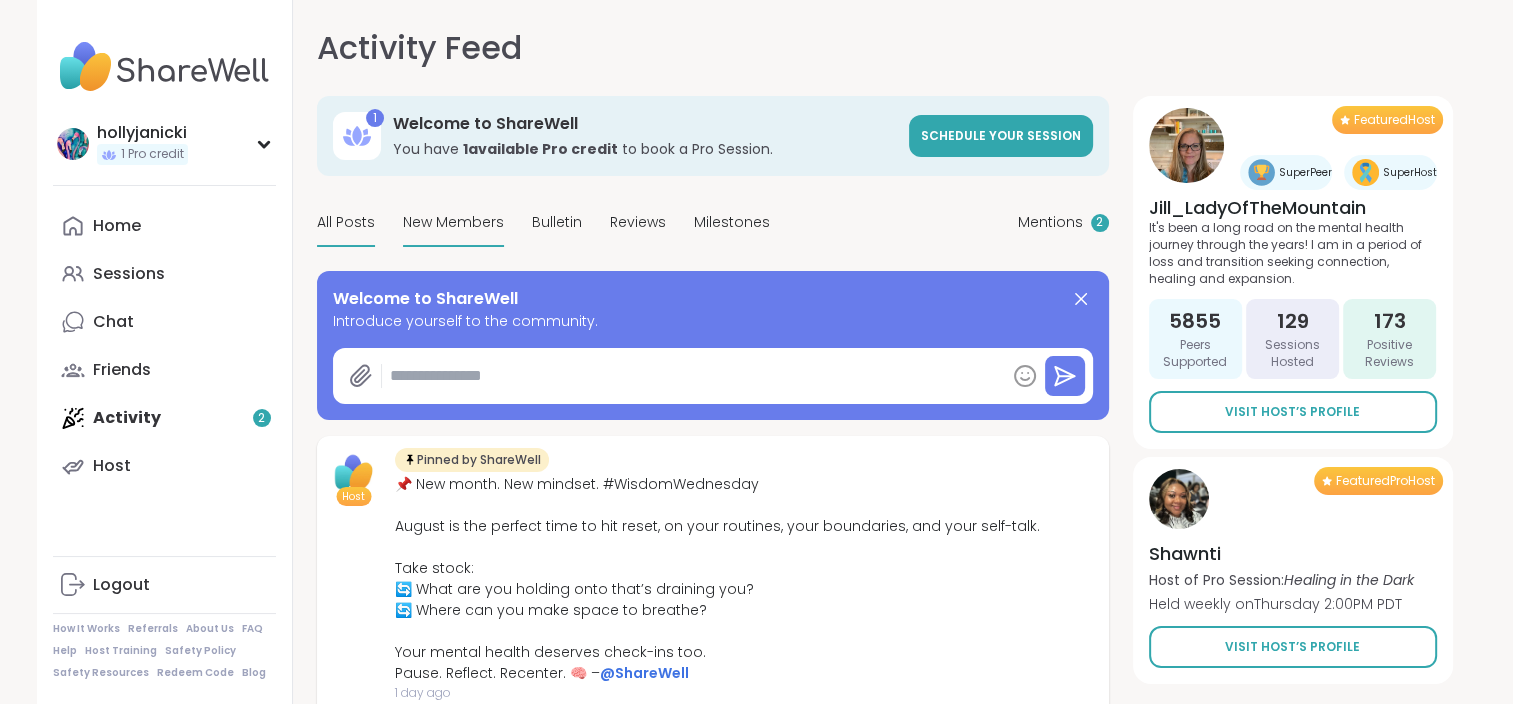 click on "New Members" at bounding box center [453, 222] 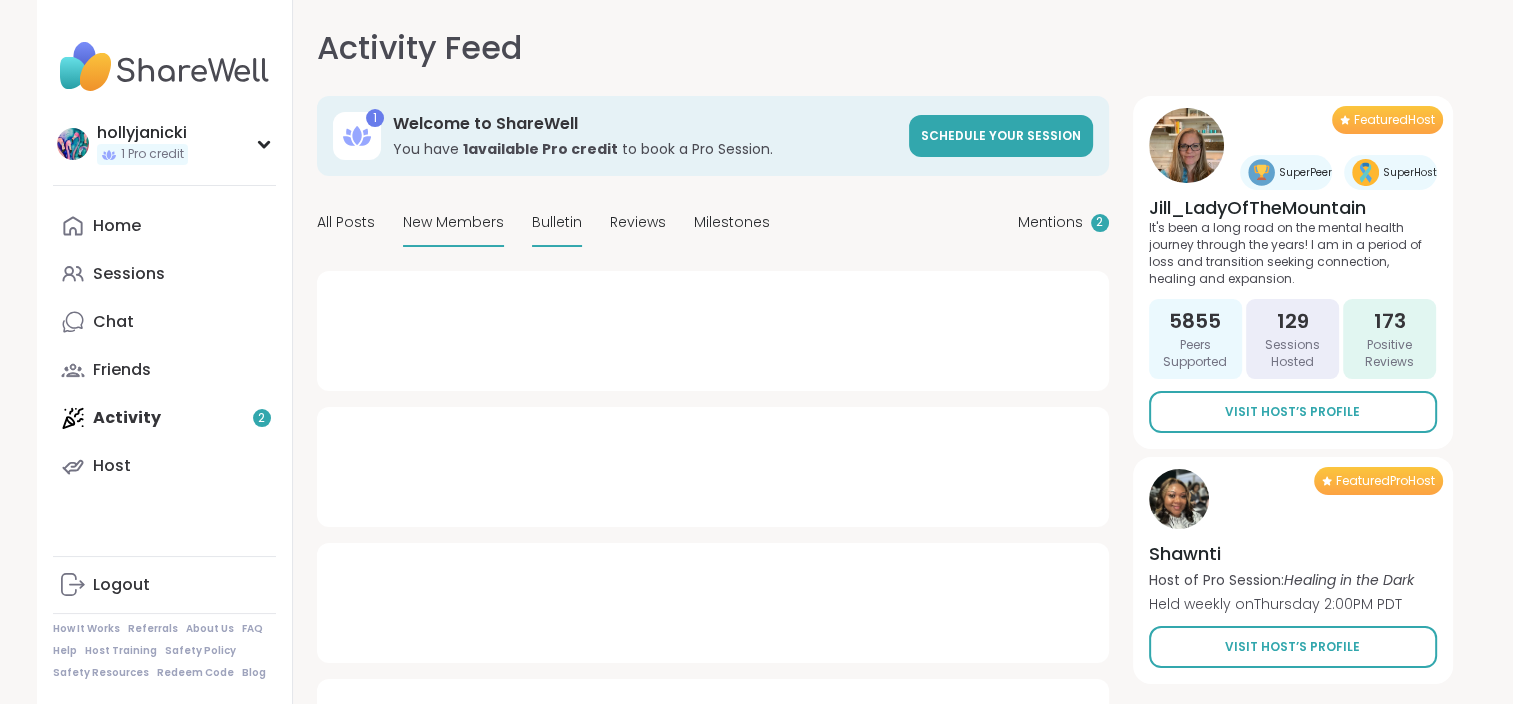 type on "*" 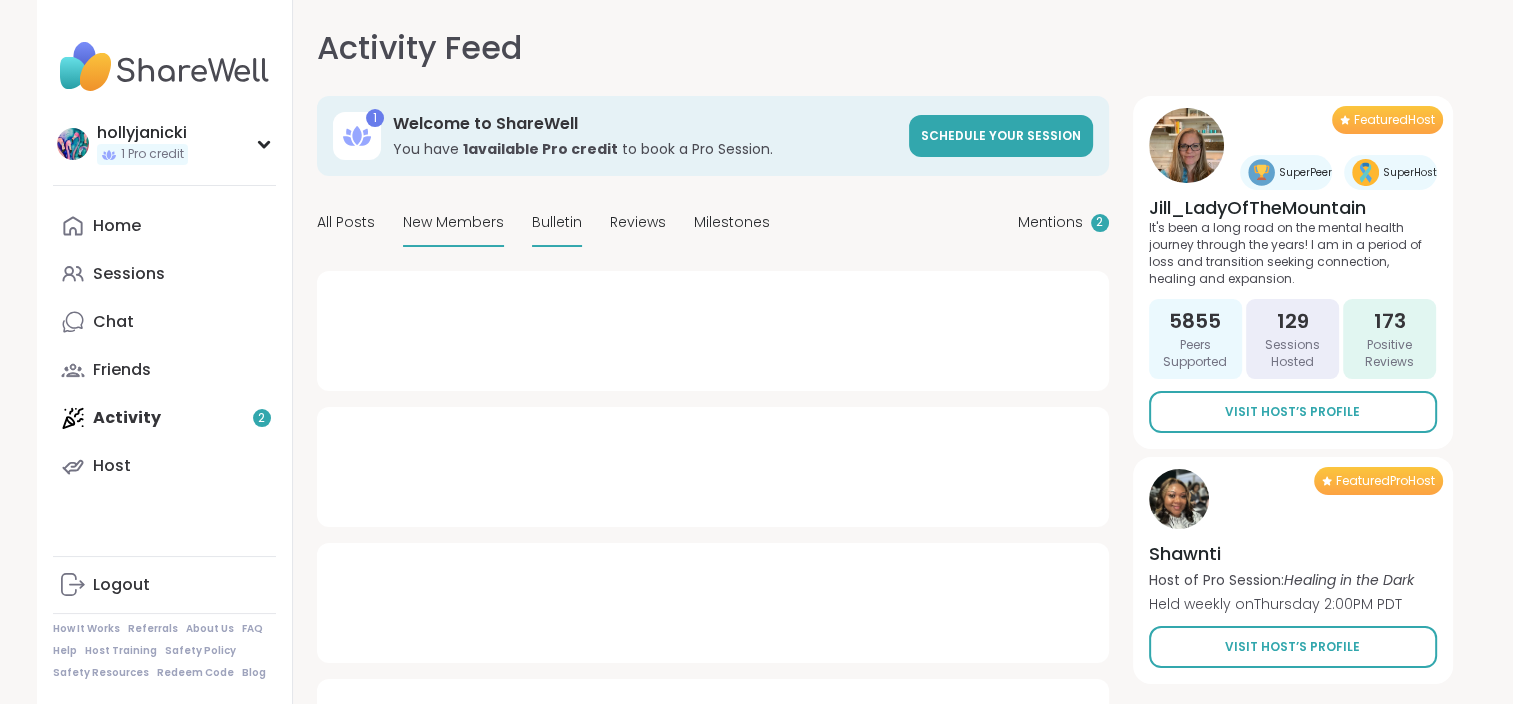 click on "Bulletin" at bounding box center [557, 222] 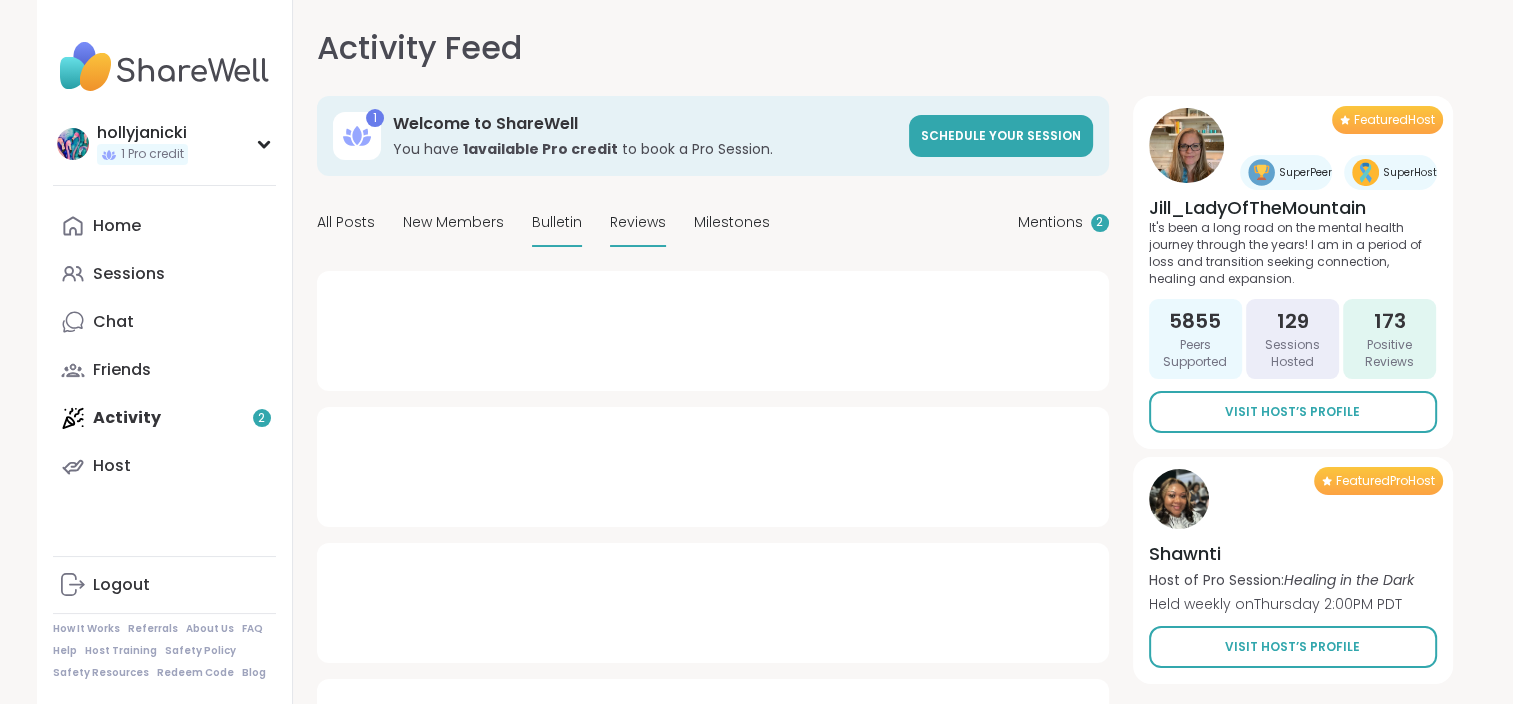 click on "Reviews" at bounding box center (638, 222) 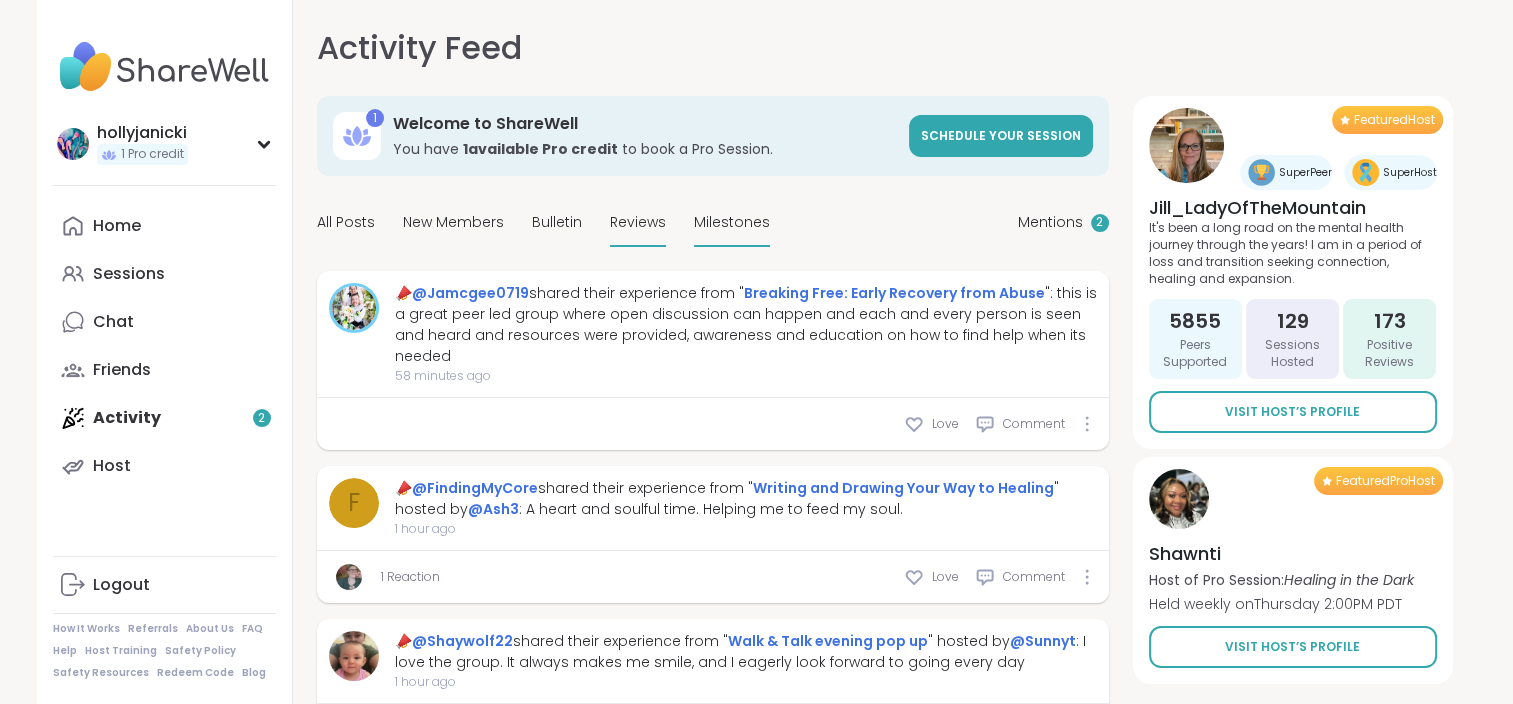 click on "Milestones" at bounding box center [732, 222] 